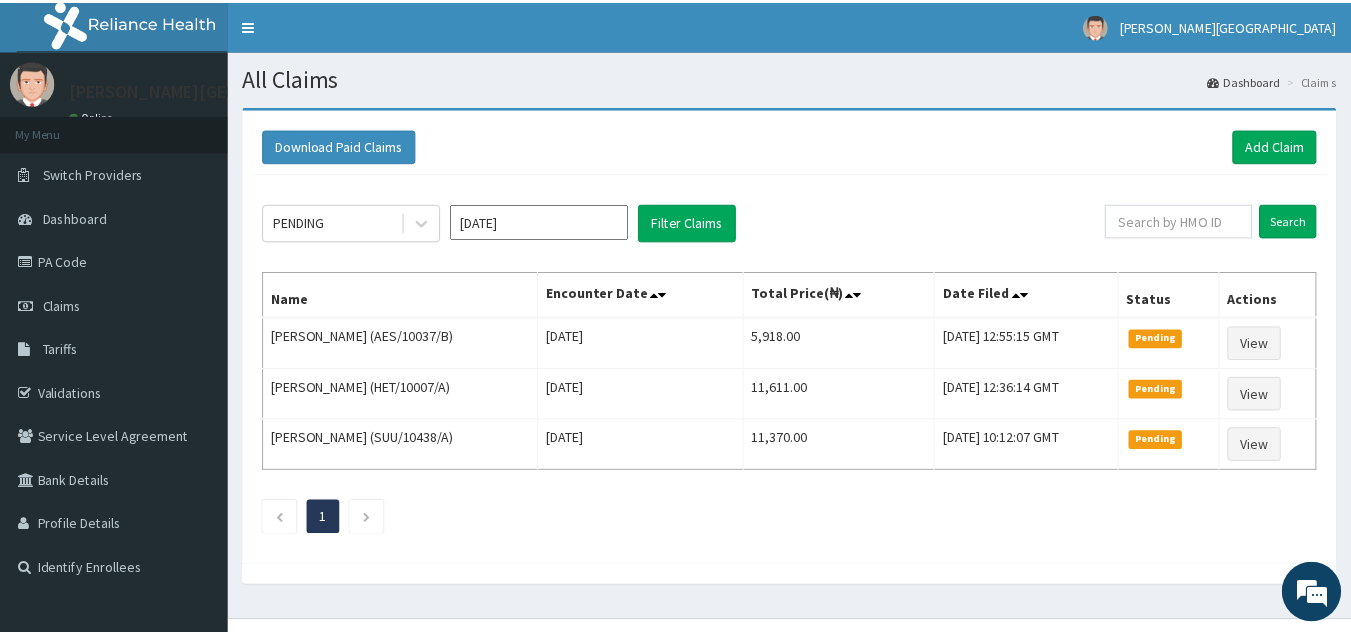 scroll, scrollTop: 0, scrollLeft: 0, axis: both 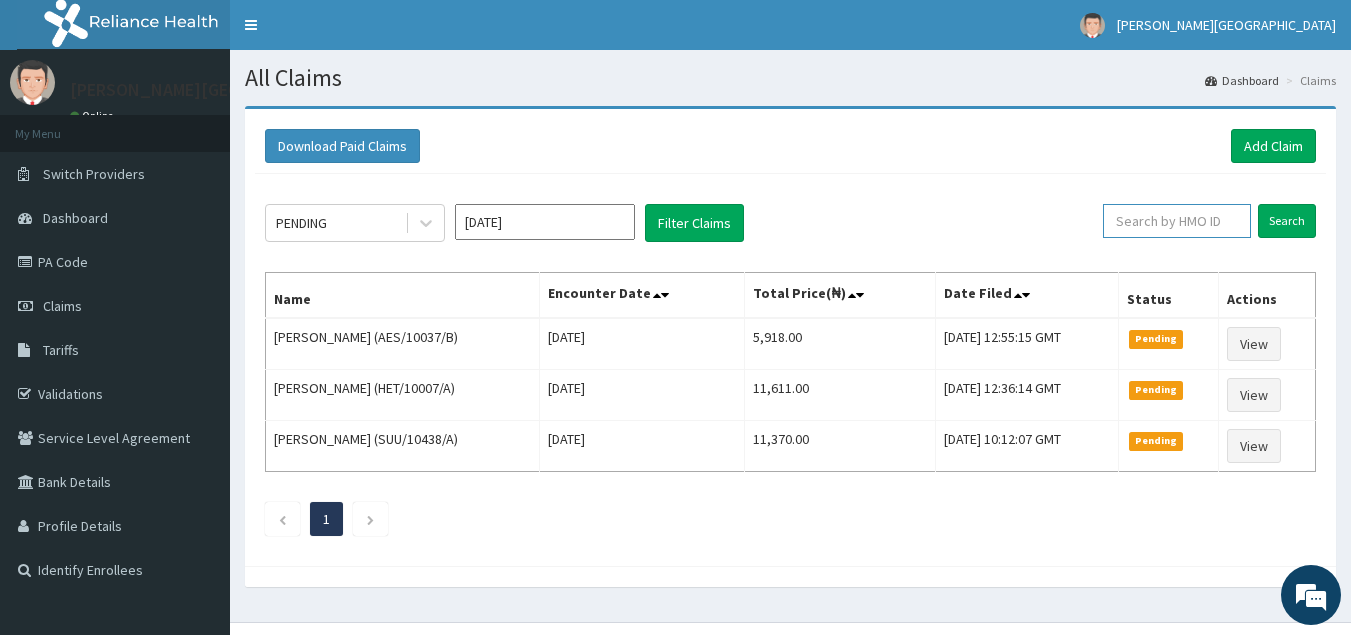 click at bounding box center (1177, 221) 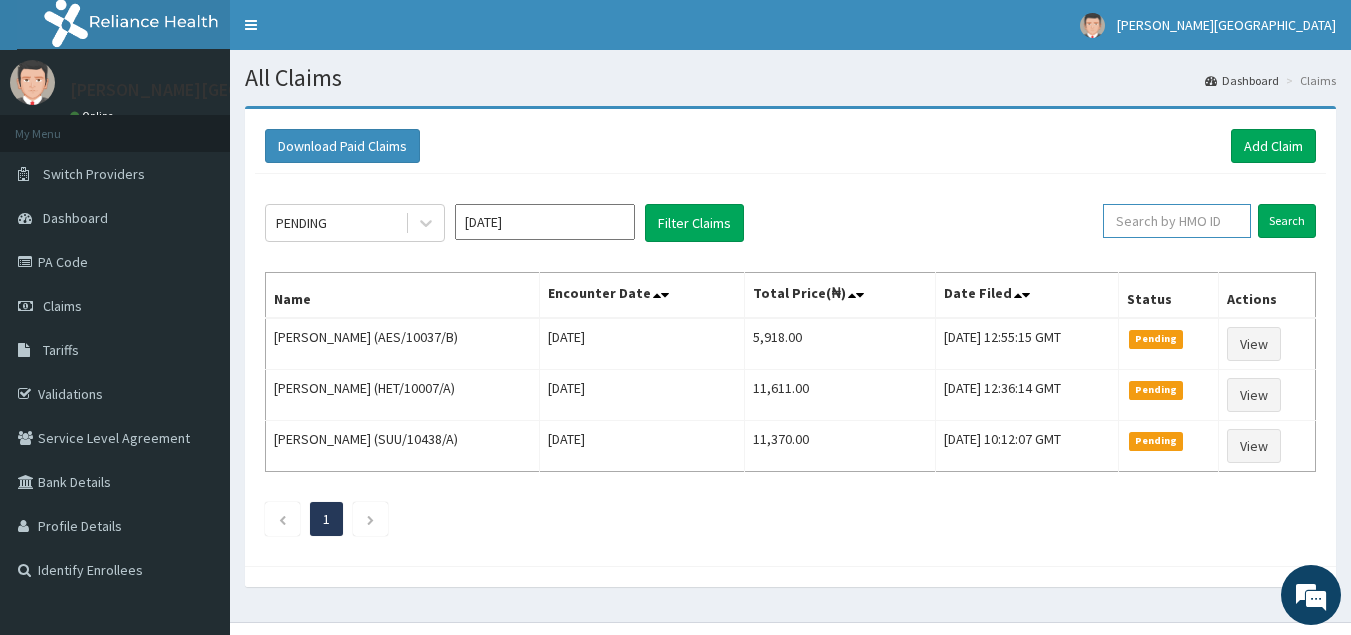 paste on "PZC/10092/D" 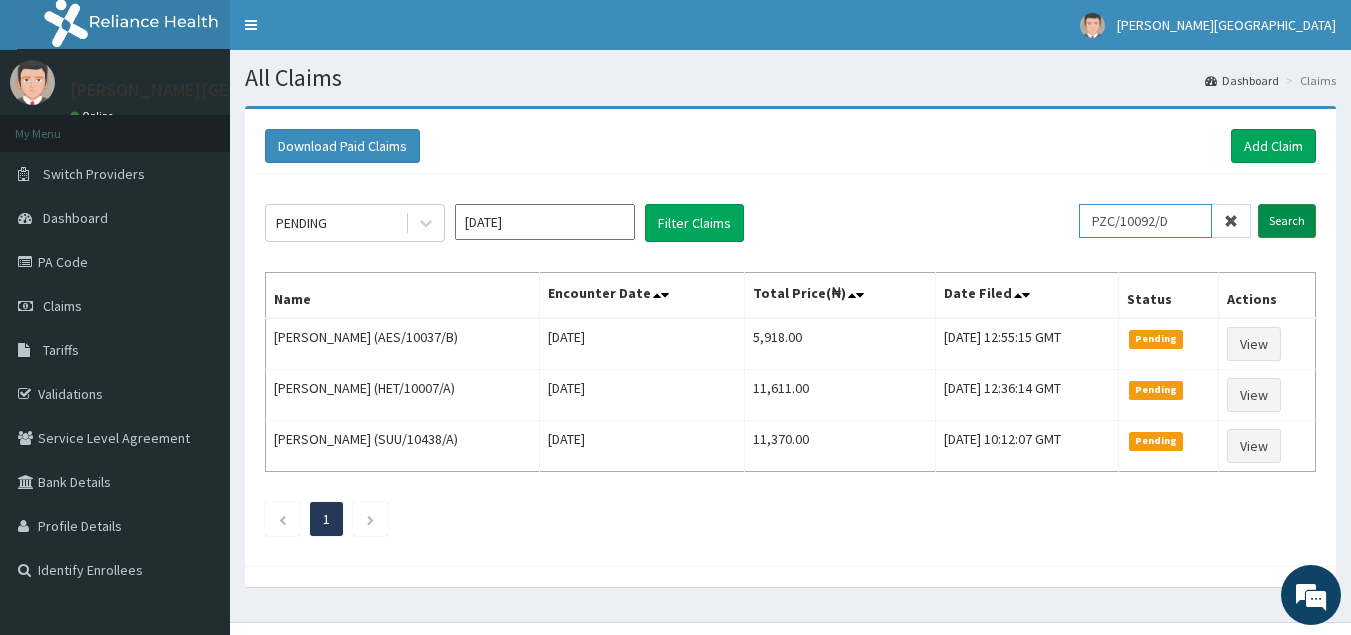 type on "PZC/10092/D" 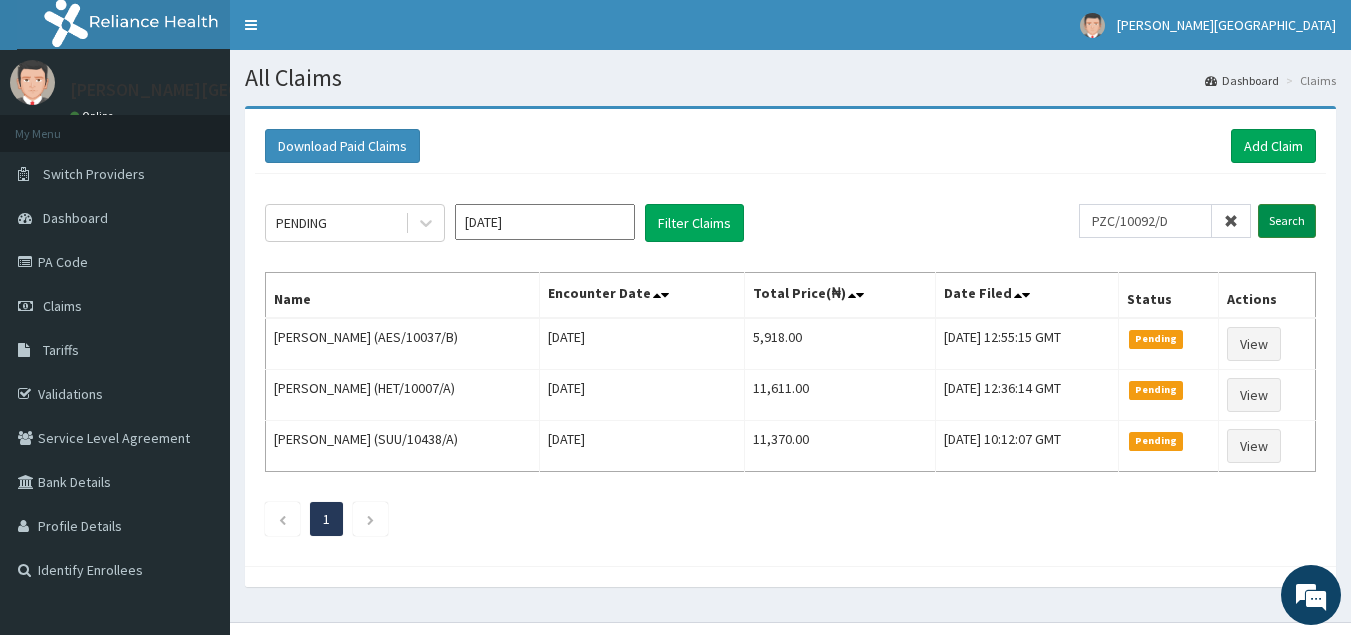 click on "Search" at bounding box center (1287, 221) 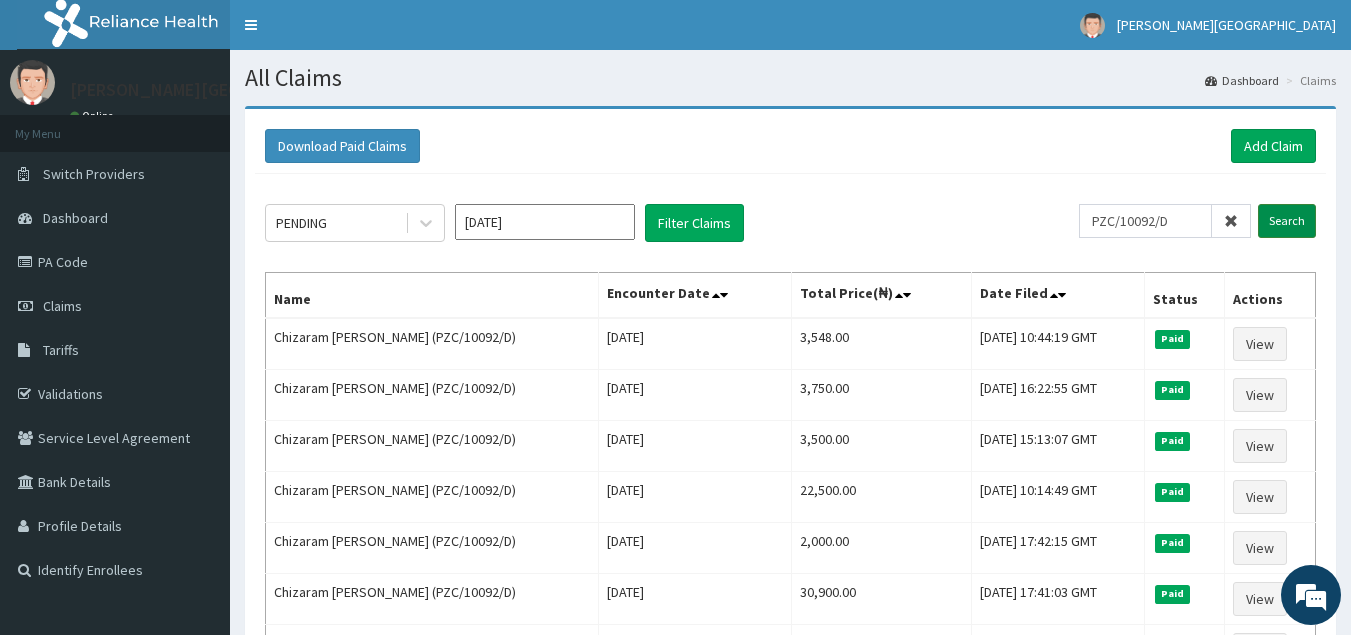 click on "Search" at bounding box center [1287, 221] 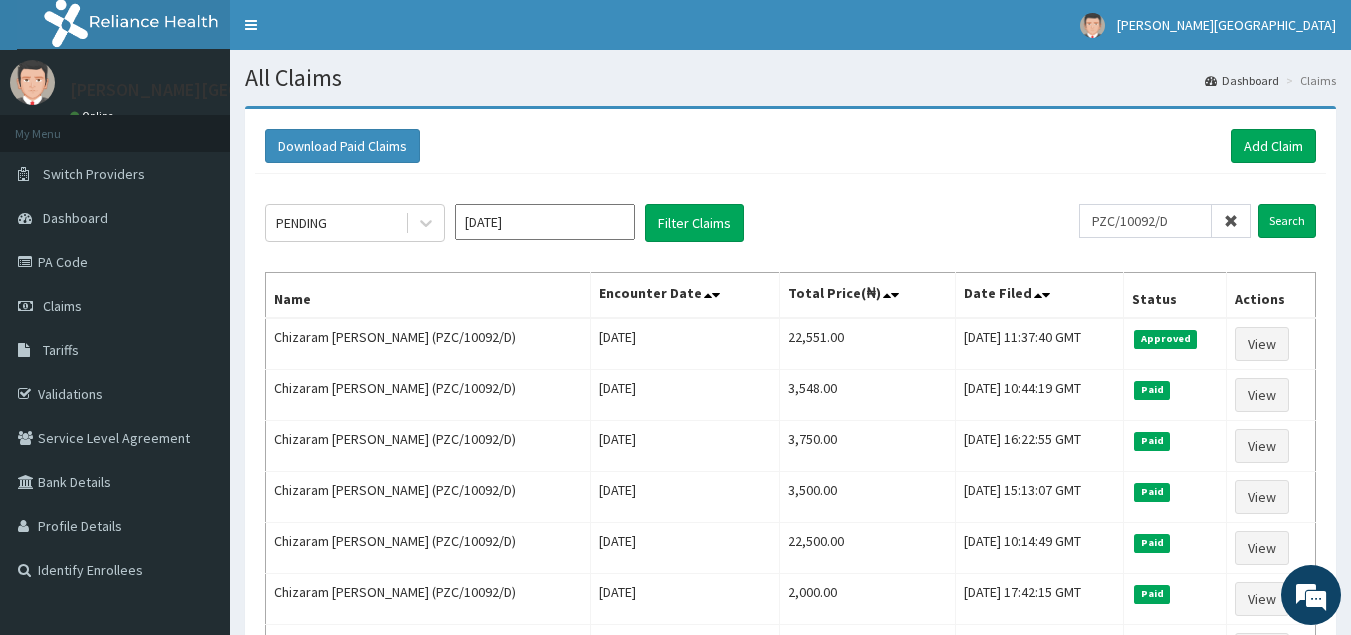 click at bounding box center [1231, 221] 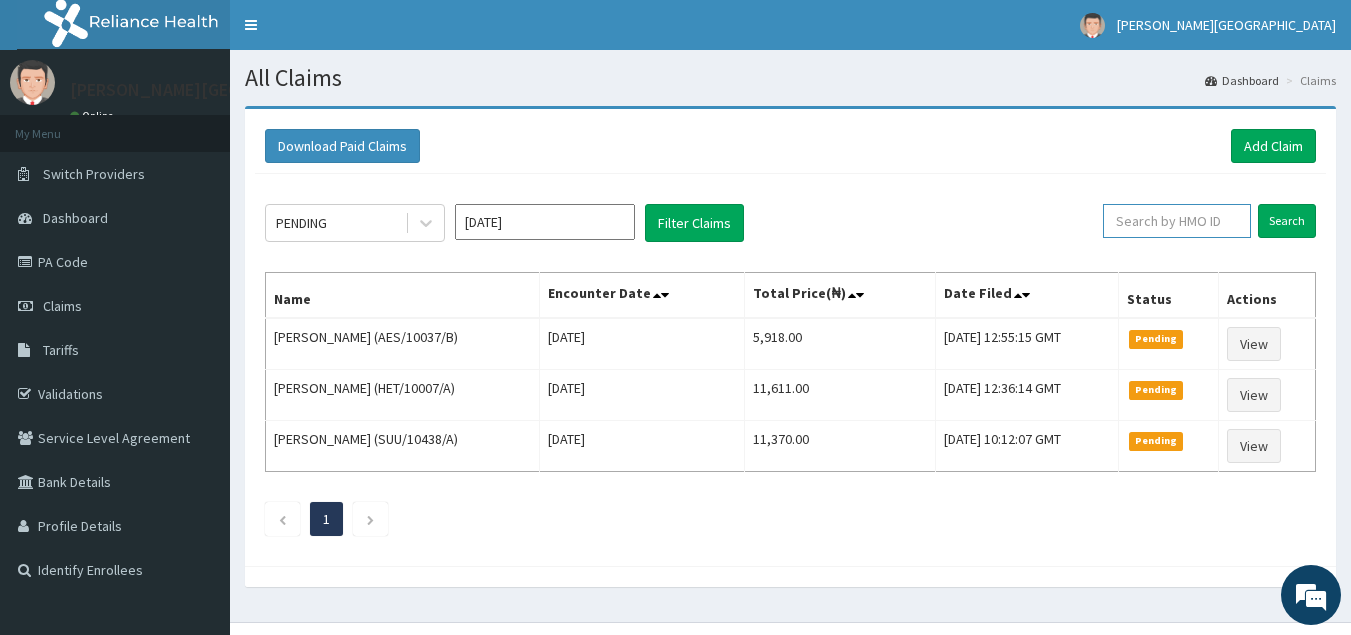 click at bounding box center (1177, 221) 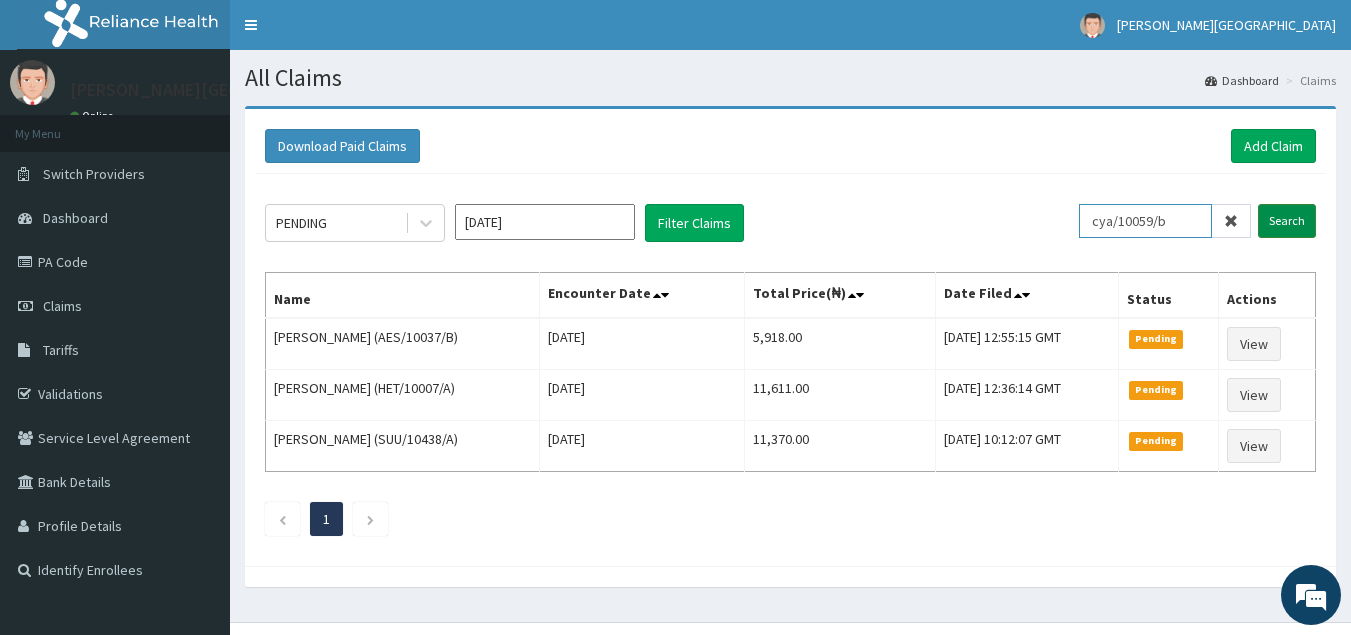 type on "cya/10059/b" 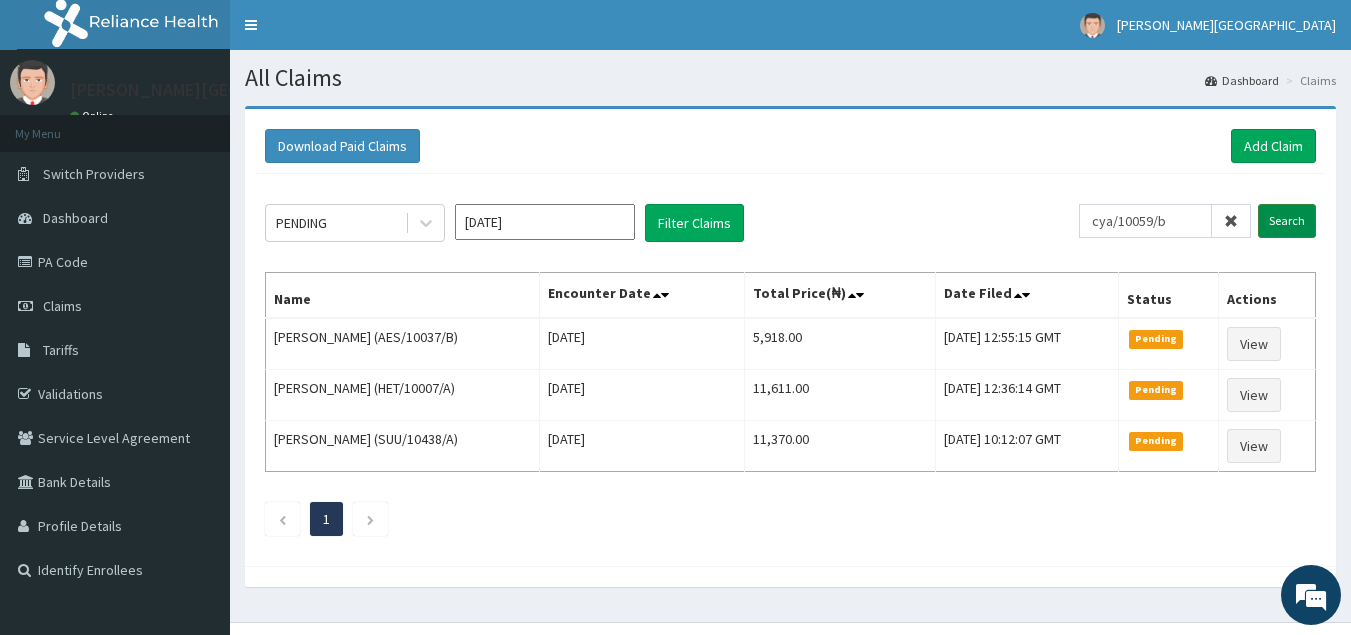 click on "Search" at bounding box center [1287, 221] 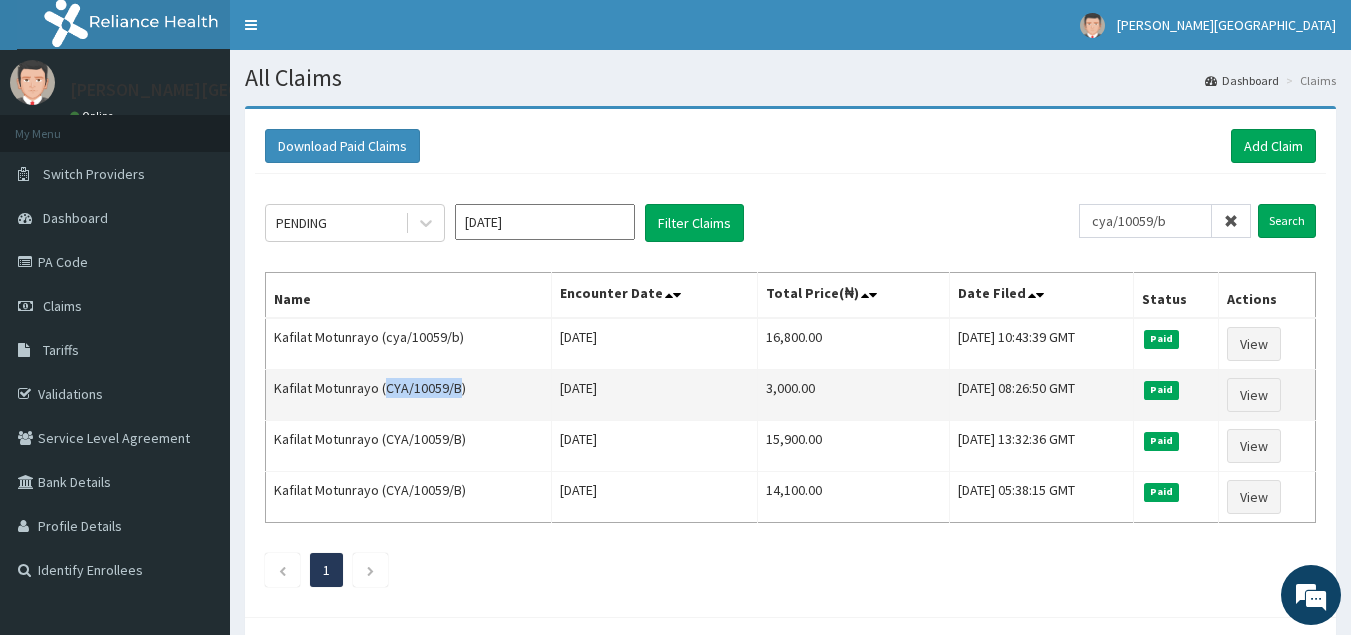 drag, startPoint x: 383, startPoint y: 386, endPoint x: 461, endPoint y: 391, distance: 78.160095 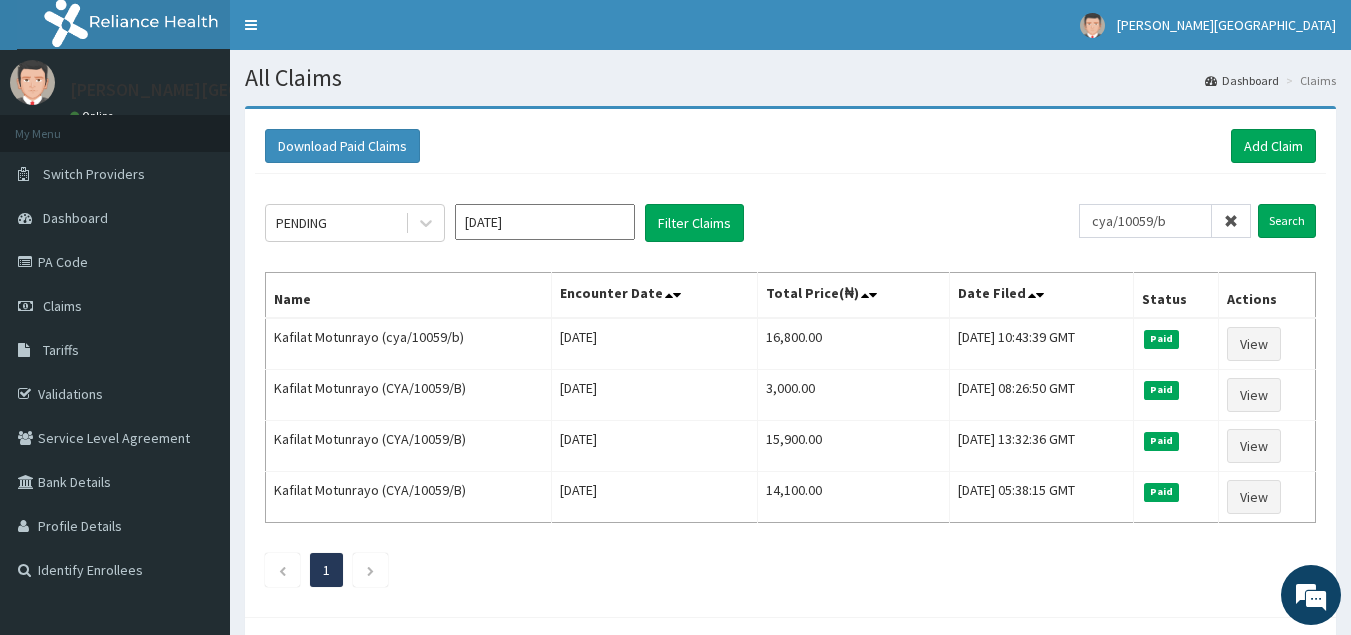 click at bounding box center [1231, 221] 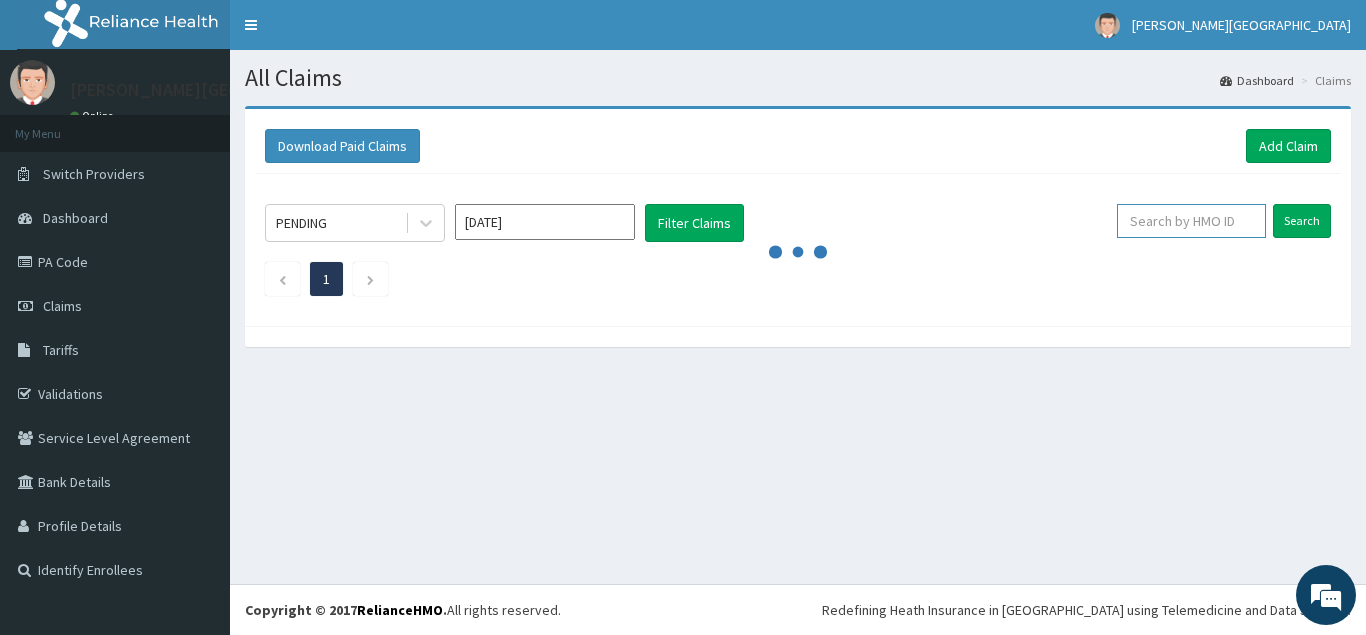 click at bounding box center (1191, 221) 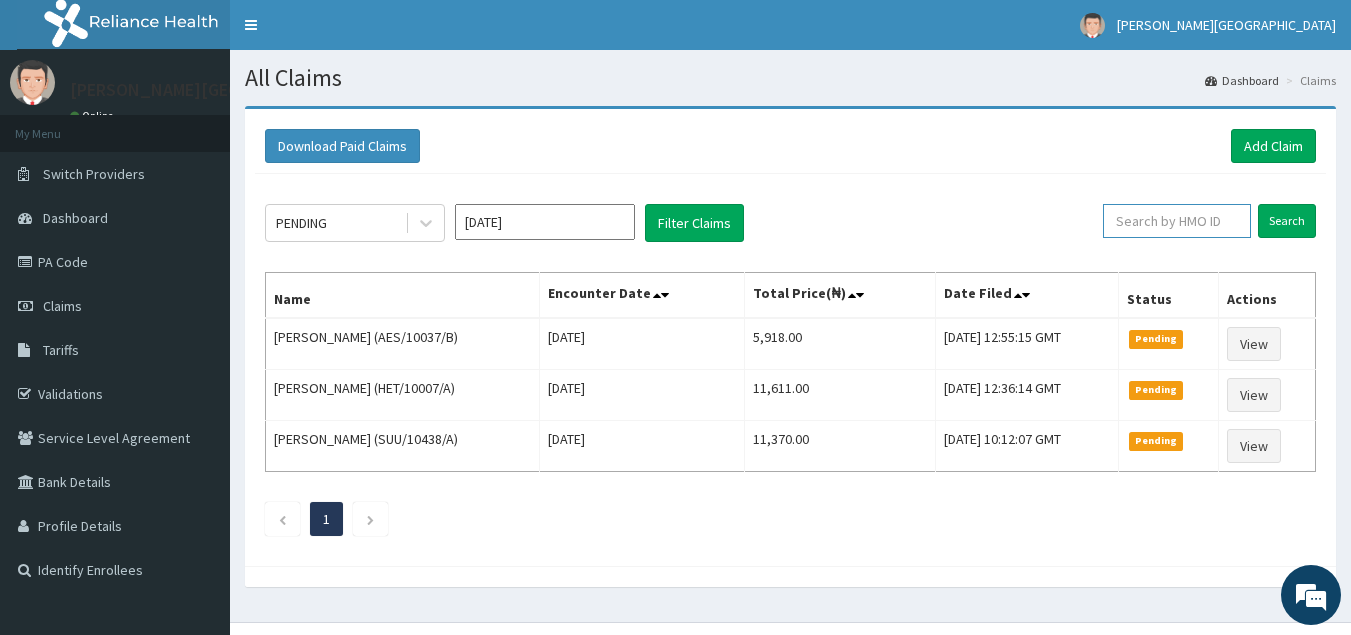 paste on "HET/10007/A" 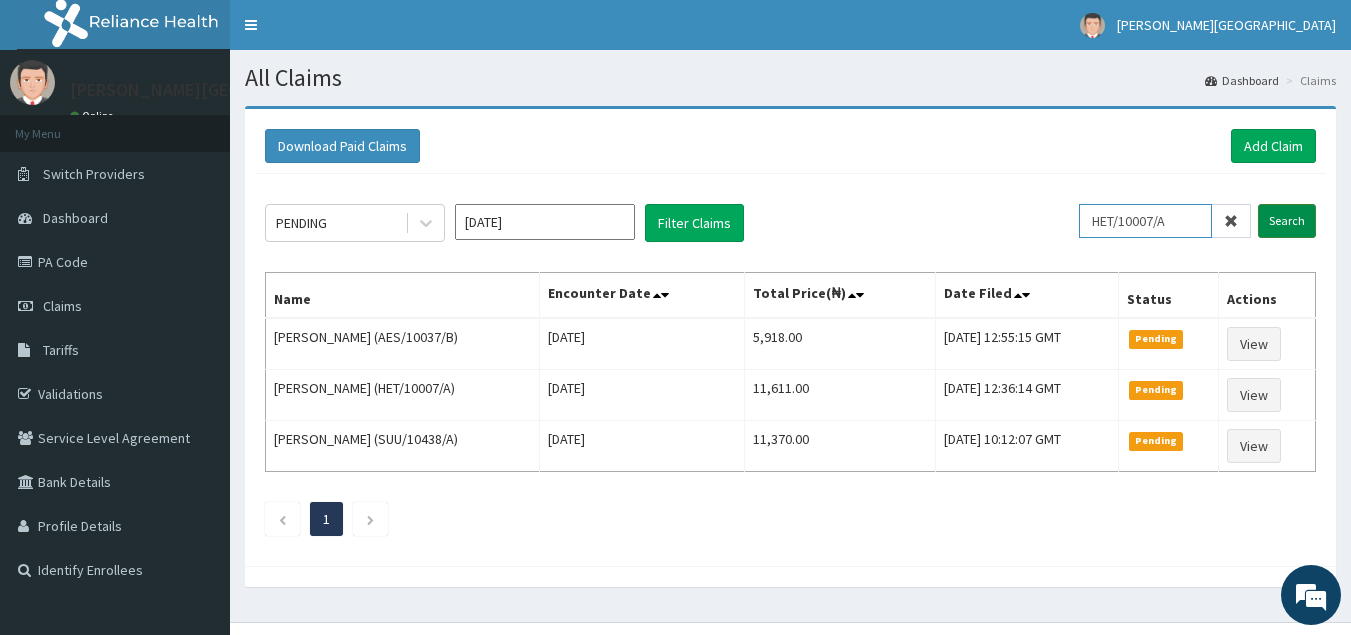 type on "HET/10007/A" 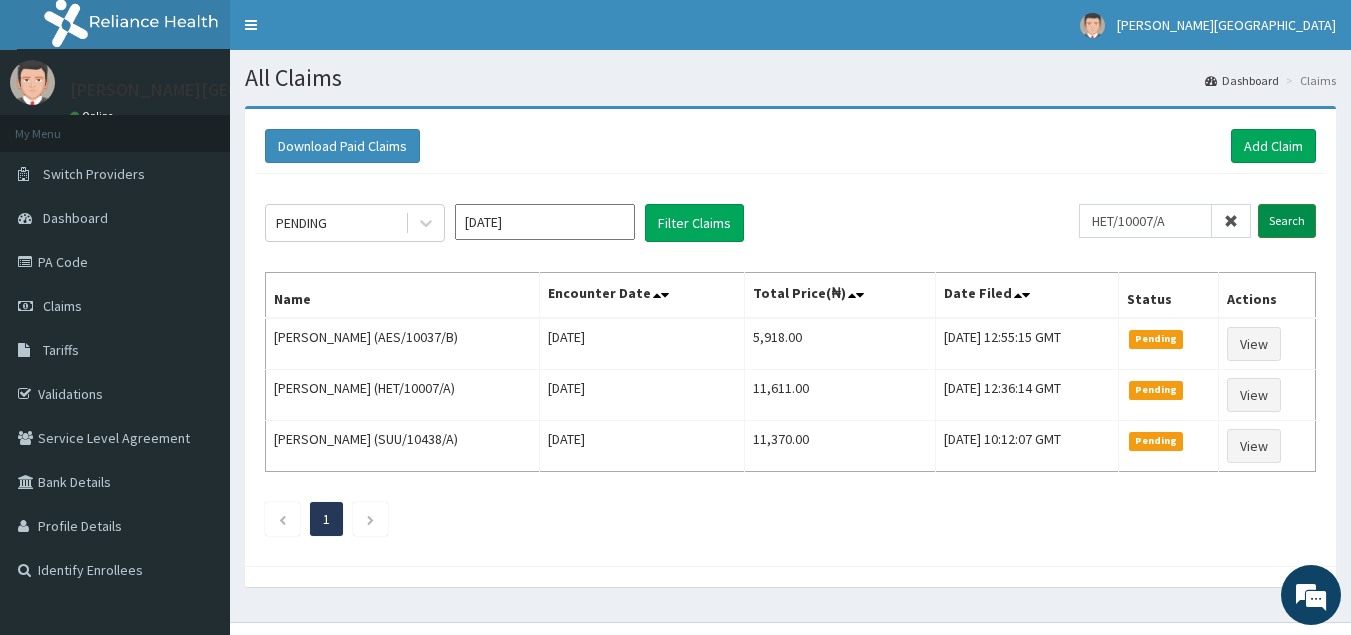 click on "Search" at bounding box center (1287, 221) 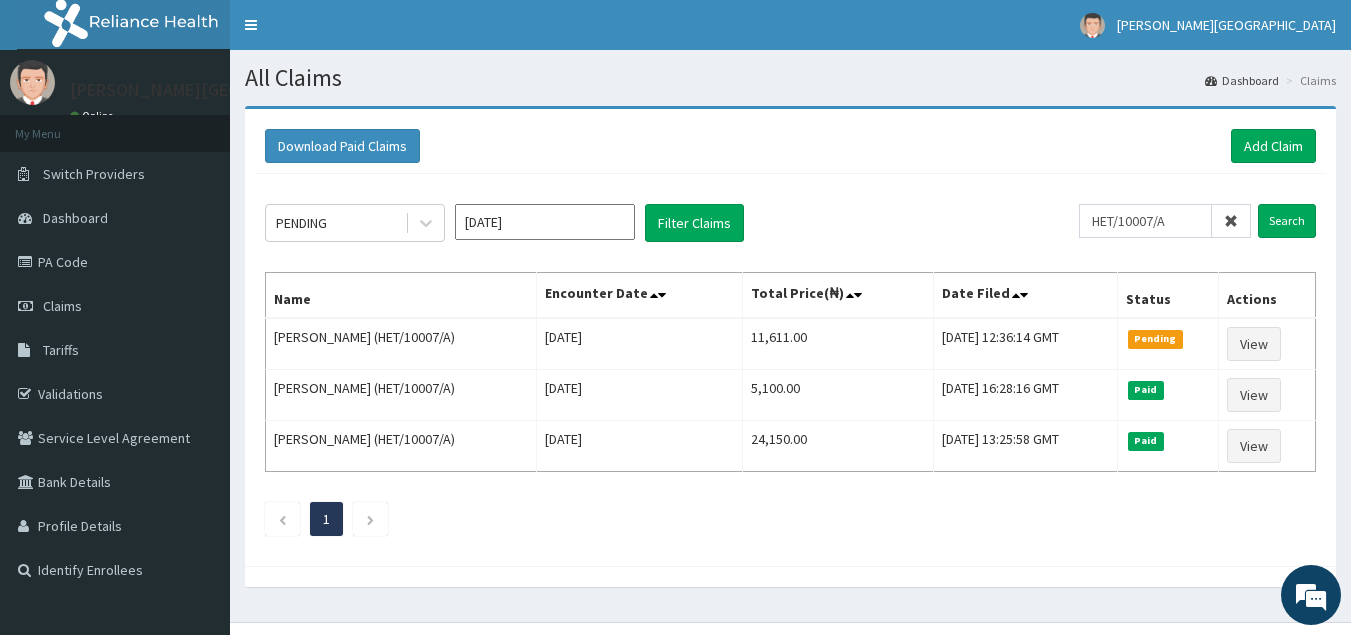 click at bounding box center [1231, 221] 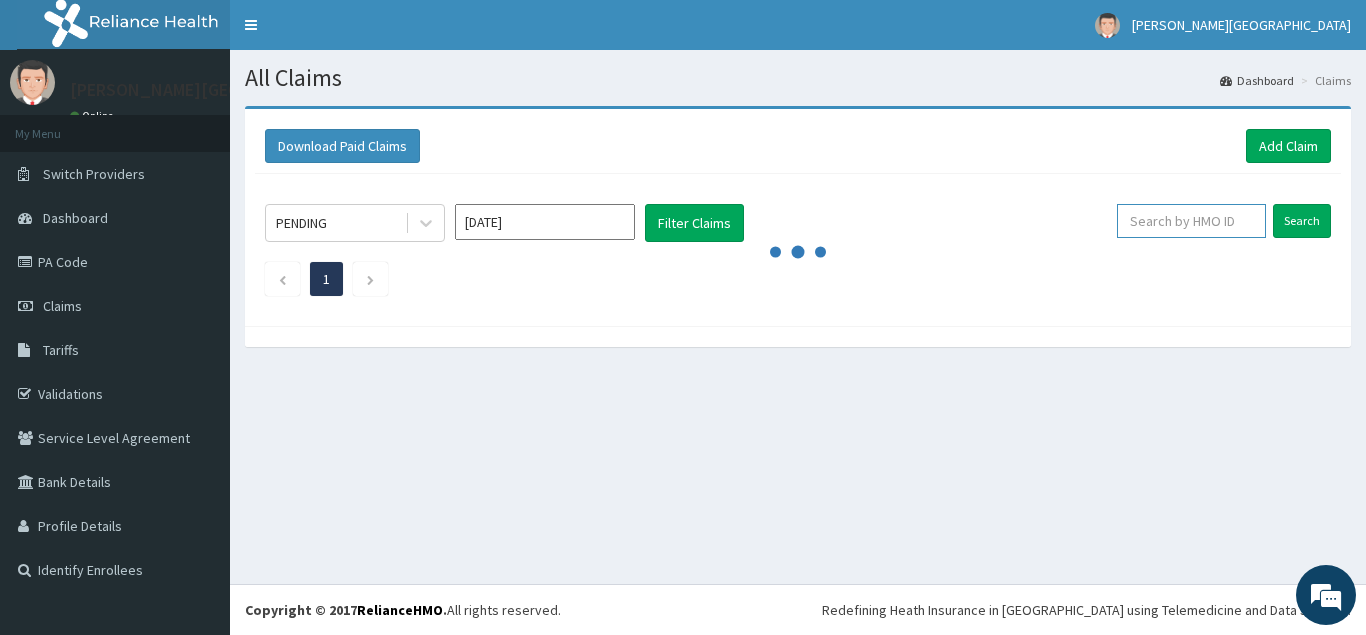 click at bounding box center [1191, 221] 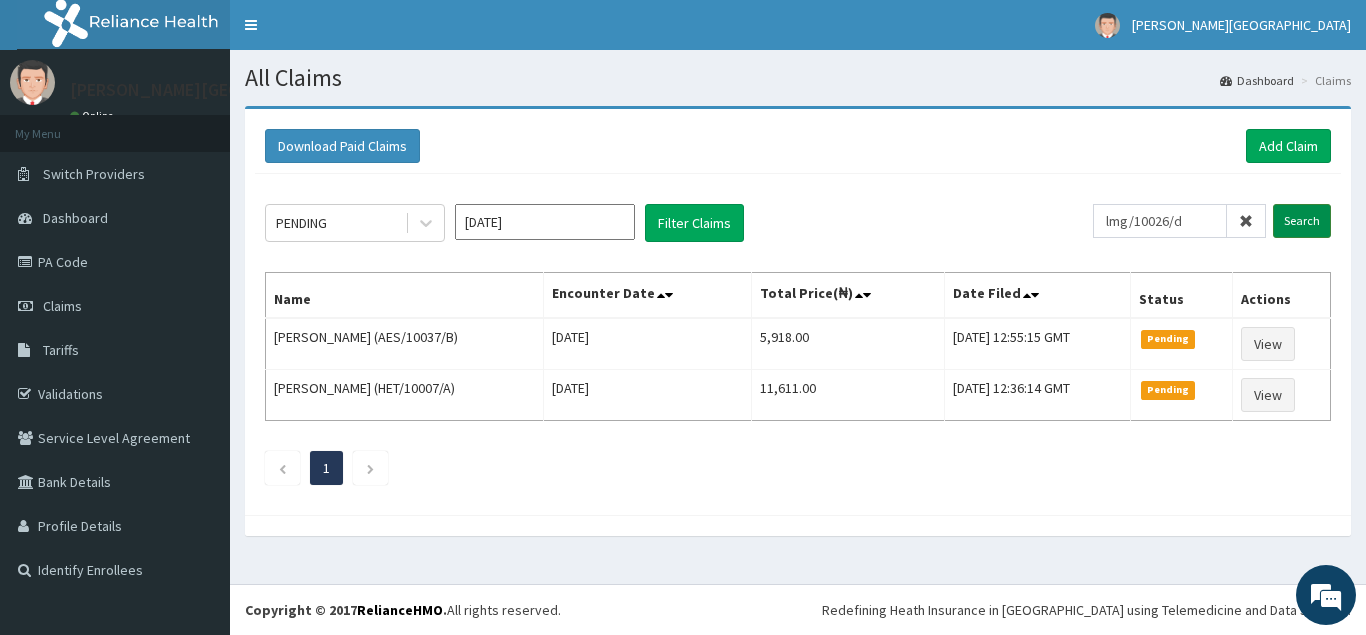 click on "Search" at bounding box center [1302, 221] 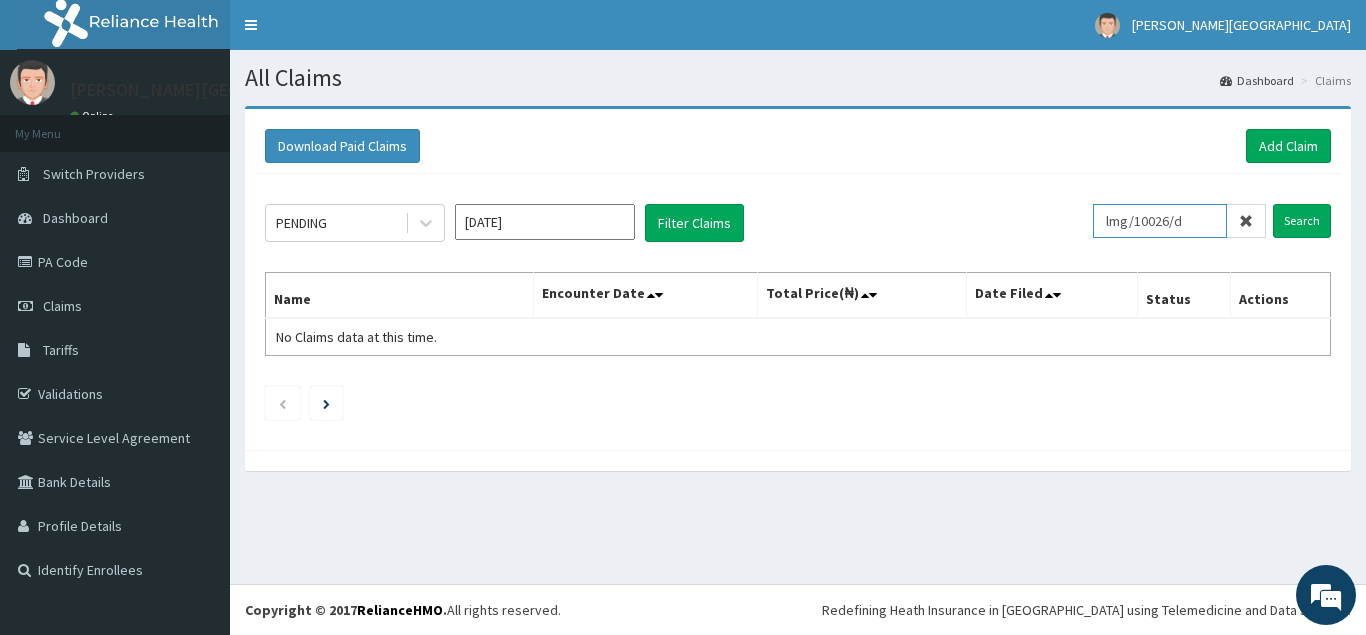 click on "lmg/10026/d" at bounding box center [1160, 221] 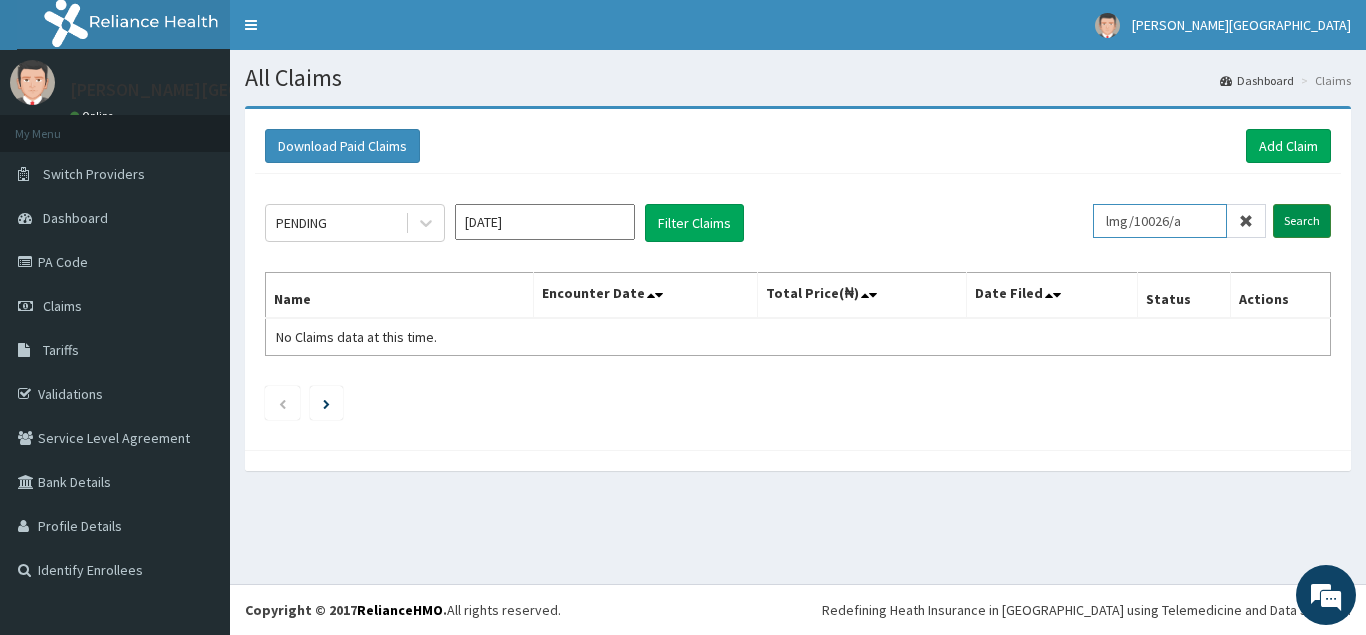 type on "lmg/10026/a" 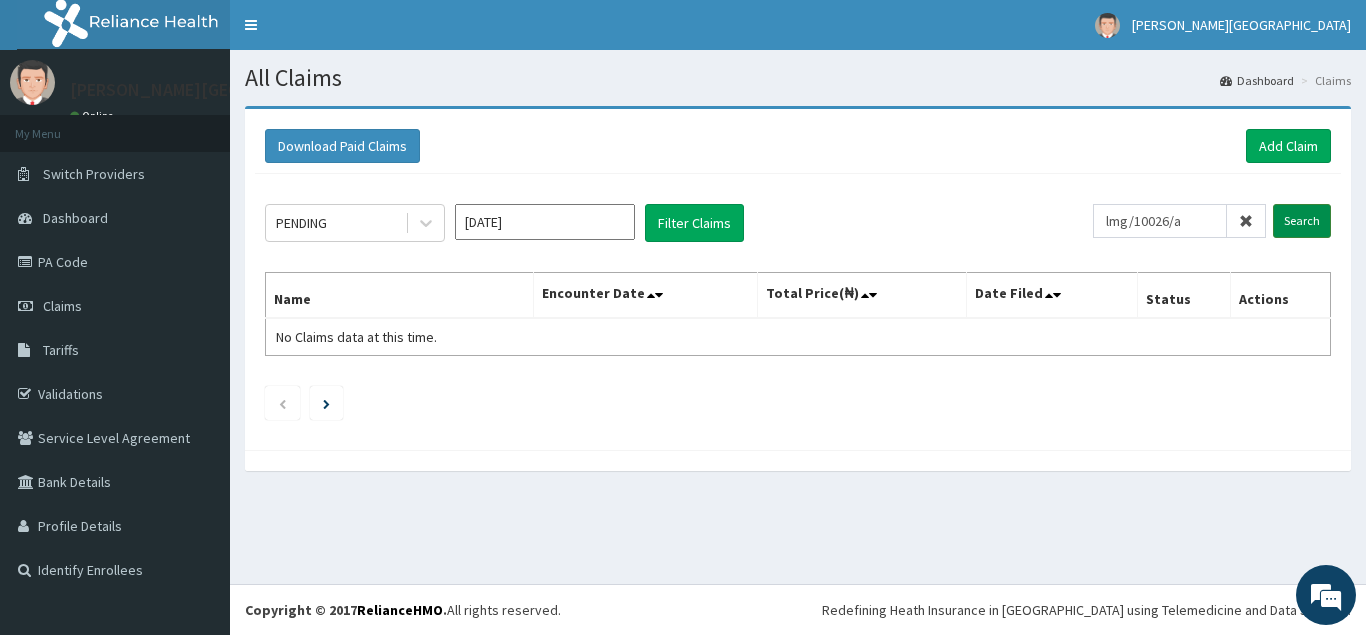 click on "Search" at bounding box center (1302, 221) 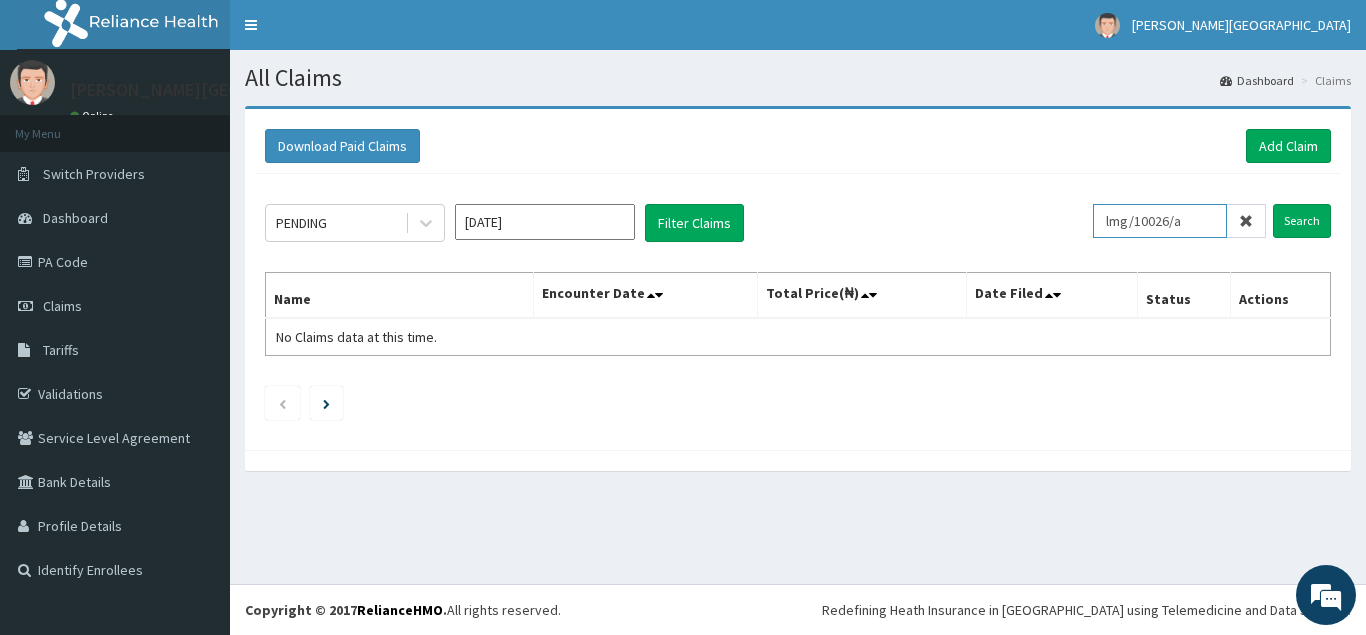 drag, startPoint x: 1200, startPoint y: 223, endPoint x: 1134, endPoint y: 211, distance: 67.08204 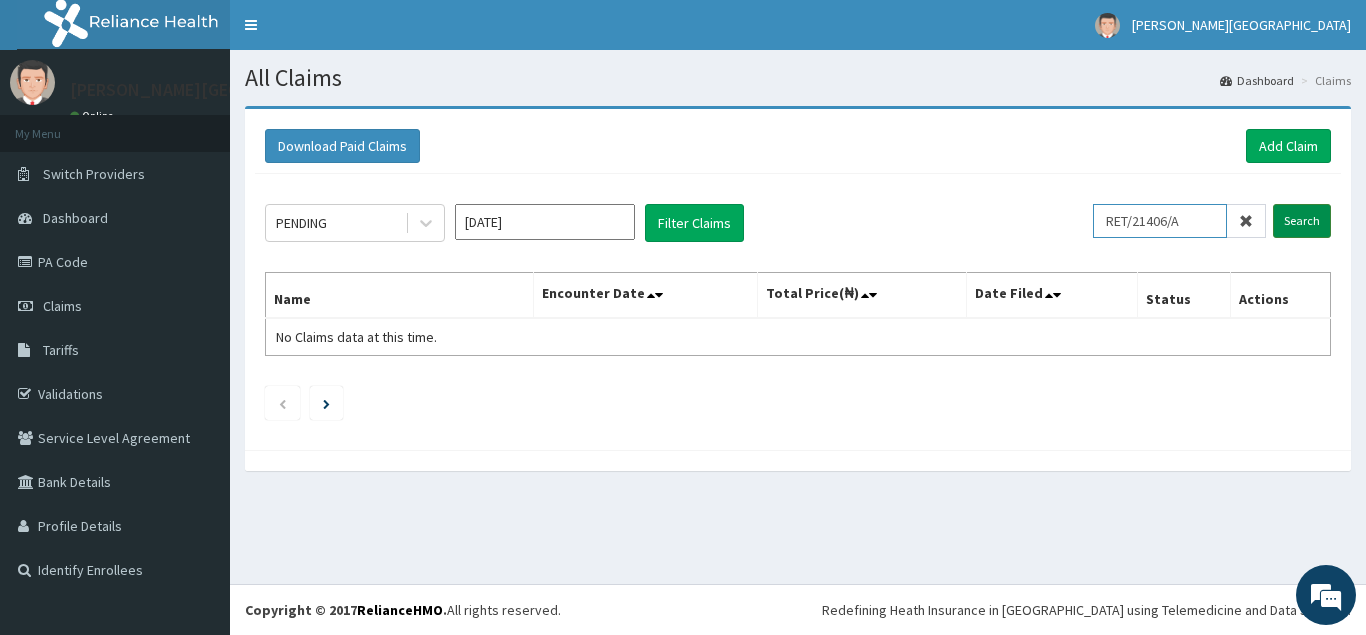 type on "RET/21406/A" 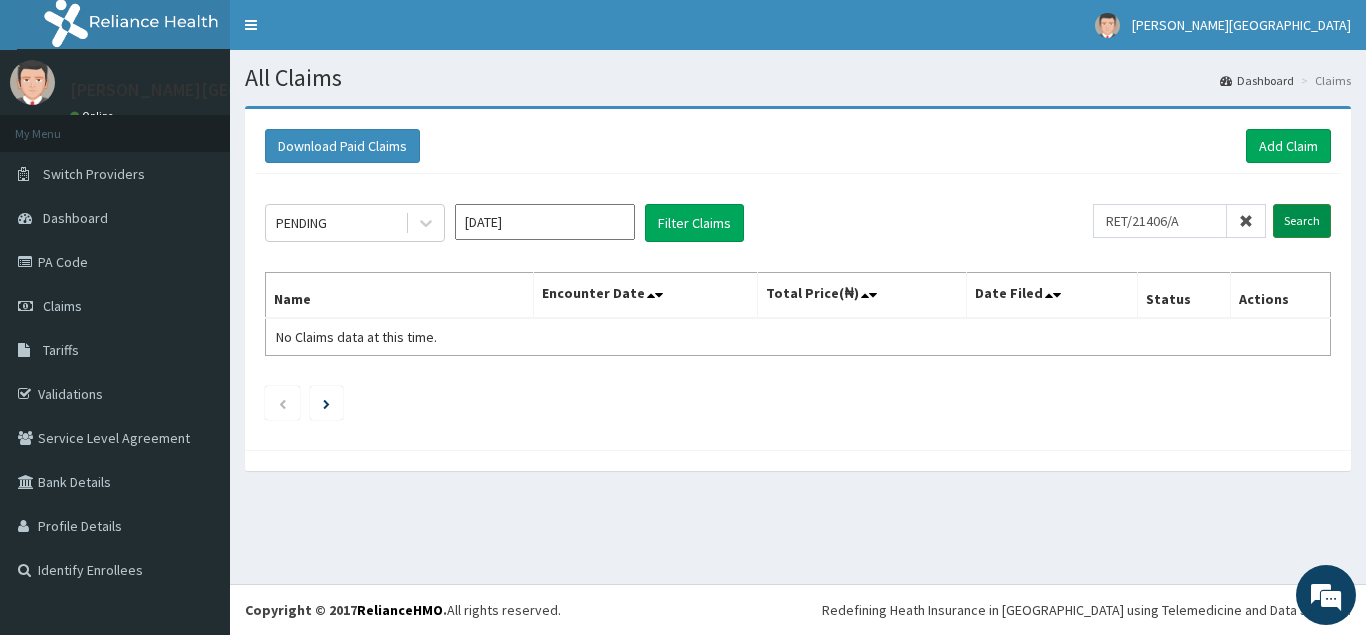 click on "Search" at bounding box center (1302, 221) 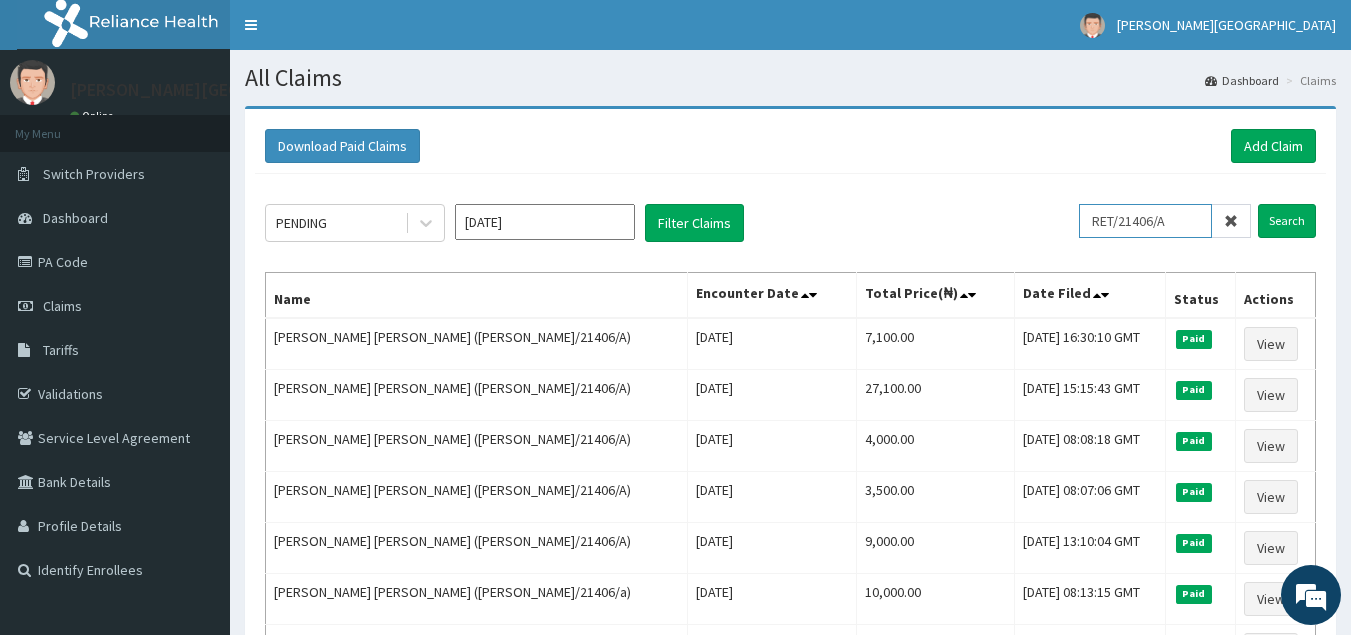 drag, startPoint x: 1181, startPoint y: 224, endPoint x: 1089, endPoint y: 214, distance: 92.541885 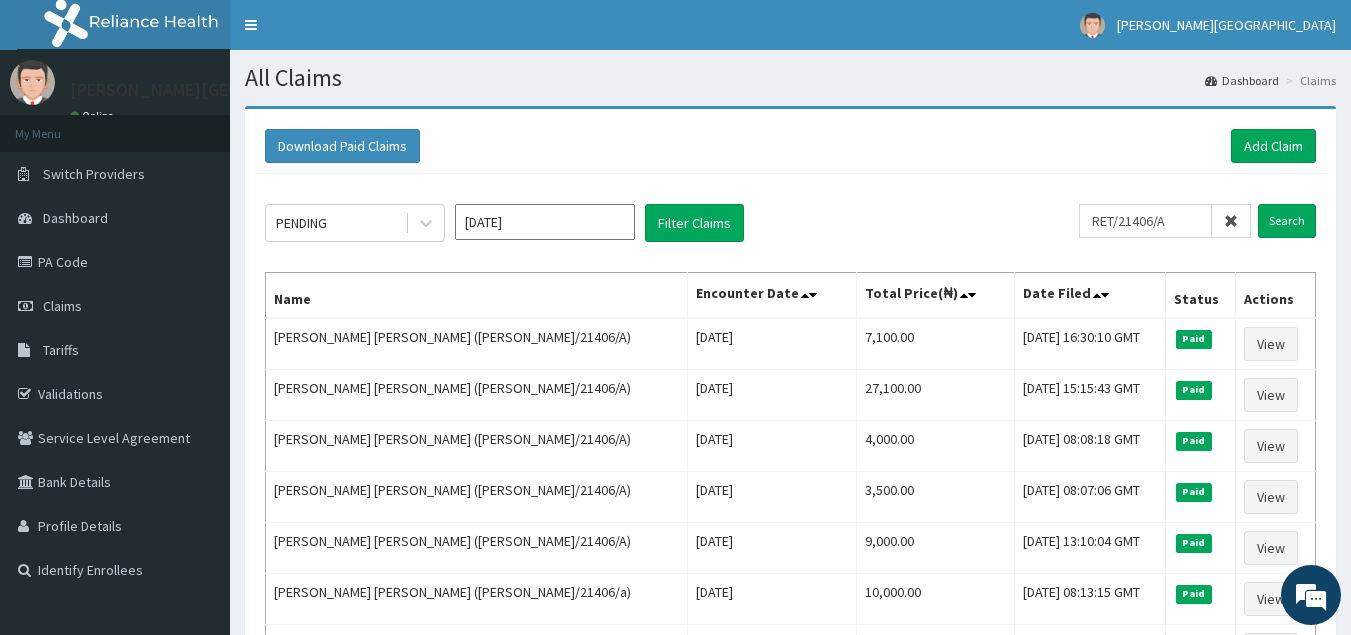 drag, startPoint x: 1230, startPoint y: 218, endPoint x: 1217, endPoint y: 215, distance: 13.341664 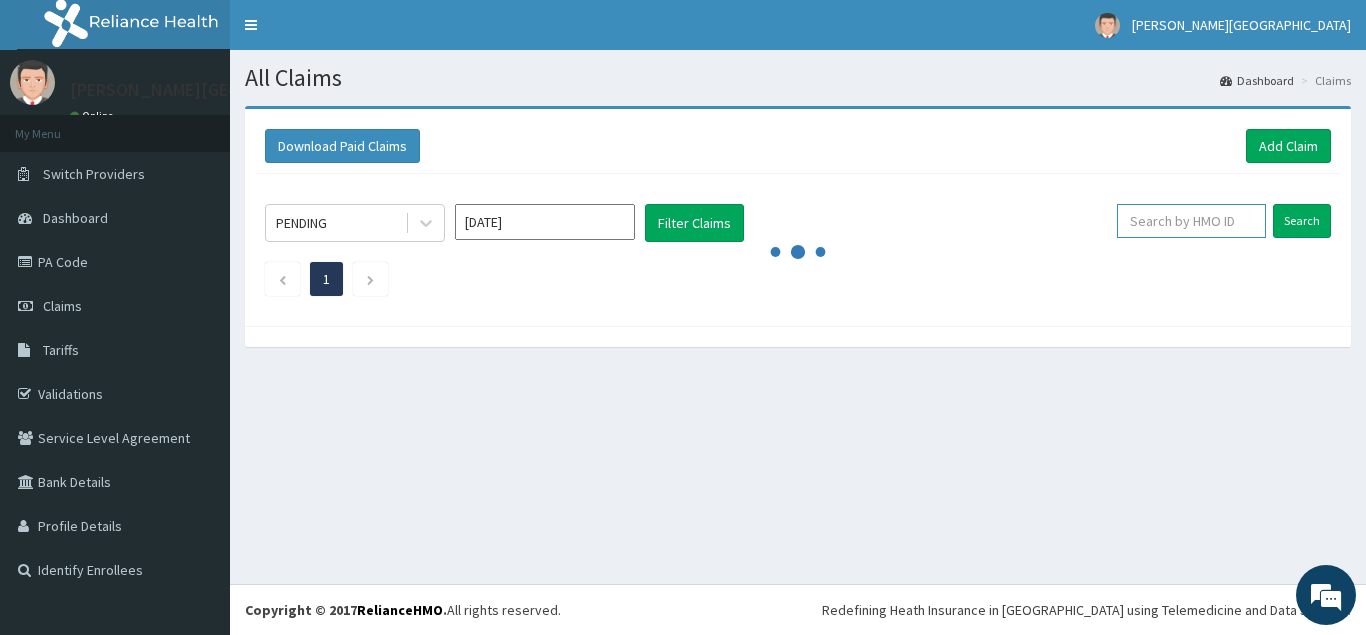 click at bounding box center (1191, 221) 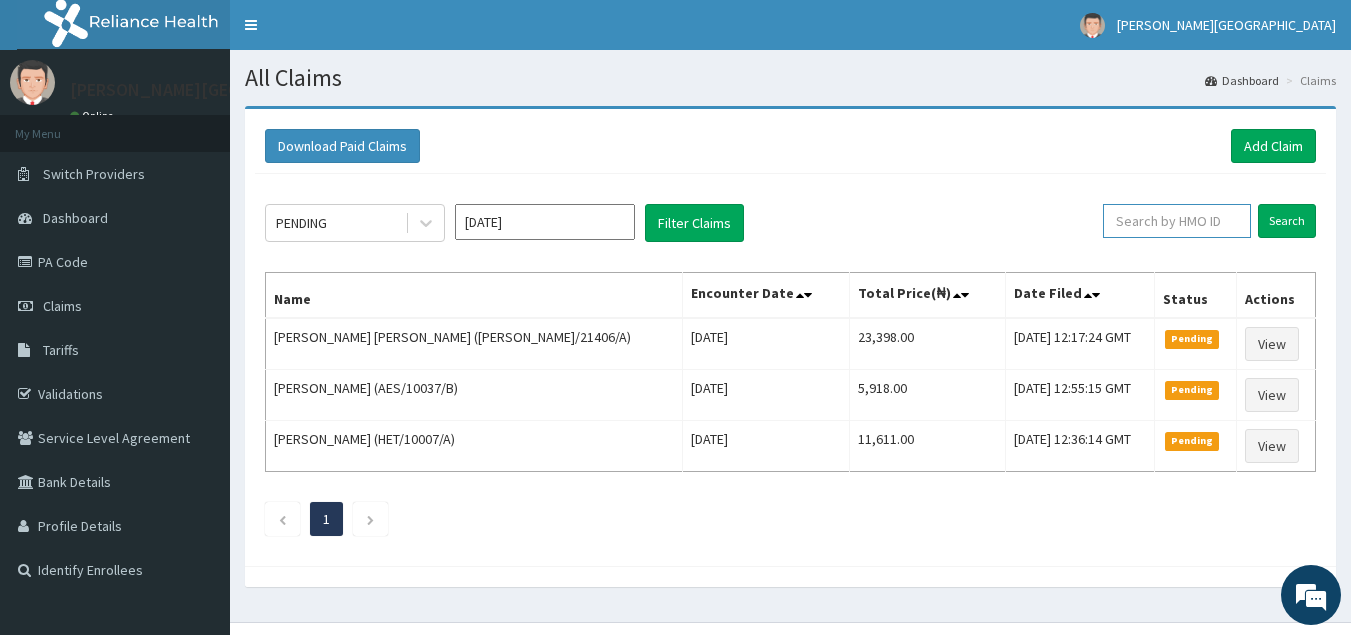 paste on "ISW/10104/A" 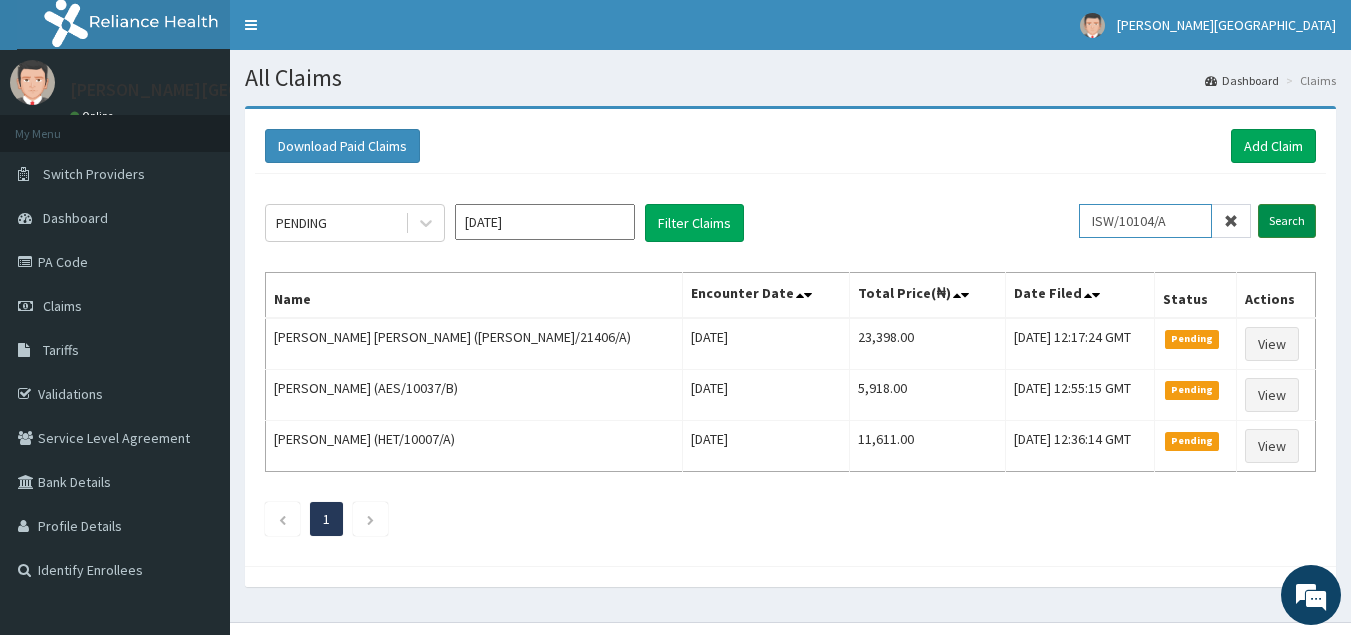 type on "ISW/10104/A" 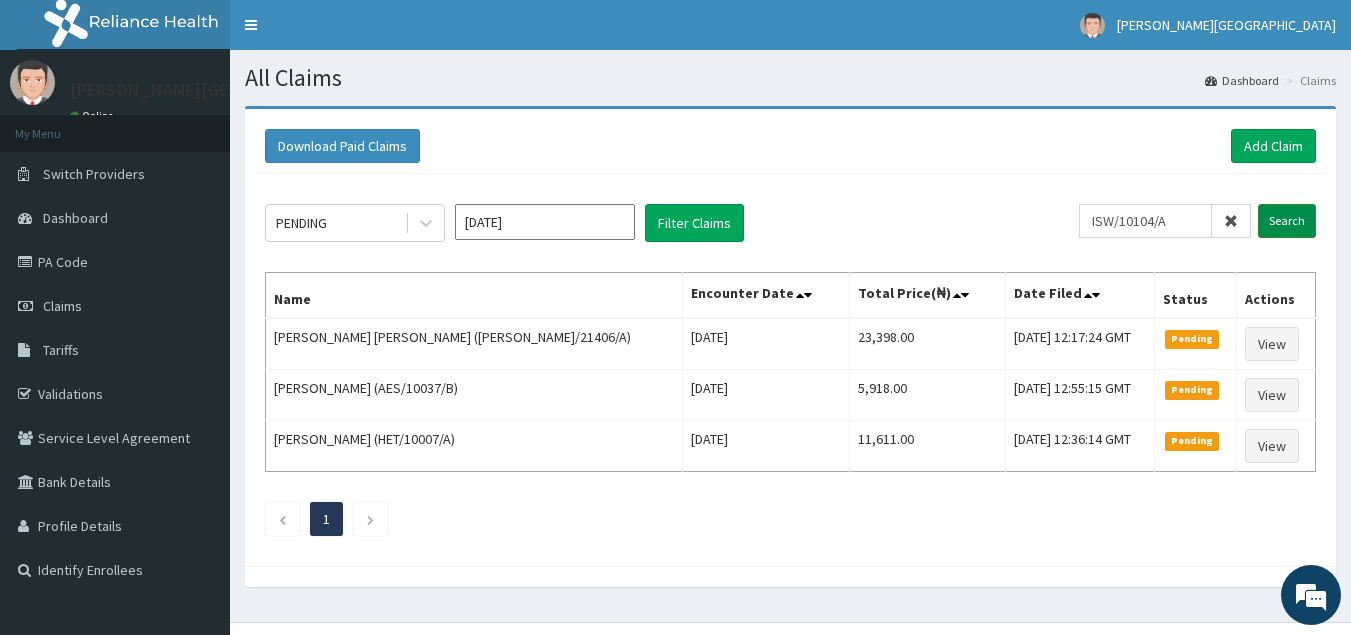 click on "Search" at bounding box center [1287, 221] 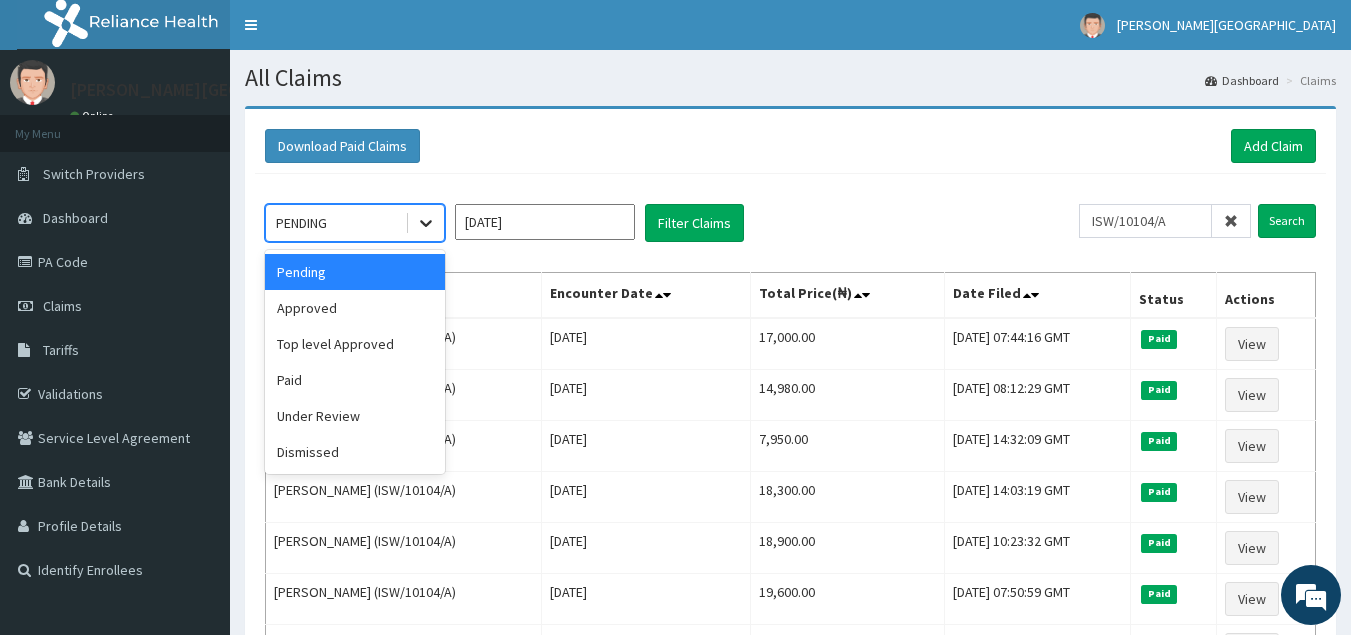 click 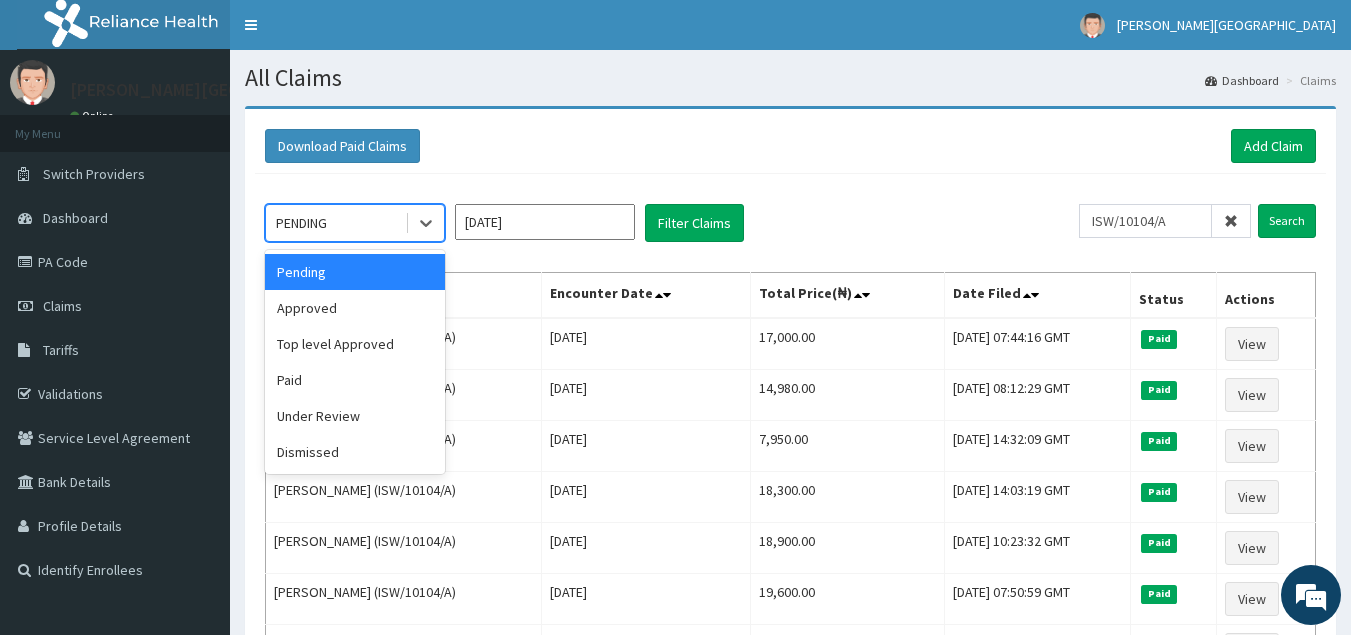 click on "Pending" at bounding box center [355, 272] 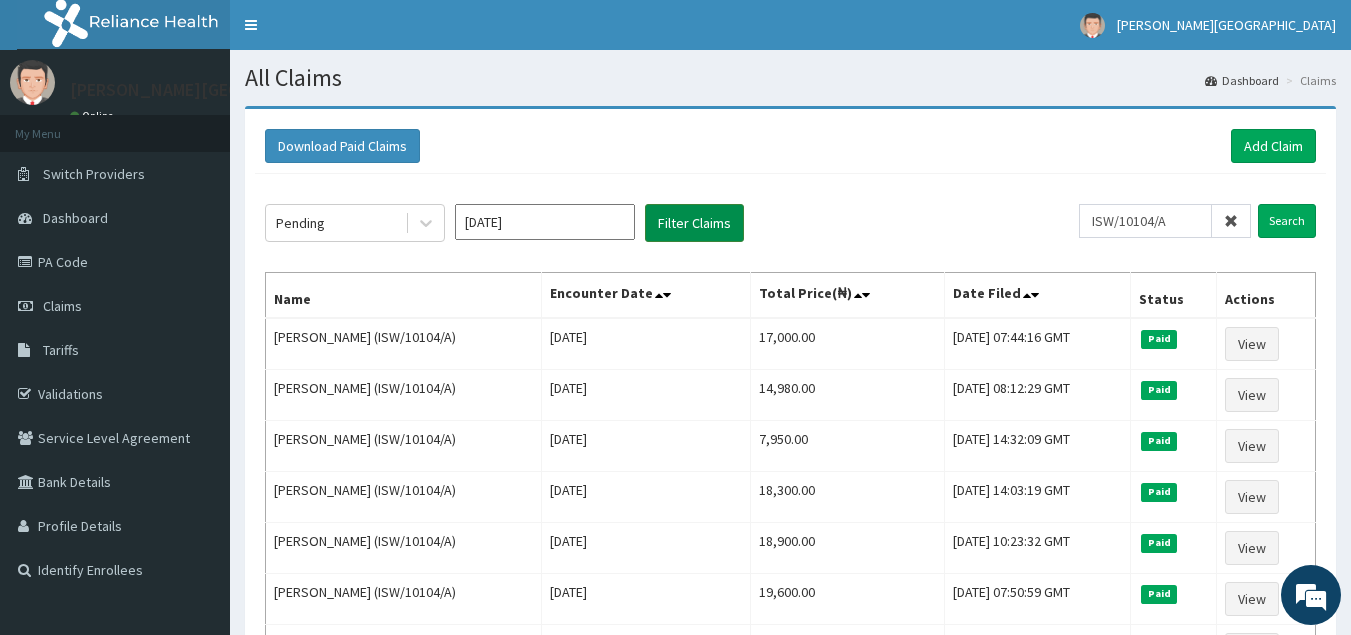 click on "Filter Claims" at bounding box center (694, 223) 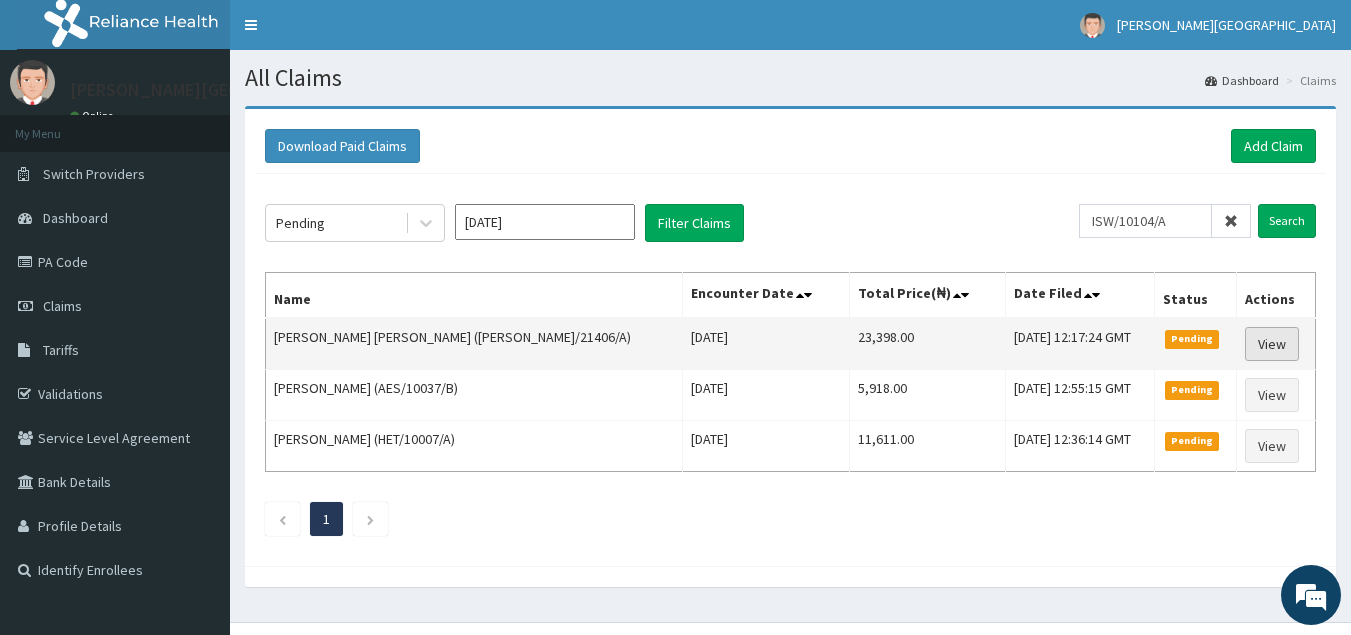 click on "View" at bounding box center (1272, 344) 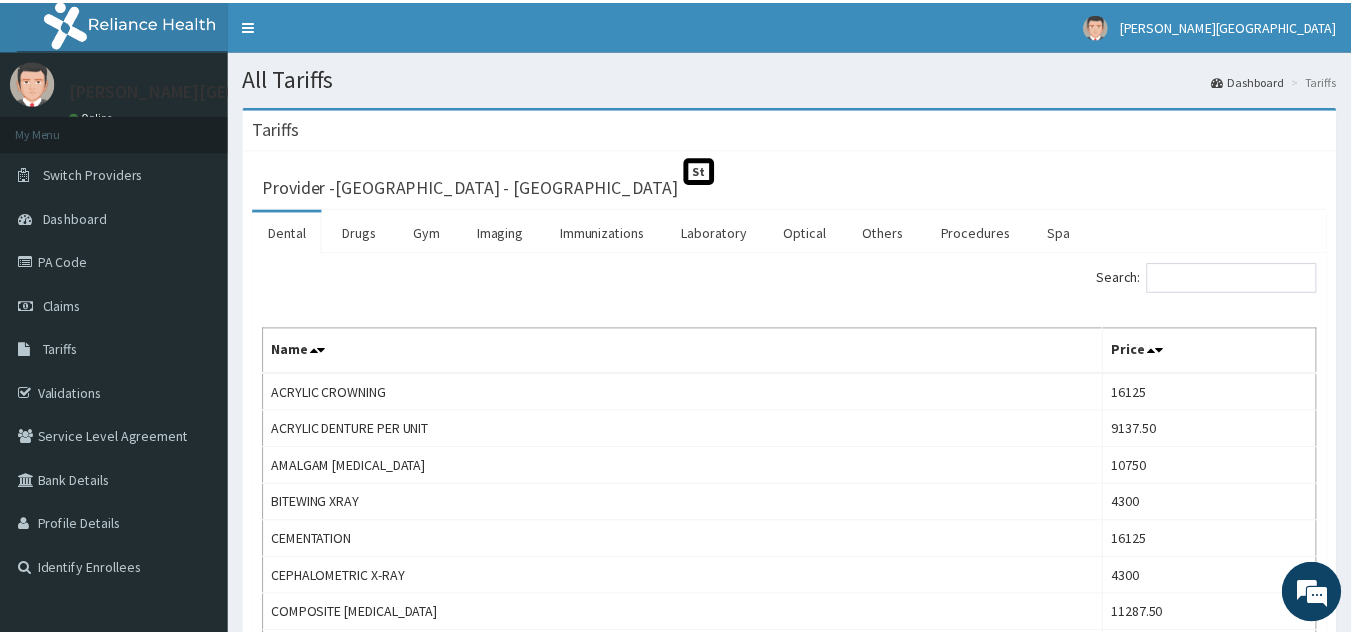 scroll, scrollTop: 0, scrollLeft: 0, axis: both 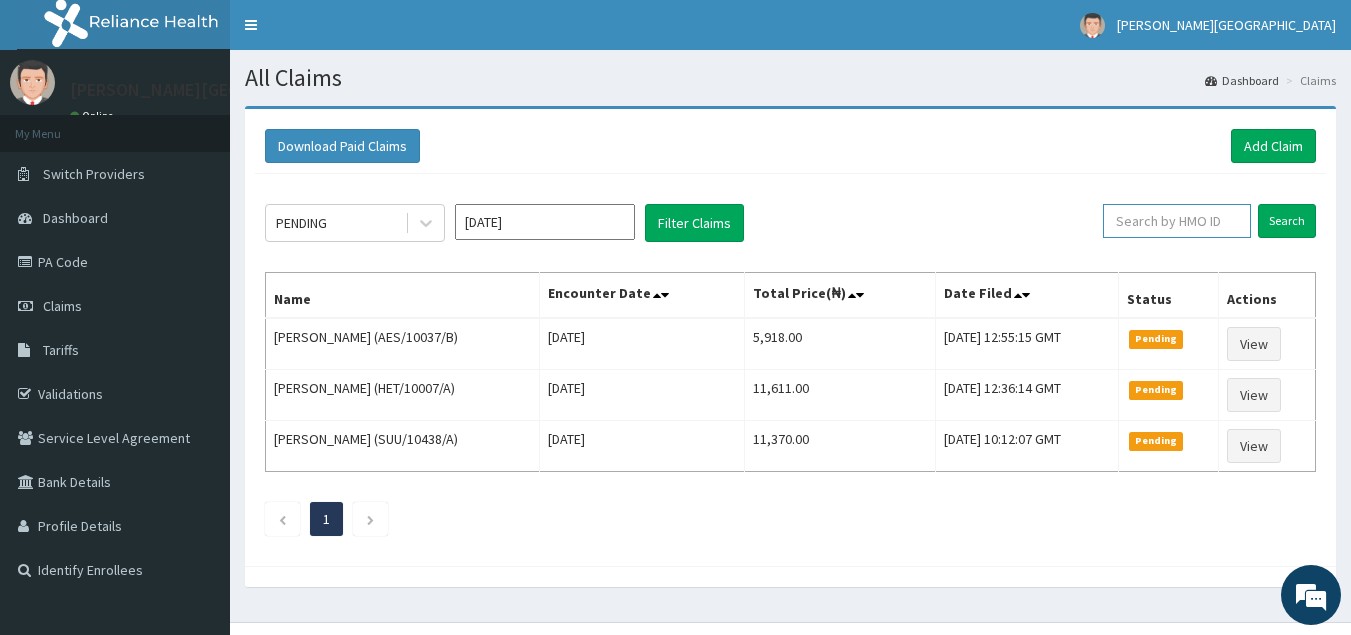 click at bounding box center (1177, 221) 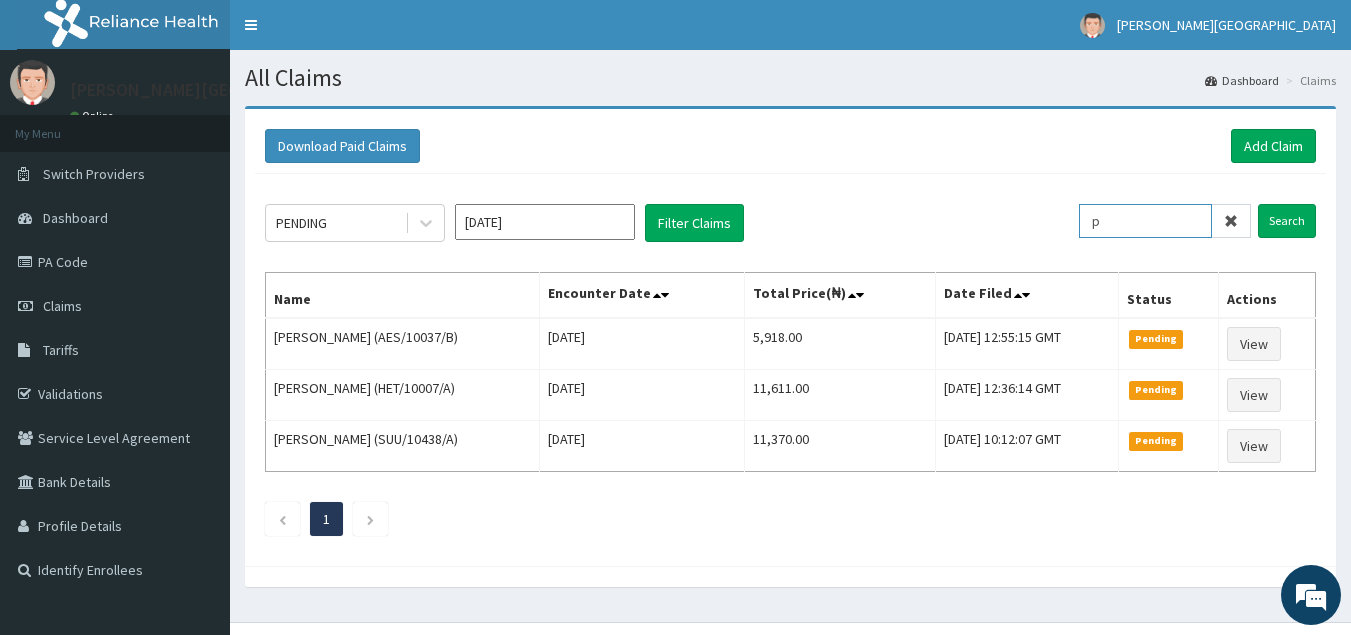 scroll, scrollTop: 0, scrollLeft: 0, axis: both 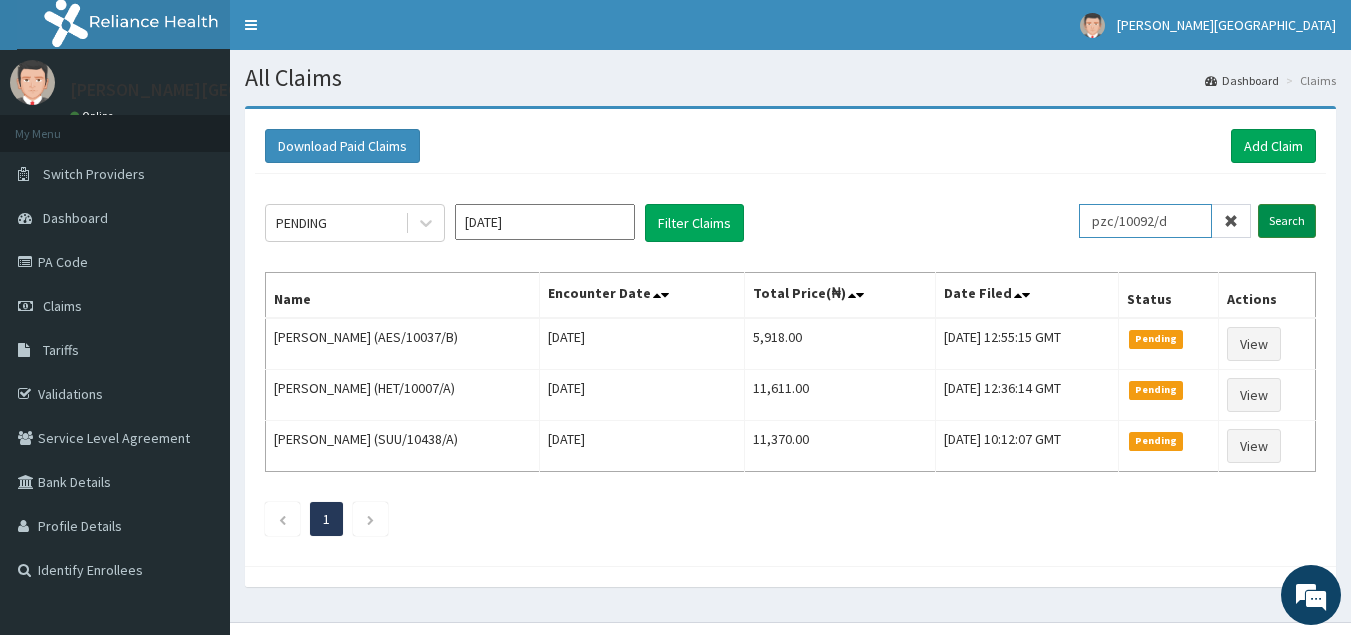 type on "pzc/10092/d" 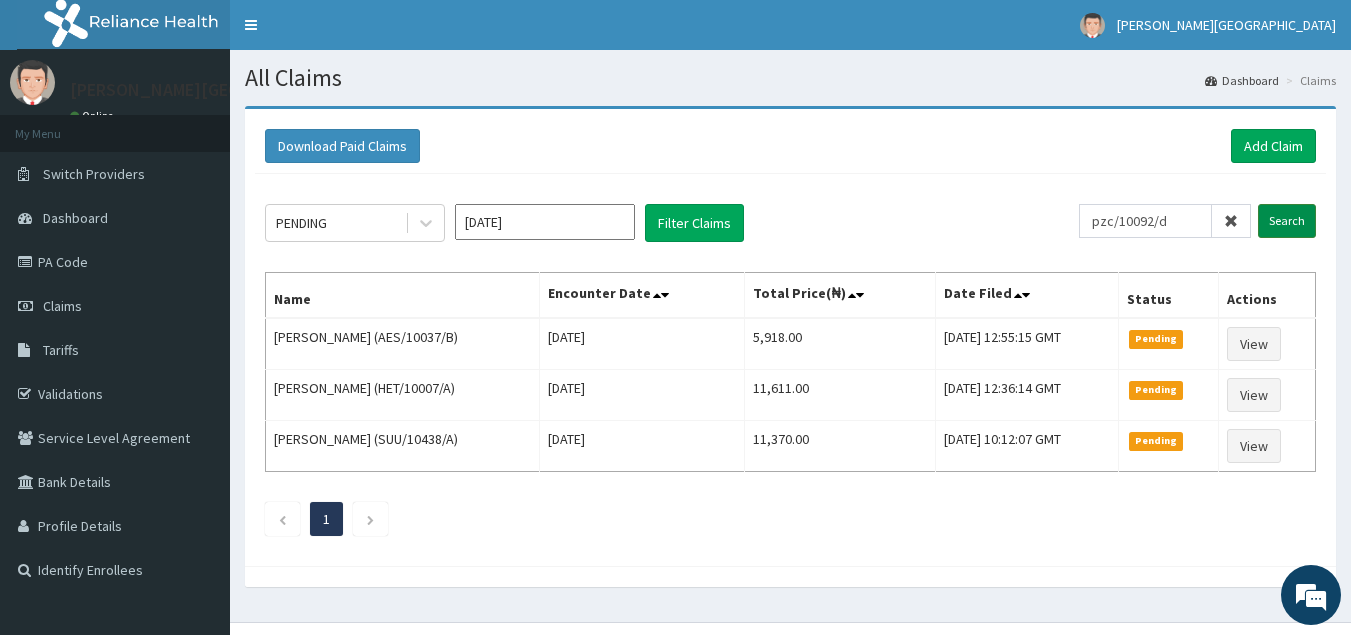click on "Search" at bounding box center (1287, 221) 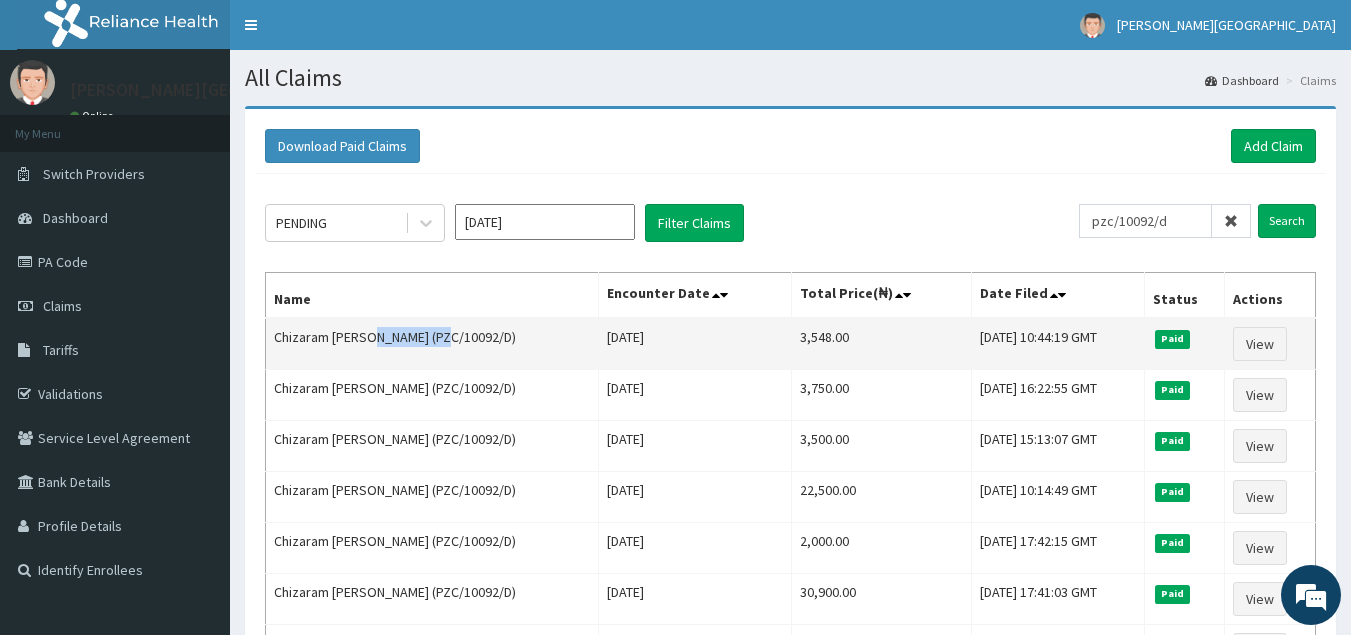 drag, startPoint x: 375, startPoint y: 333, endPoint x: 446, endPoint y: 339, distance: 71.25307 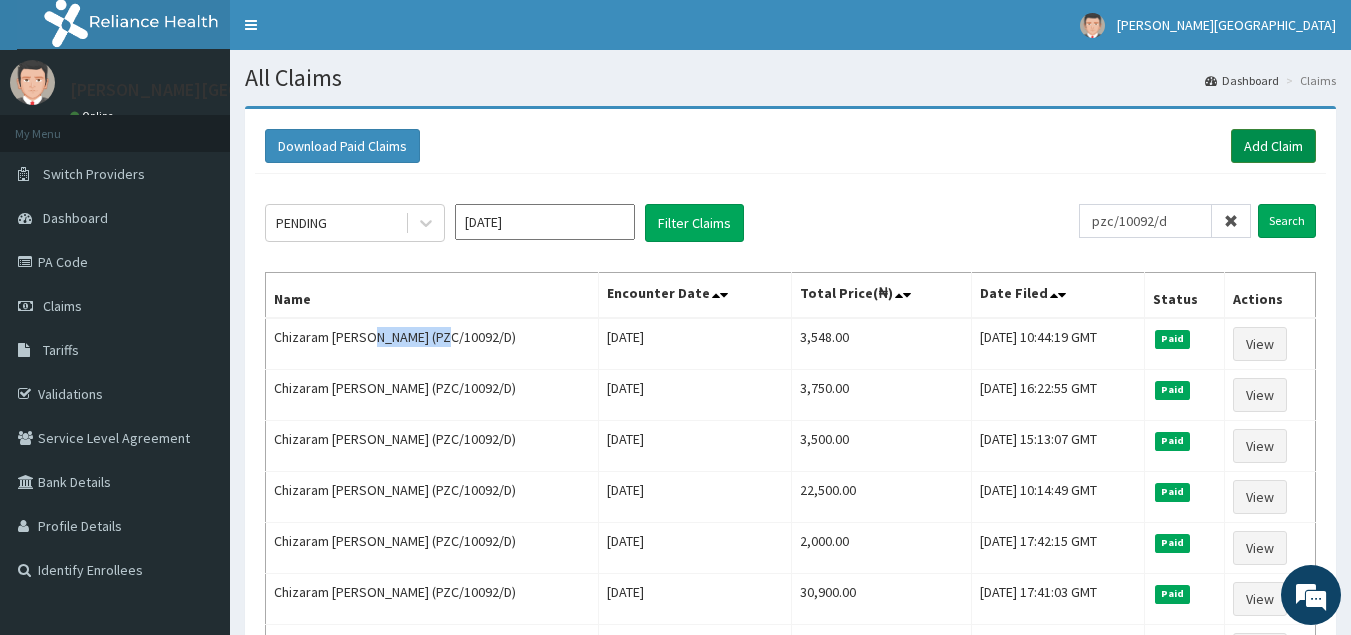 click on "Add Claim" at bounding box center [1273, 146] 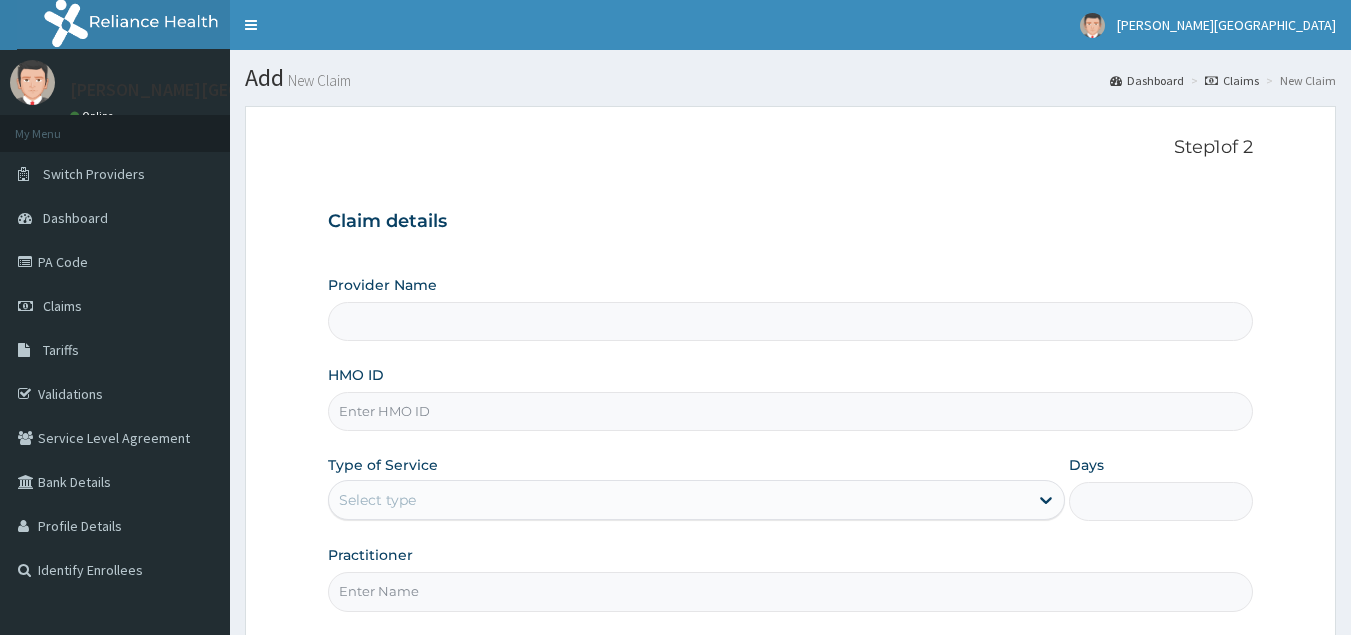 scroll, scrollTop: 0, scrollLeft: 0, axis: both 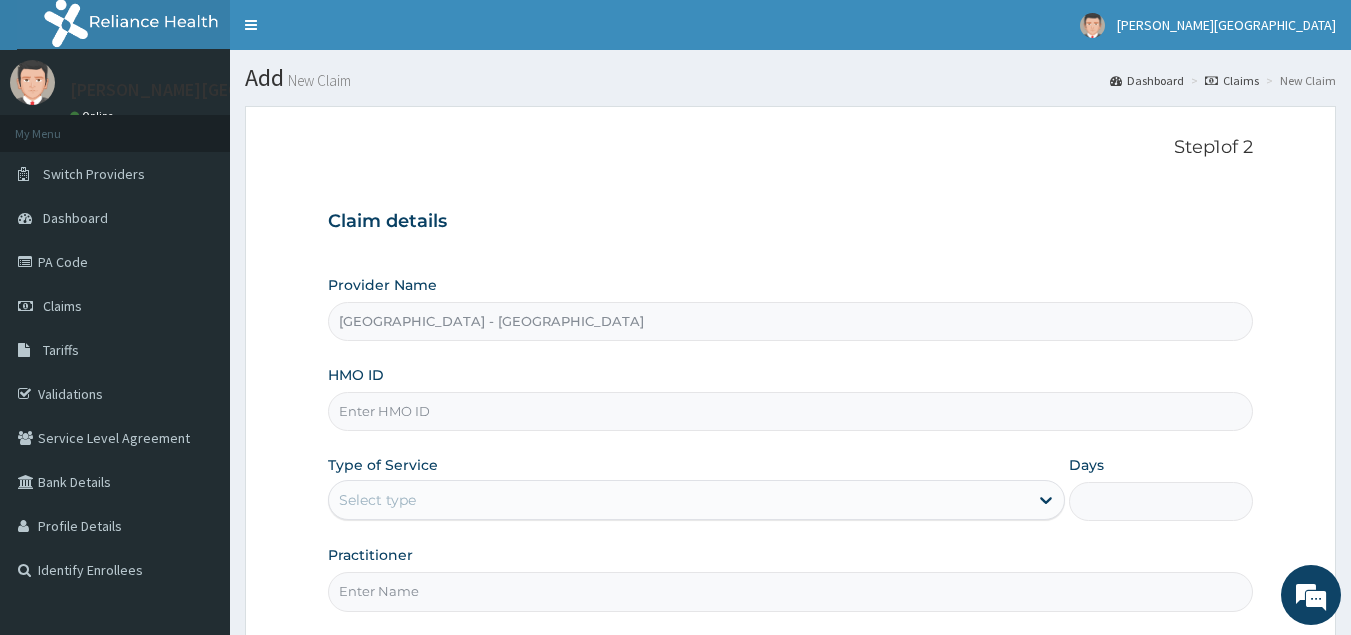 click on "HMO ID" at bounding box center (791, 411) 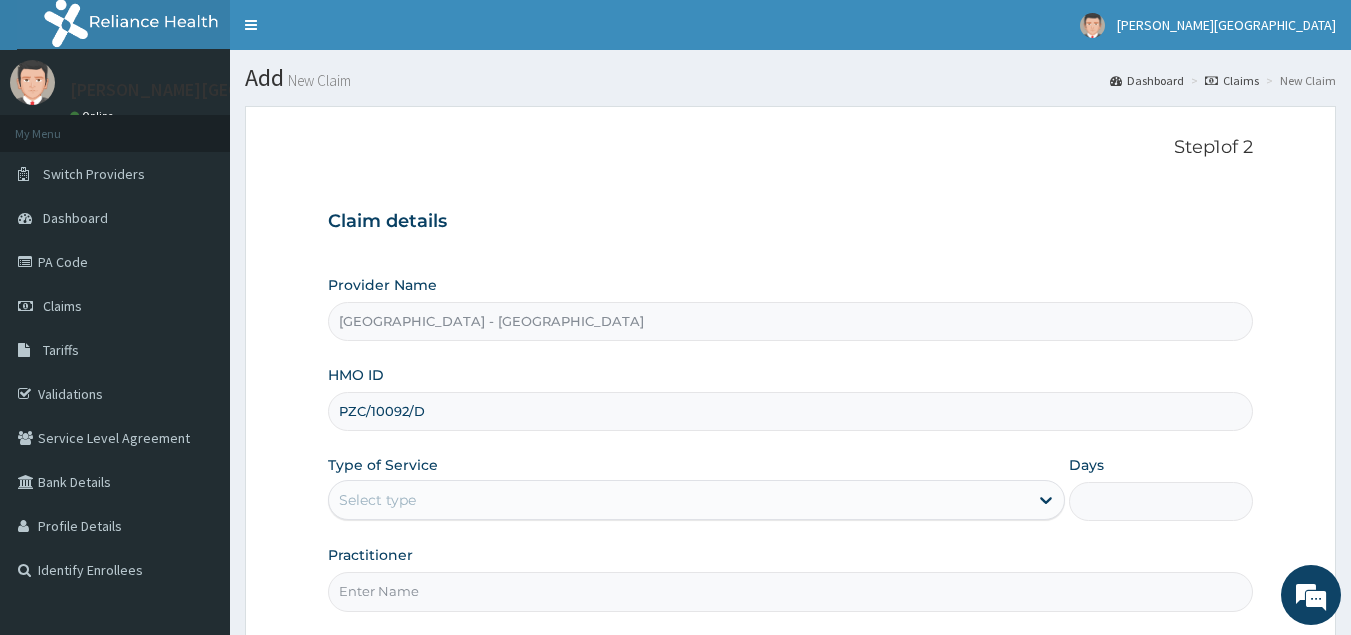 type on "PZC/10092/D" 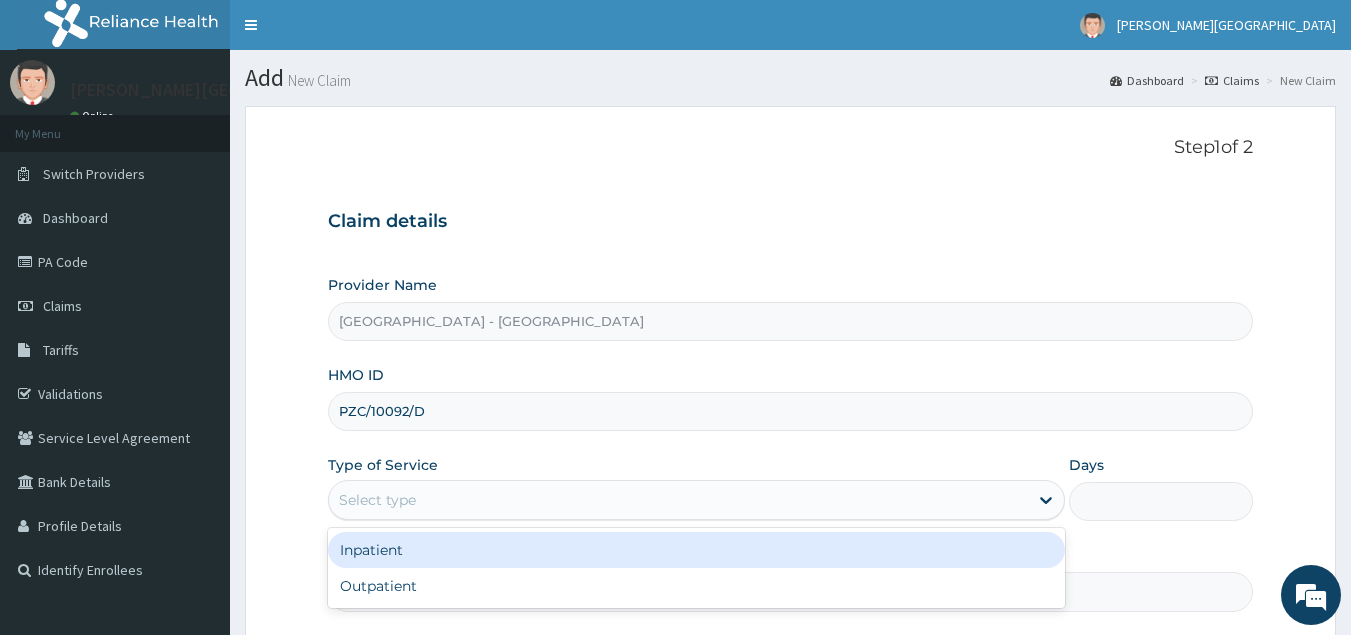 click on "Select type" at bounding box center [377, 500] 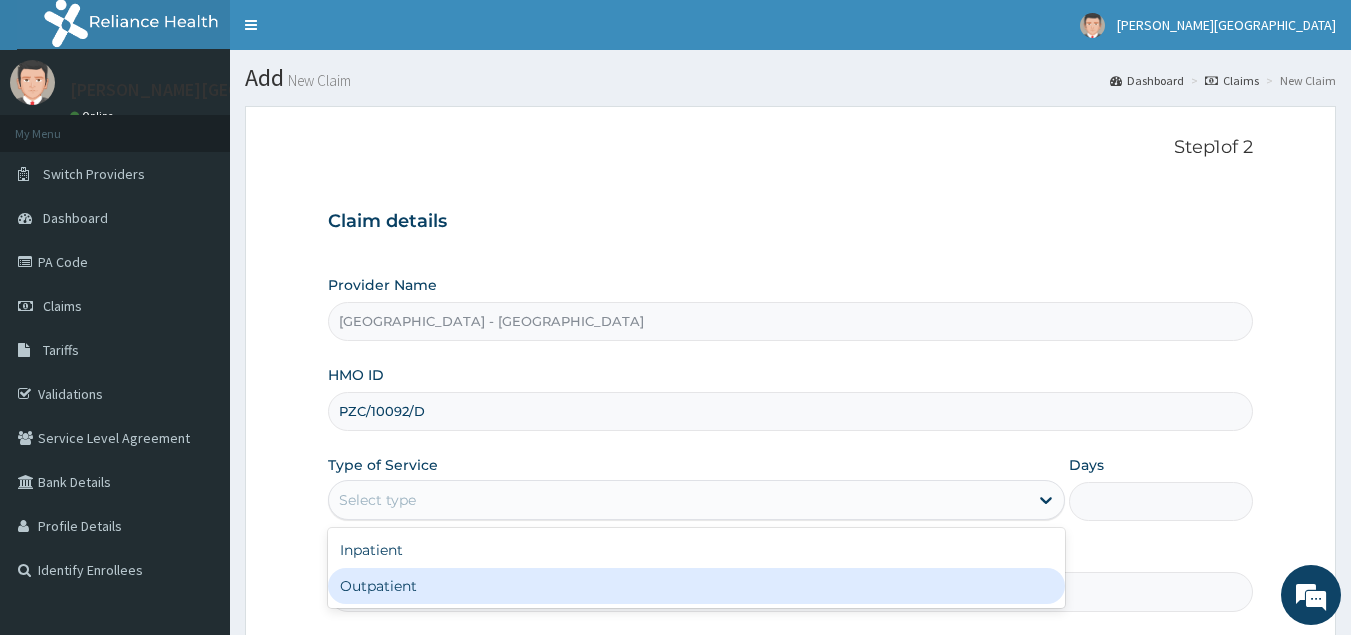 click on "Outpatient" at bounding box center (696, 586) 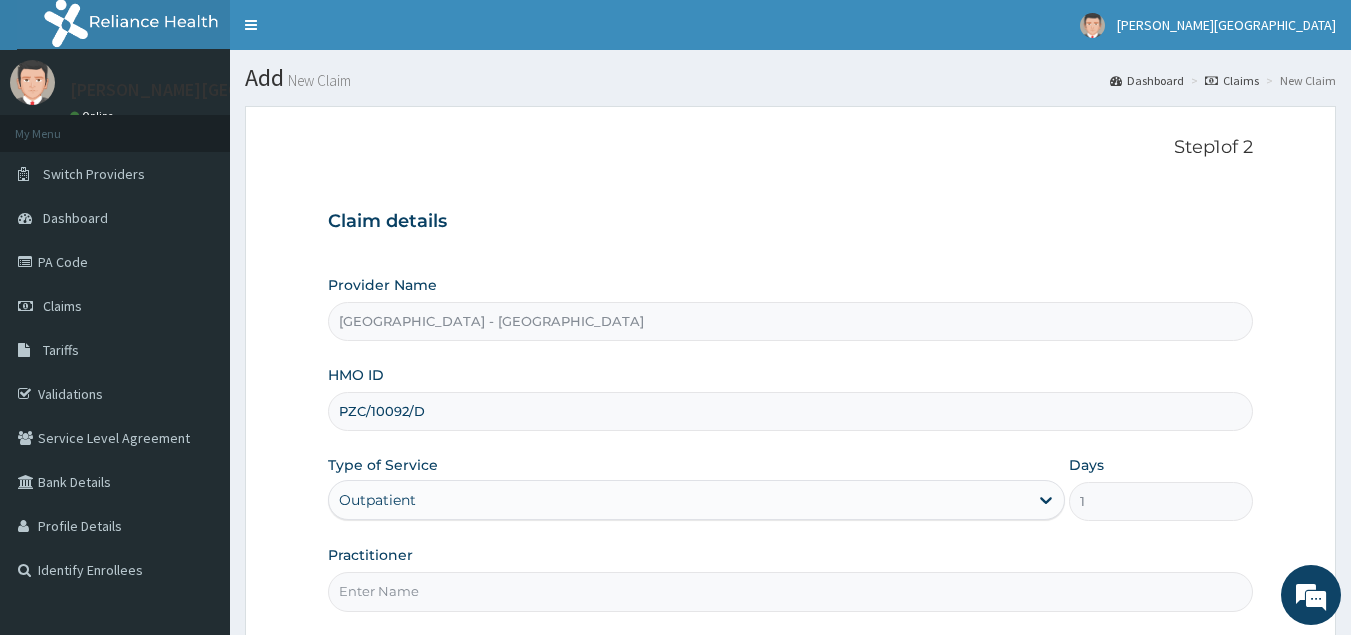 click on "Practitioner" at bounding box center (791, 591) 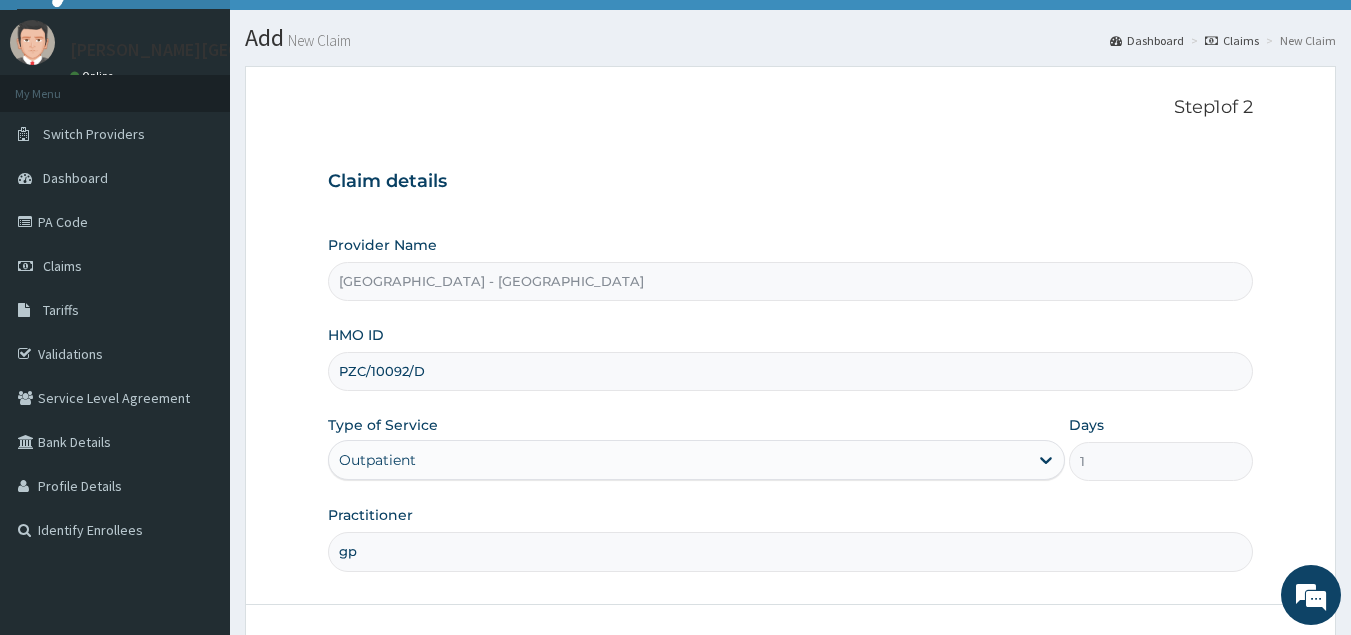 scroll, scrollTop: 189, scrollLeft: 0, axis: vertical 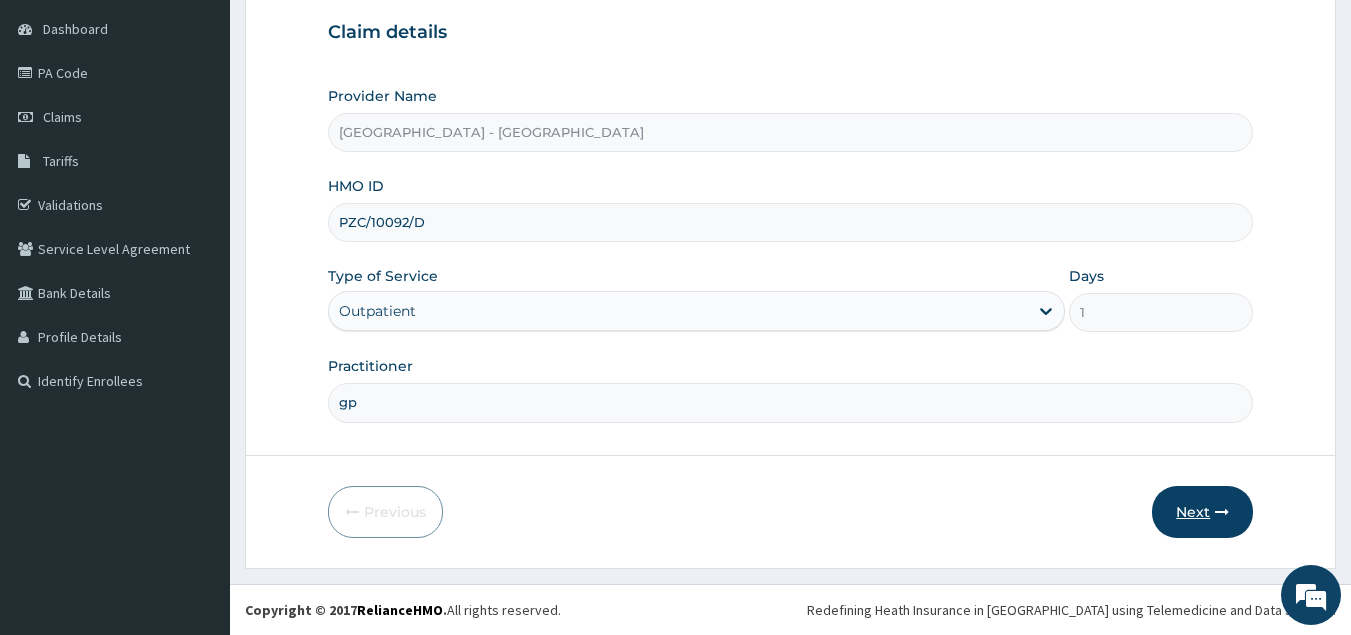 type on "gp" 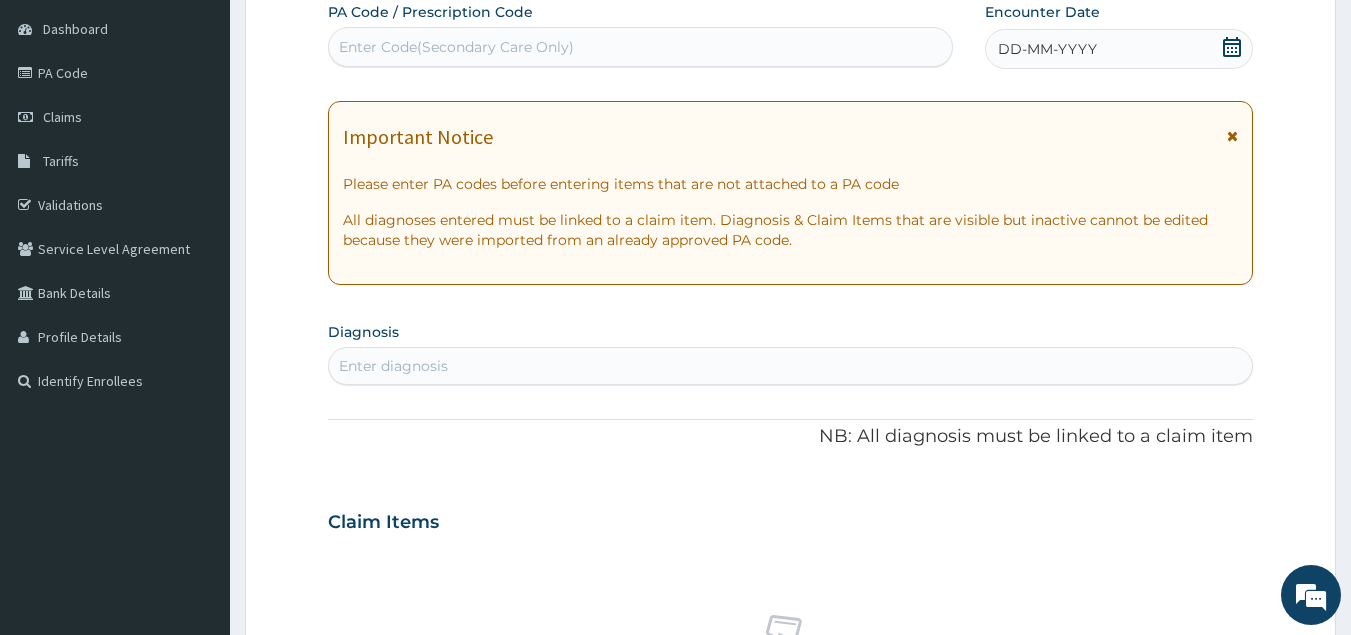 click on "Enter Code(Secondary Care Only)" at bounding box center [456, 47] 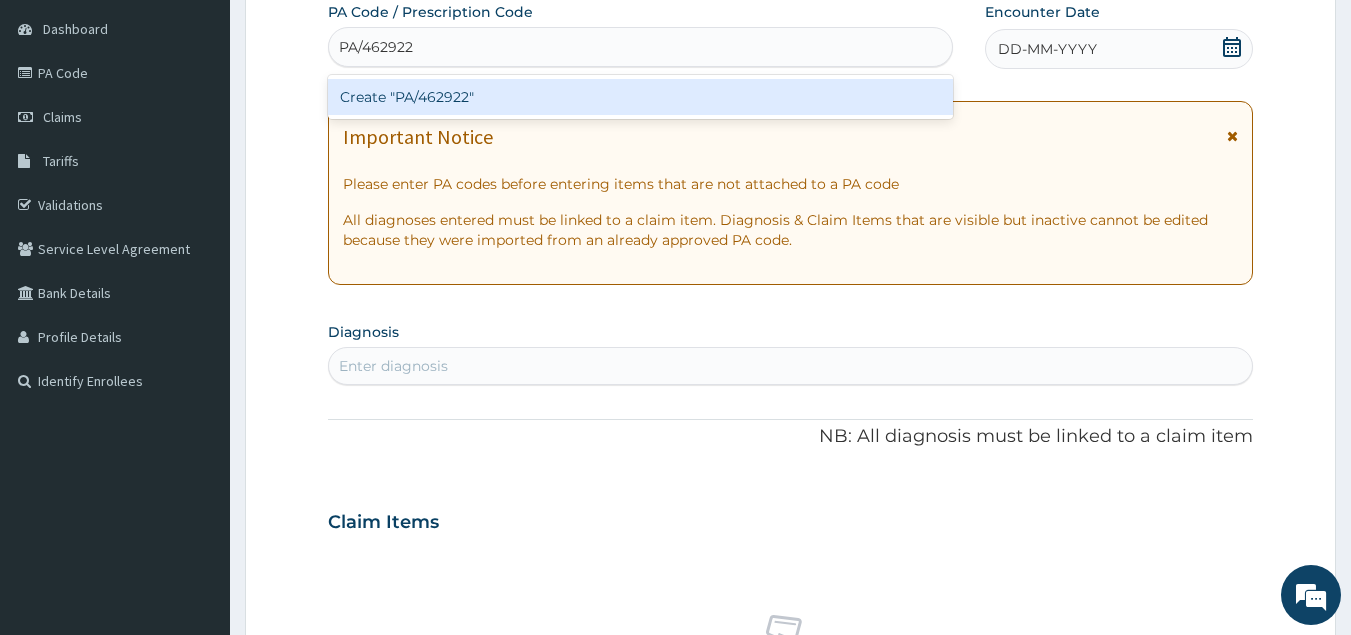 click on "Create "PA/462922"" at bounding box center (641, 97) 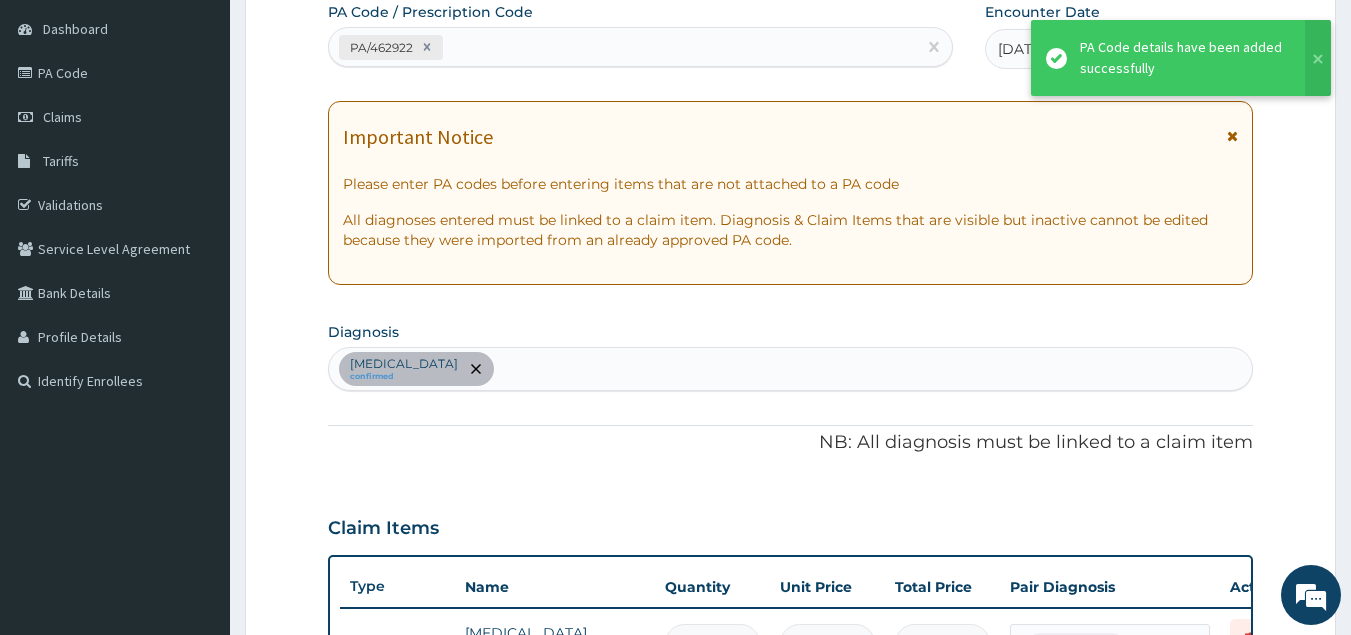 scroll, scrollTop: 584, scrollLeft: 0, axis: vertical 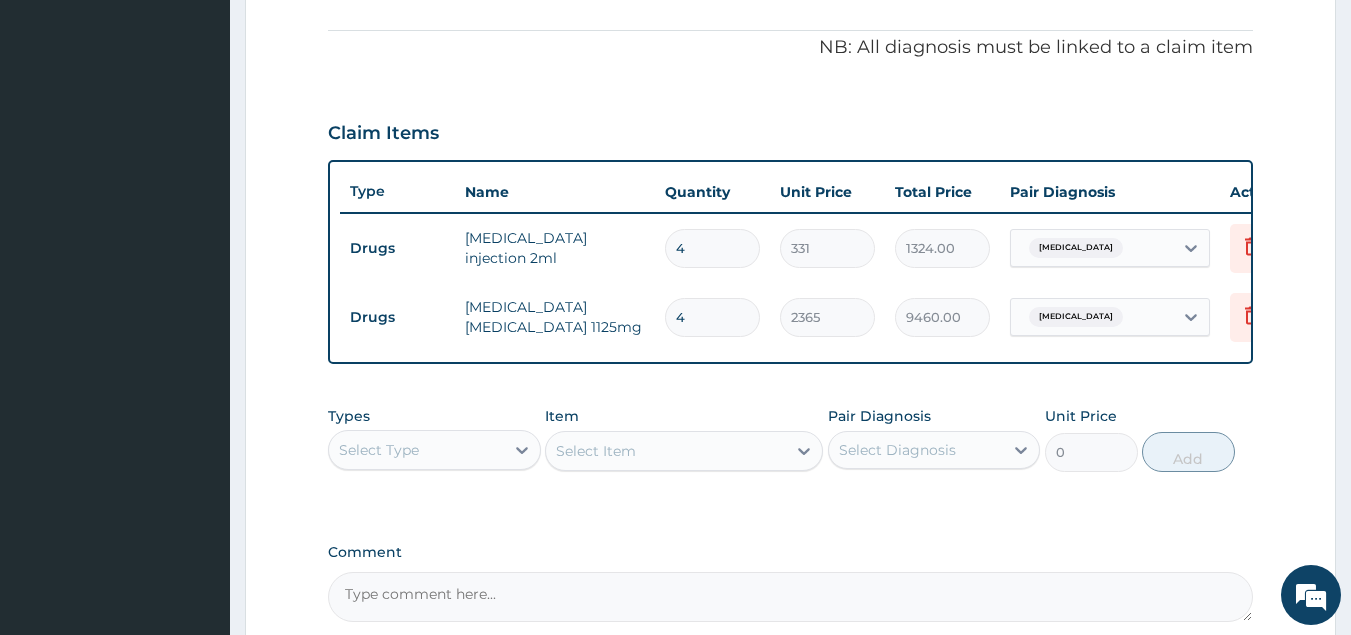 click on "Select Type" at bounding box center [416, 450] 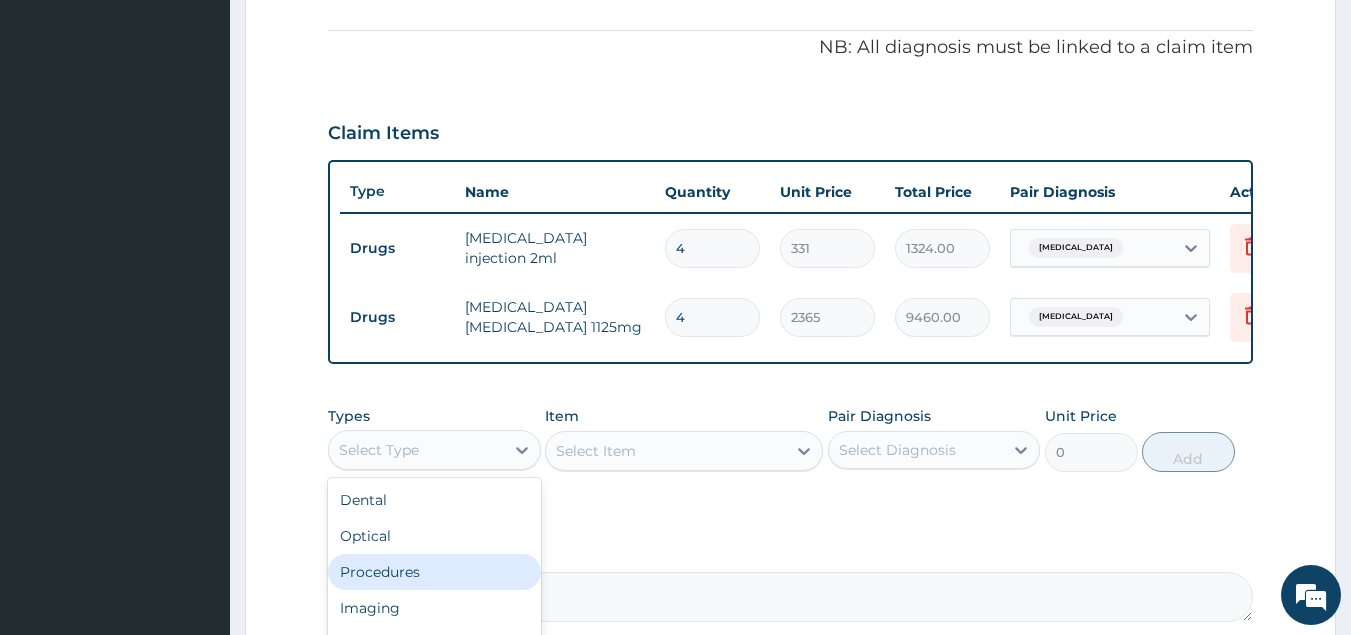 click on "Procedures" at bounding box center (434, 572) 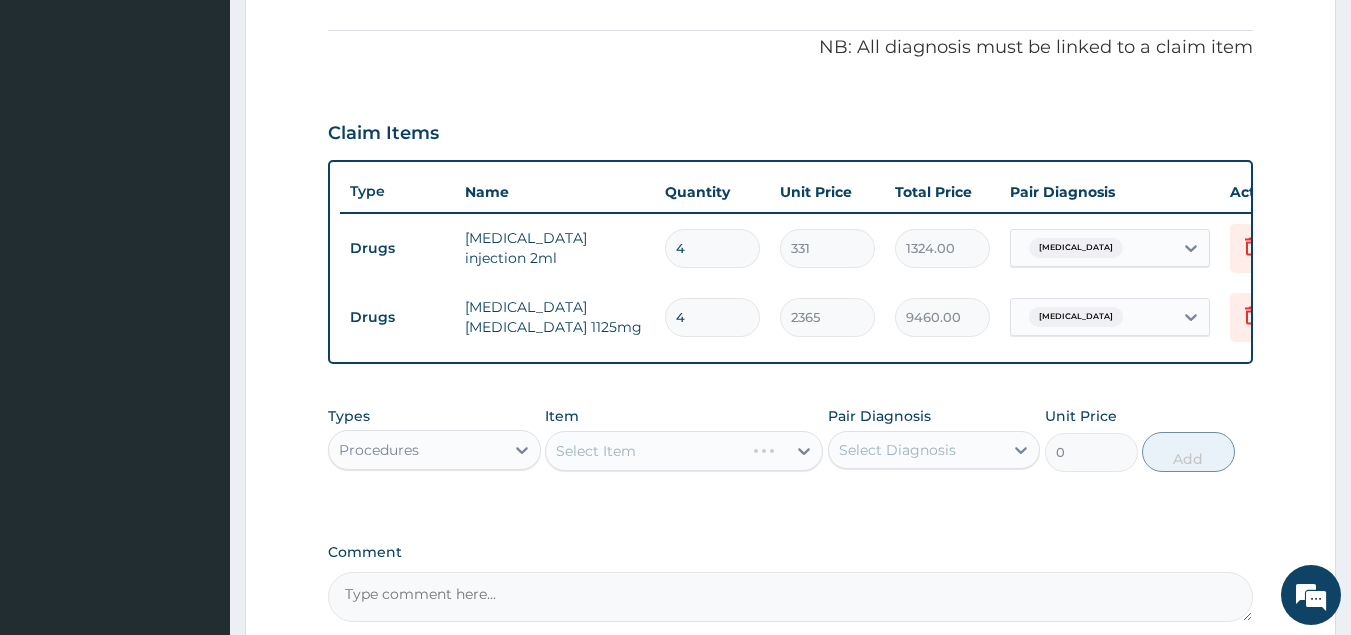 click on "Select Item" at bounding box center [684, 451] 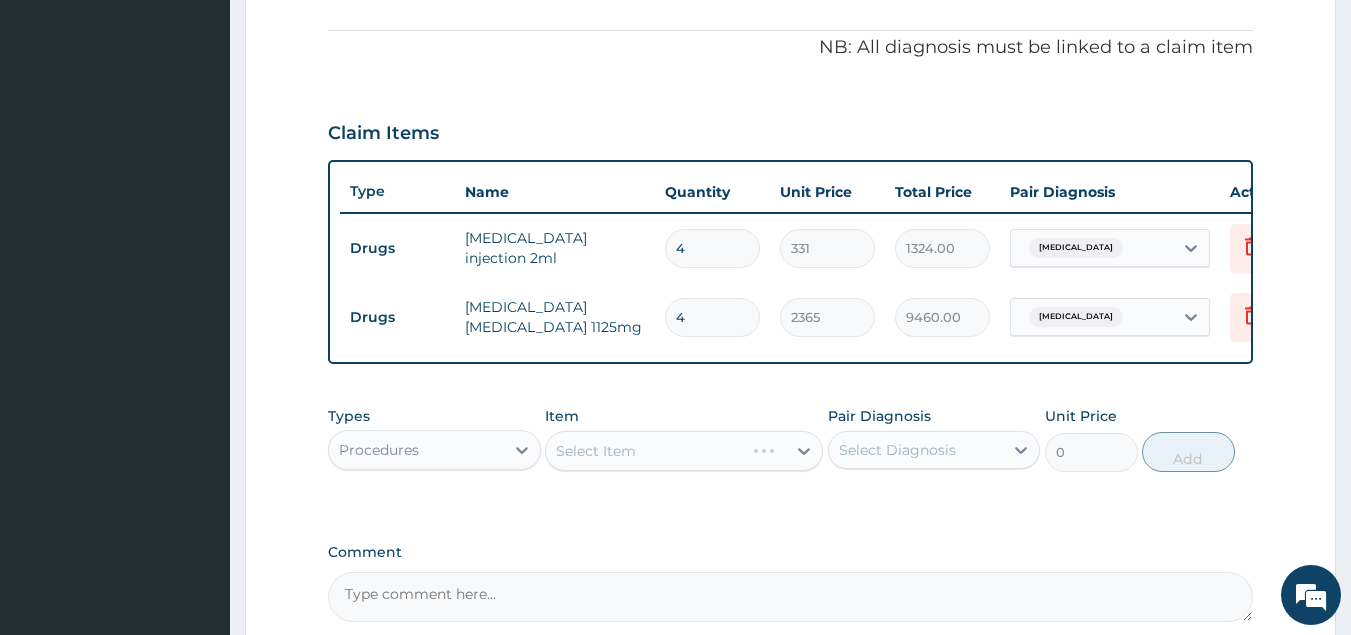 click on "Select Item" at bounding box center (684, 451) 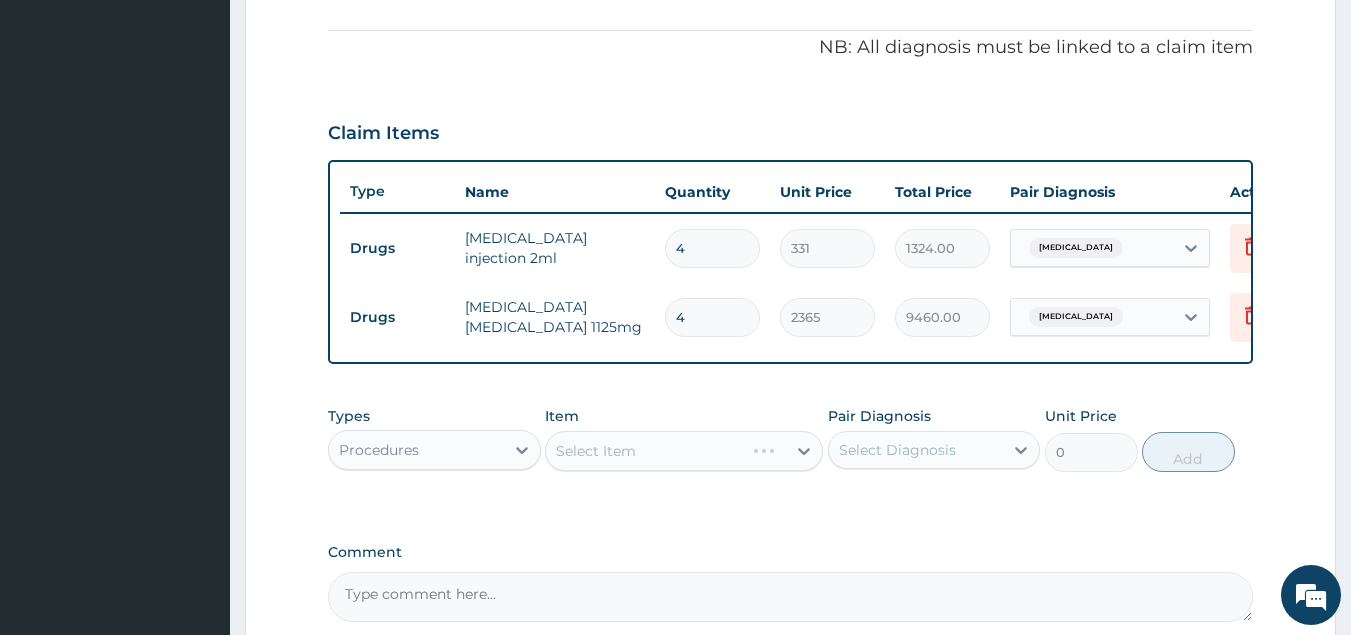 click on "Select Item" at bounding box center (684, 451) 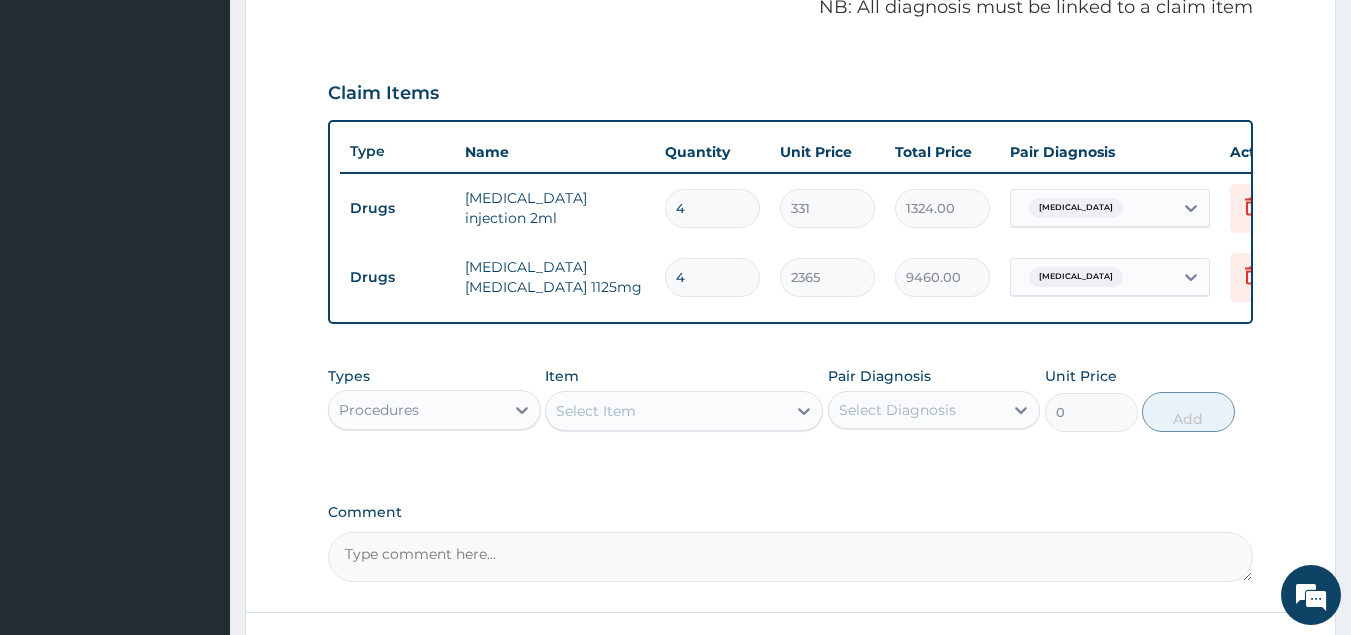 scroll, scrollTop: 796, scrollLeft: 0, axis: vertical 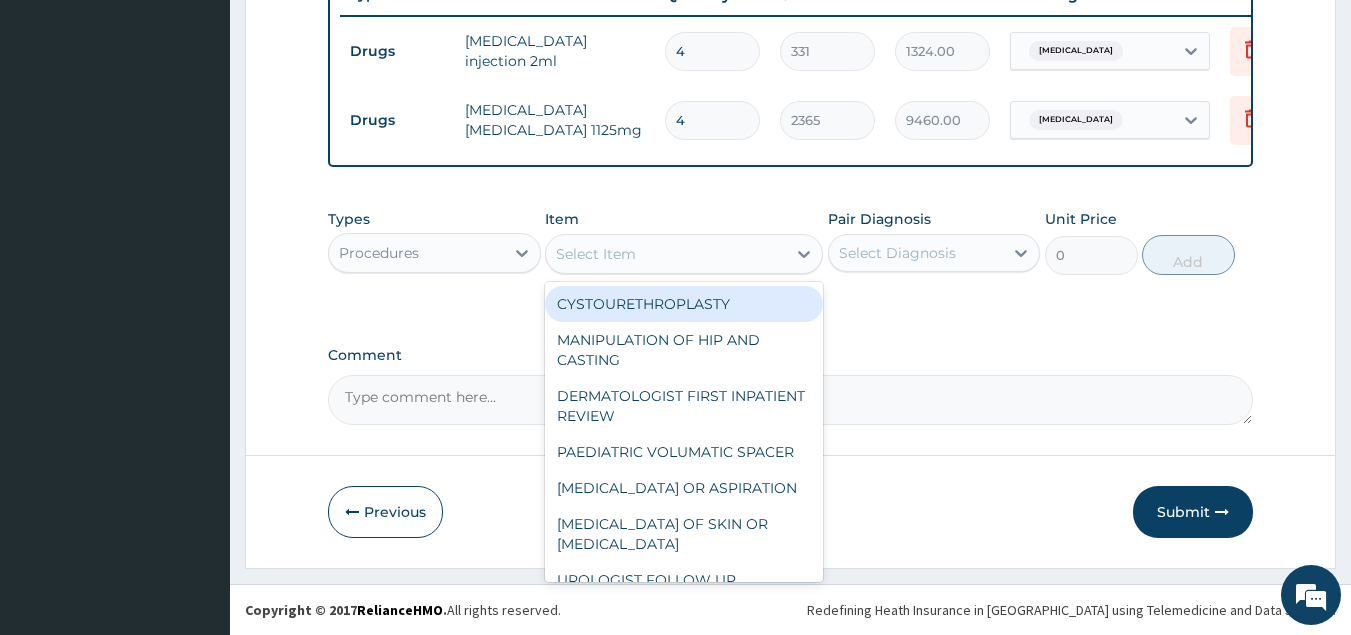 click on "Select Item" at bounding box center [666, 254] 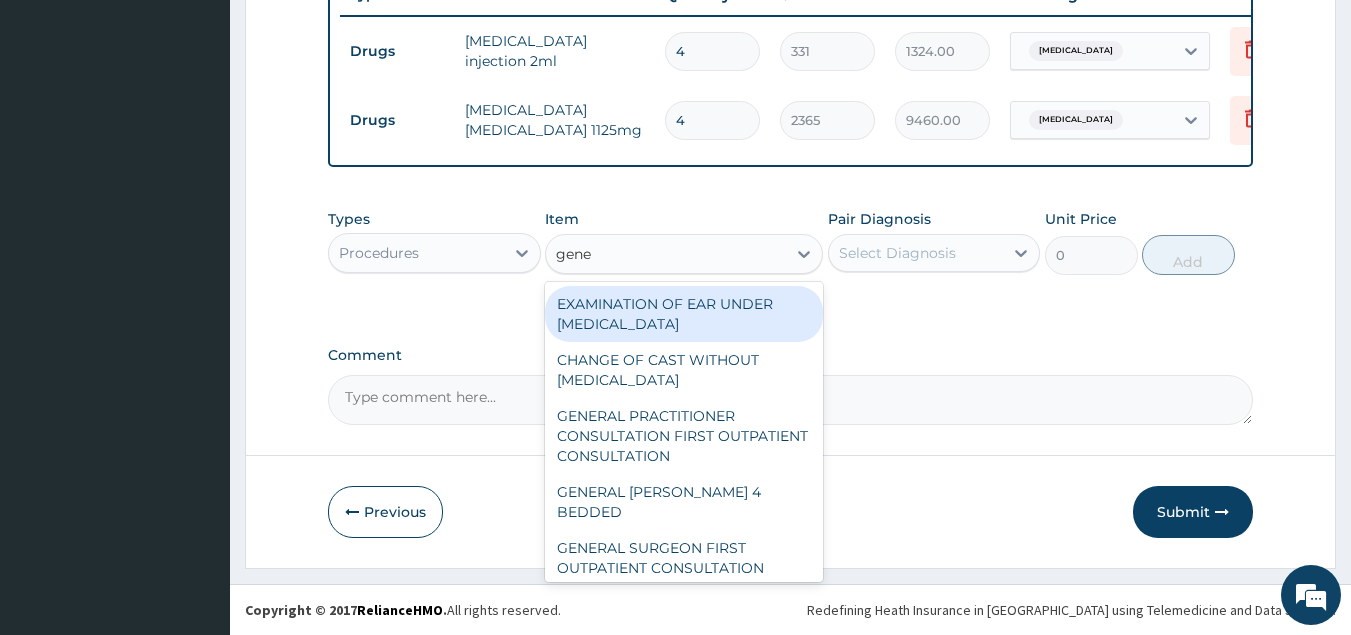 type on "gener" 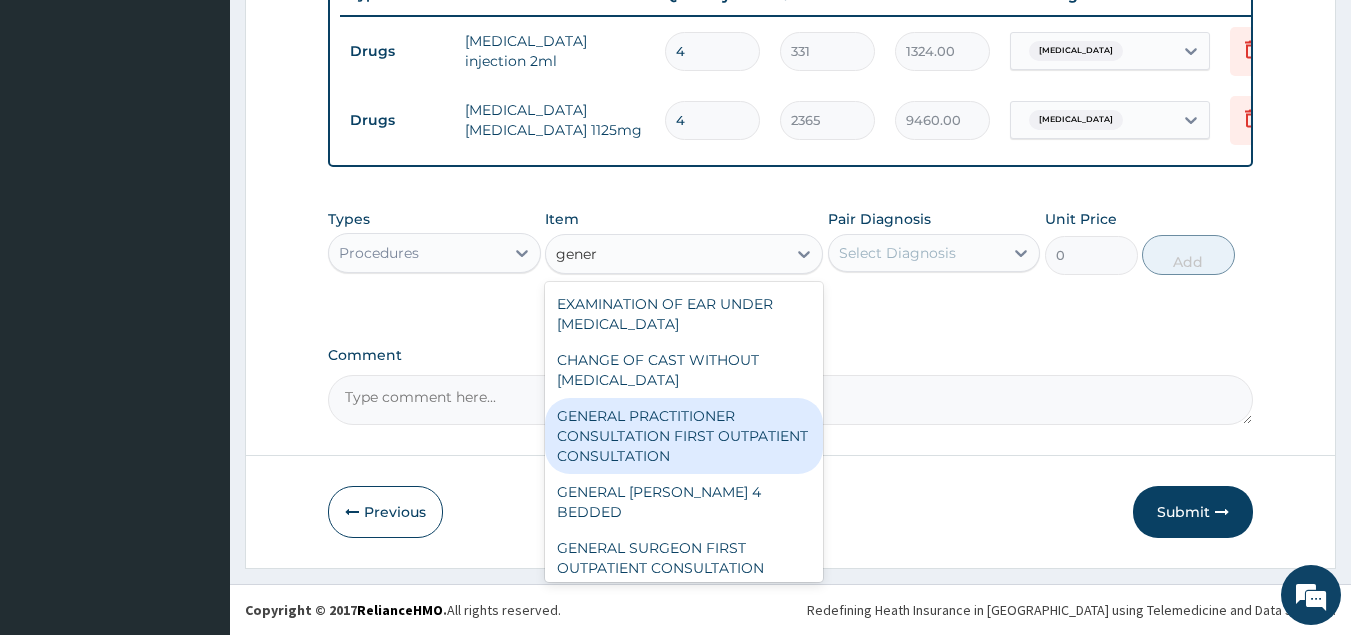 click on "GENERAL PRACTITIONER CONSULTATION FIRST OUTPATIENT CONSULTATION" at bounding box center (684, 436) 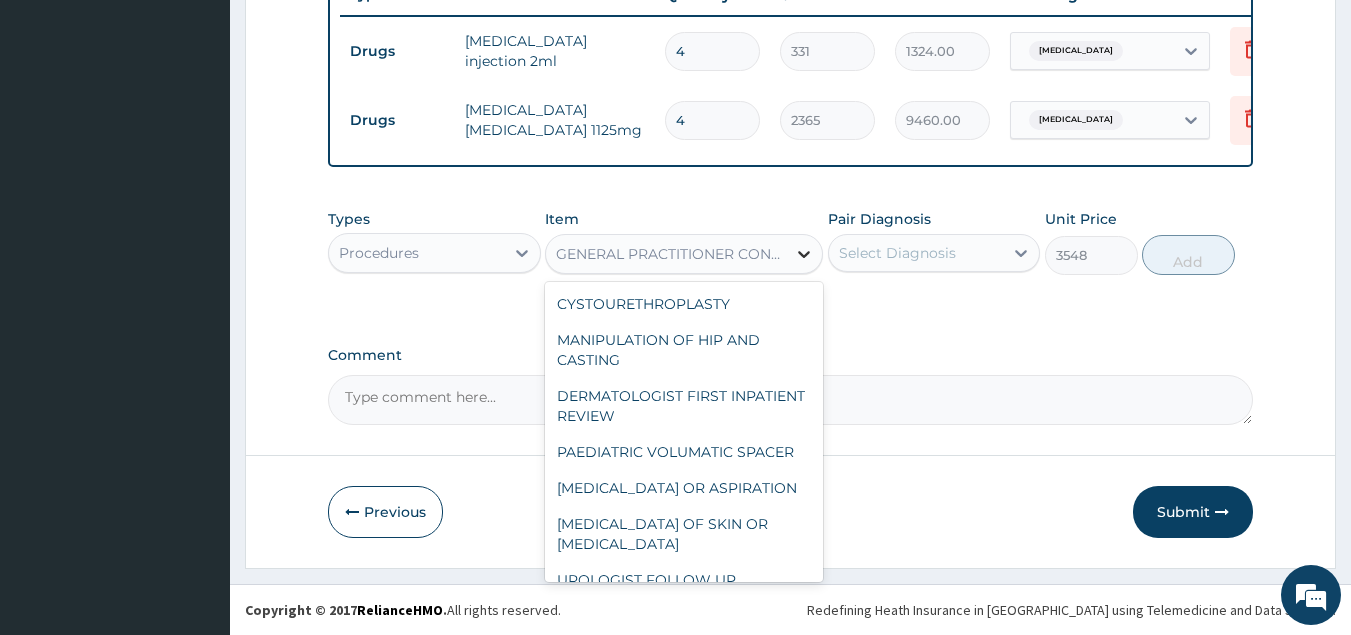 click at bounding box center [804, 254] 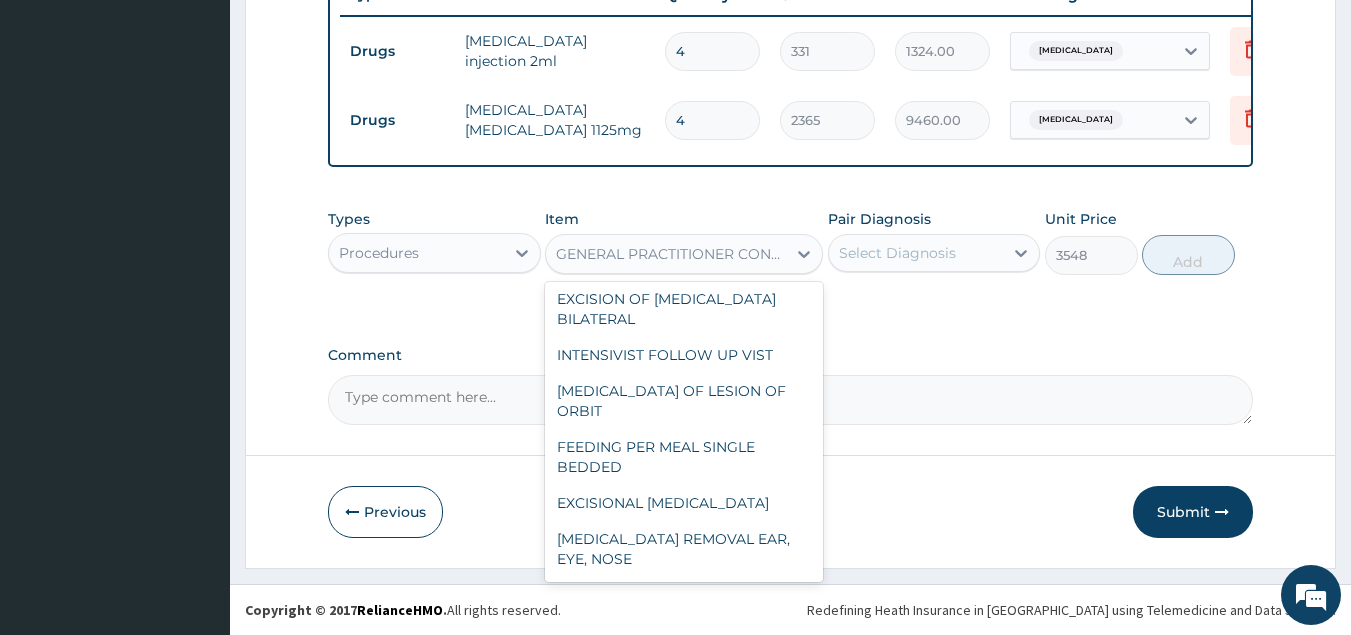 scroll, scrollTop: 10076, scrollLeft: 0, axis: vertical 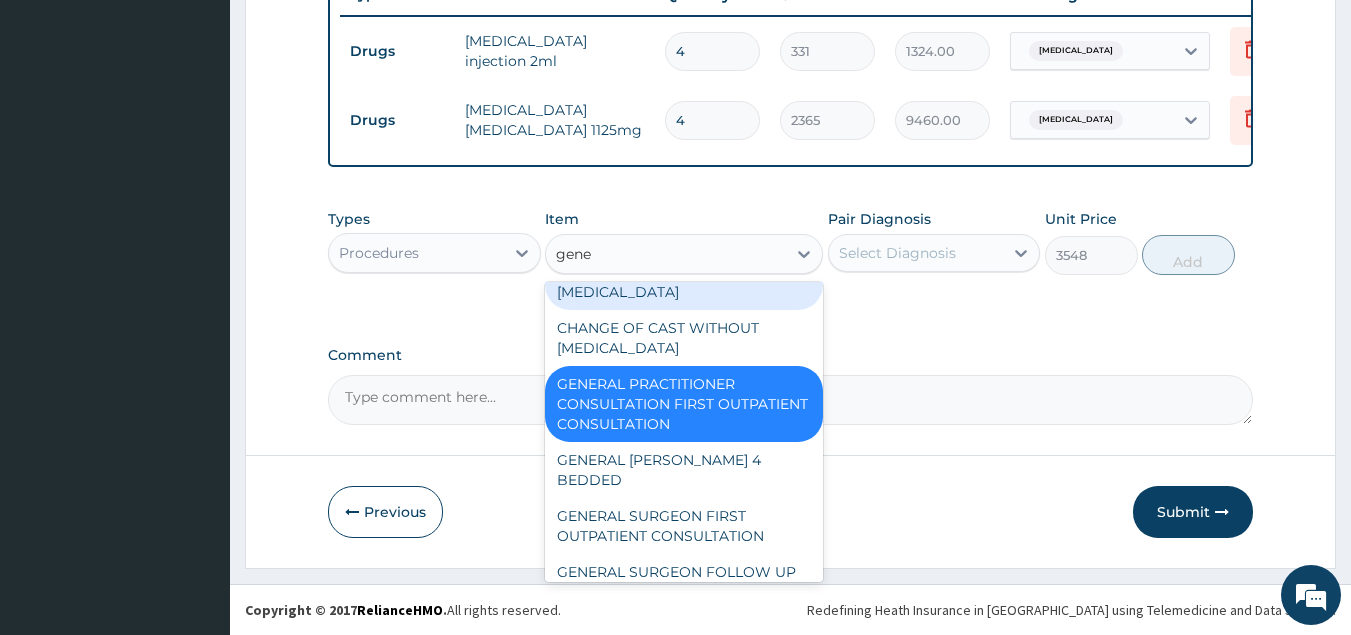 type on "gener" 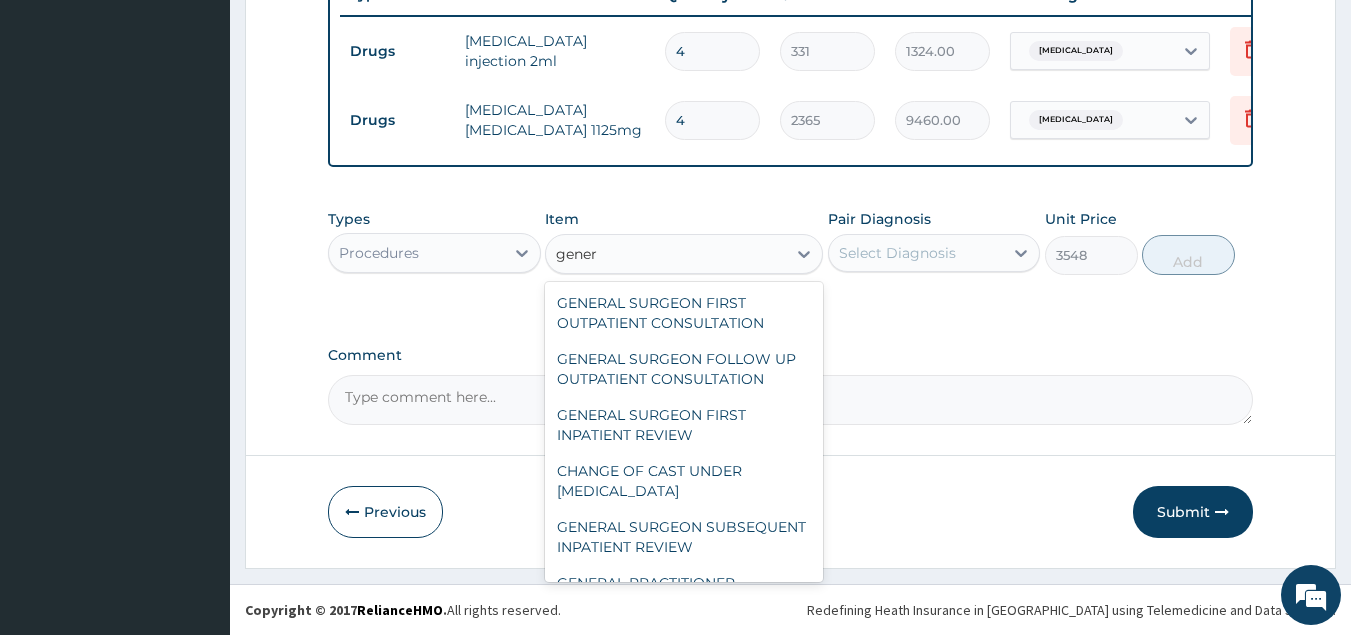 scroll, scrollTop: 288, scrollLeft: 0, axis: vertical 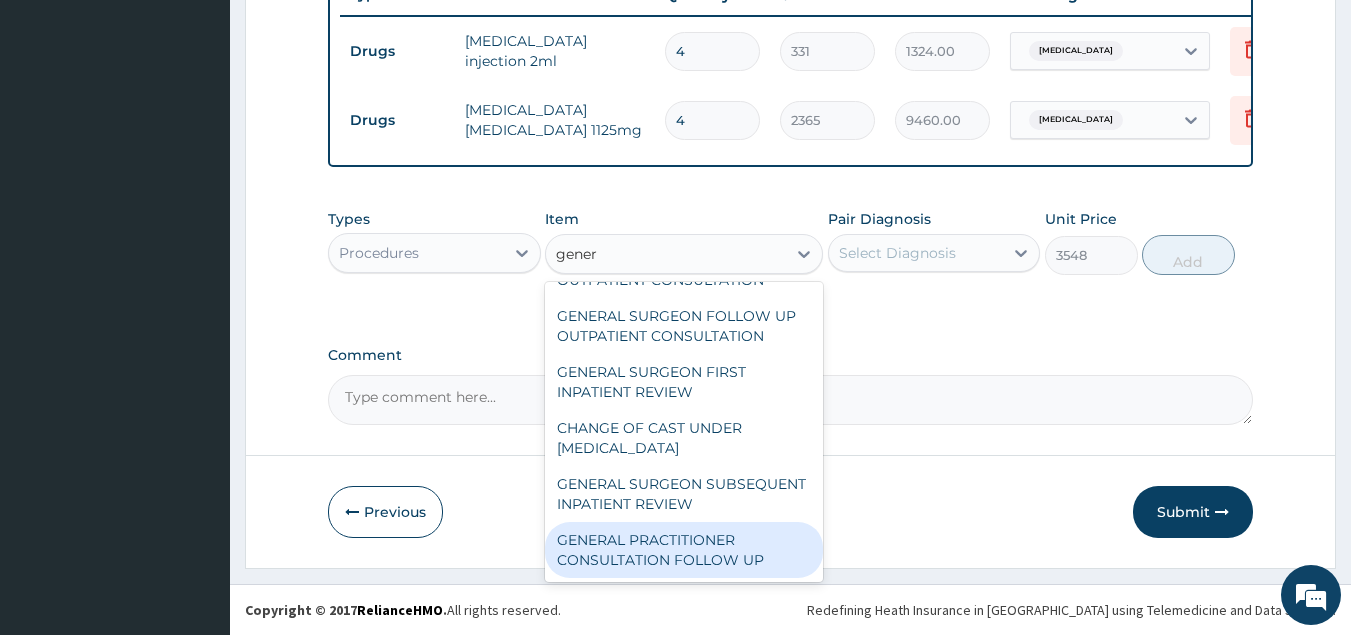 click on "GENERAL PRACTITIONER CONSULTATION FOLLOW UP" at bounding box center (684, 550) 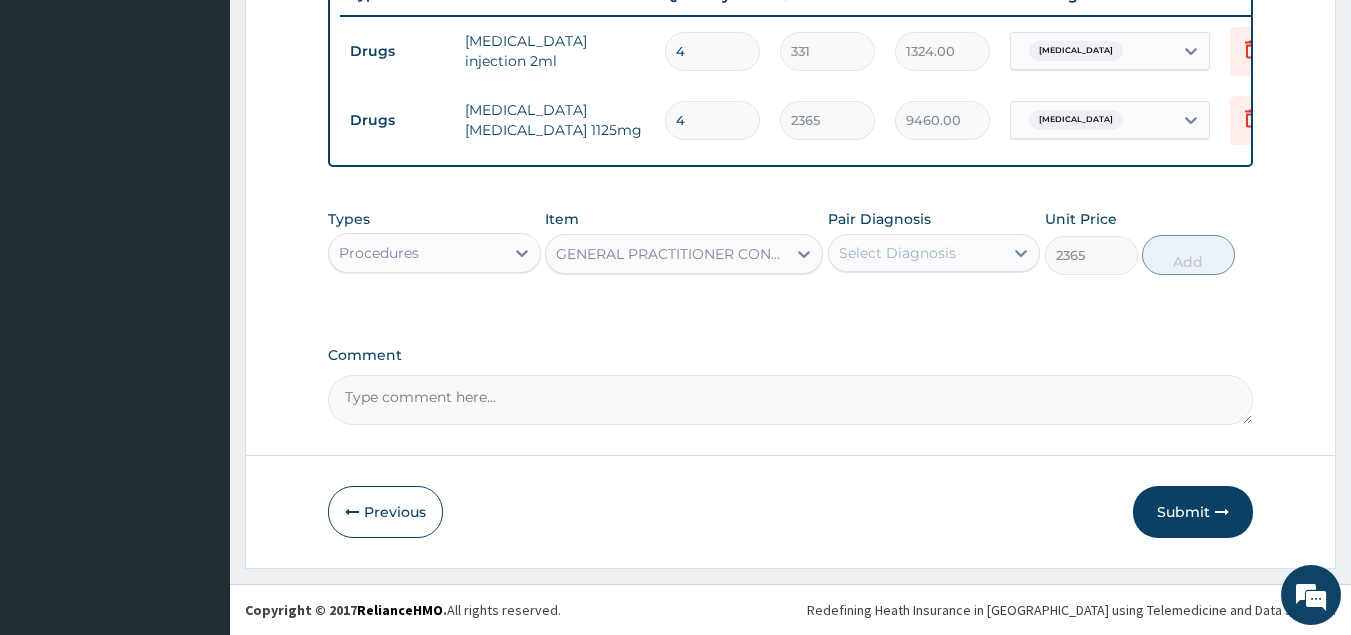 click on "Pair Diagnosis Select Diagnosis" at bounding box center [934, 242] 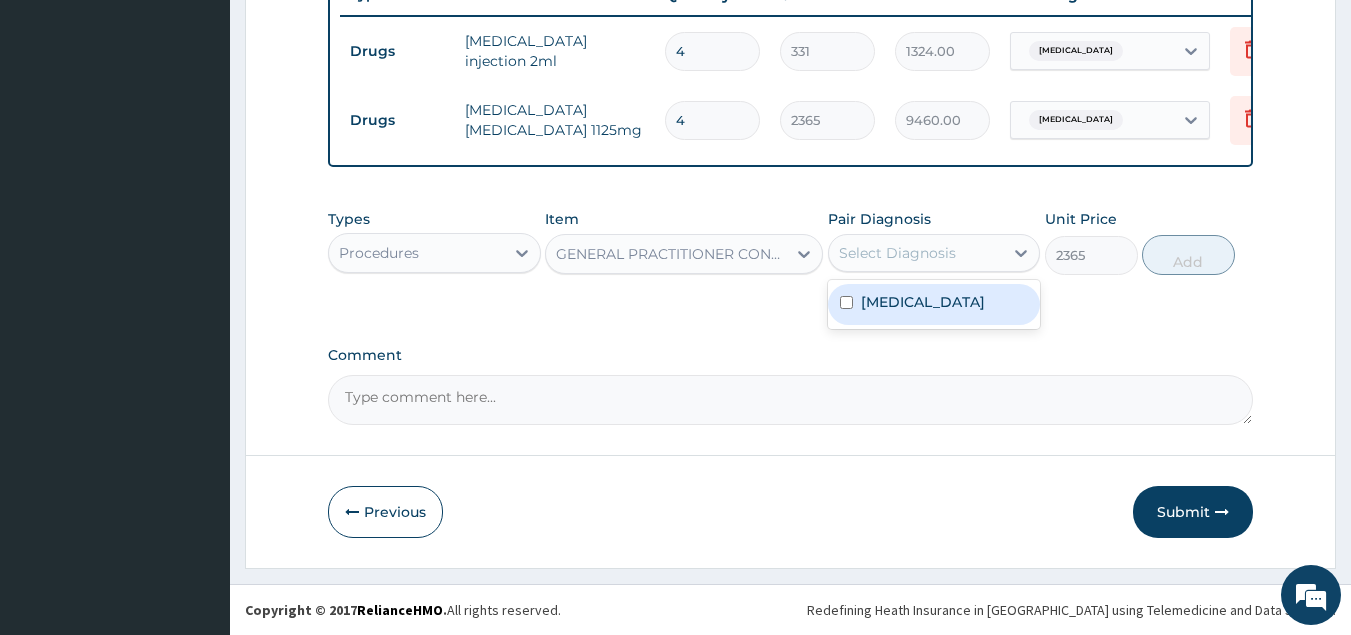 click on "[MEDICAL_DATA]" at bounding box center [923, 302] 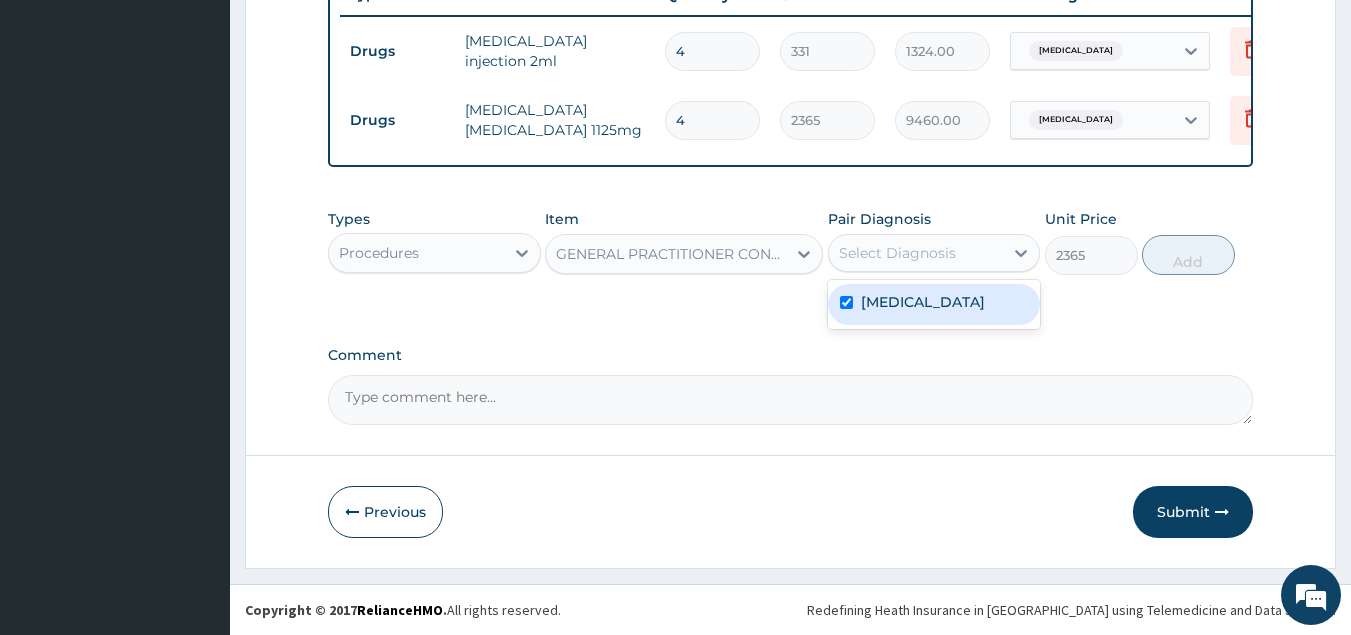 checkbox on "true" 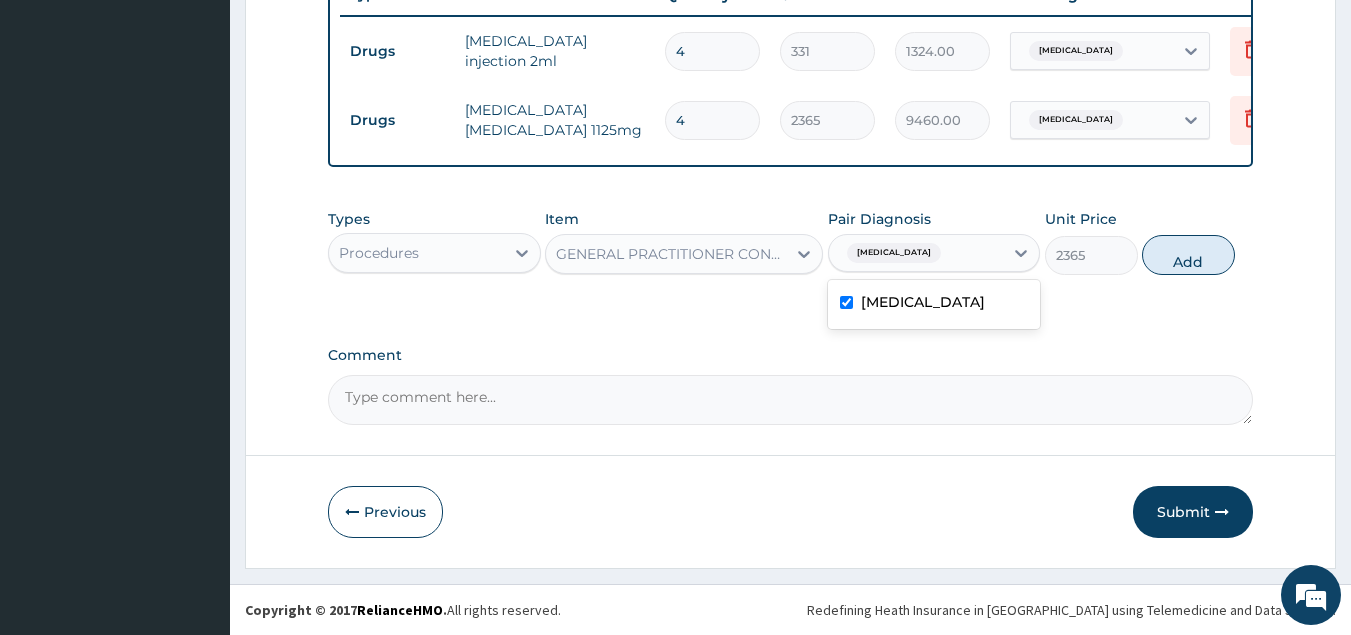 click on "Add" at bounding box center (1188, 255) 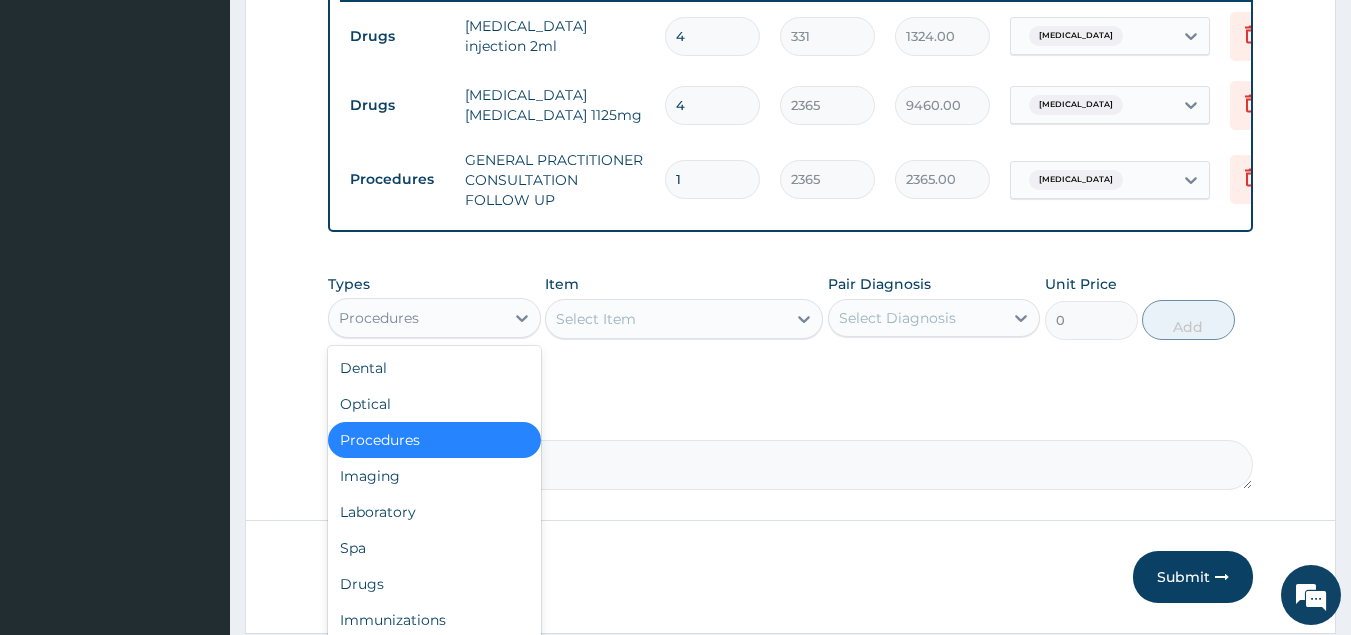 click on "Procedures" at bounding box center (416, 318) 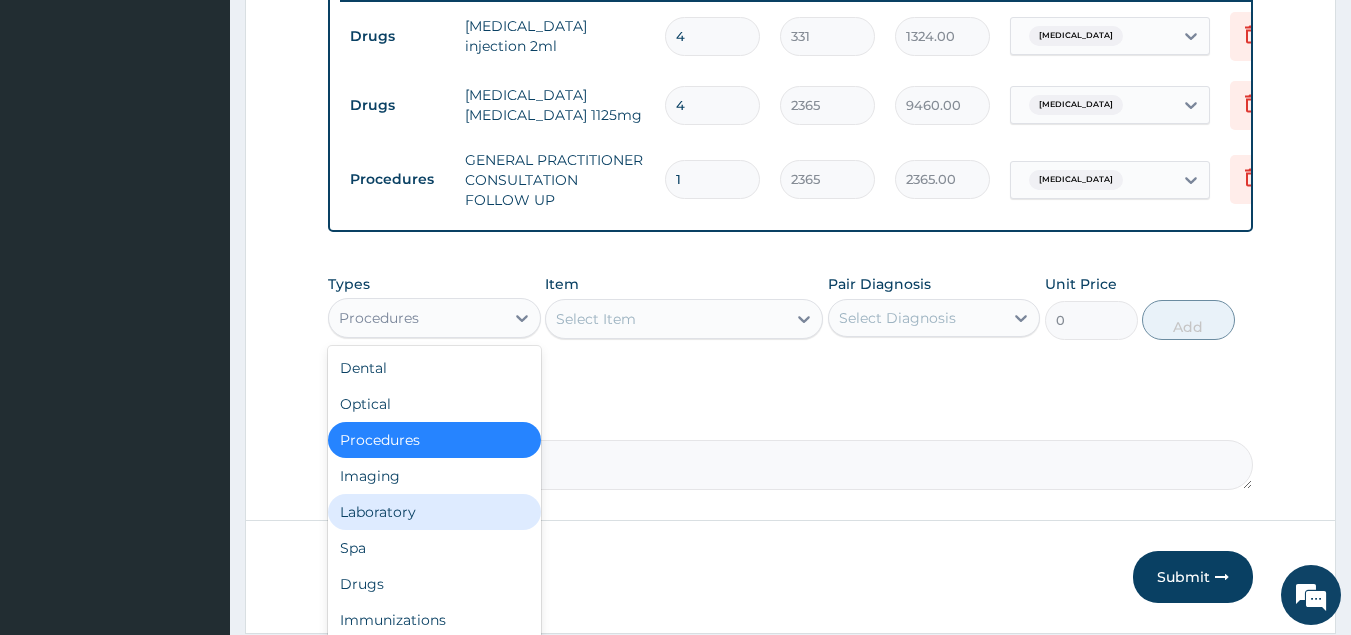 click on "Laboratory" at bounding box center [434, 512] 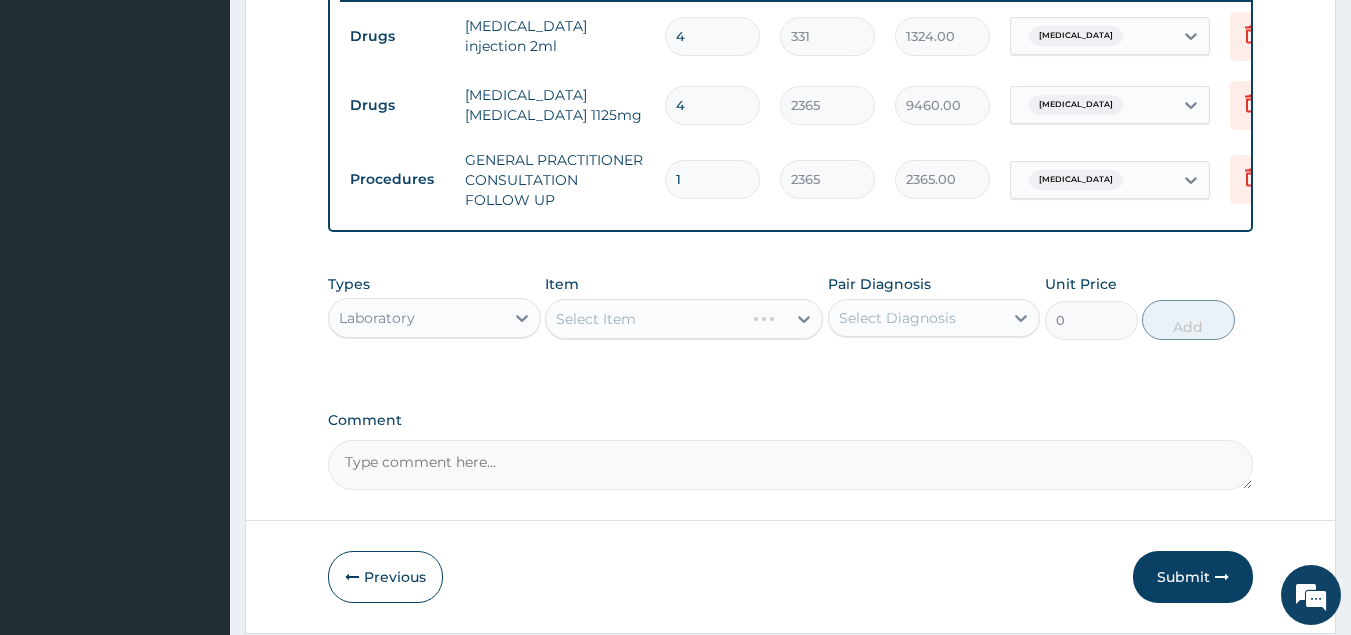 click on "Select Item" at bounding box center [684, 319] 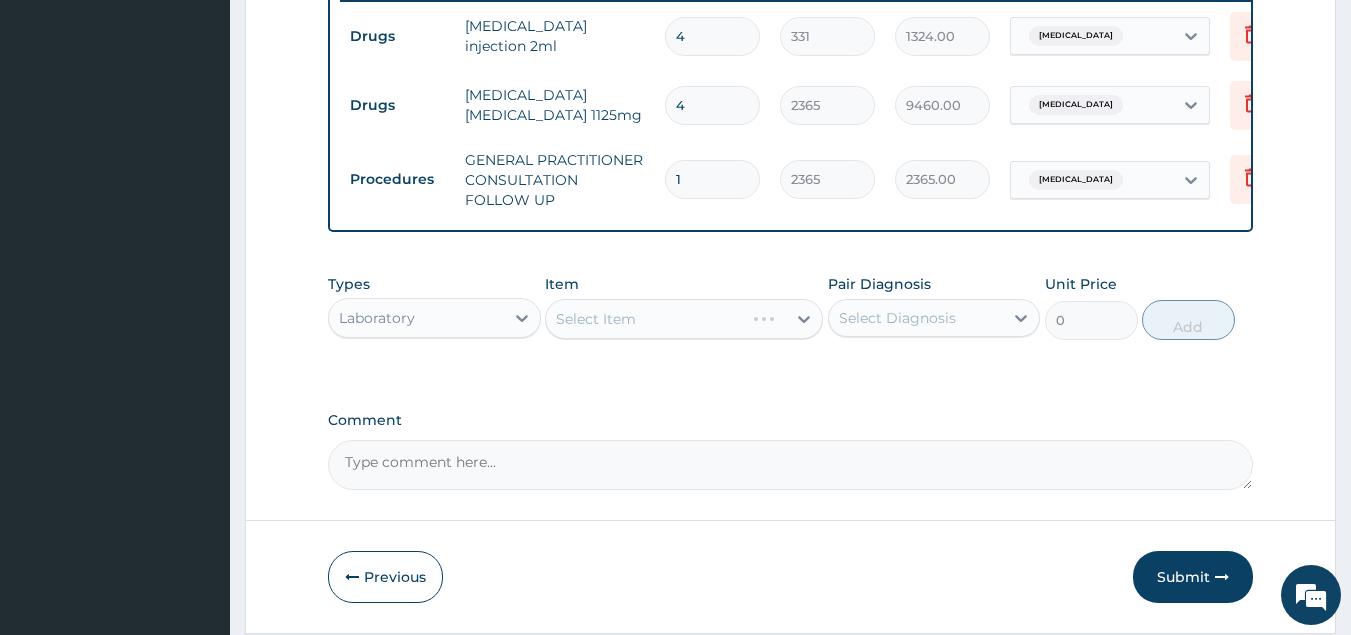 click on "Select Item" at bounding box center (684, 319) 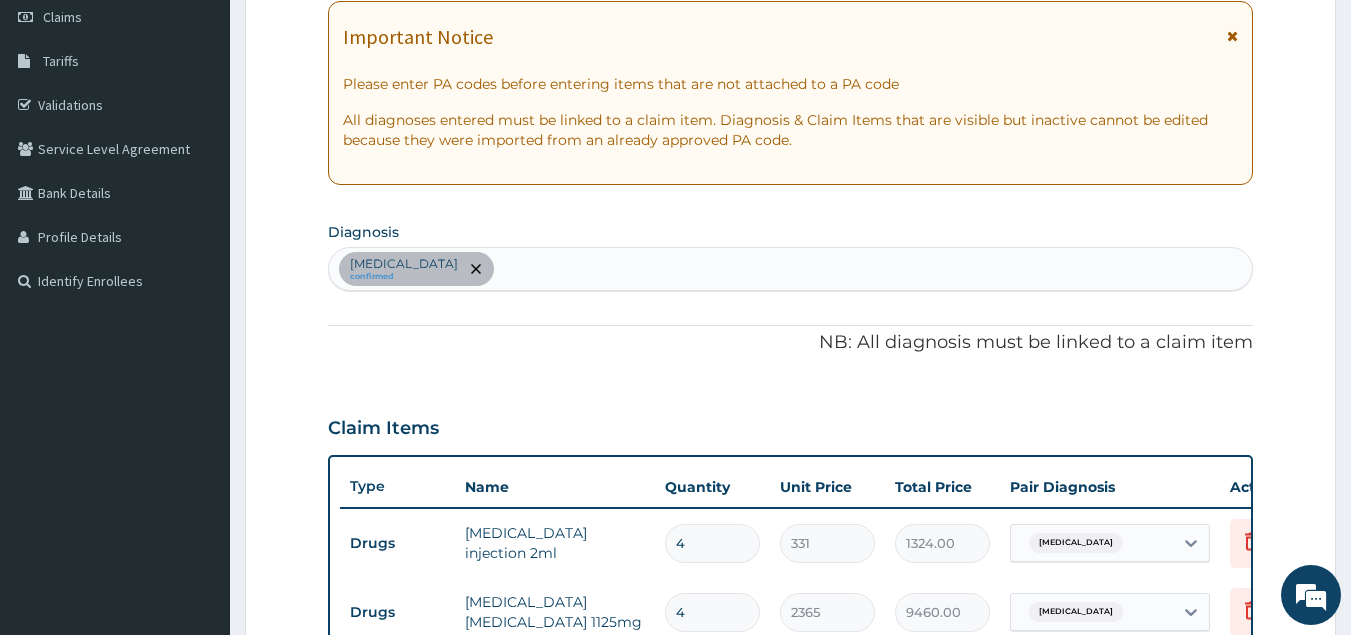 scroll, scrollTop: 263, scrollLeft: 0, axis: vertical 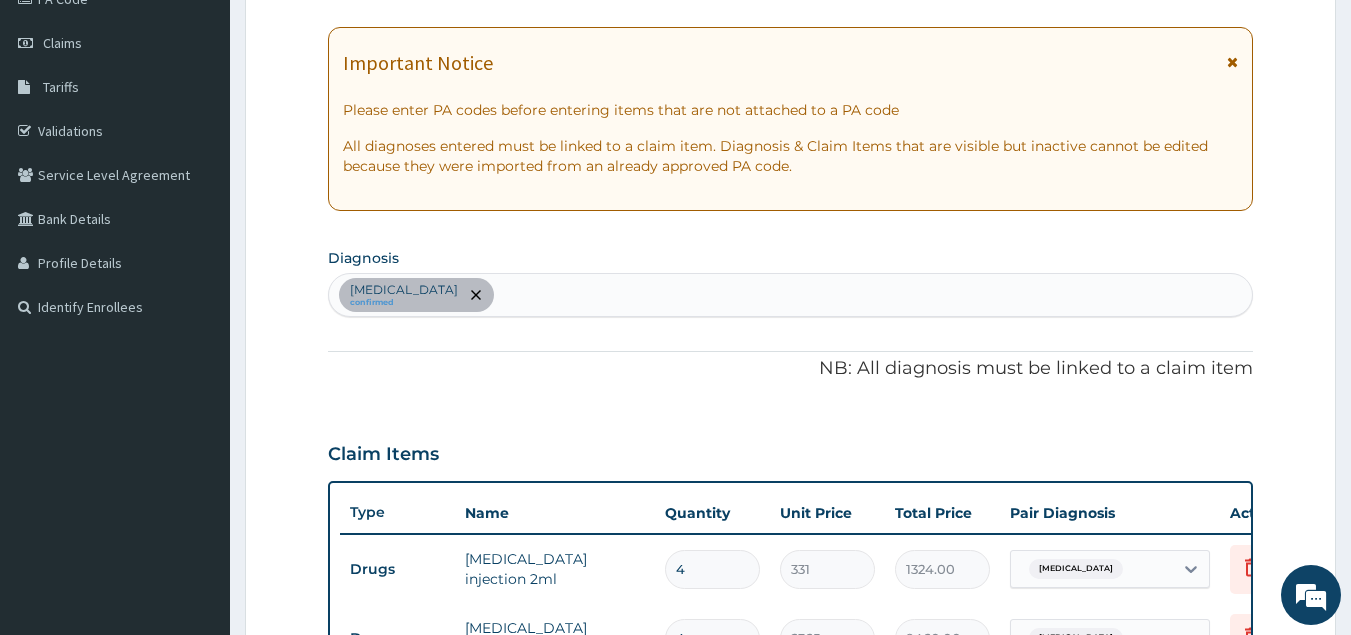 click on "Bacterial sepsis confirmed" at bounding box center (791, 295) 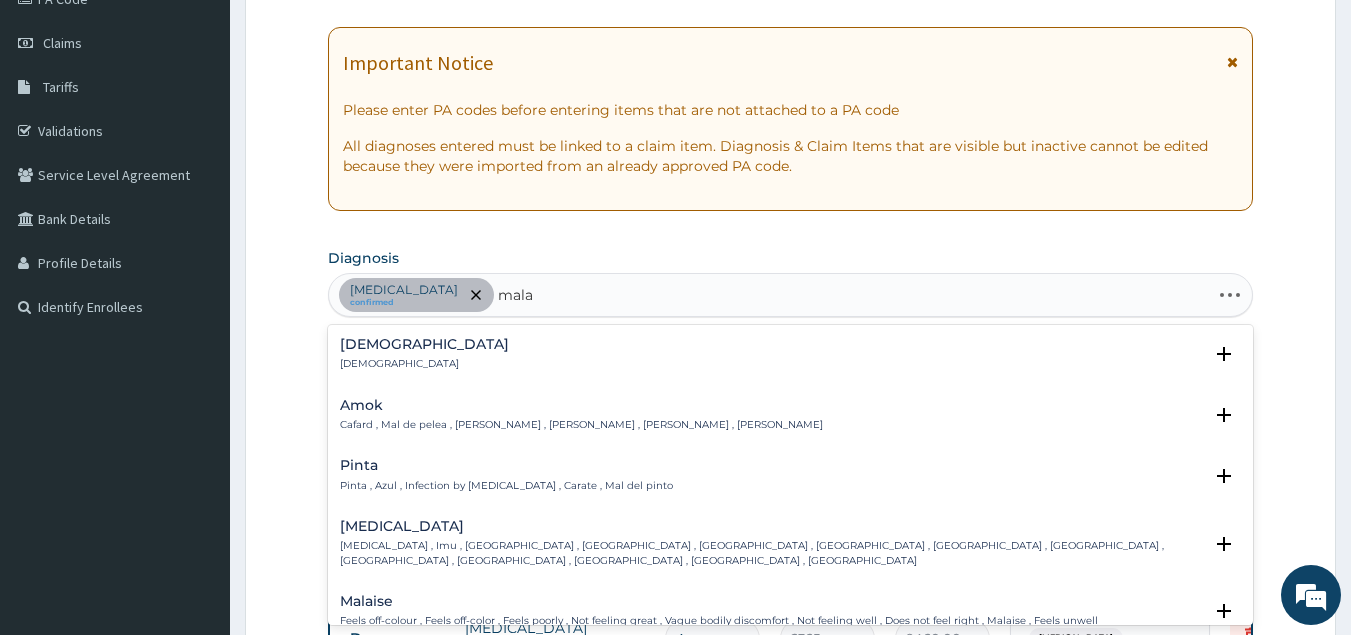 type on "malar" 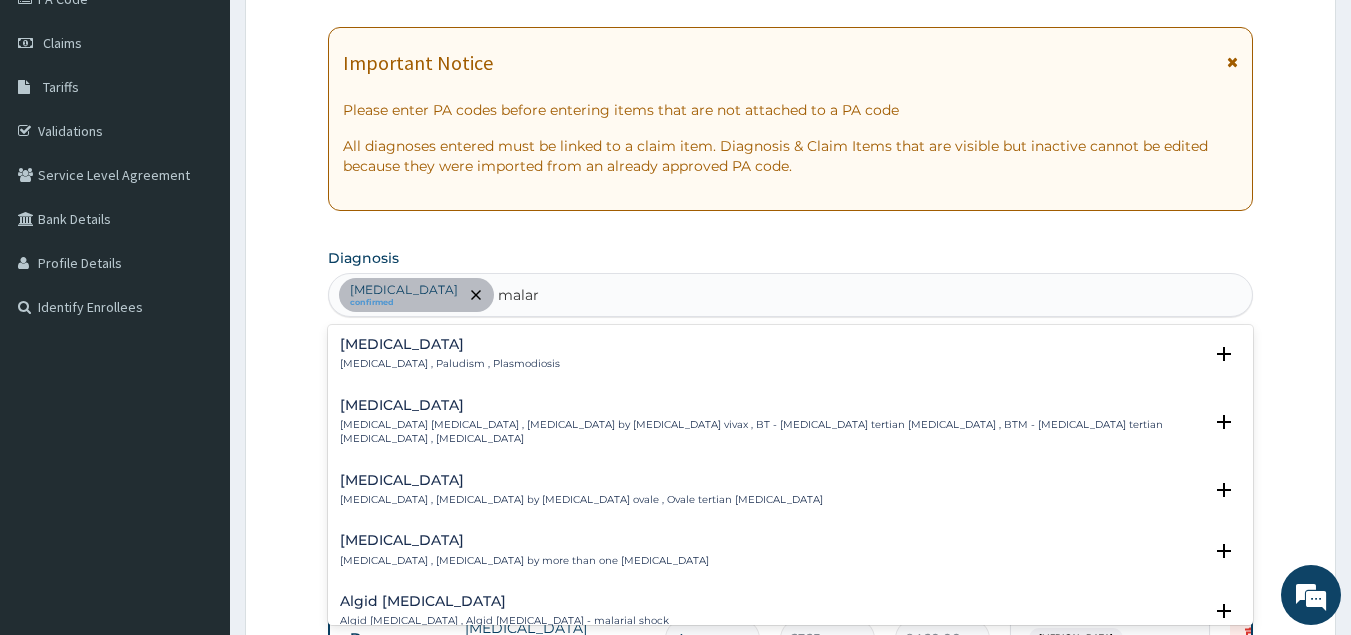 click on "Malaria , Paludism , Plasmodiosis" at bounding box center (450, 364) 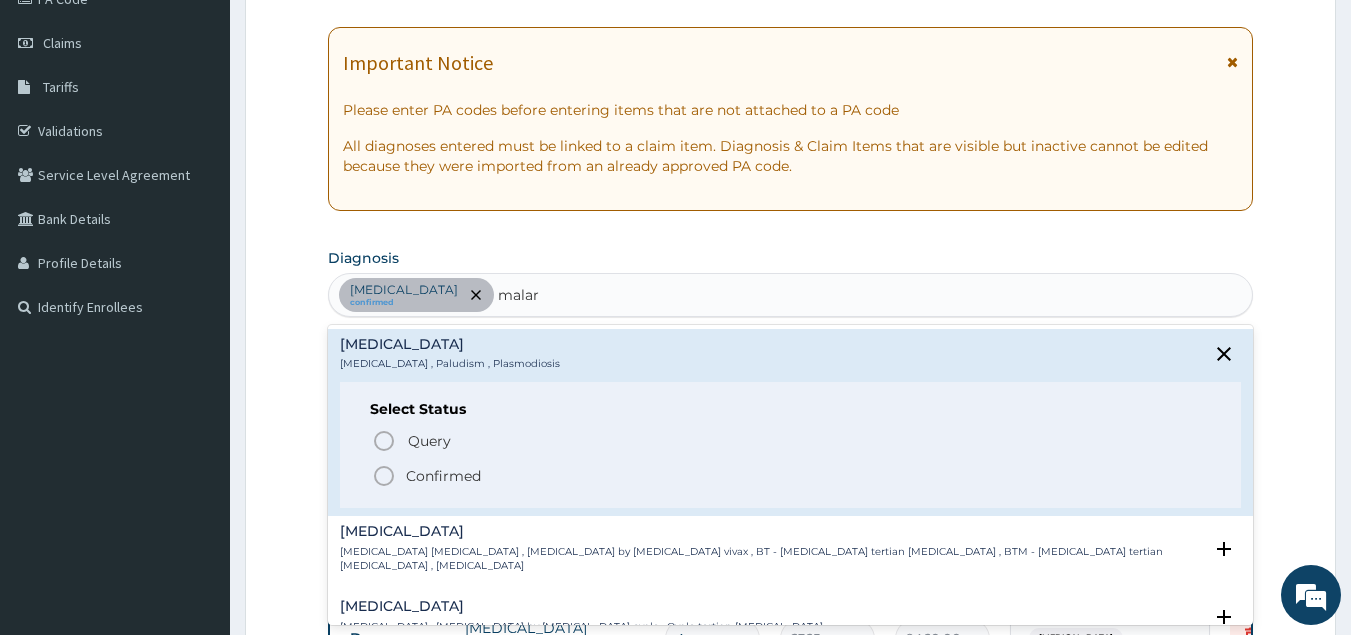 click on "Confirmed" at bounding box center (443, 476) 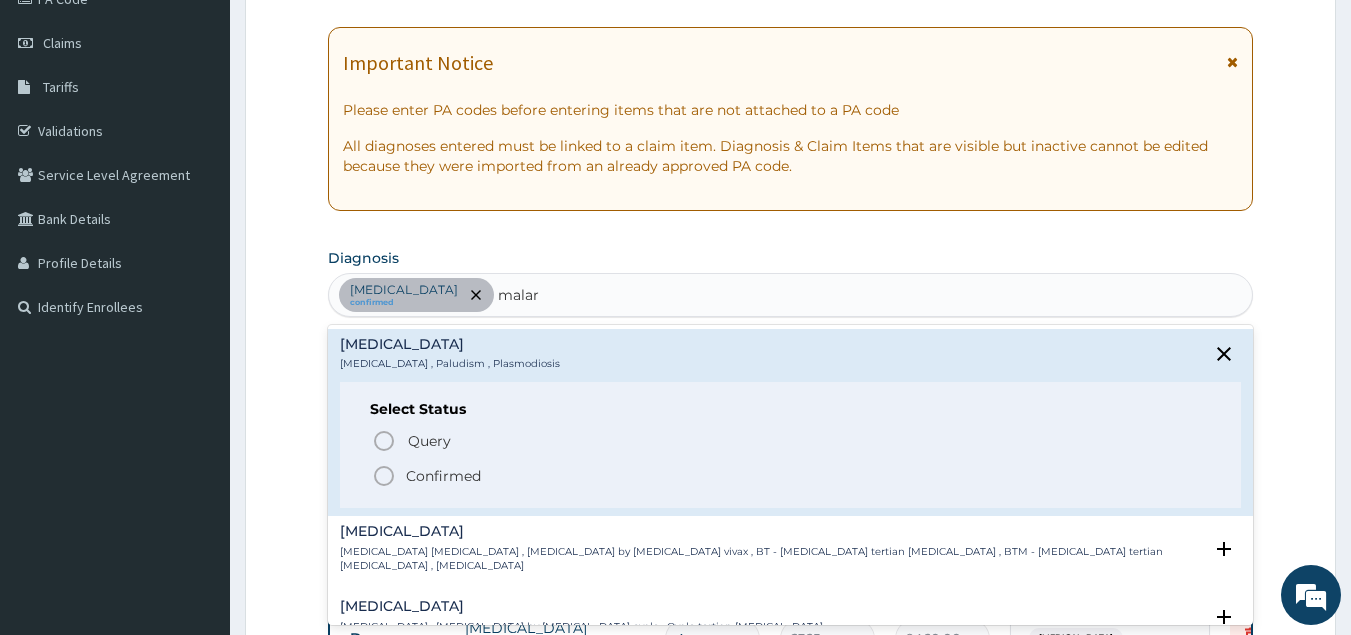 type 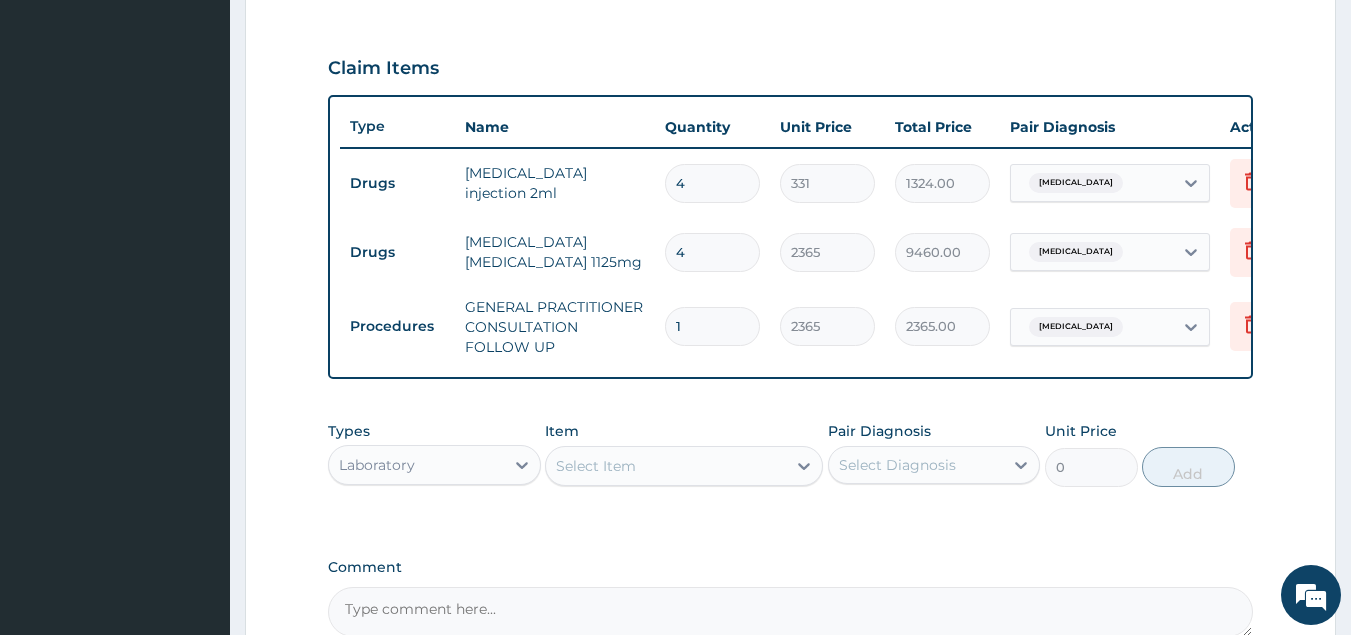 scroll, scrollTop: 689, scrollLeft: 0, axis: vertical 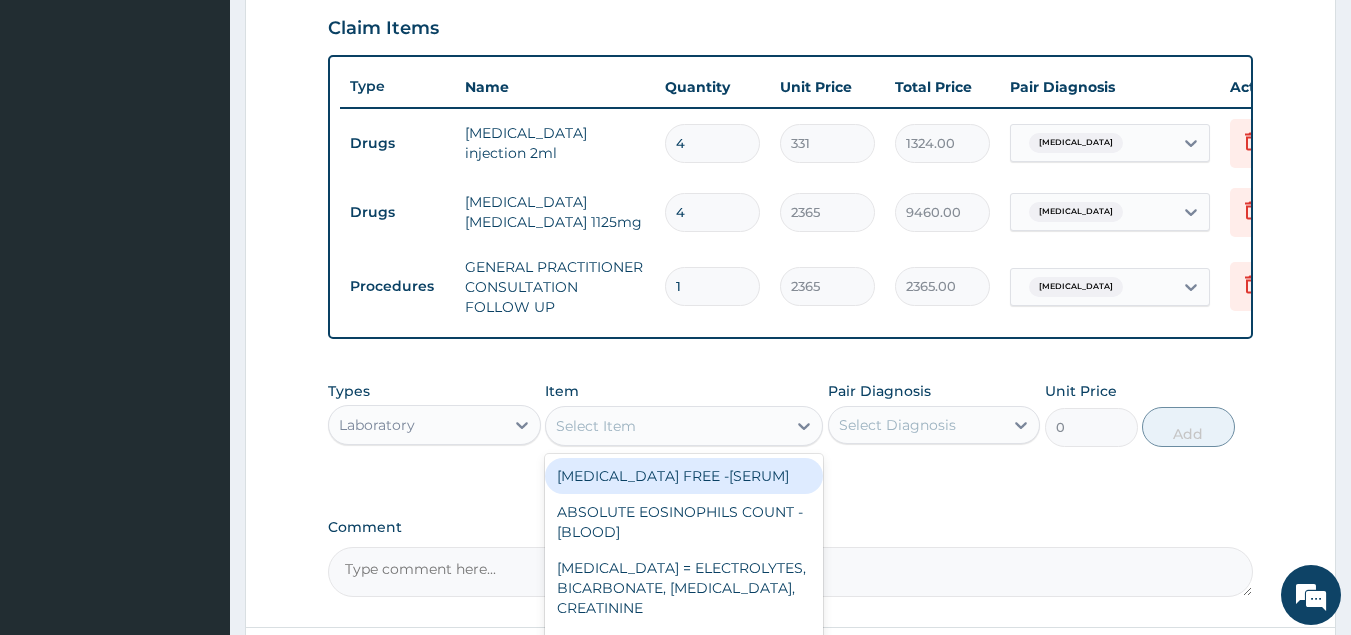 click on "Select Item" at bounding box center [666, 426] 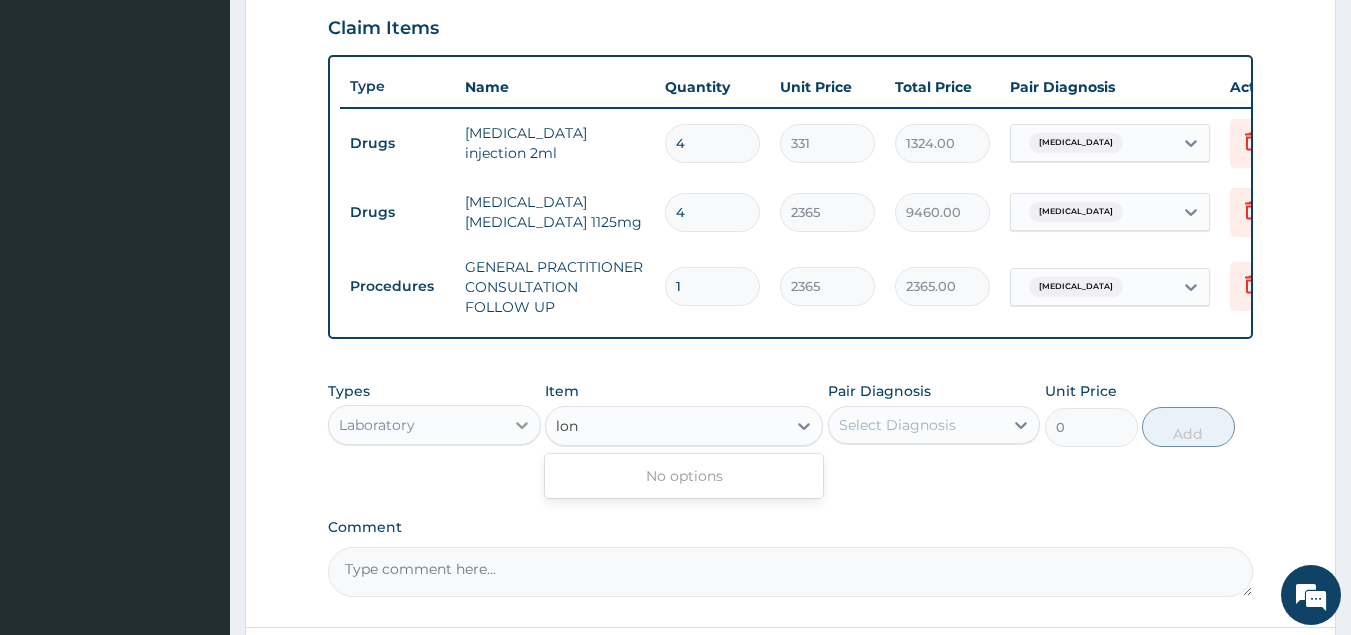type on "lon" 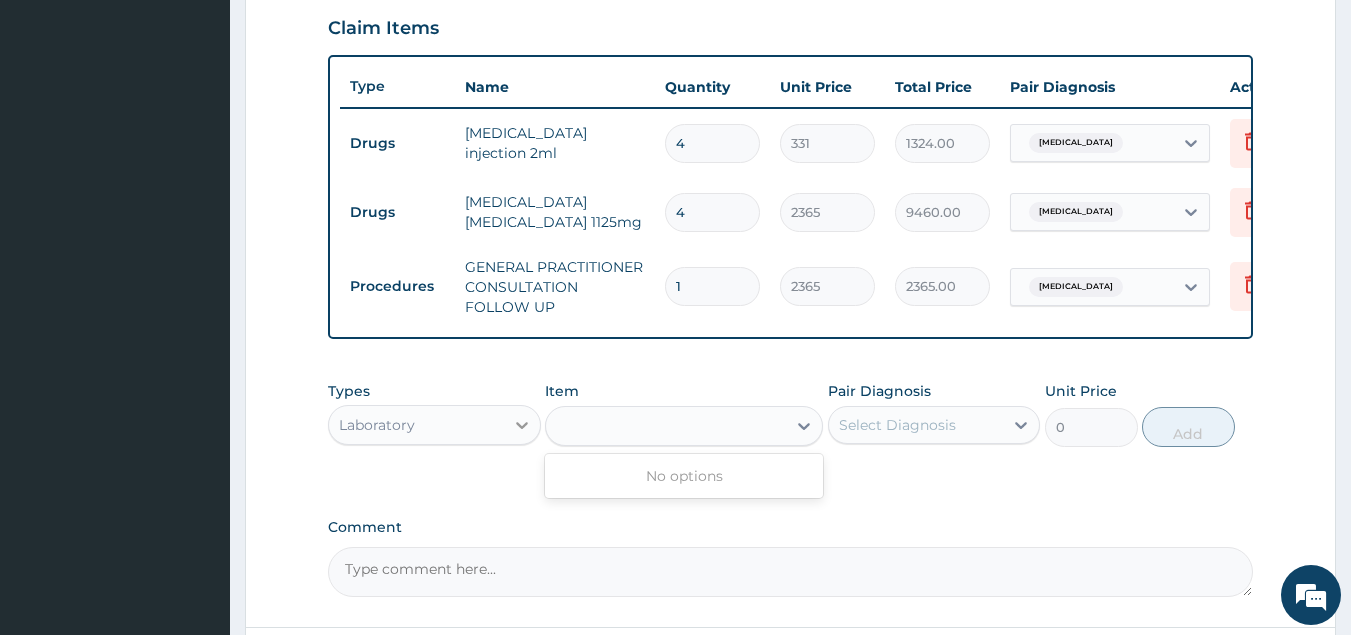 click 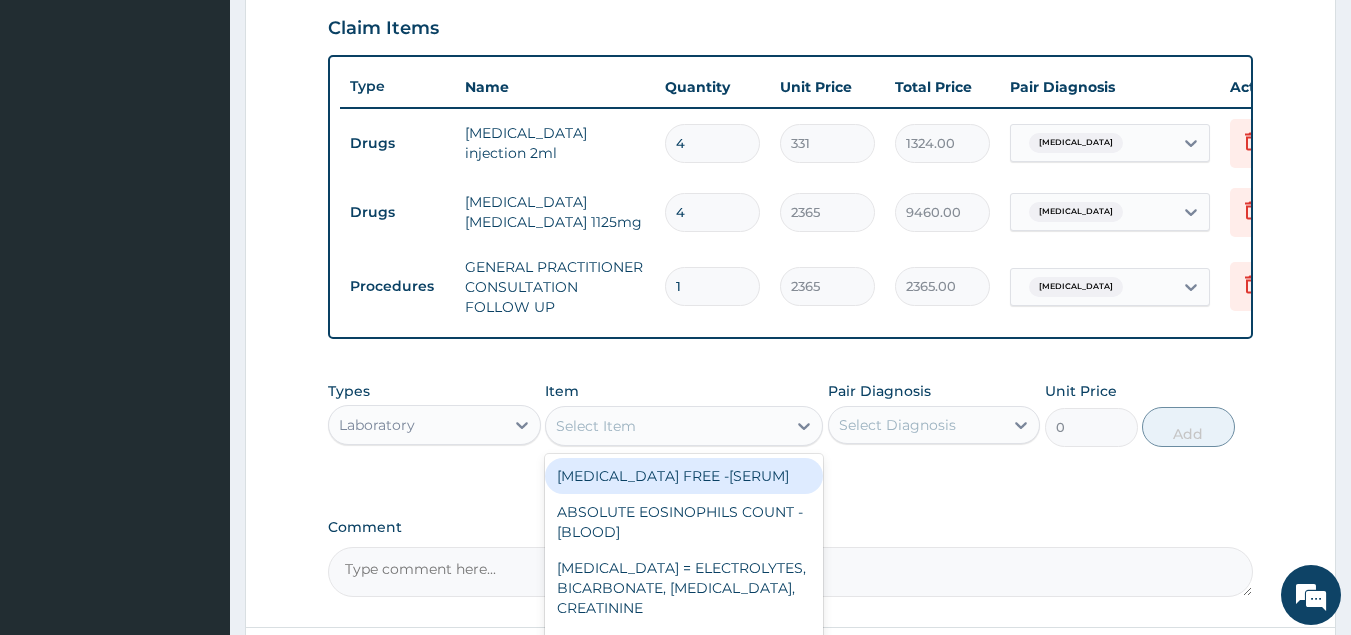 click on "Select Item" at bounding box center [666, 426] 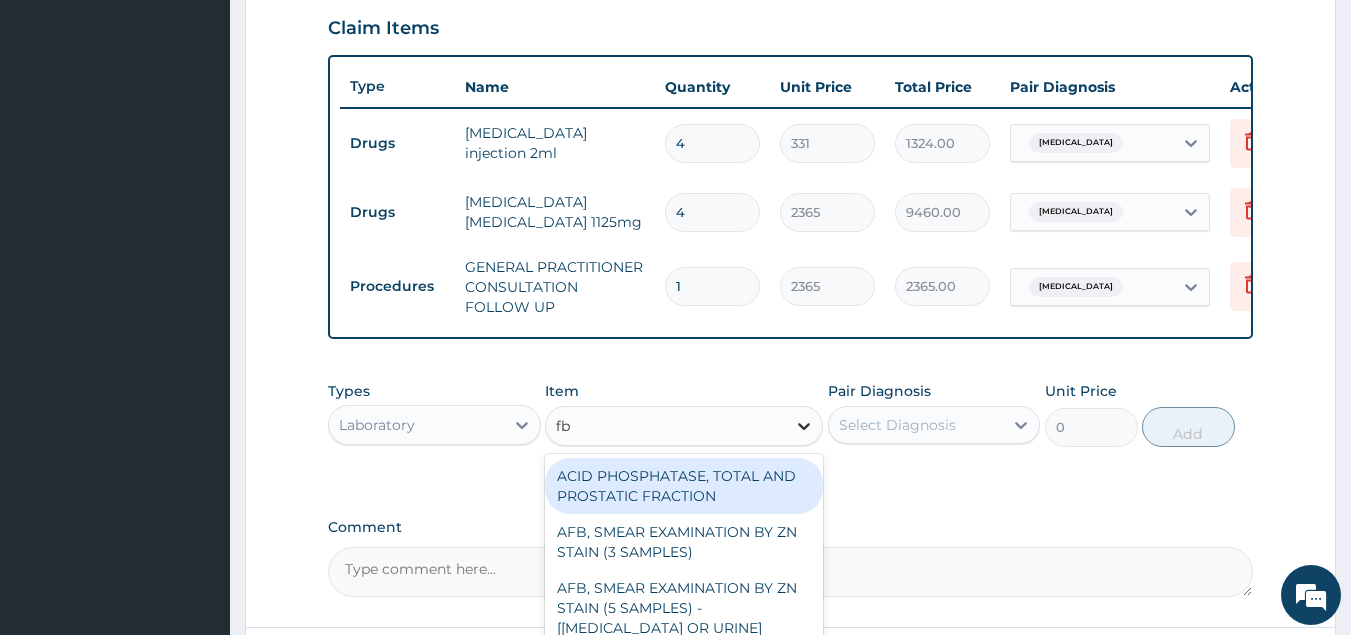 type on "fbc" 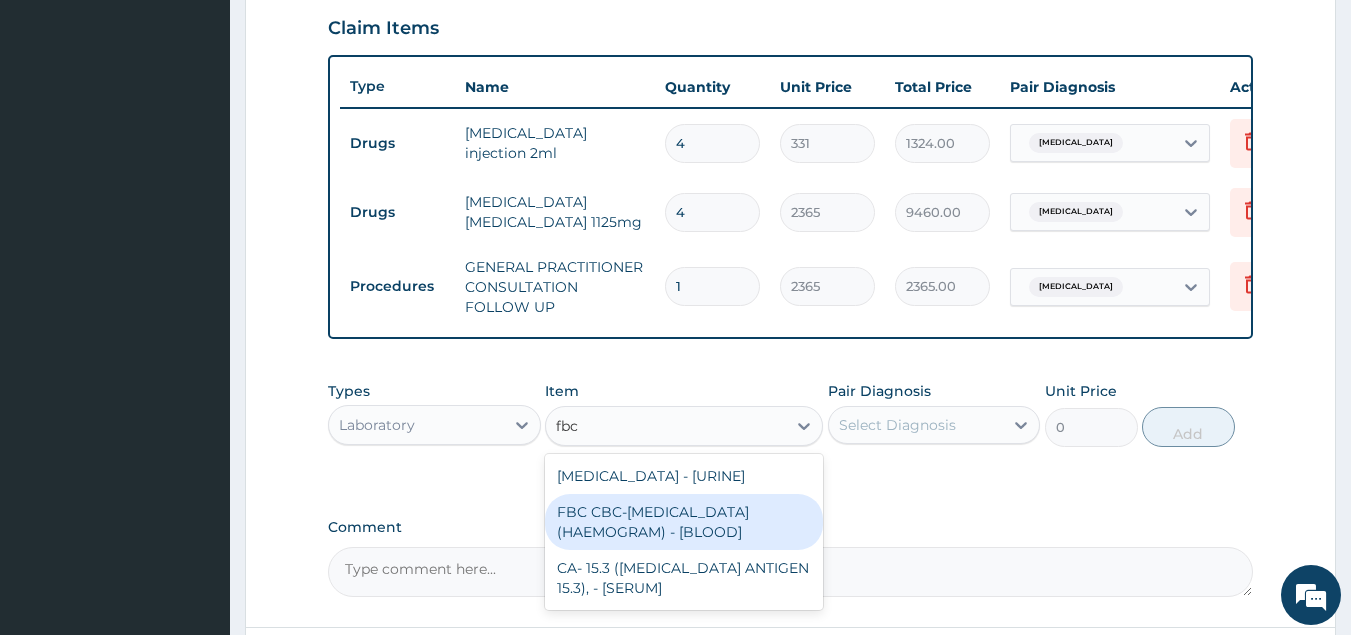 drag, startPoint x: 723, startPoint y: 546, endPoint x: 845, endPoint y: 498, distance: 131.10301 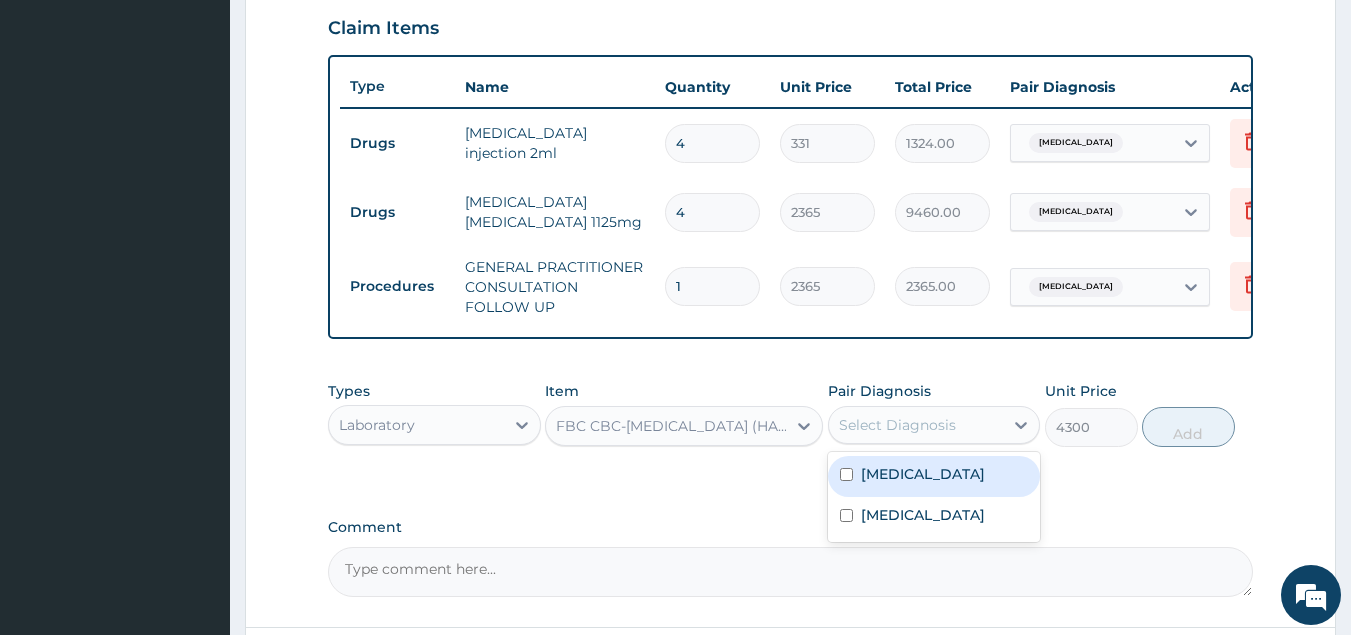 drag, startPoint x: 941, startPoint y: 439, endPoint x: 925, endPoint y: 477, distance: 41.231056 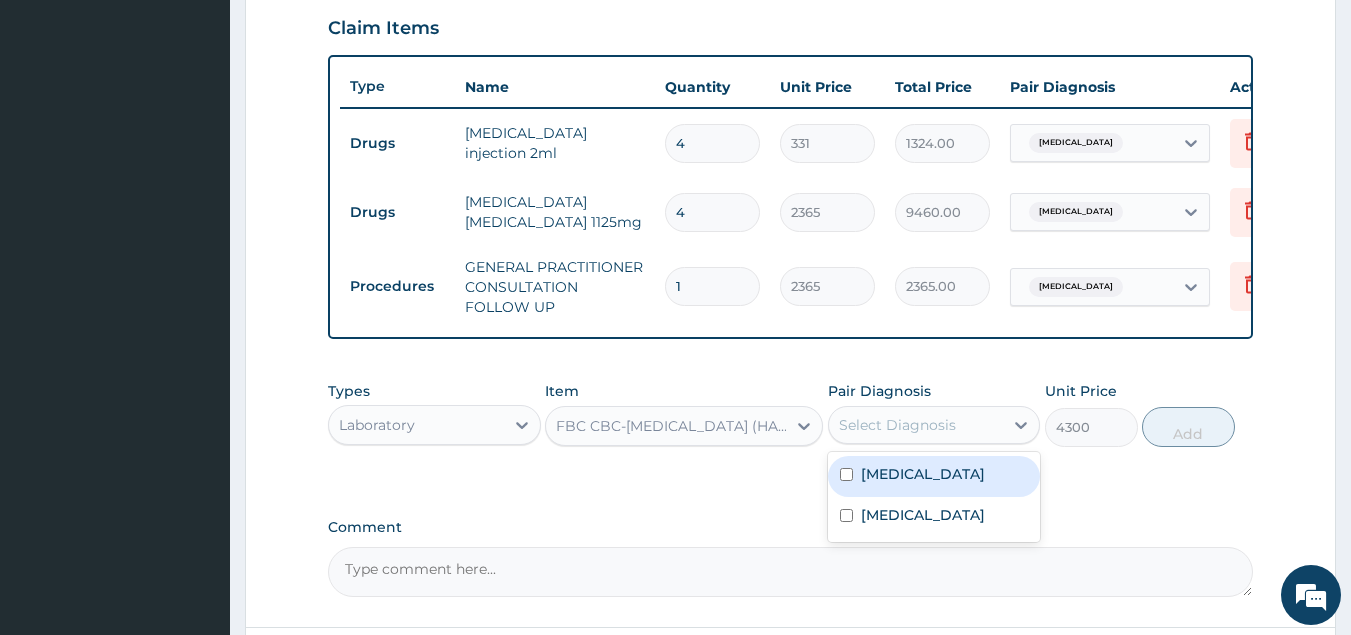 click on "Bacterial sepsis" at bounding box center (923, 474) 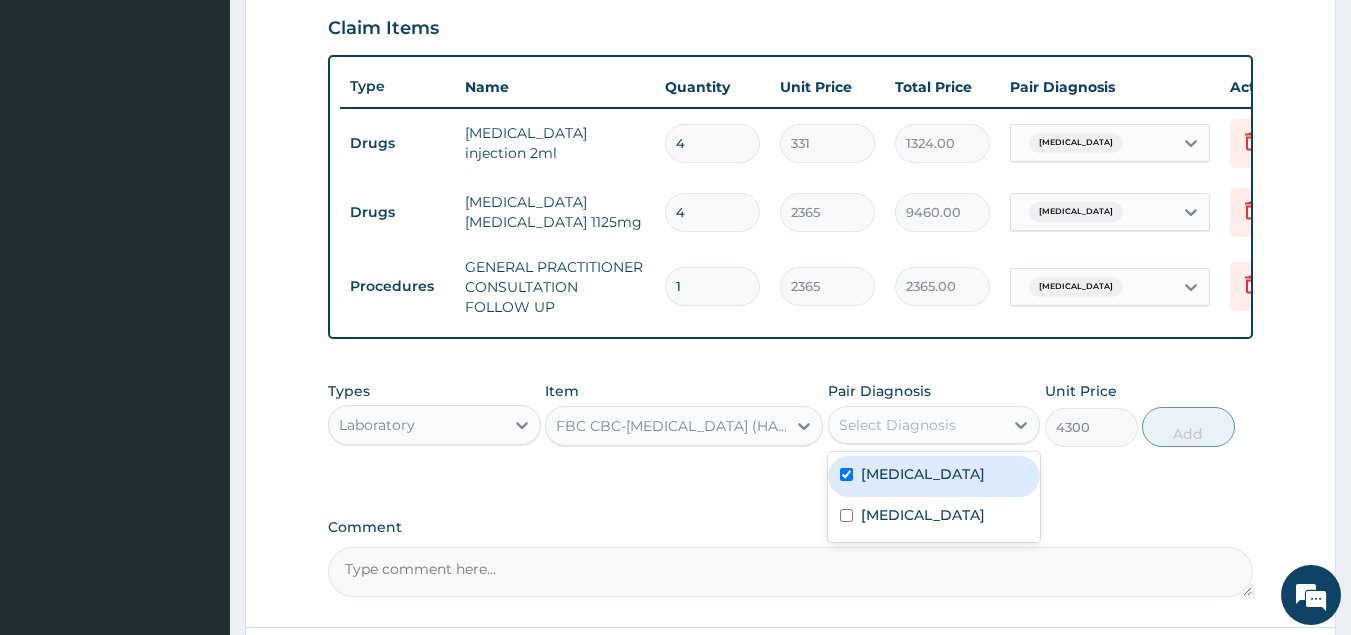 checkbox on "true" 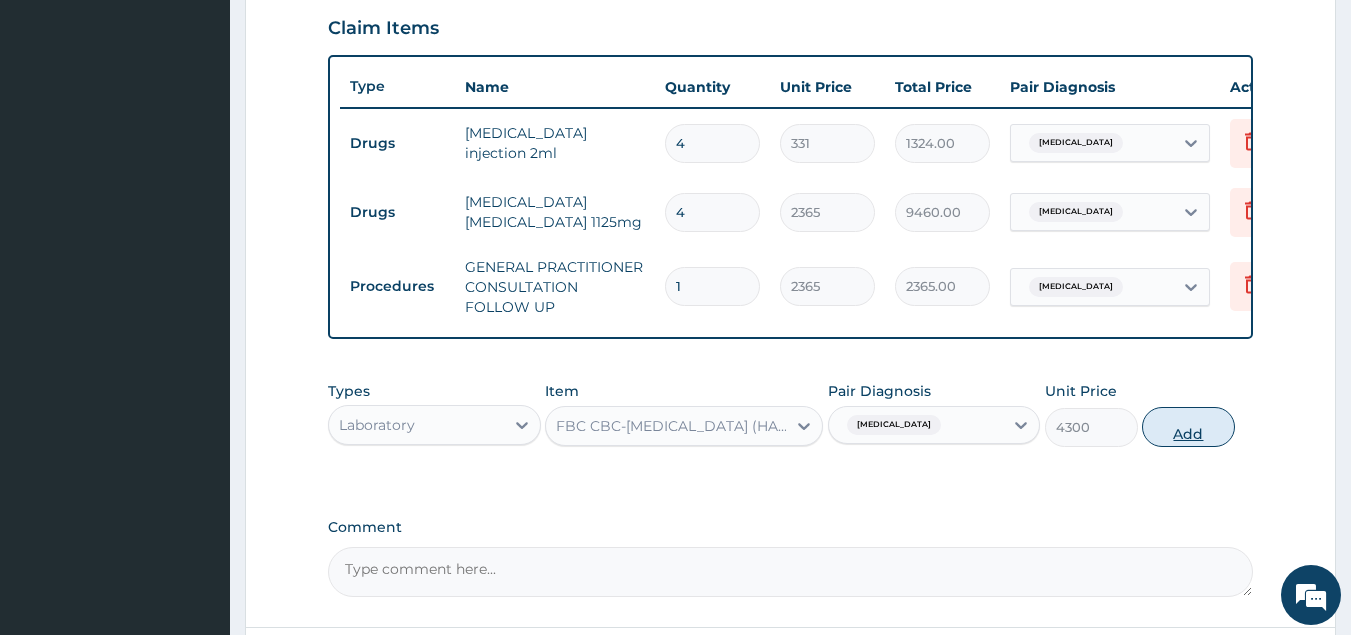 click on "Add" at bounding box center (1188, 427) 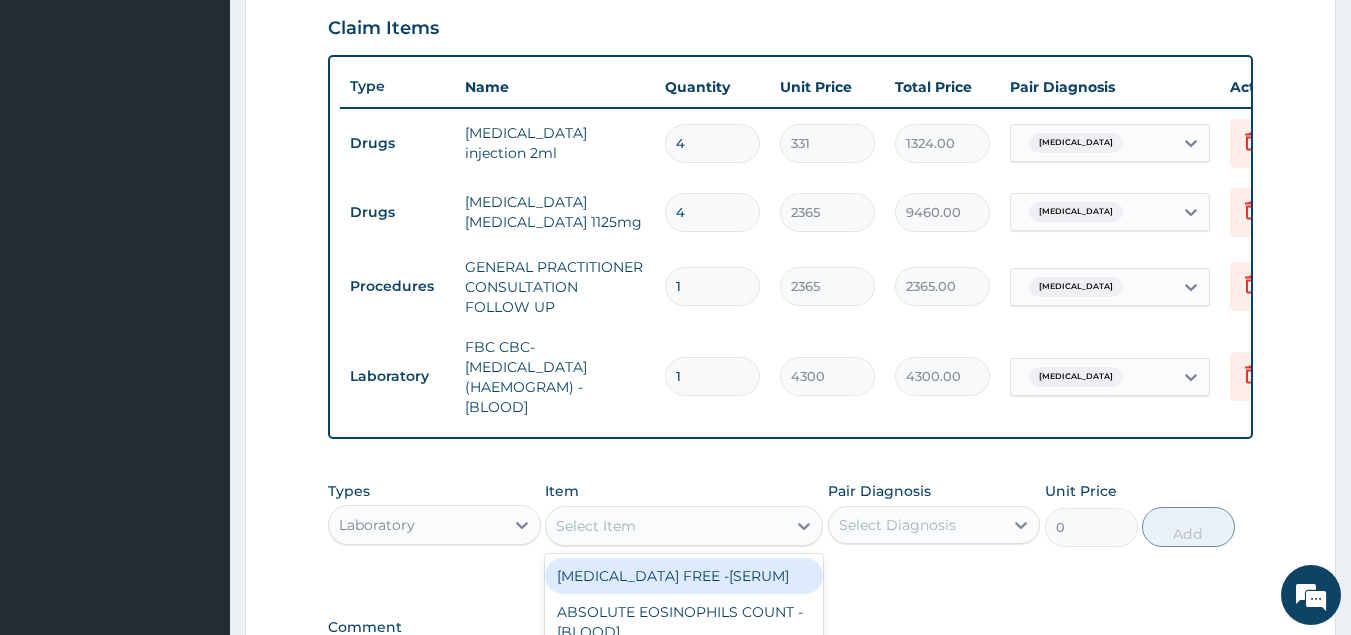 click on "Select Item" at bounding box center [666, 526] 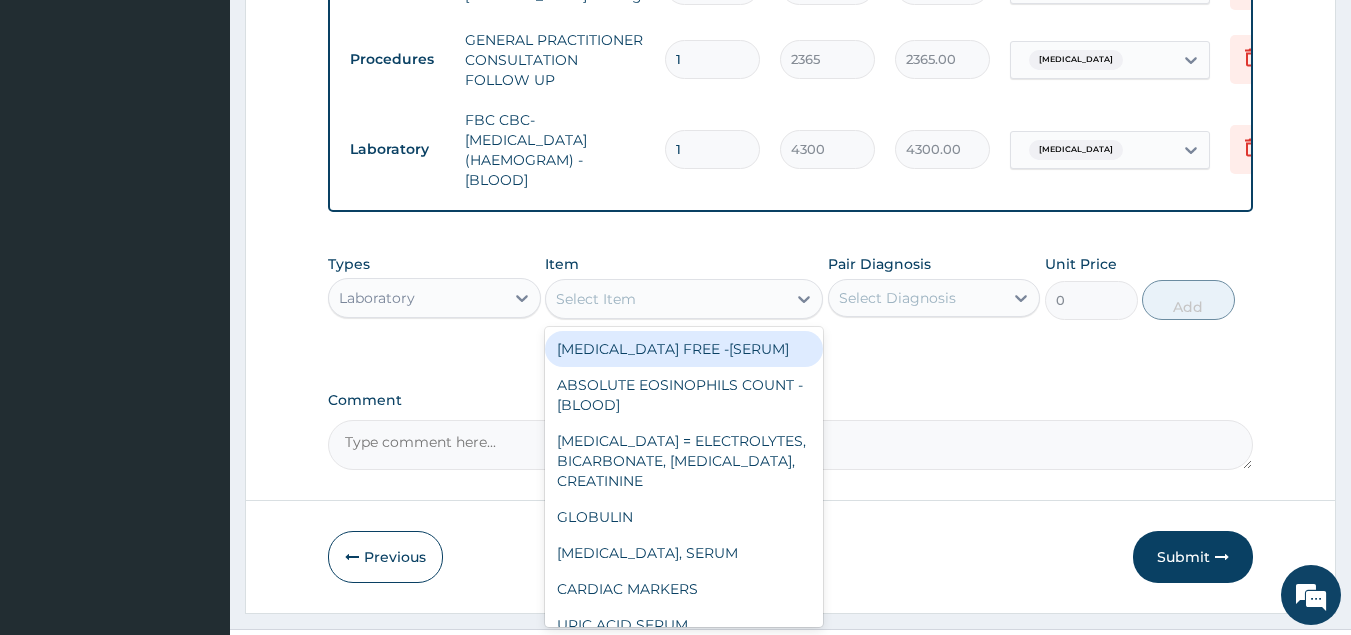 scroll, scrollTop: 976, scrollLeft: 0, axis: vertical 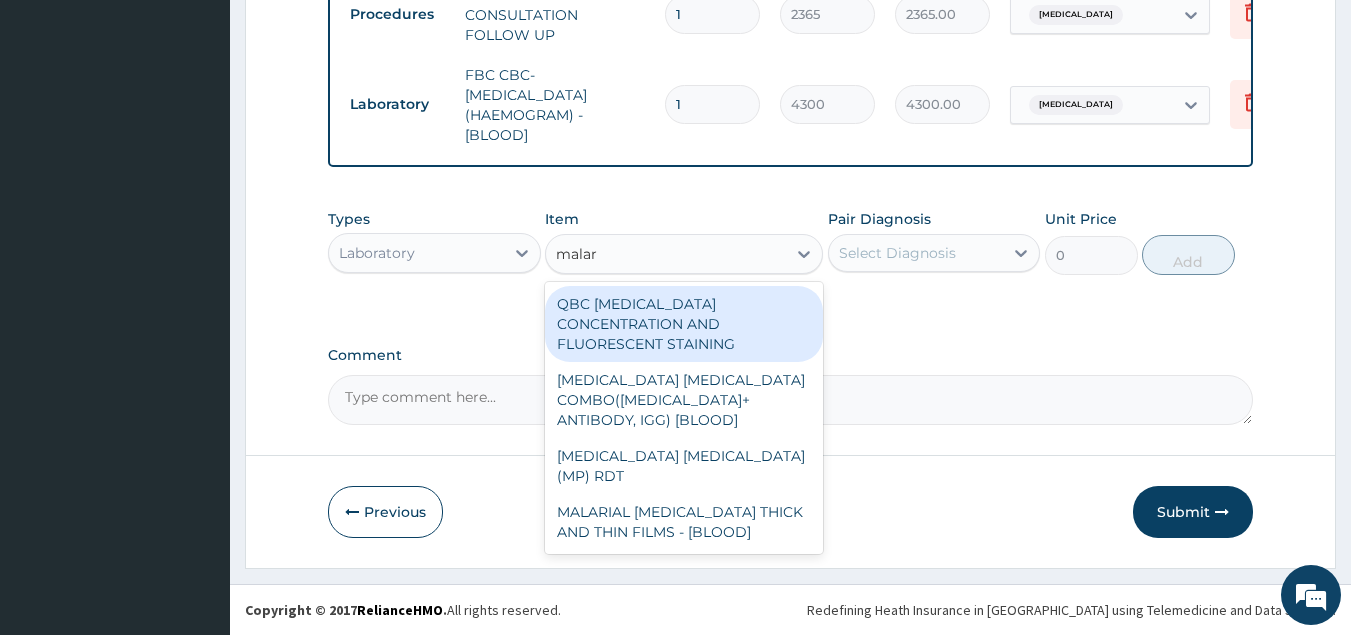 type on "malari" 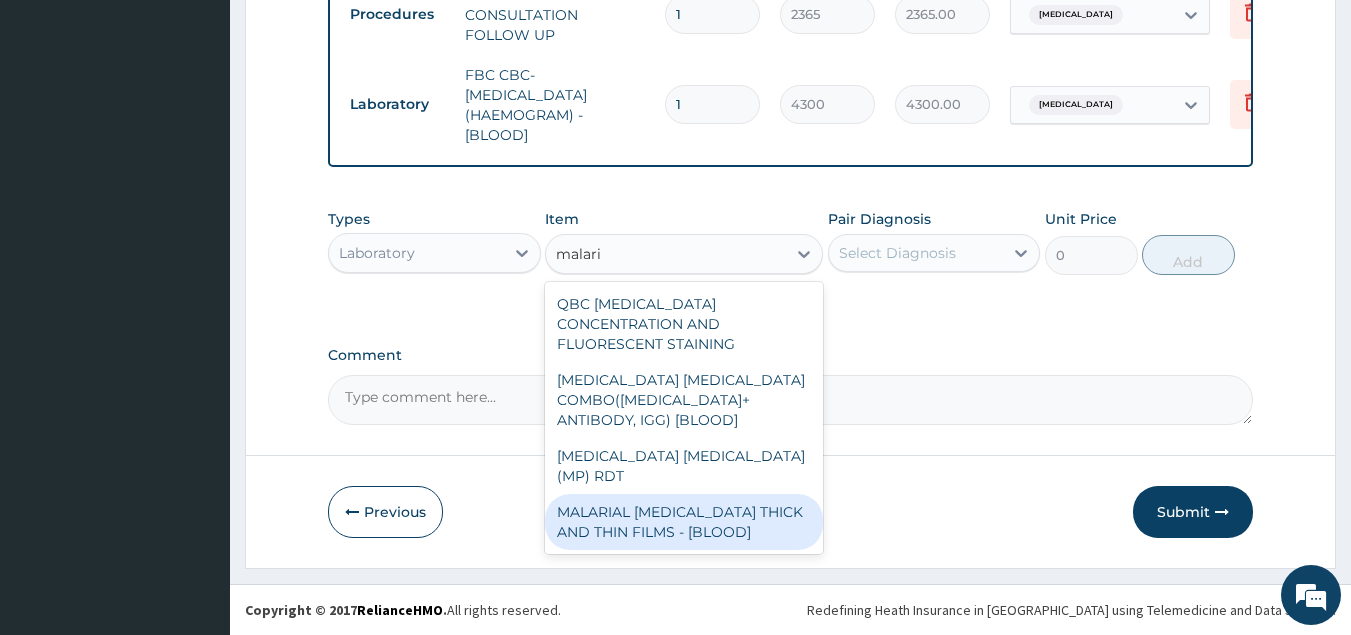 click on "MALARIAL PARASITE THICK AND THIN FILMS - [BLOOD]" at bounding box center (684, 522) 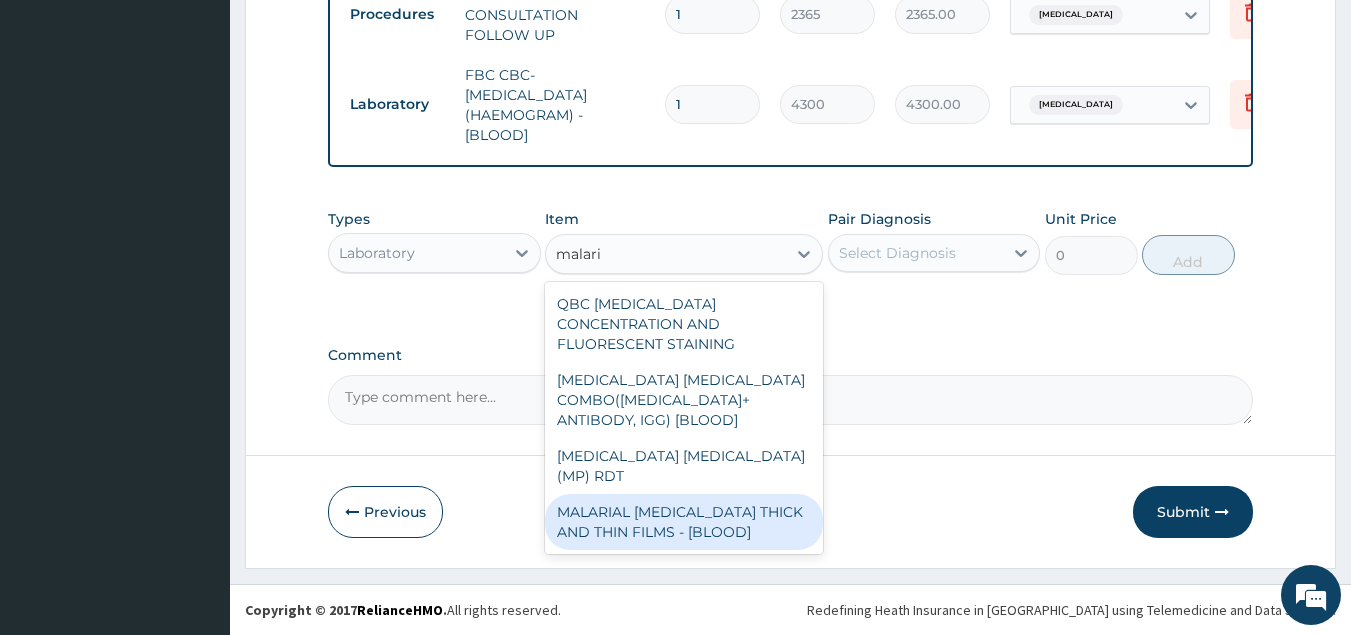 type 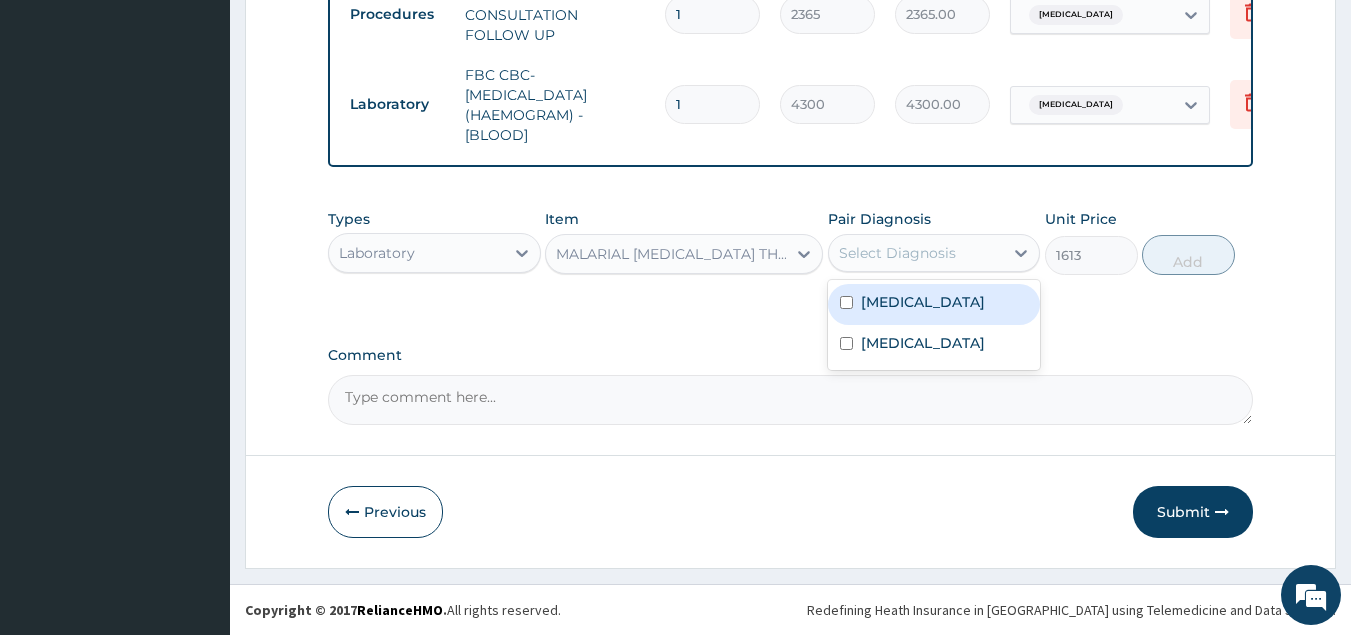 click on "Select Diagnosis" at bounding box center (897, 253) 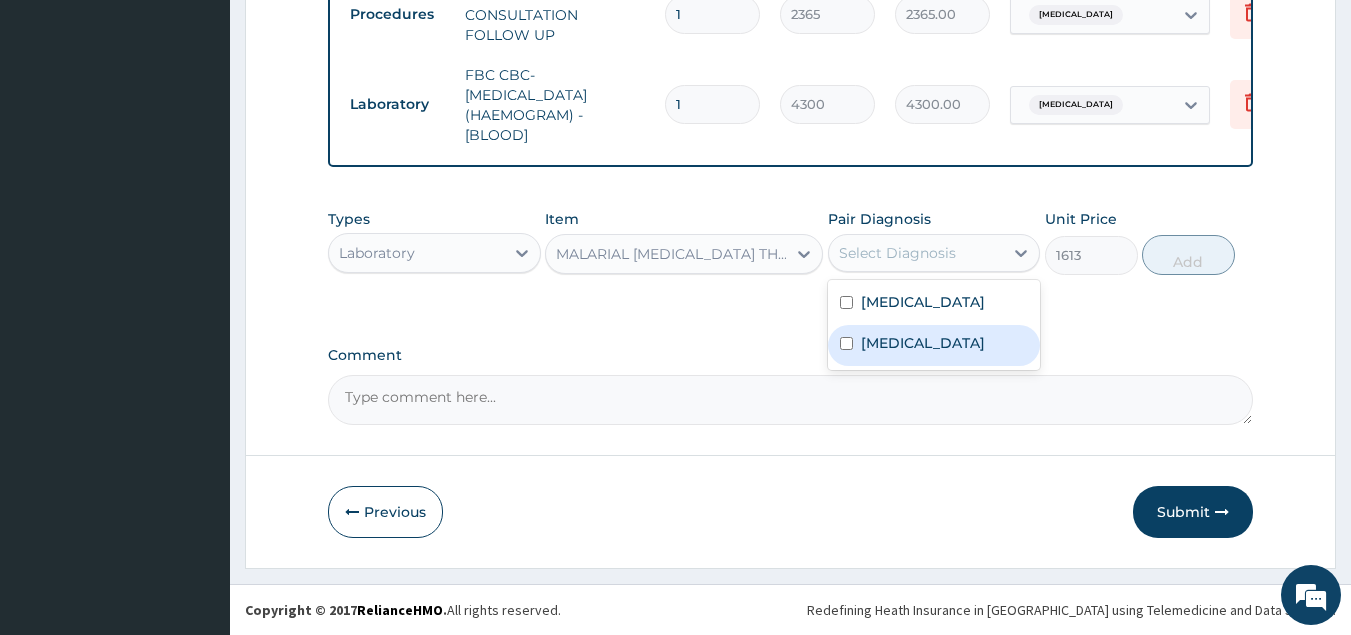 click on "Malaria" at bounding box center (923, 343) 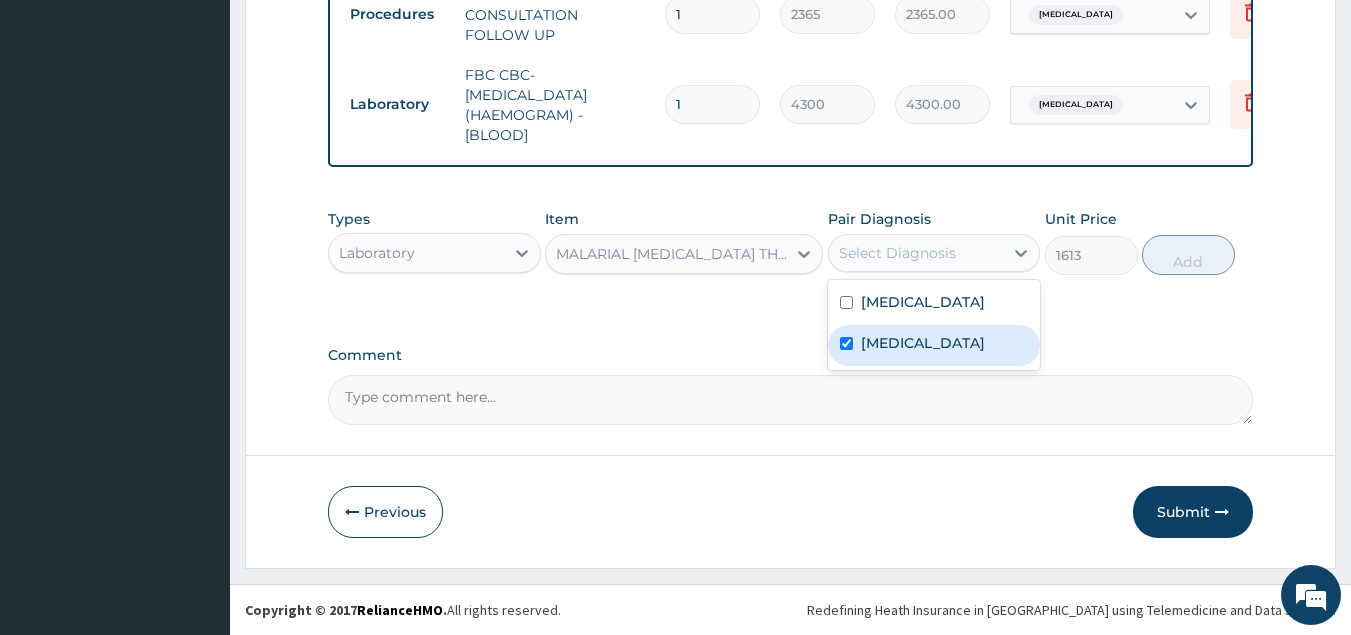 checkbox on "true" 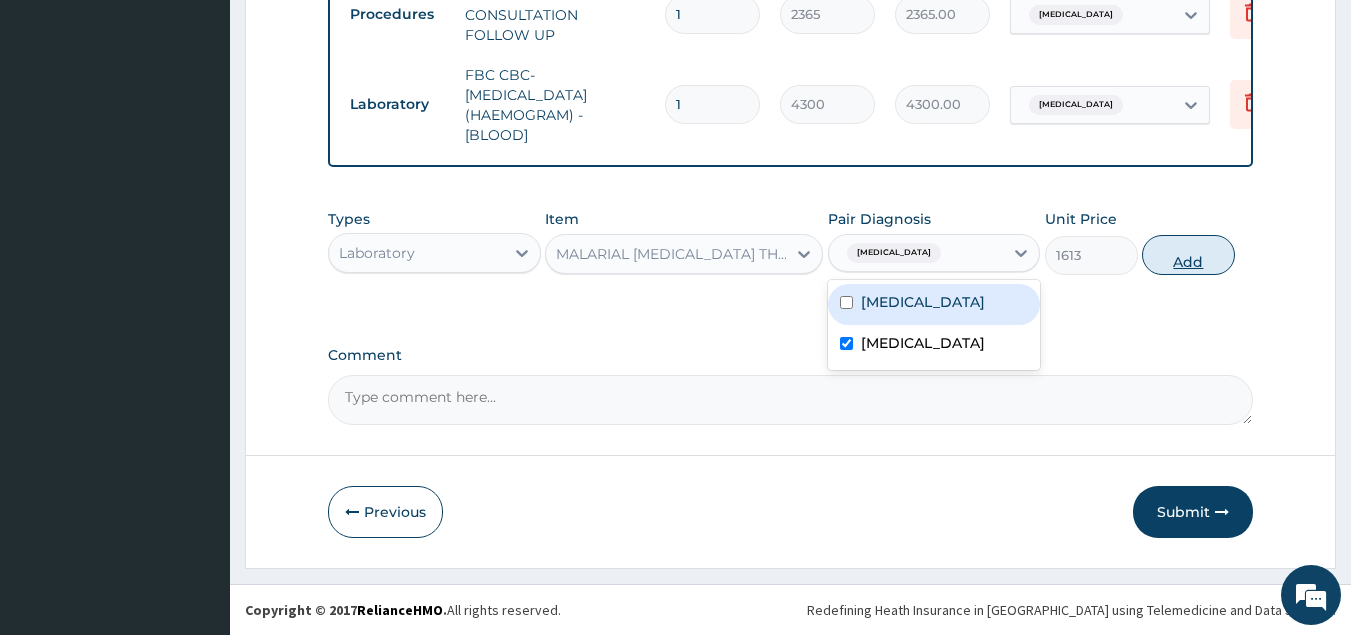 click on "Add" at bounding box center (1188, 255) 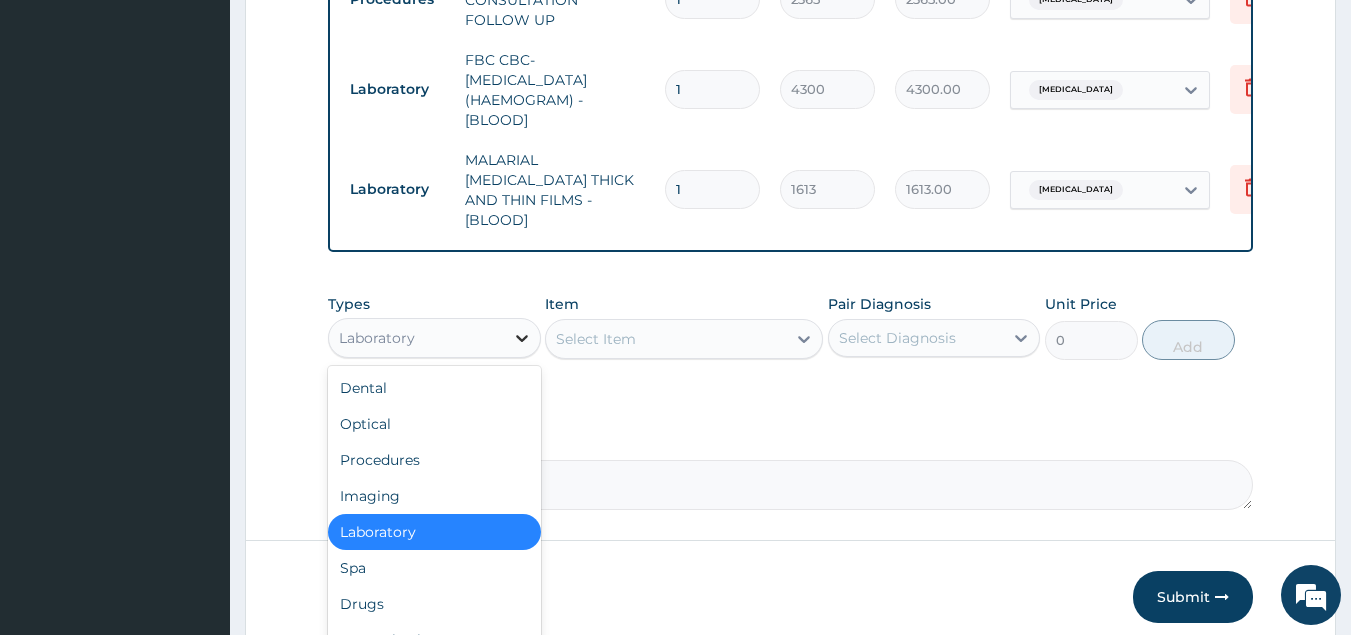 click 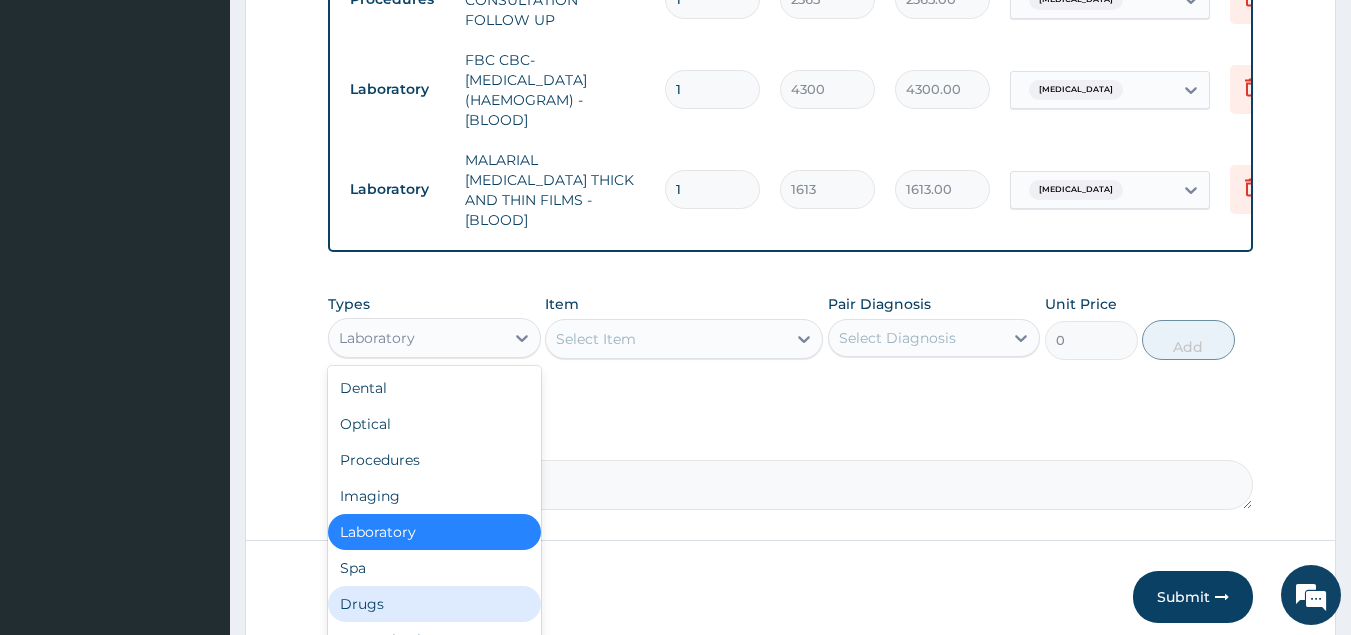 click on "Drugs" at bounding box center [434, 604] 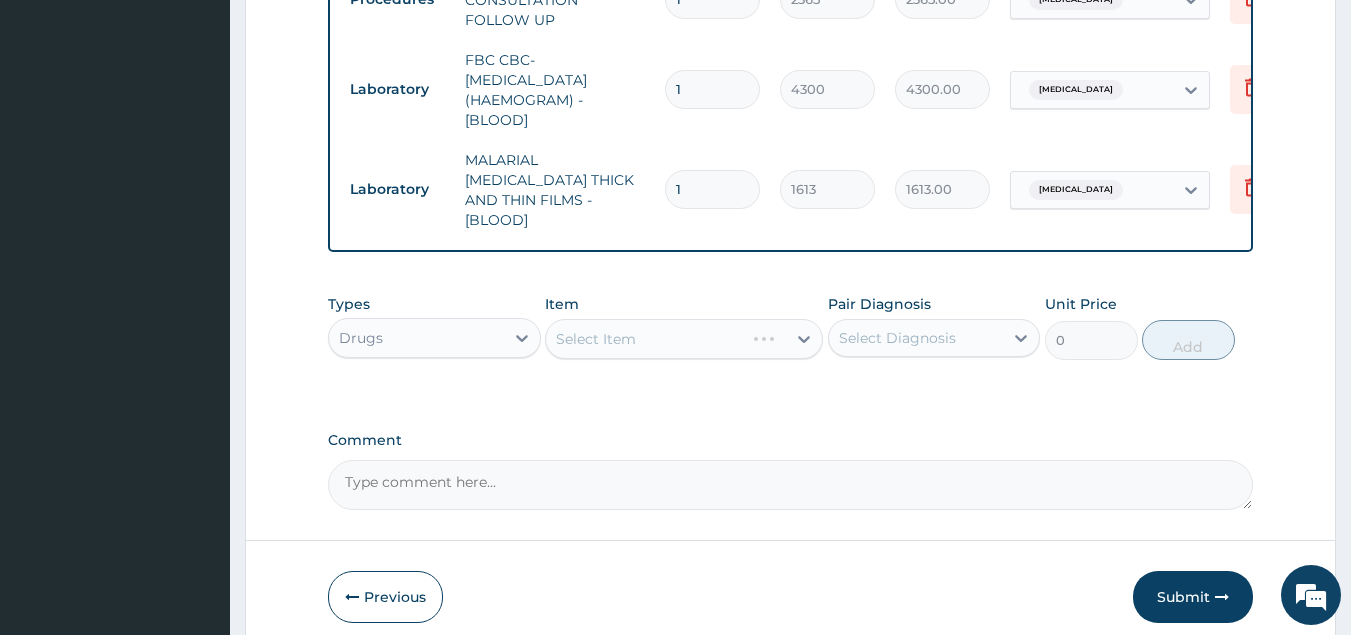 click on "Select Item" at bounding box center (684, 339) 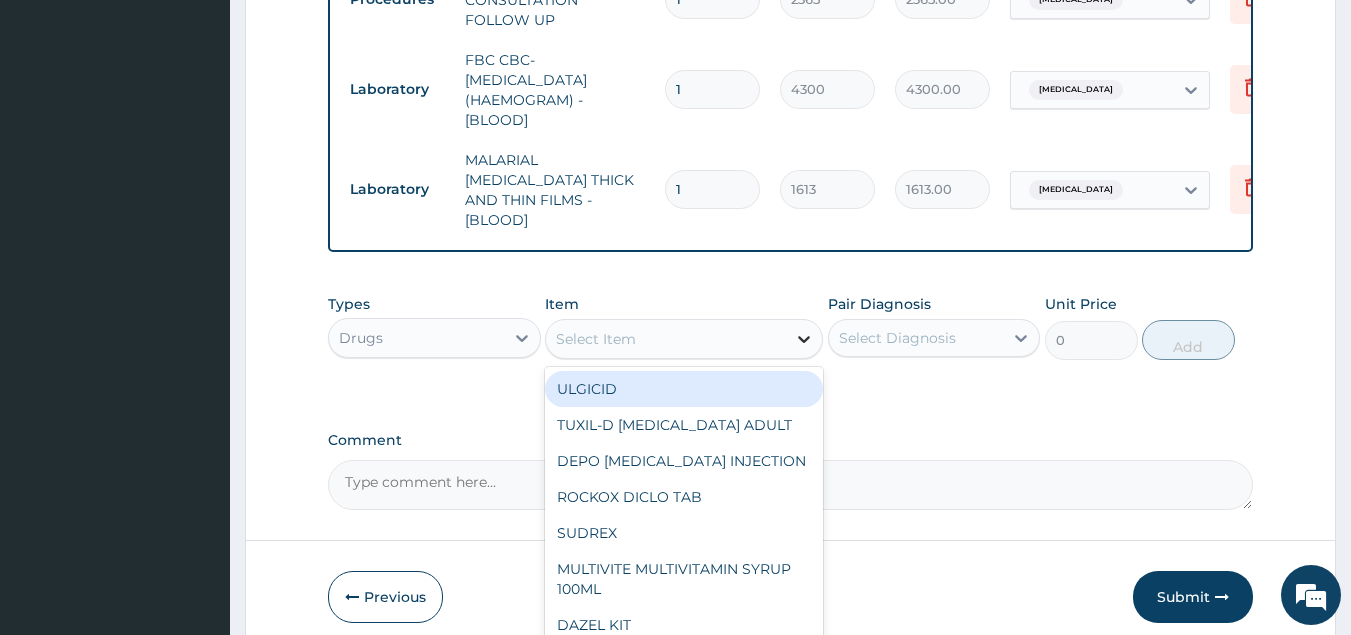 click 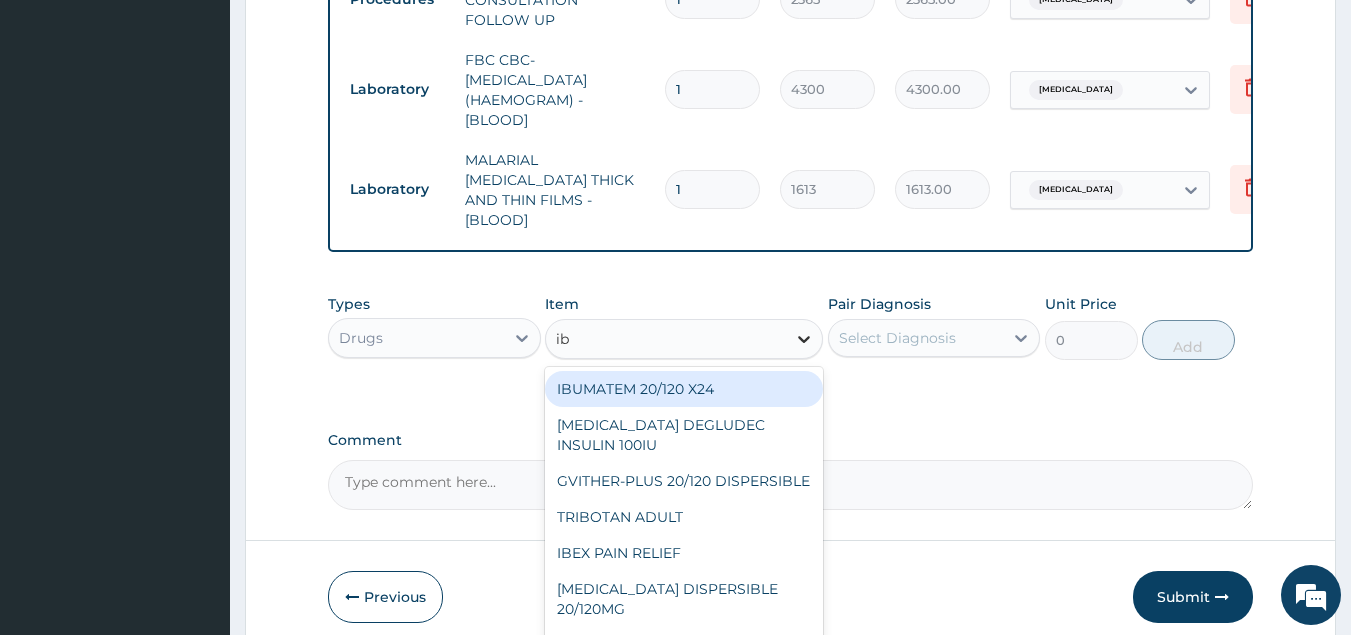 type on "ibu" 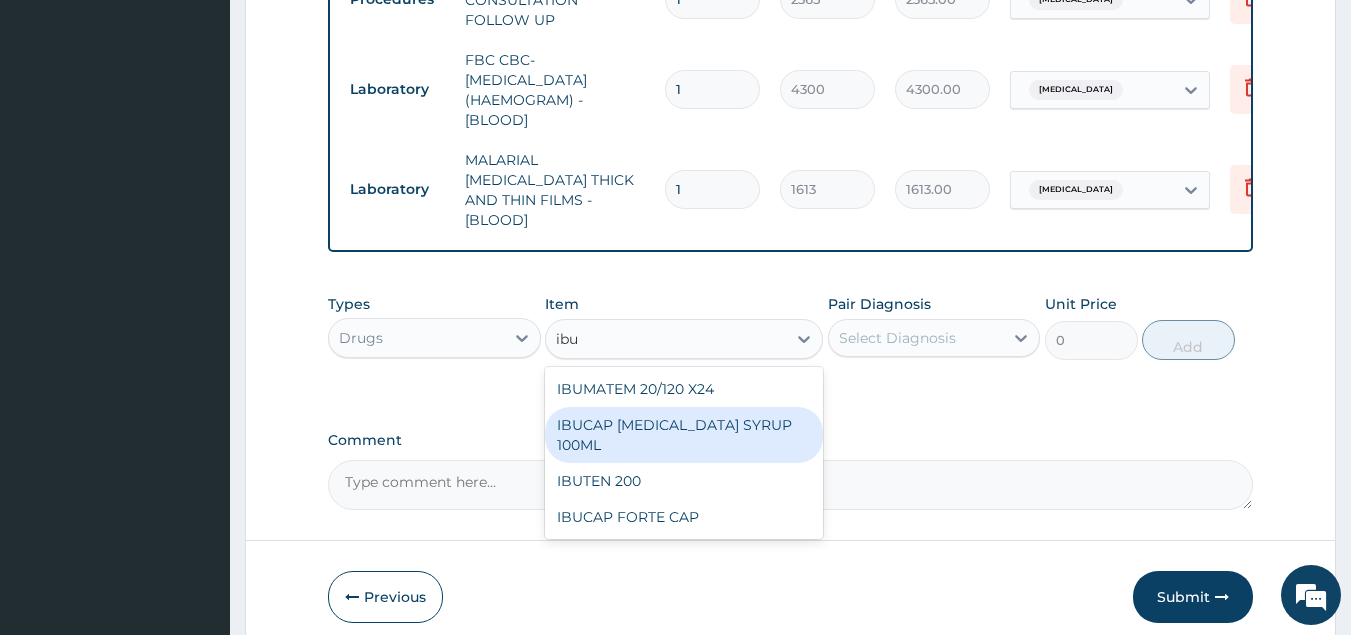 click on "IBUCAP COLD AND FLU SYRUP 100ML" at bounding box center (684, 435) 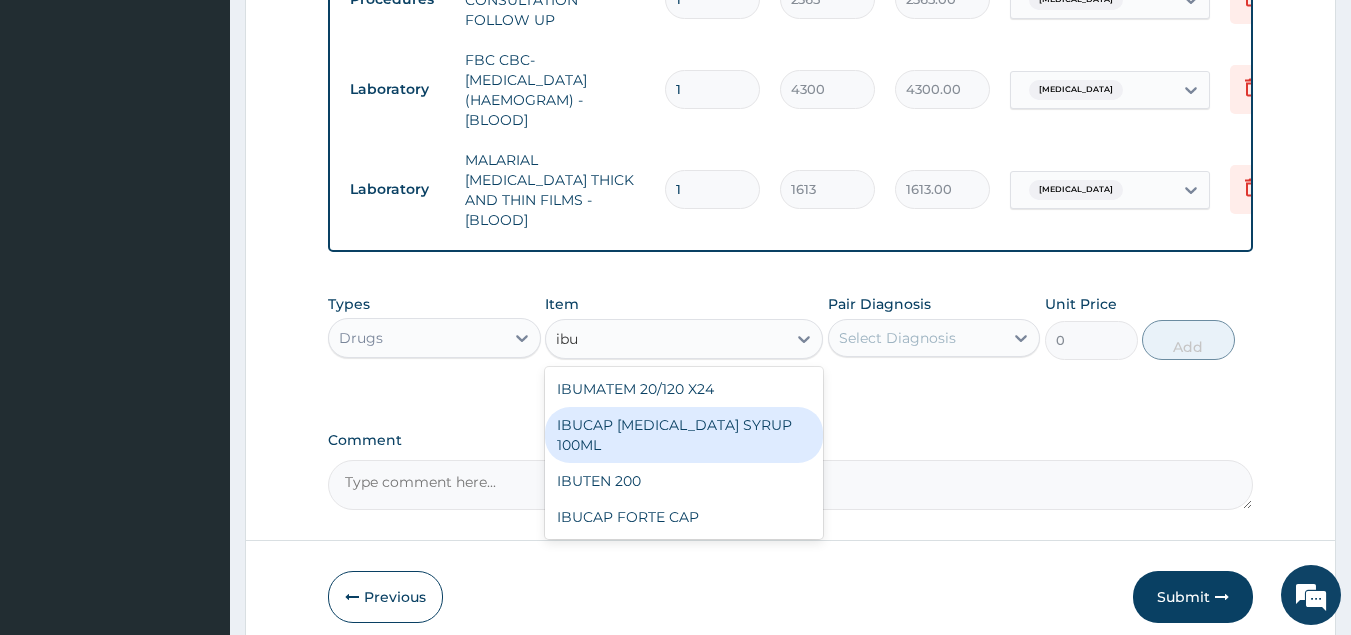 type 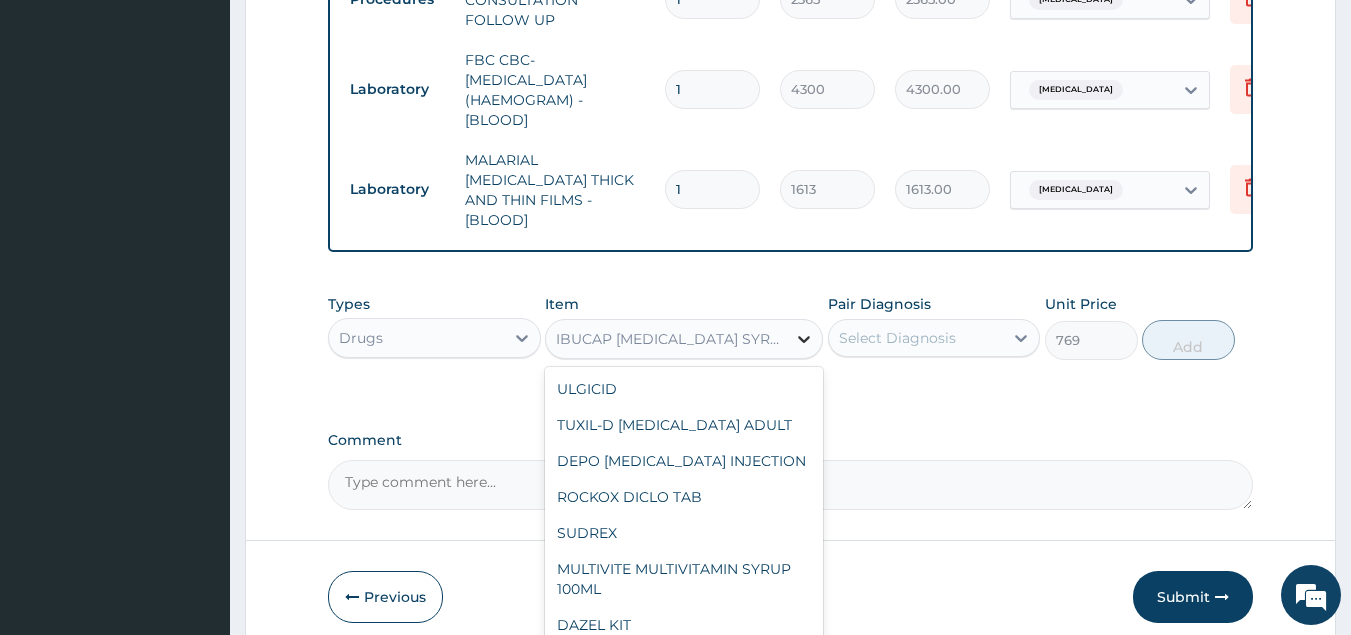 click 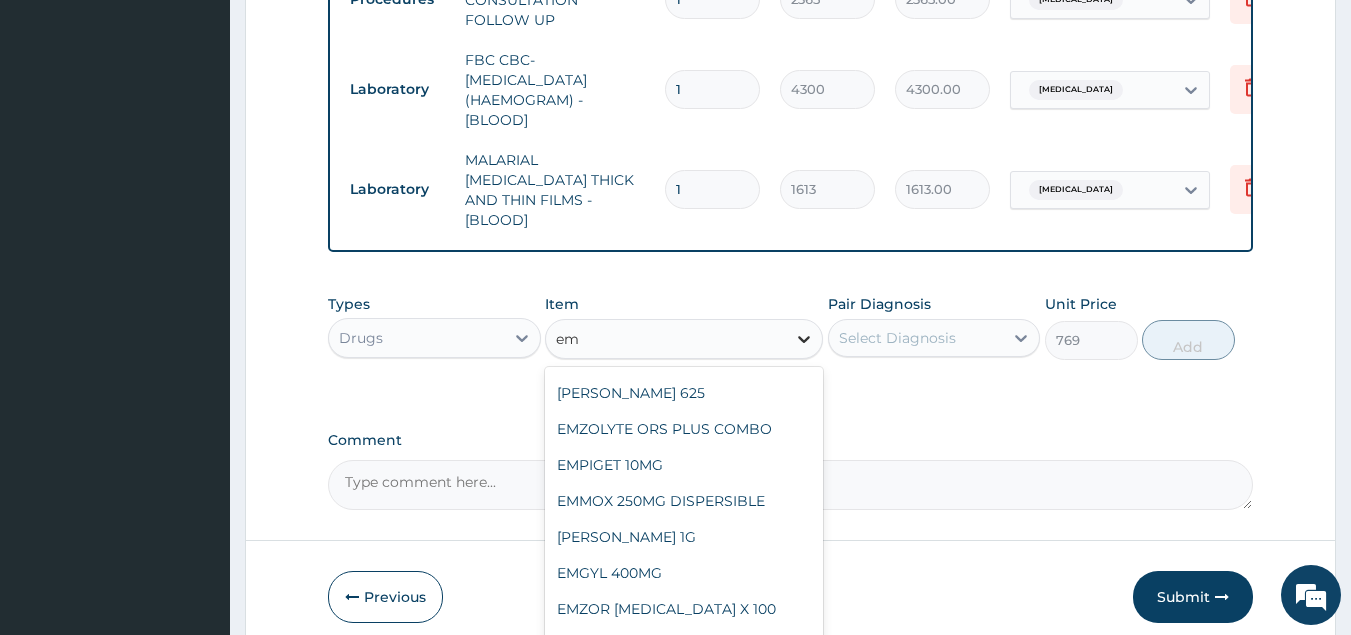 scroll, scrollTop: 1584, scrollLeft: 0, axis: vertical 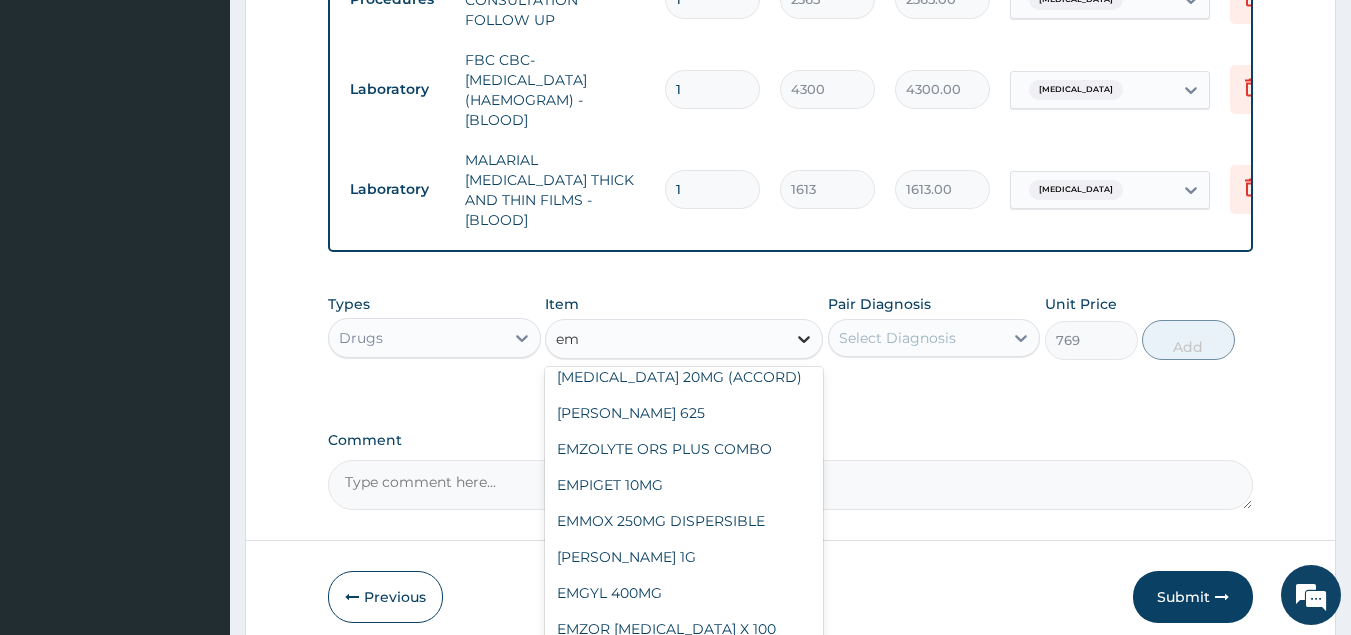 type on "emp" 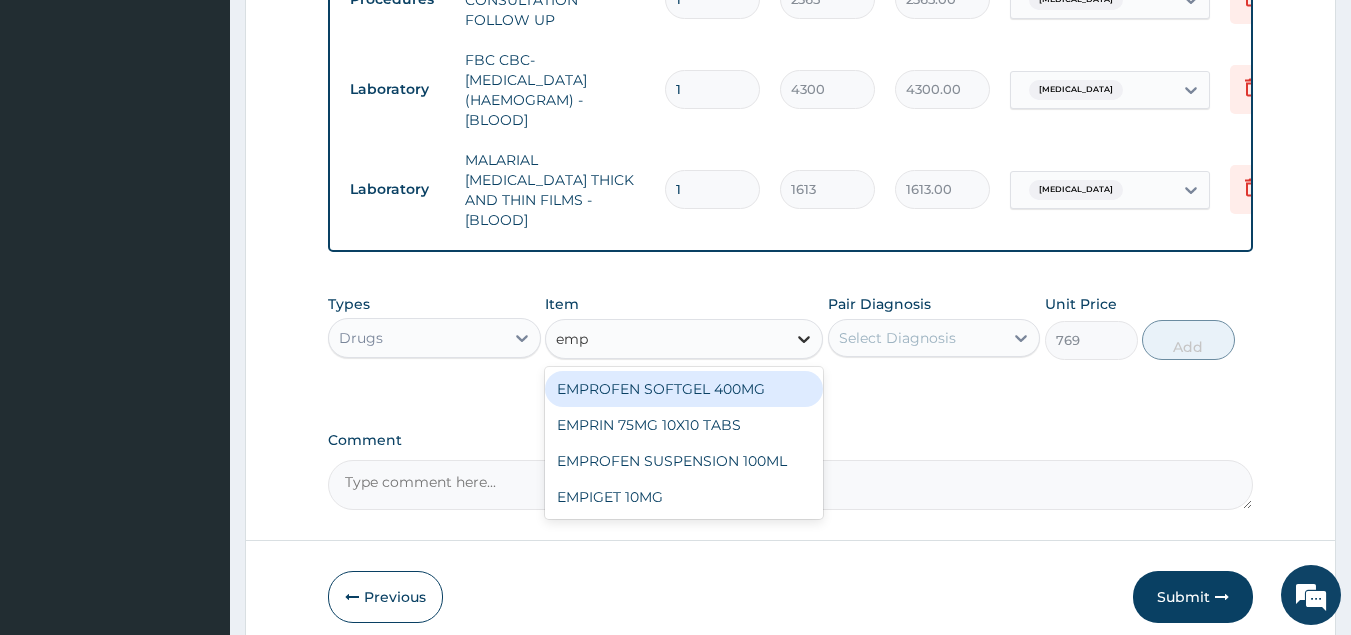 scroll, scrollTop: 0, scrollLeft: 0, axis: both 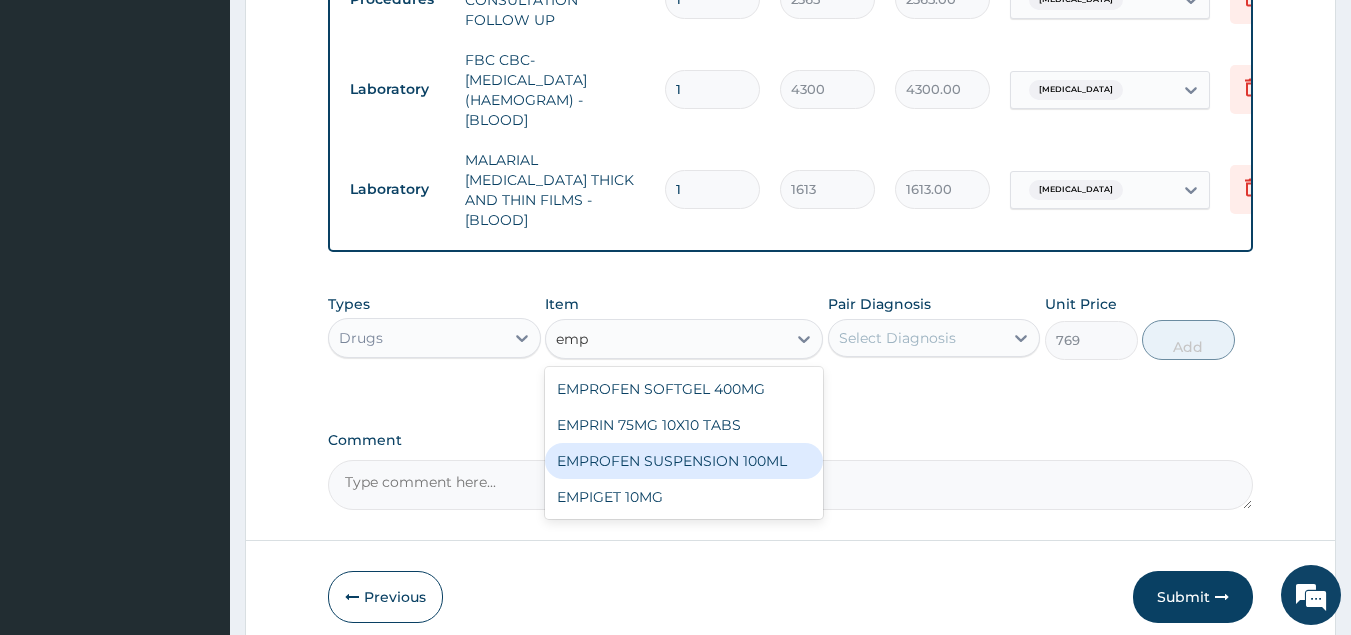 click on "EMPROFEN SUSPENSION 100ML" at bounding box center [684, 461] 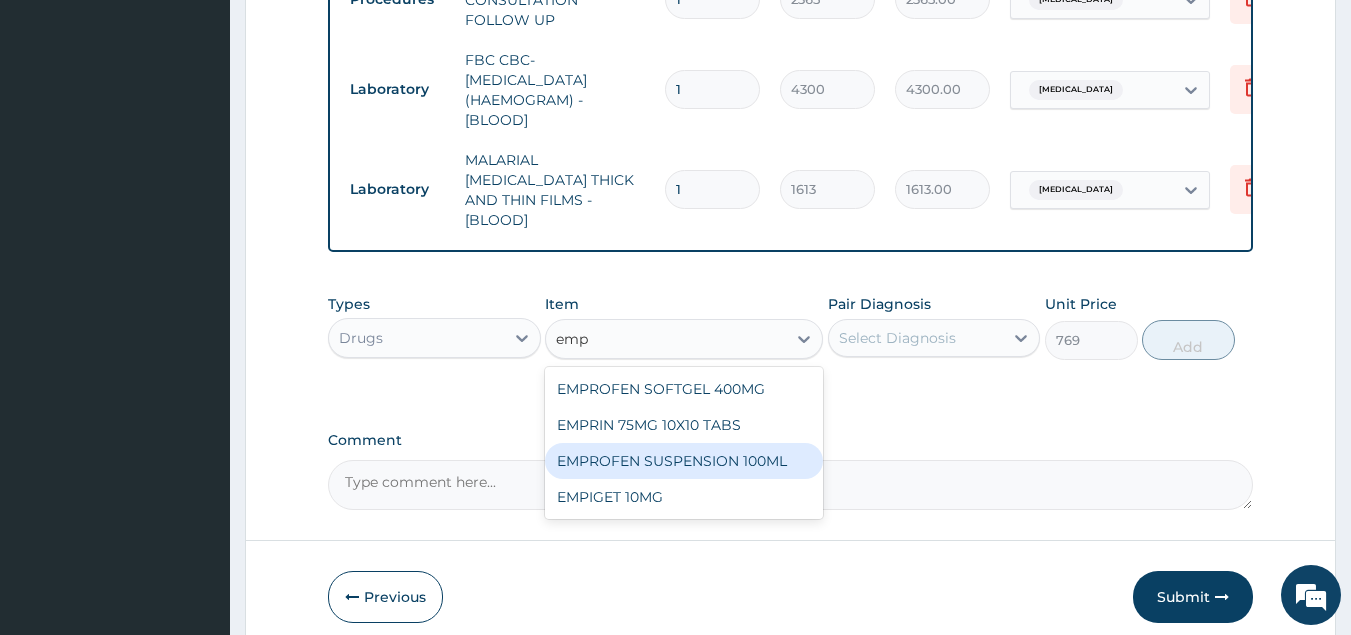 type 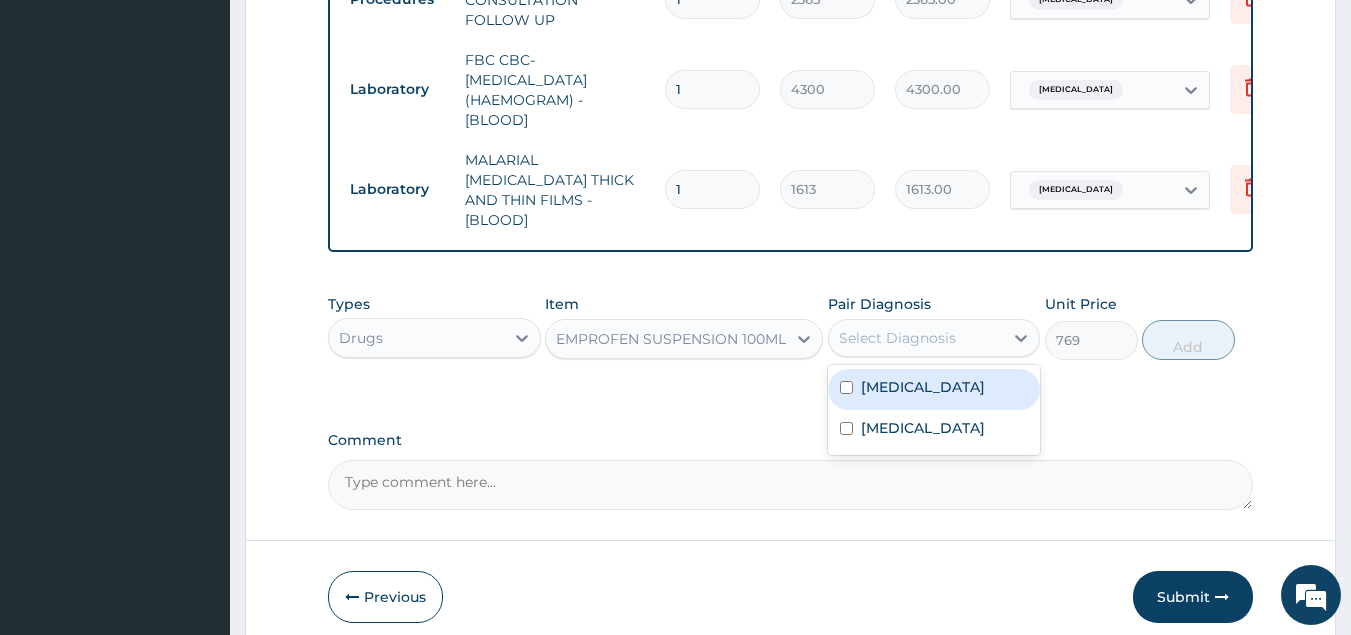click on "Select Diagnosis" at bounding box center [897, 338] 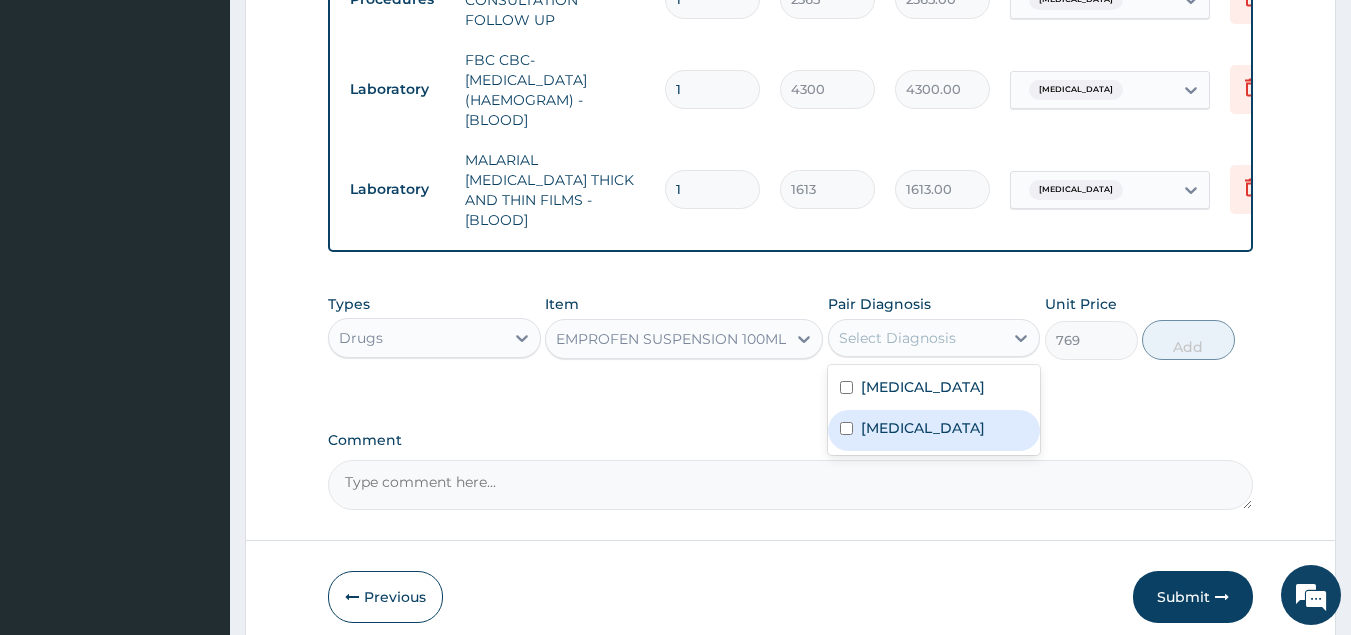 click on "Malaria" at bounding box center (934, 430) 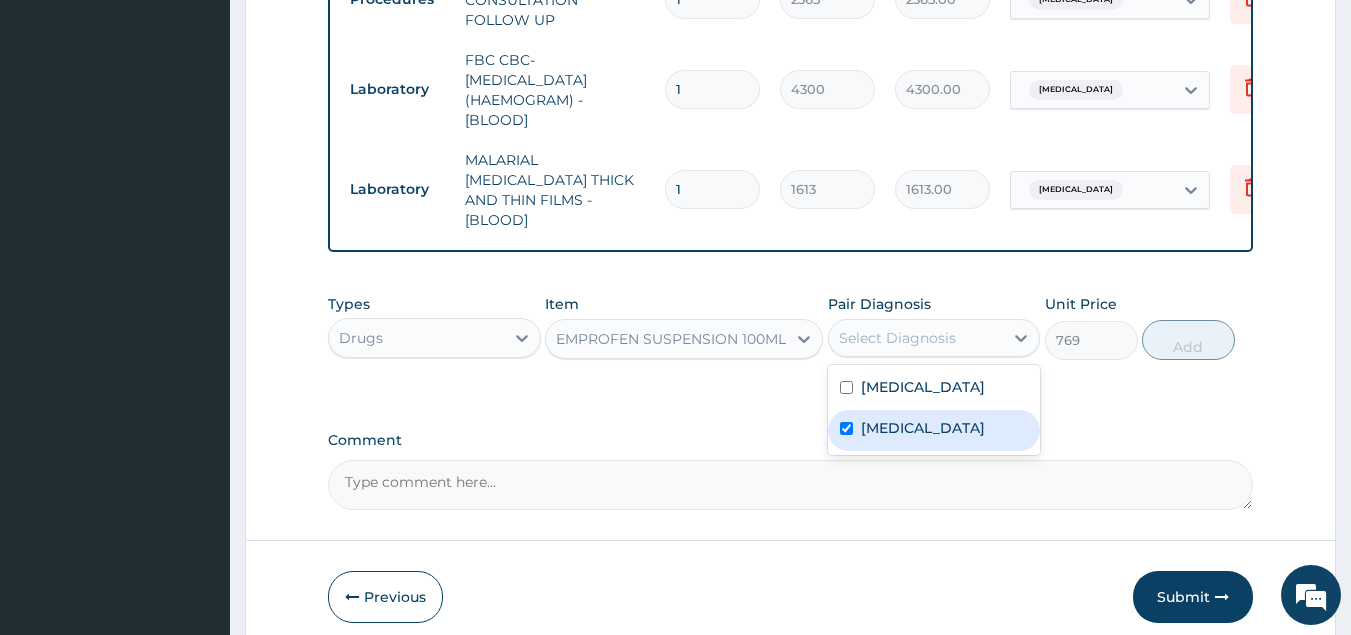checkbox on "true" 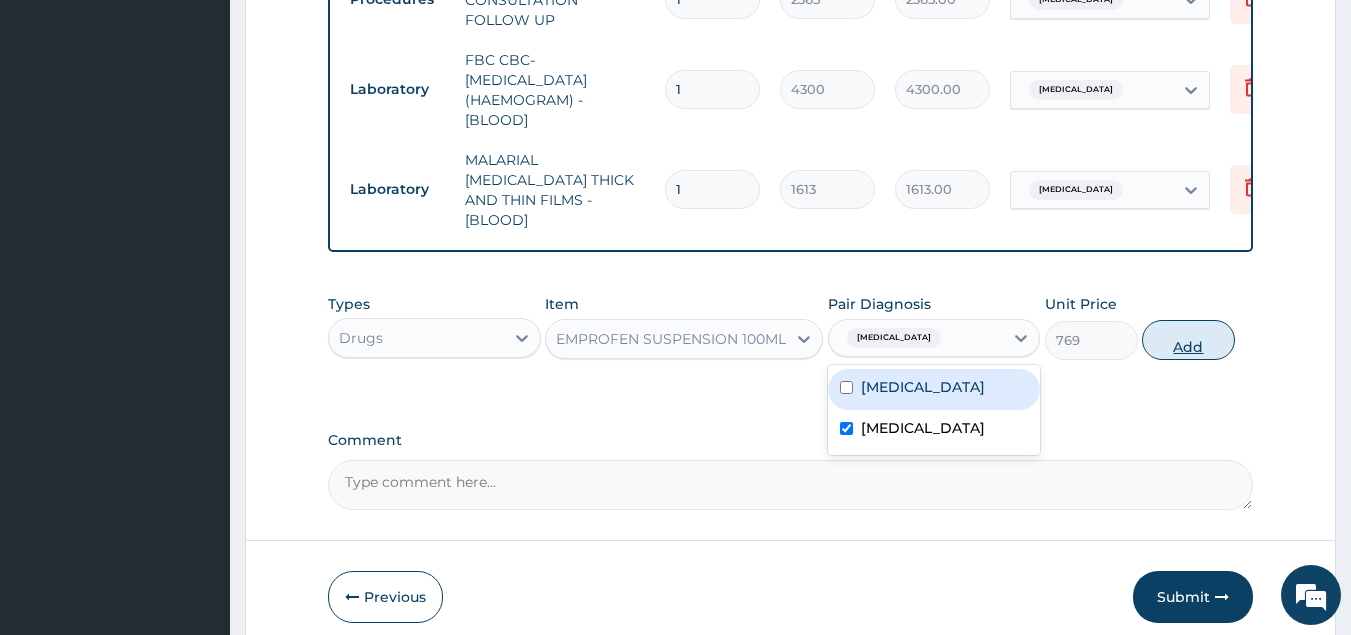 click on "Add" at bounding box center [1188, 340] 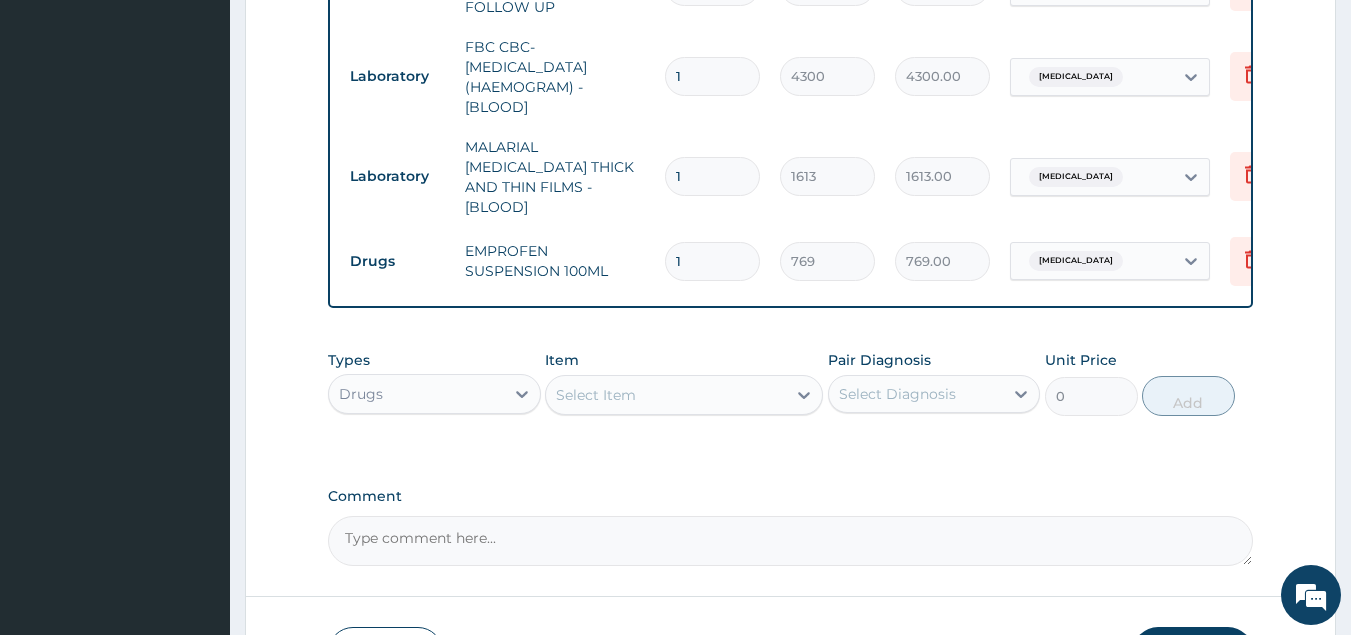 scroll, scrollTop: 1125, scrollLeft: 0, axis: vertical 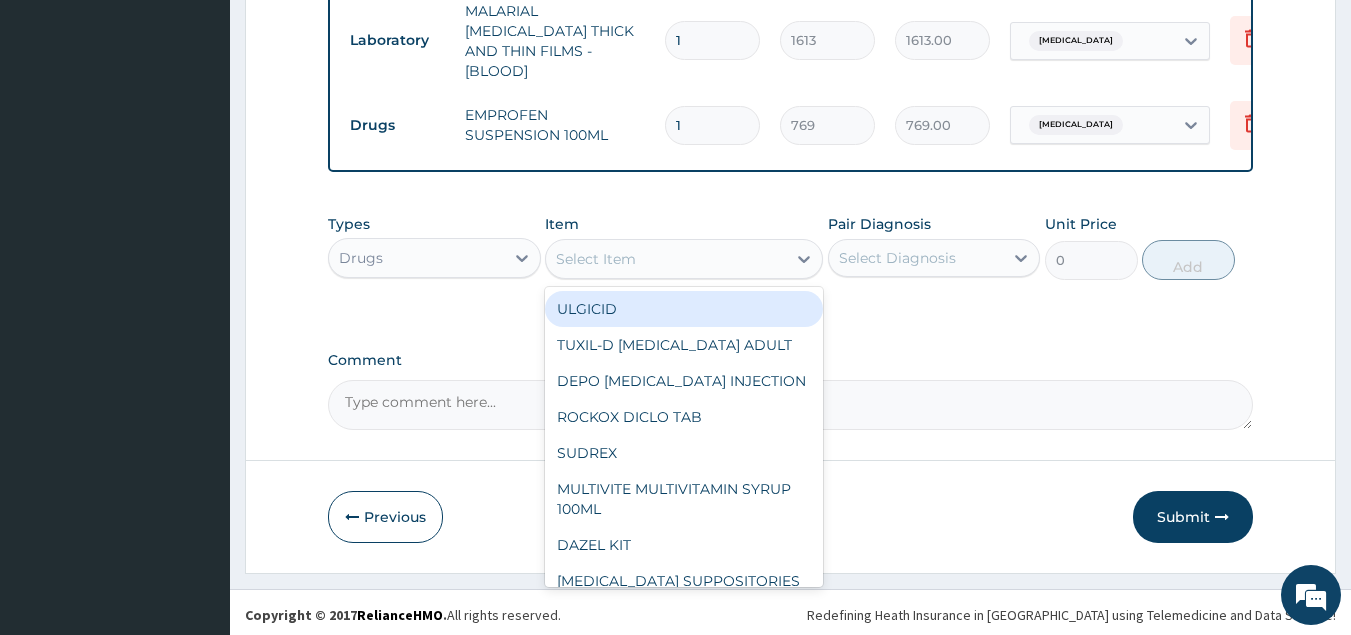 click on "Select Item" at bounding box center (666, 259) 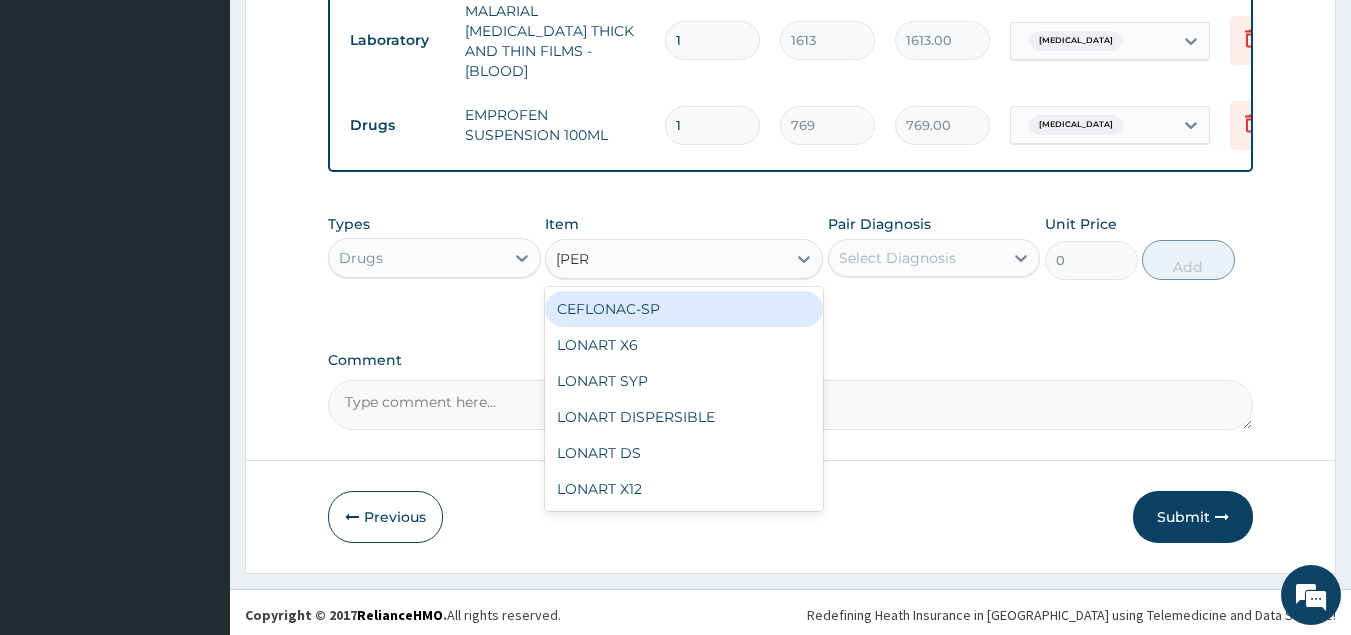type on "lonar" 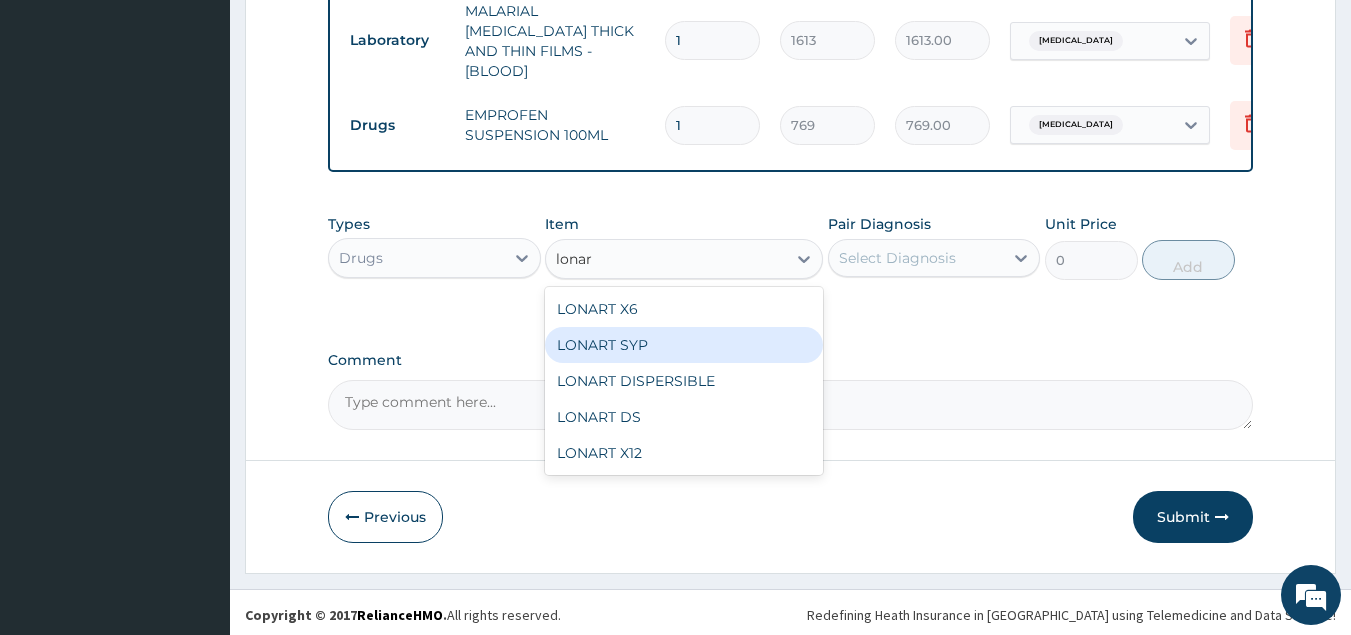 click on "LONART SYP" at bounding box center (684, 345) 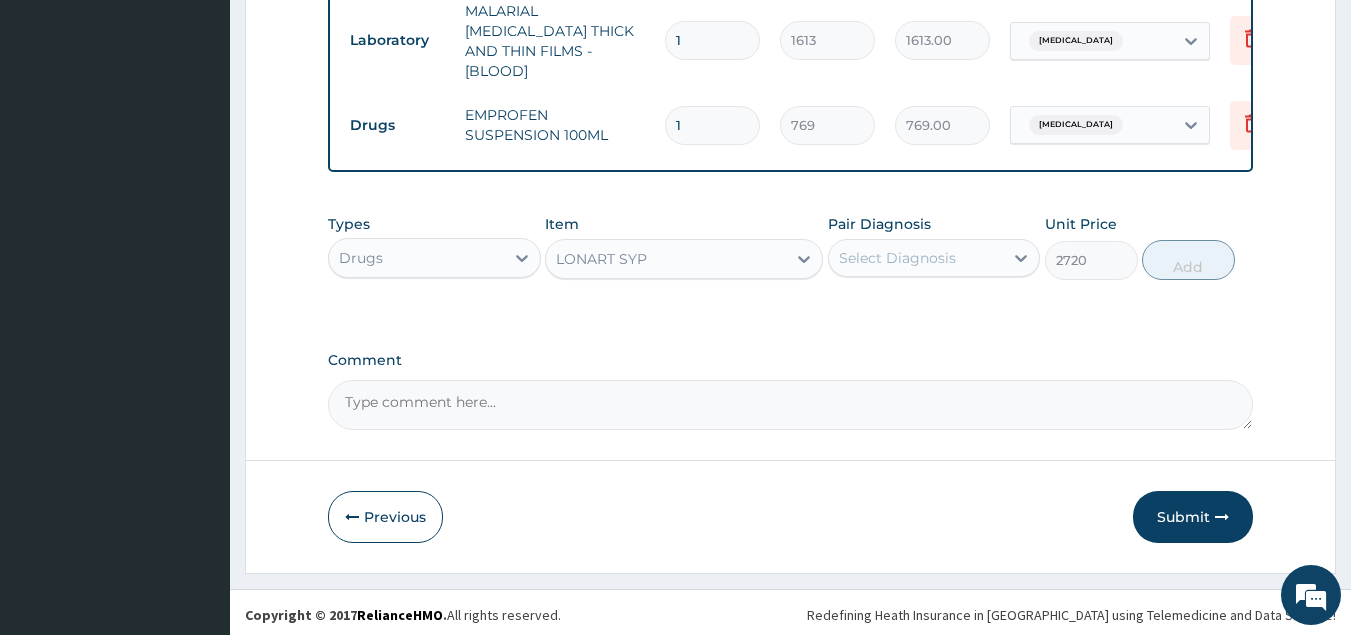 click on "Select Diagnosis" at bounding box center (916, 258) 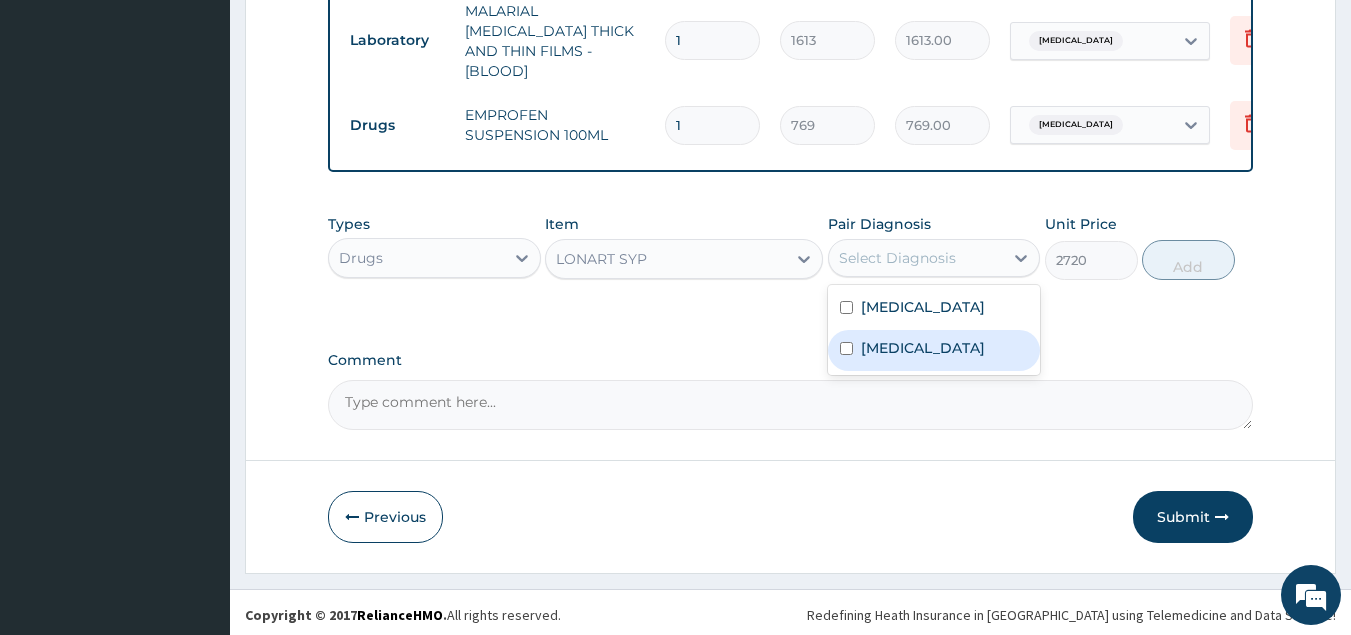 click on "[MEDICAL_DATA]" at bounding box center [923, 348] 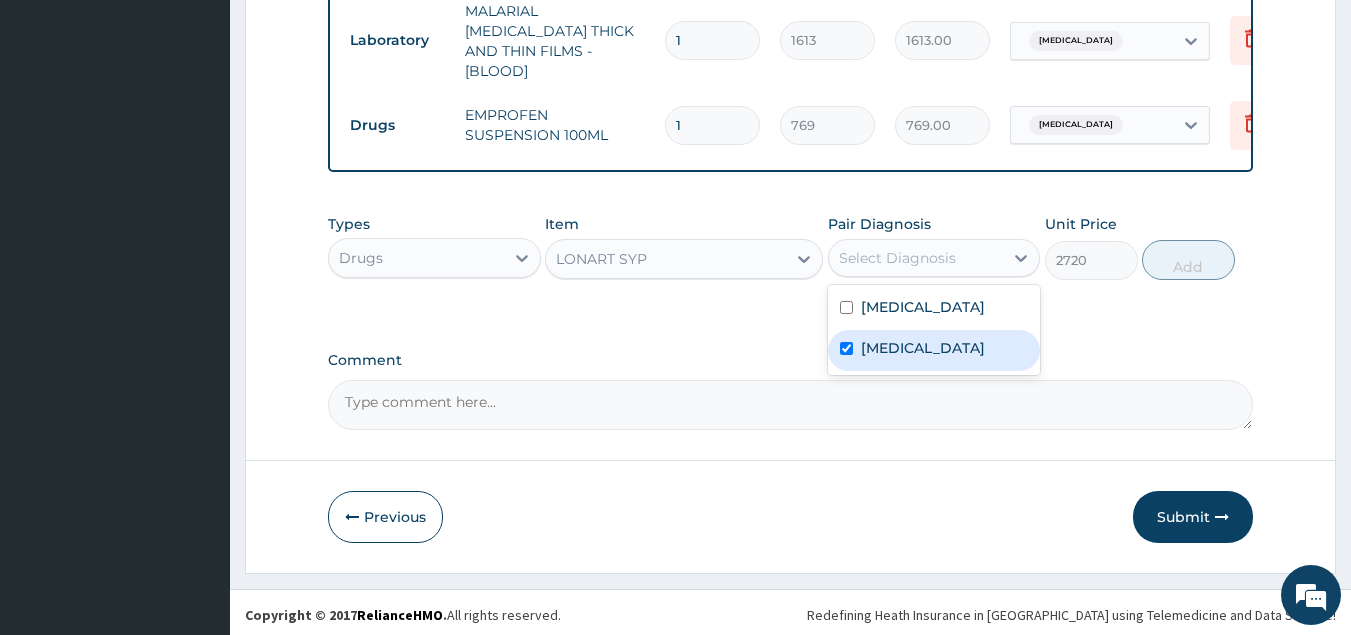 checkbox on "true" 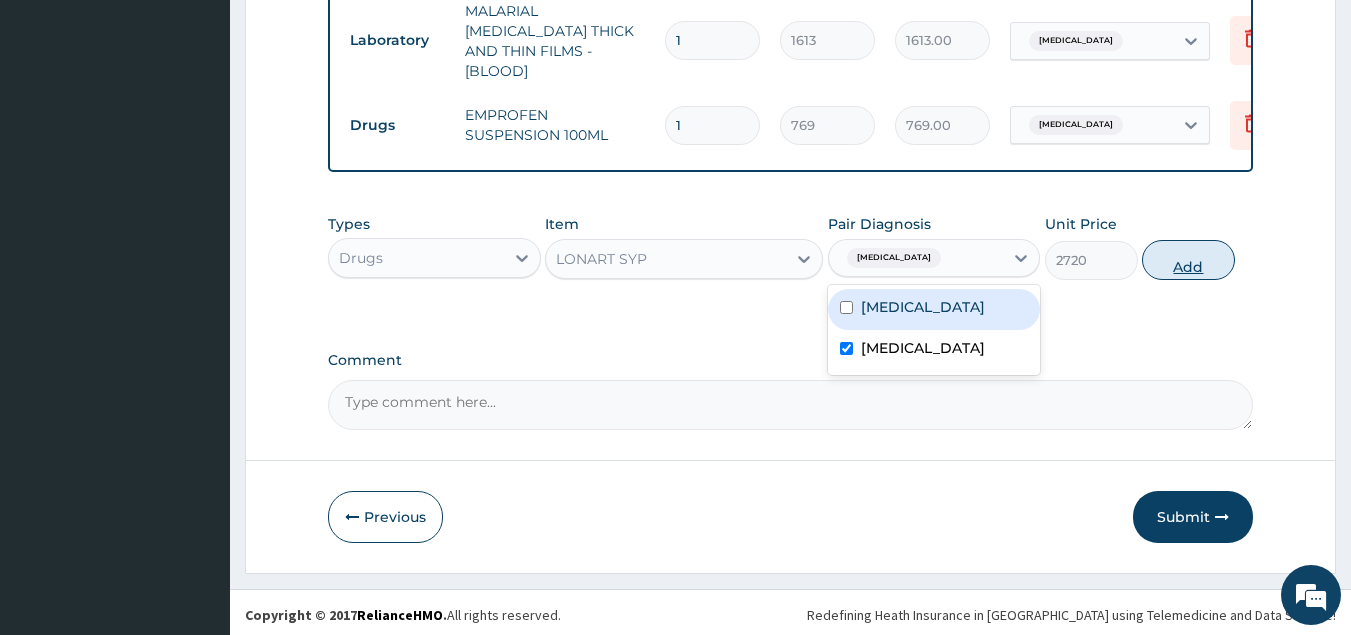 click on "Add" at bounding box center [1188, 260] 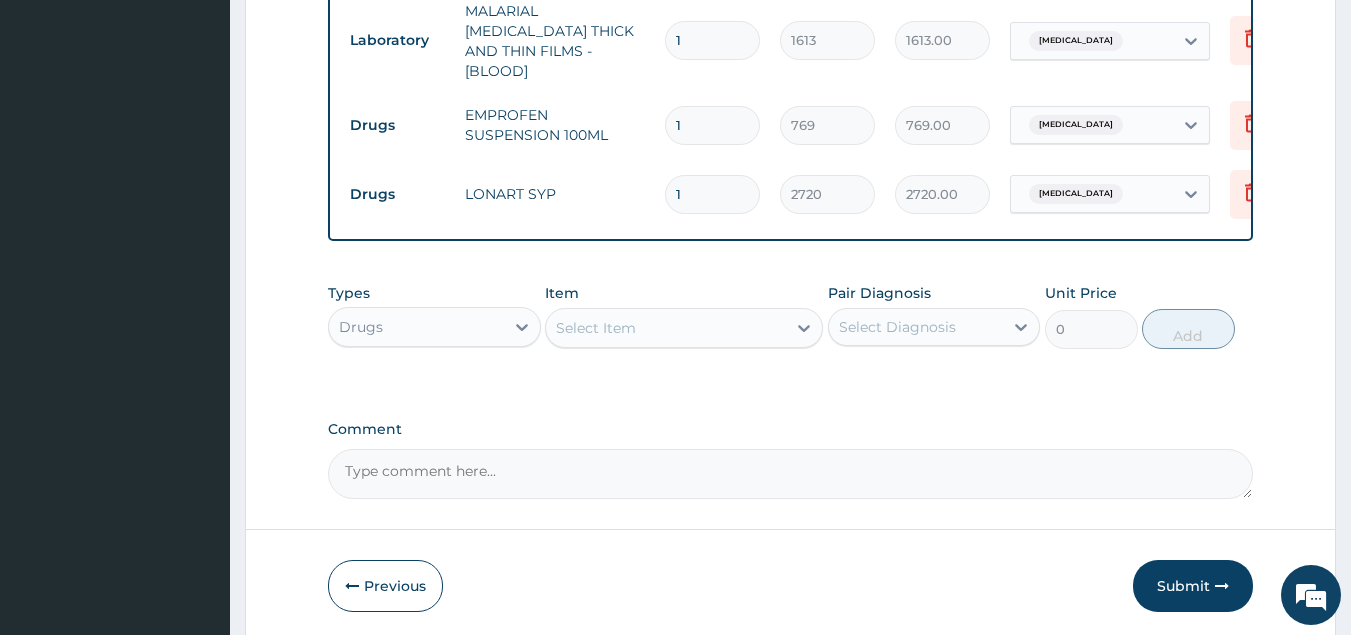 click on "Step  2  of 2 PA Code / Prescription Code PA/462922 Encounter Date 09-07-2025 Important Notice Please enter PA codes before entering items that are not attached to a PA code   All diagnoses entered must be linked to a claim item. Diagnosis & Claim Items that are visible but inactive cannot be edited because they were imported from an already approved PA code. Diagnosis Bacterial sepsis confirmed Malaria Confirmed NB: All diagnosis must be linked to a claim item Claim Items Type Name Quantity Unit Price Total Price Pair Diagnosis Actions Drugs gentamicin injection 2ml 4 331 1324.00 Bacterial sepsis Delete Drugs ceftriaxone tazobactam 1125mg 4 2365 9460.00 Bacterial sepsis Delete Procedures GENERAL PRACTITIONER CONSULTATION FOLLOW UP 1 2365 2365.00 Bacterial sepsis Delete Laboratory FBC CBC-COMPLETE BLOOD COUNT (HAEMOGRAM) - [BLOOD] 1 4300 4300.00 Bacterial sepsis Delete Laboratory MALARIAL PARASITE THICK AND THIN FILMS - [BLOOD] 1 1613 1613.00 Malaria Delete Drugs EMPROFEN SUSPENSION 100ML 1 769 769.00 Malaria" at bounding box center (790, -189) 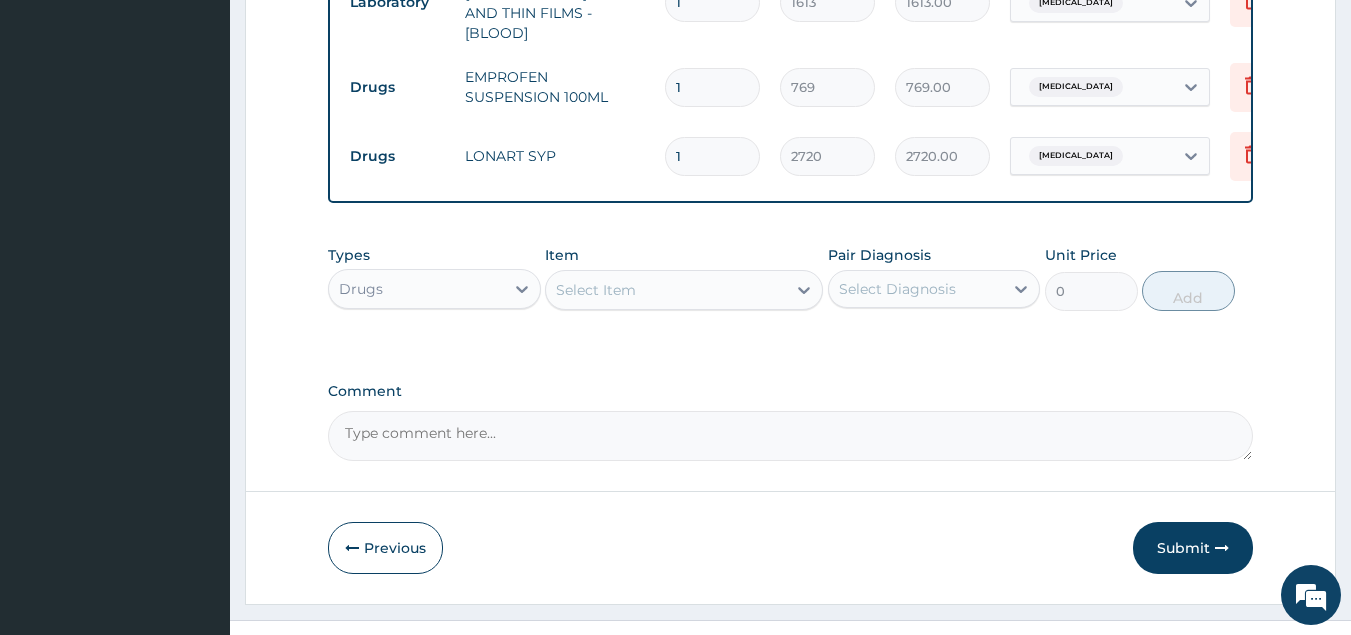 scroll, scrollTop: 1194, scrollLeft: 0, axis: vertical 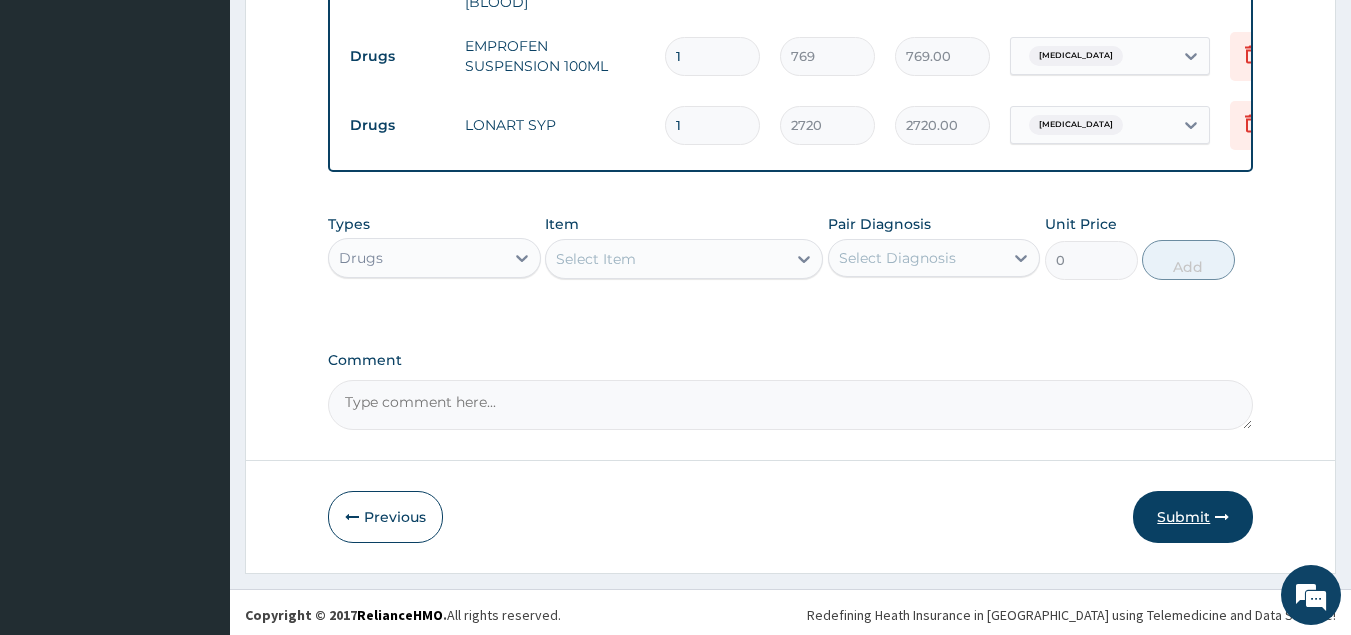 click on "Submit" at bounding box center [1193, 517] 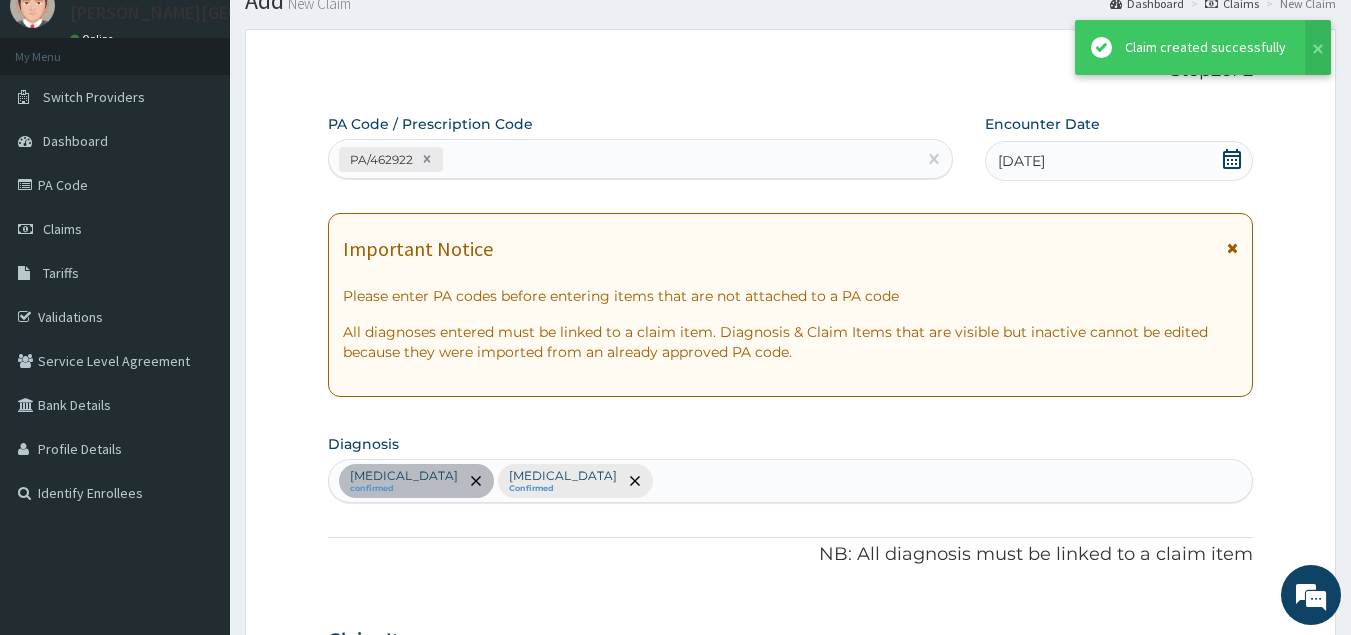 scroll, scrollTop: 1194, scrollLeft: 0, axis: vertical 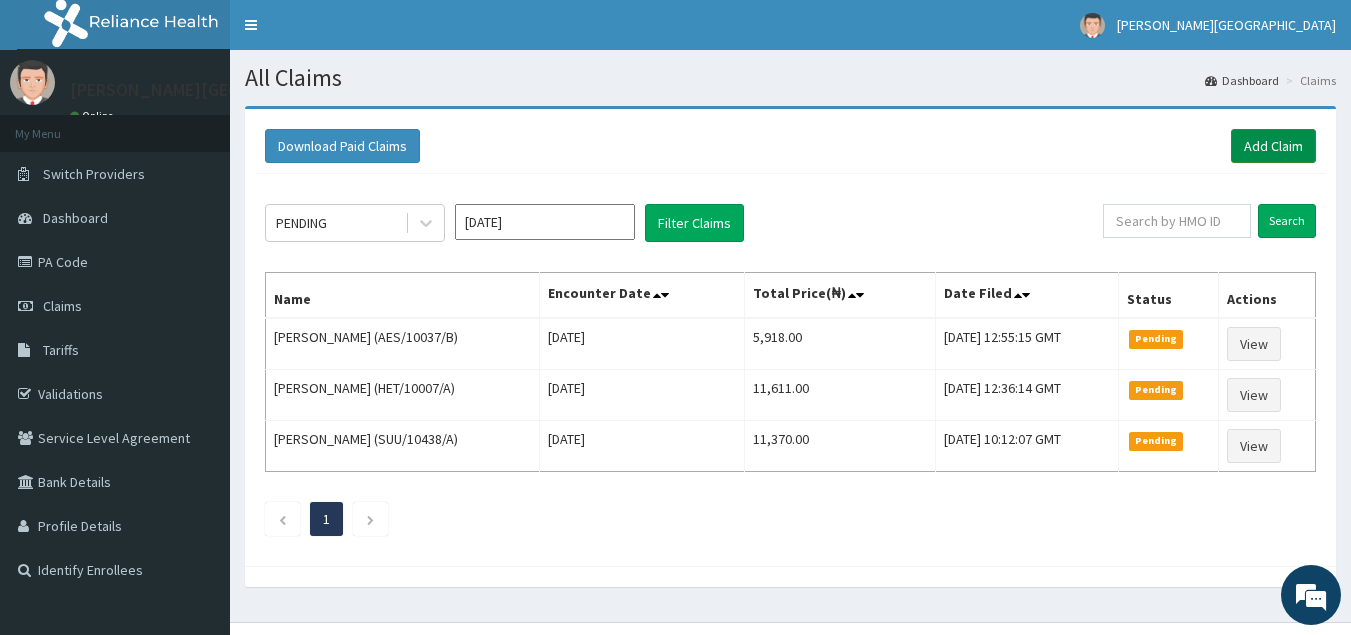 click on "Add Claim" at bounding box center (1273, 146) 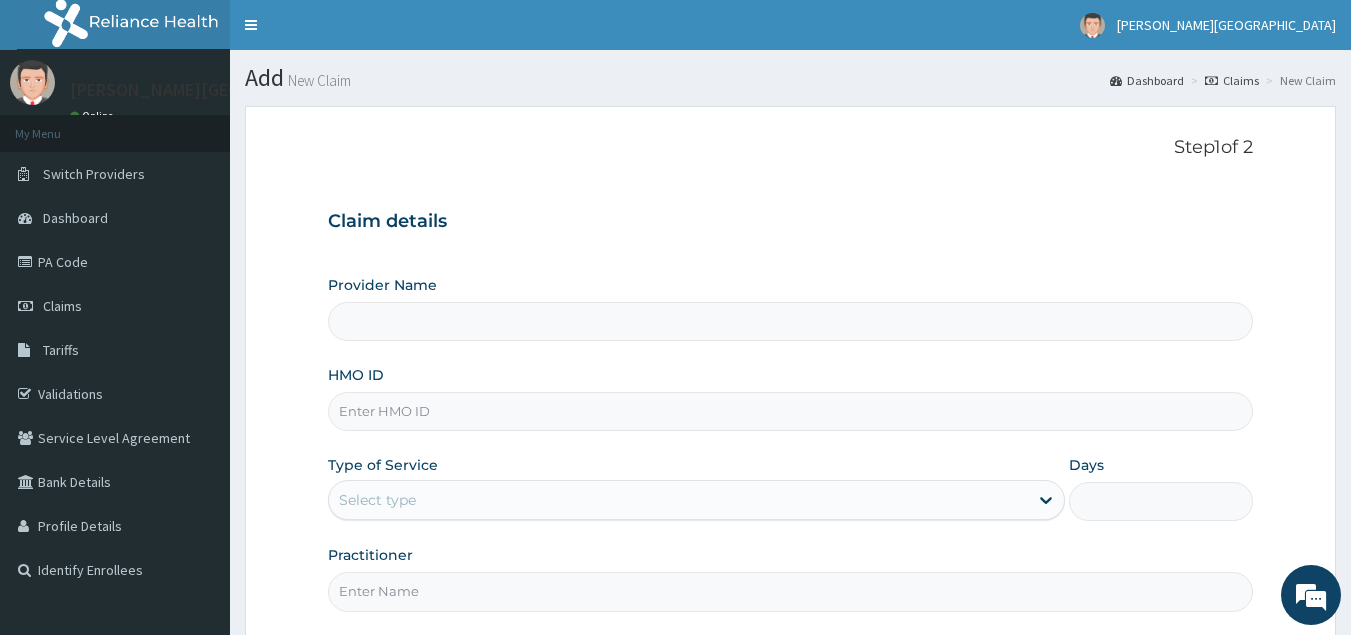 type on "[GEOGRAPHIC_DATA] - [GEOGRAPHIC_DATA]" 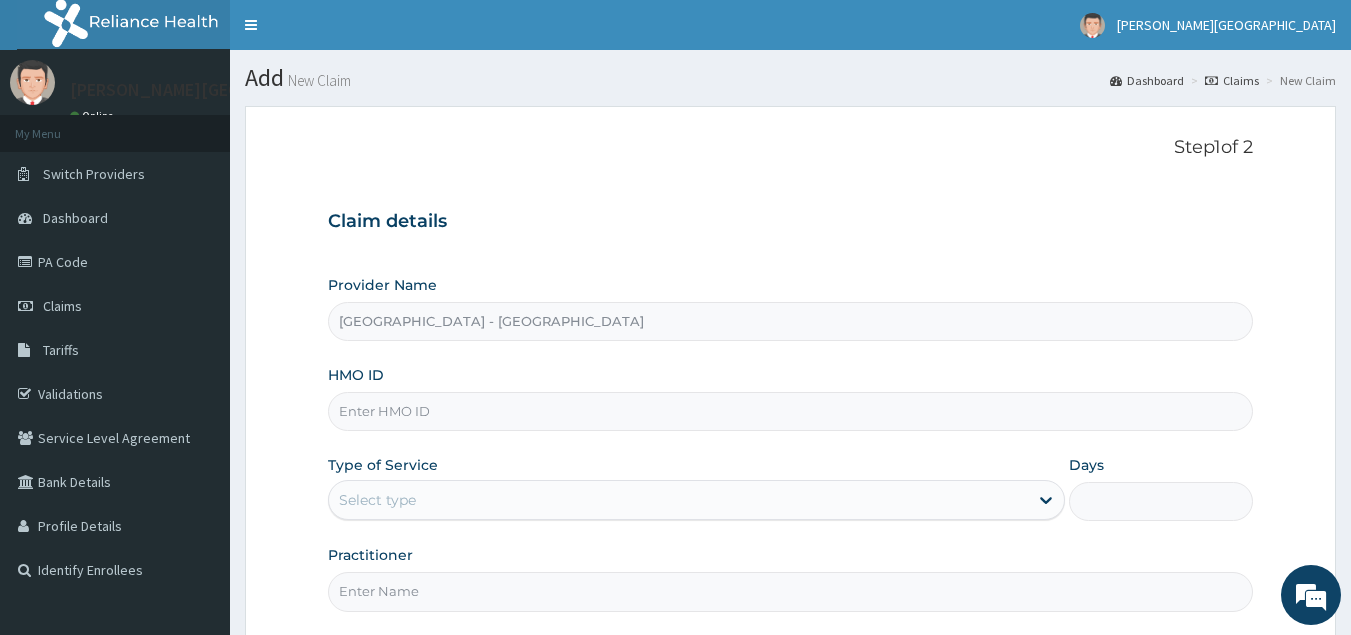 scroll, scrollTop: 0, scrollLeft: 0, axis: both 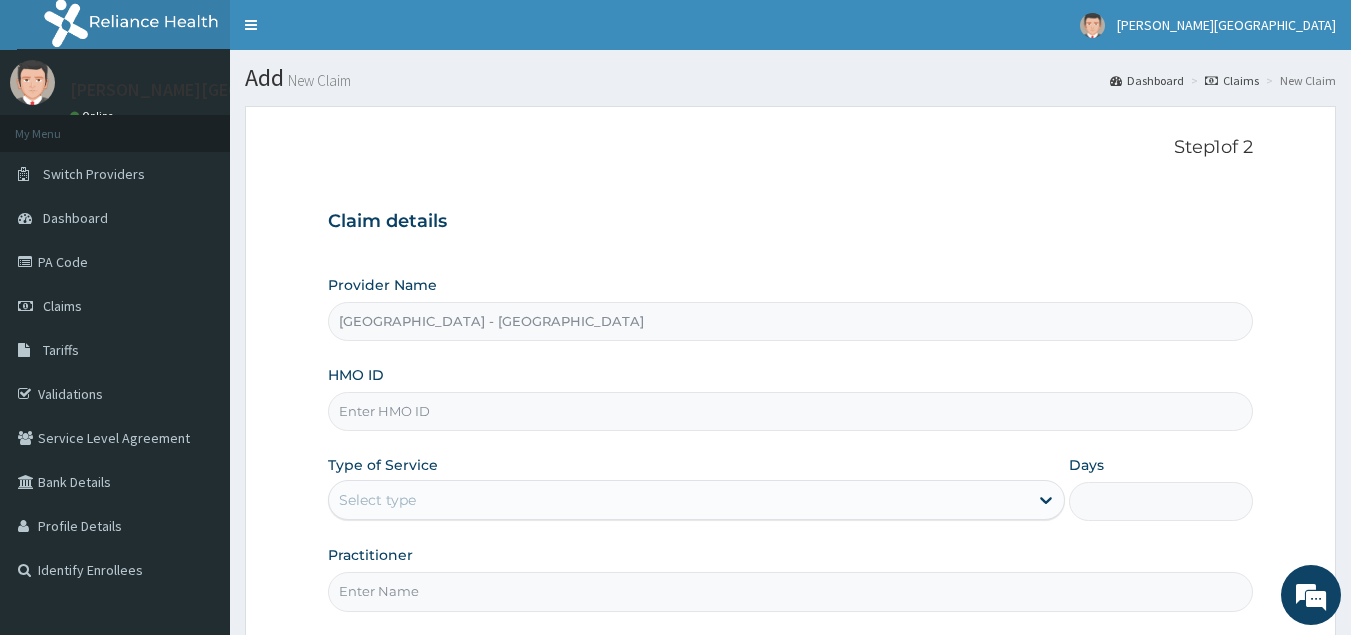 click on "HMO ID" at bounding box center [791, 411] 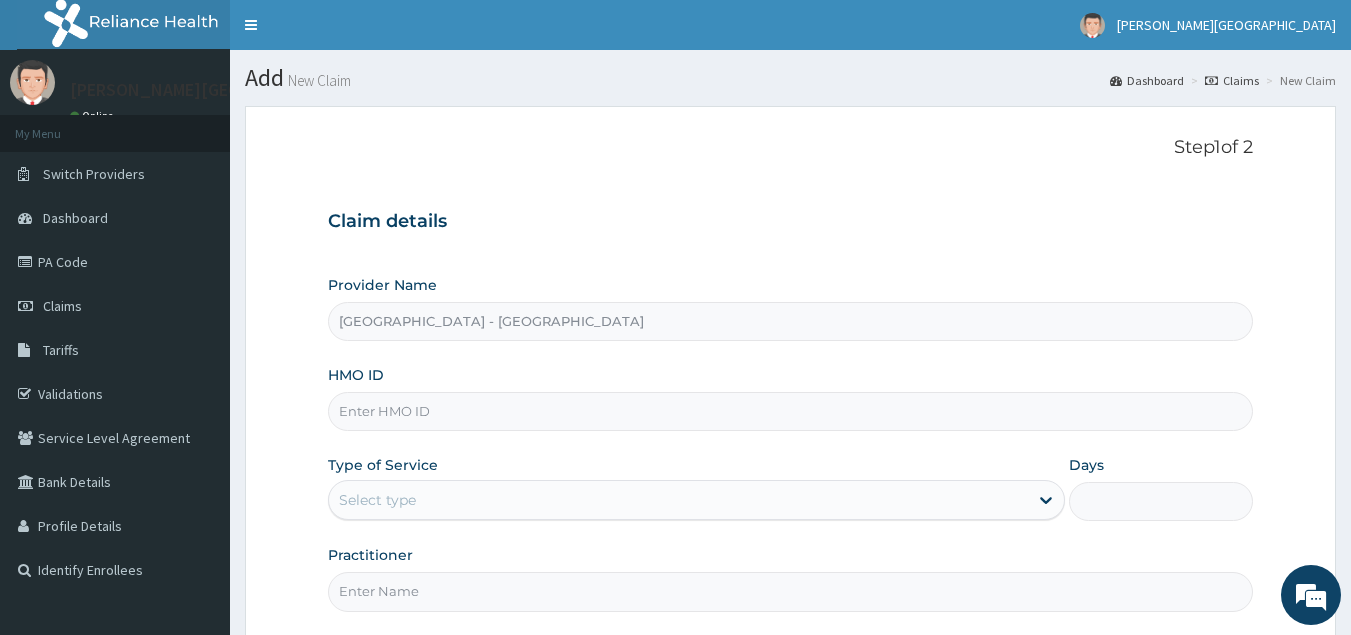 paste on "CYA/10059/B" 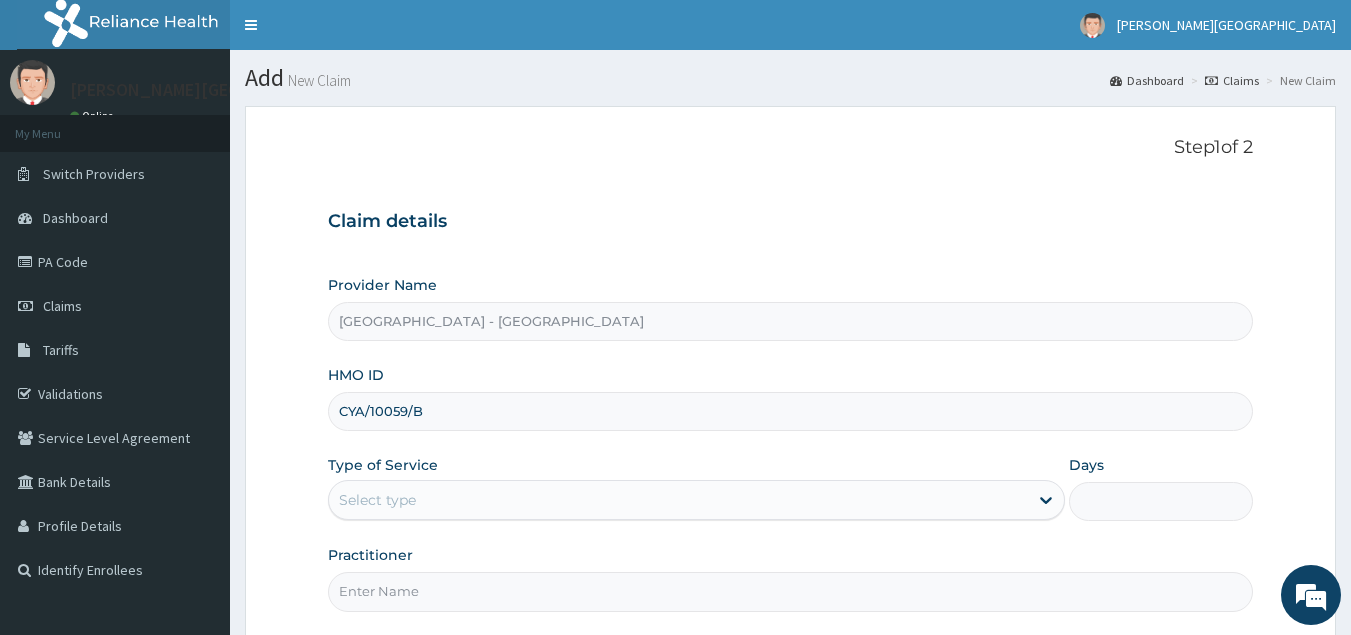 type on "CYA/10059/B" 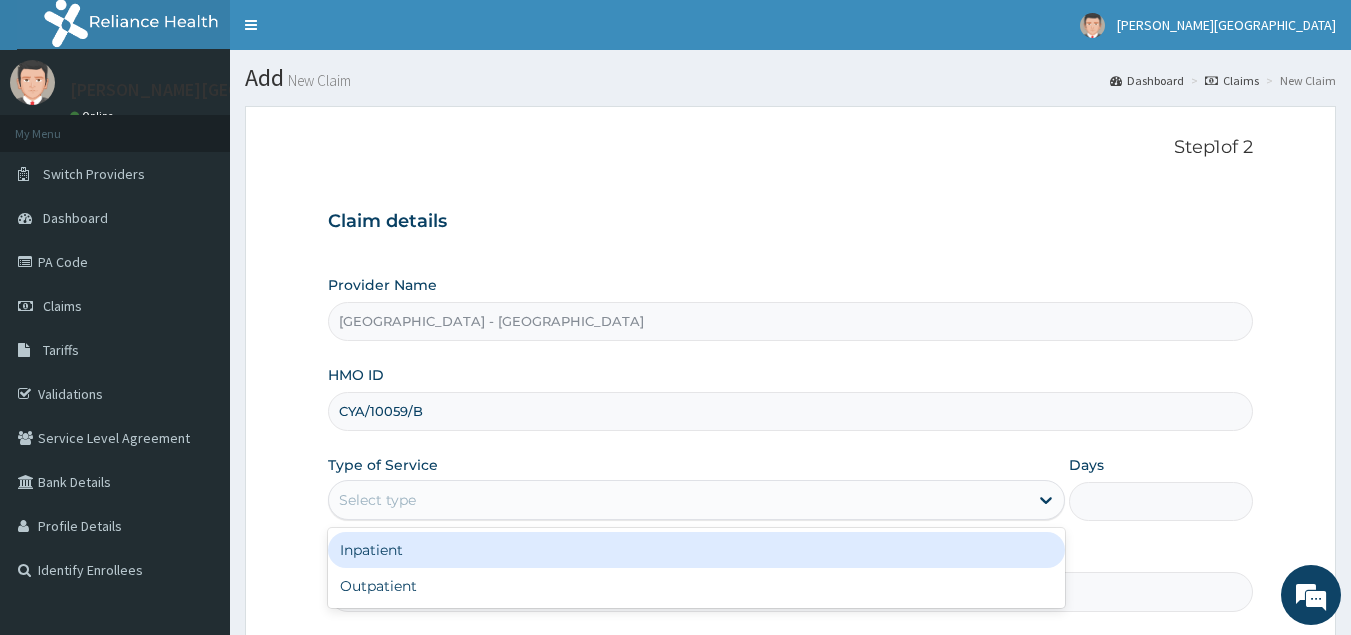click on "Select type" at bounding box center (678, 500) 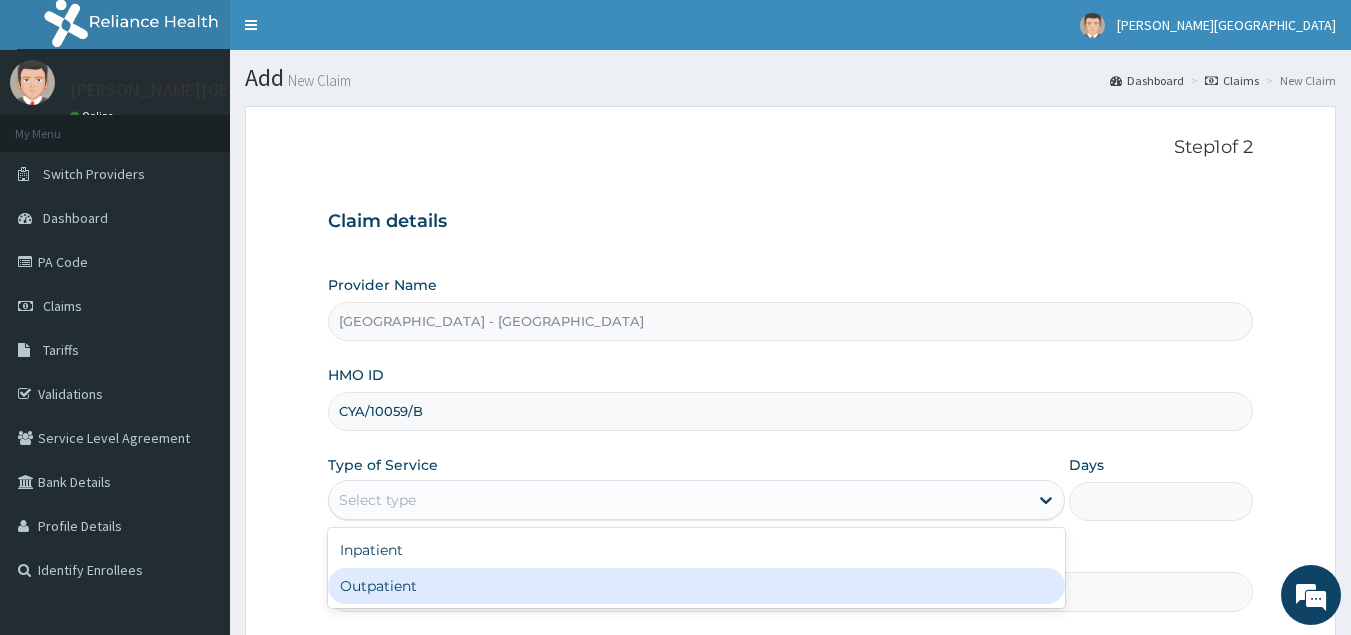 click on "Outpatient" at bounding box center (696, 586) 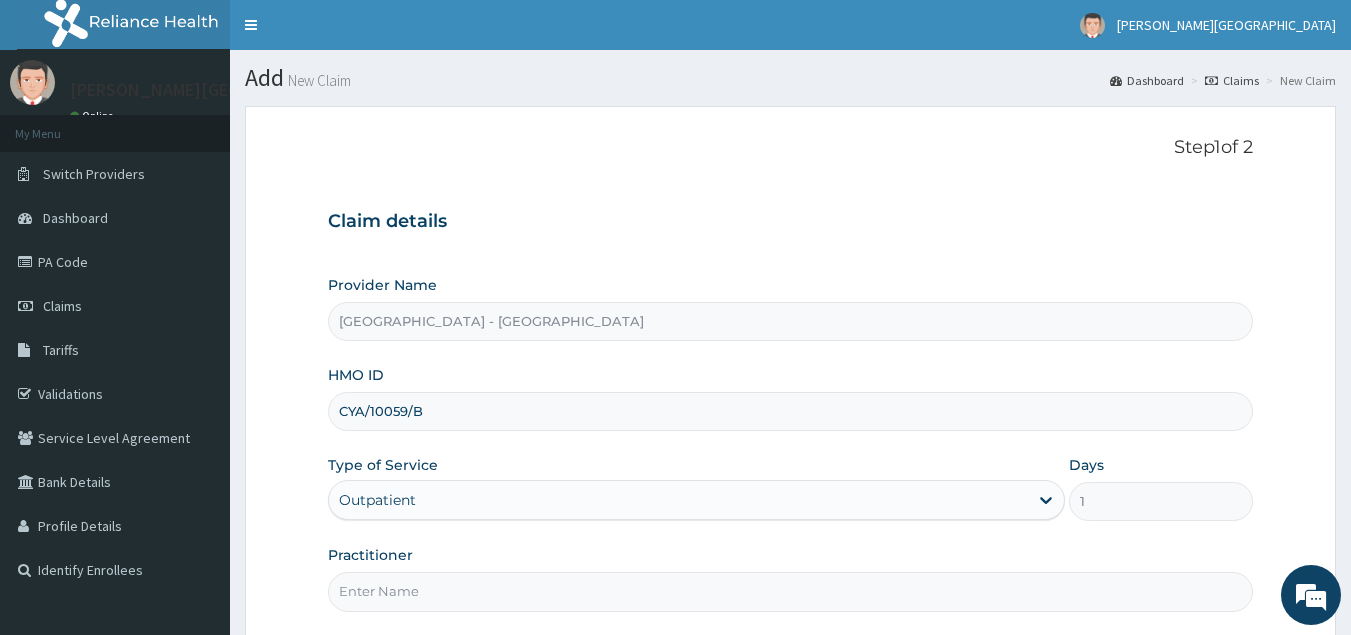 click on "Practitioner" at bounding box center (791, 591) 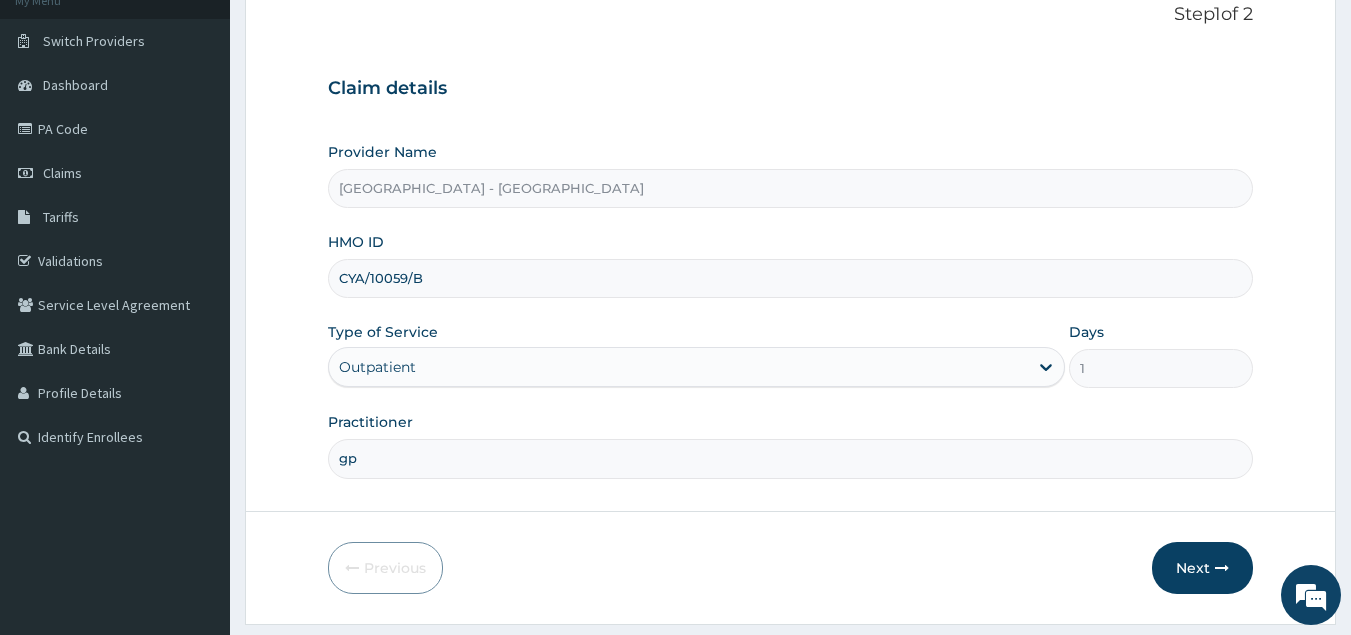 scroll, scrollTop: 189, scrollLeft: 0, axis: vertical 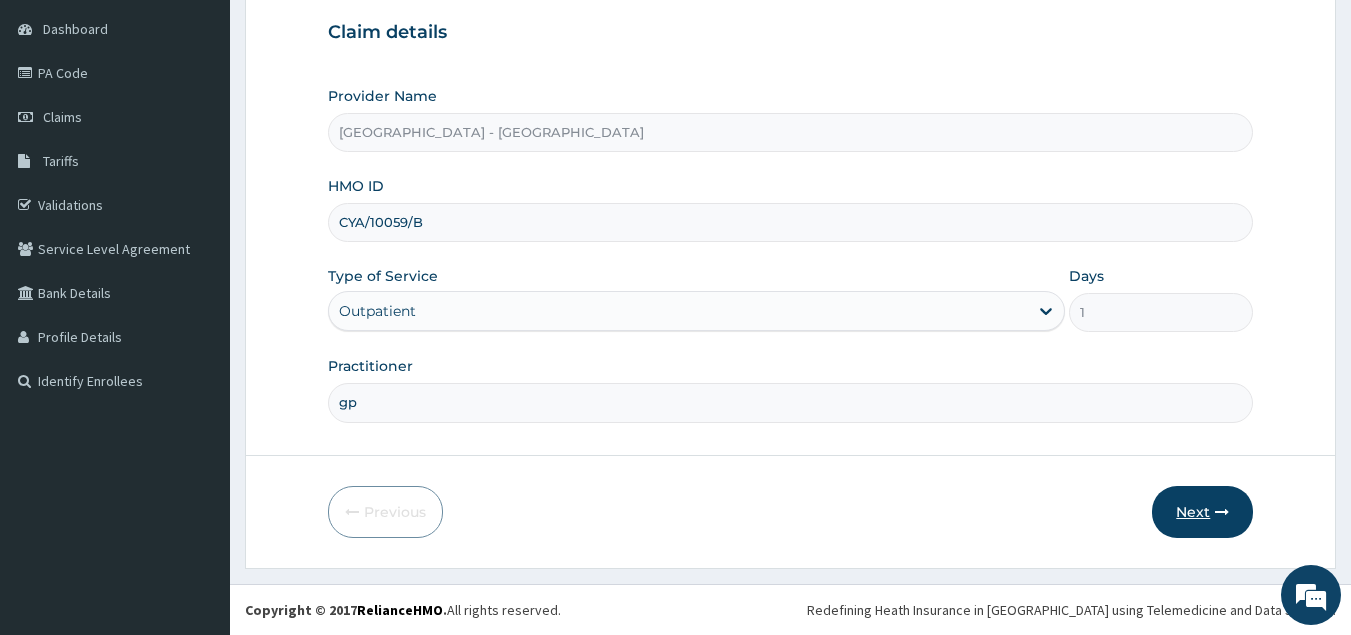 type on "gp" 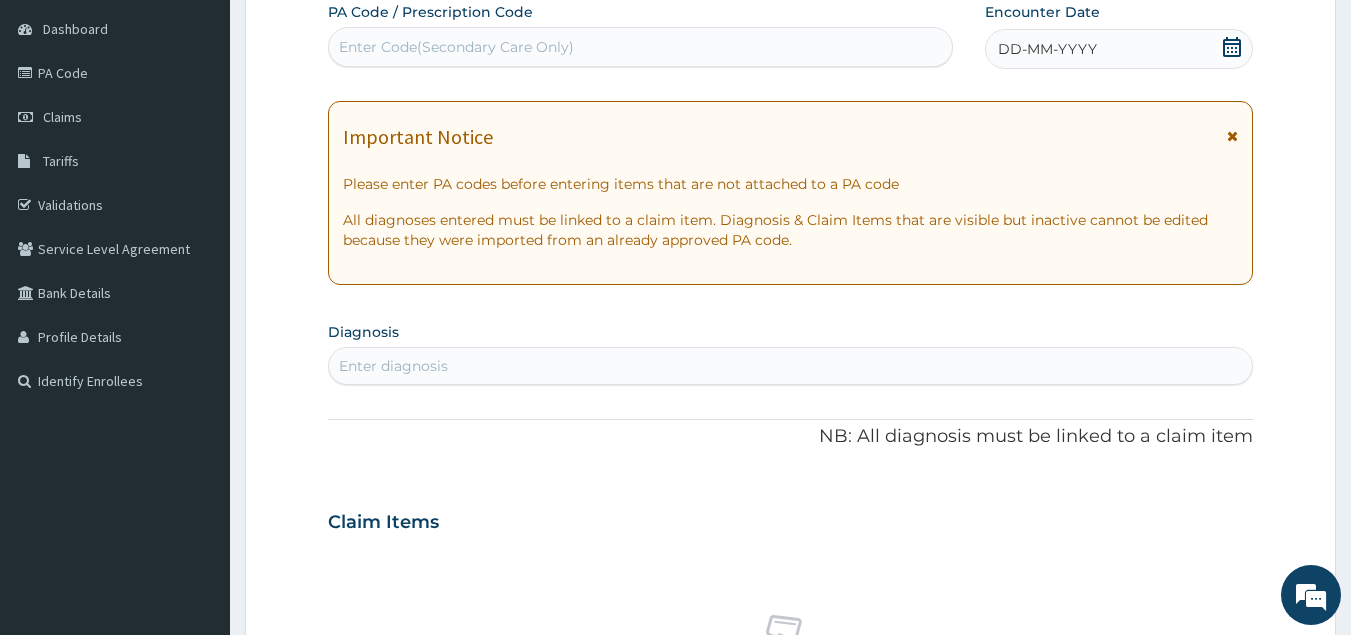 click on "Enter Code(Secondary Care Only)" at bounding box center (641, 47) 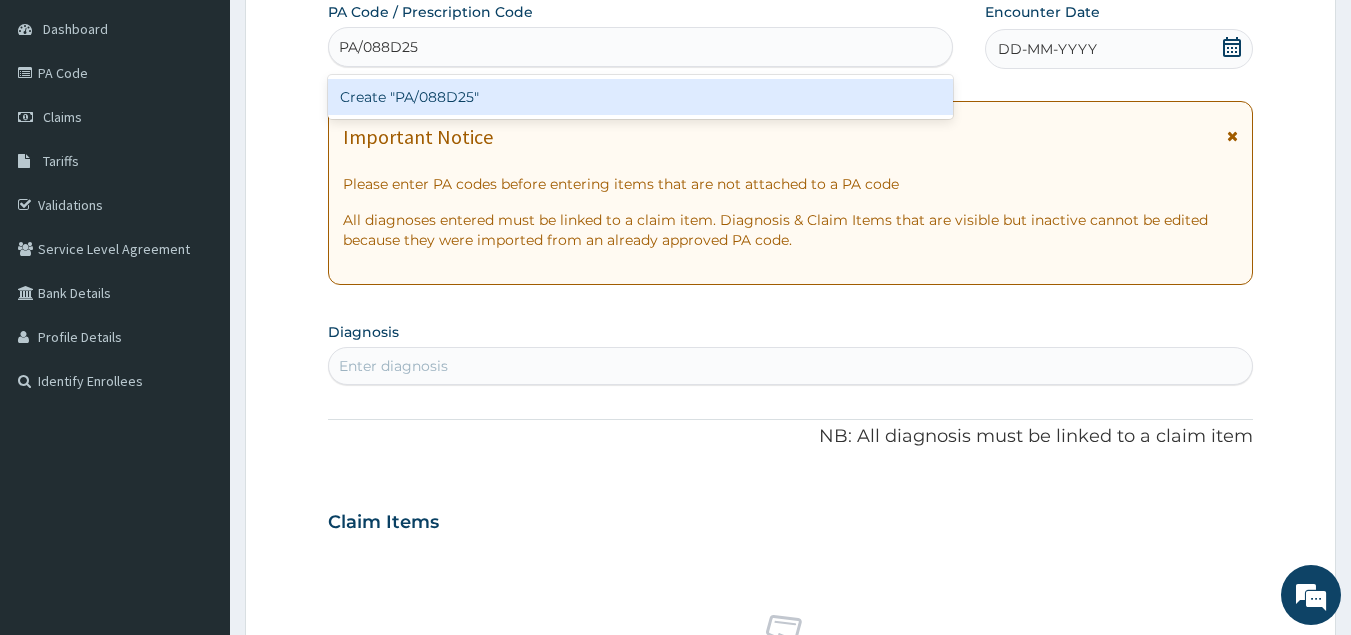 click on "Create "PA/088D25"" at bounding box center [641, 97] 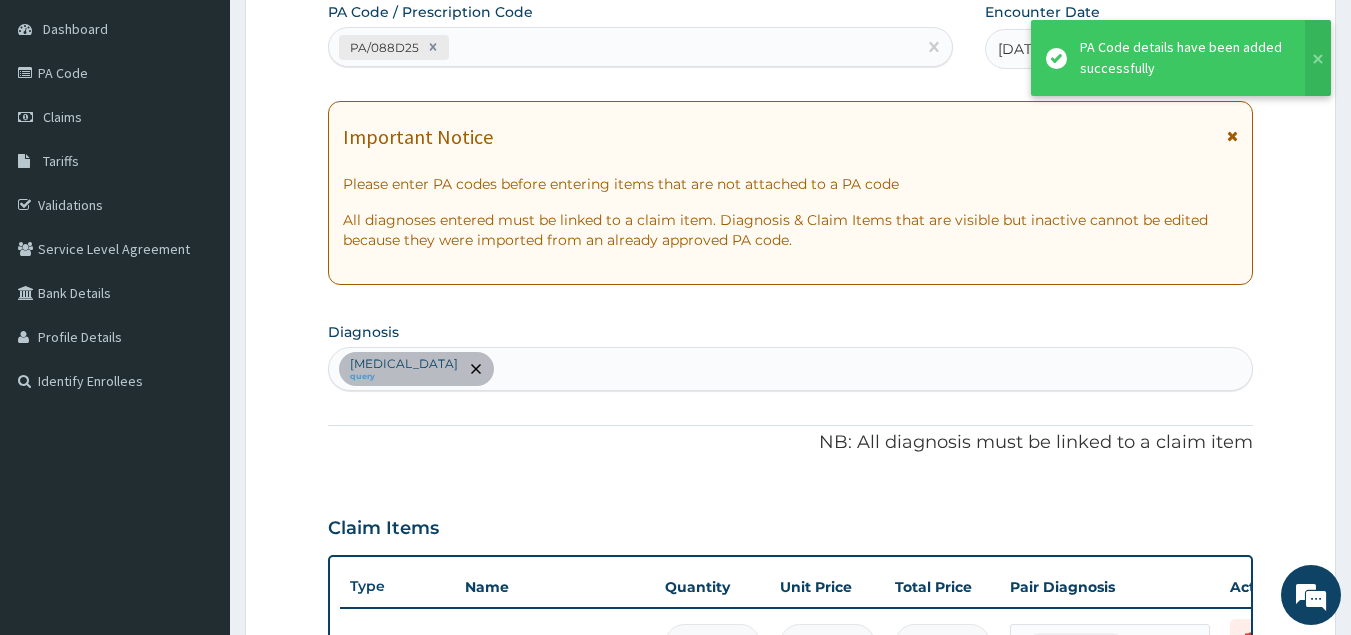 scroll, scrollTop: 217, scrollLeft: 0, axis: vertical 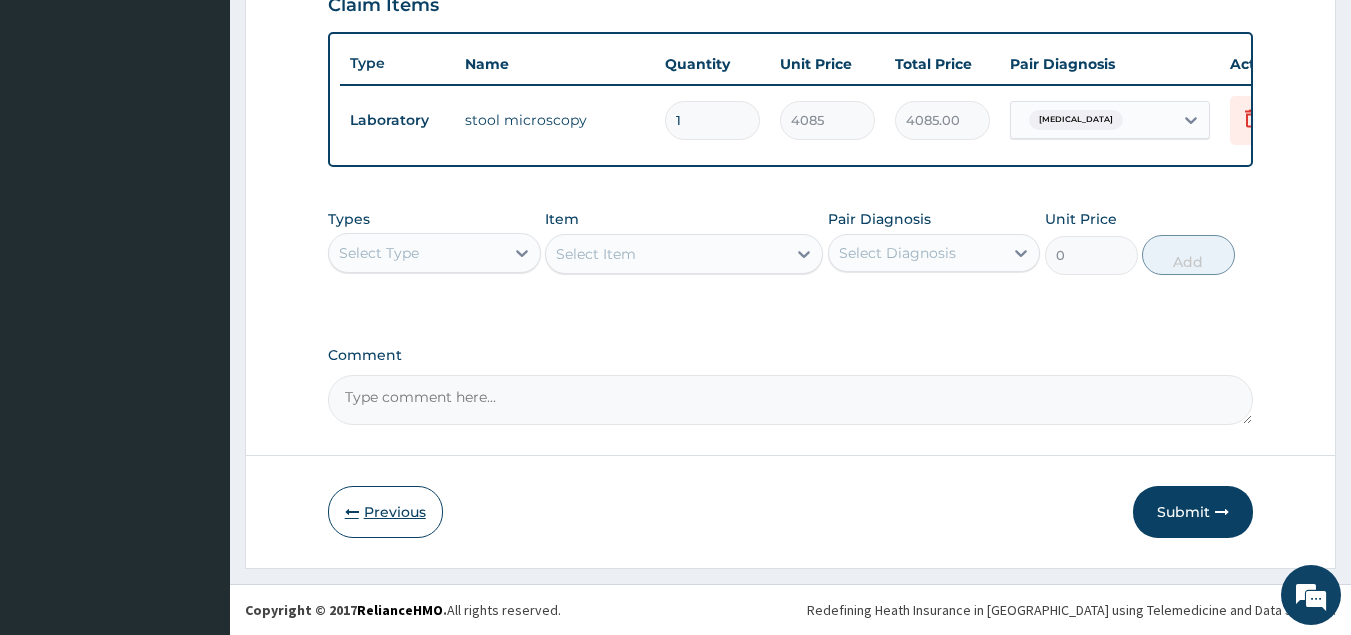 click on "Previous" at bounding box center (385, 512) 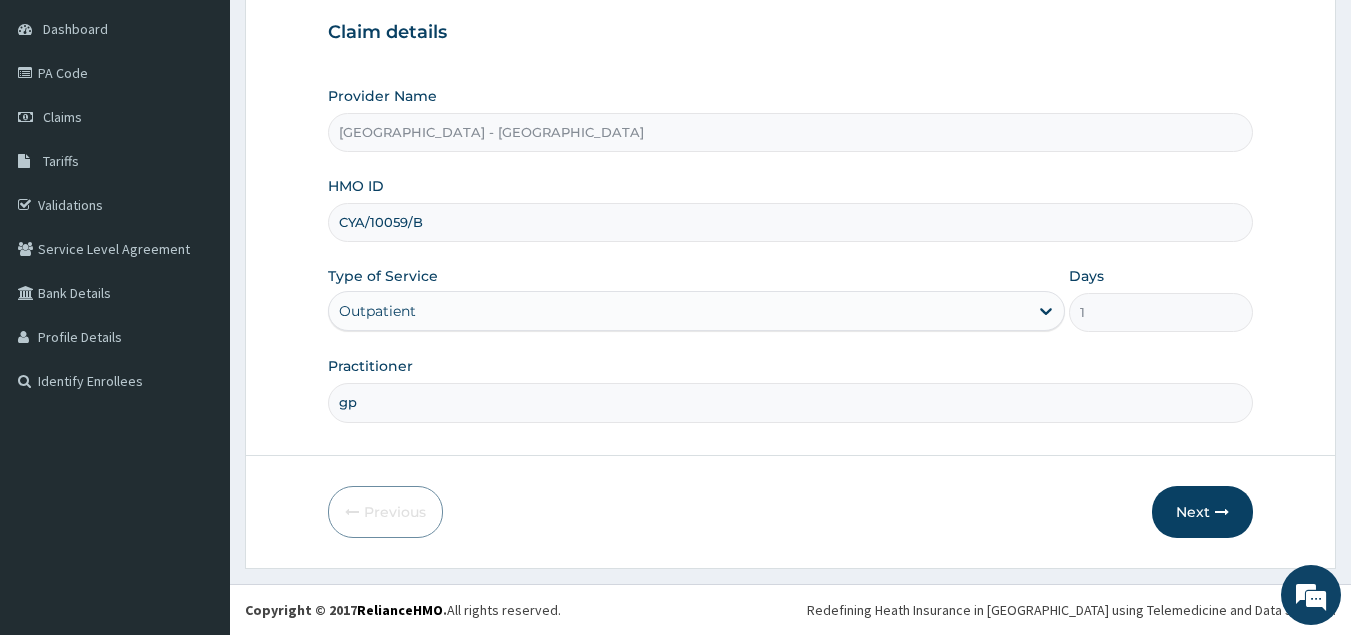 scroll, scrollTop: 189, scrollLeft: 0, axis: vertical 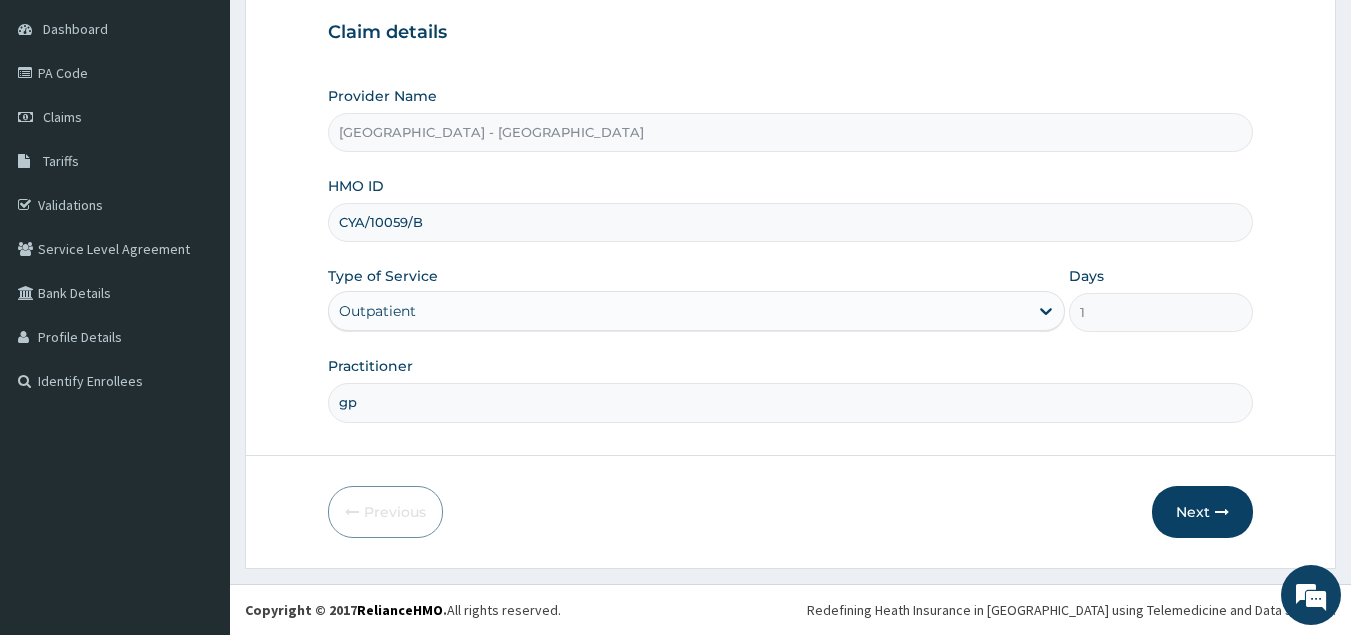drag, startPoint x: 459, startPoint y: 206, endPoint x: 309, endPoint y: 239, distance: 153.58711 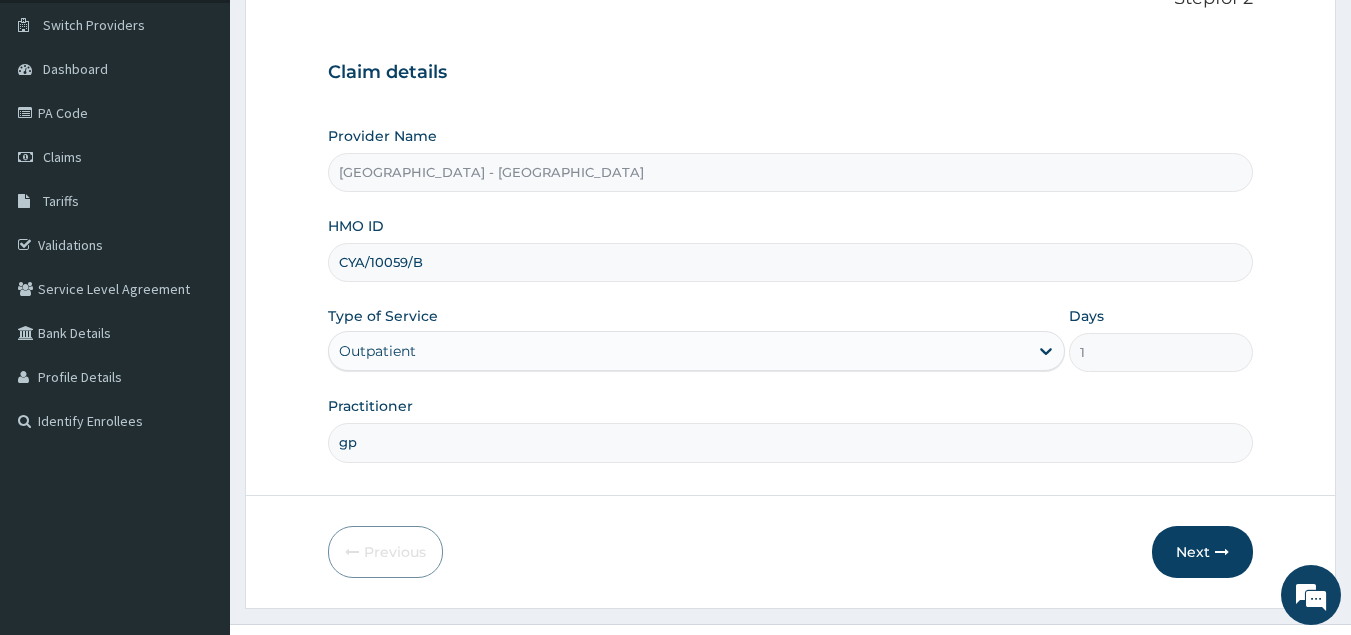 scroll, scrollTop: 0, scrollLeft: 0, axis: both 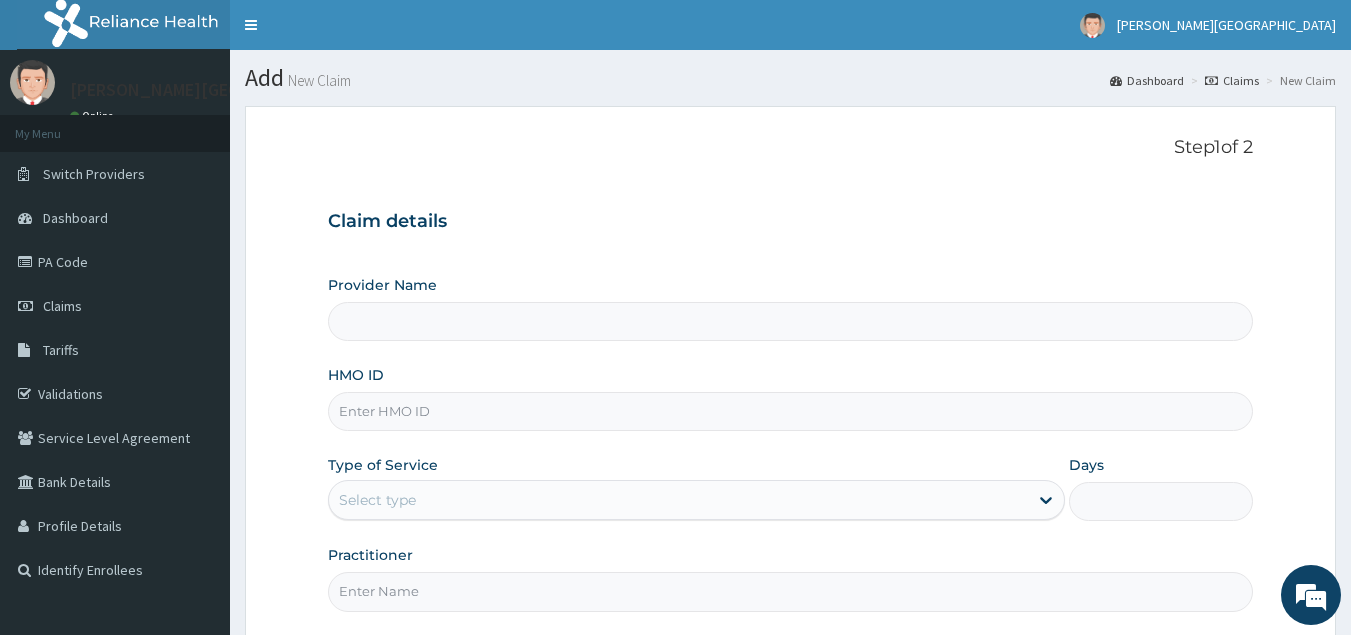 type on "[GEOGRAPHIC_DATA] - [GEOGRAPHIC_DATA]" 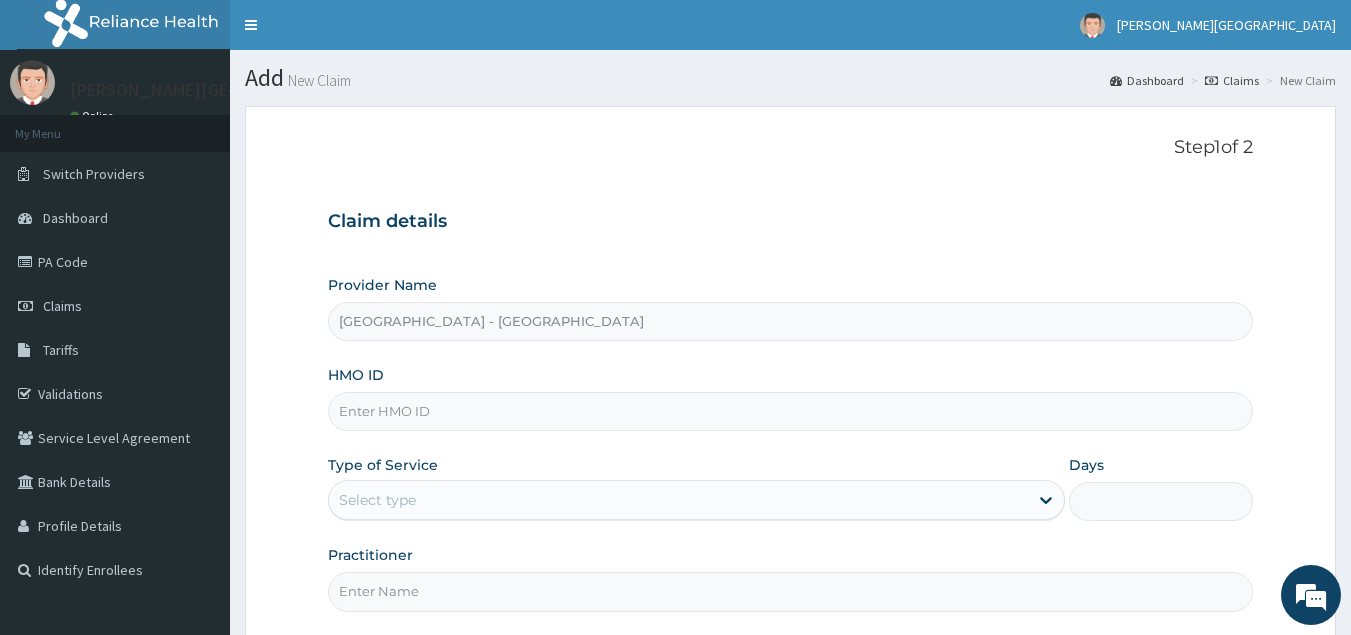 scroll, scrollTop: 0, scrollLeft: 0, axis: both 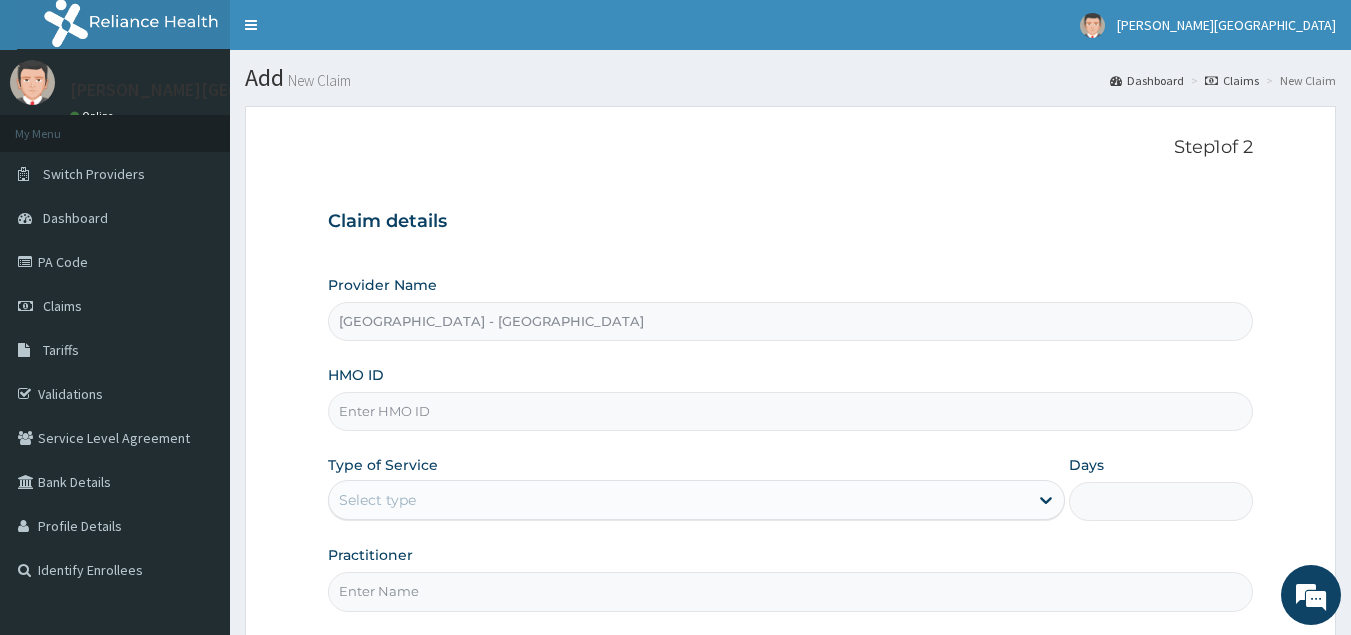 click on "HMO ID" at bounding box center (791, 411) 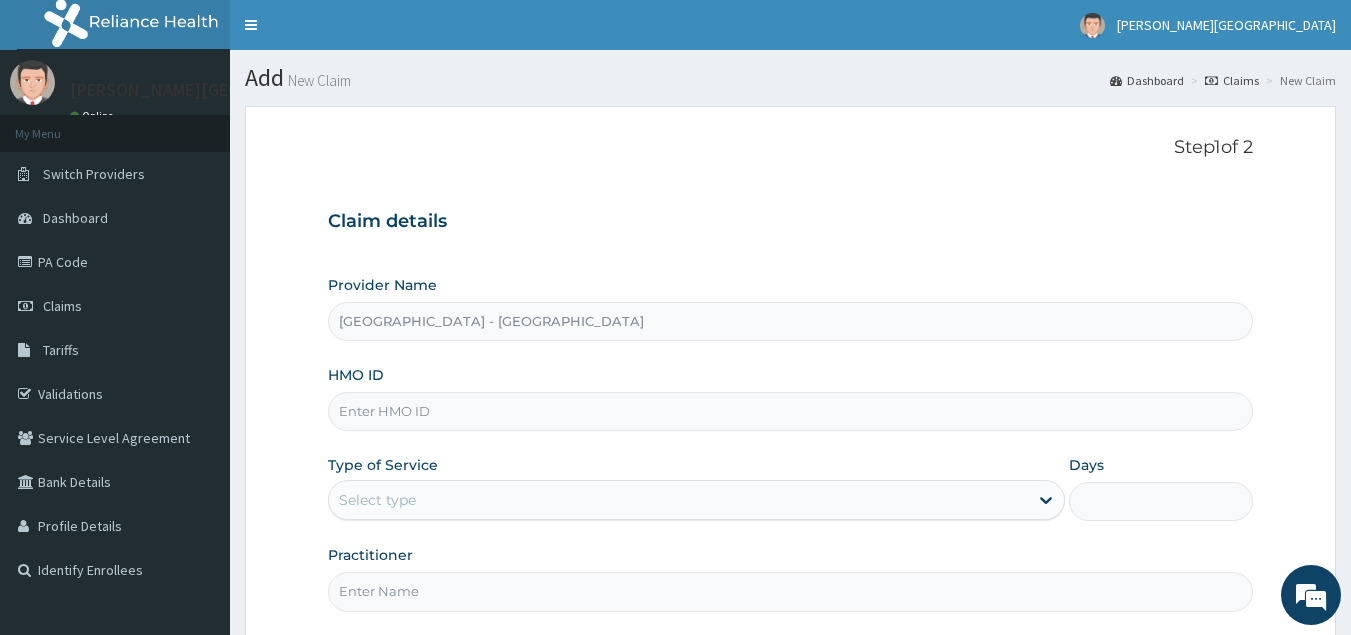 paste on "CYA/10059/B" 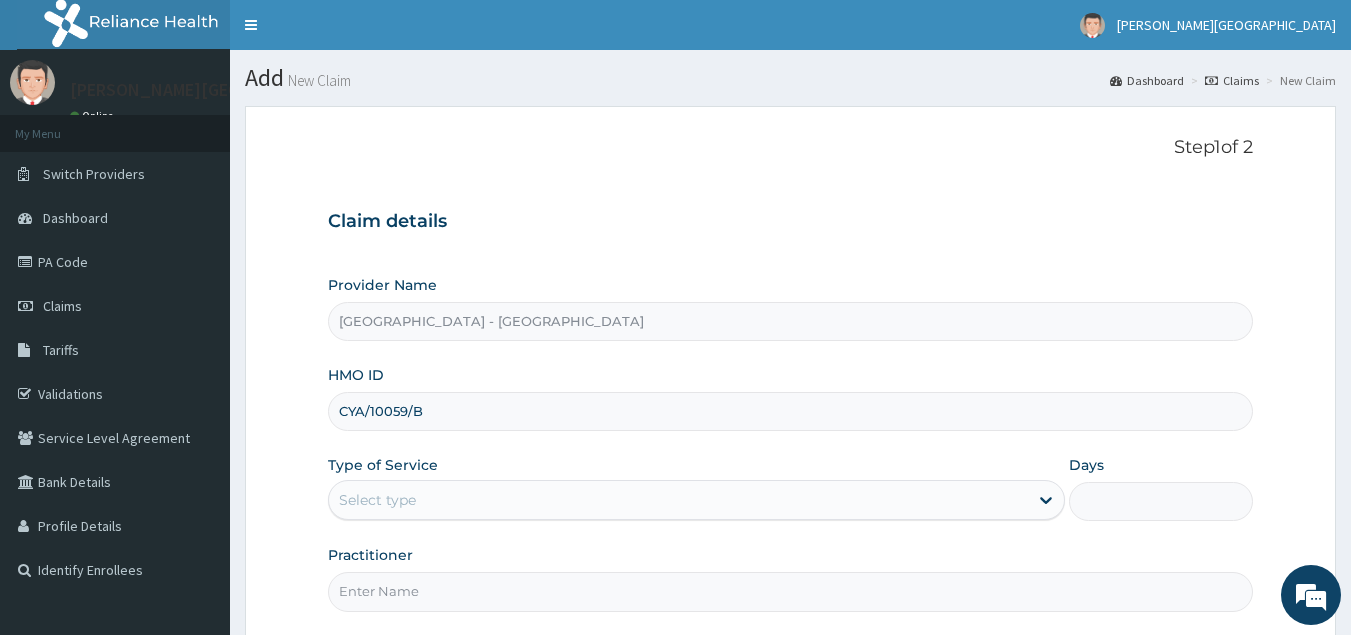 type on "CYA/10059/B" 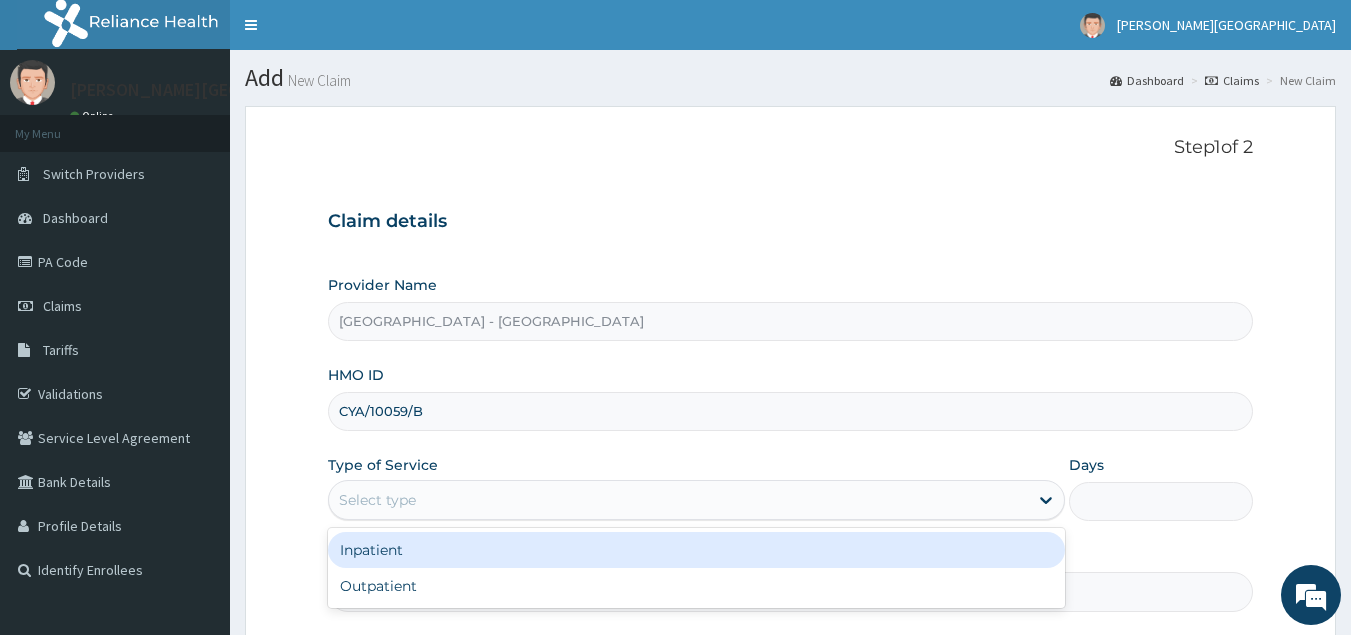 click on "Select type" at bounding box center (678, 500) 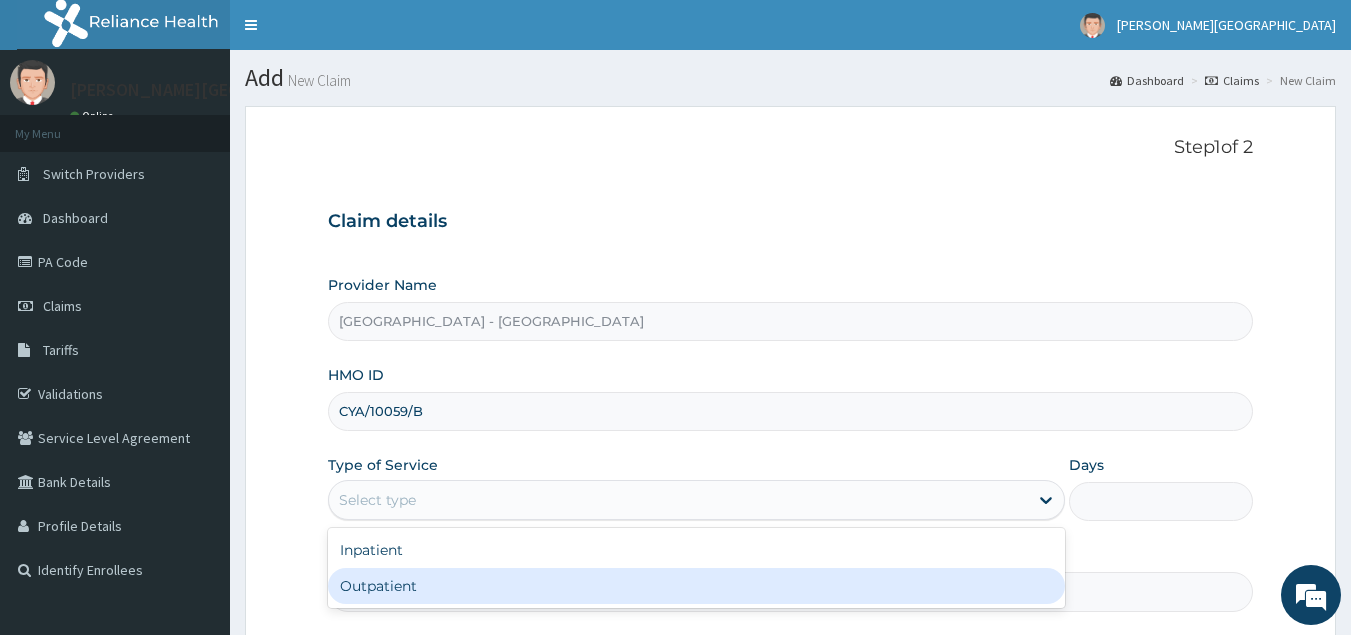 click on "Outpatient" at bounding box center [696, 586] 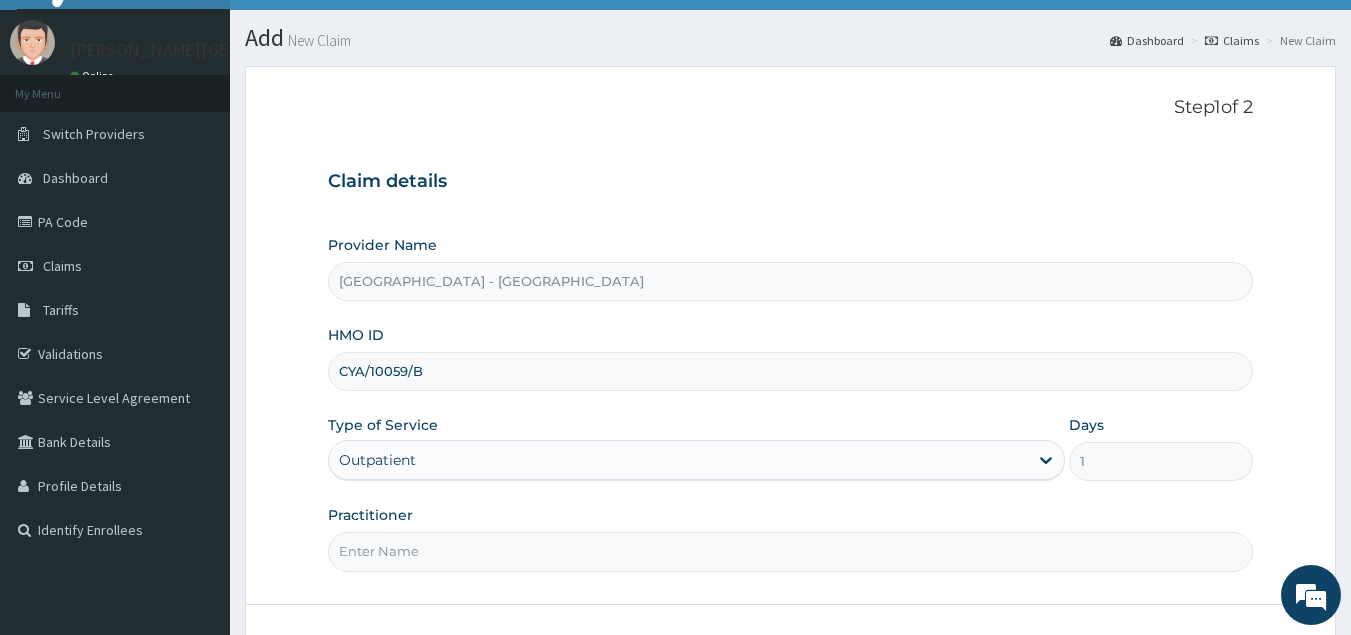 scroll, scrollTop: 189, scrollLeft: 0, axis: vertical 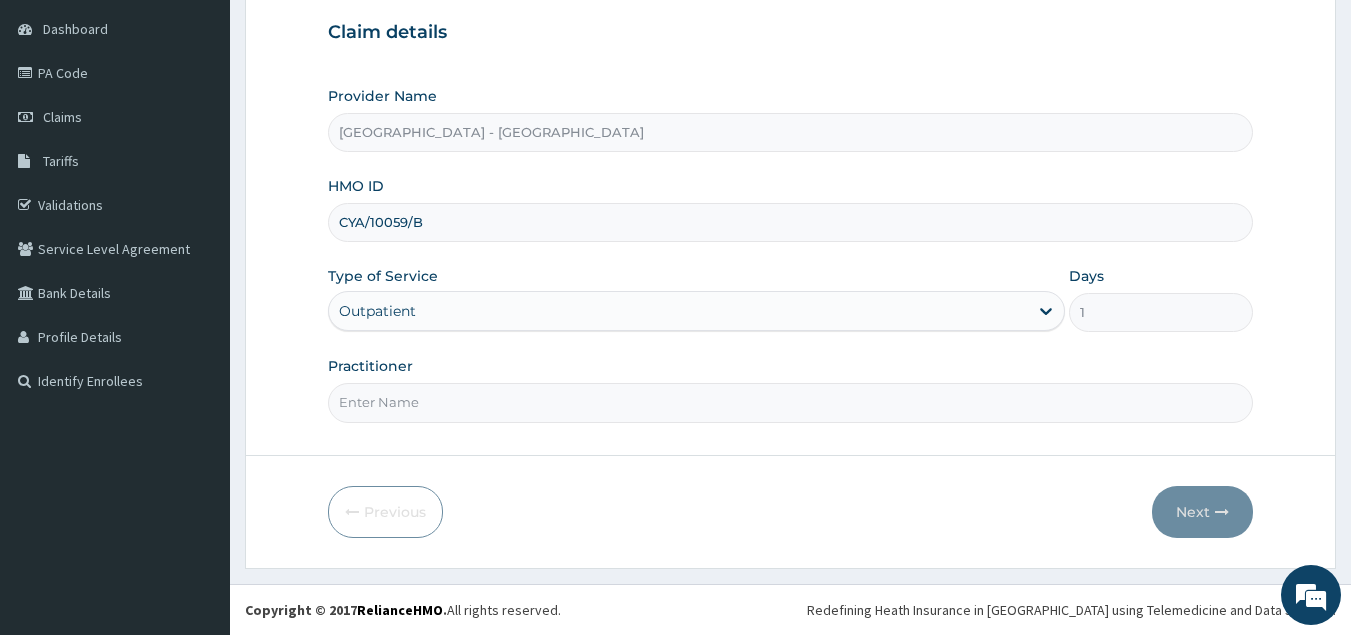 click on "Practitioner" at bounding box center (791, 402) 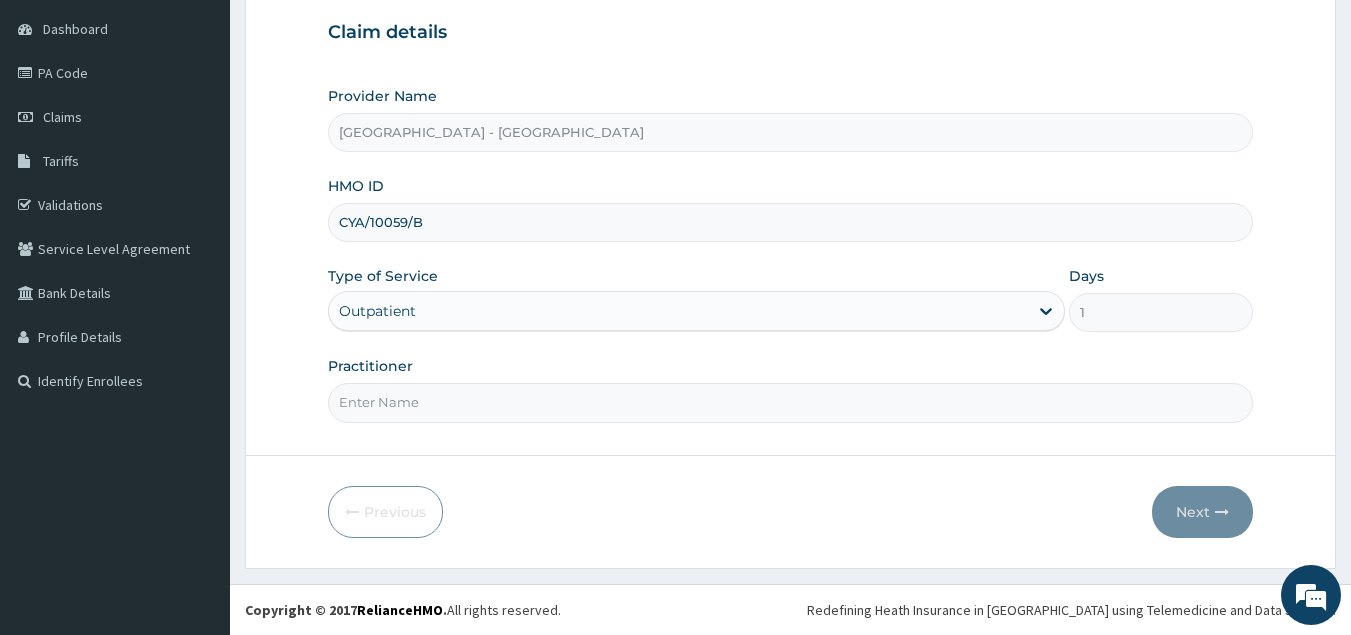 type on "[PERSON_NAME]" 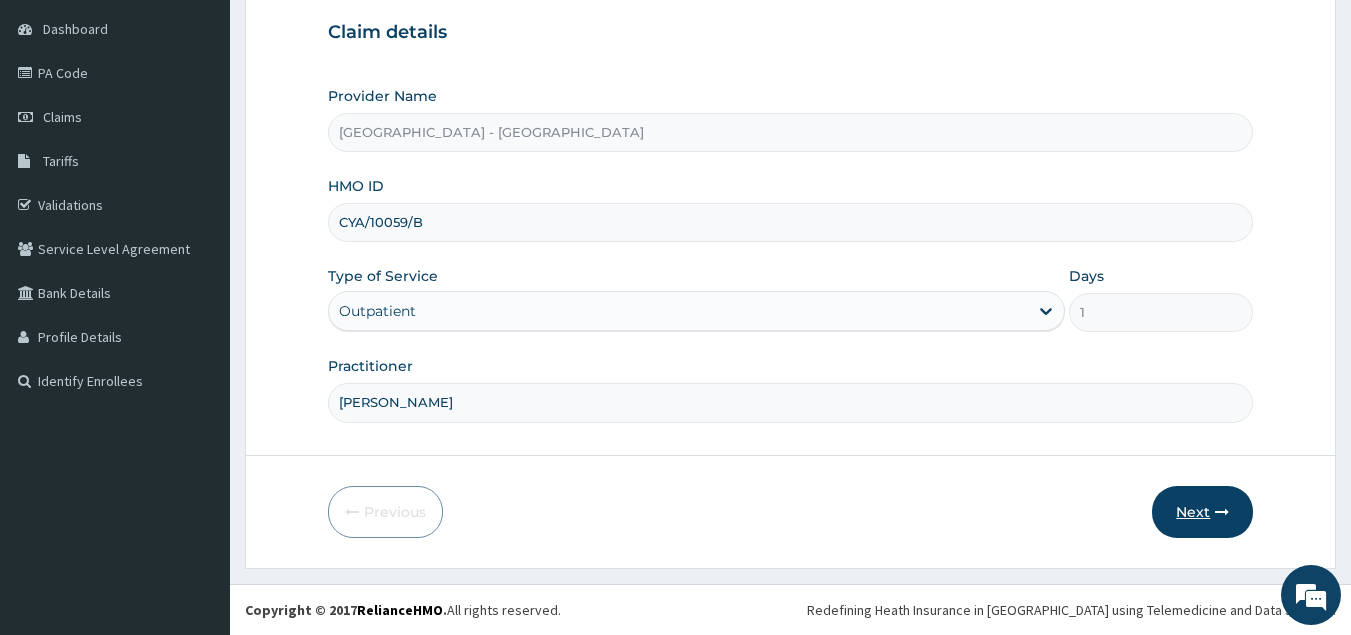 click on "Next" at bounding box center (1202, 512) 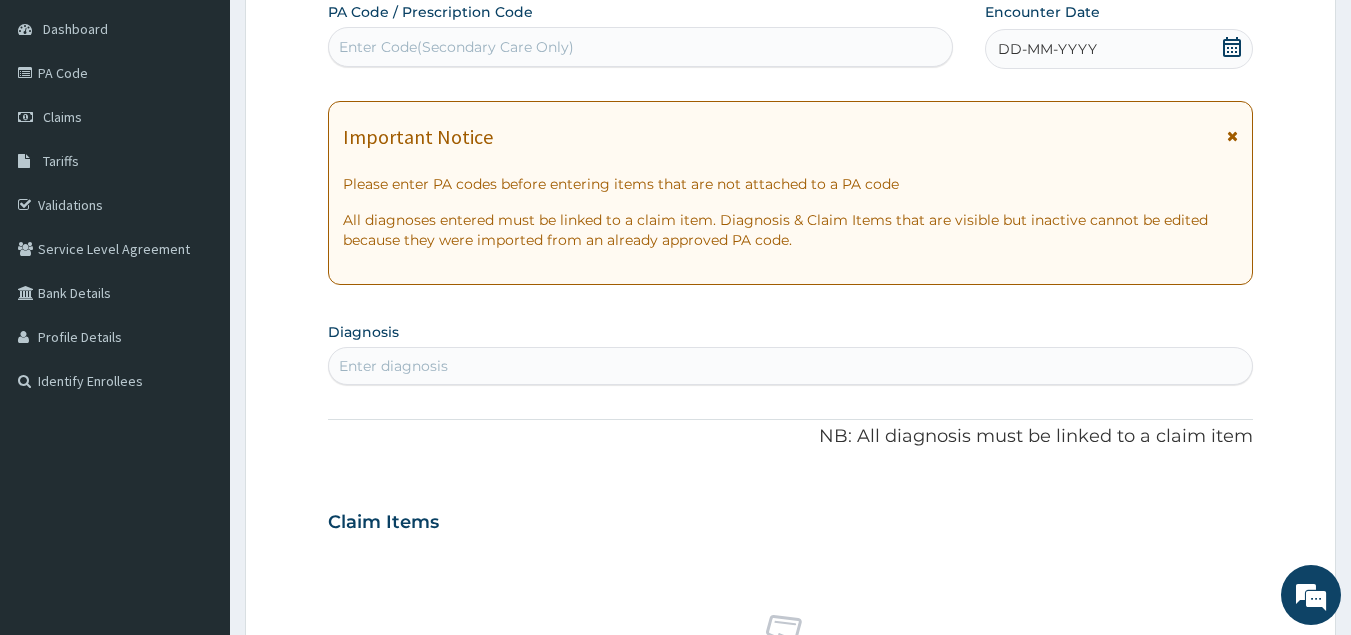 click 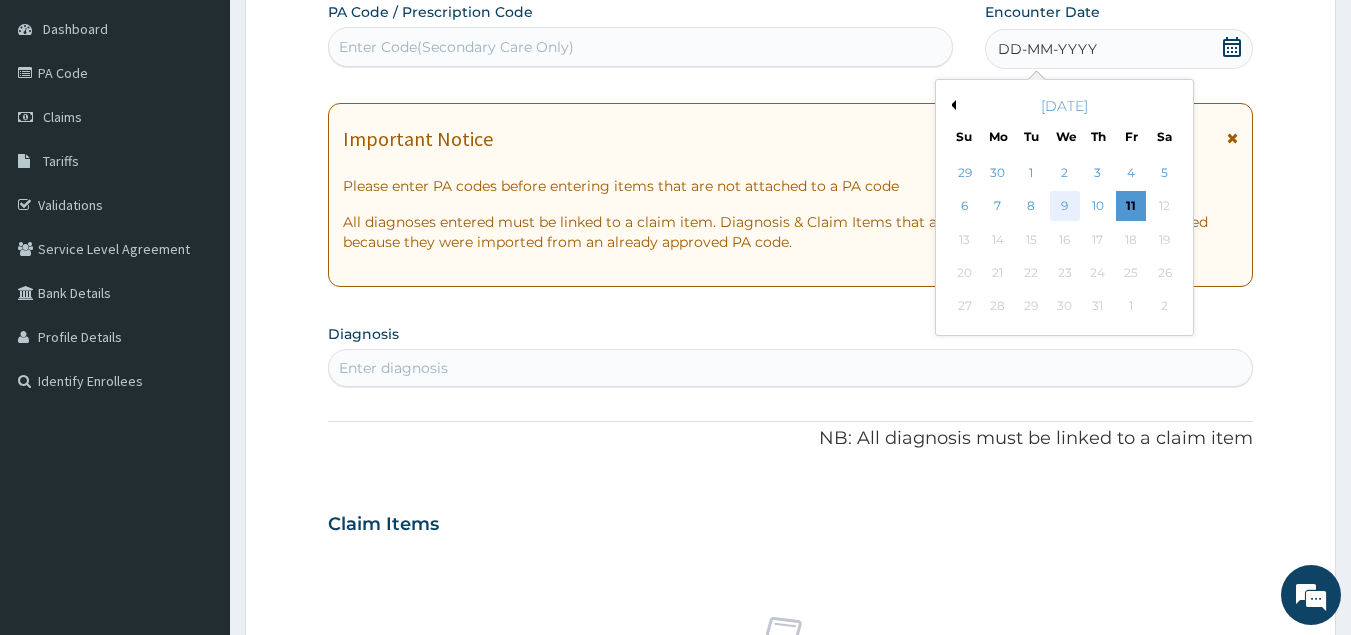 click on "9" at bounding box center (1065, 207) 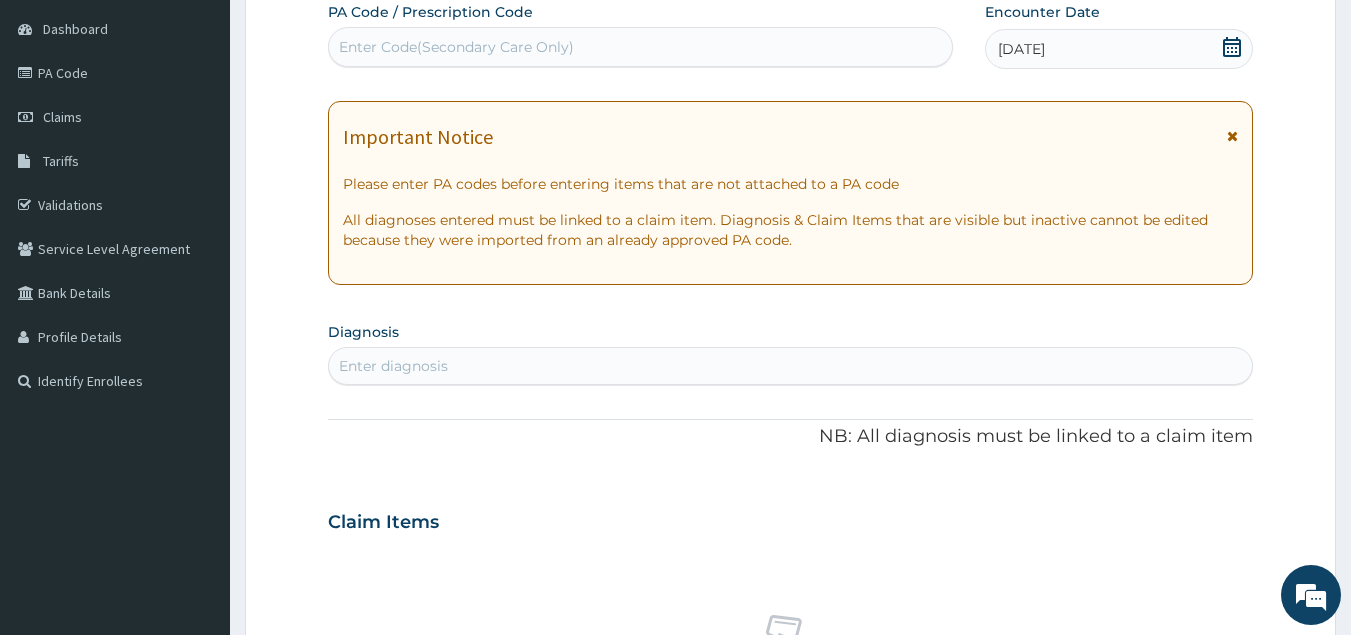 click on "Enter diagnosis" at bounding box center (791, 366) 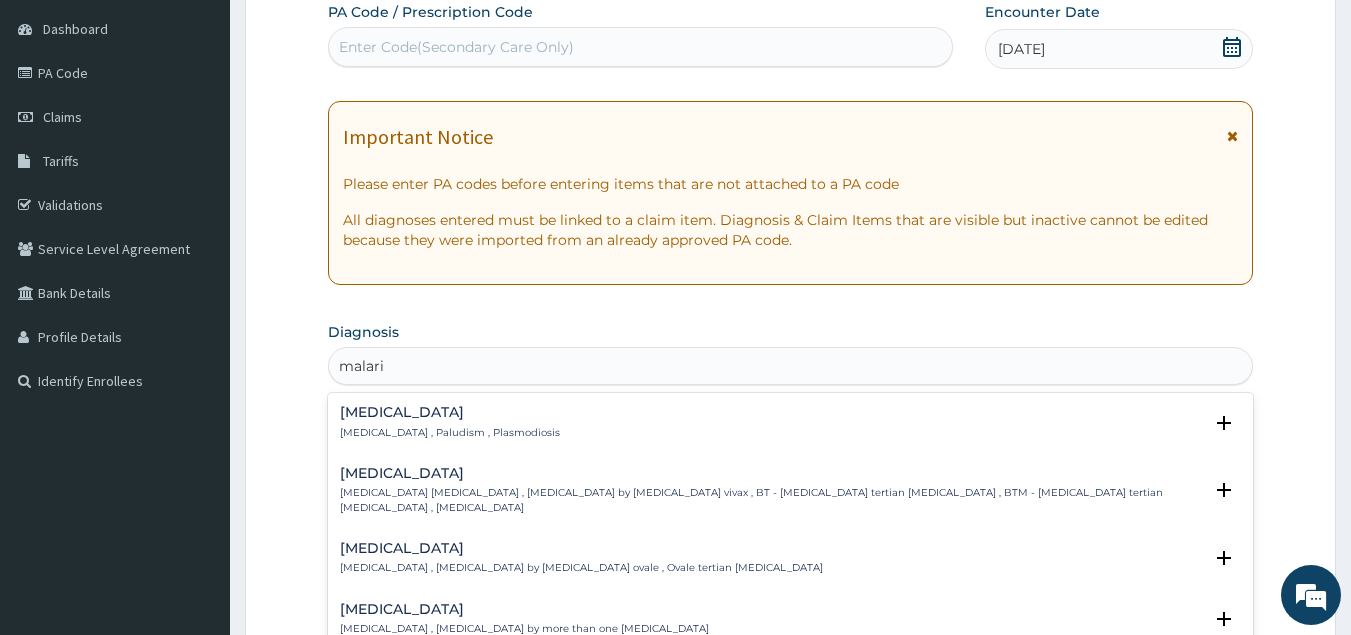 type on "[MEDICAL_DATA]" 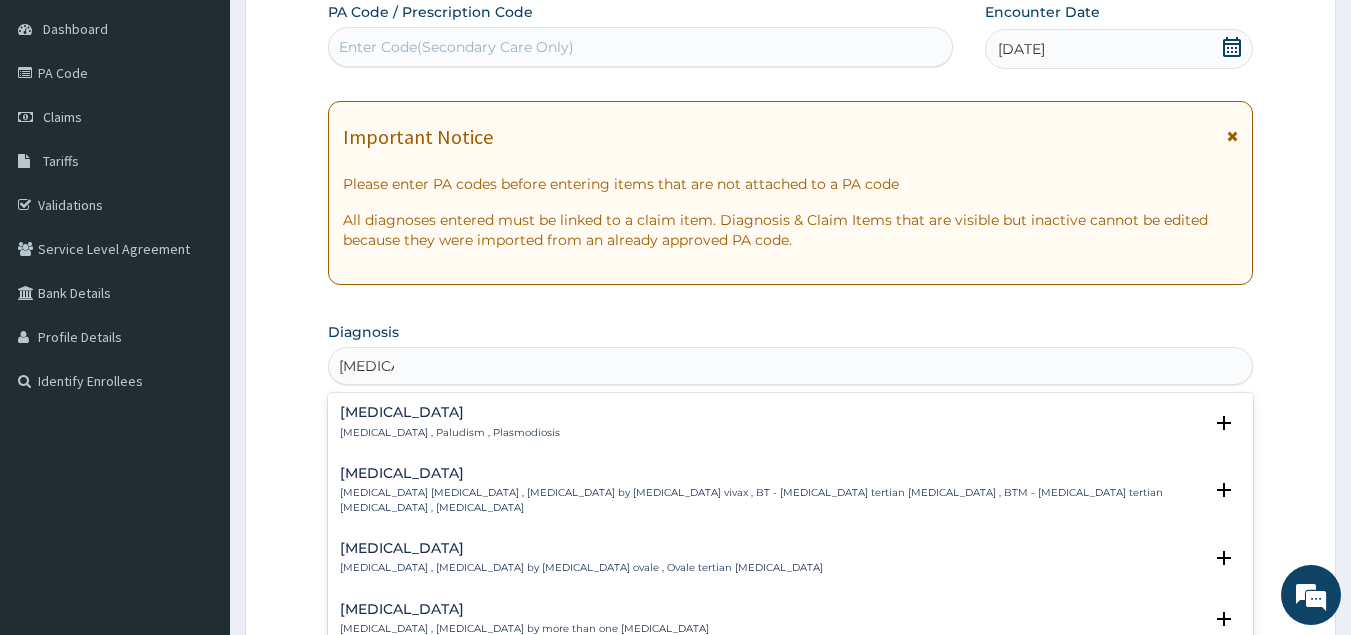 click on "[MEDICAL_DATA]" at bounding box center (450, 412) 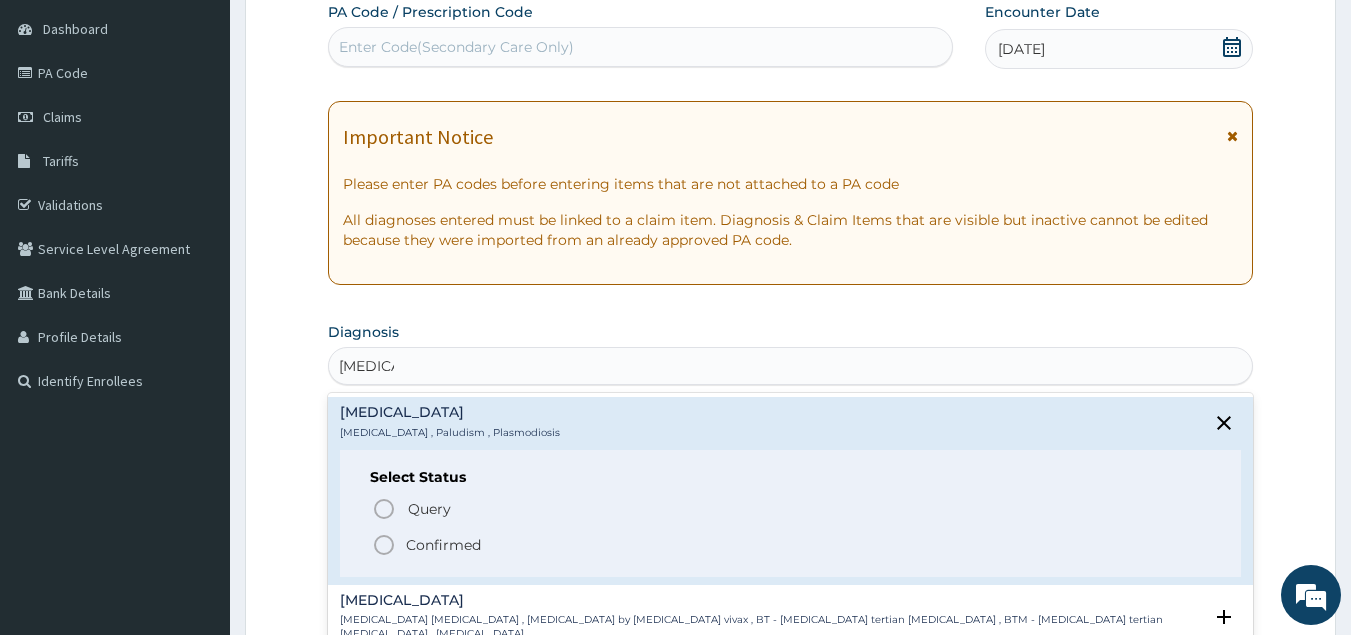 click on "Confirmed" at bounding box center (443, 545) 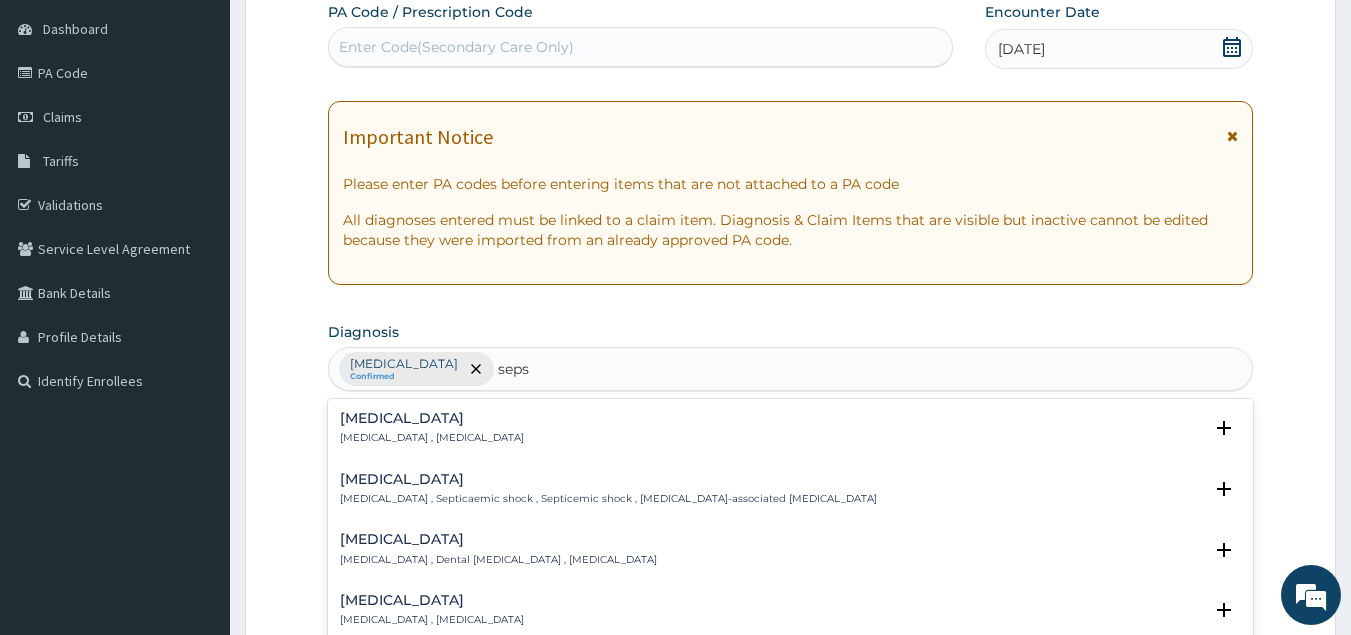 type on "sepsi" 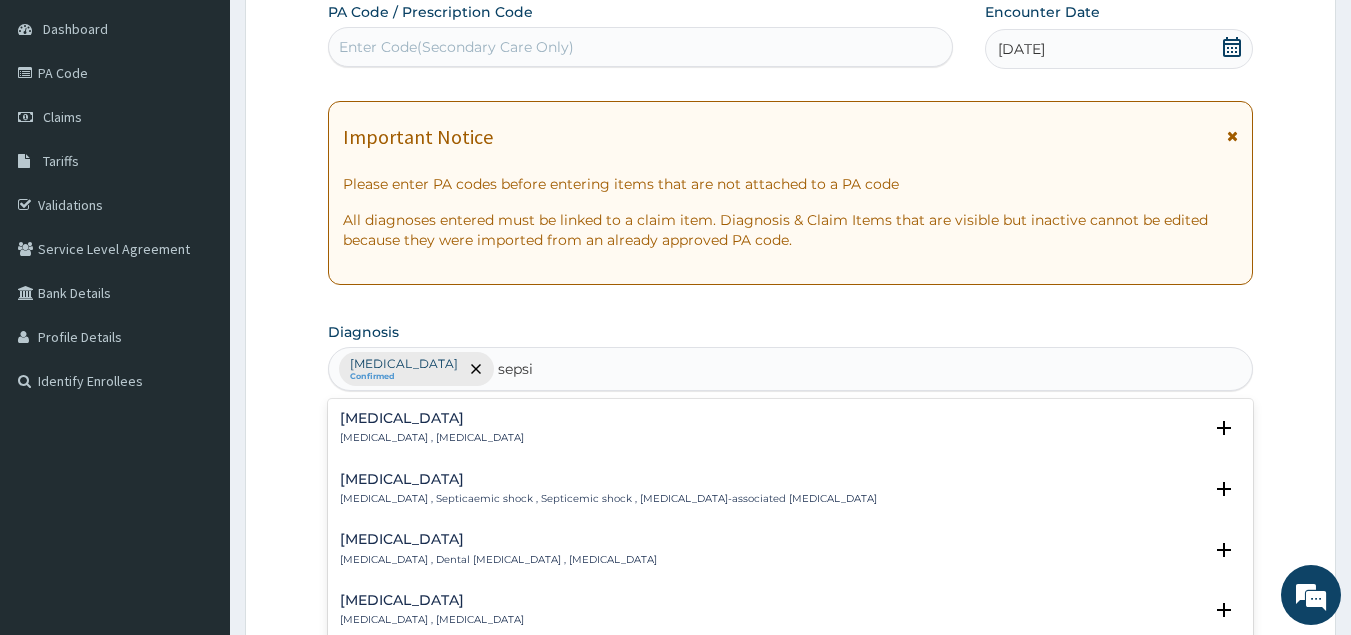 click on "Sepsis" at bounding box center [432, 418] 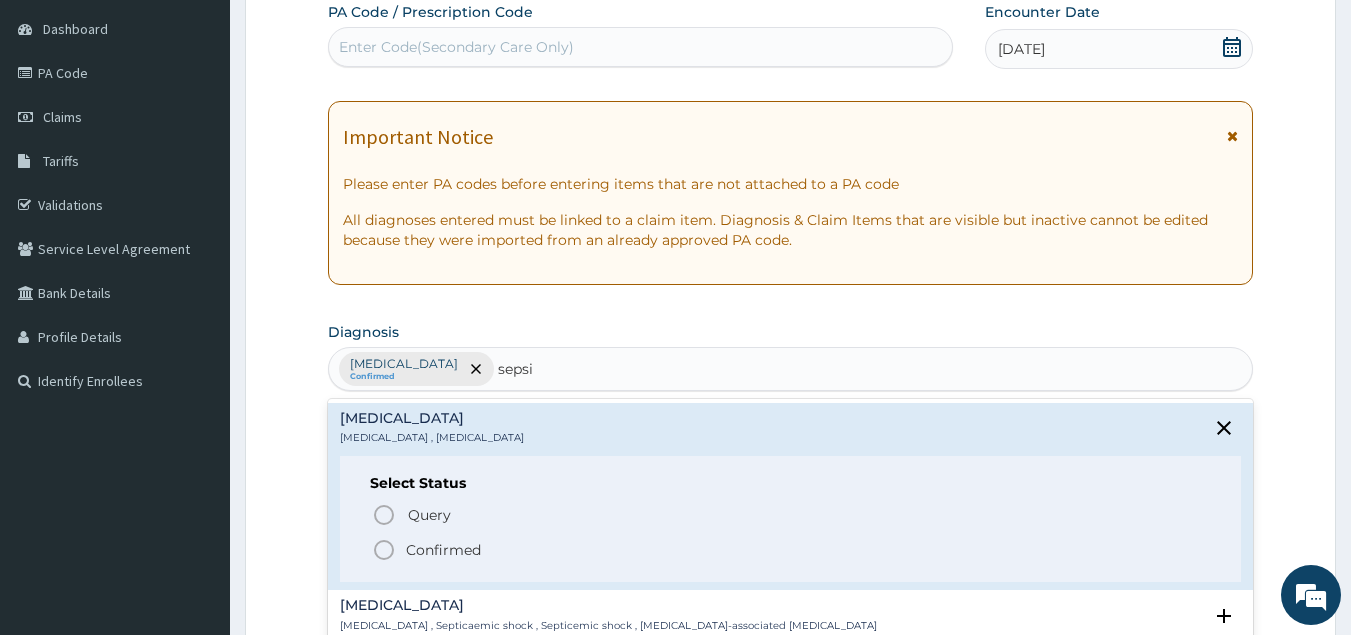 click on "Confirmed" at bounding box center (443, 550) 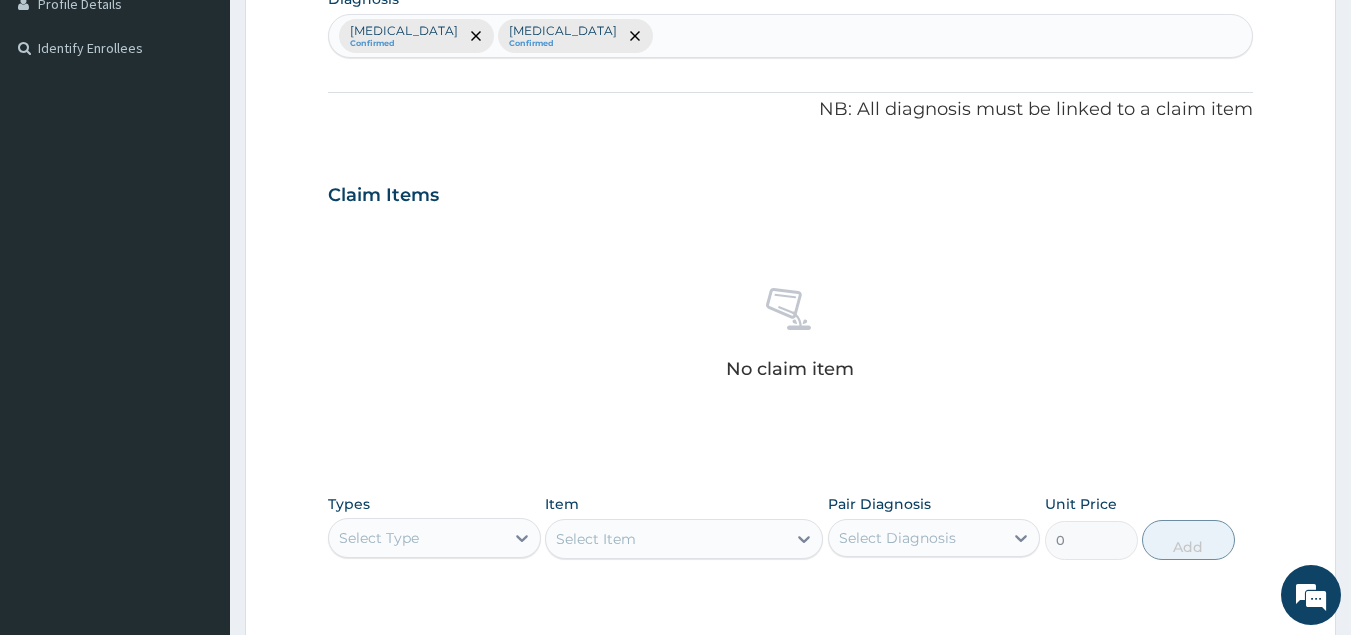 scroll, scrollTop: 536, scrollLeft: 0, axis: vertical 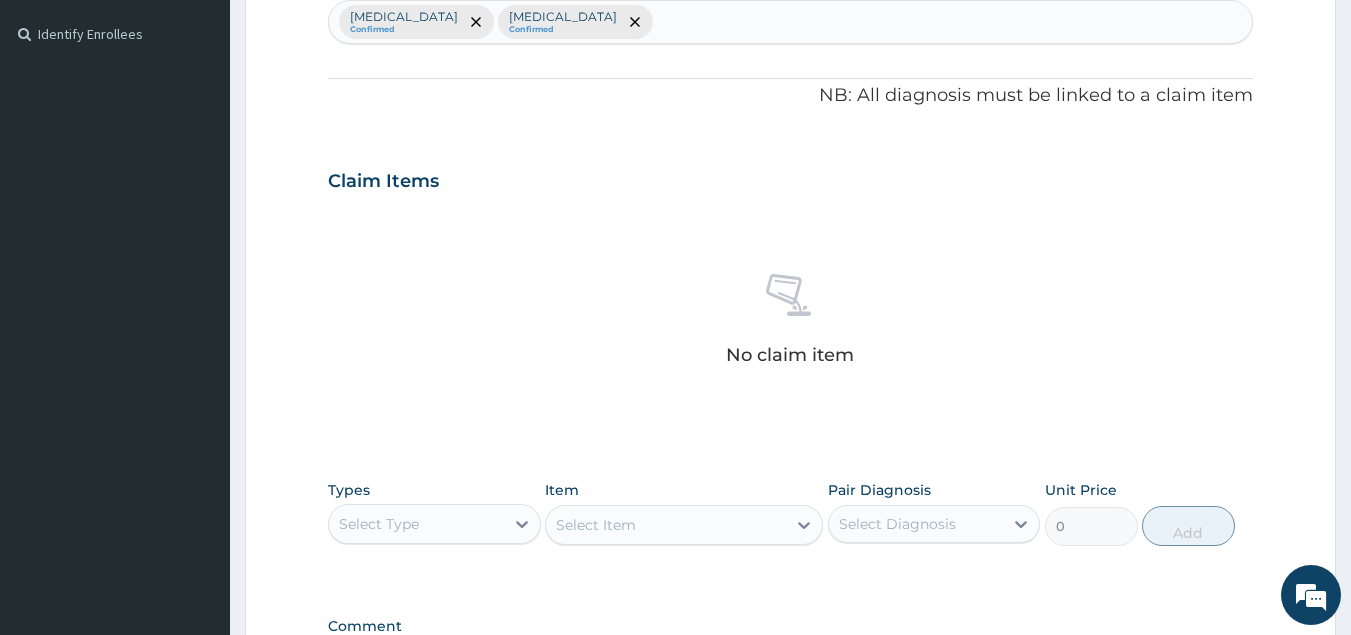 click on "Malaria Confirmed Sepsis Confirmed" at bounding box center (791, 22) 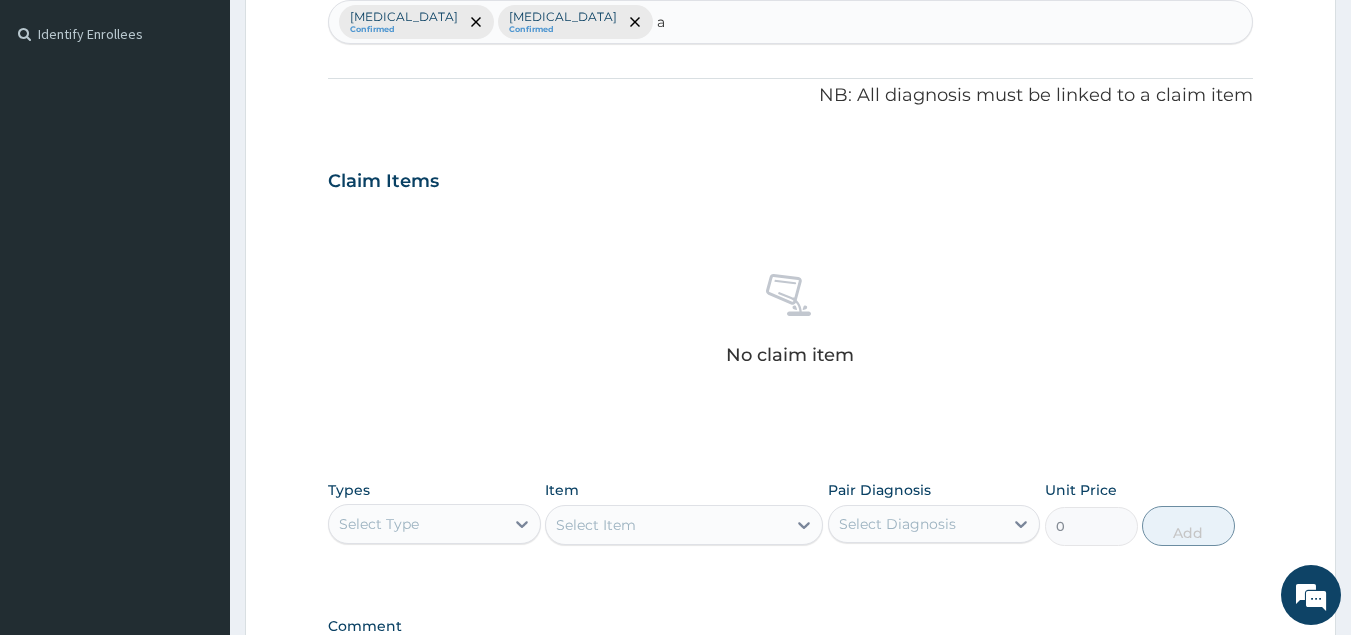 type on "a" 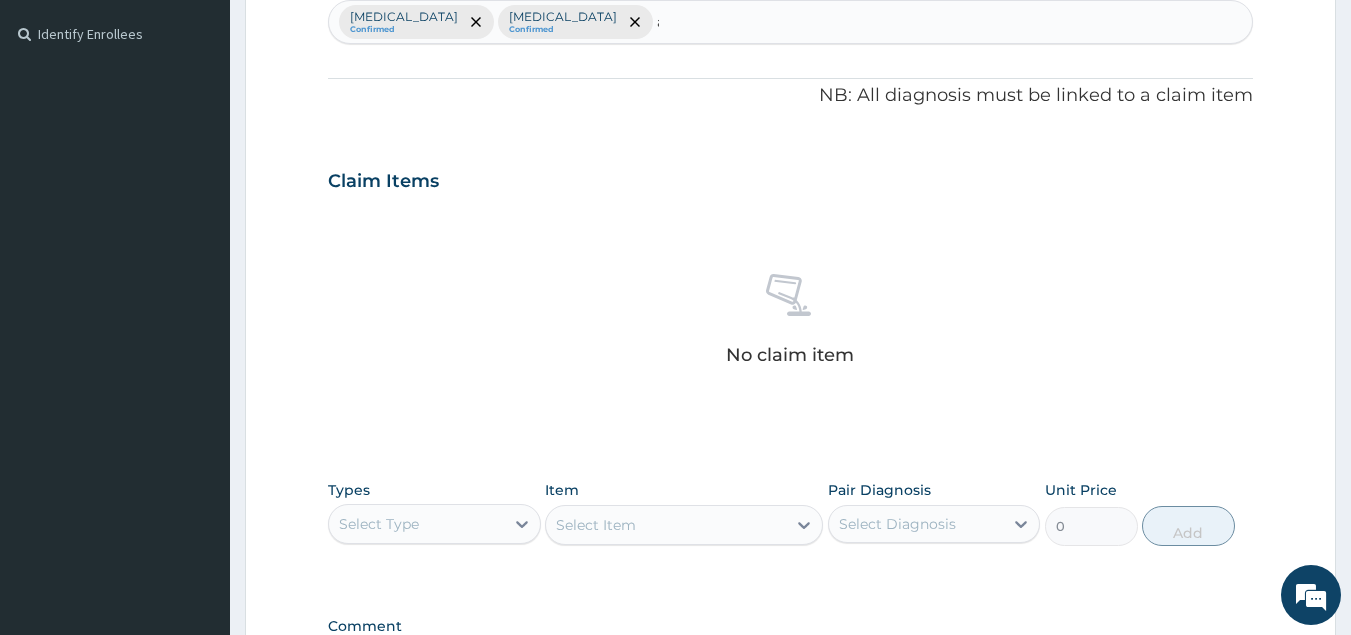 type 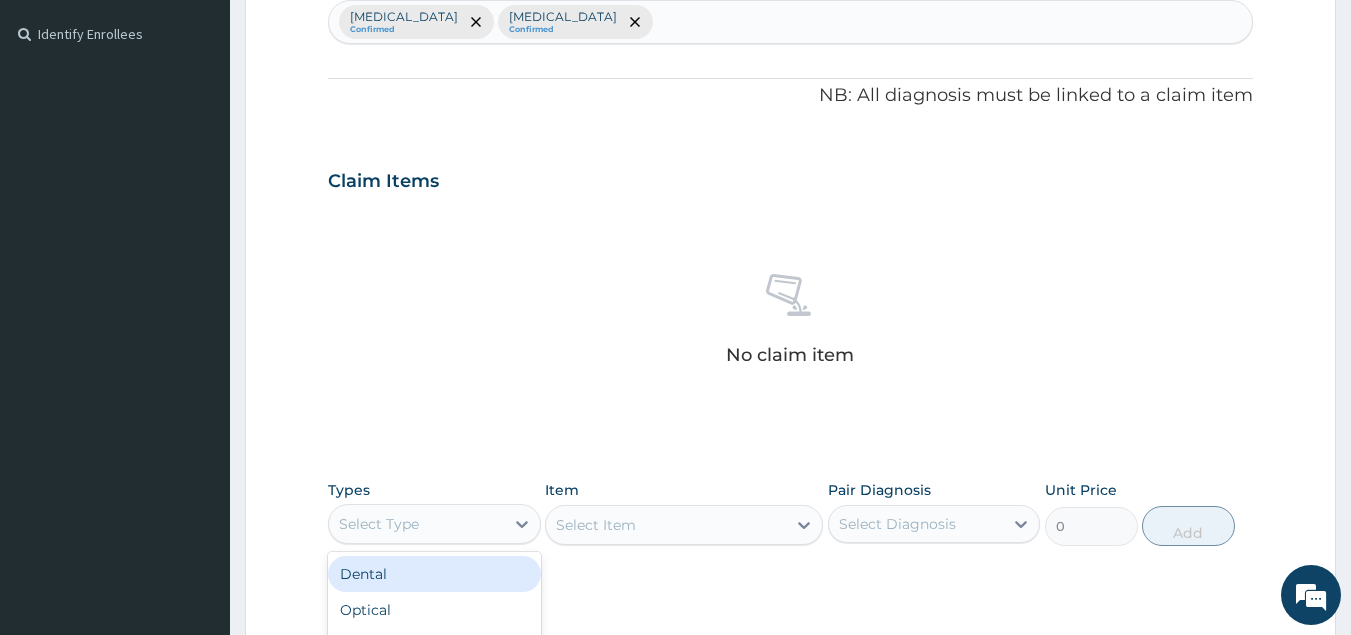 click on "Select Type" at bounding box center [416, 524] 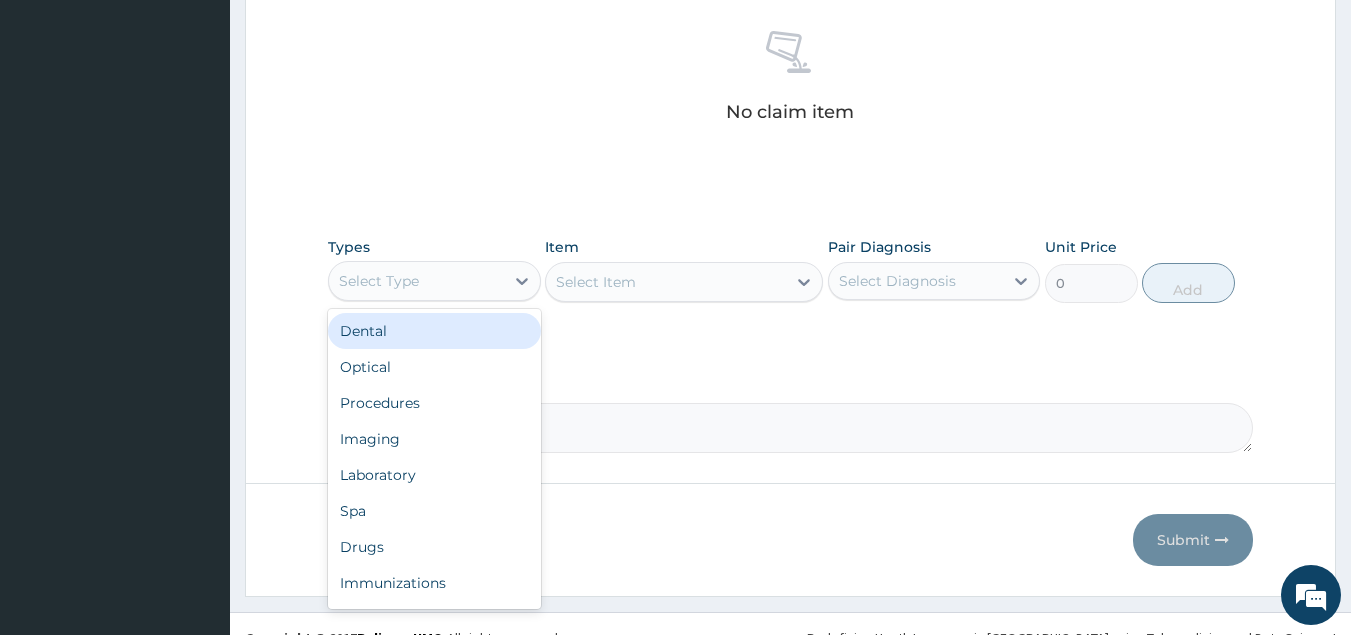 scroll, scrollTop: 807, scrollLeft: 0, axis: vertical 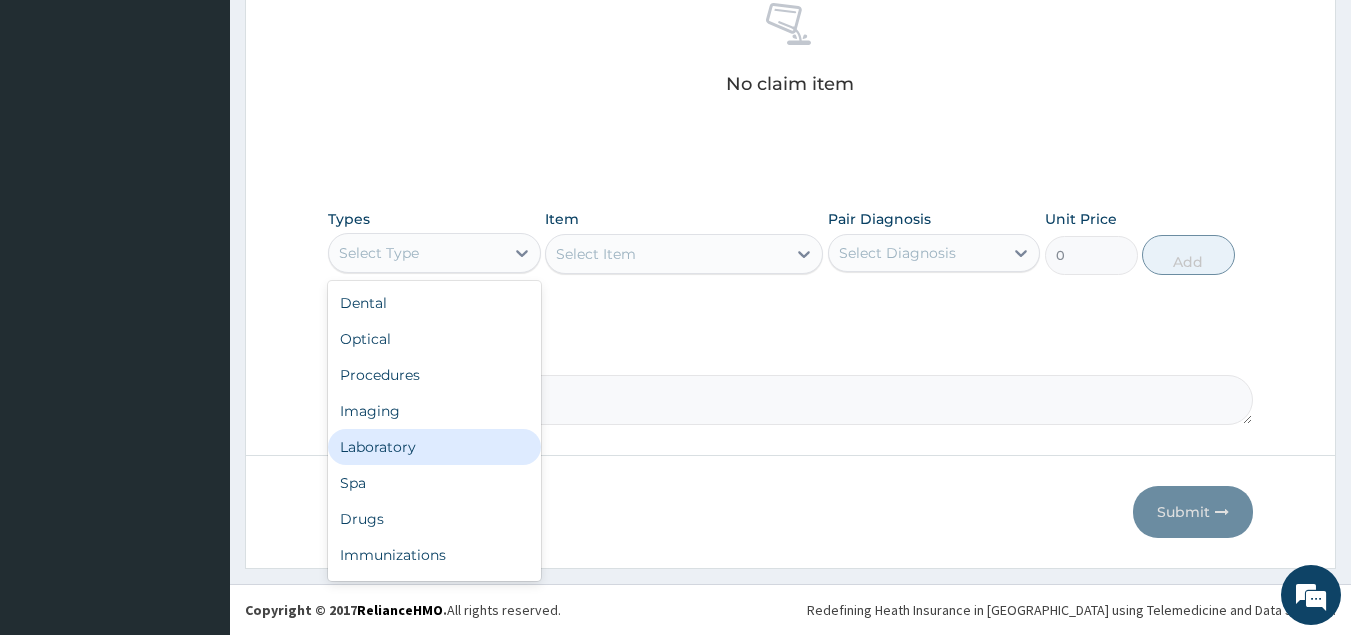 click on "Laboratory" at bounding box center (434, 447) 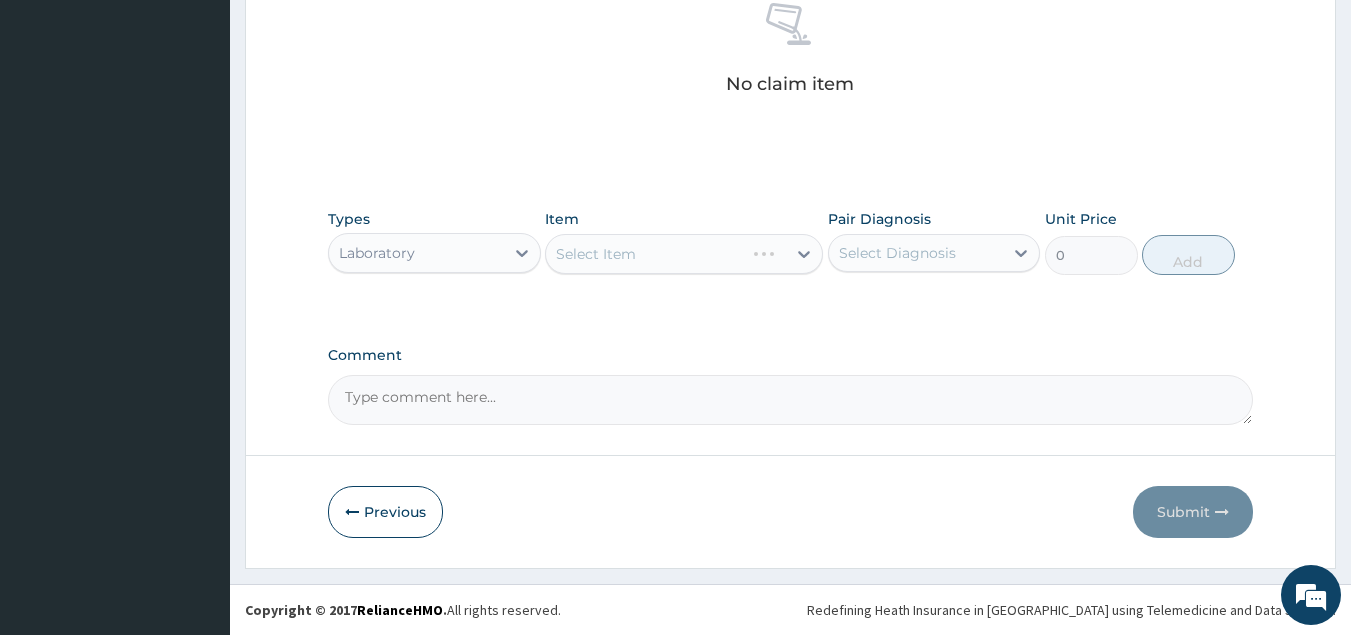 click on "Select Item" at bounding box center [684, 254] 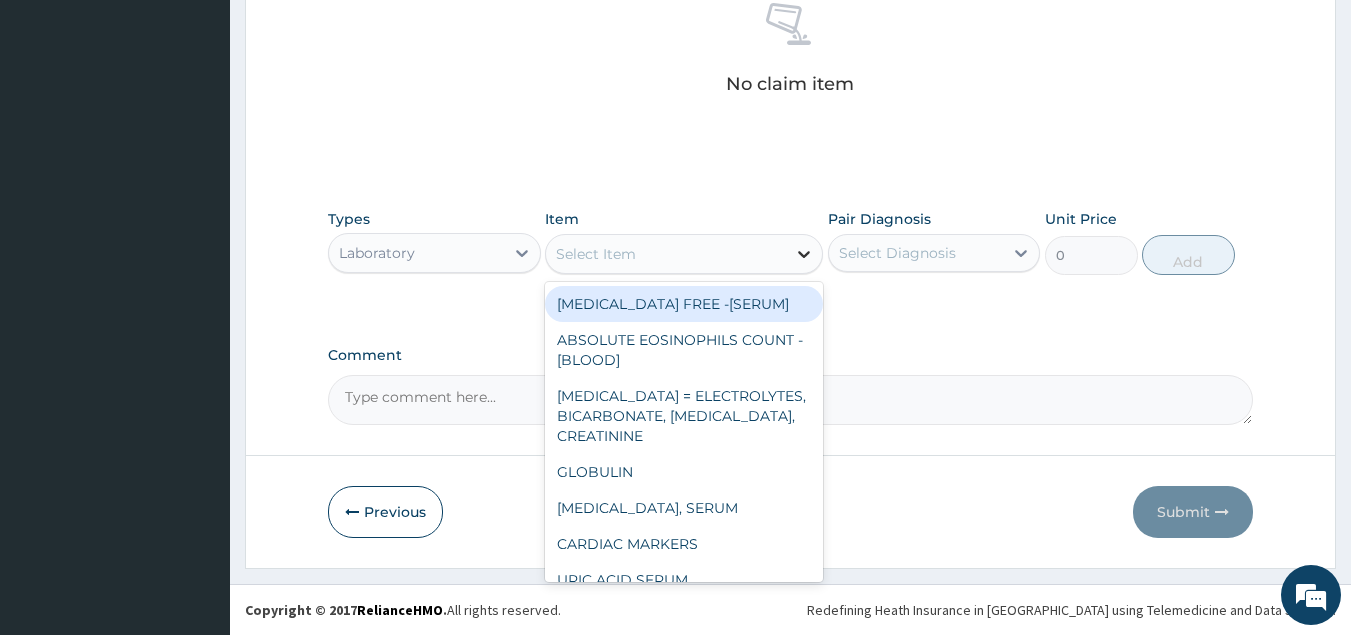 click on "Select Item" at bounding box center [684, 254] 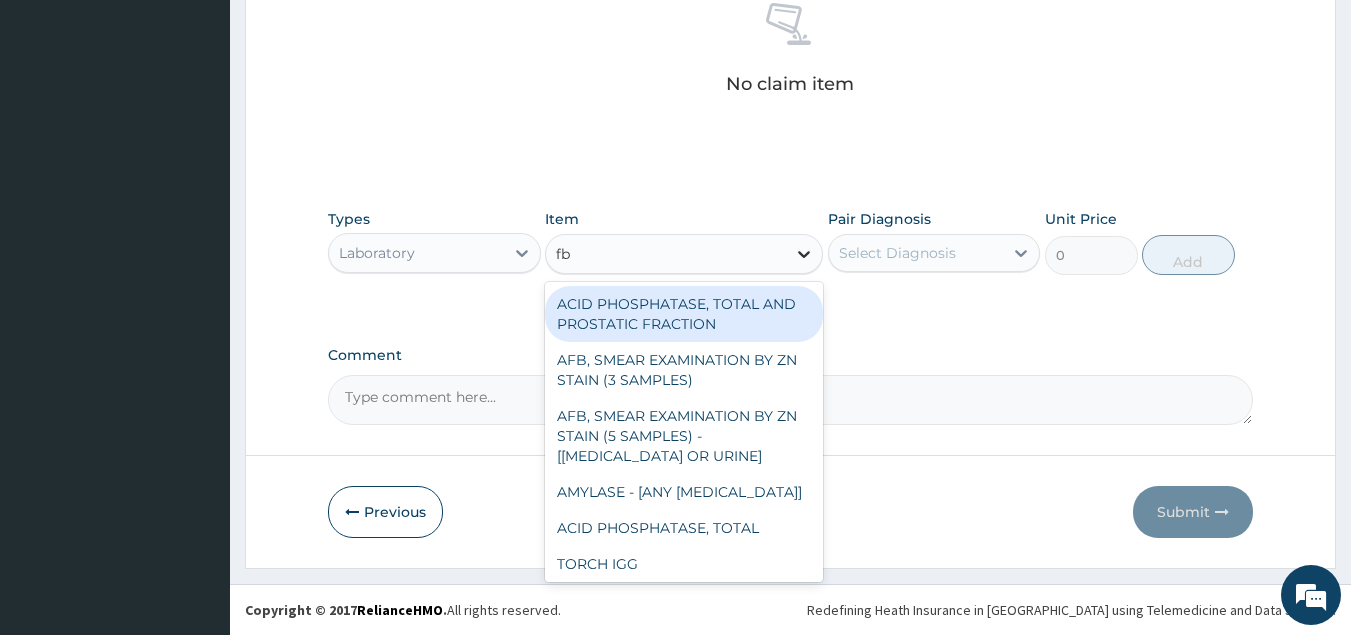 type on "fbc" 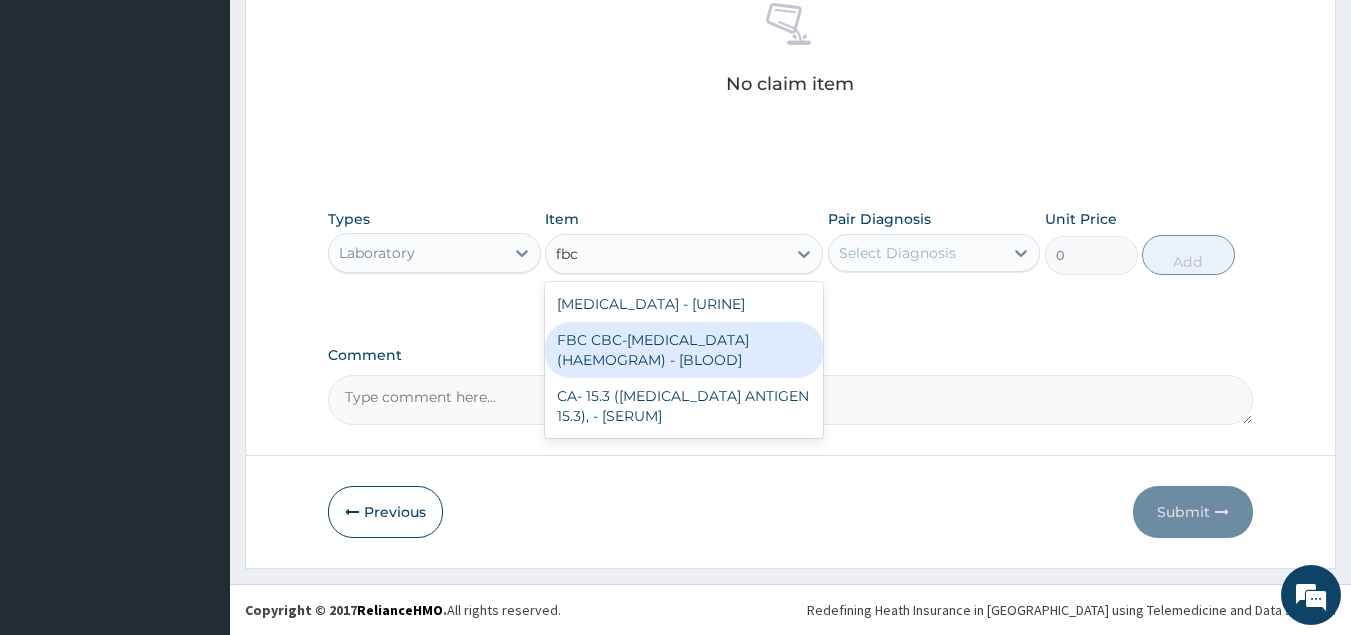 click on "FBC CBC-COMPLETE BLOOD COUNT (HAEMOGRAM) - [BLOOD]" at bounding box center (684, 350) 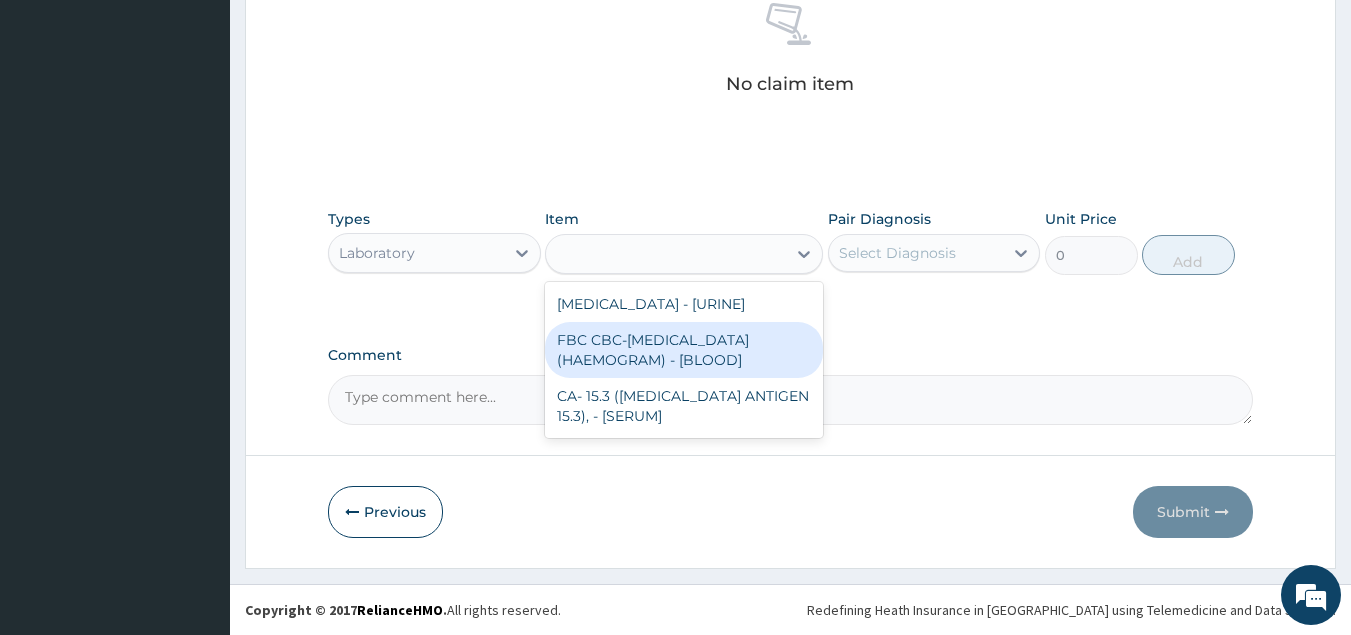 type on "4300" 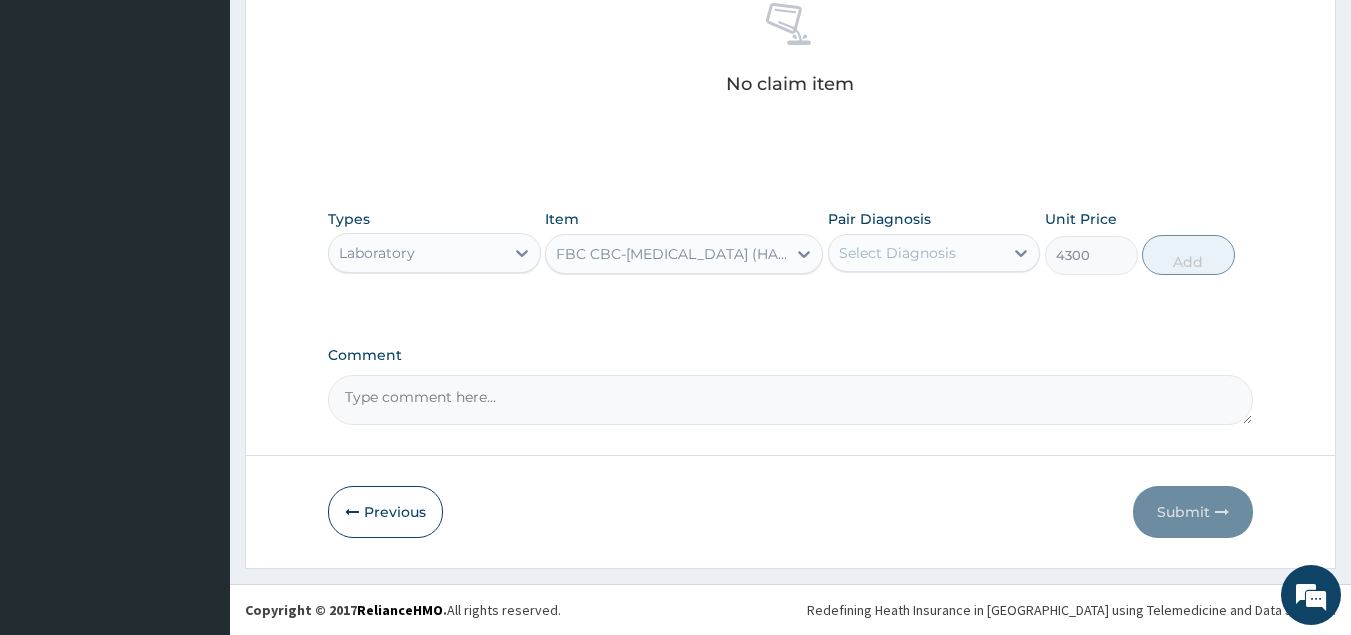 click on "Select Diagnosis" at bounding box center (897, 253) 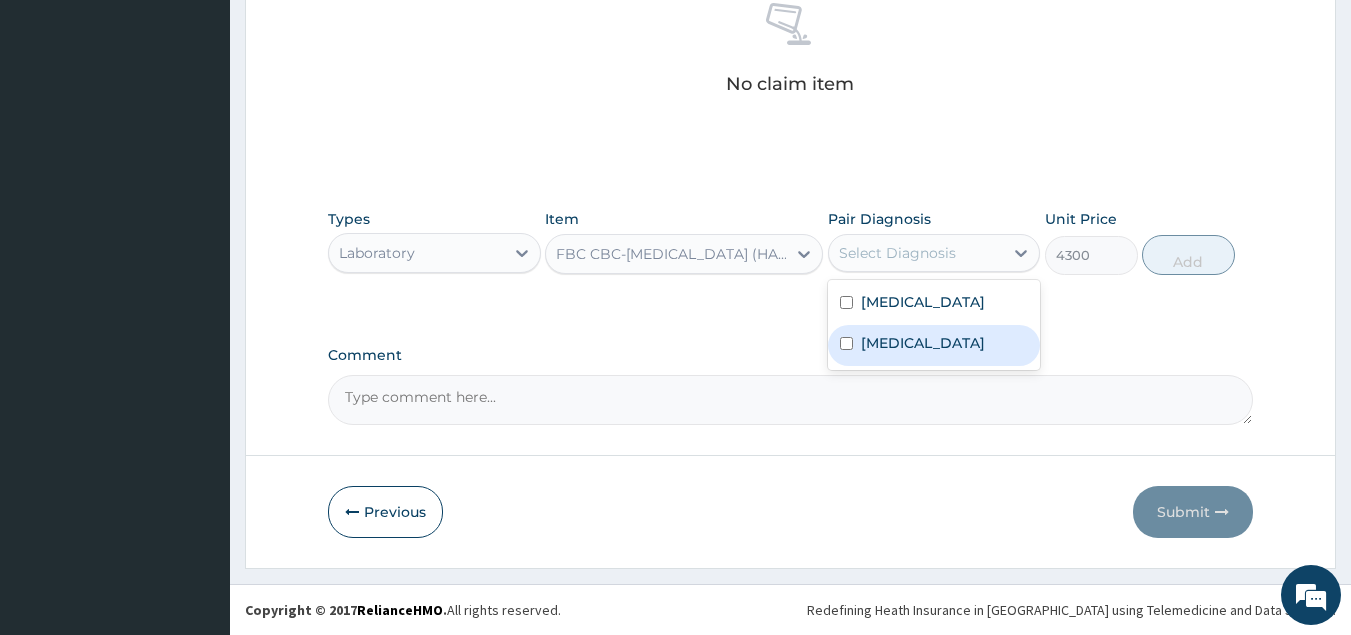 click on "Sepsis" at bounding box center [923, 343] 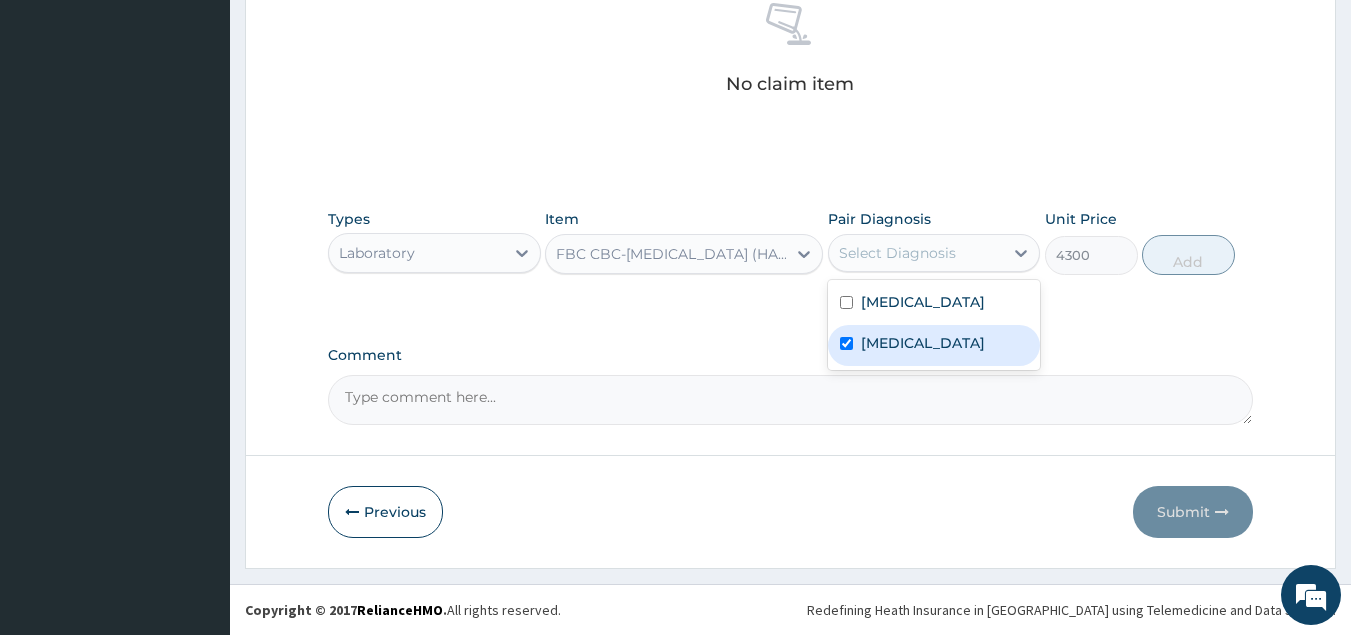 checkbox on "true" 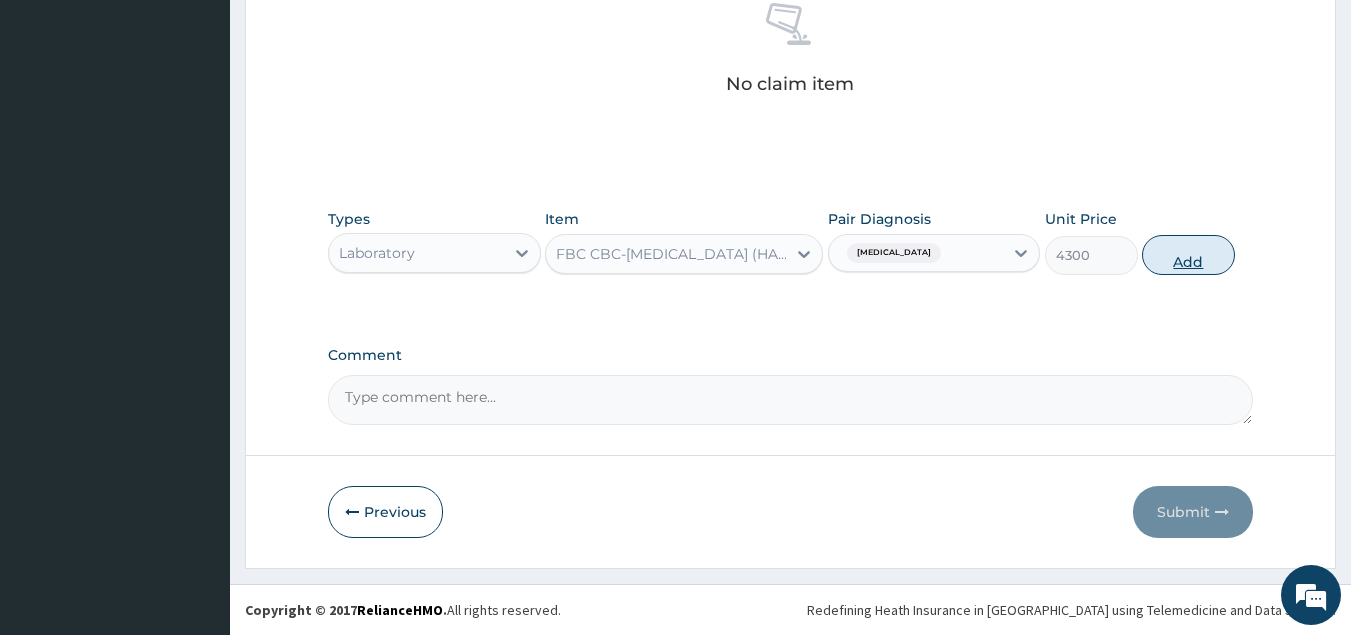click on "Add" at bounding box center (1188, 255) 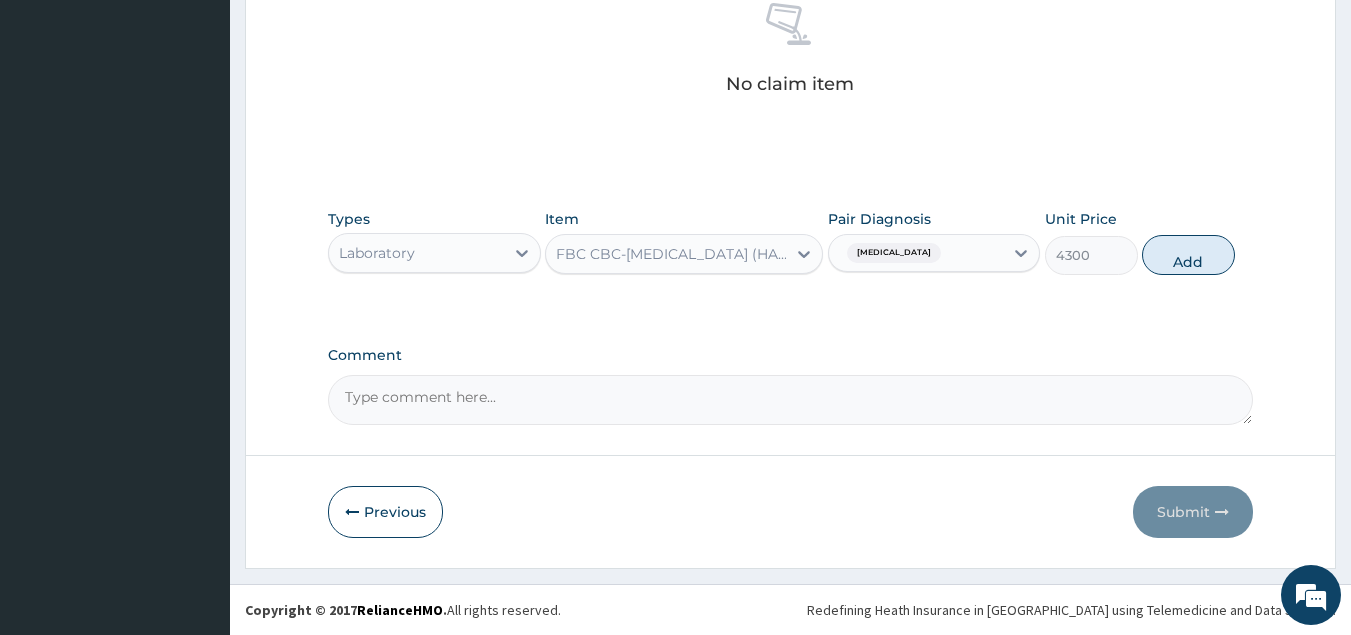 type on "0" 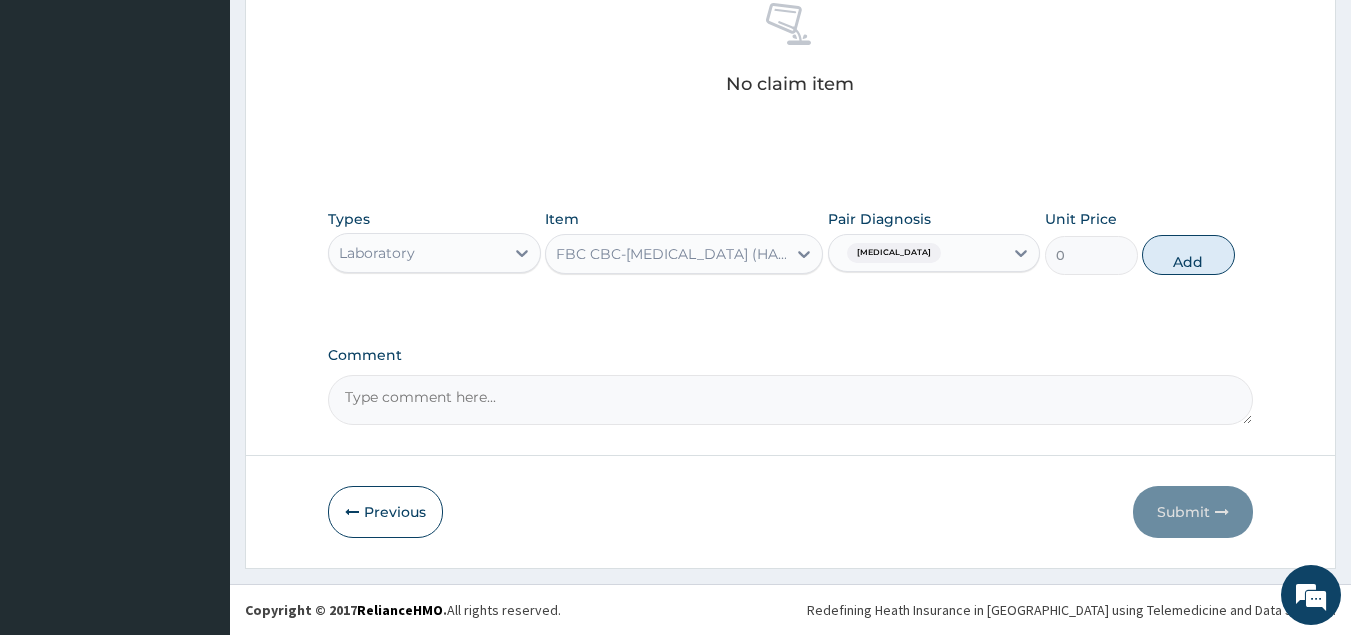 scroll, scrollTop: 758, scrollLeft: 0, axis: vertical 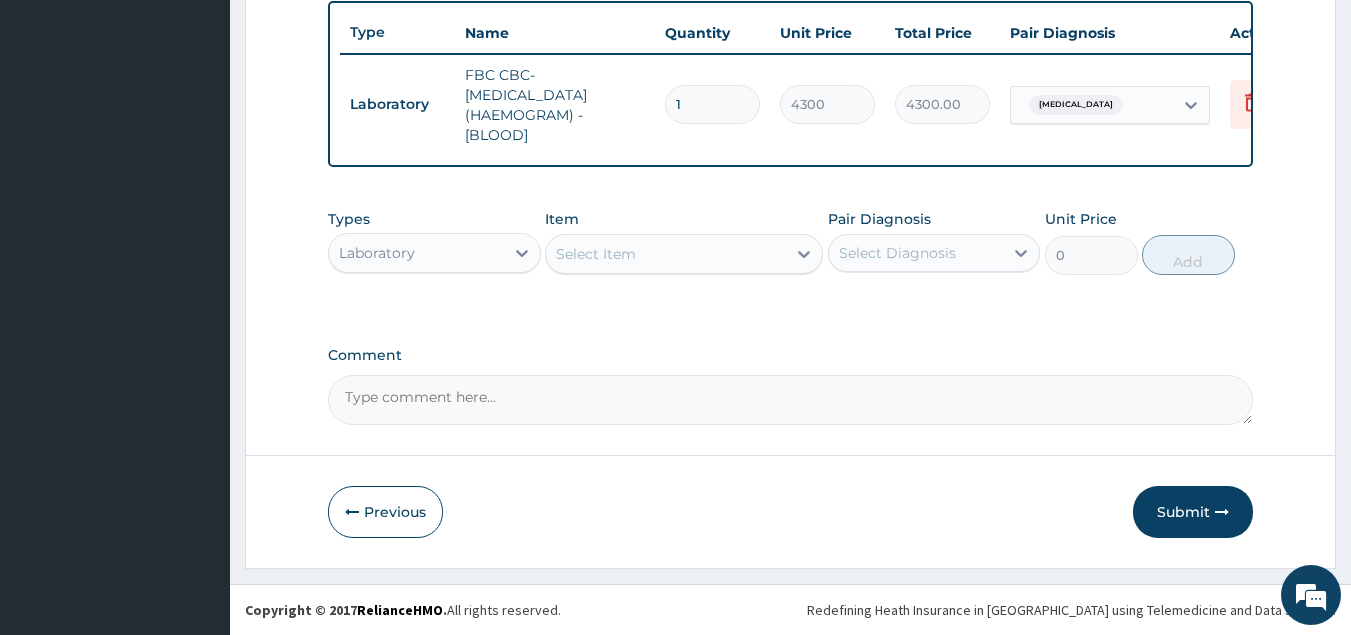 click on "Select Item" at bounding box center (666, 254) 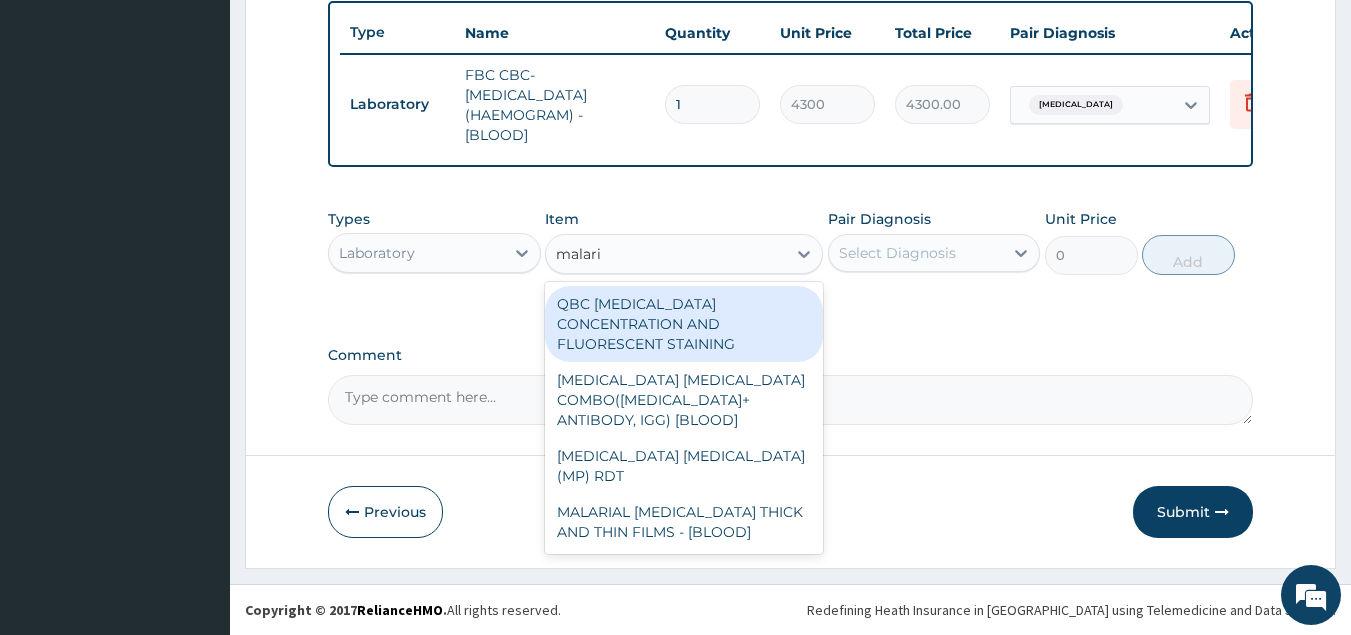 type on "malaria" 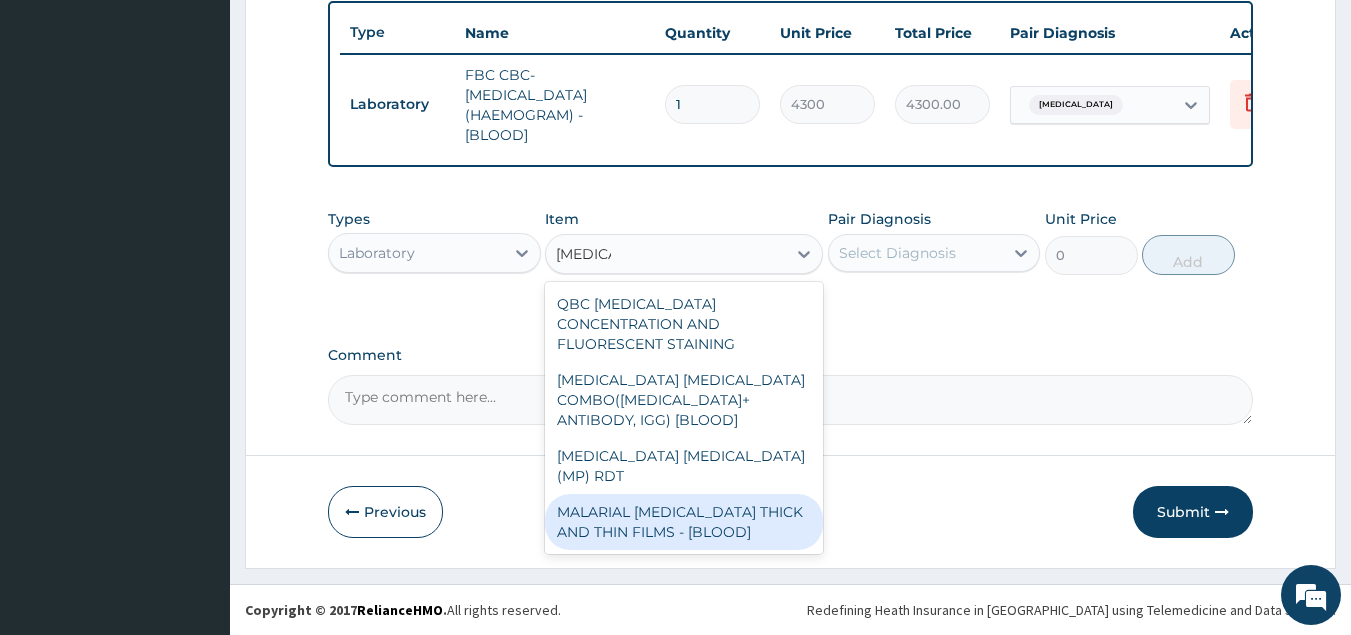 click on "MALARIAL PARASITE THICK AND THIN FILMS - [BLOOD]" at bounding box center (684, 522) 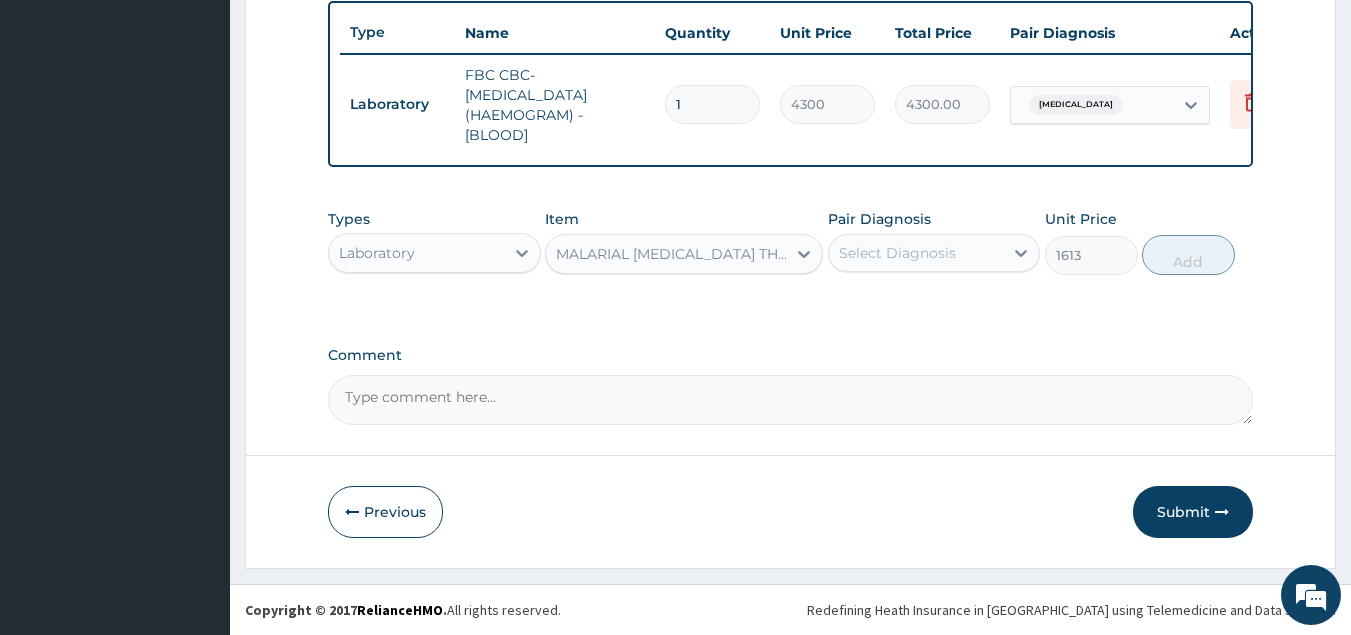 click on "Select Diagnosis" at bounding box center (897, 253) 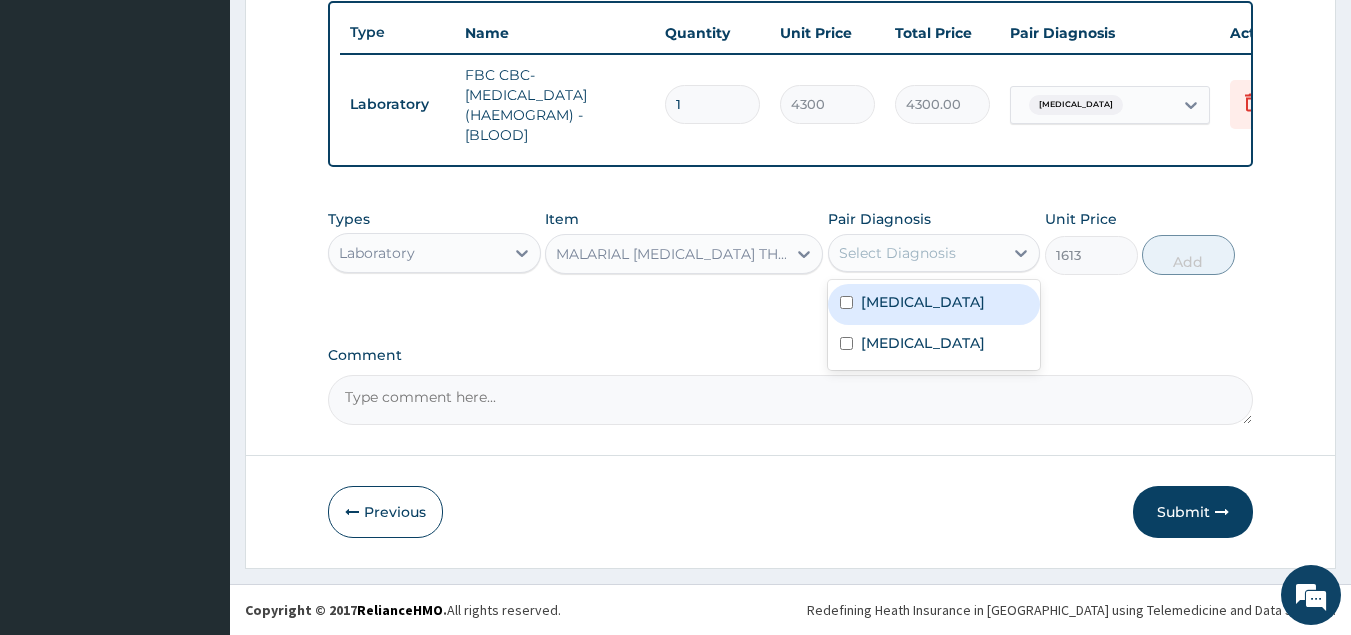 click on "Malaria" at bounding box center (923, 302) 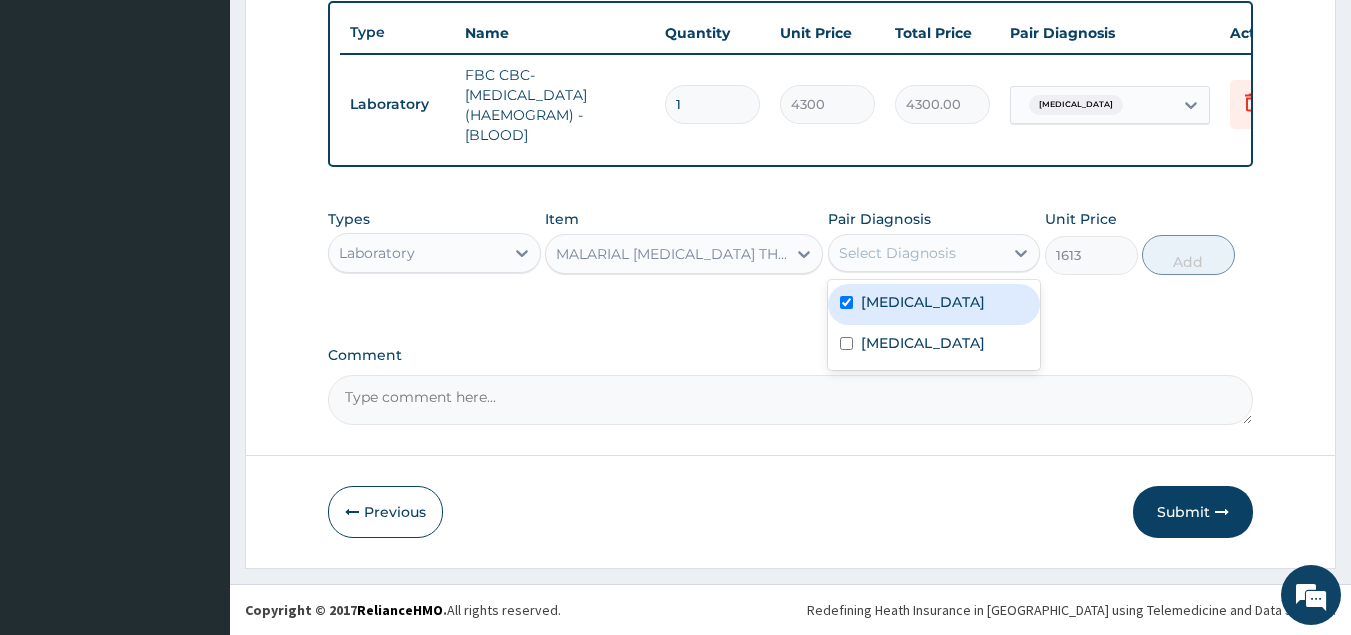 checkbox on "true" 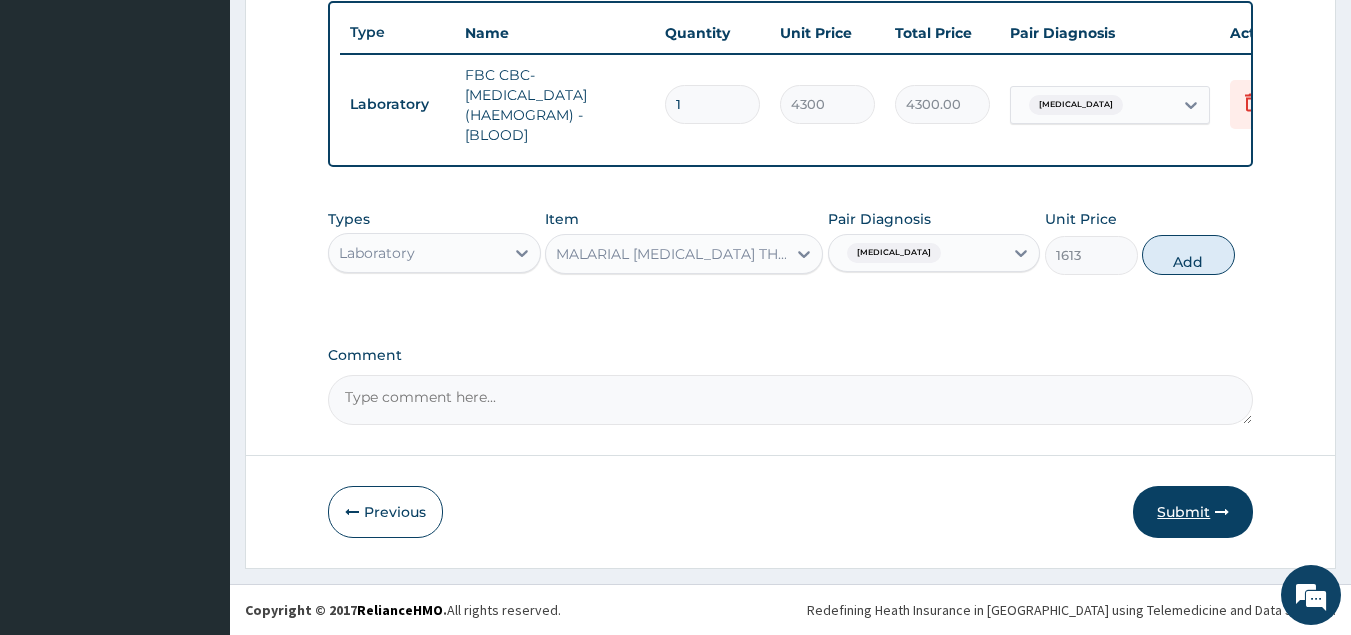 click on "Submit" at bounding box center [1193, 512] 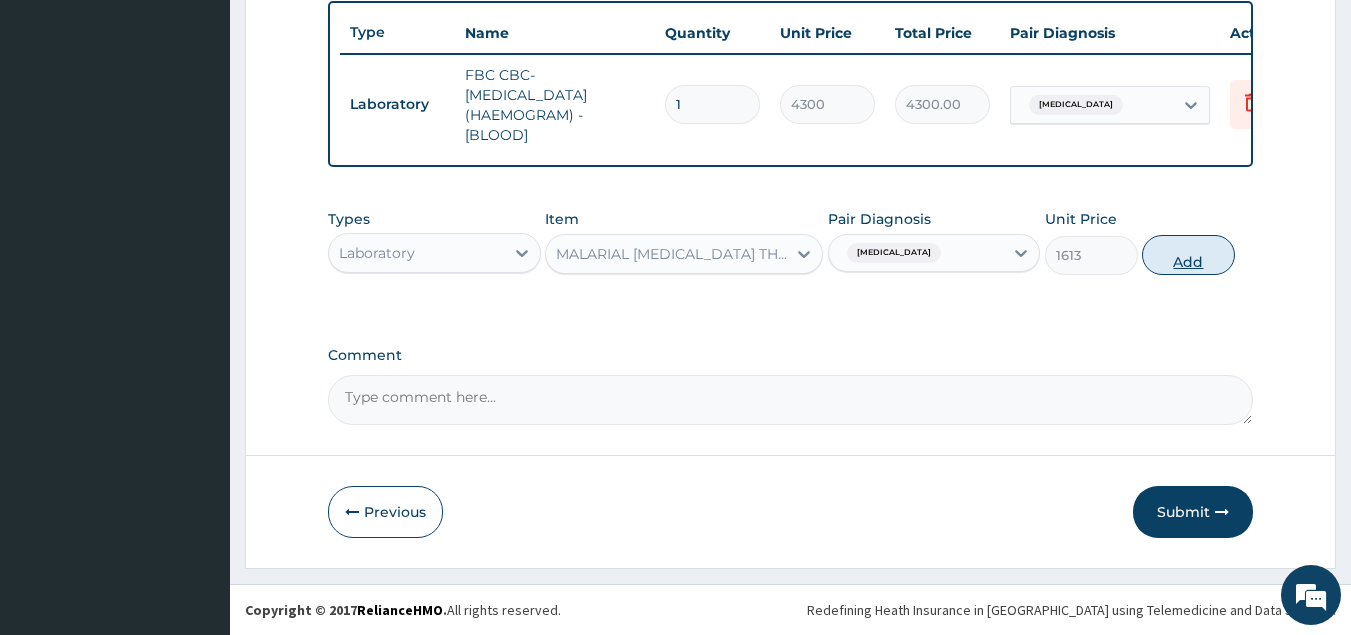 click on "Add" at bounding box center (1188, 255) 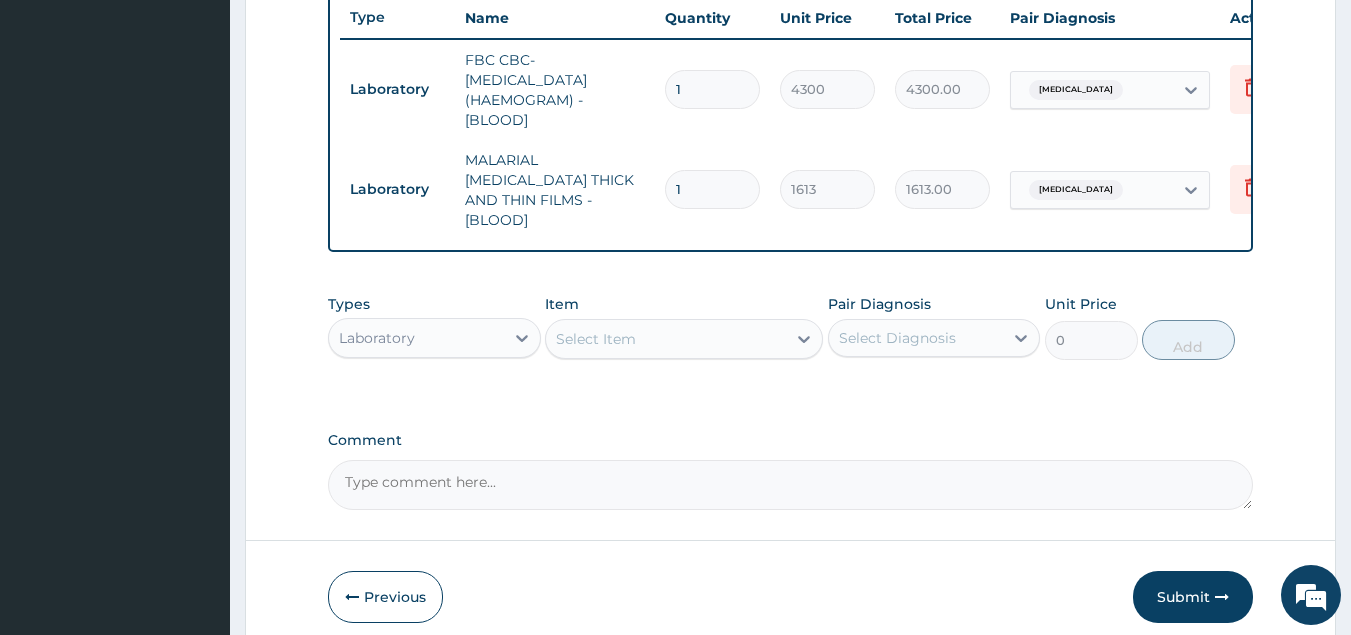 click on "Laboratory" at bounding box center [416, 338] 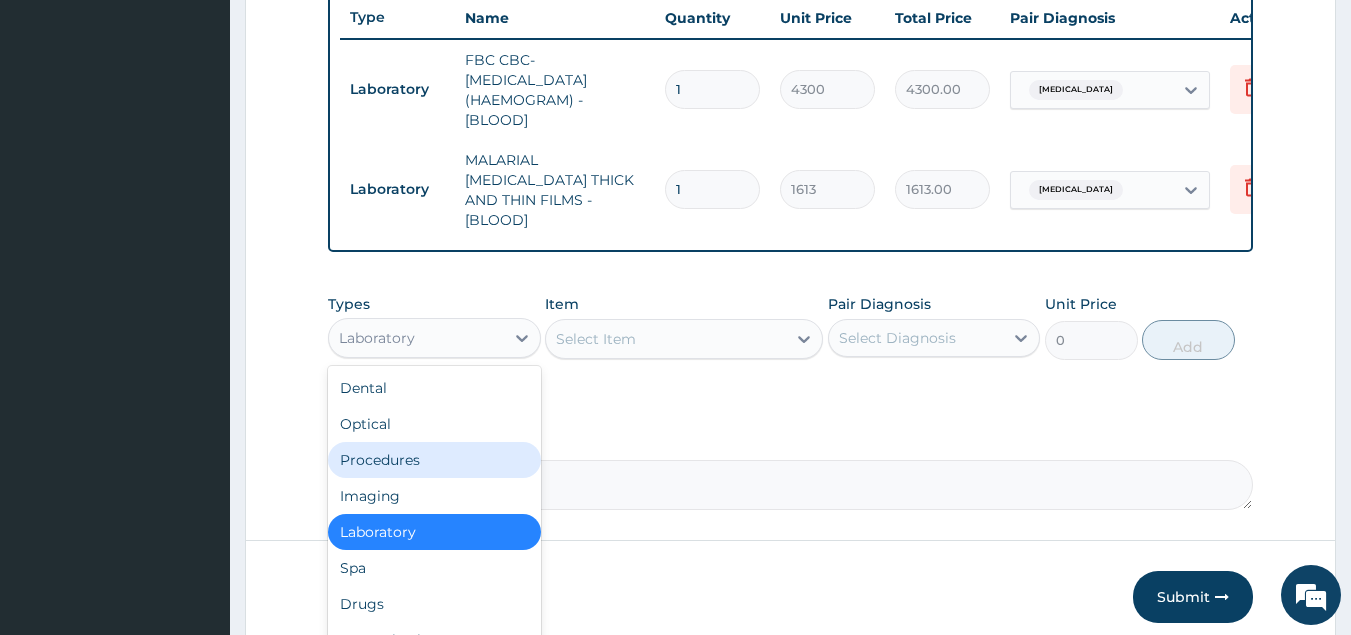 click on "Procedures" at bounding box center (434, 460) 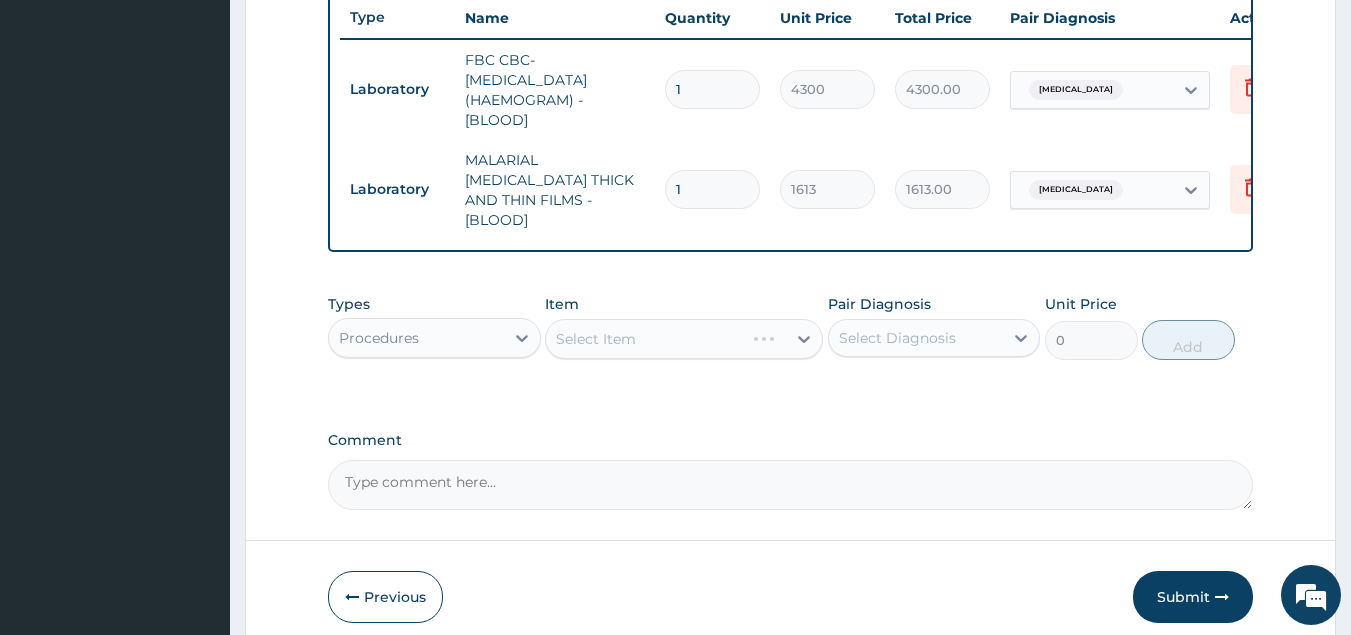 click on "Select Item" at bounding box center [684, 339] 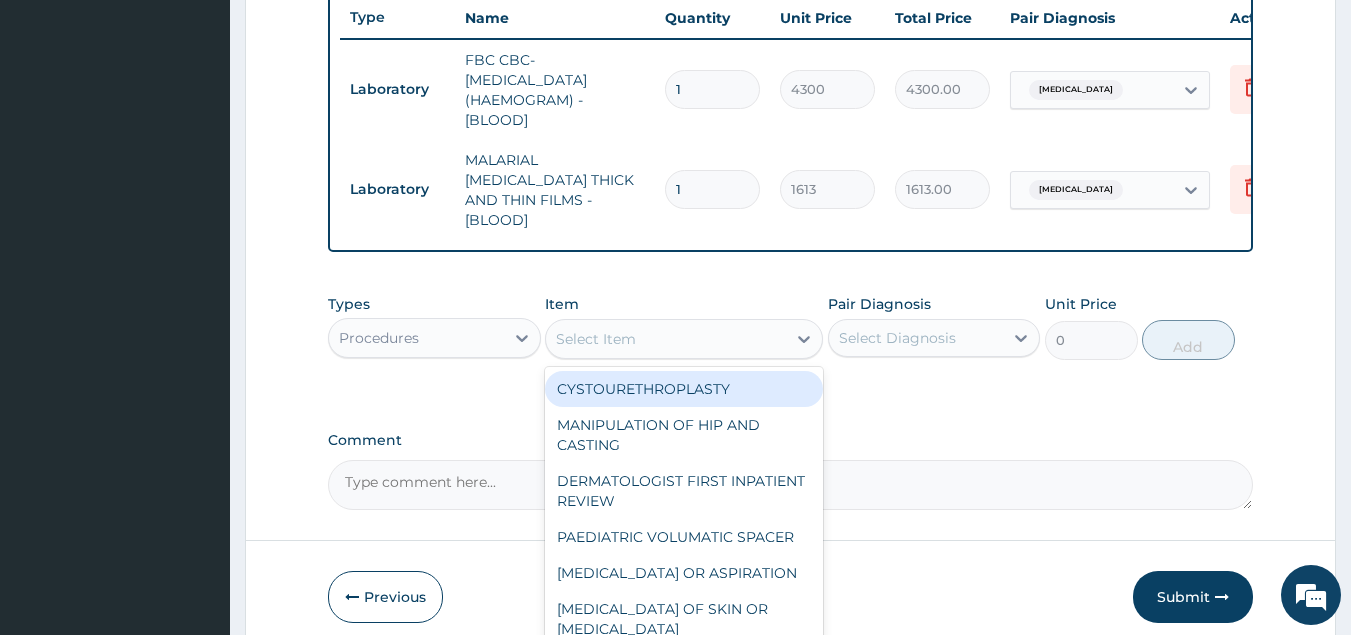 click on "Select Item" at bounding box center (666, 339) 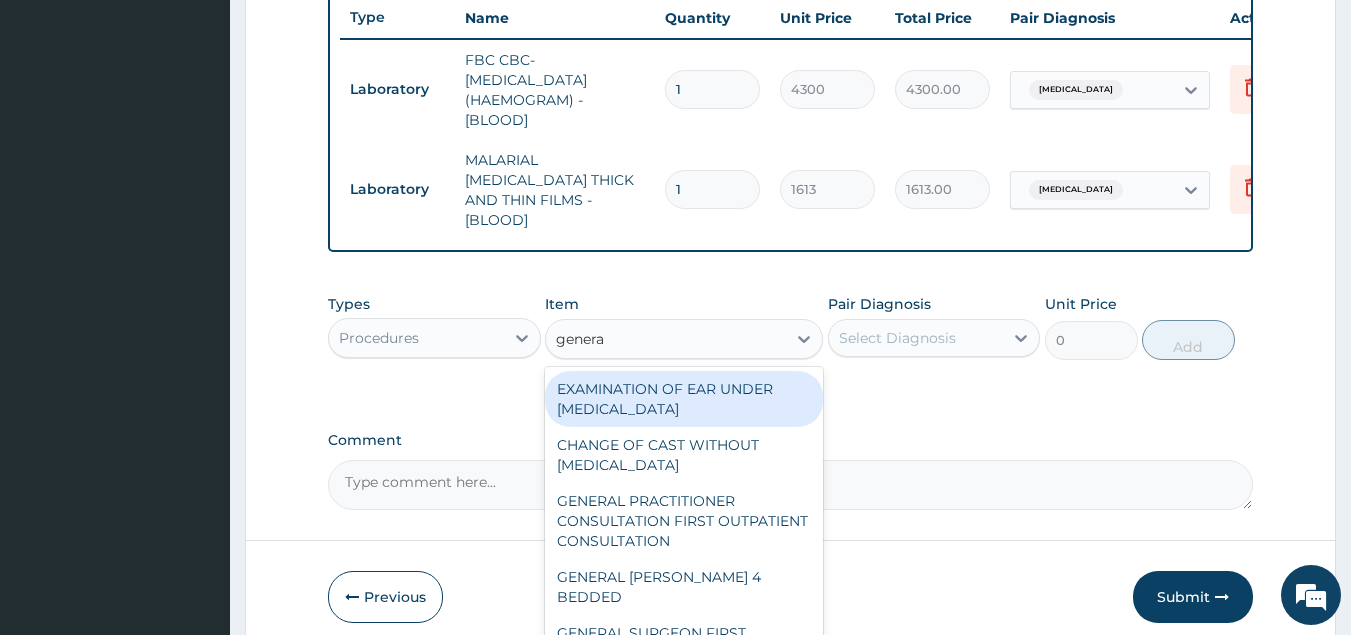 type on "general" 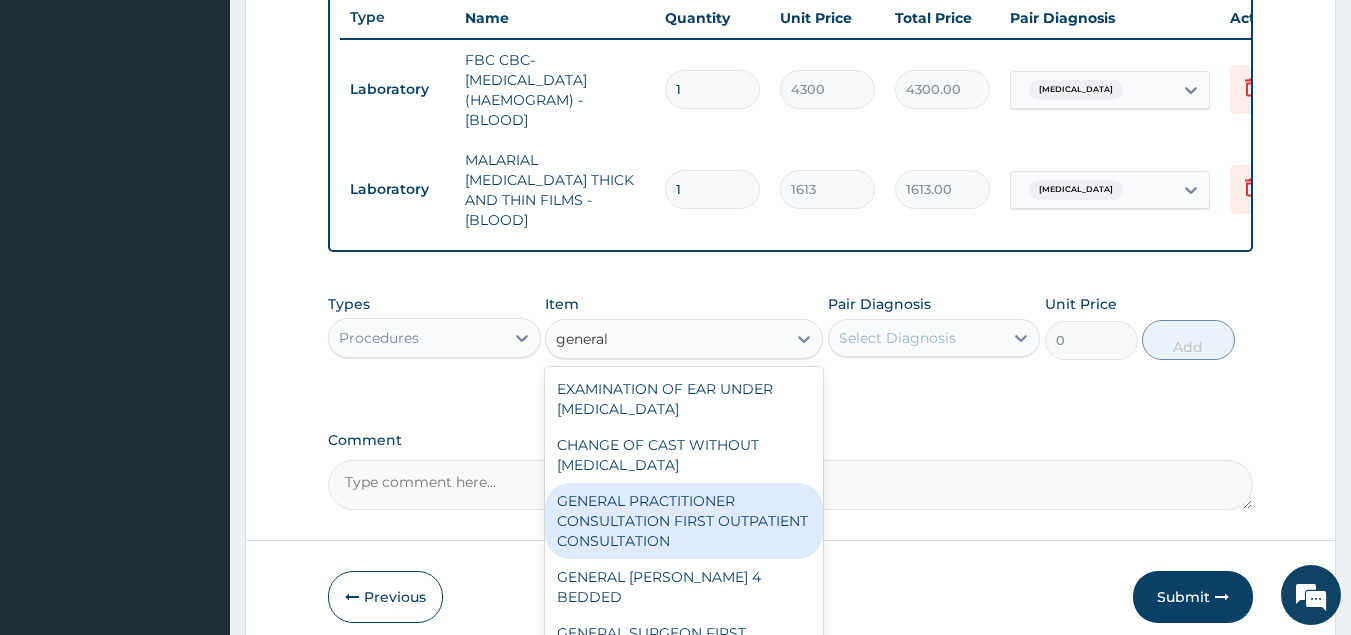 drag, startPoint x: 647, startPoint y: 512, endPoint x: 673, endPoint y: 500, distance: 28.635643 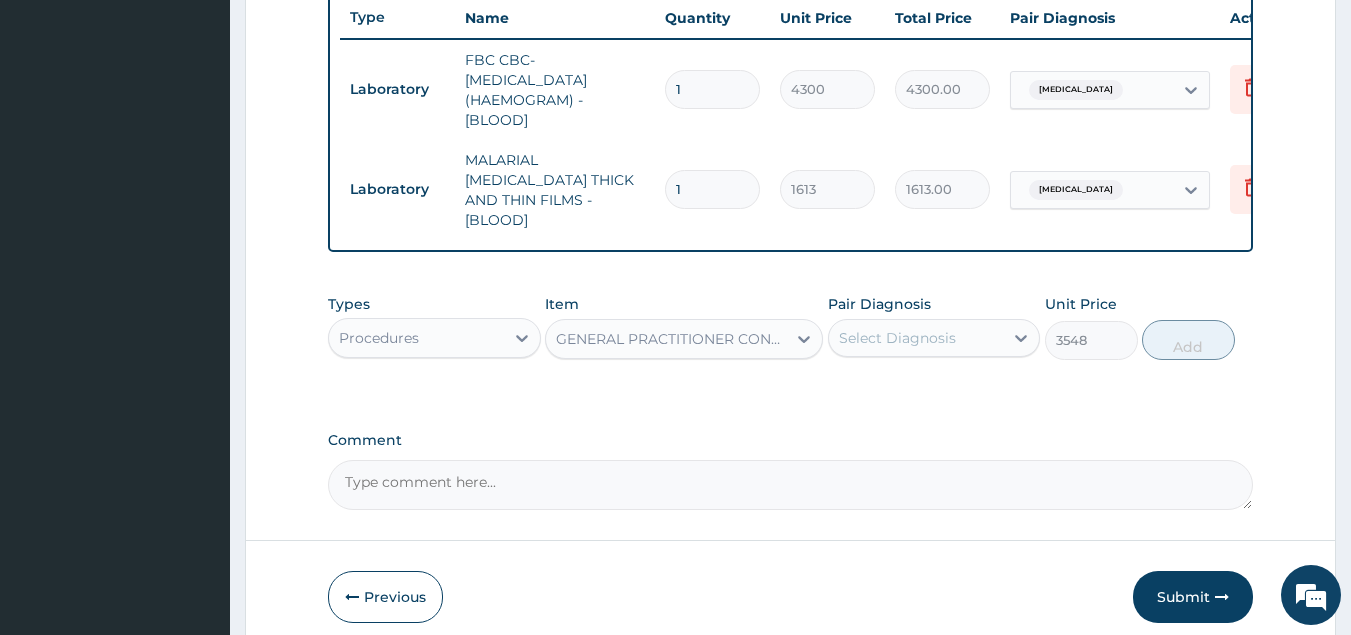 click on "Select Diagnosis" at bounding box center (897, 338) 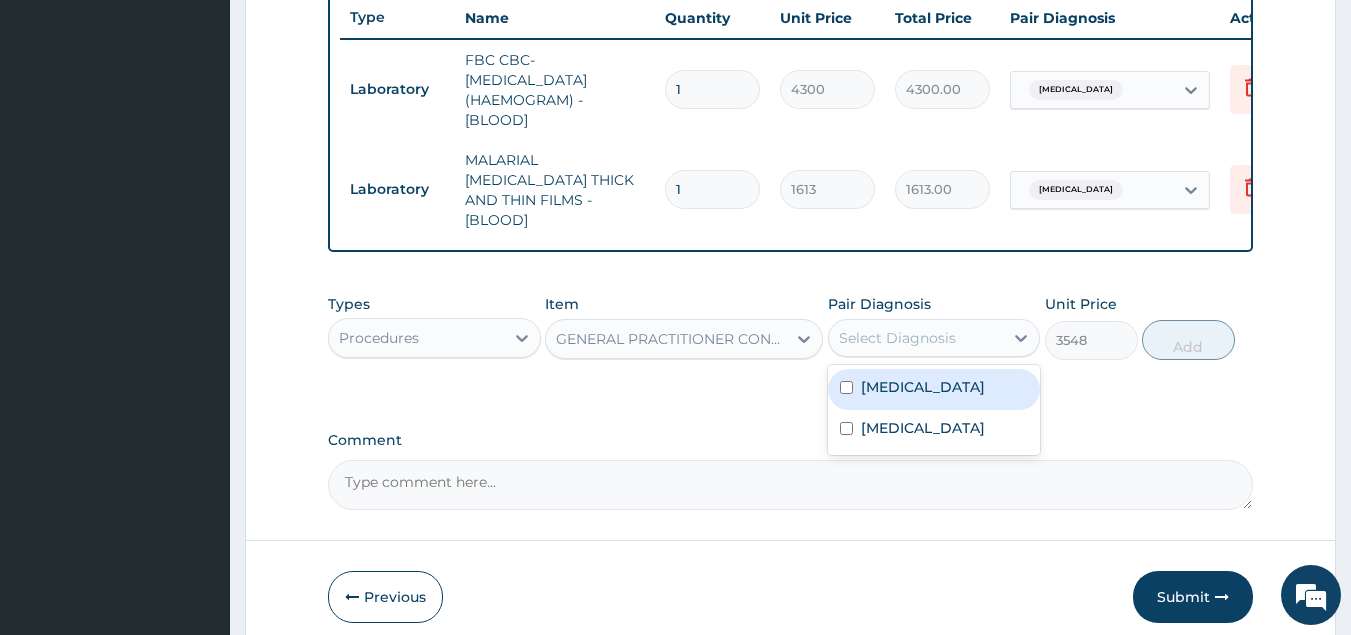 click on "[MEDICAL_DATA]" at bounding box center [923, 387] 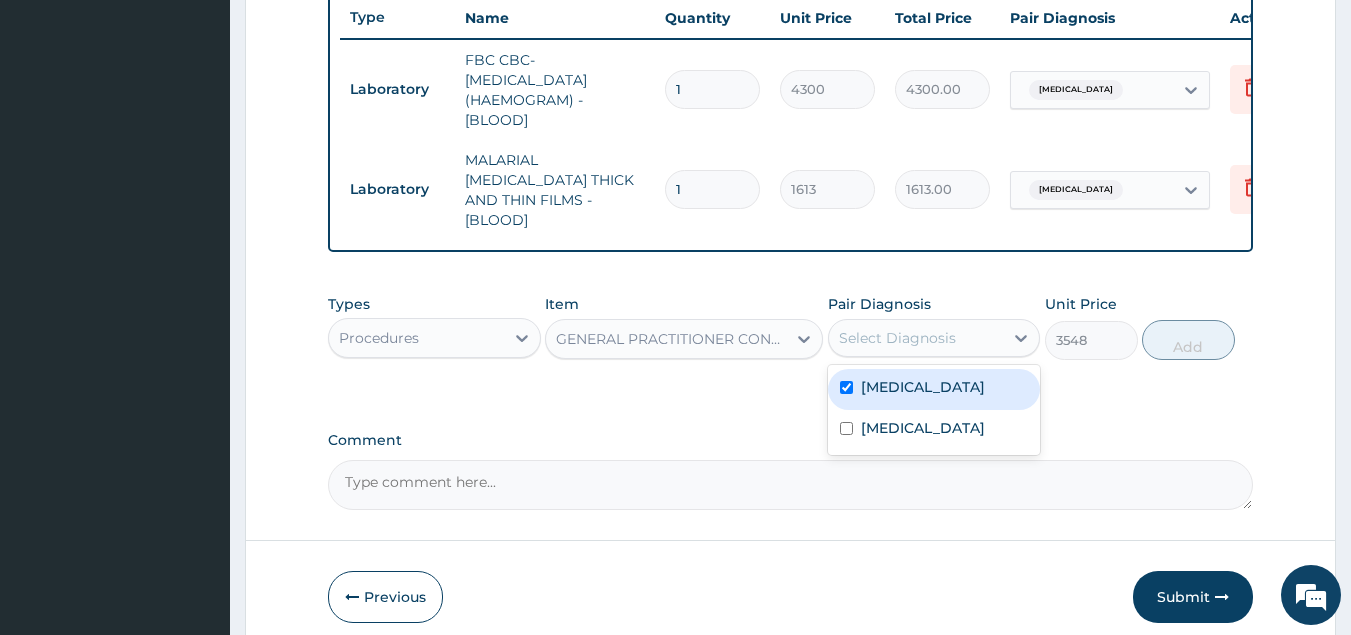 checkbox on "true" 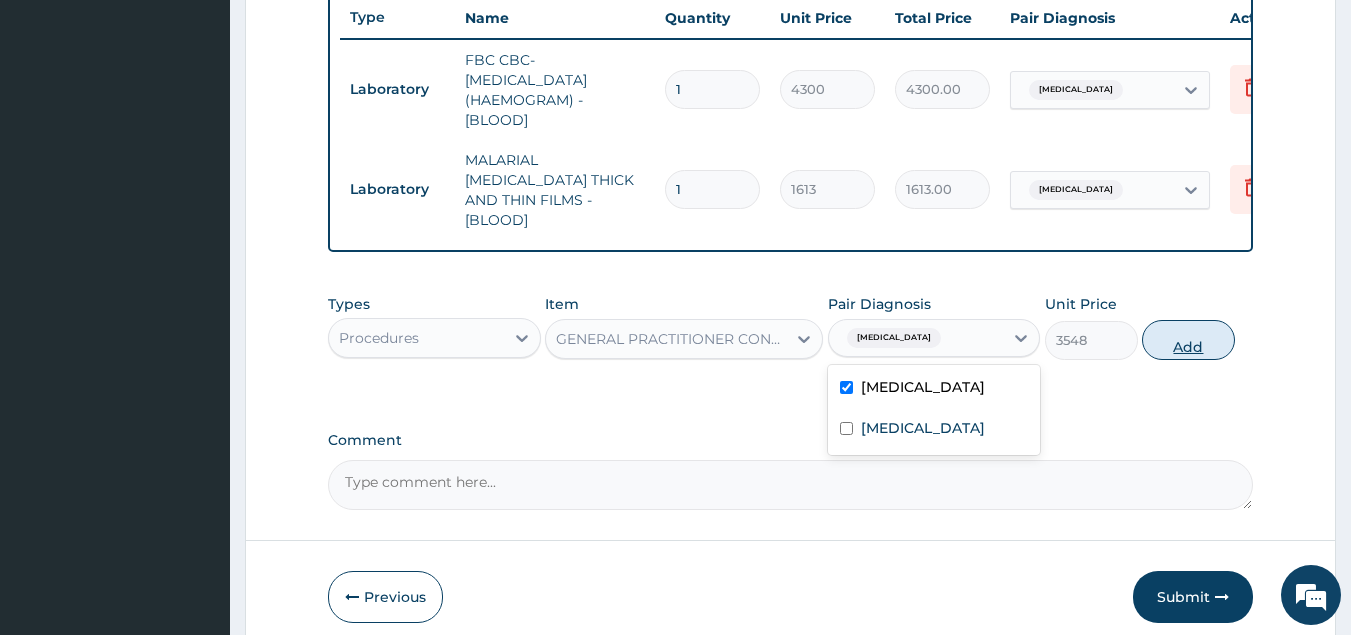 click on "Add" at bounding box center [1188, 340] 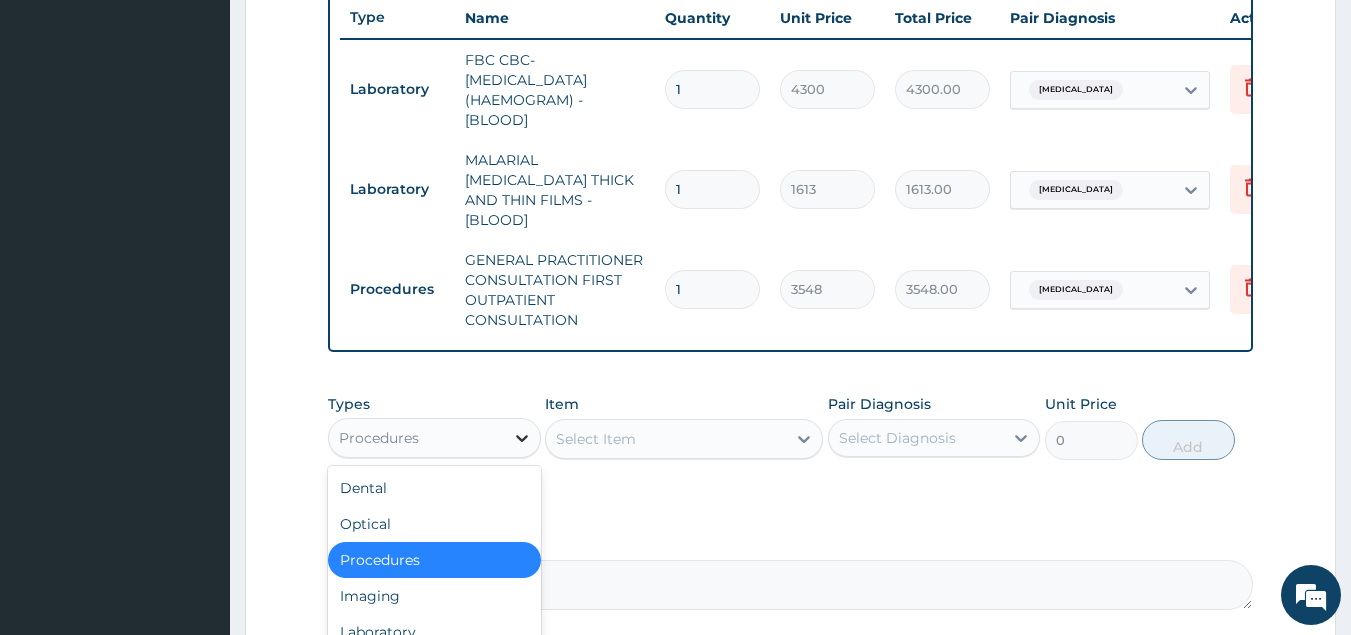 click at bounding box center (522, 438) 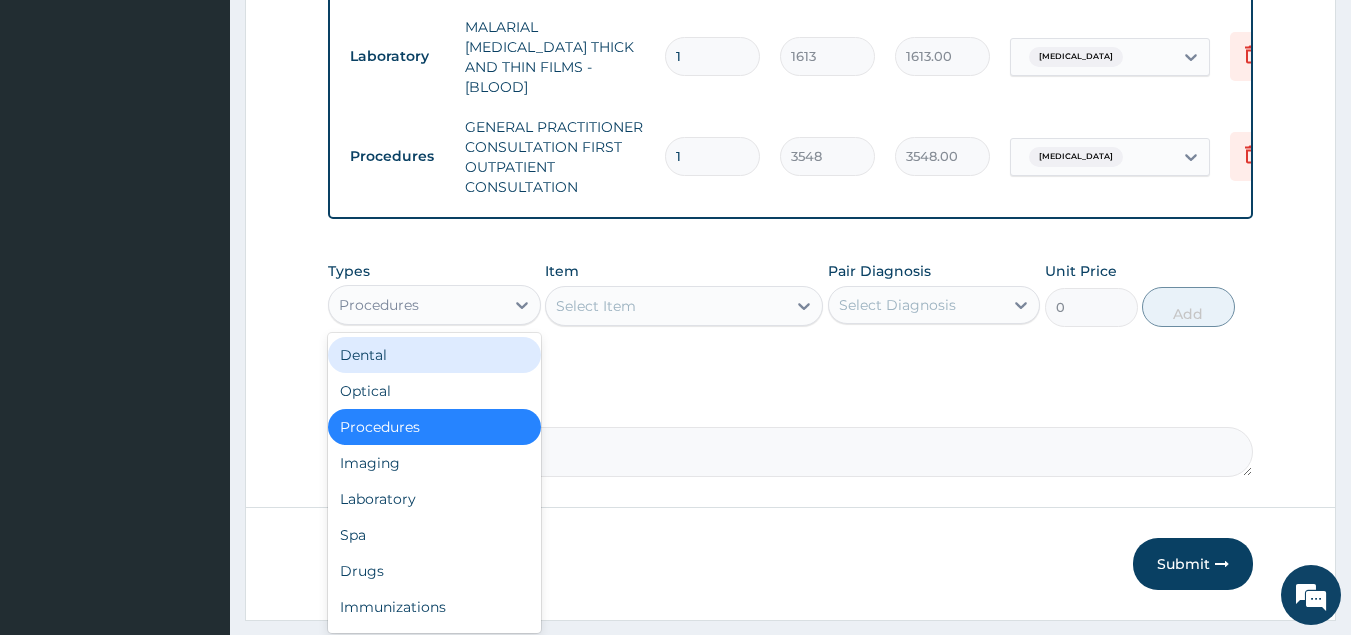 scroll, scrollTop: 938, scrollLeft: 0, axis: vertical 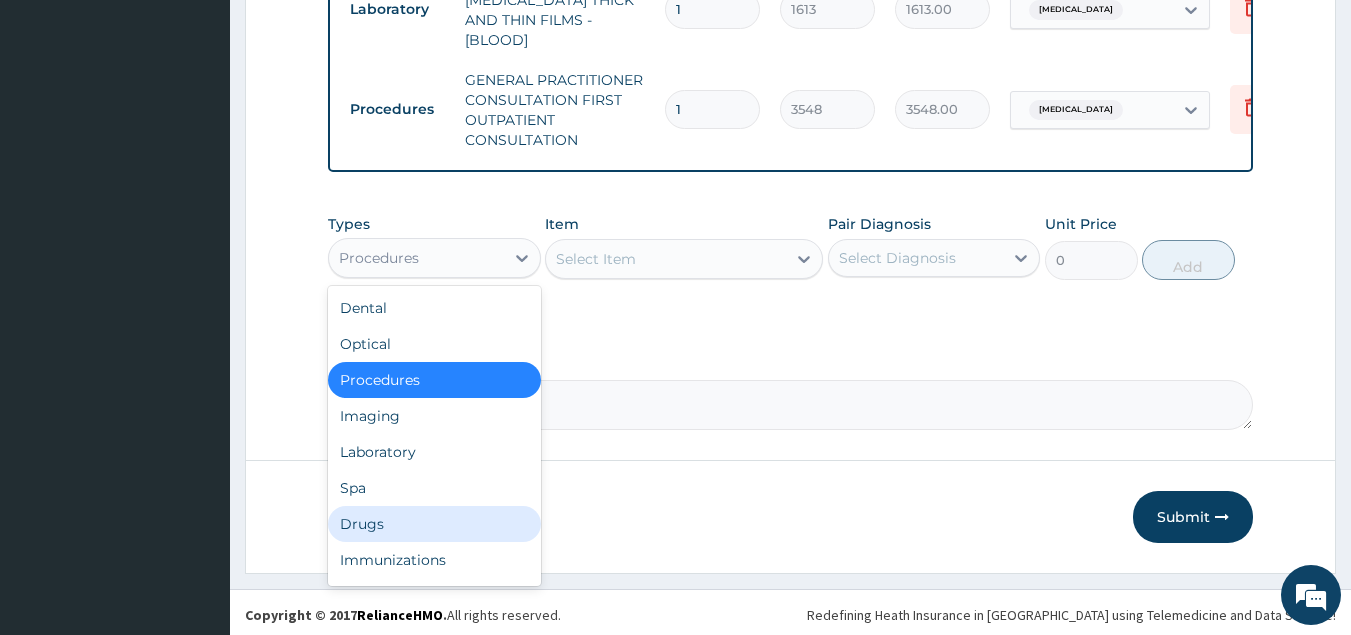 click on "Drugs" at bounding box center [434, 524] 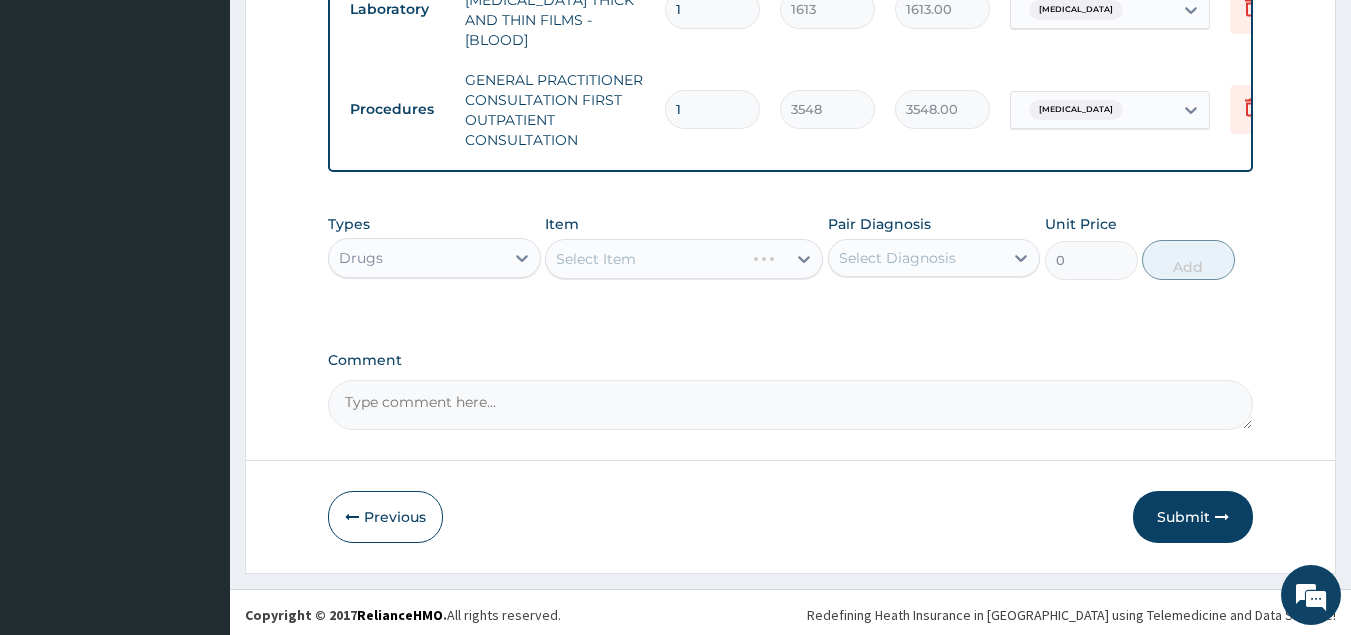 click on "Select Item" at bounding box center [684, 259] 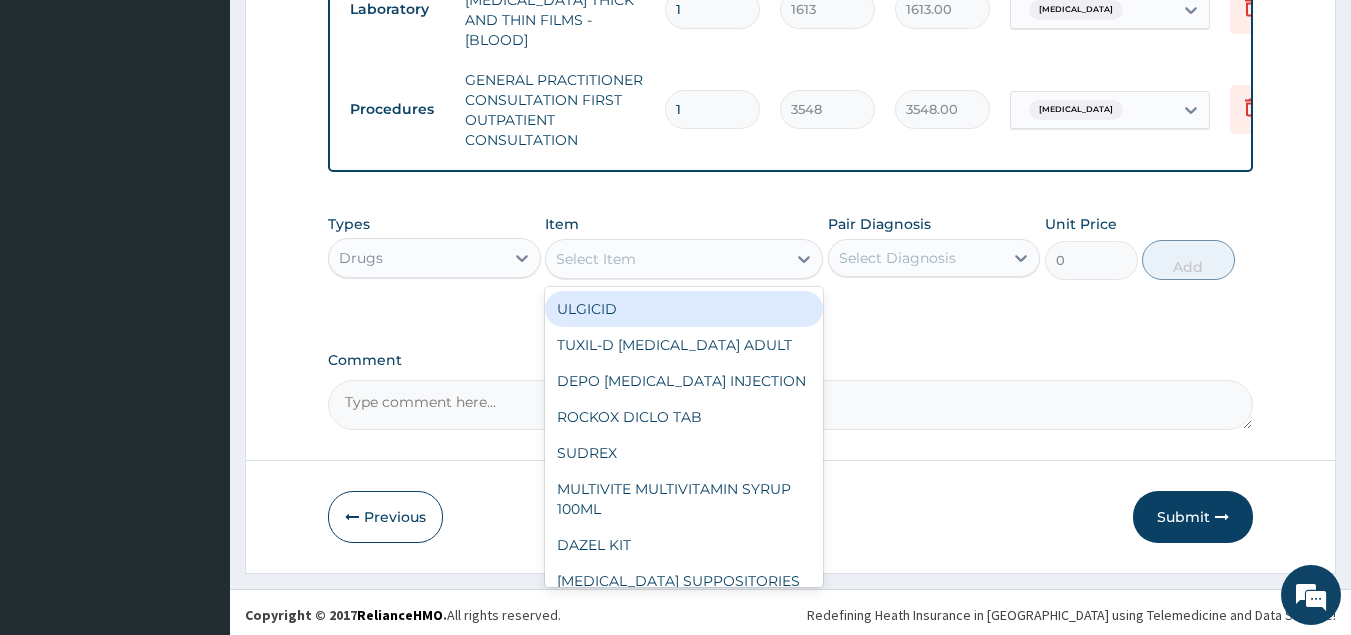 click on "Select Item" at bounding box center [666, 259] 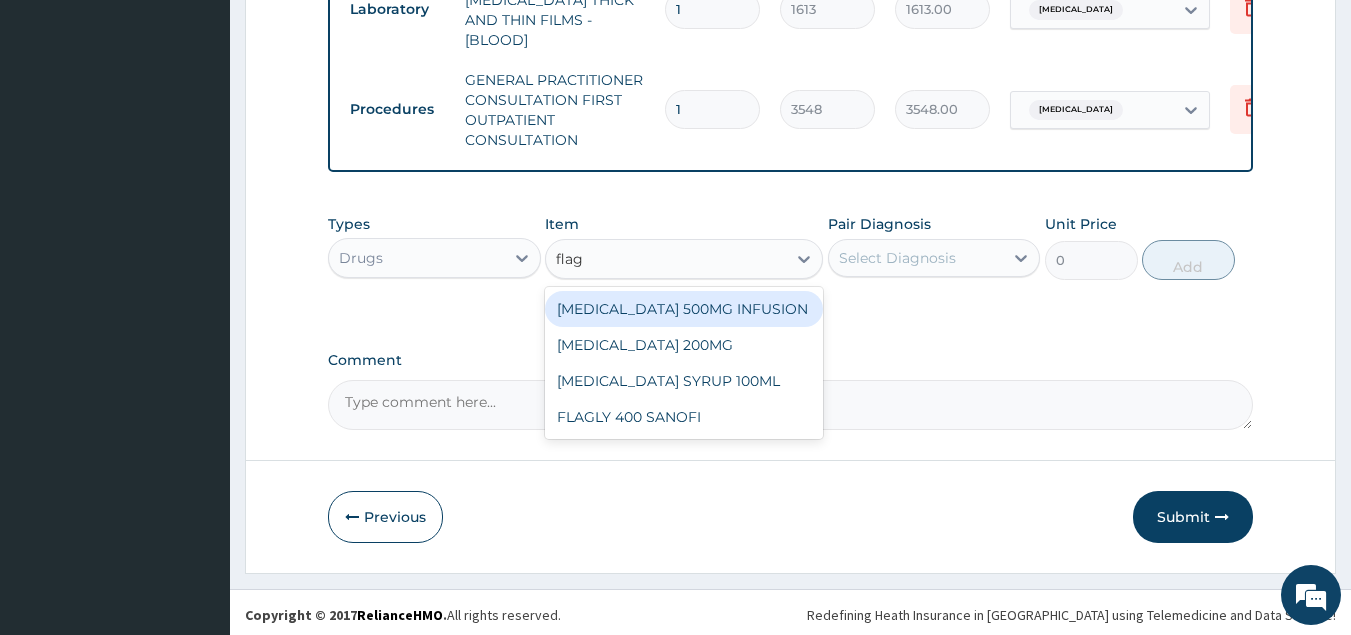 type on "flagy" 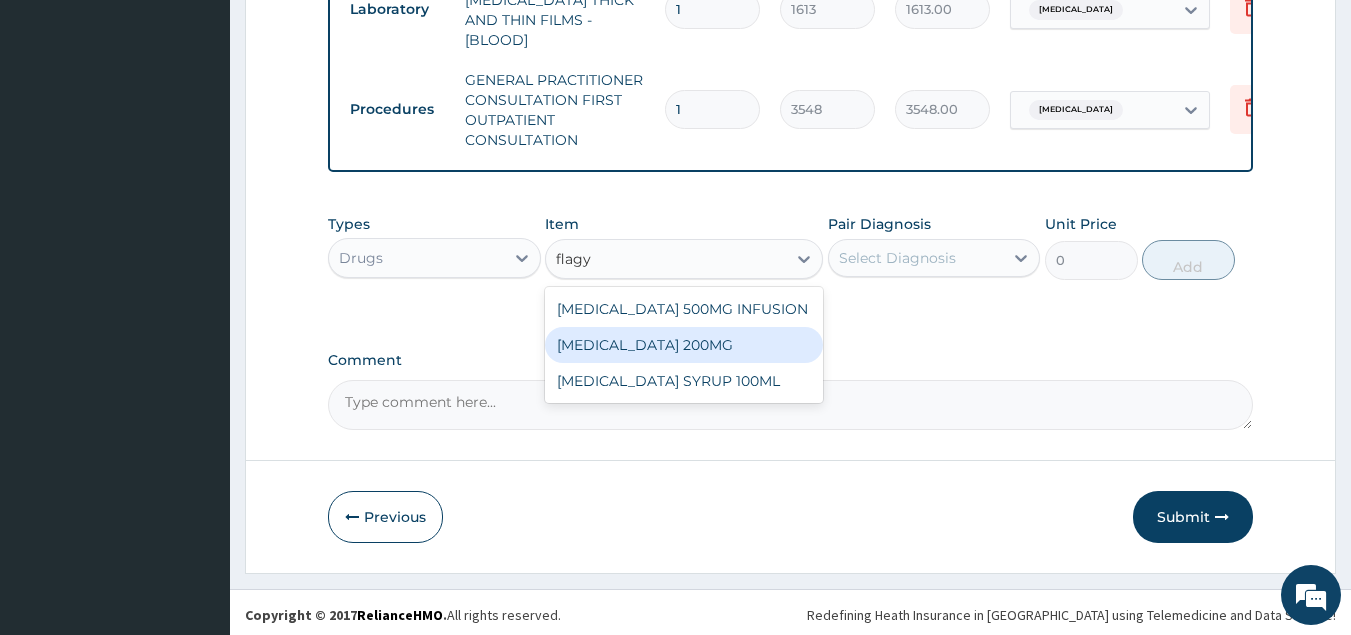 click on "FLAGYL 200MG" at bounding box center (684, 345) 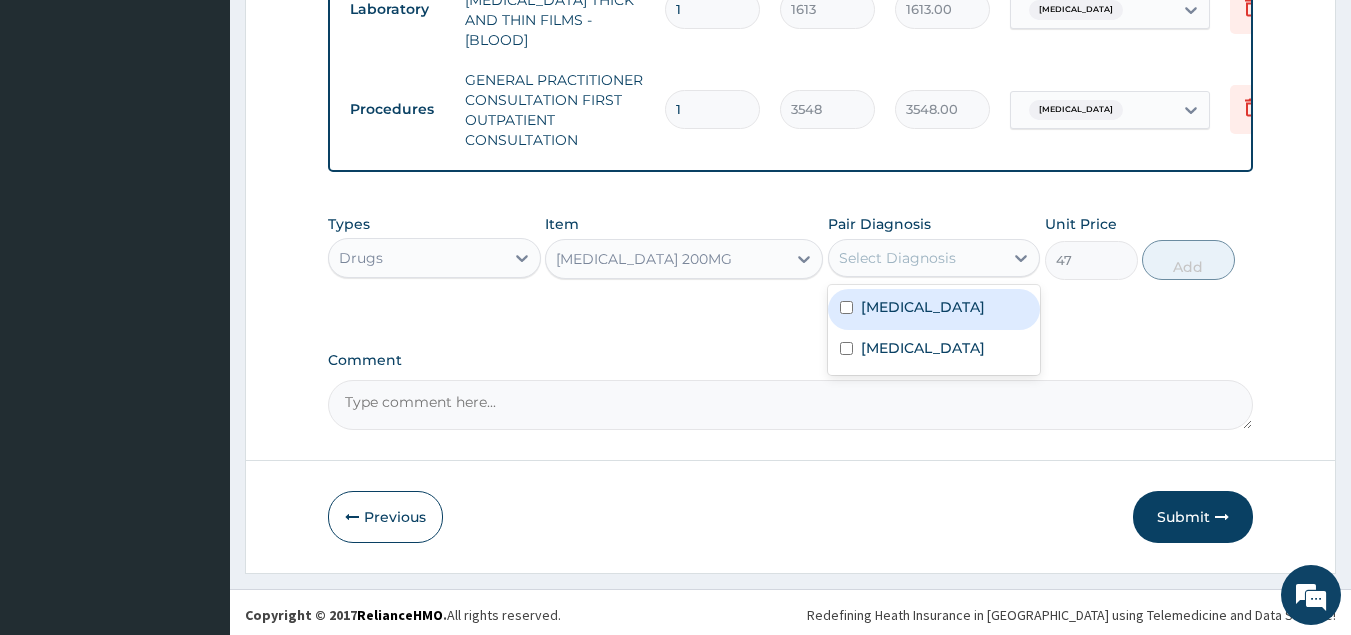 click on "Select Diagnosis" at bounding box center [897, 258] 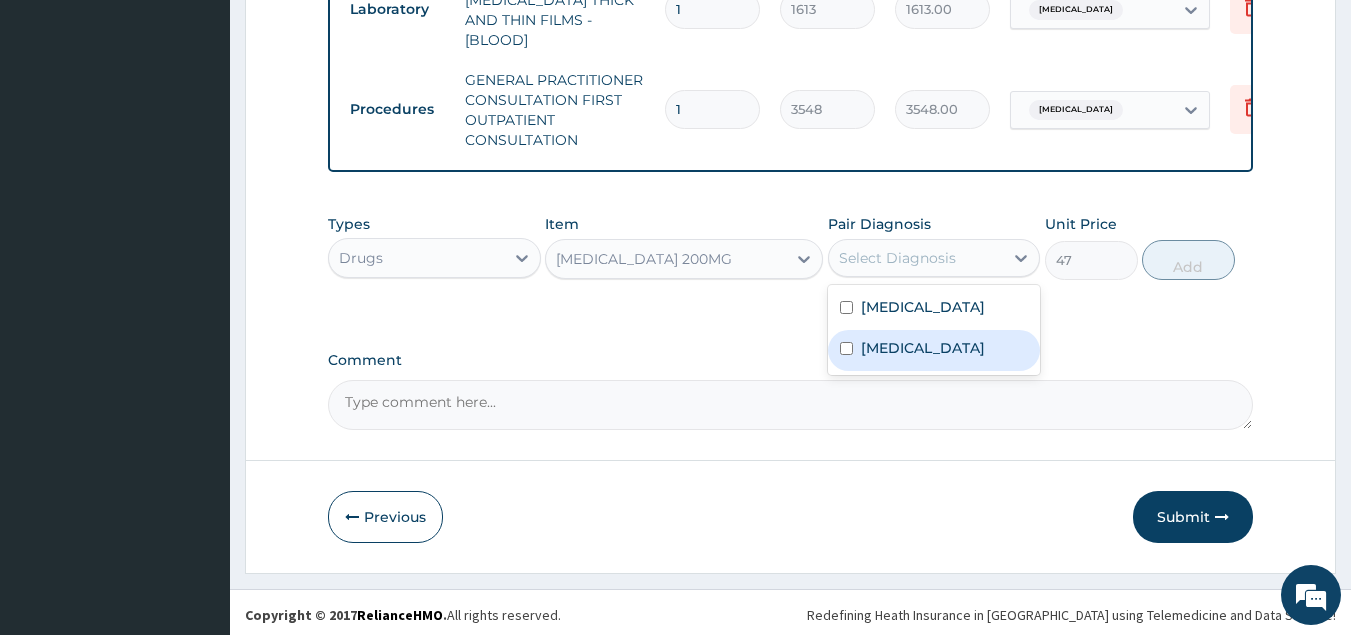 click on "Sepsis" at bounding box center [923, 348] 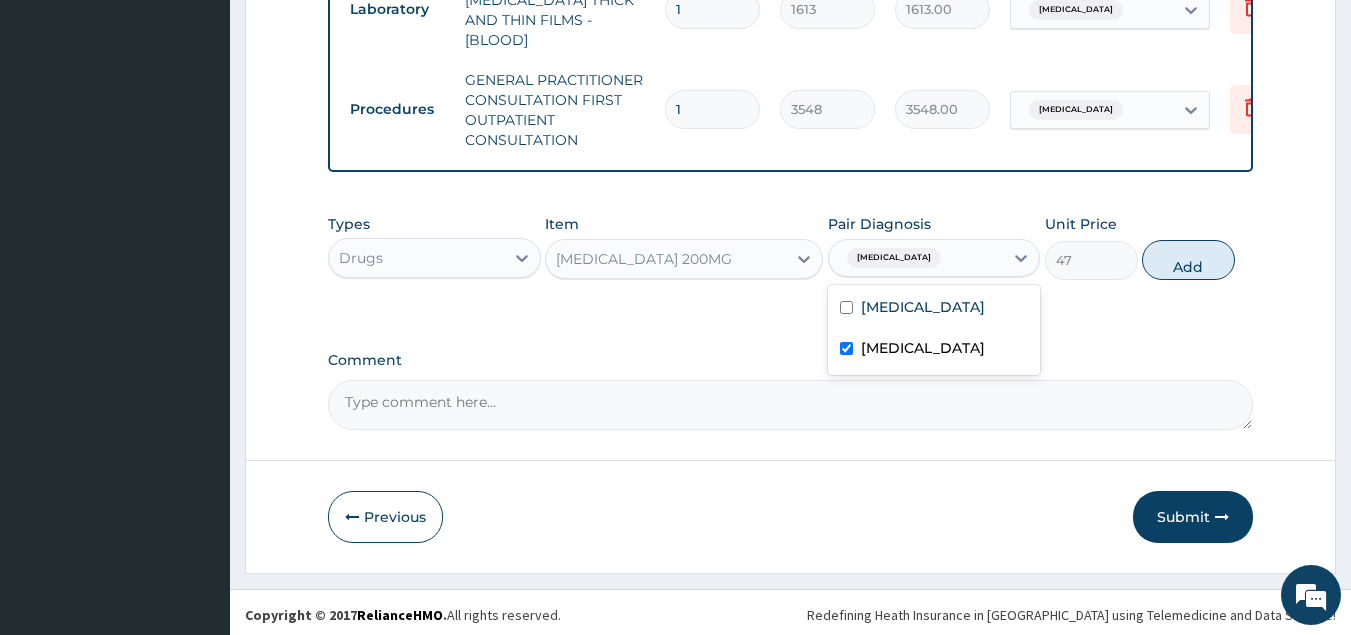 click on "Sepsis" at bounding box center [923, 348] 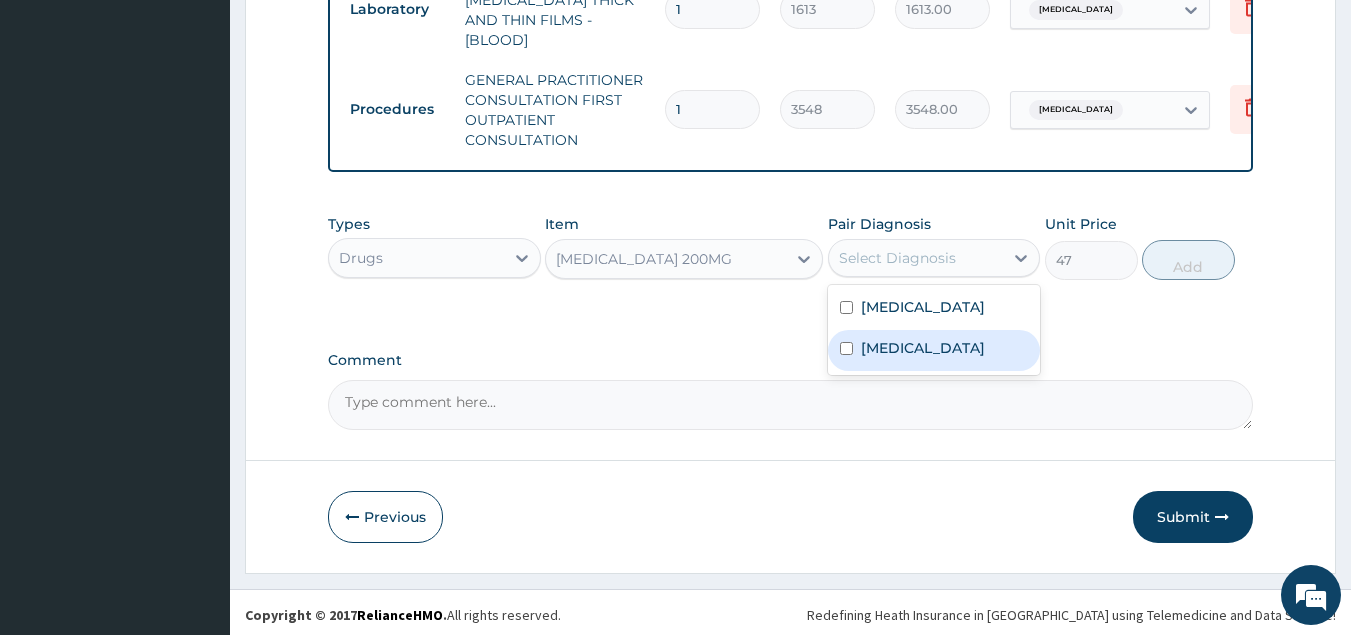 click on "Sepsis" at bounding box center [923, 348] 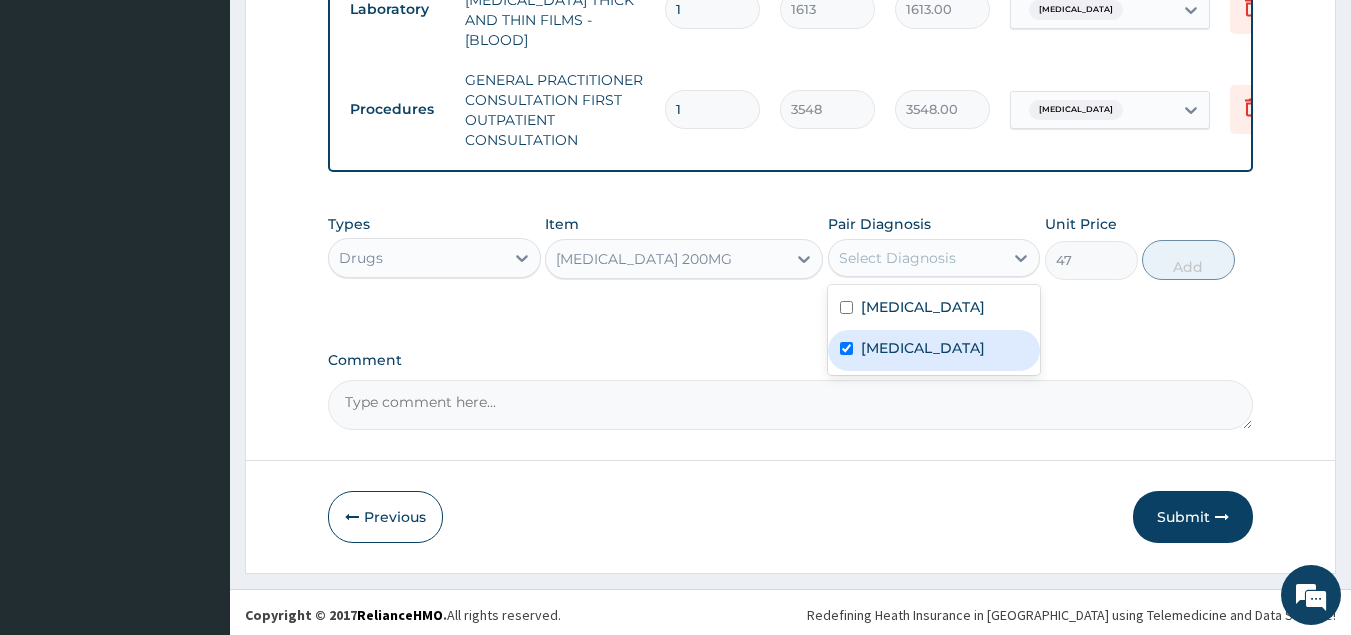 checkbox on "true" 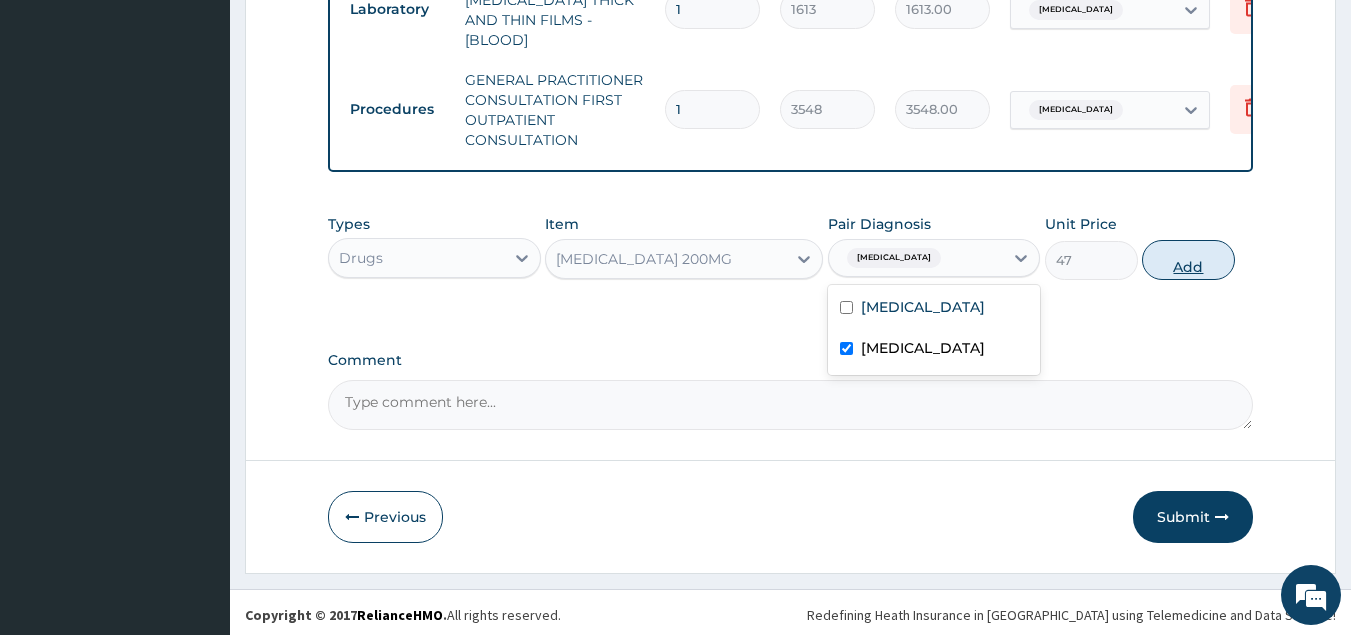 click on "Add" at bounding box center [1188, 260] 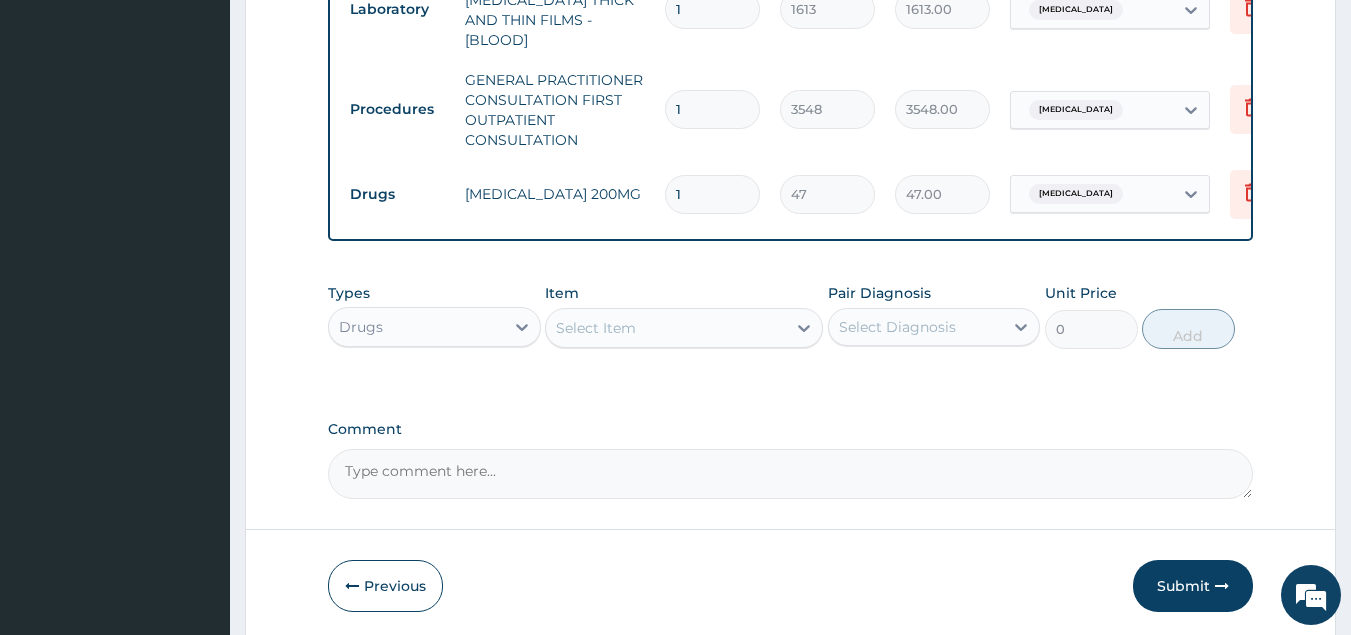 click on "Select Item" at bounding box center (666, 328) 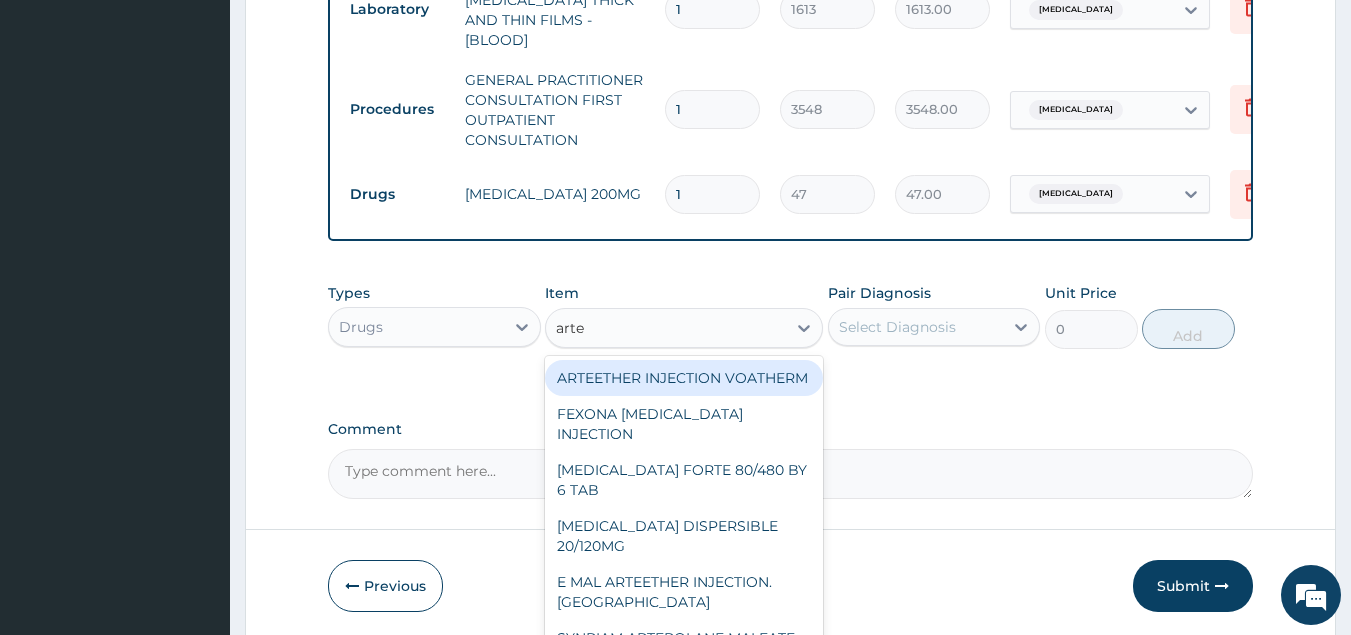 type on "artem" 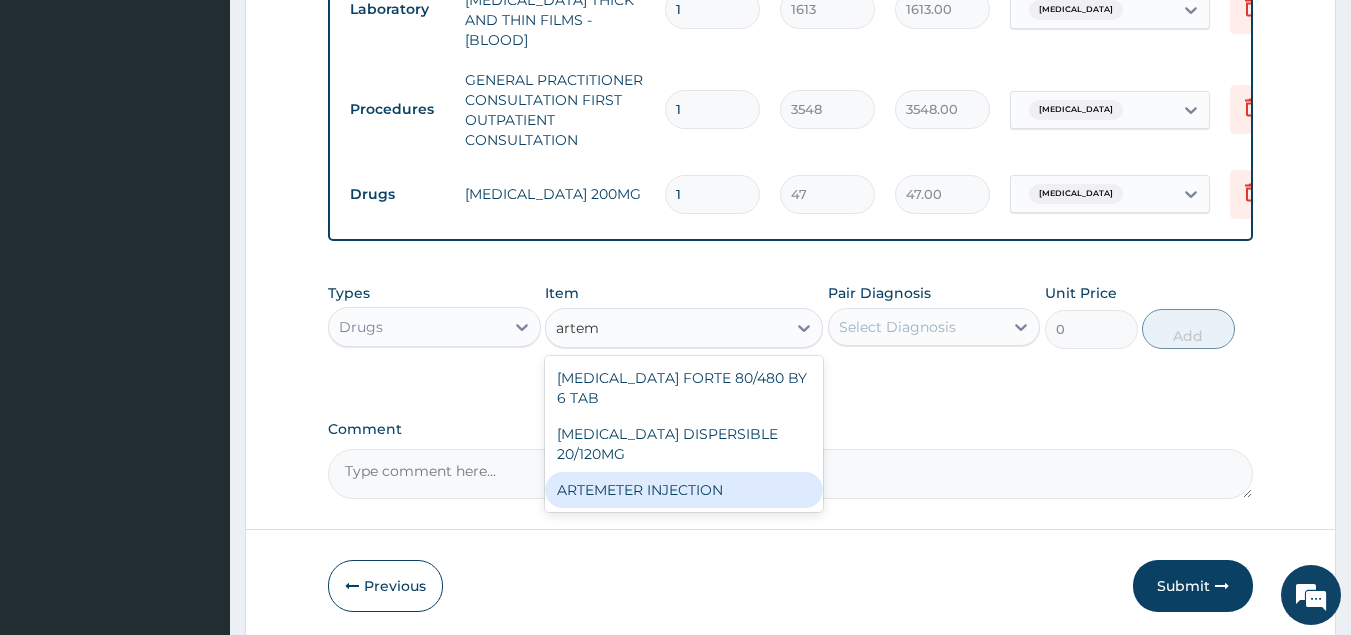 click on "ARTEMETER INJECTION" at bounding box center [684, 490] 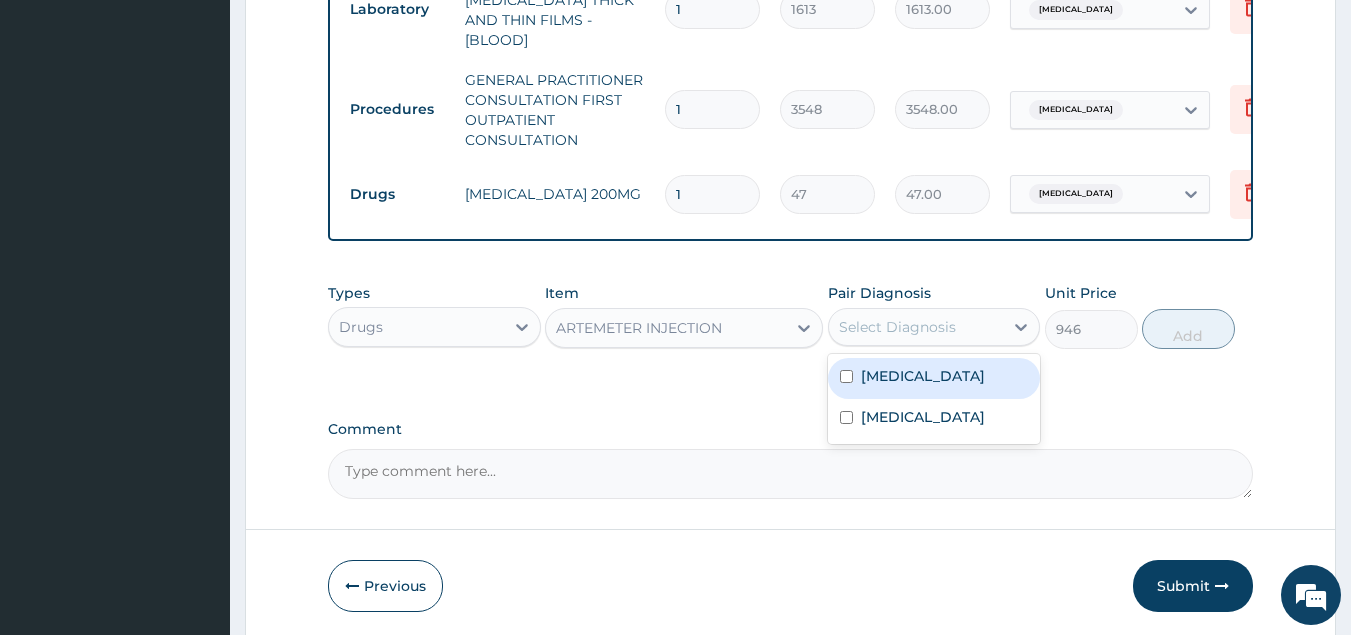 click on "Select Diagnosis" at bounding box center (934, 327) 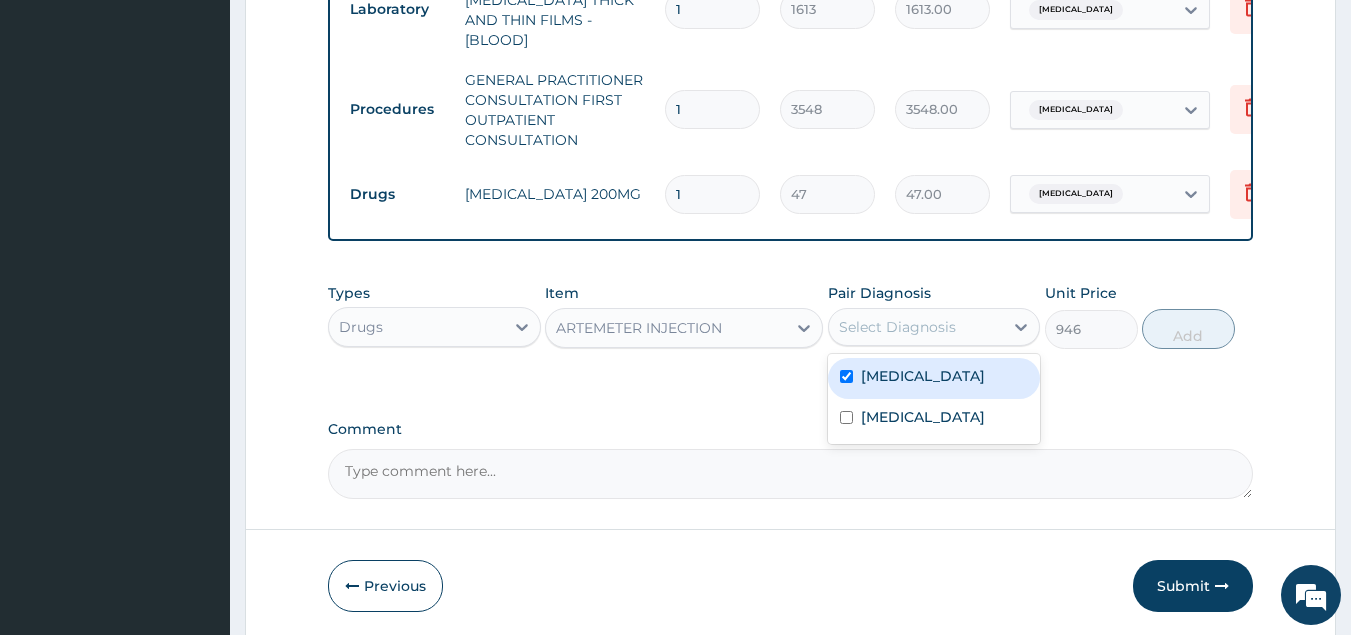 checkbox on "true" 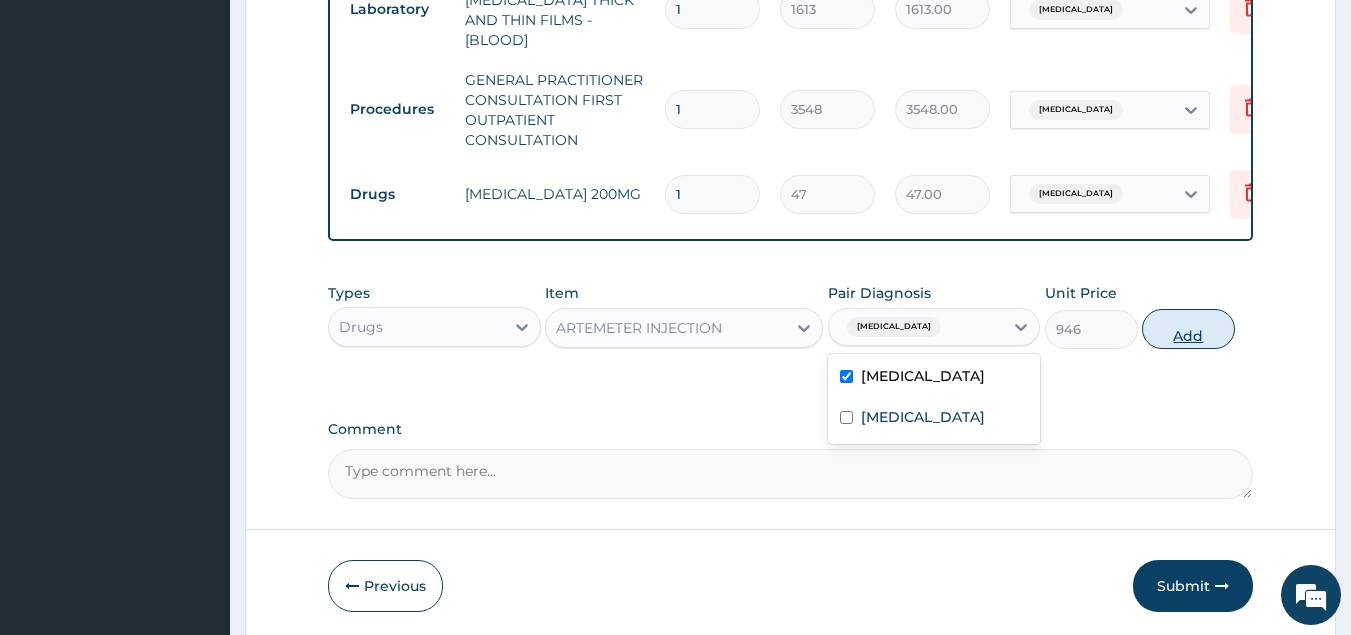 click on "Add" at bounding box center [1188, 329] 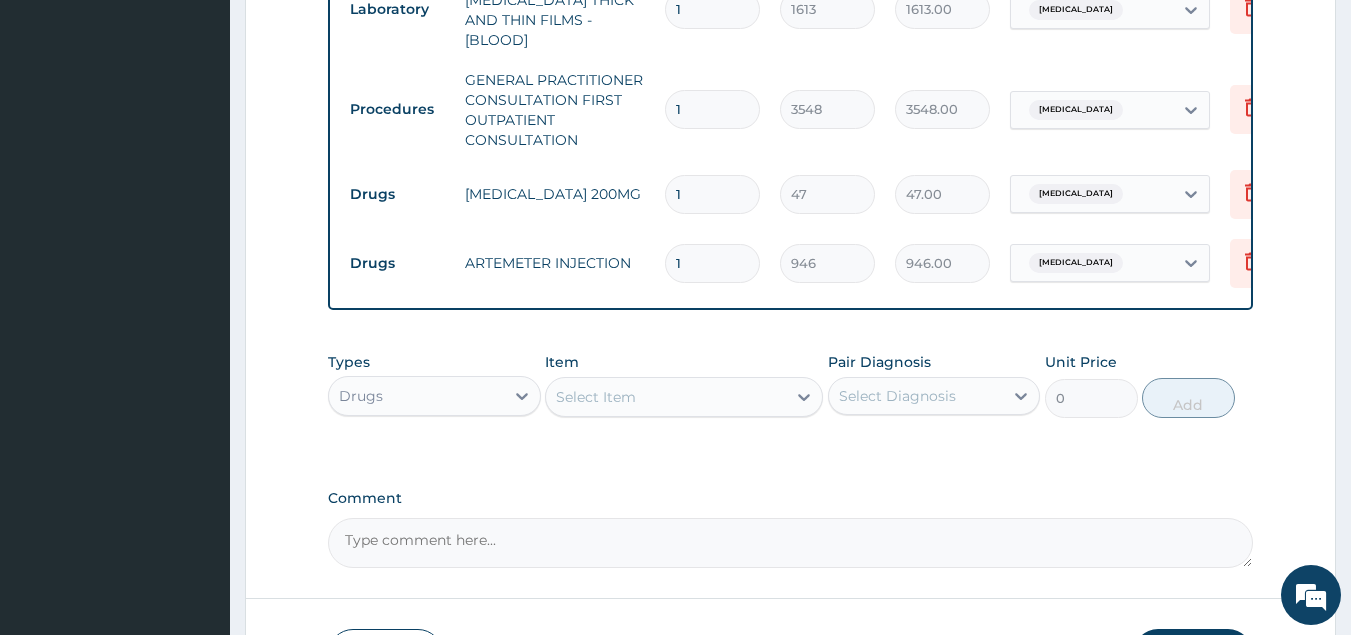 type 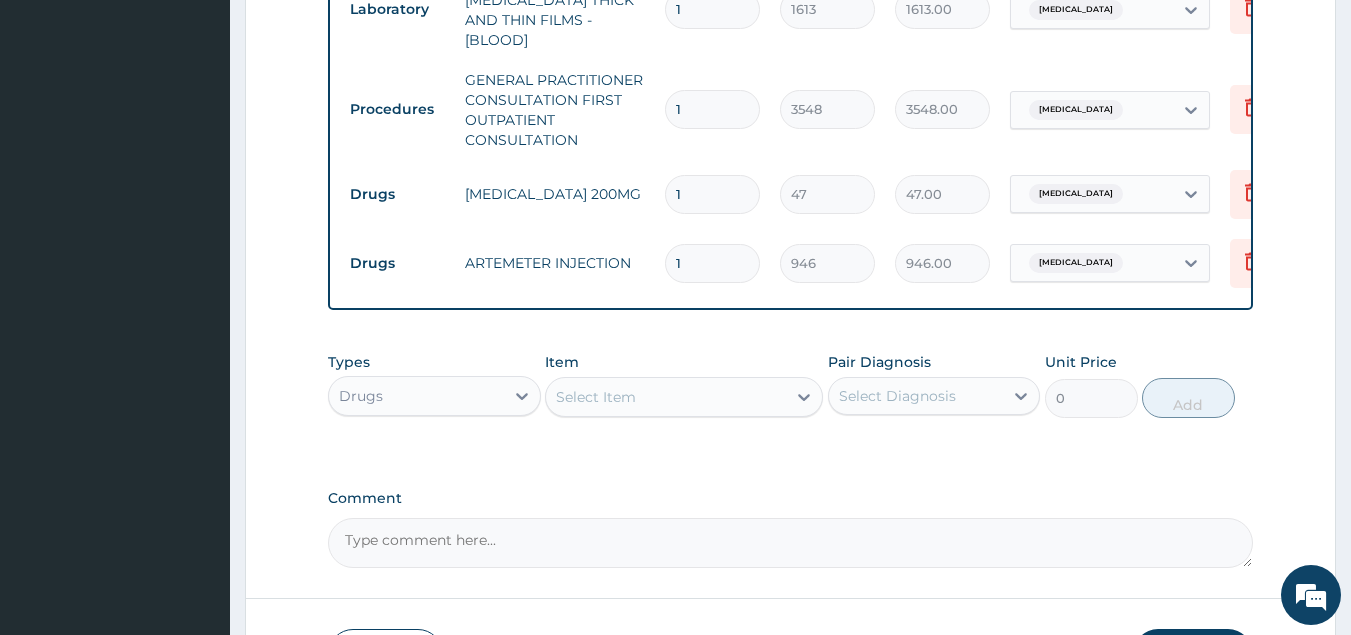 type on "0.00" 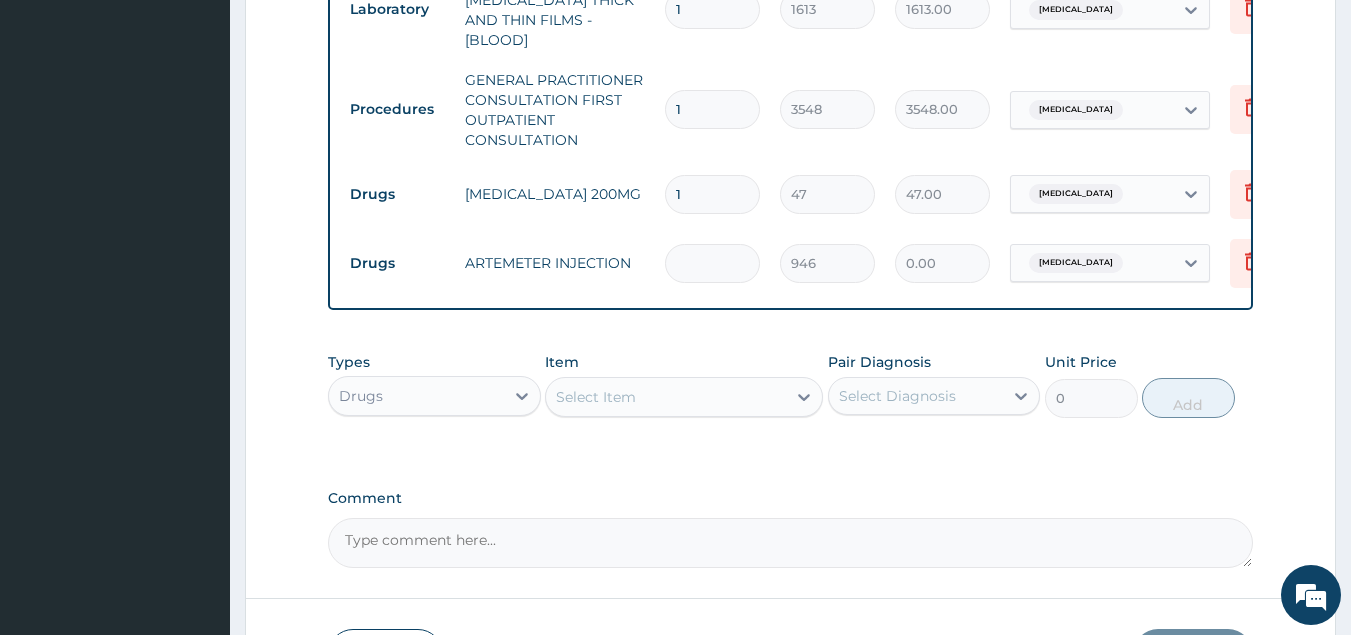 type on "6" 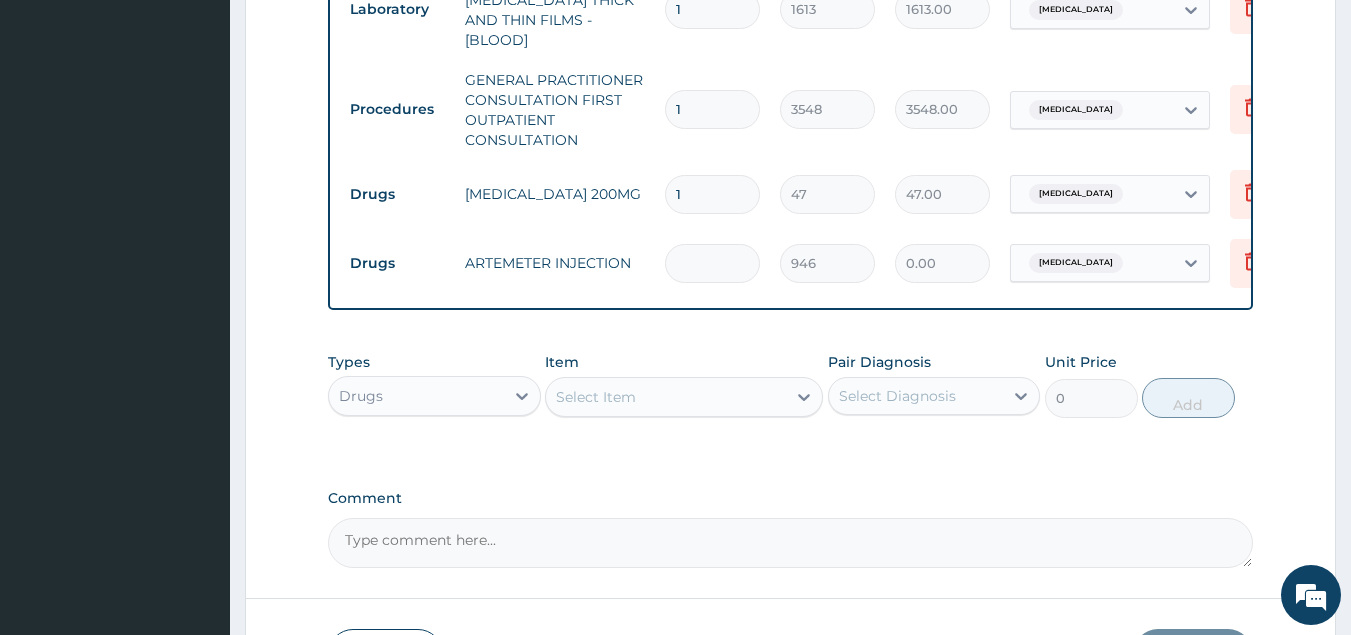 type on "5676.00" 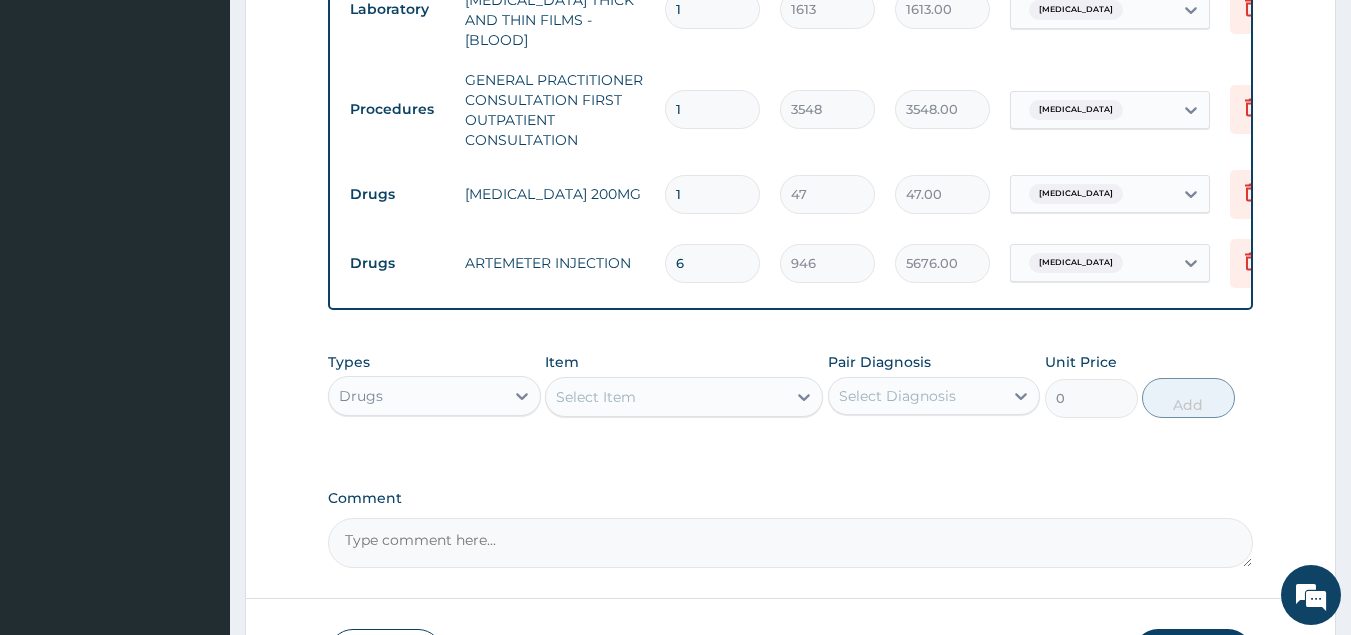 type on "6" 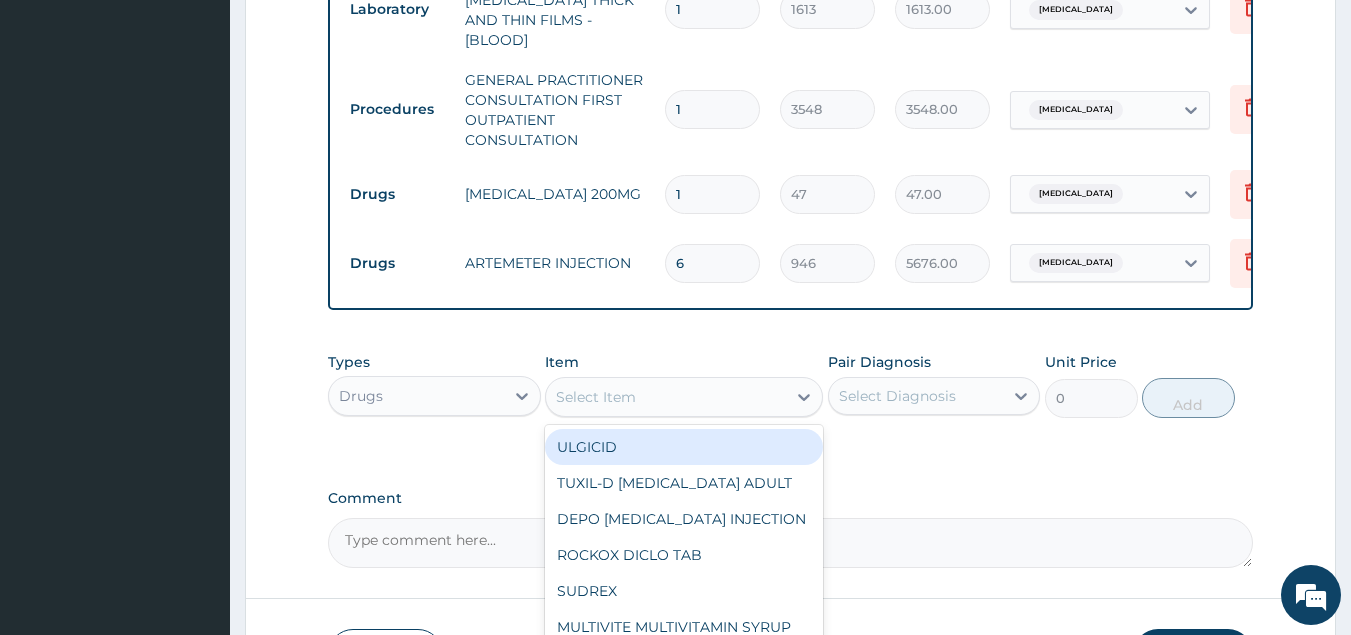 click on "Select Item" at bounding box center (596, 397) 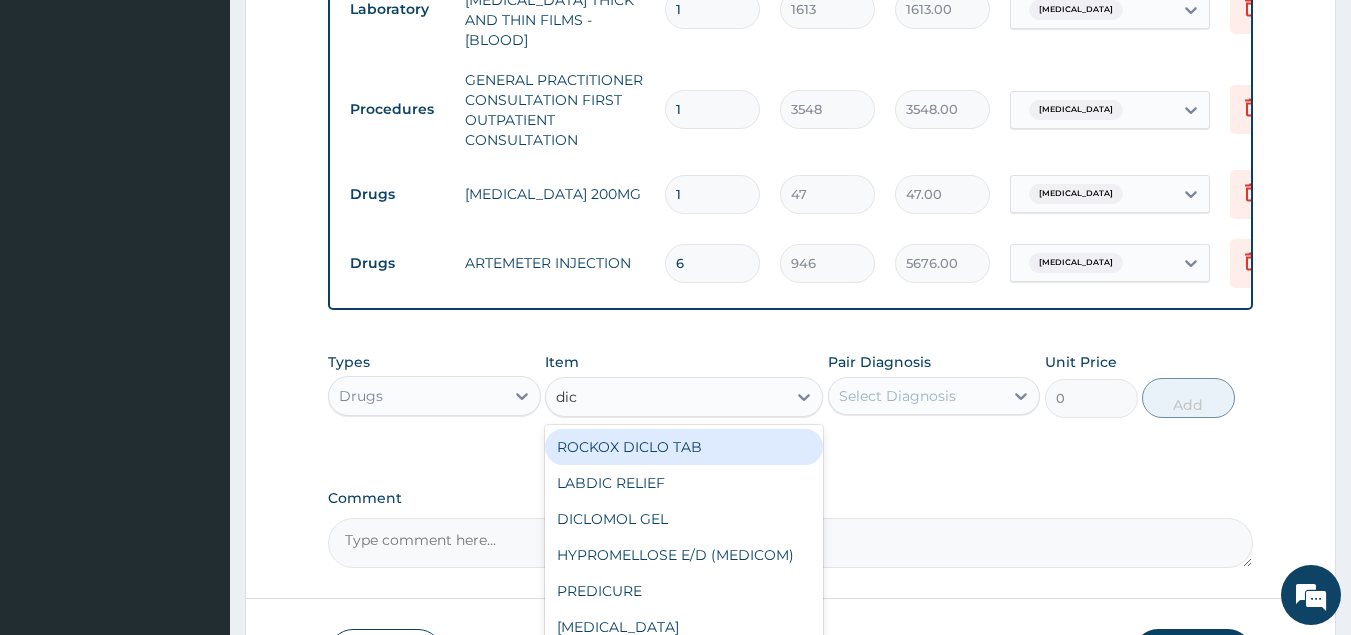 type on "dicl" 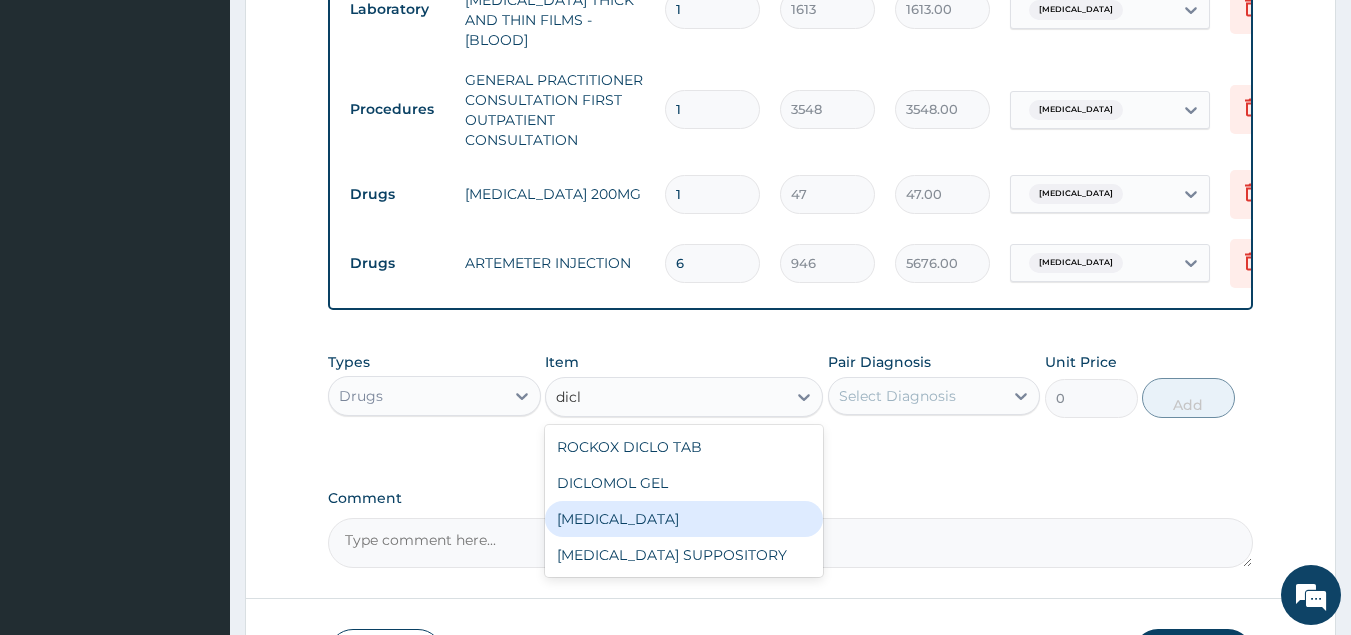 click on "DICLOFENAC" at bounding box center (684, 519) 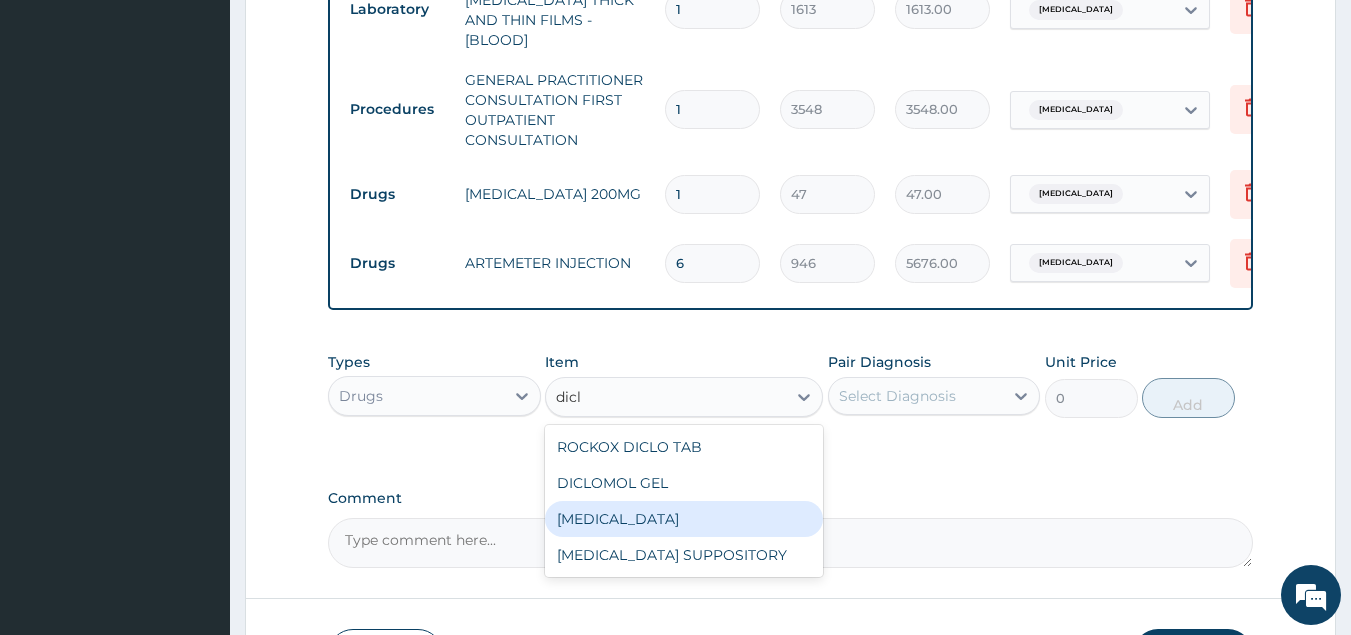 type 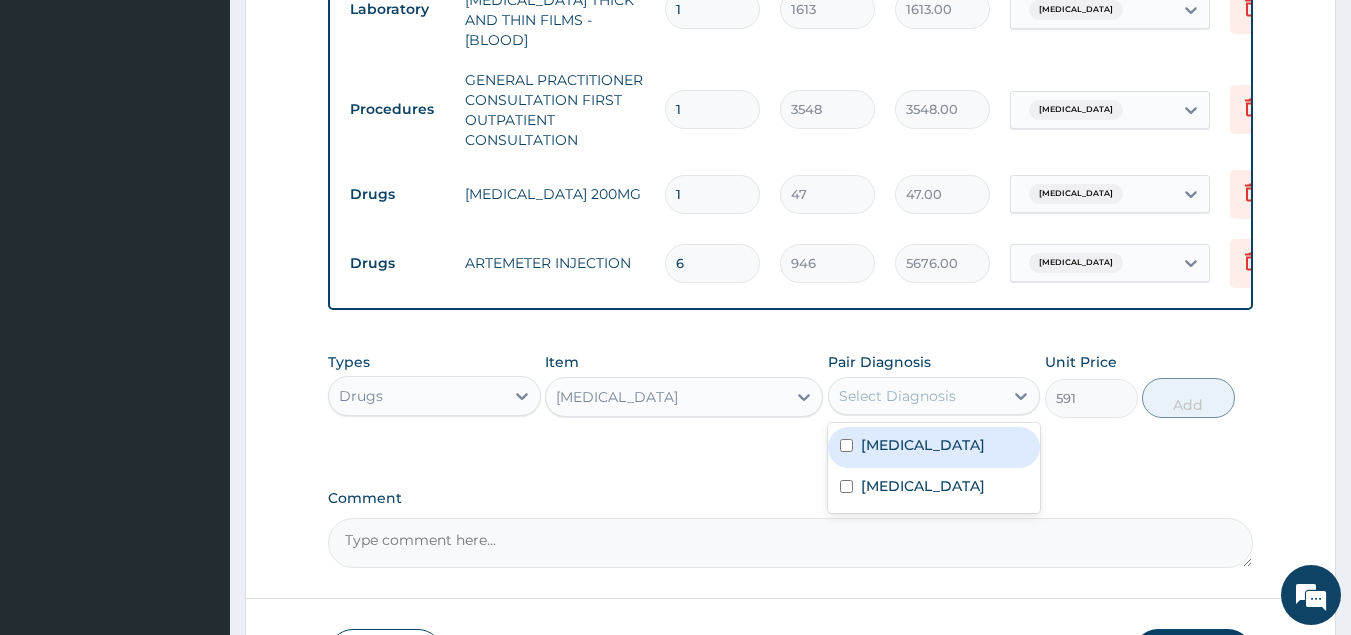 click on "Select Diagnosis" at bounding box center [897, 396] 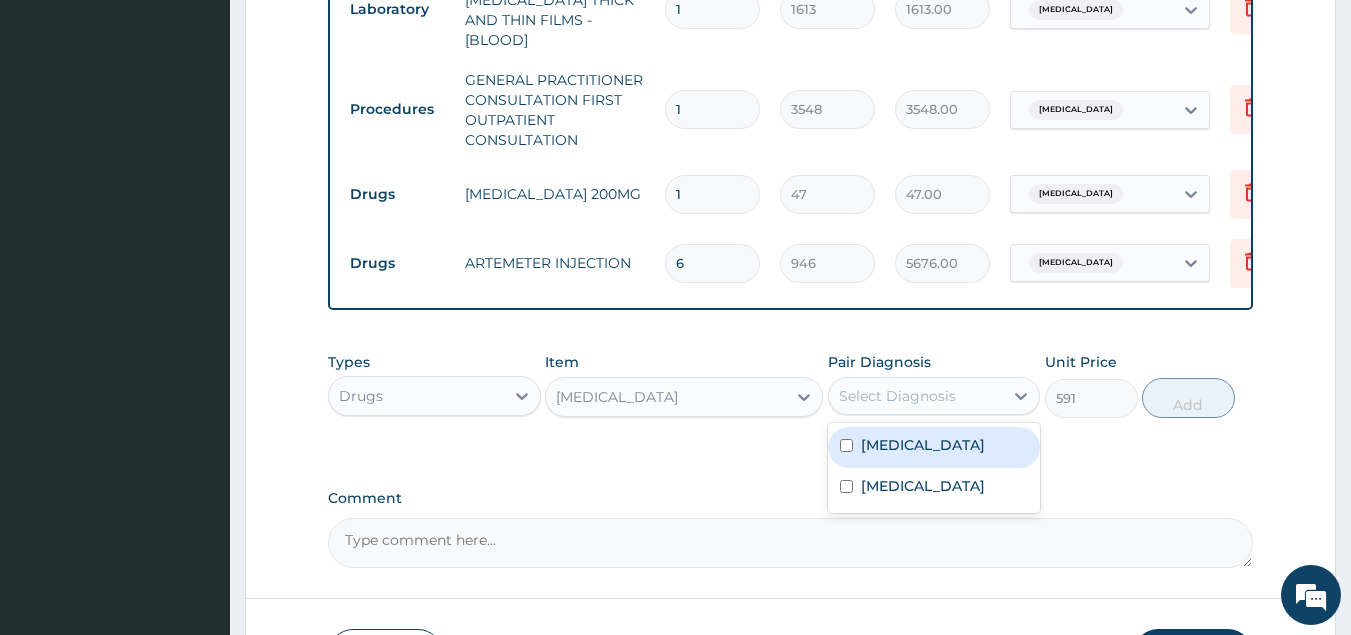 click on "Malaria" at bounding box center [923, 445] 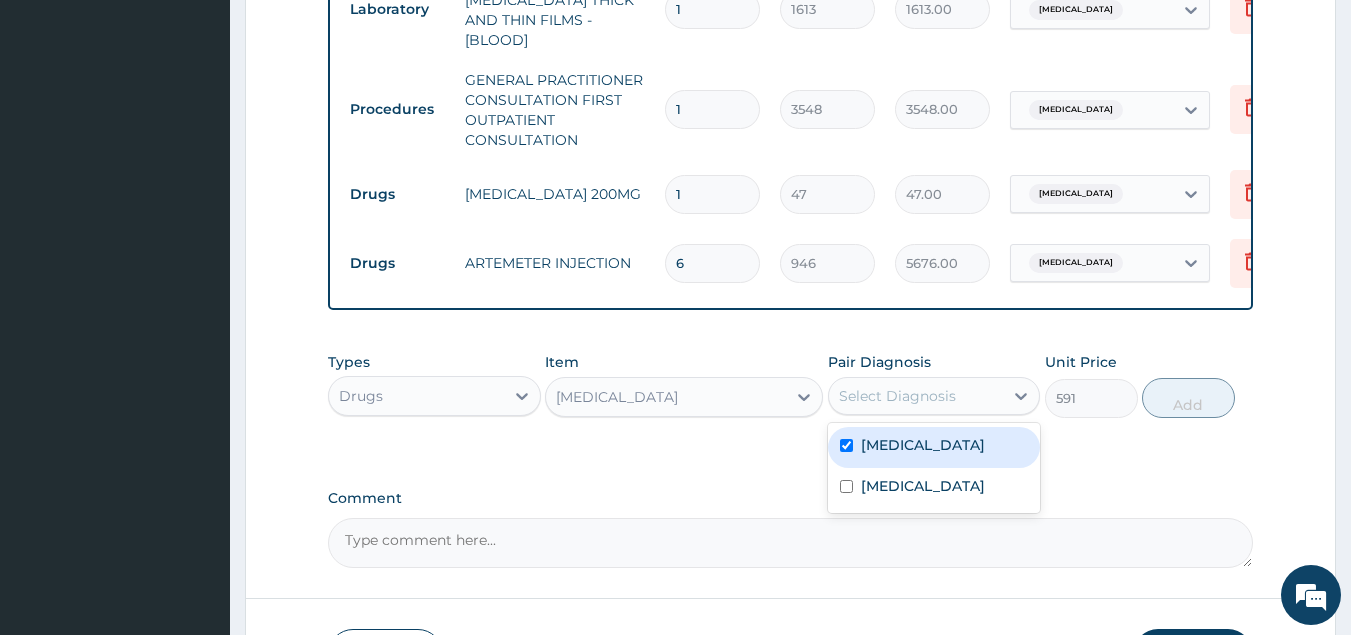 checkbox on "true" 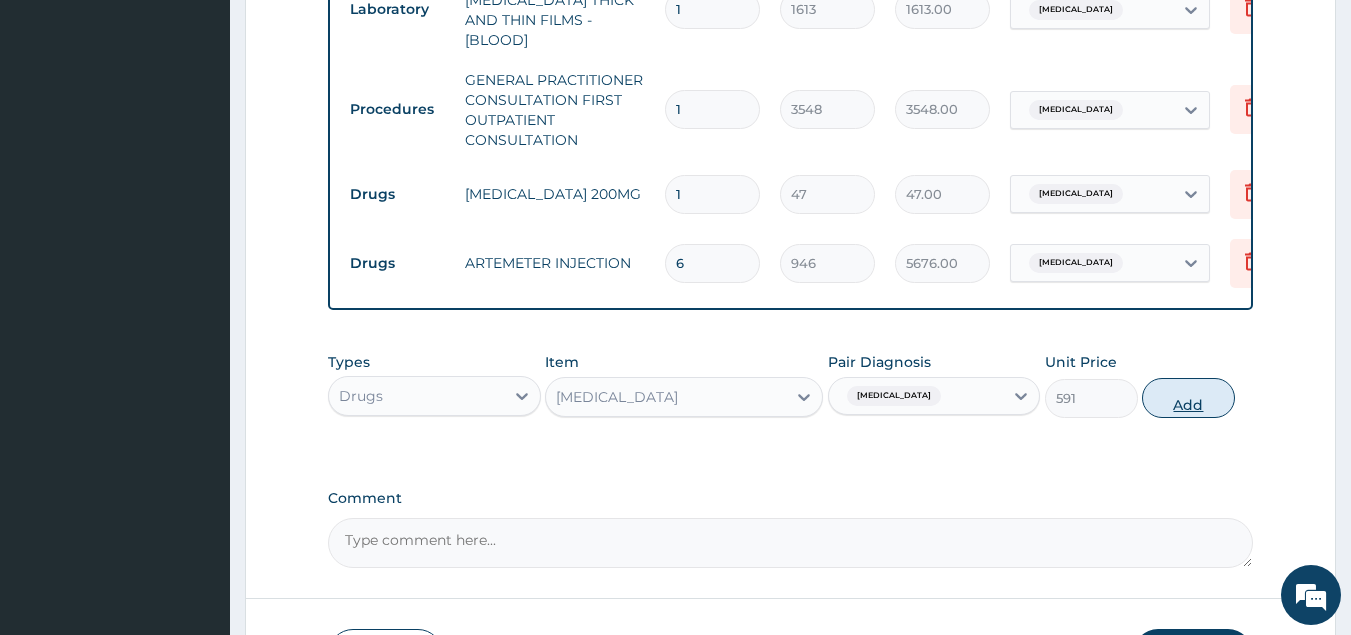 click on "Add" at bounding box center (1188, 398) 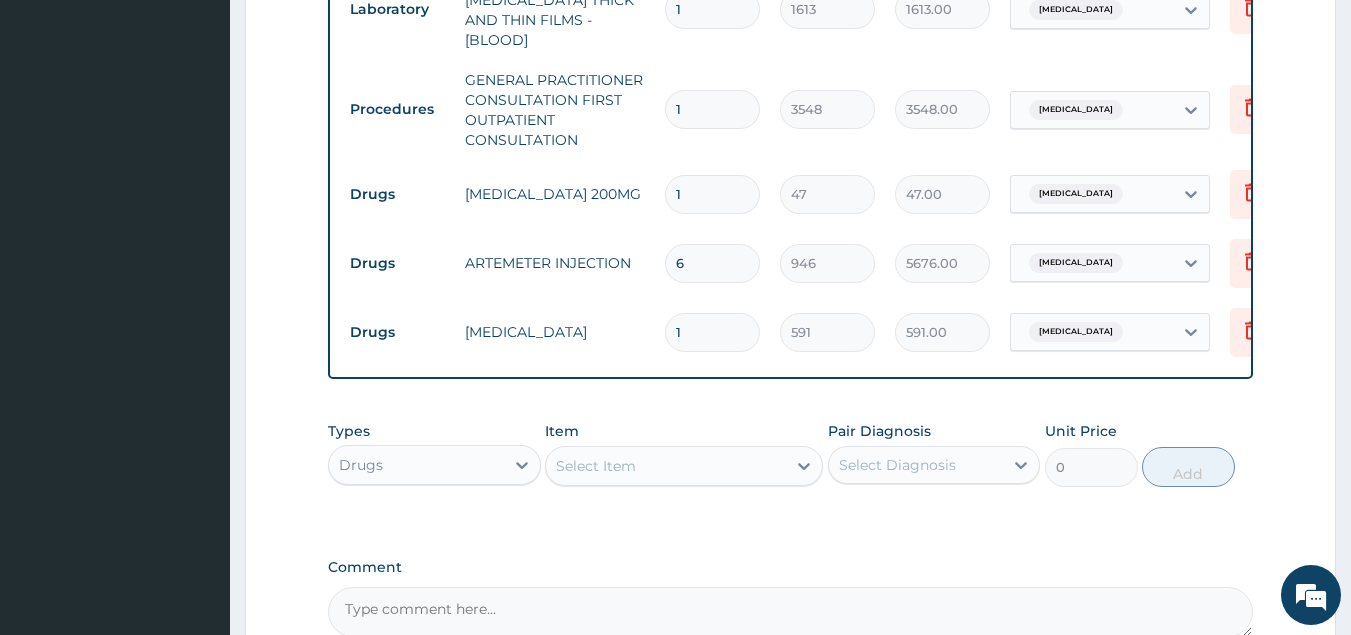 click on "1" at bounding box center (712, 194) 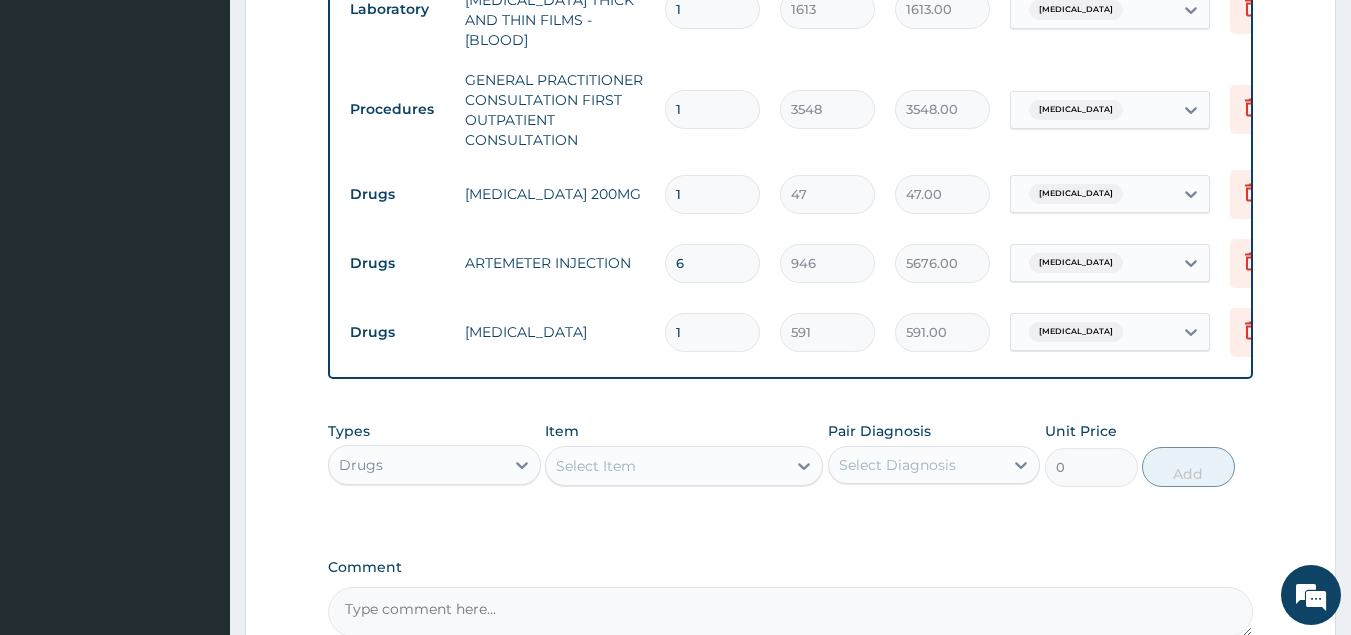 type 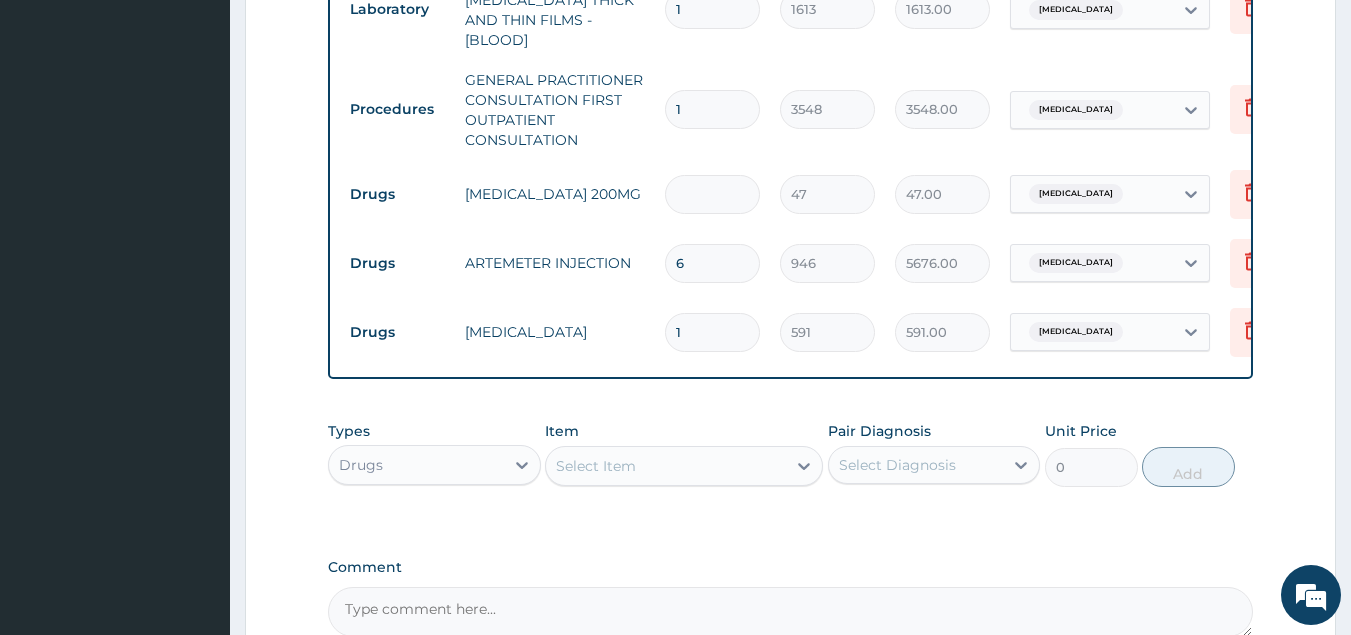 type on "0.00" 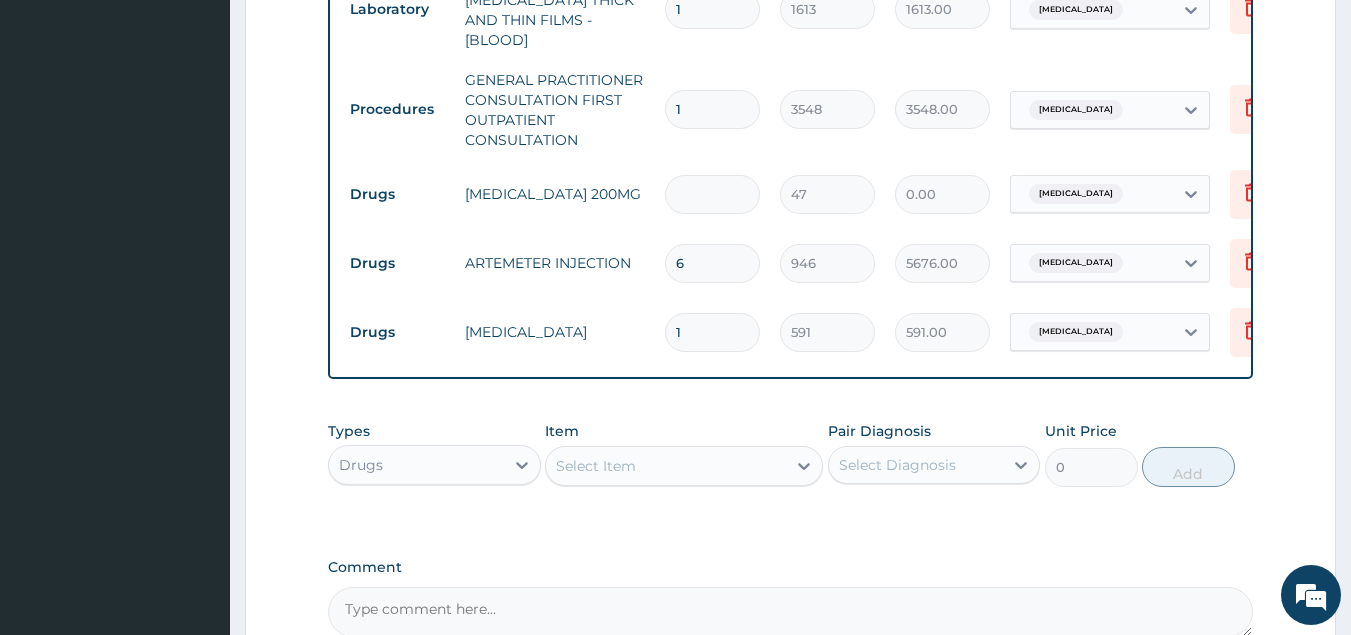 type on "3" 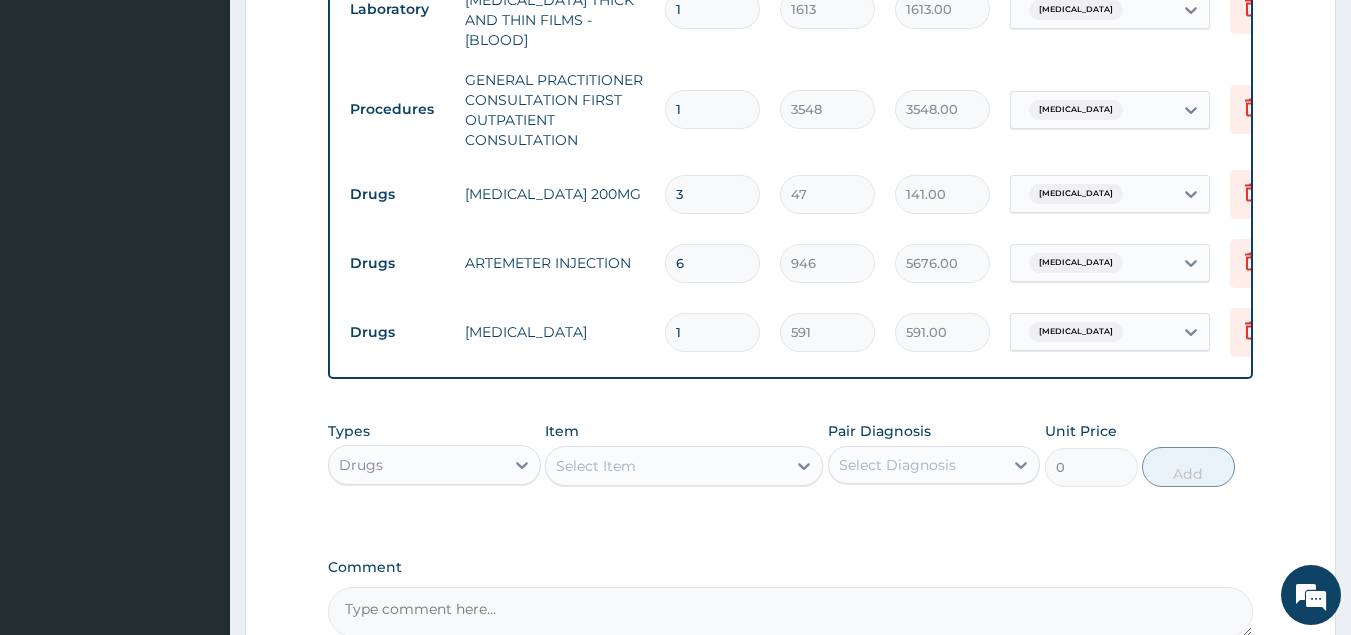 type on "30" 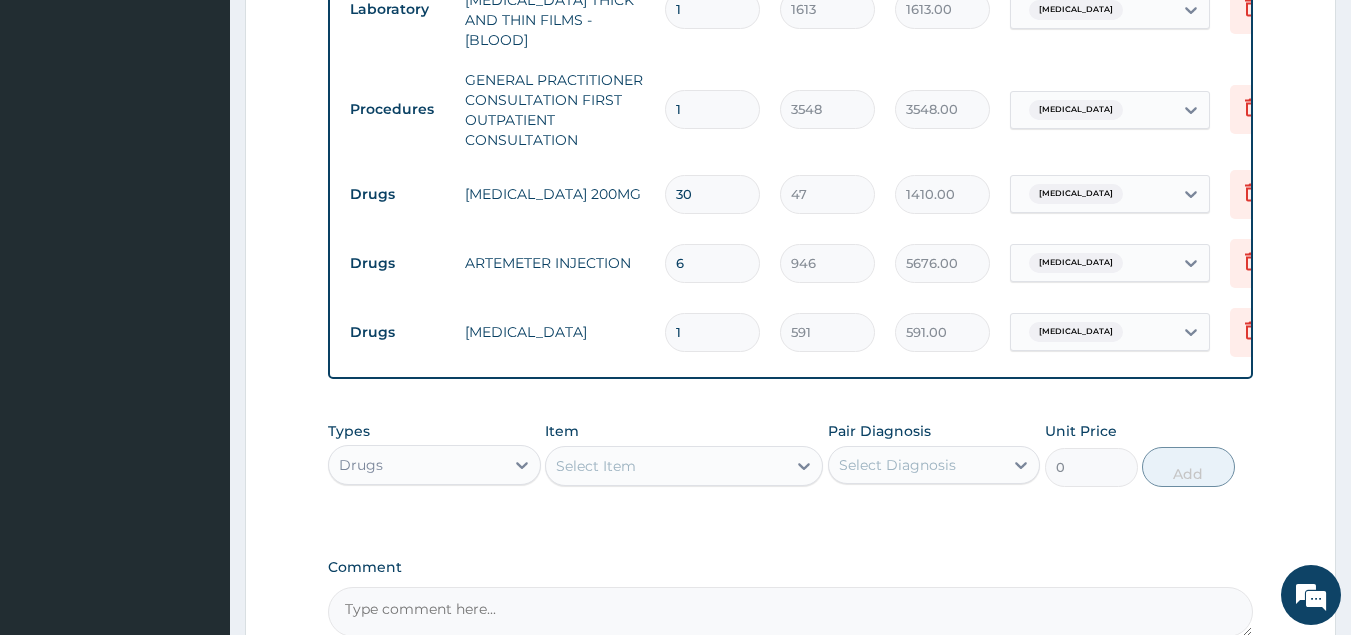 type on "30" 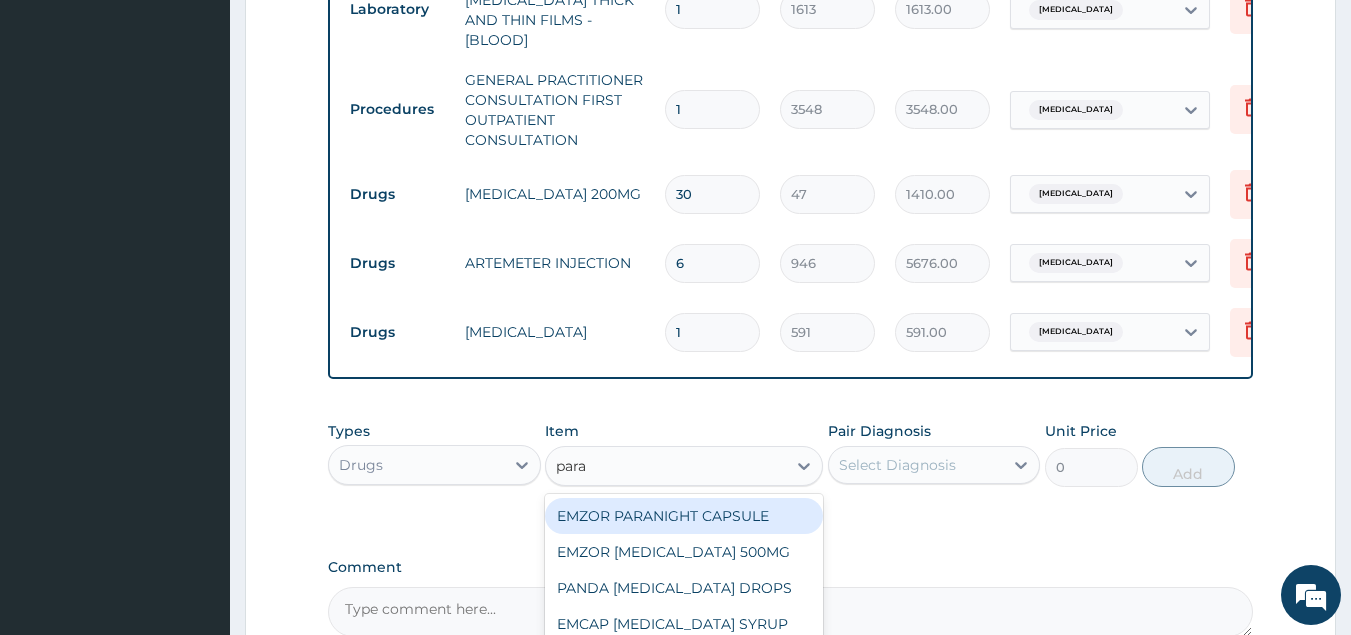 type on "parac" 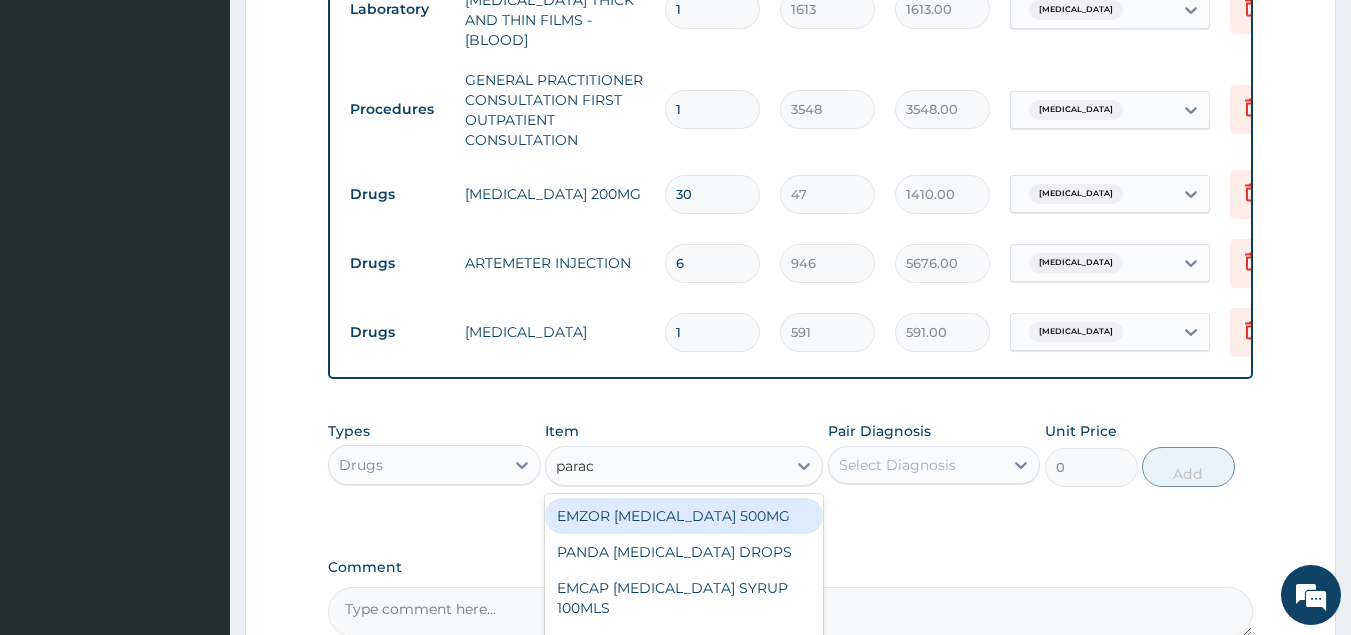 click on "EMZOR [MEDICAL_DATA] 500MG" at bounding box center (684, 516) 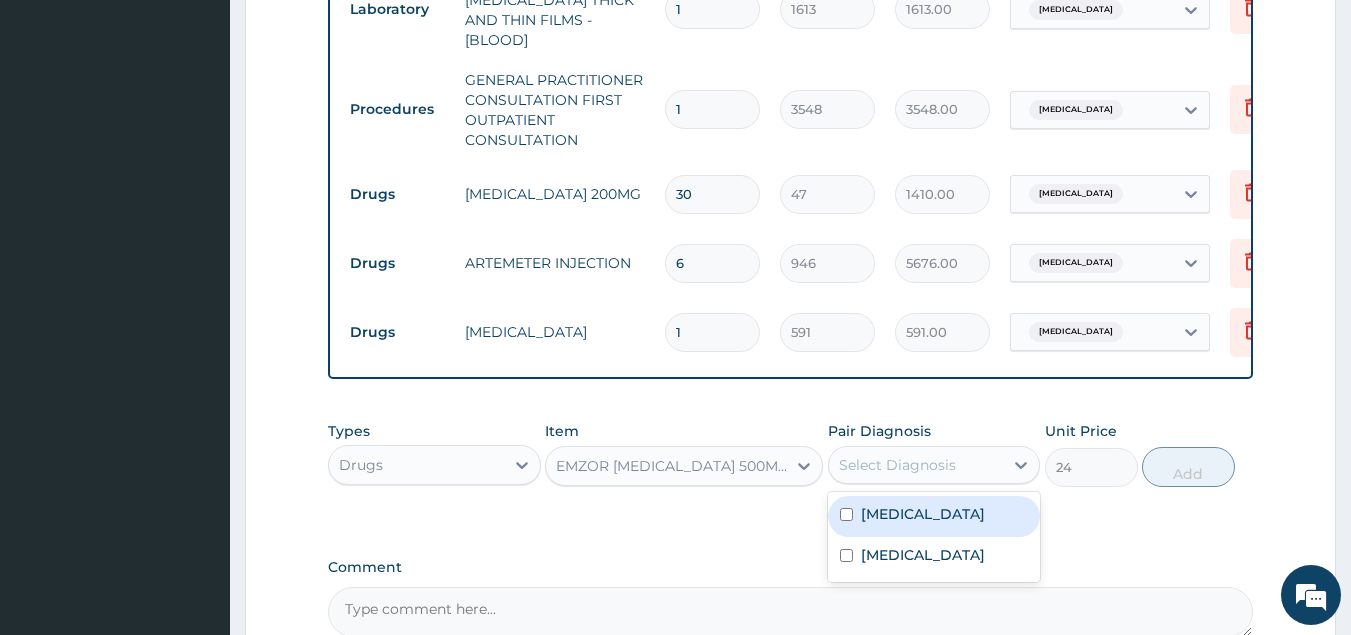 click on "Select Diagnosis" at bounding box center (897, 465) 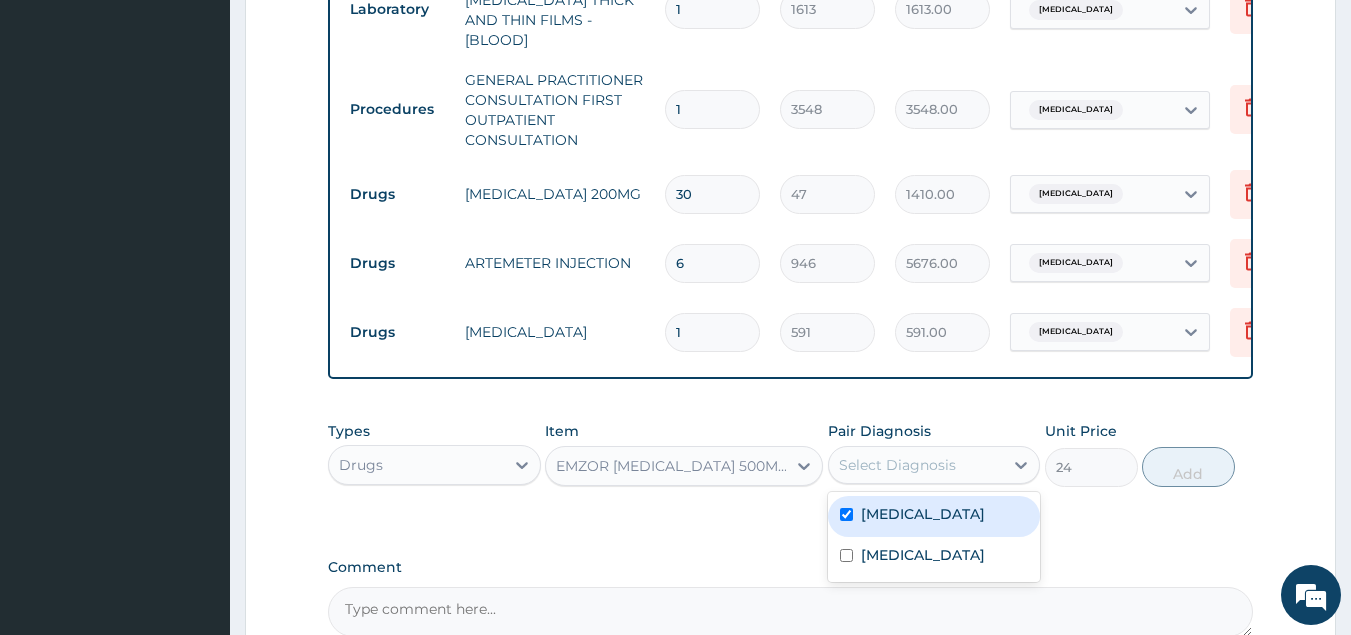 checkbox on "true" 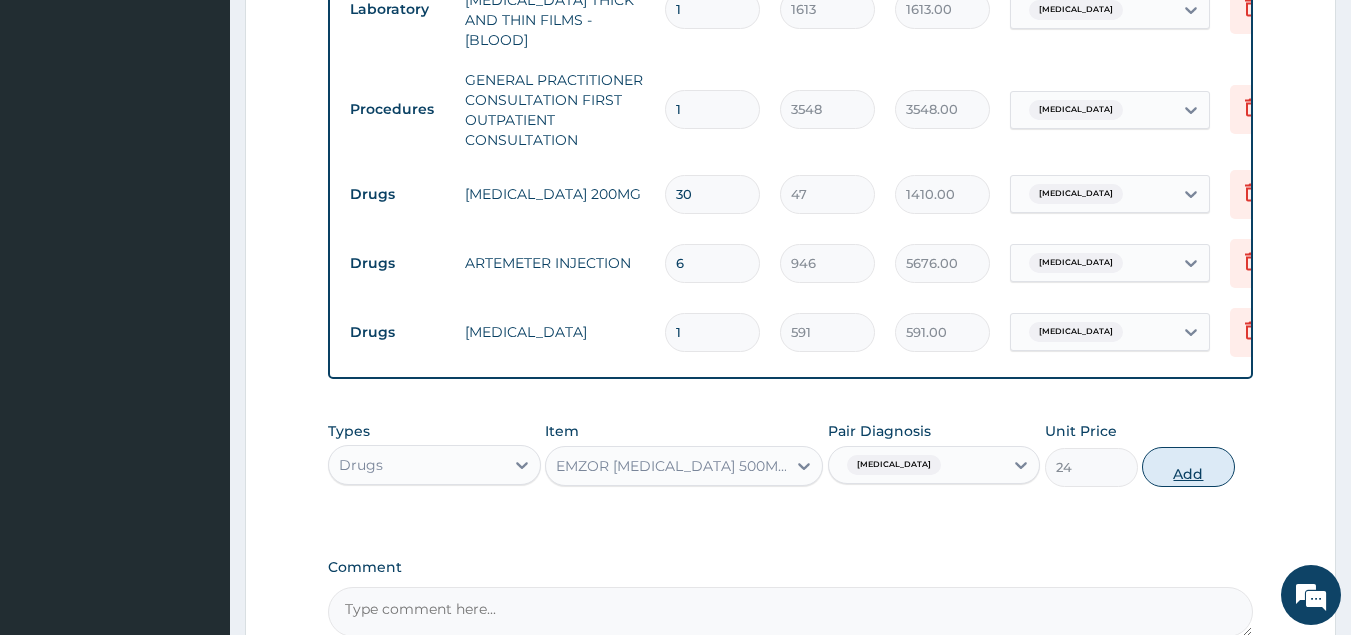 click on "Add" at bounding box center [1188, 467] 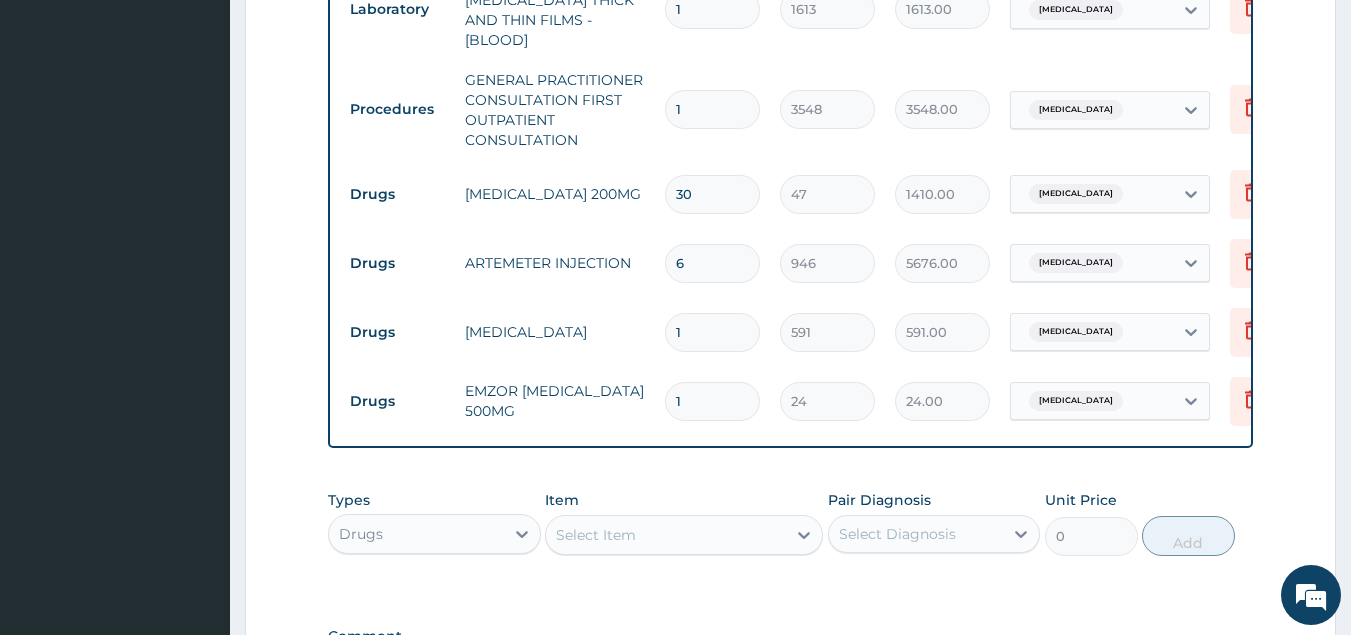 type on "18" 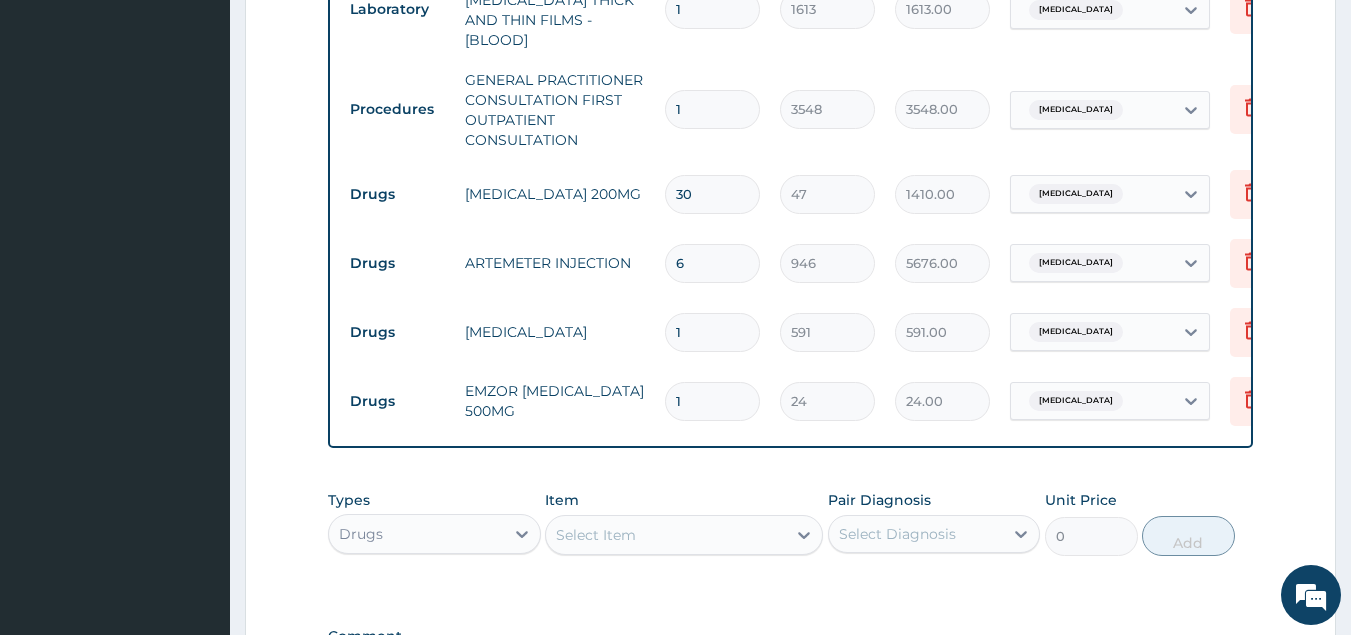 type on "432.00" 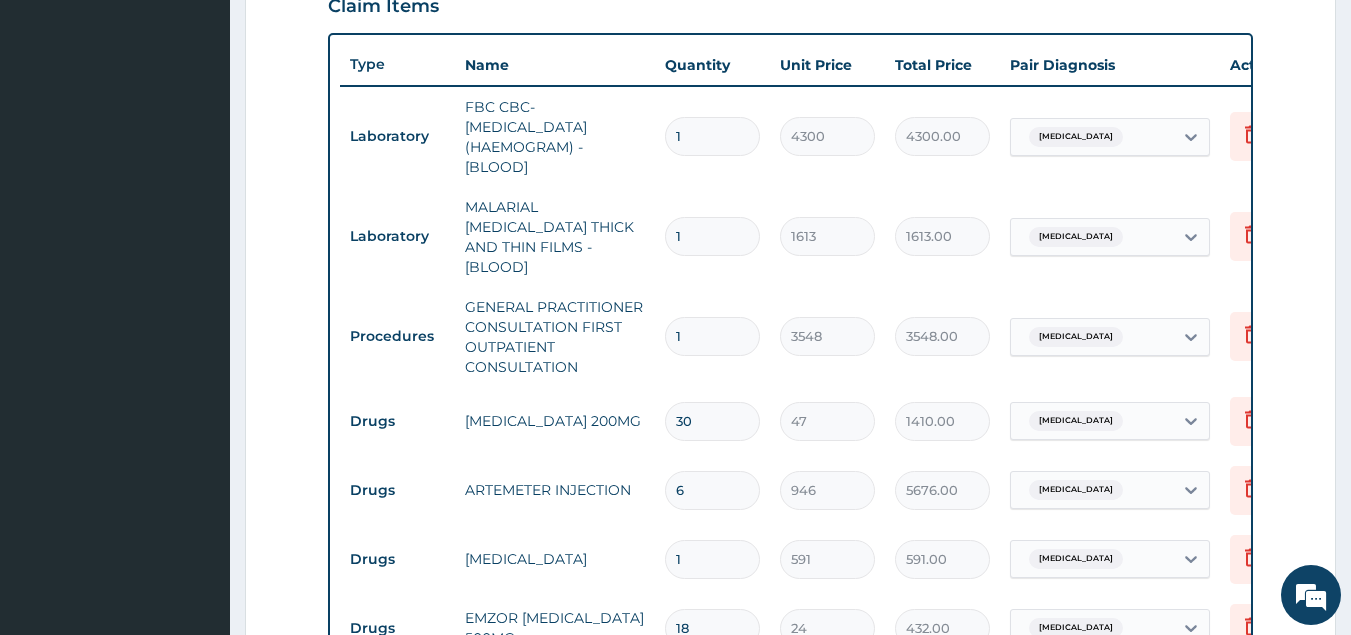 scroll, scrollTop: 591, scrollLeft: 0, axis: vertical 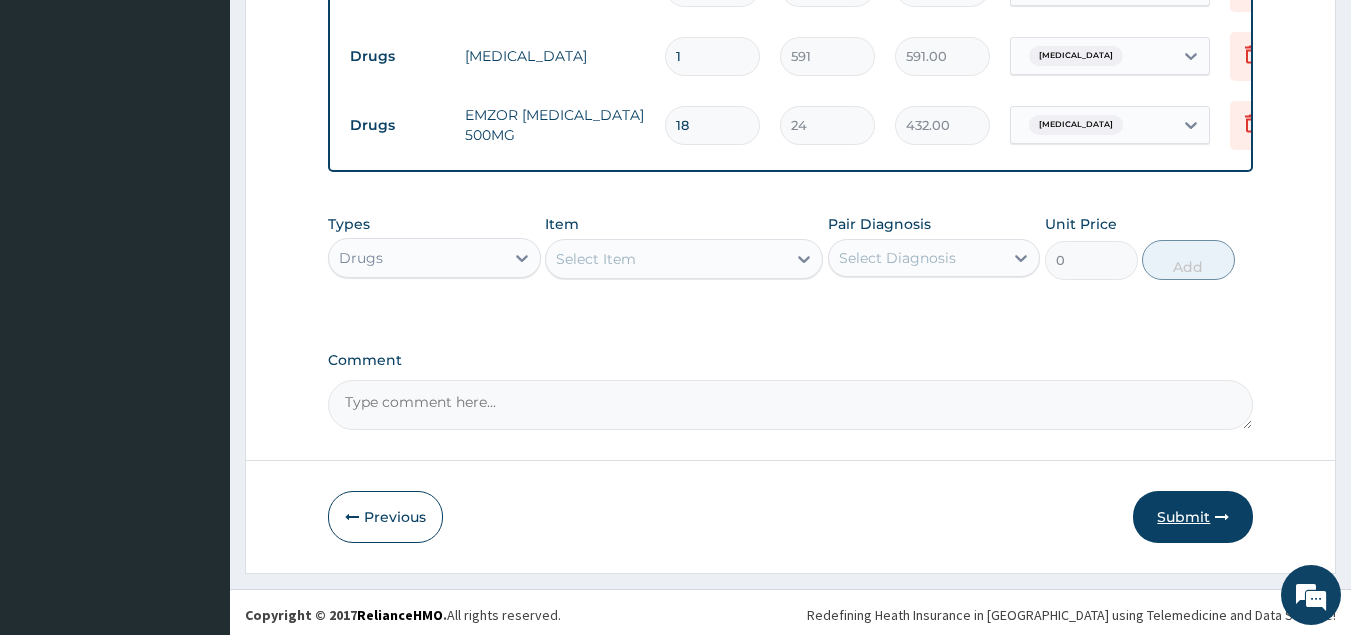type on "18" 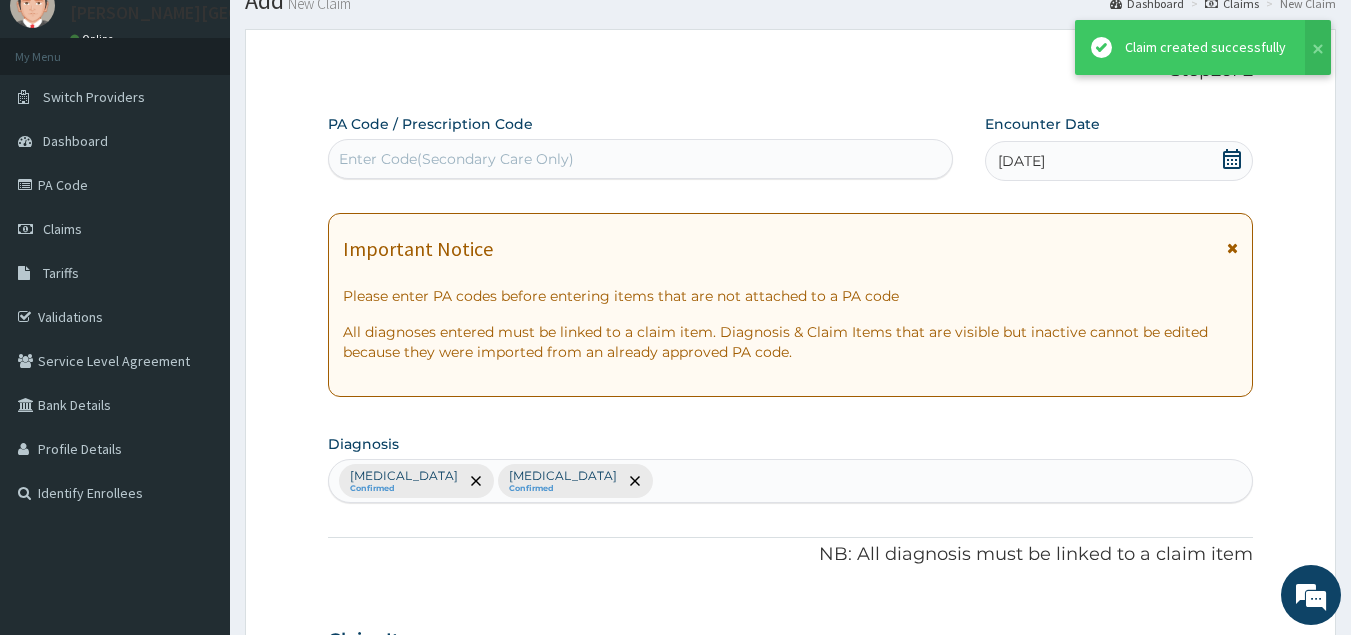 scroll, scrollTop: 1214, scrollLeft: 0, axis: vertical 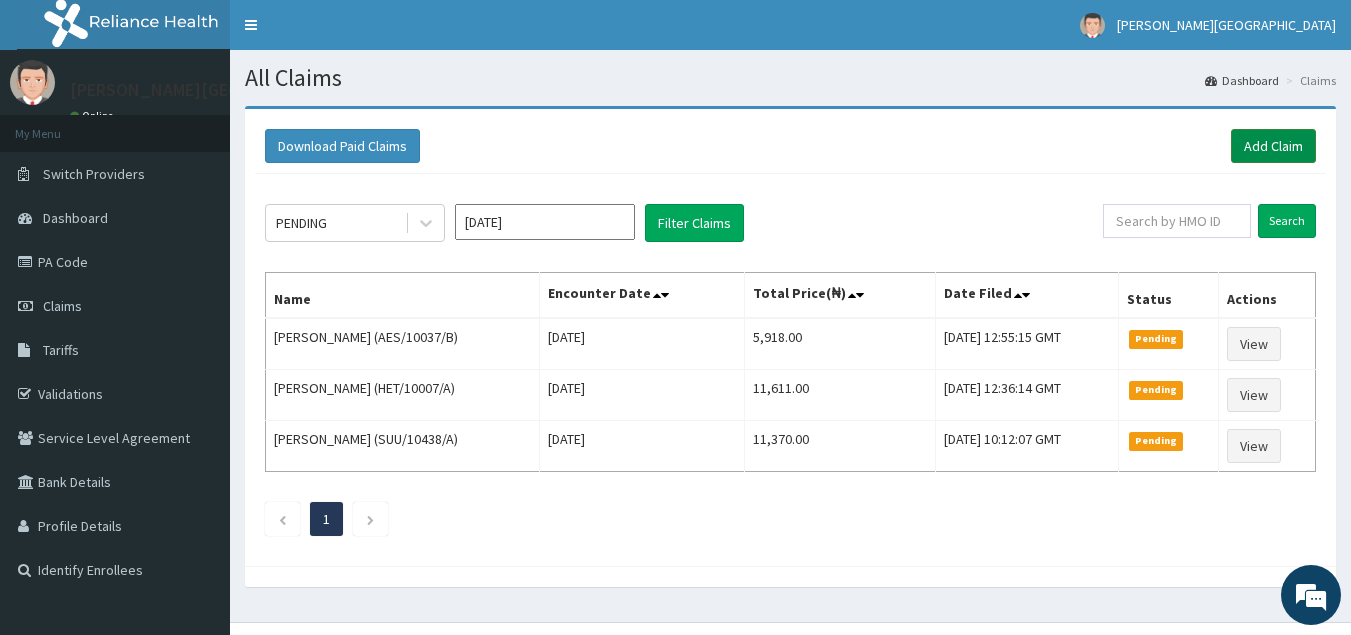click on "Add Claim" at bounding box center (1273, 146) 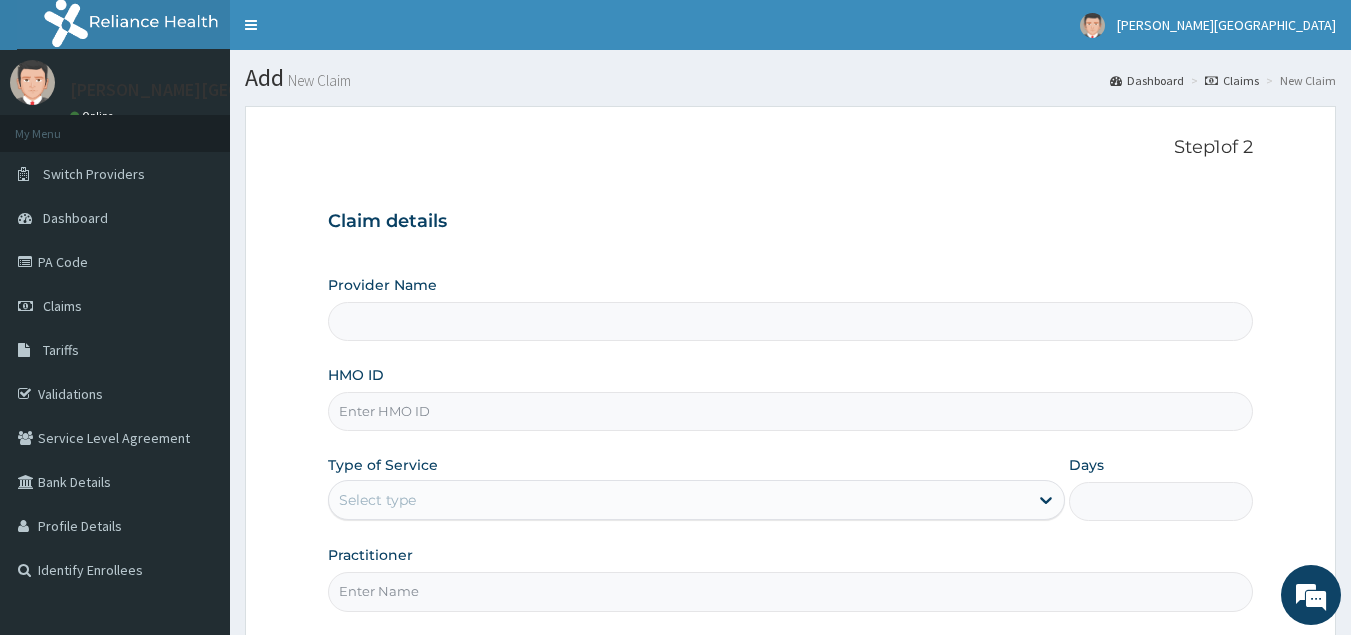 scroll, scrollTop: 0, scrollLeft: 0, axis: both 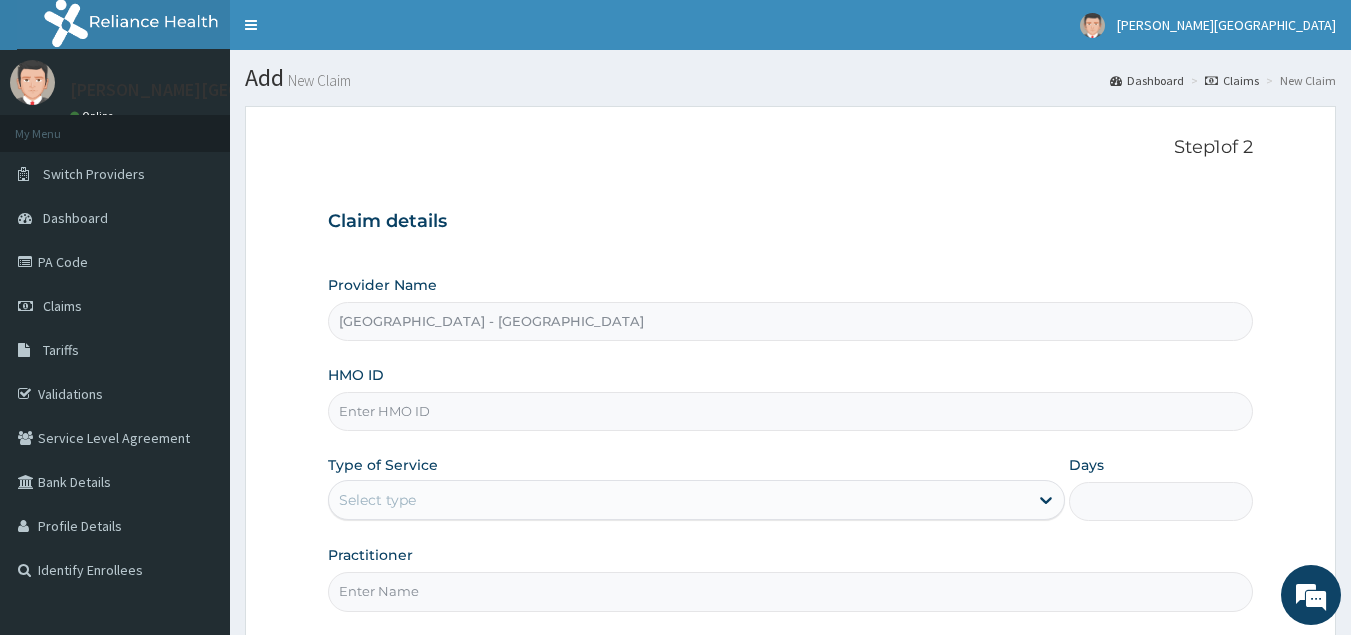click on "HMO ID" at bounding box center (791, 411) 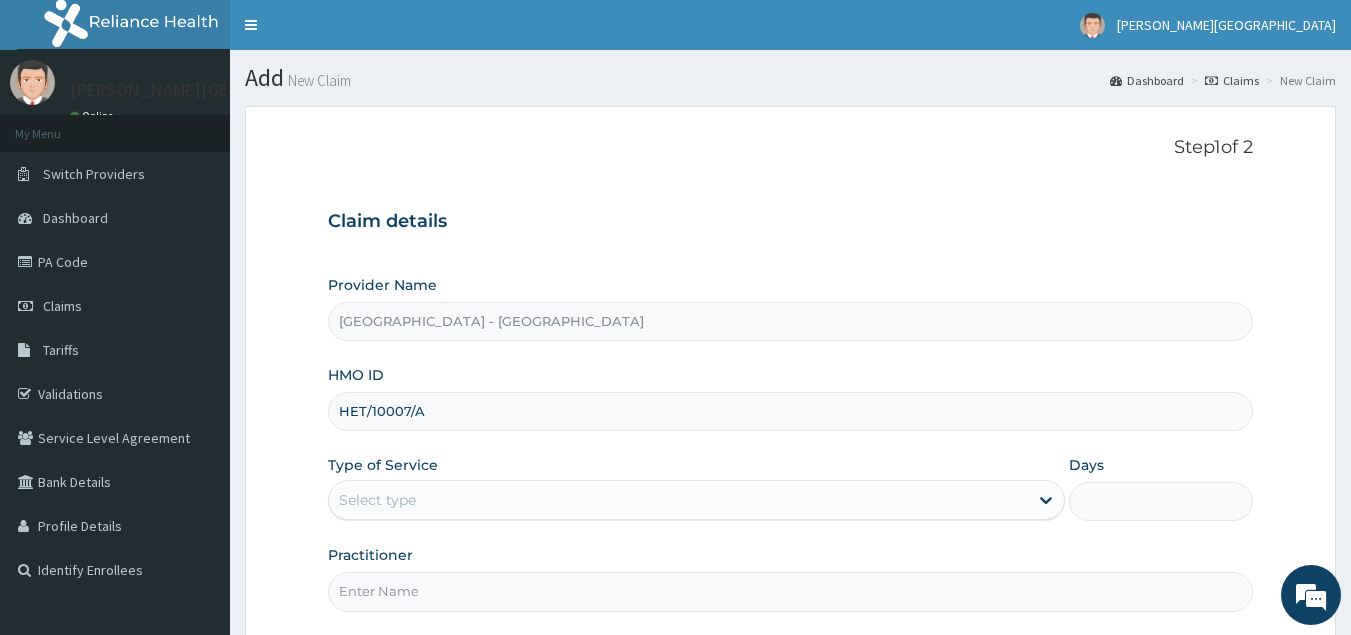 type on "HET/10007/A" 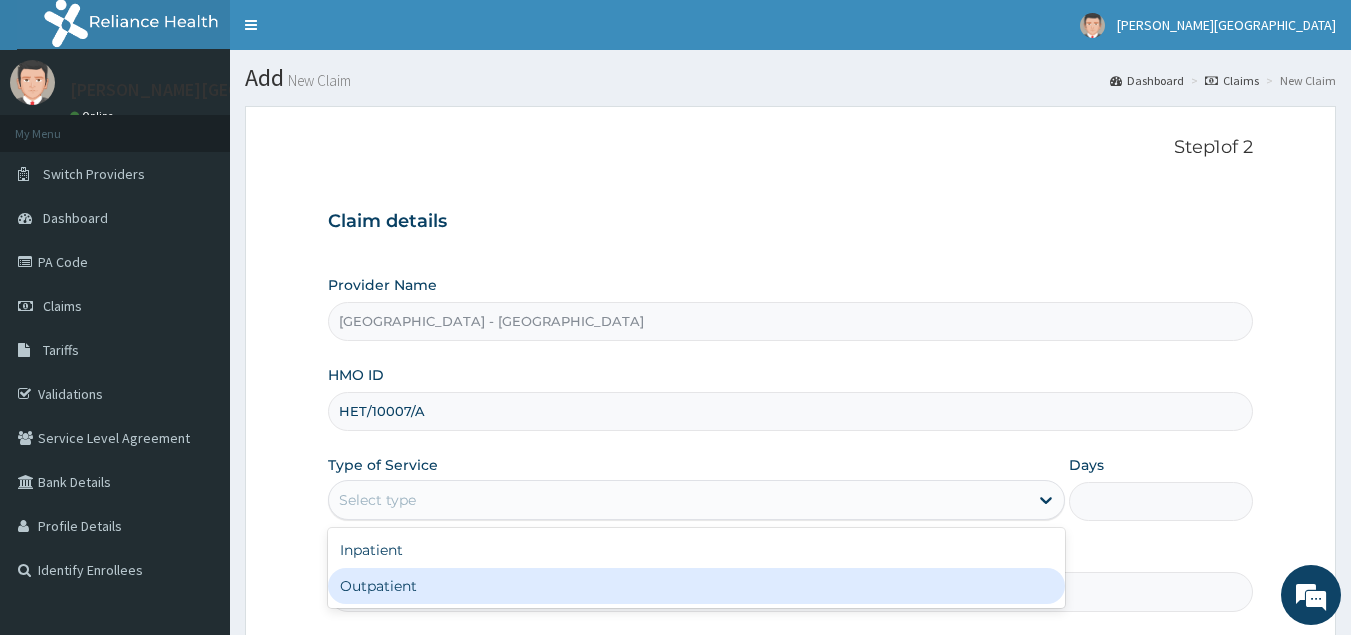 click on "Outpatient" at bounding box center (696, 586) 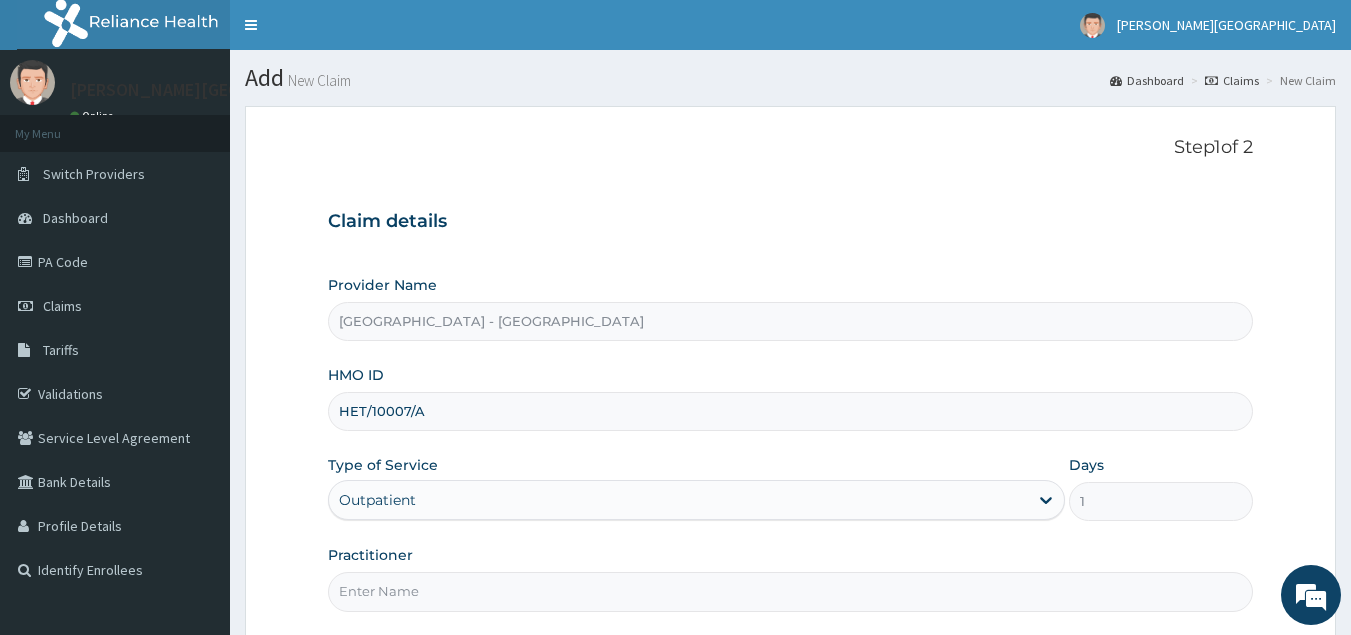 click on "Step  1  of 2 Claim details Provider Name [GEOGRAPHIC_DATA] - [GEOGRAPHIC_DATA] HMO ID HET/10007/A Type of Service Outpatient Days 1 Practitioner     Previous   Next" at bounding box center [790, 431] 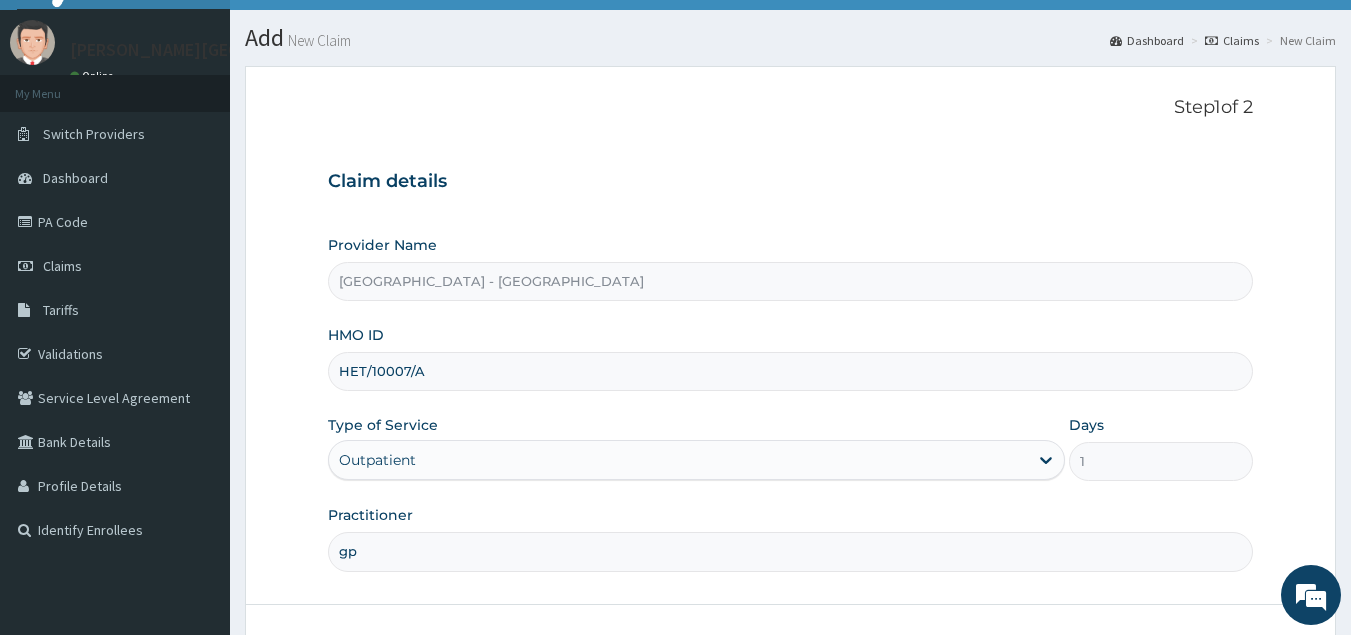 scroll, scrollTop: 189, scrollLeft: 0, axis: vertical 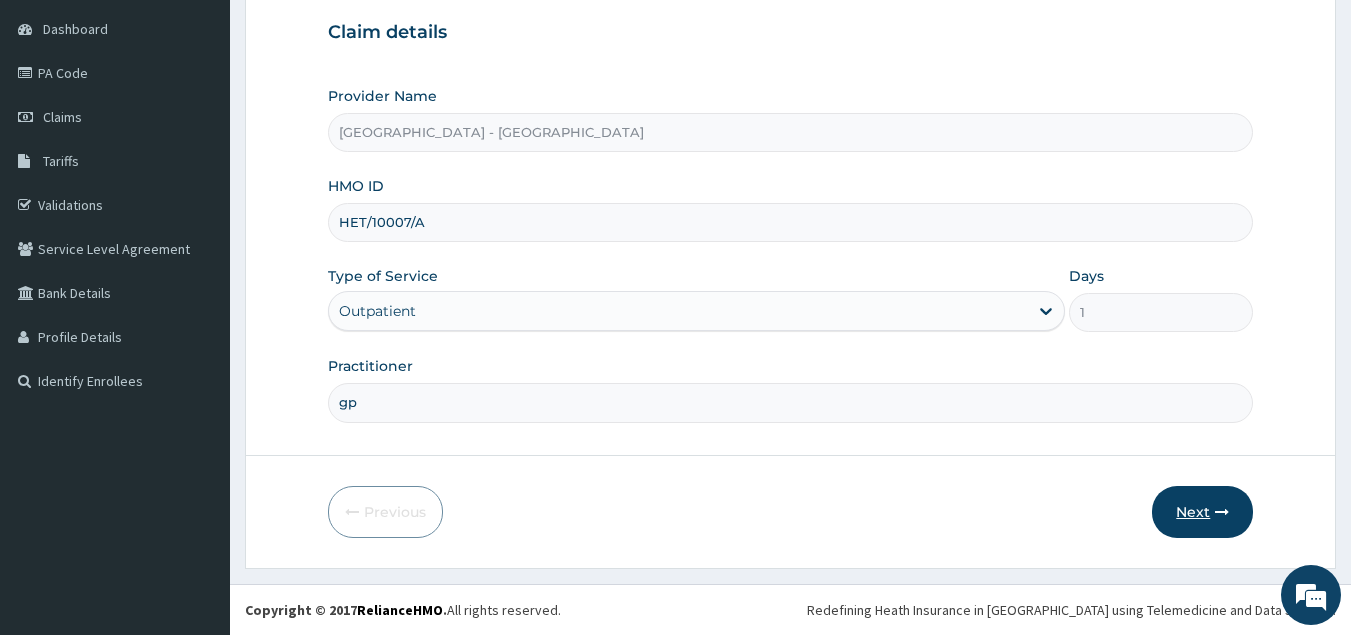 type on "gp" 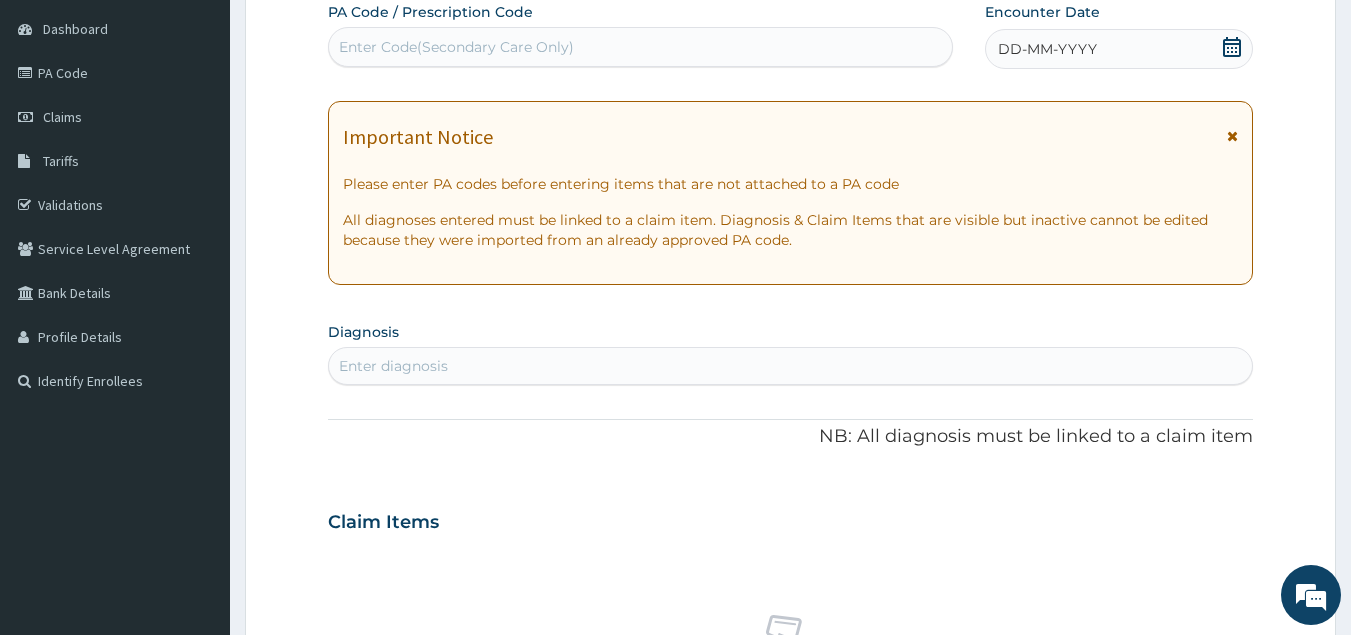 click on "Enter Code(Secondary Care Only)" at bounding box center [641, 47] 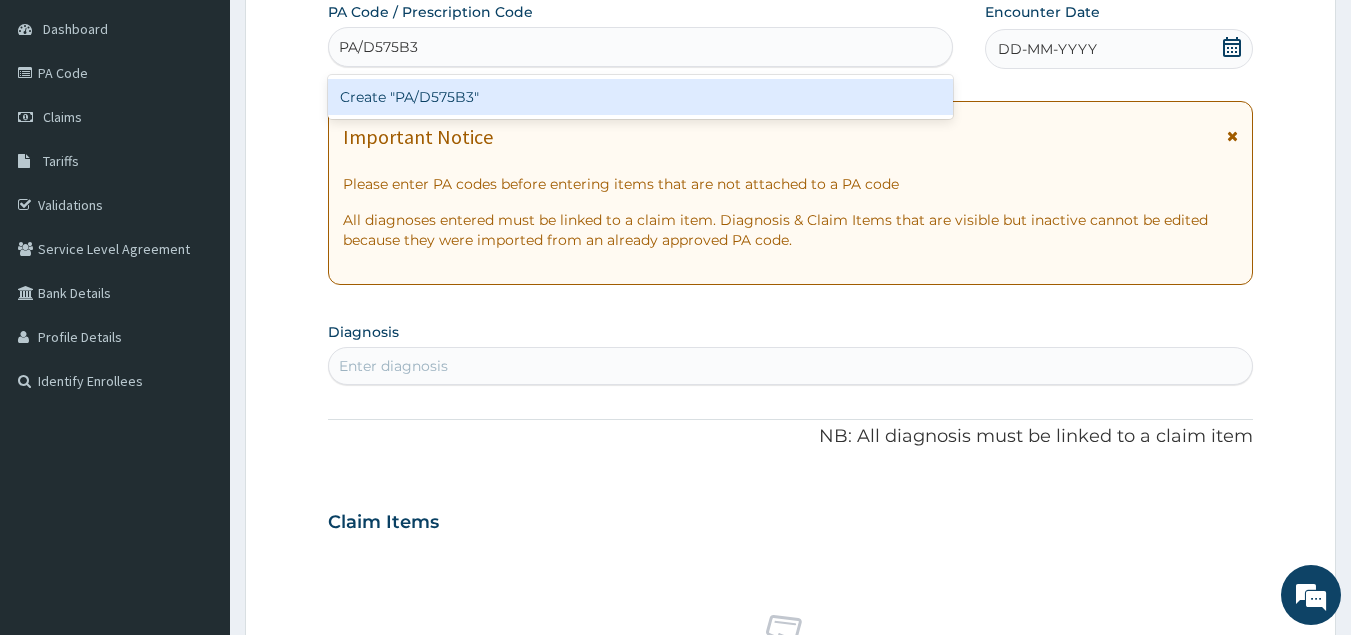 click on "Create "PA/D575B3"" at bounding box center (641, 97) 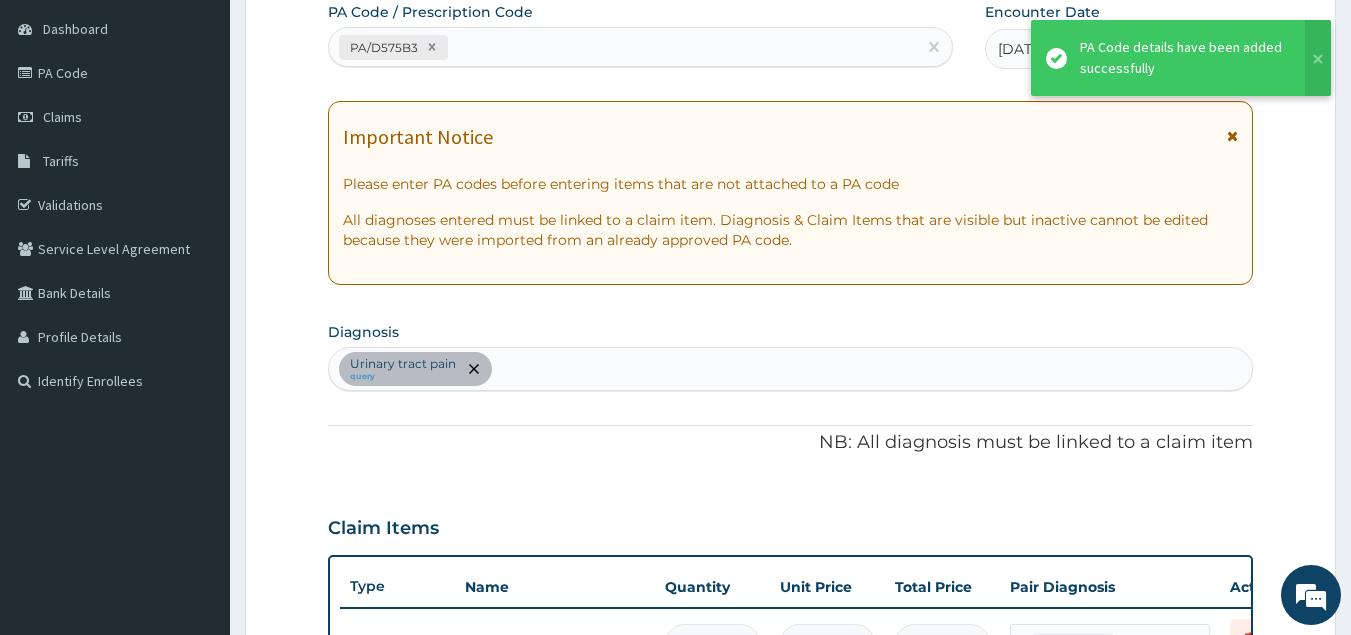 scroll, scrollTop: 217, scrollLeft: 0, axis: vertical 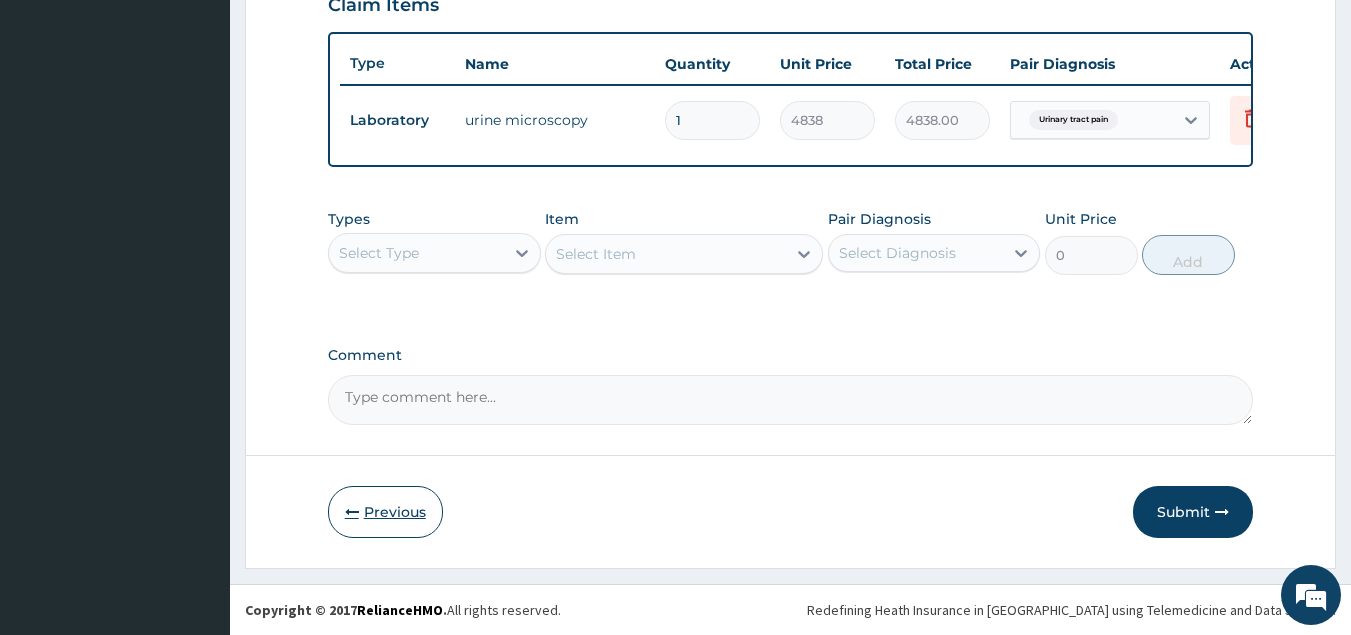 click at bounding box center [352, 512] 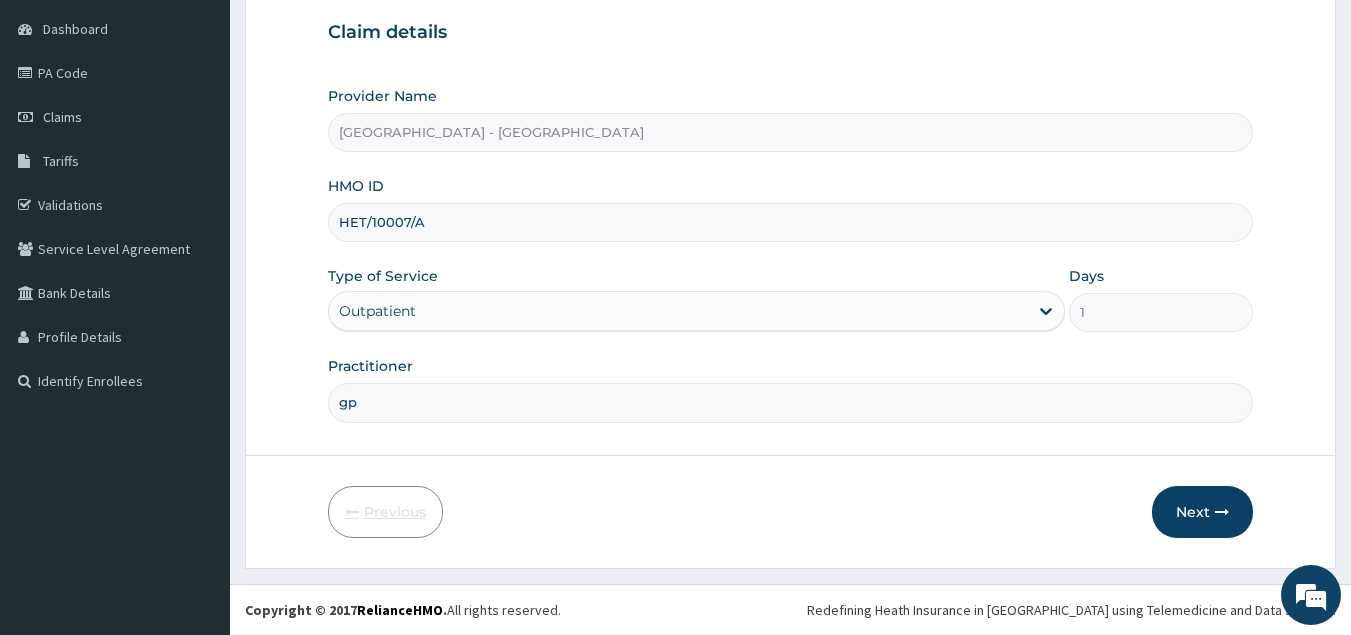 scroll, scrollTop: 189, scrollLeft: 0, axis: vertical 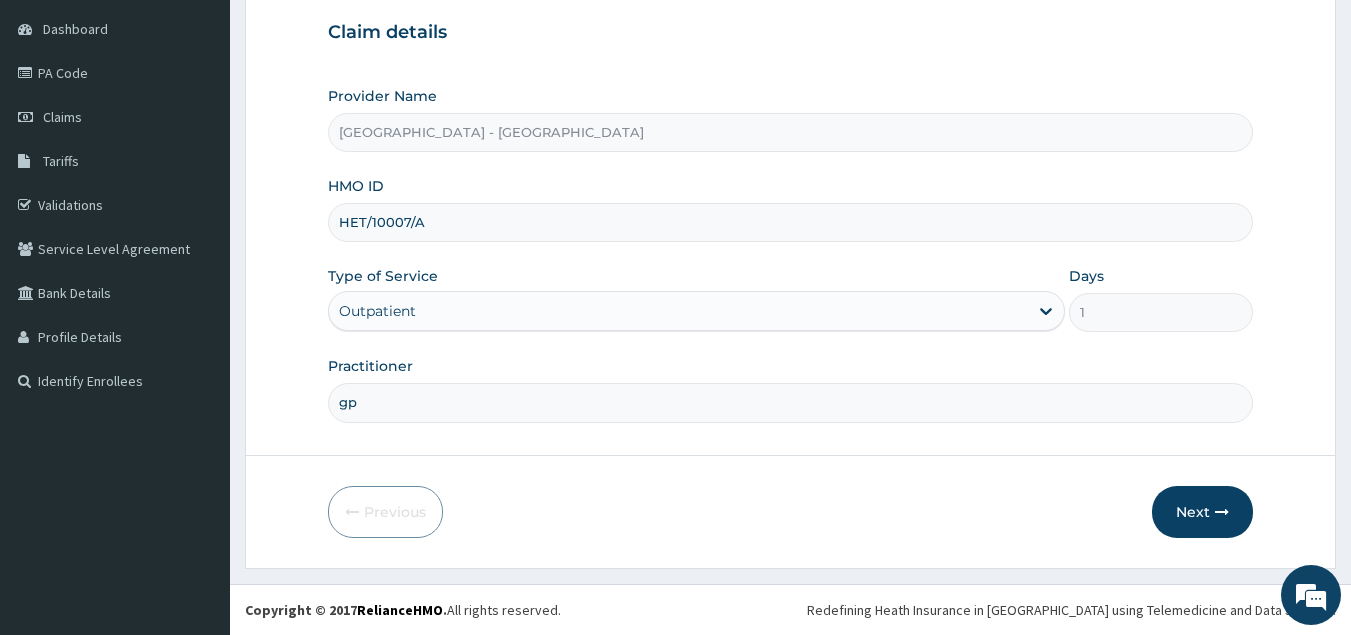 drag, startPoint x: 436, startPoint y: 223, endPoint x: 325, endPoint y: 223, distance: 111 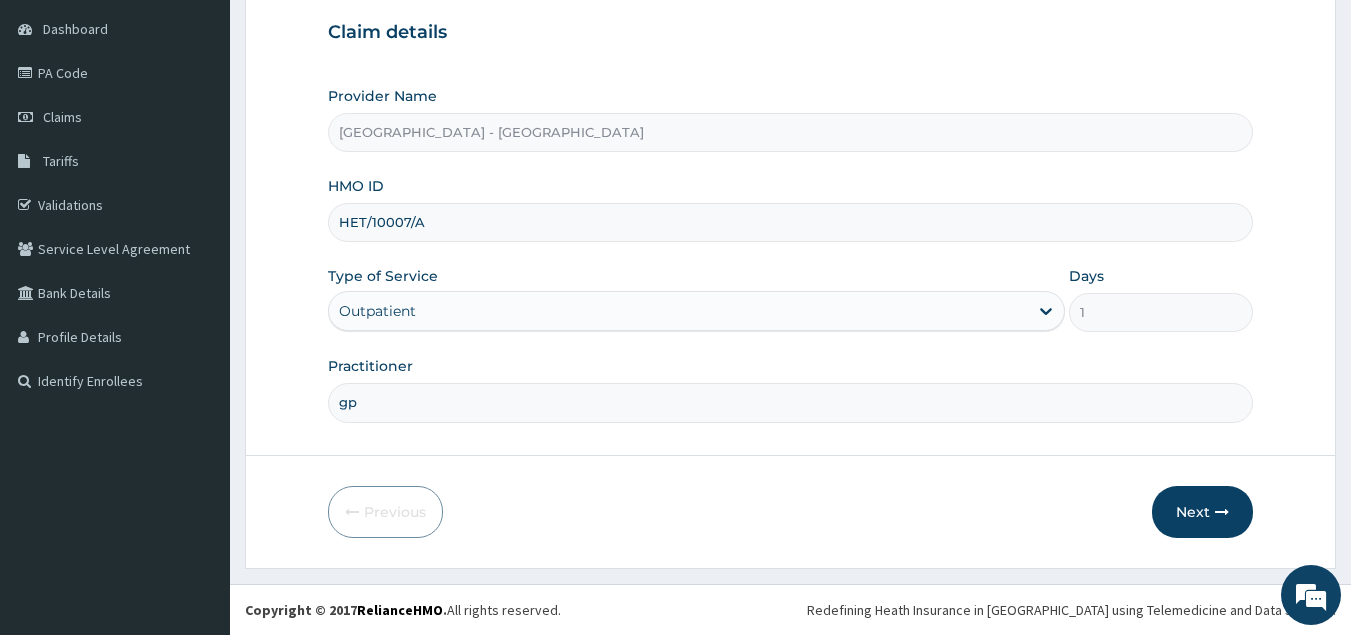 click on "Step  1  of 2 Claim details Provider Name GreenLife Hospital - Okota HMO ID HET/10007/A Type of Service Outpatient Days 1 Practitioner gp     Previous   Next" at bounding box center [790, 242] 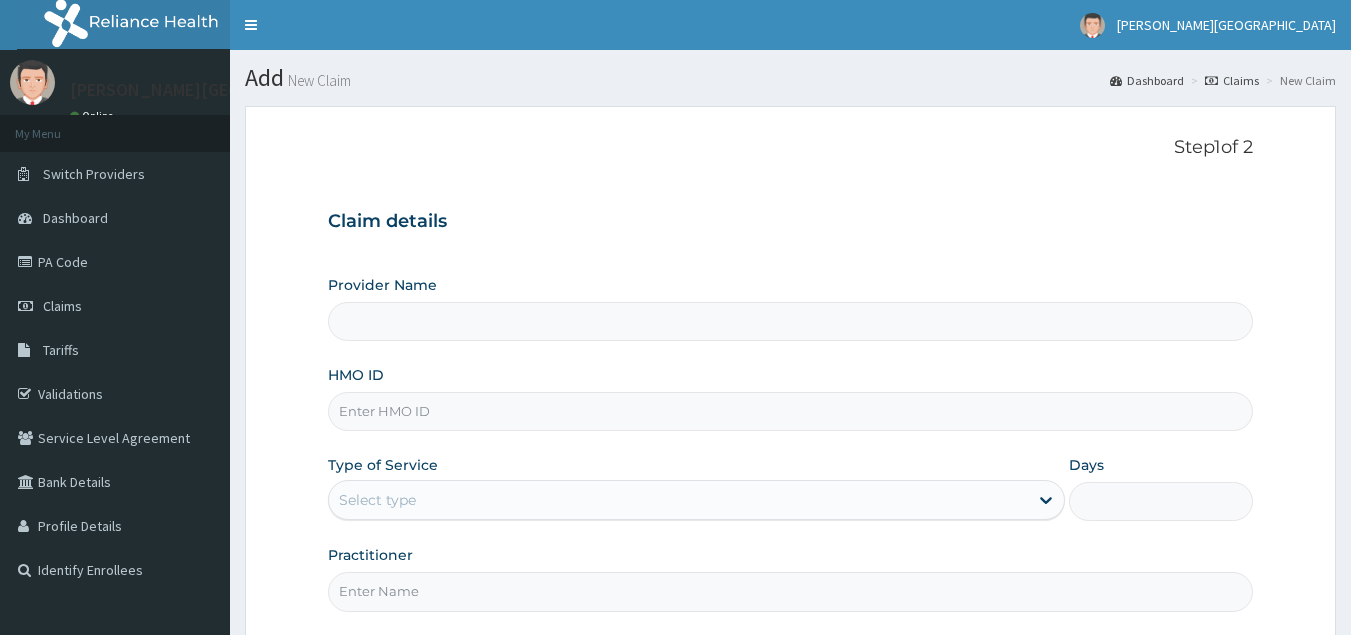 type on "[GEOGRAPHIC_DATA] - [GEOGRAPHIC_DATA]" 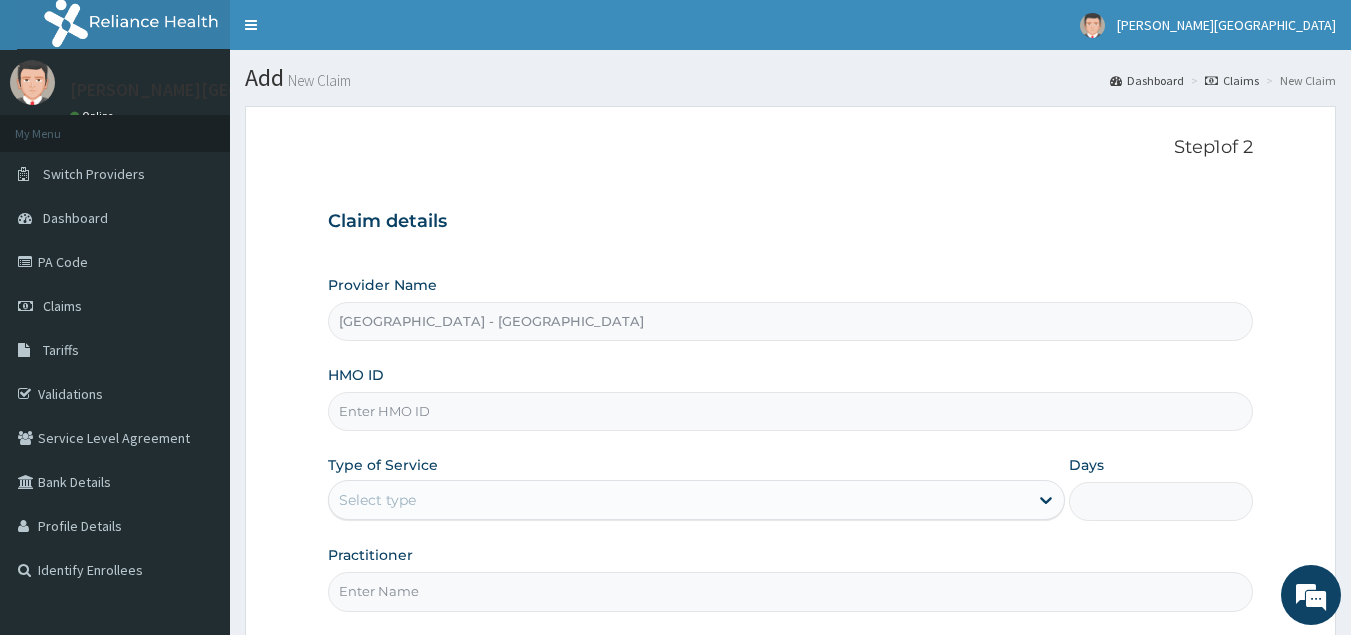 scroll, scrollTop: 189, scrollLeft: 0, axis: vertical 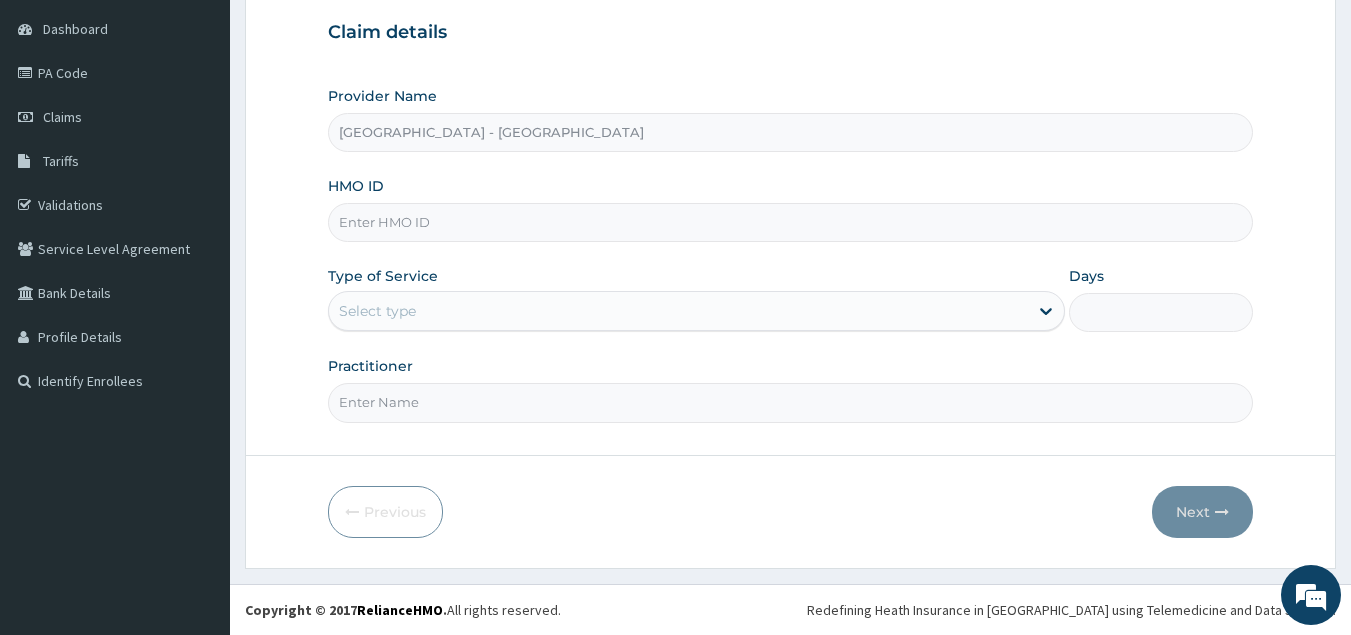 click on "HMO ID" at bounding box center (791, 222) 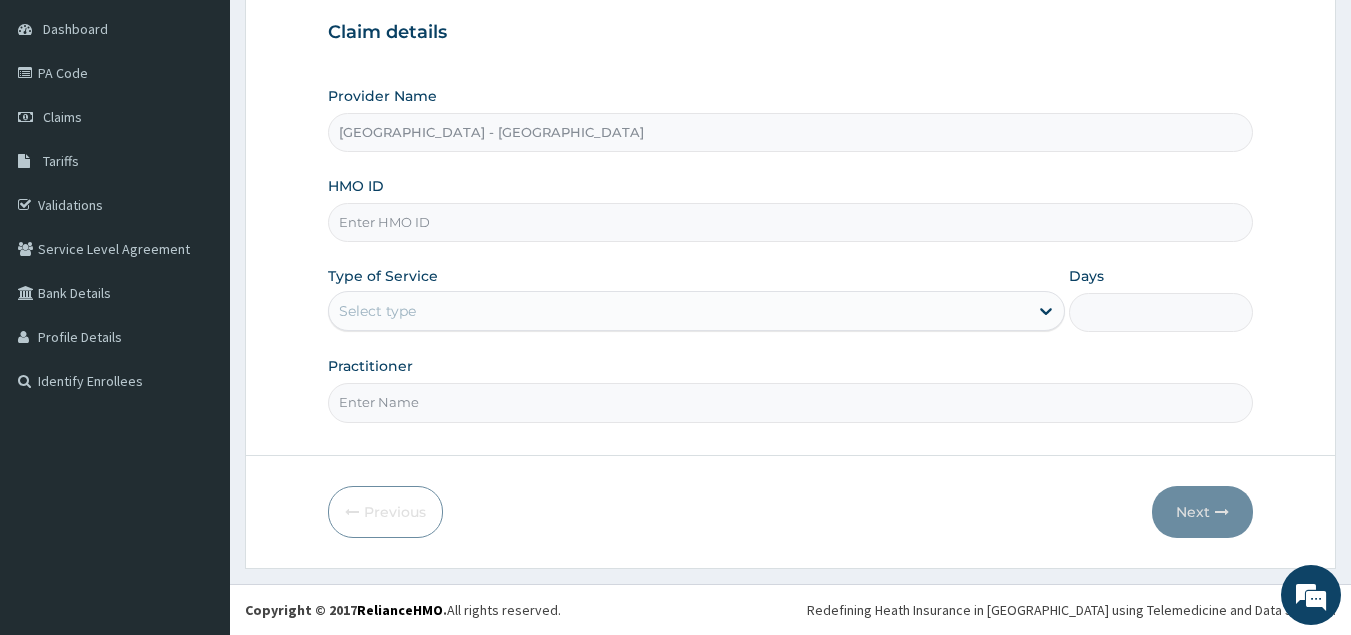 type on "h" 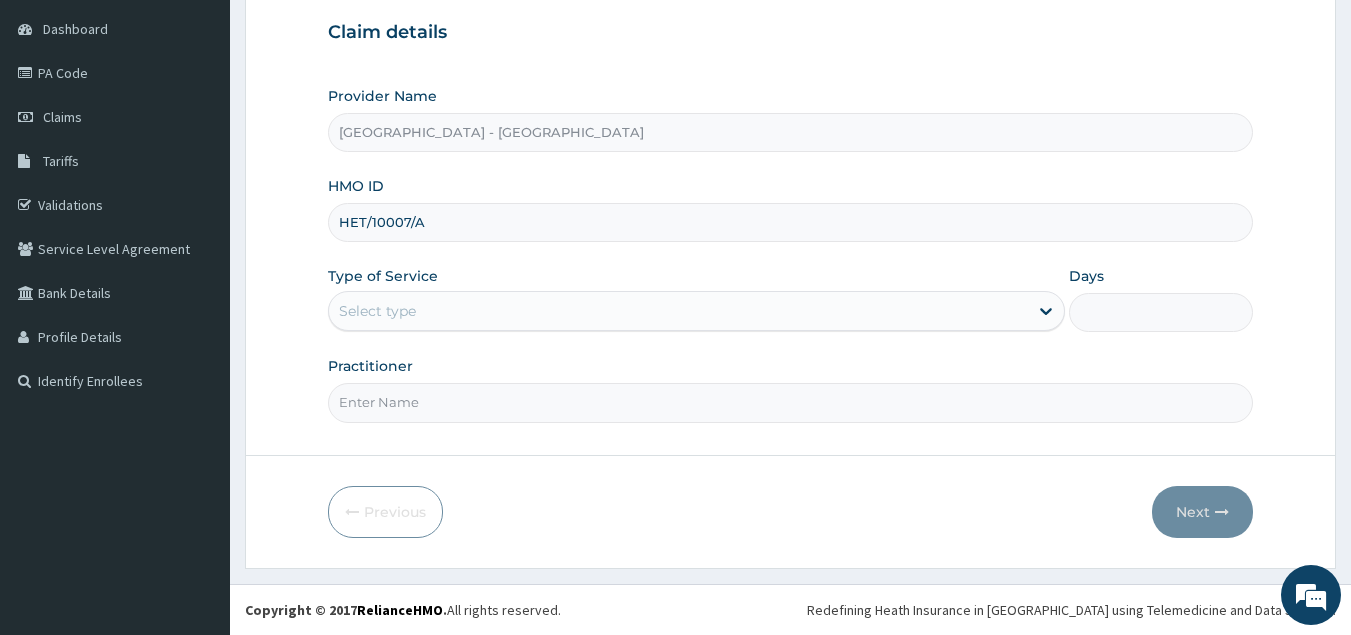 type on "HET/10007/A" 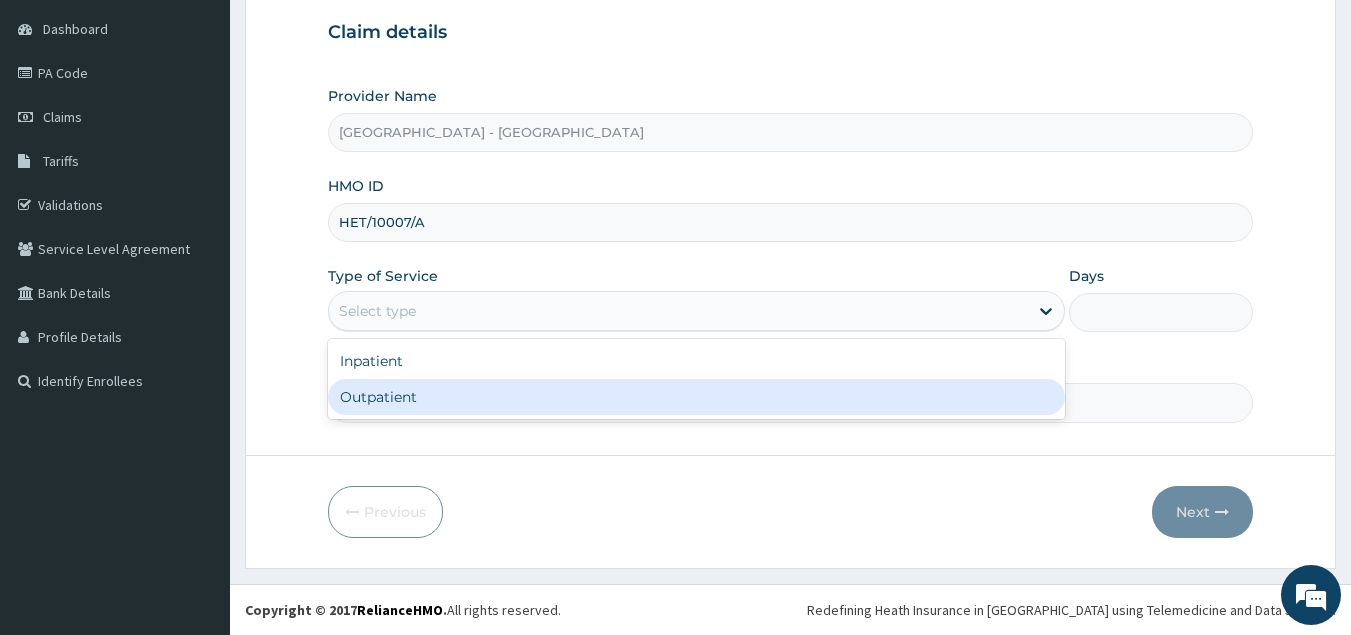 click on "Outpatient" at bounding box center (696, 397) 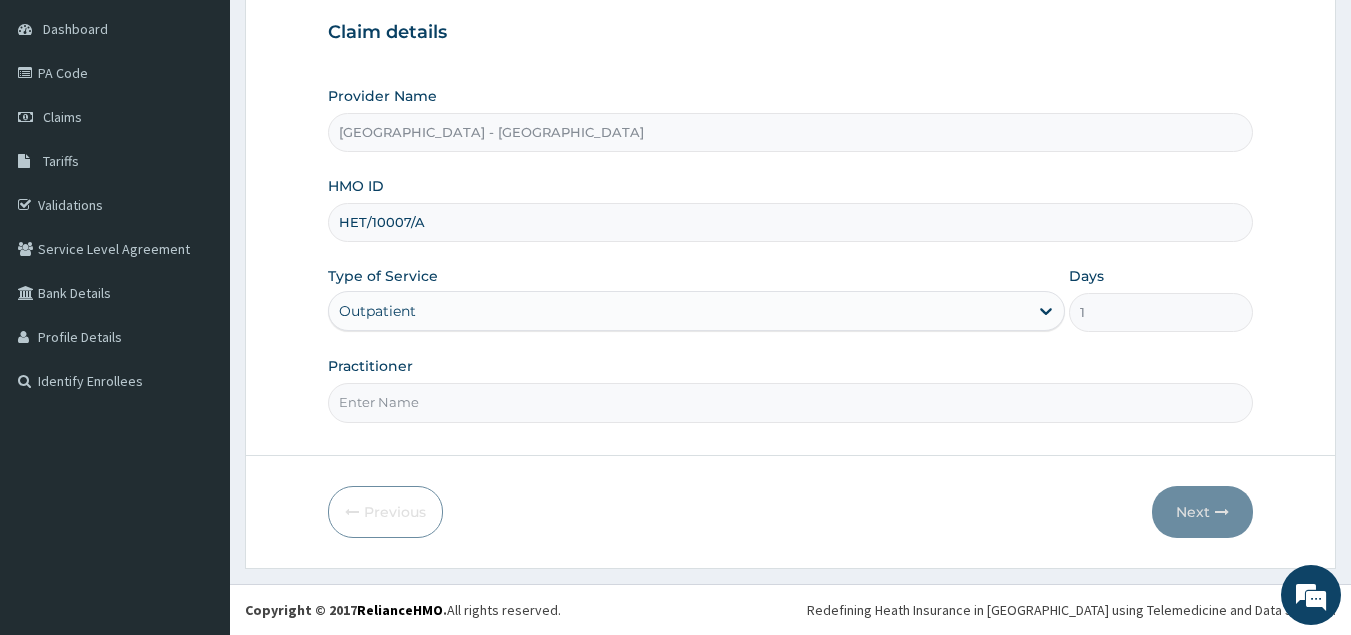 click on "Practitioner" at bounding box center (791, 402) 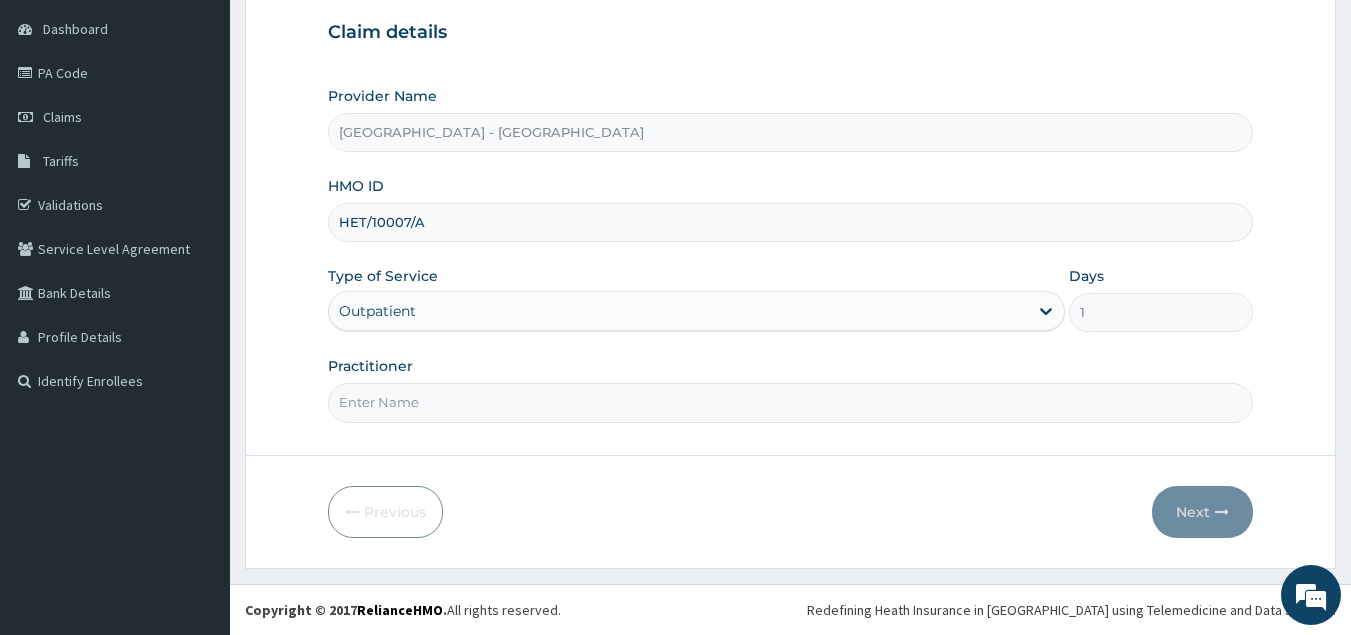 type on "[PERSON_NAME]" 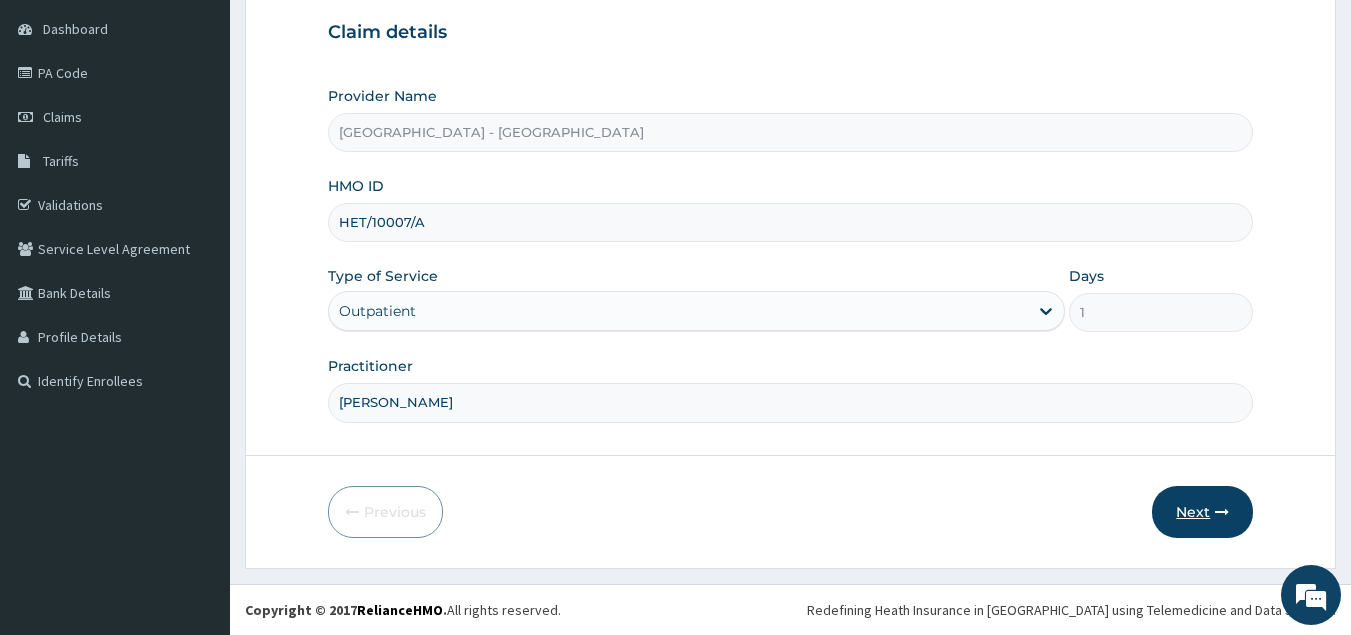 click on "Next" at bounding box center [1202, 512] 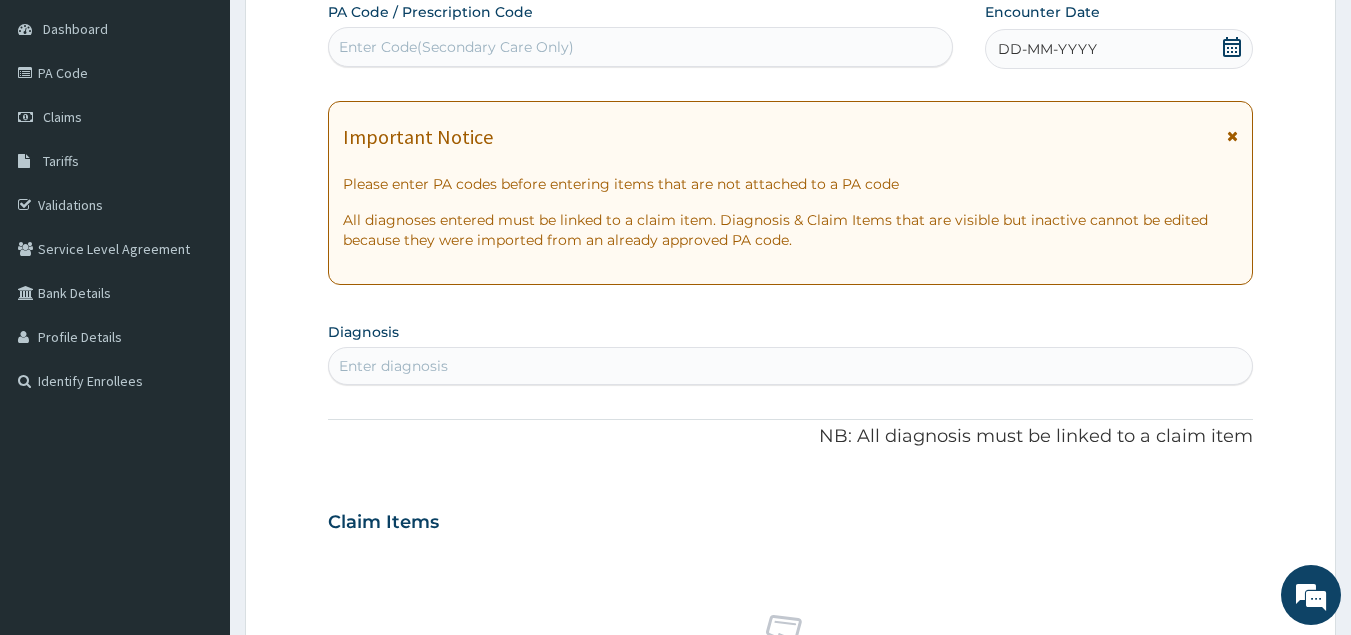 click 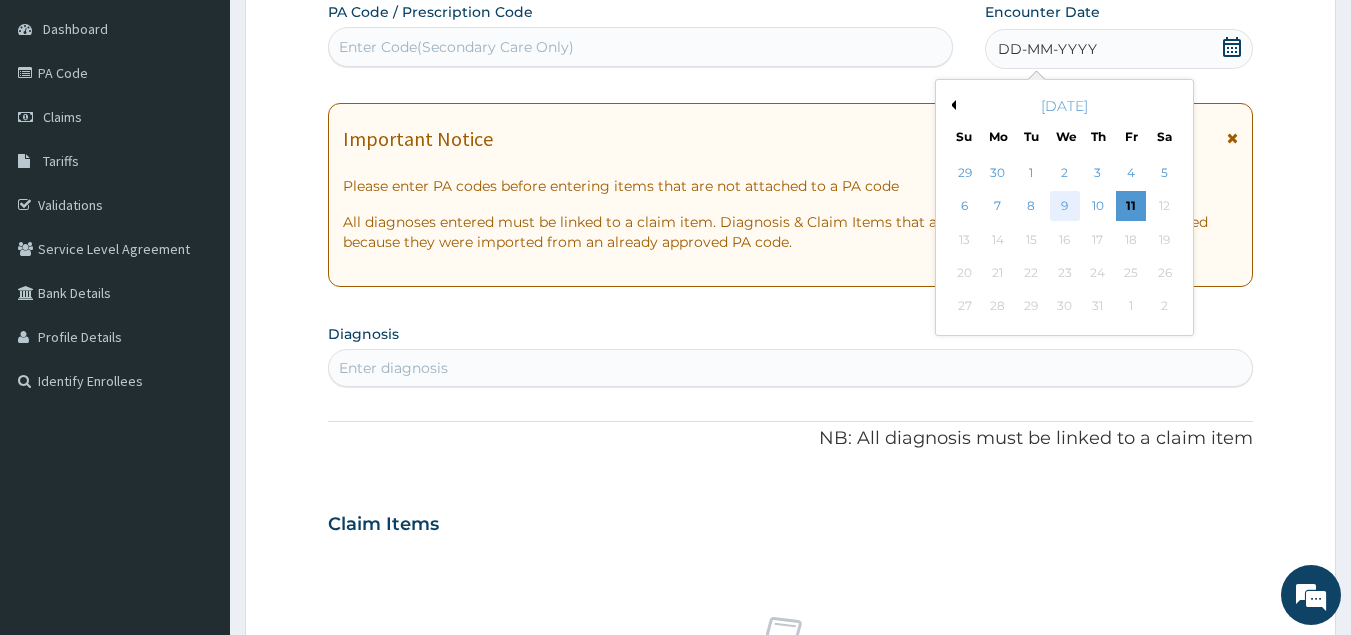 click on "9" at bounding box center [1065, 207] 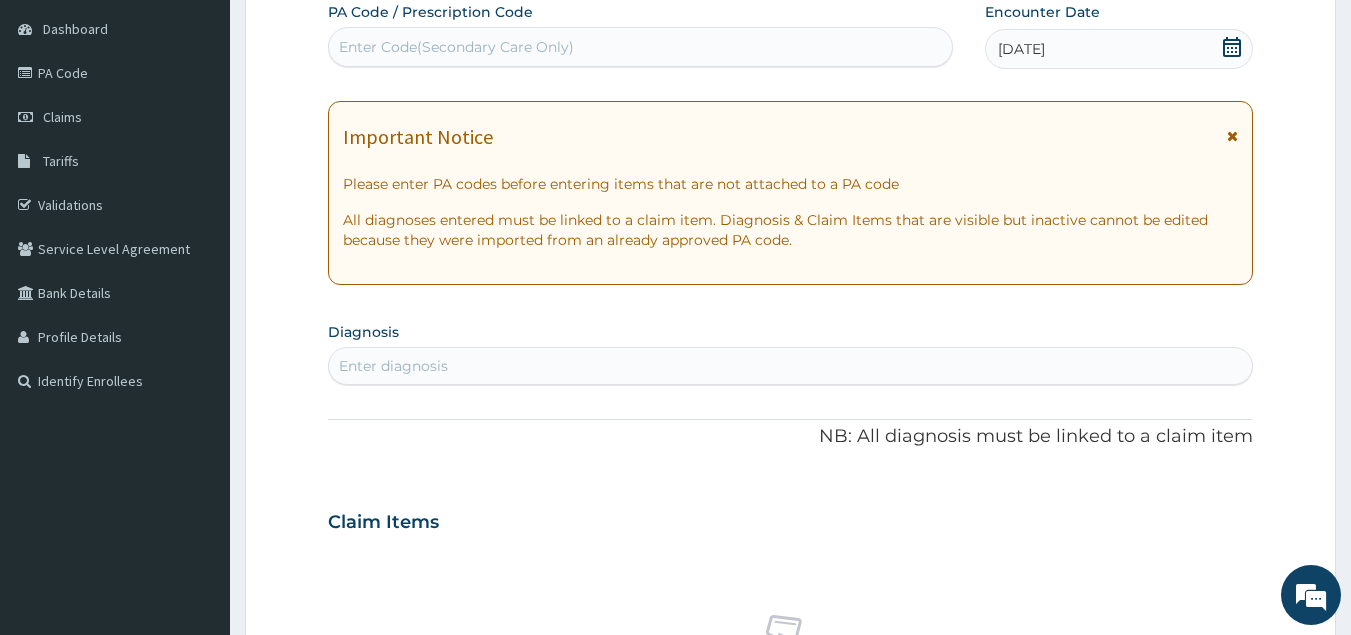 click on "Enter diagnosis" at bounding box center [791, 366] 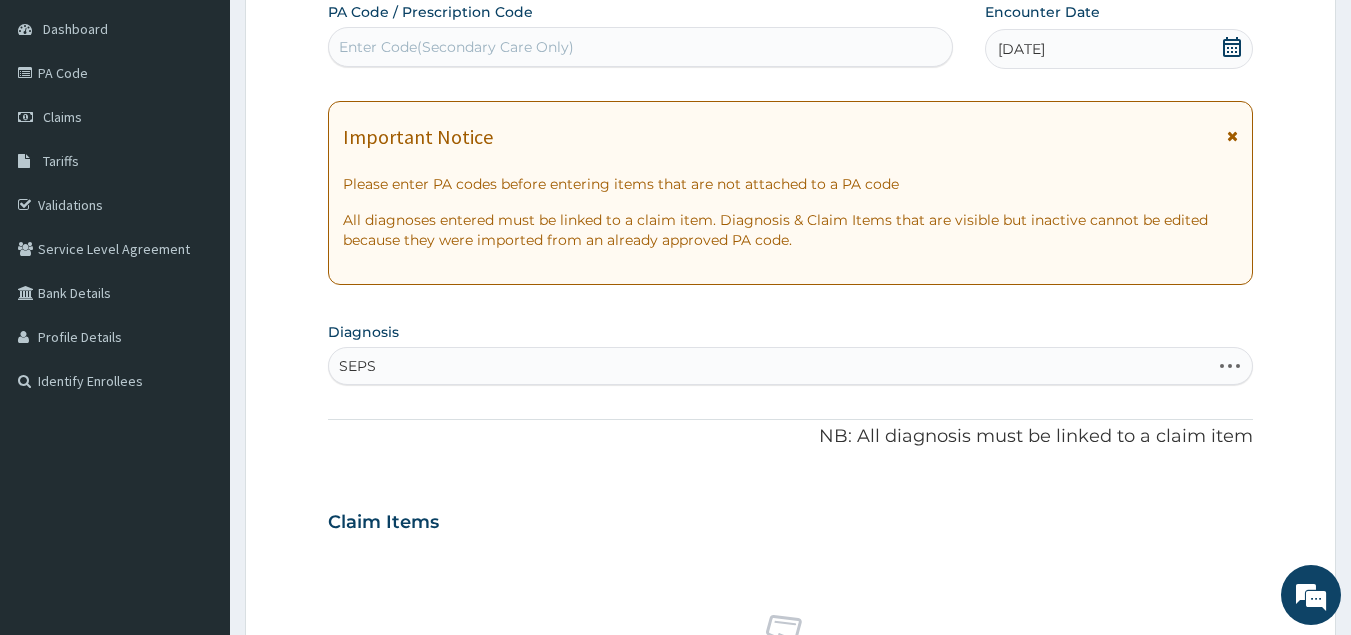 type on "SEPSI" 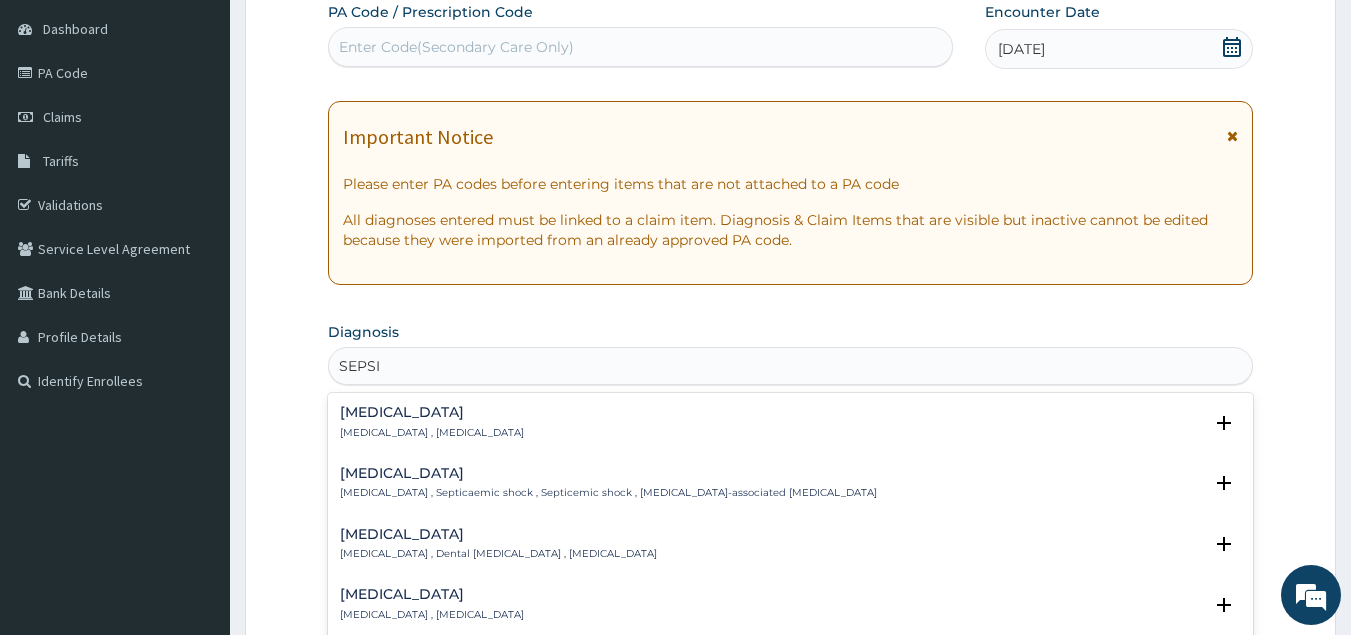click on "Systemic infection , Sepsis" at bounding box center (432, 433) 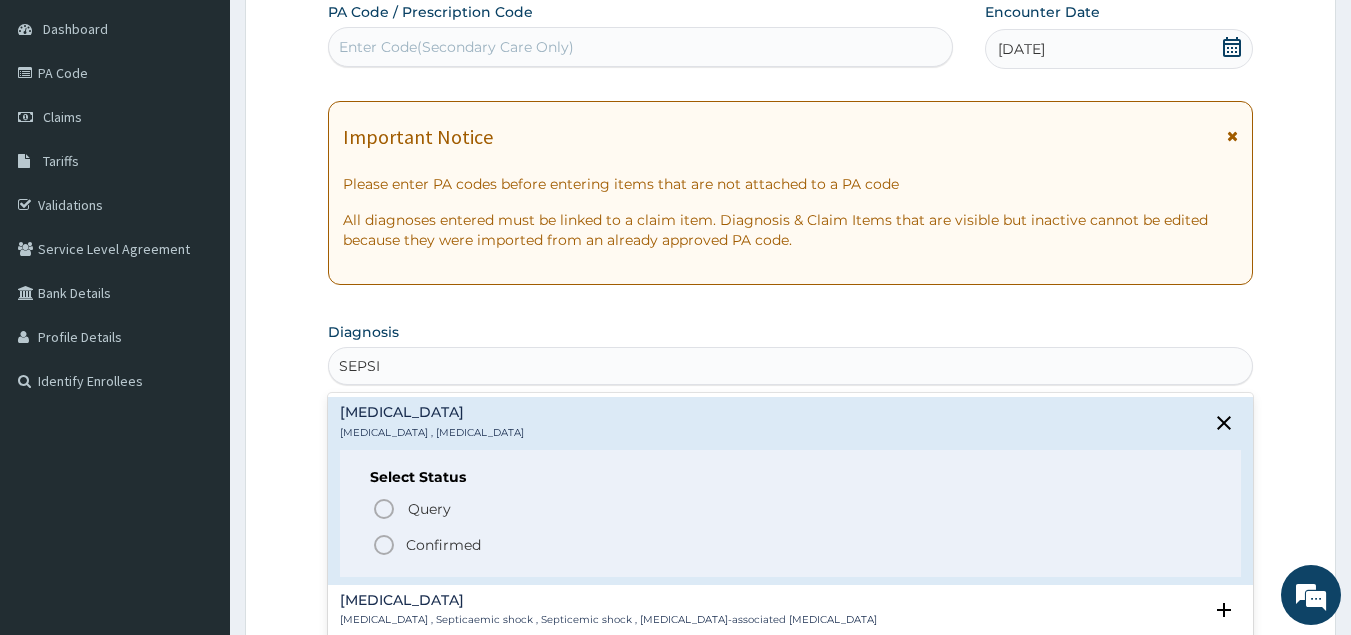 click on "Confirmed" at bounding box center (443, 545) 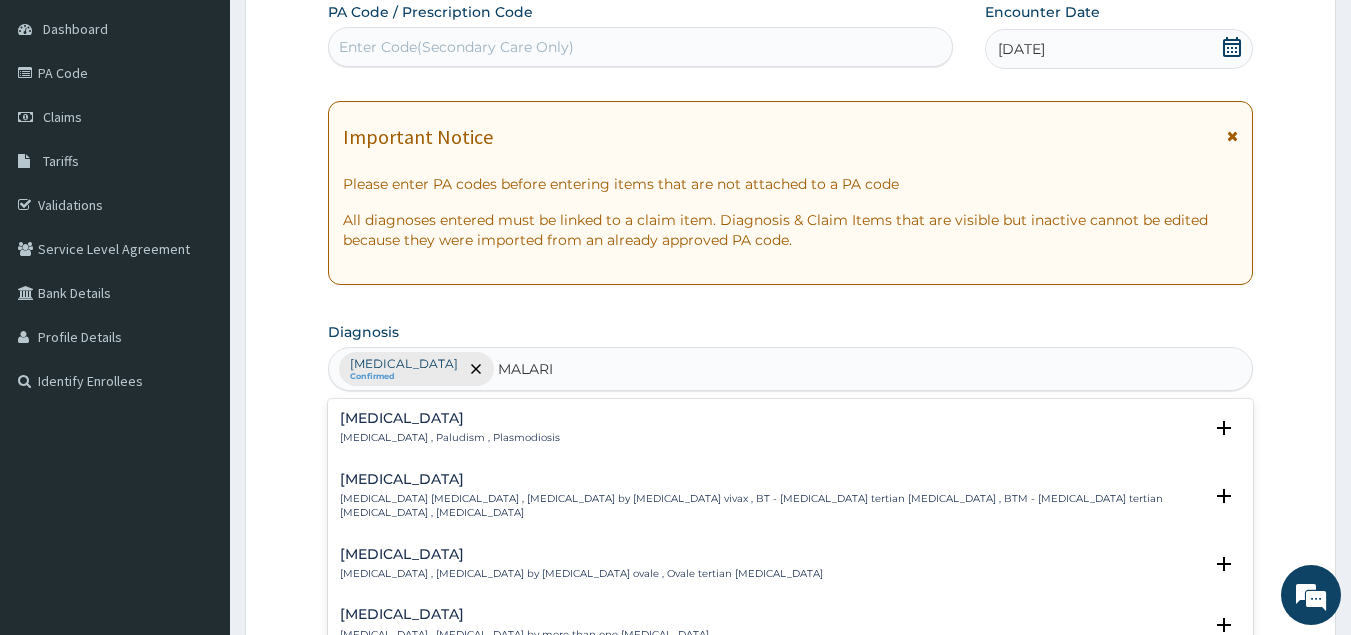 type on "MALARIA" 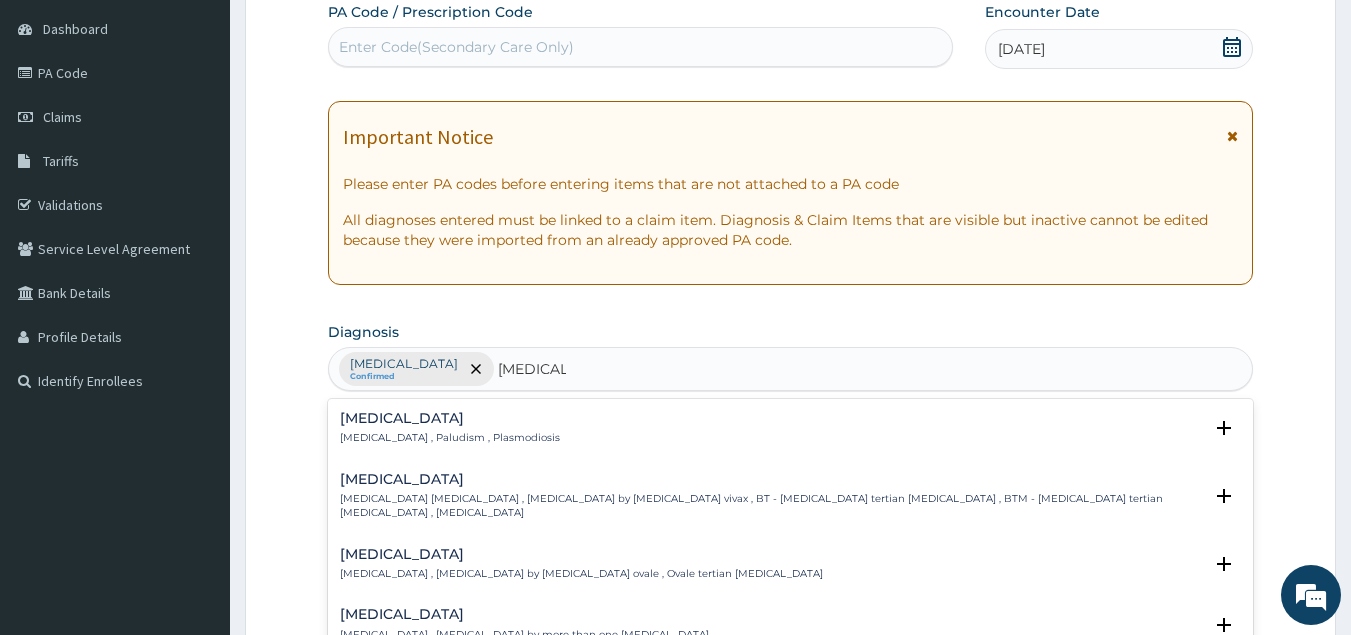 click on "[MEDICAL_DATA]" at bounding box center [450, 418] 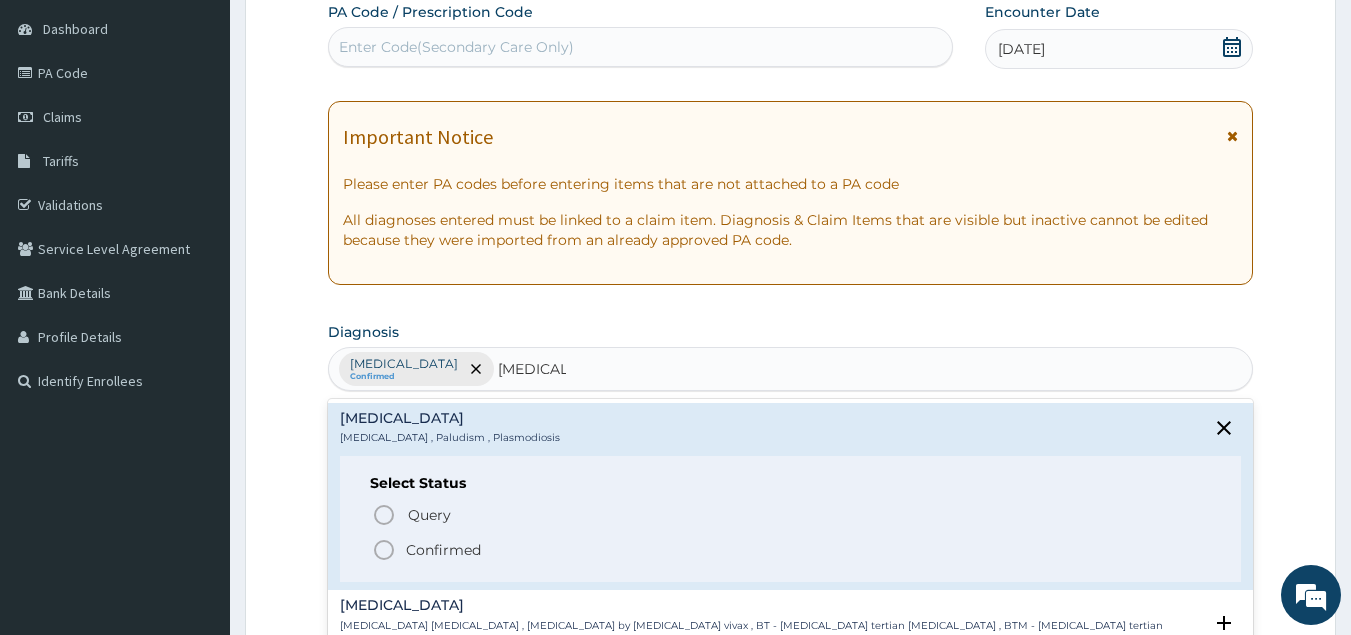 click on "Confirmed" at bounding box center (443, 550) 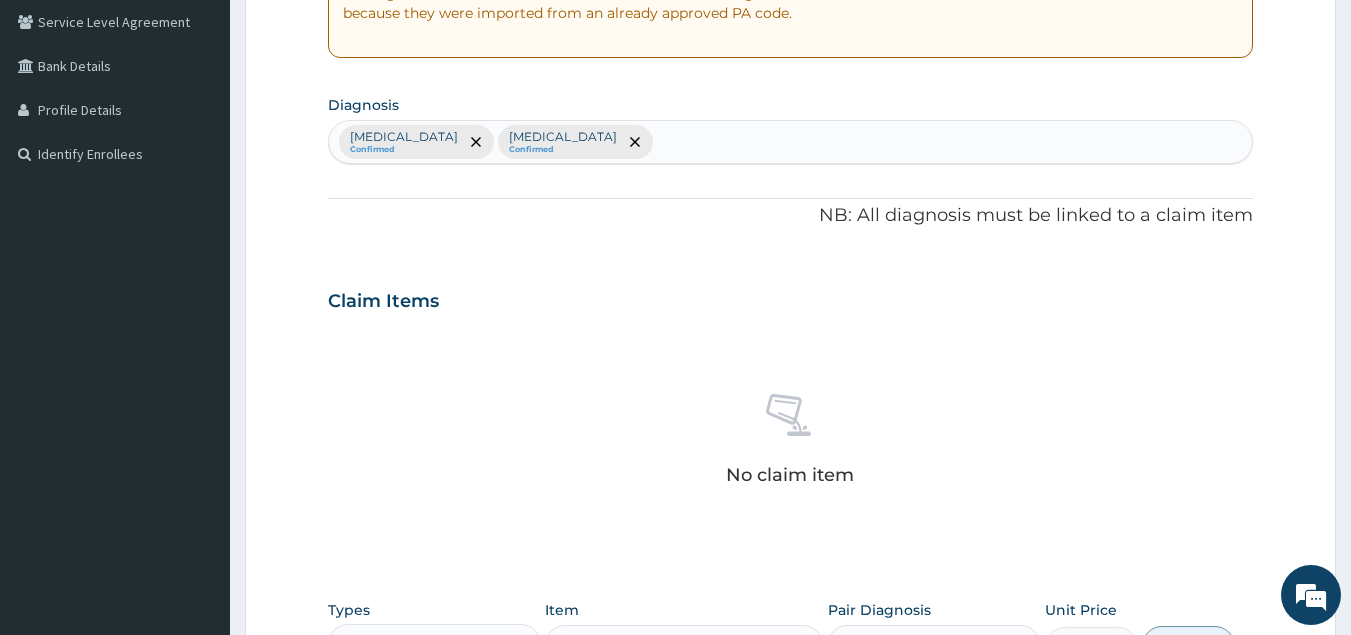 scroll, scrollTop: 522, scrollLeft: 0, axis: vertical 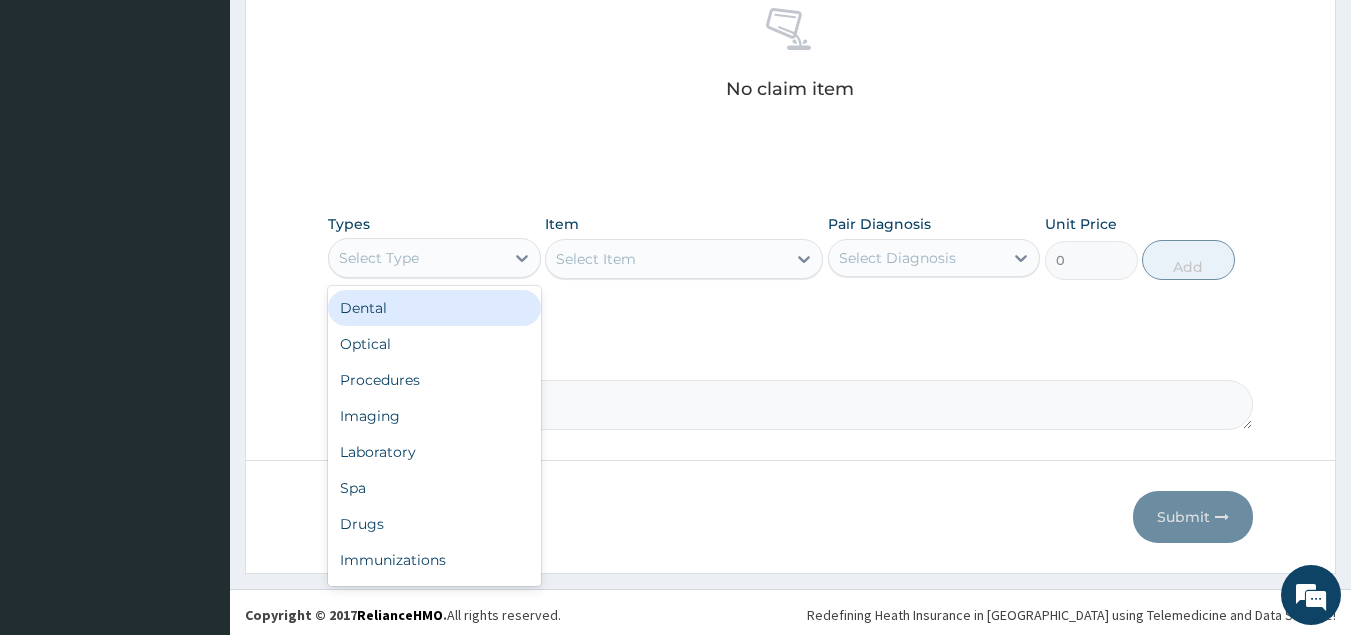 click on "Select Type" at bounding box center [416, 258] 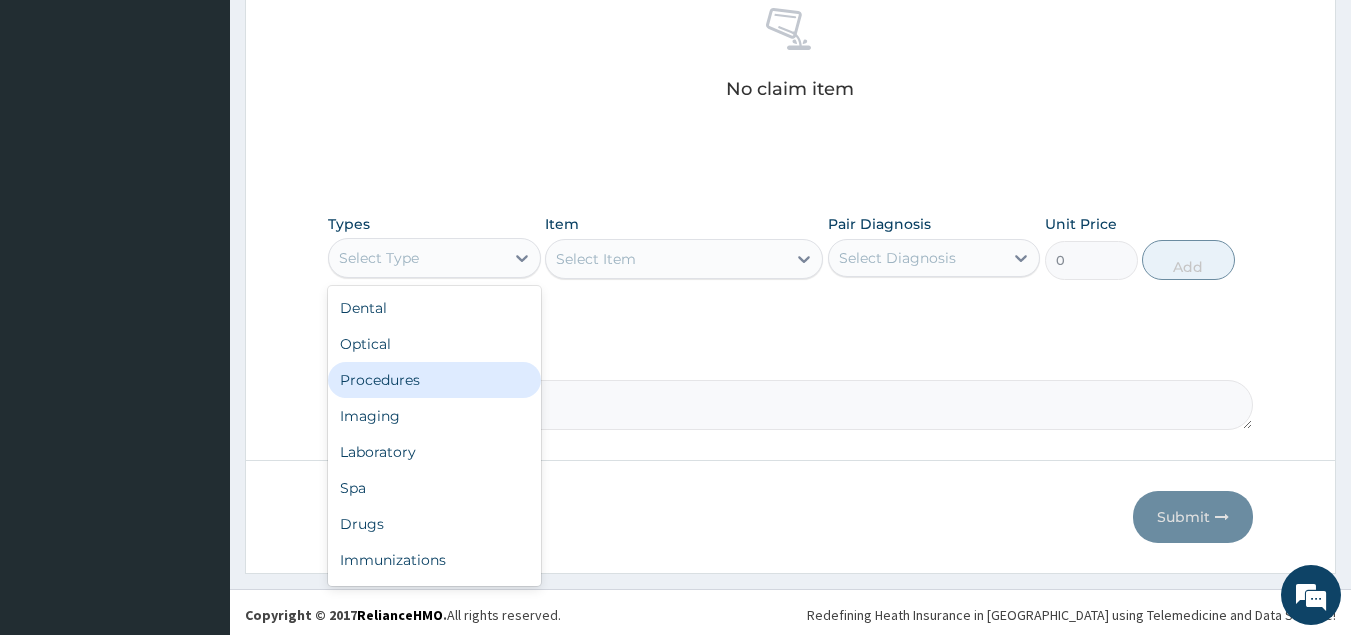 click on "Procedures" at bounding box center (434, 380) 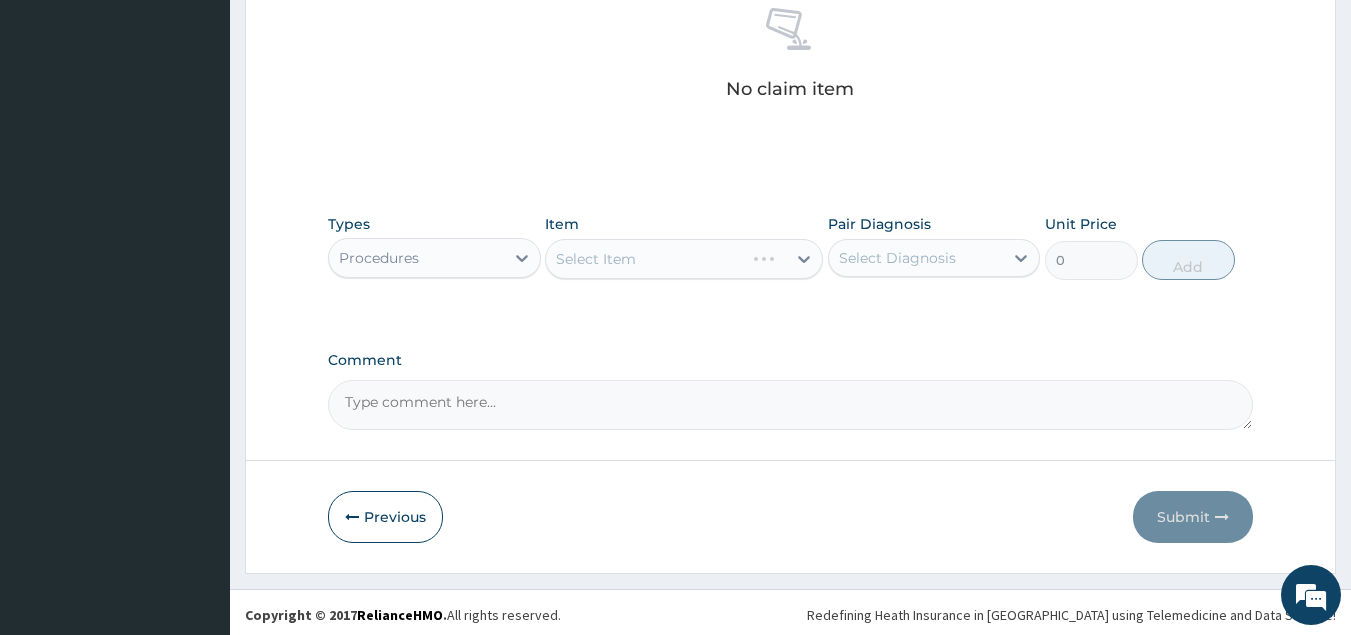 click on "Select Item" at bounding box center (684, 259) 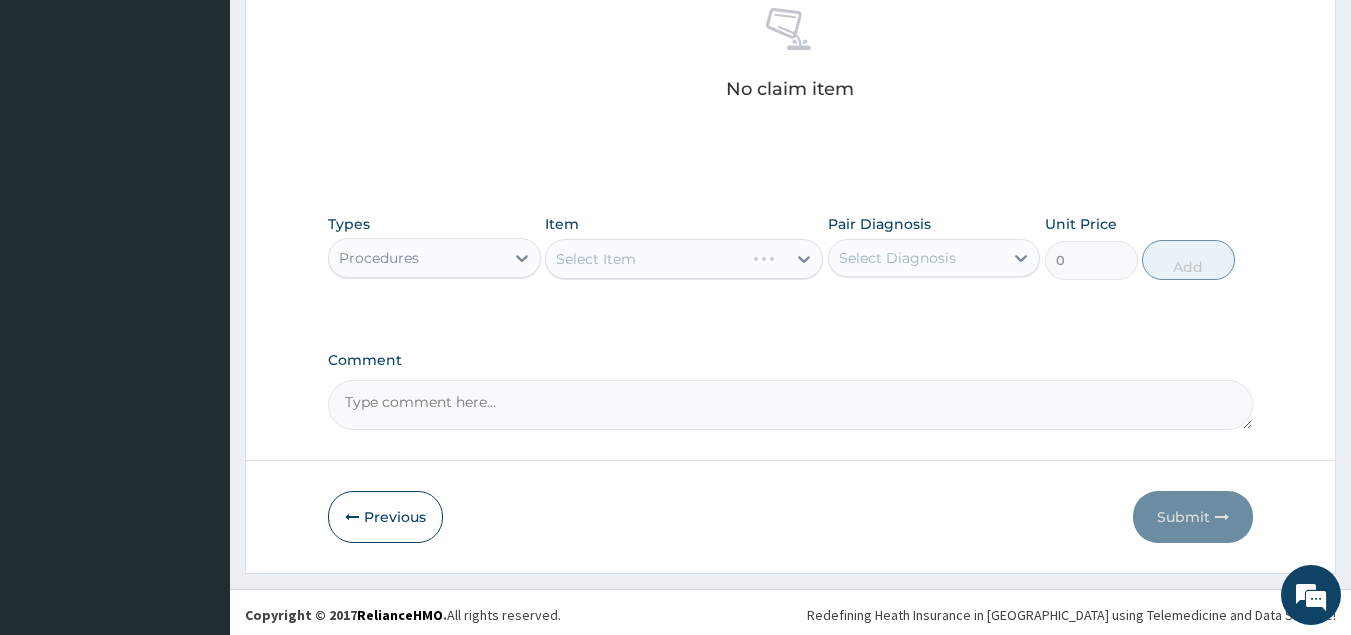 click on "Select Item" at bounding box center [684, 259] 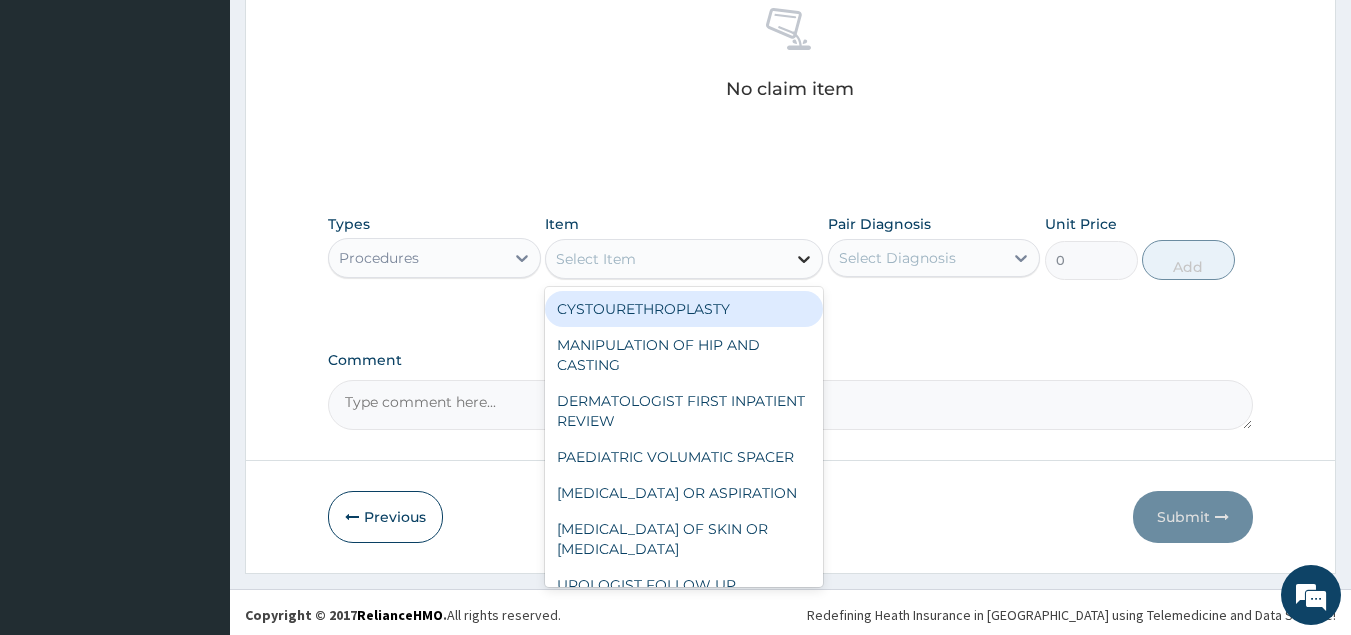 click 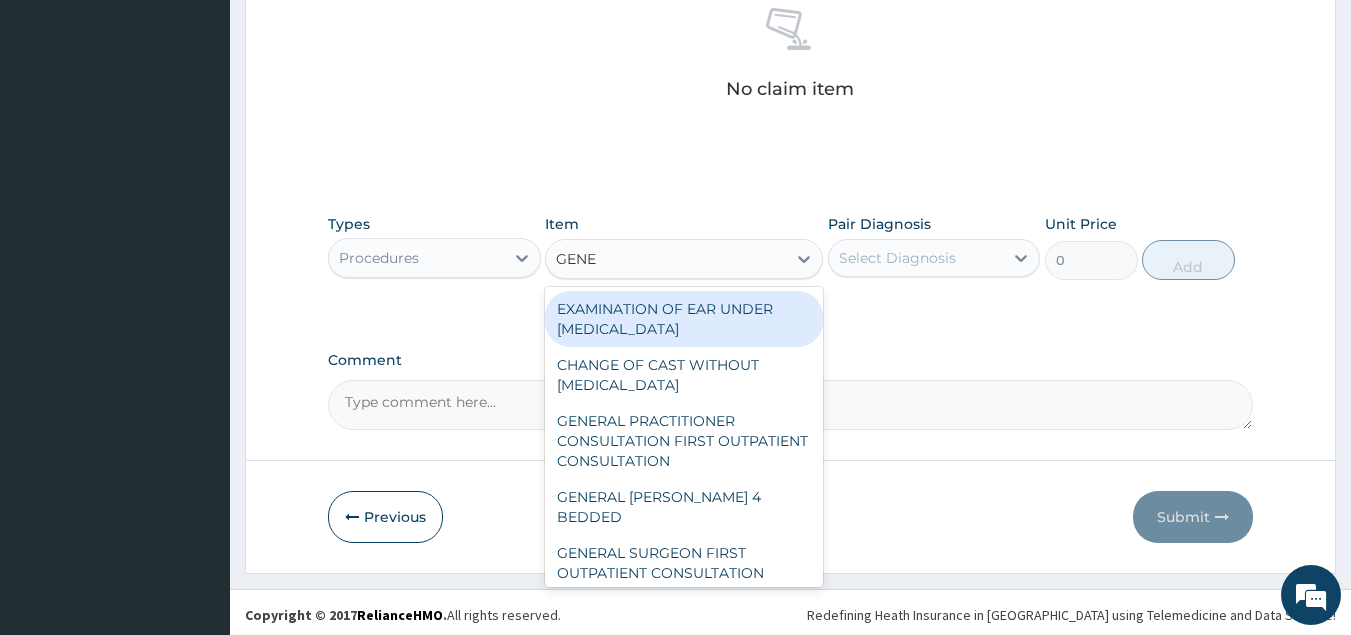 type on "GENER" 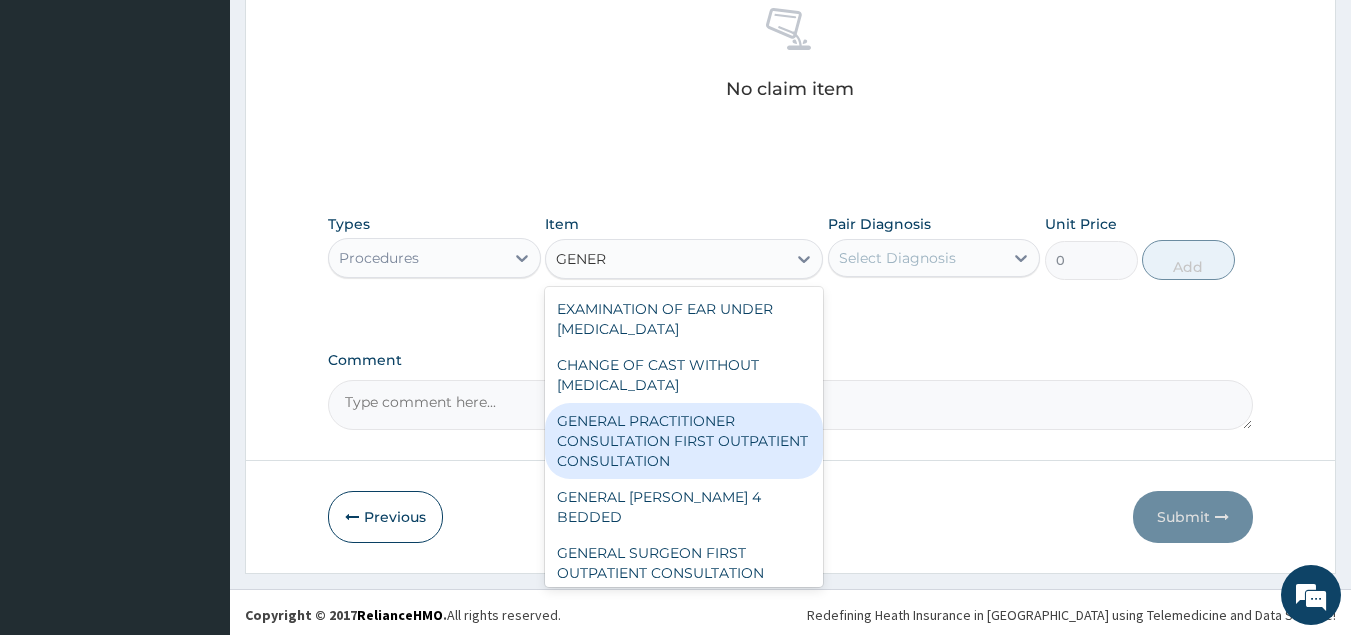 type 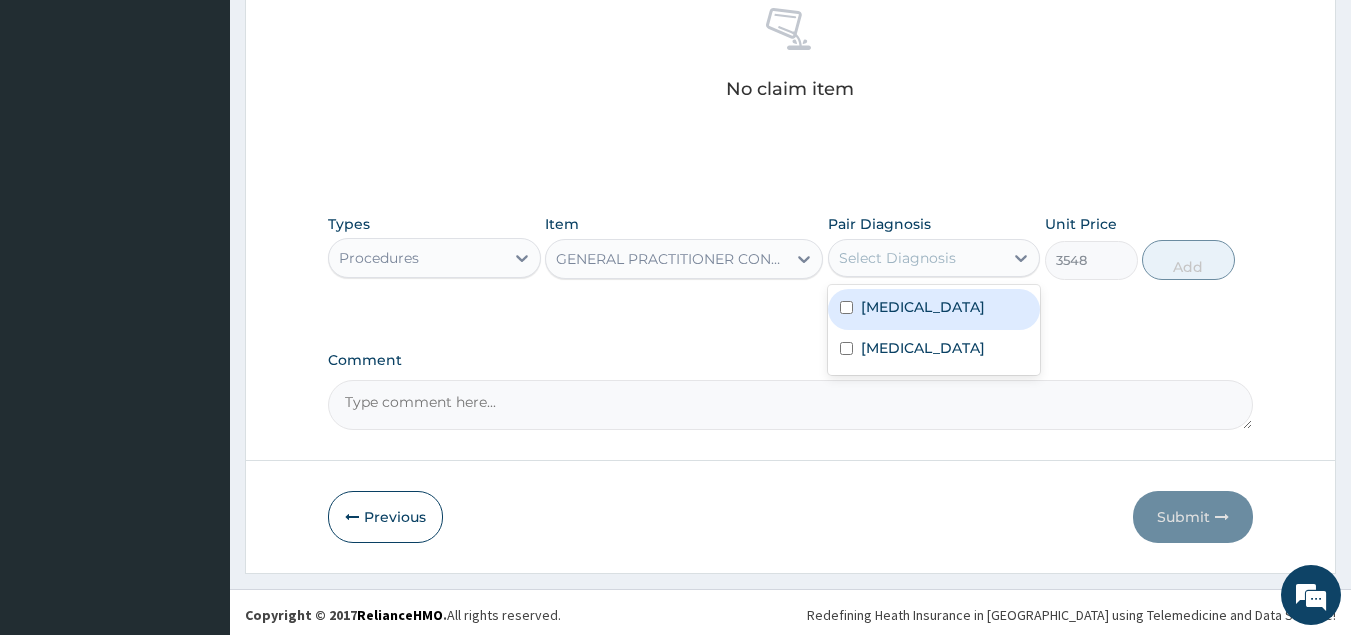 click on "Select Diagnosis" at bounding box center (916, 258) 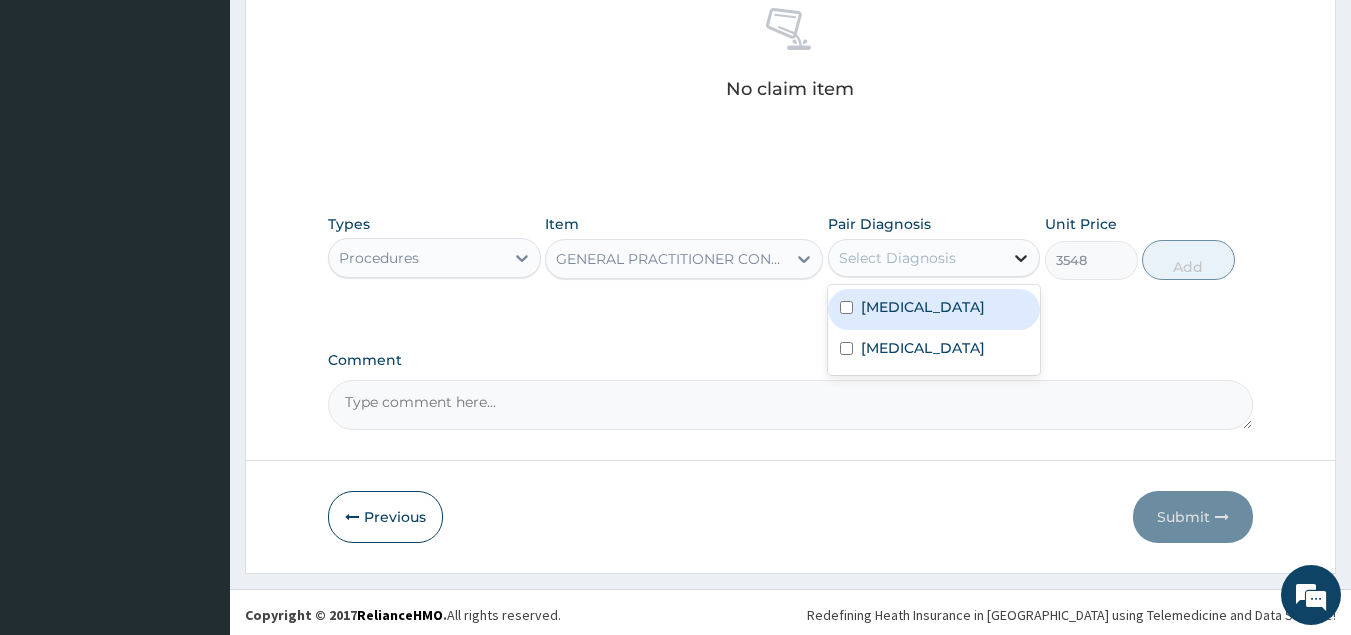 drag, startPoint x: 932, startPoint y: 303, endPoint x: 1018, endPoint y: 273, distance: 91.08238 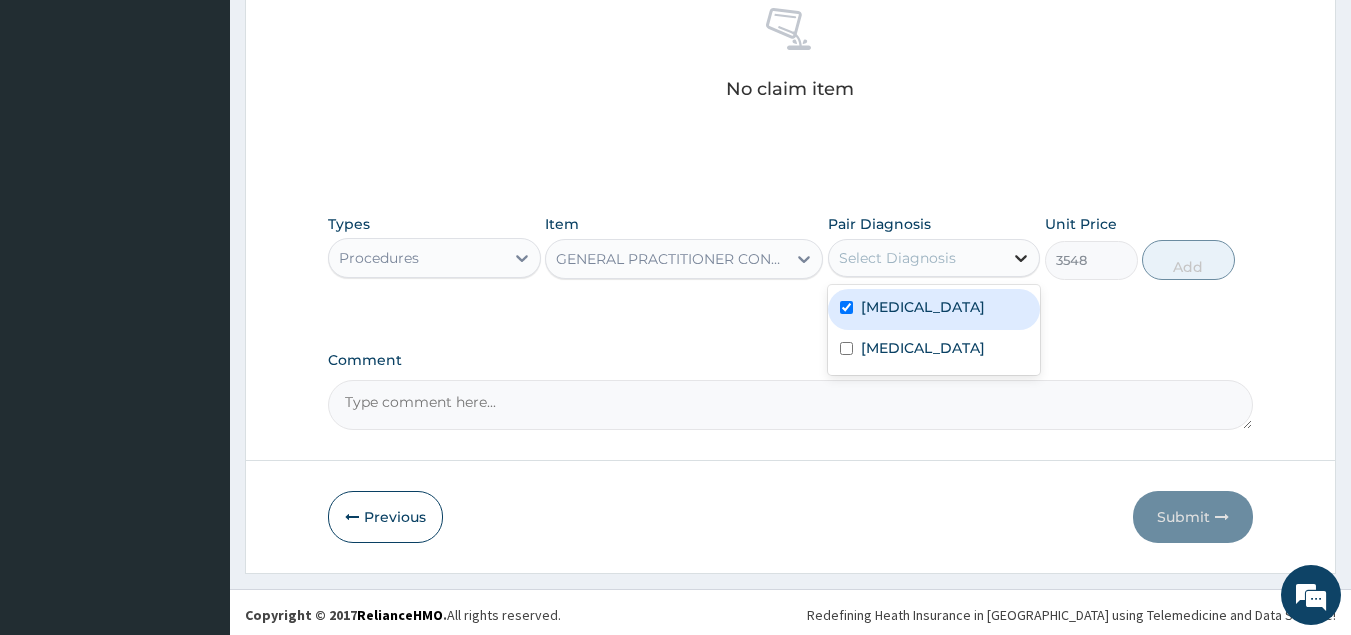 checkbox on "true" 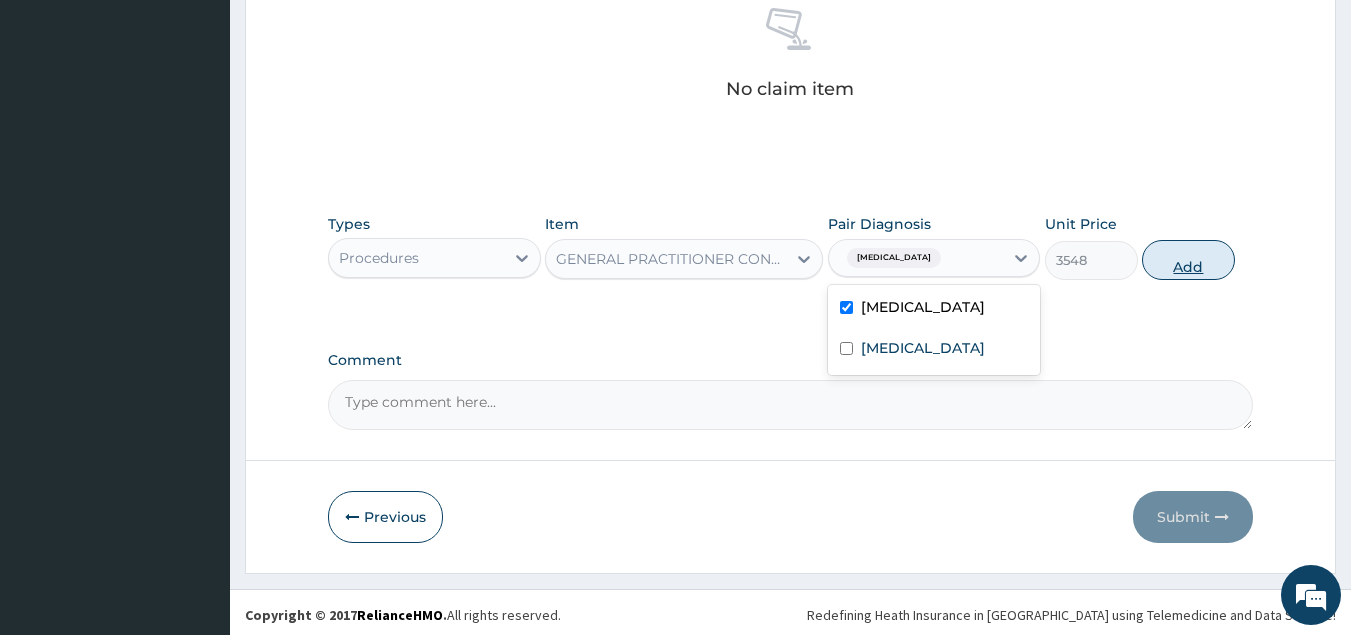 click on "Add" at bounding box center (1188, 260) 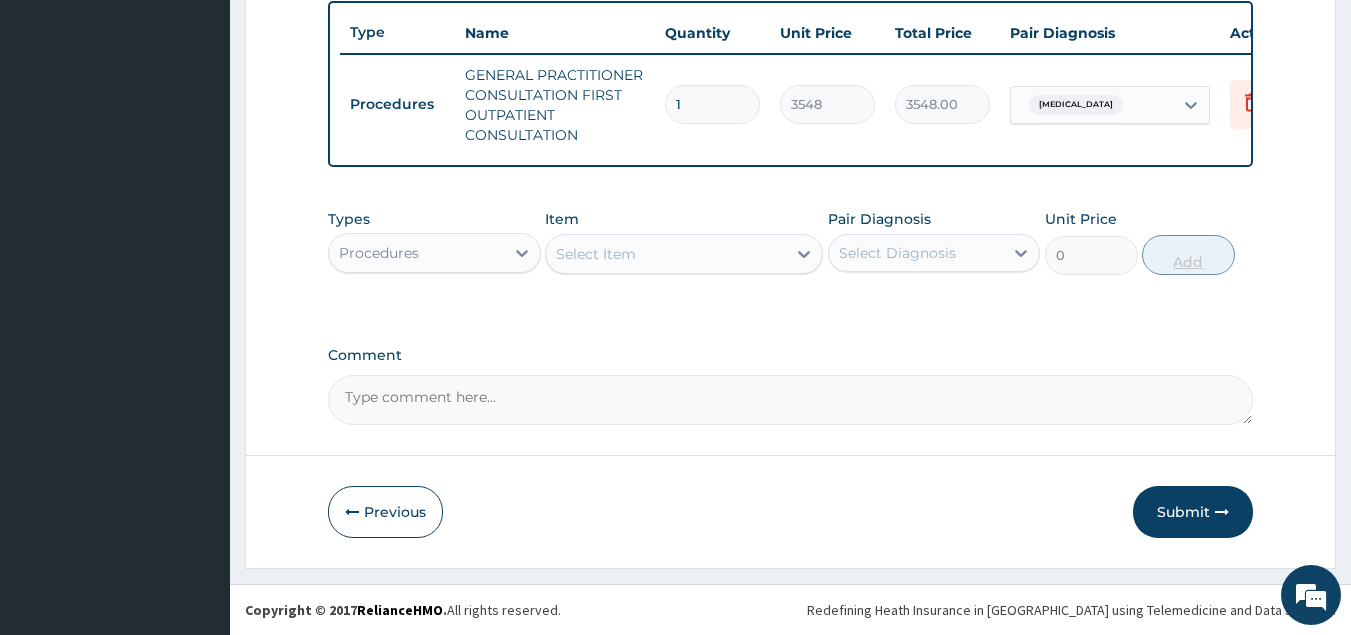 scroll, scrollTop: 758, scrollLeft: 0, axis: vertical 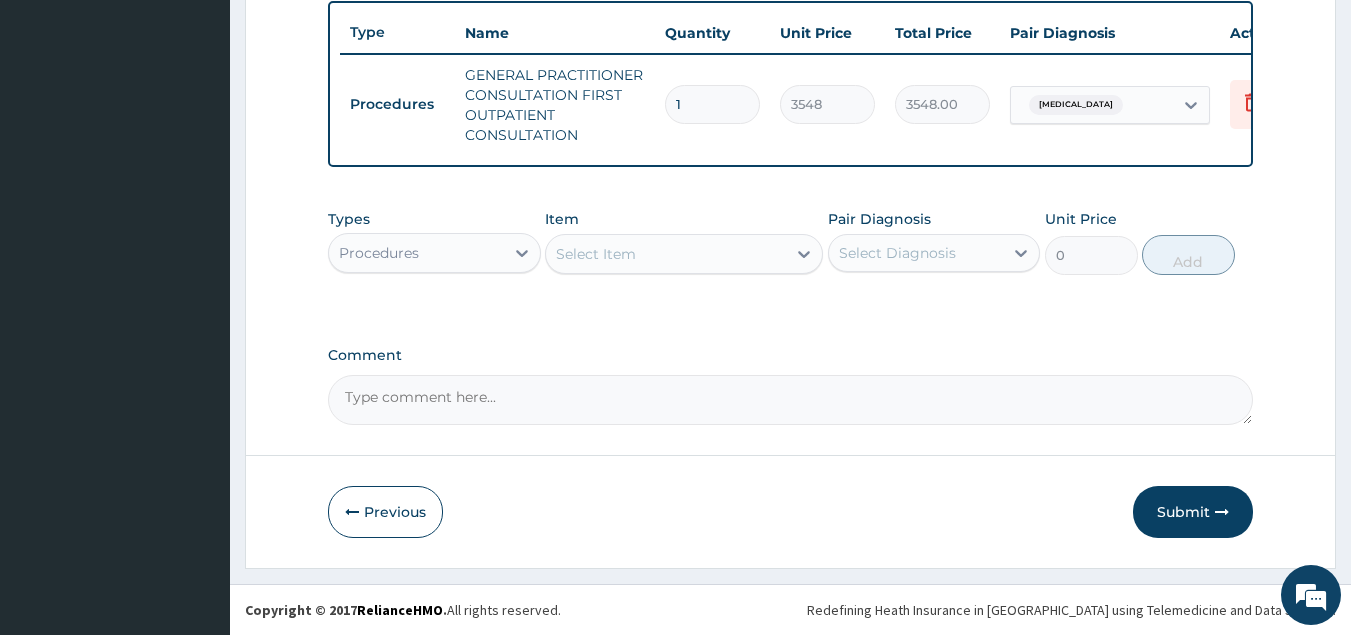 click on "Select Item" at bounding box center (596, 254) 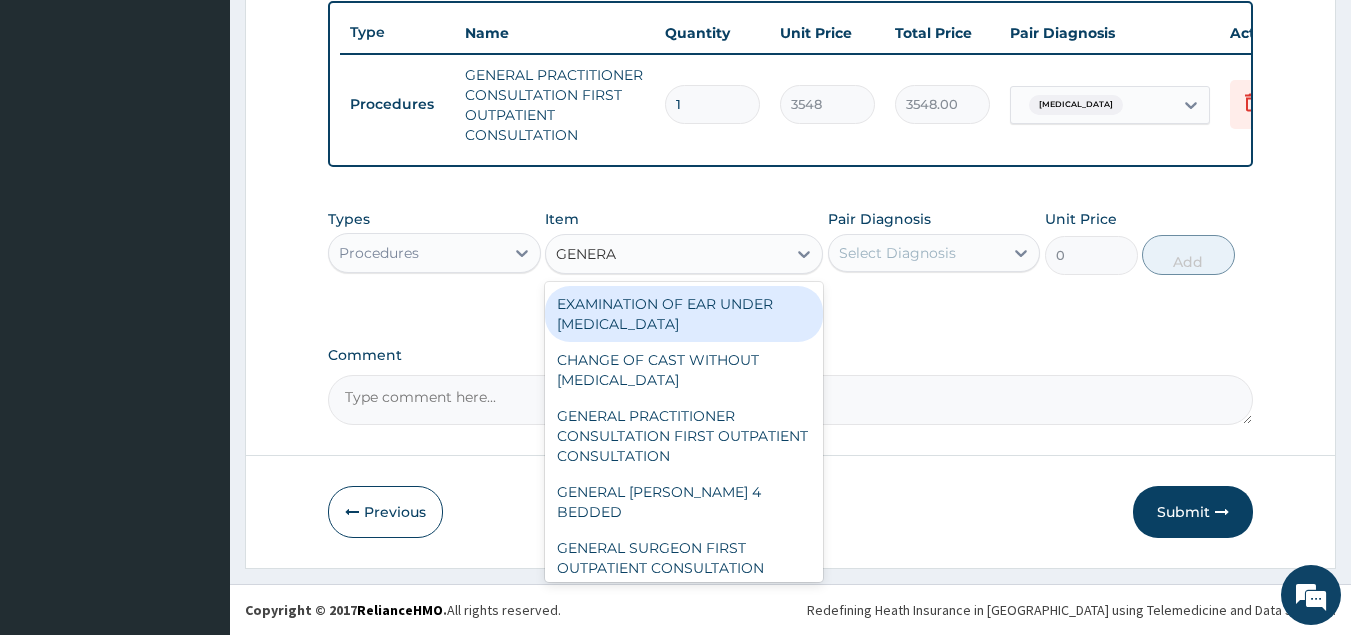 type on "GENERAL" 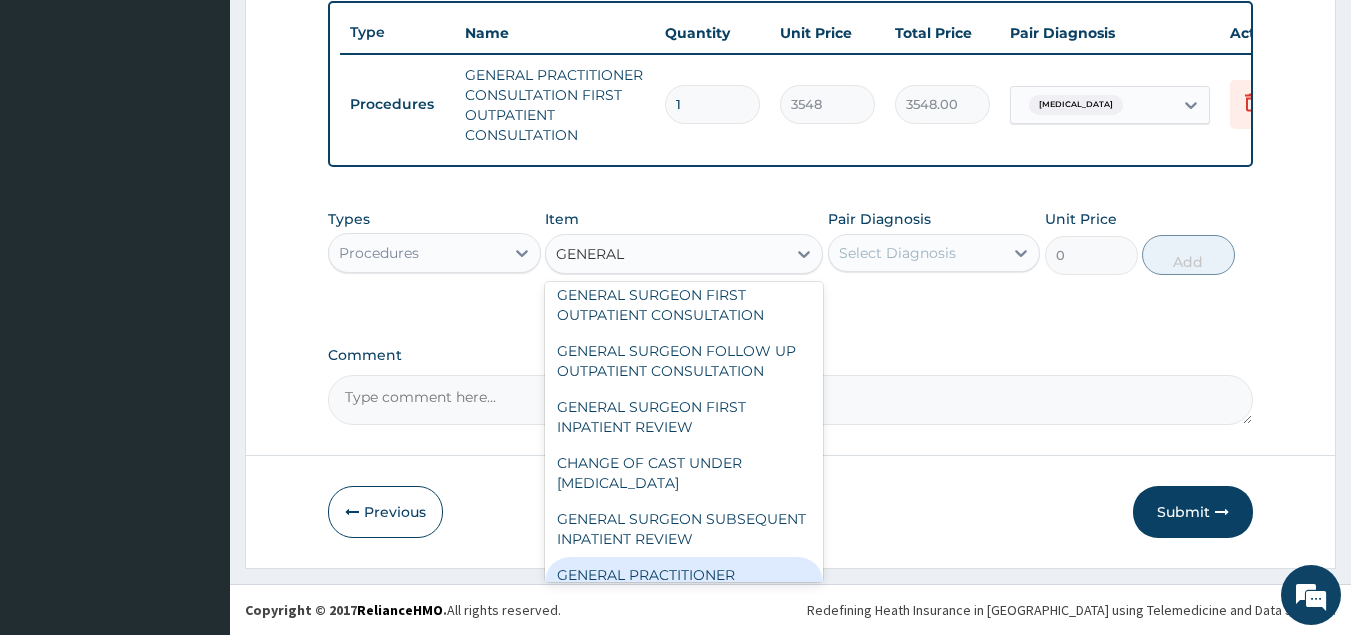 scroll, scrollTop: 288, scrollLeft: 0, axis: vertical 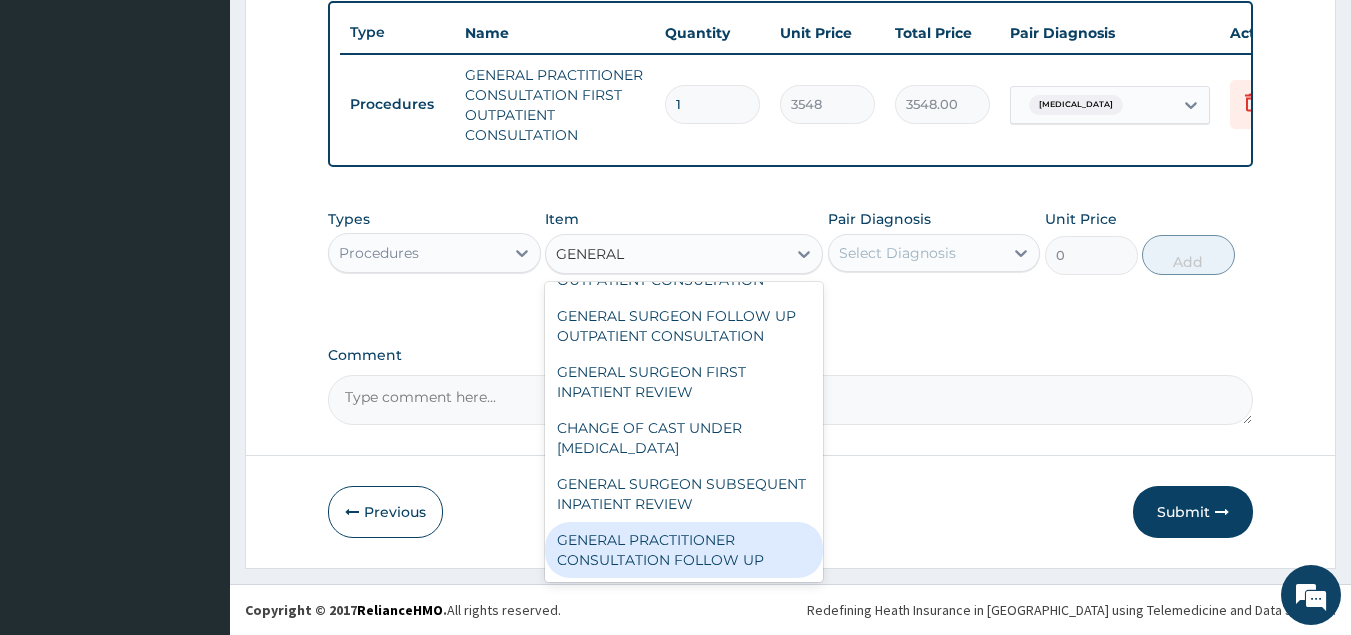 click on "GENERAL PRACTITIONER CONSULTATION FOLLOW UP" at bounding box center [684, 550] 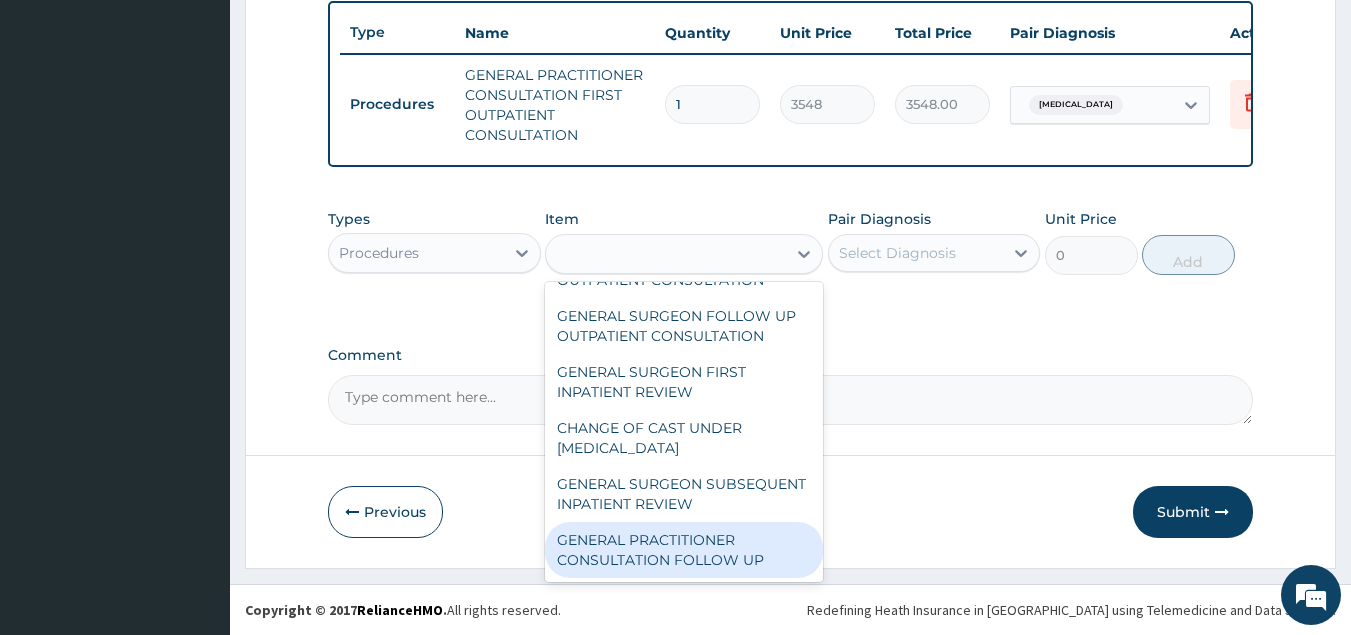 type on "2365" 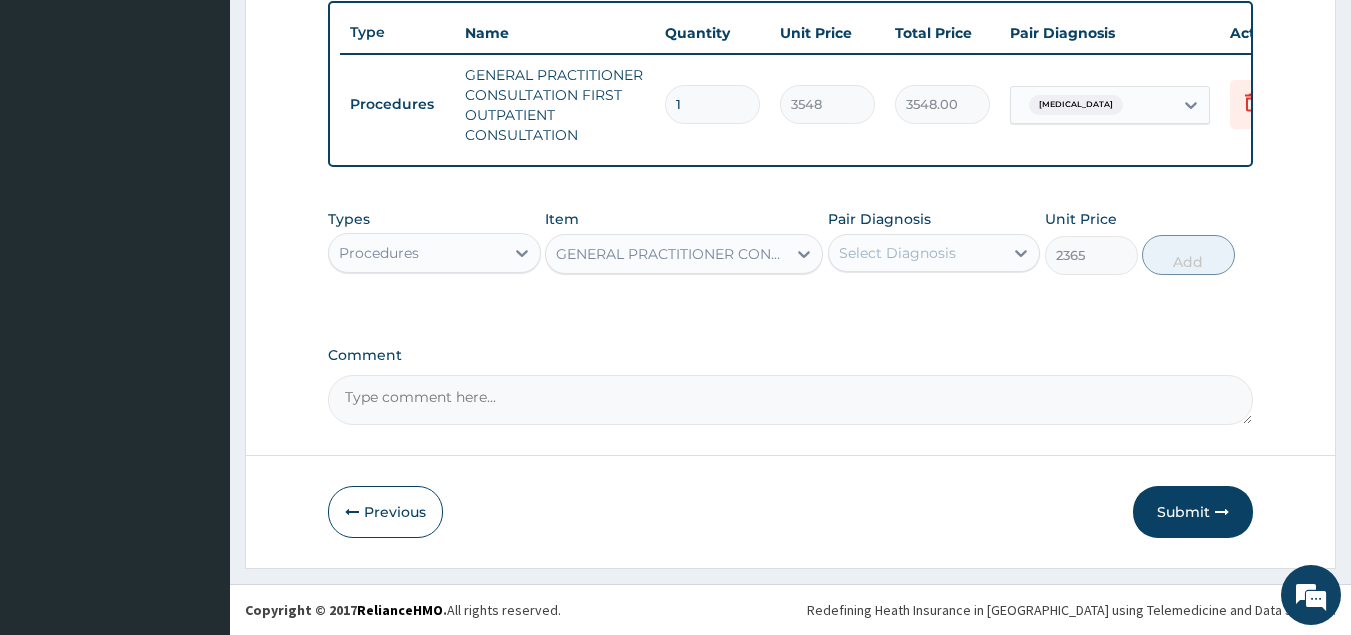 click on "Select Diagnosis" at bounding box center [897, 253] 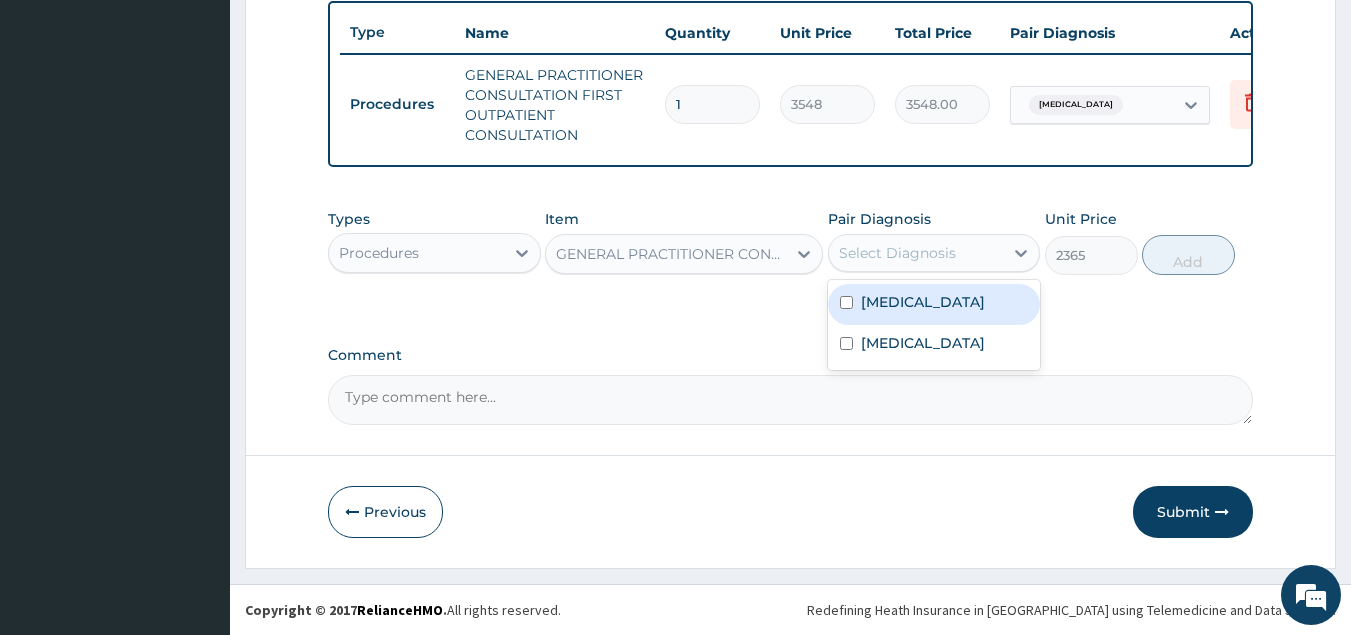 drag, startPoint x: 898, startPoint y: 309, endPoint x: 993, endPoint y: 305, distance: 95.084175 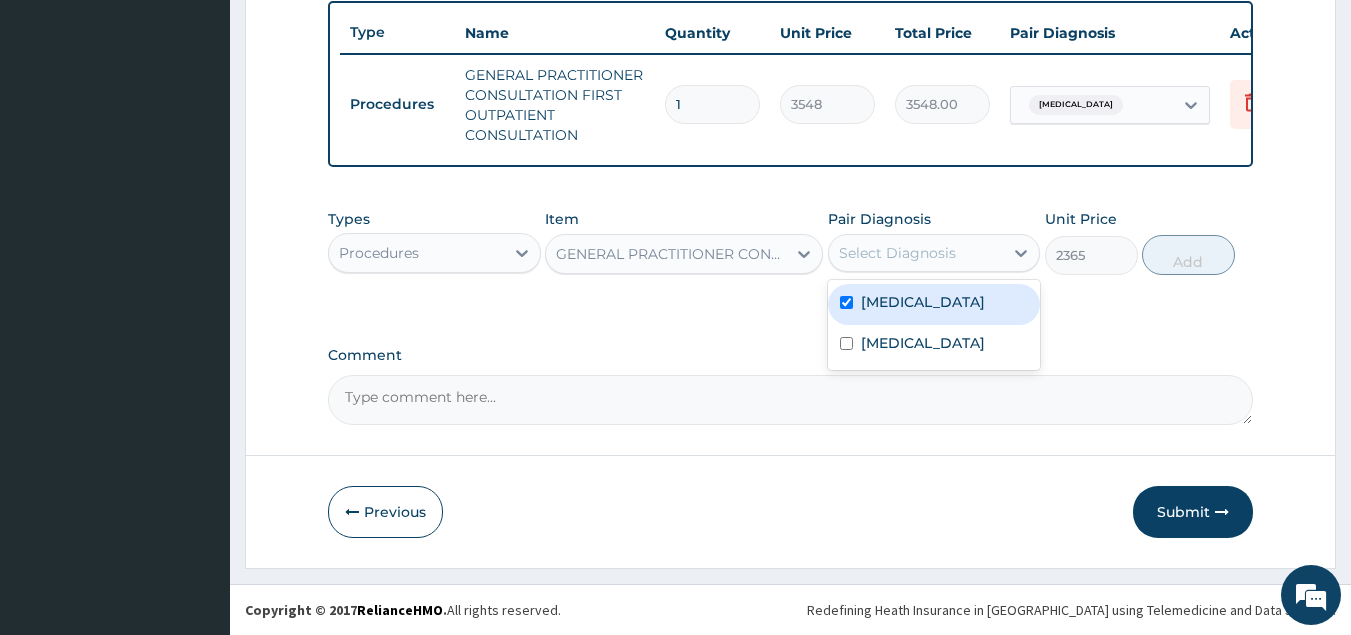 checkbox on "true" 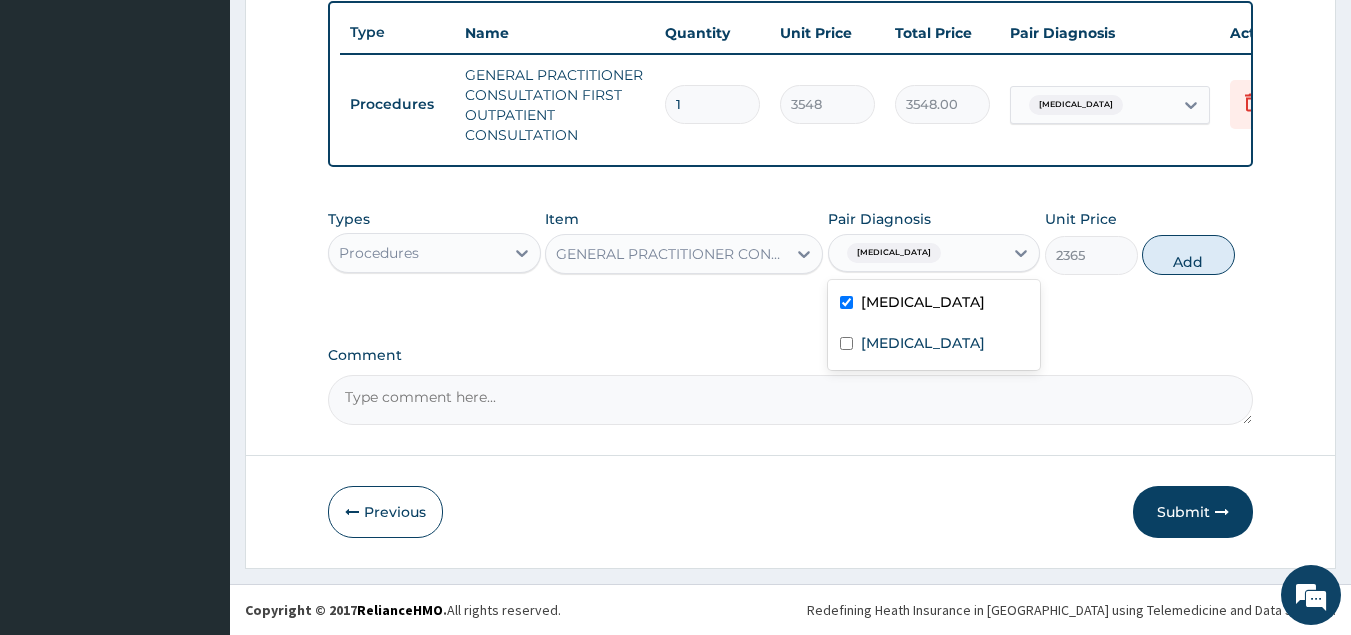 drag, startPoint x: 1213, startPoint y: 251, endPoint x: 1200, endPoint y: 240, distance: 17.029387 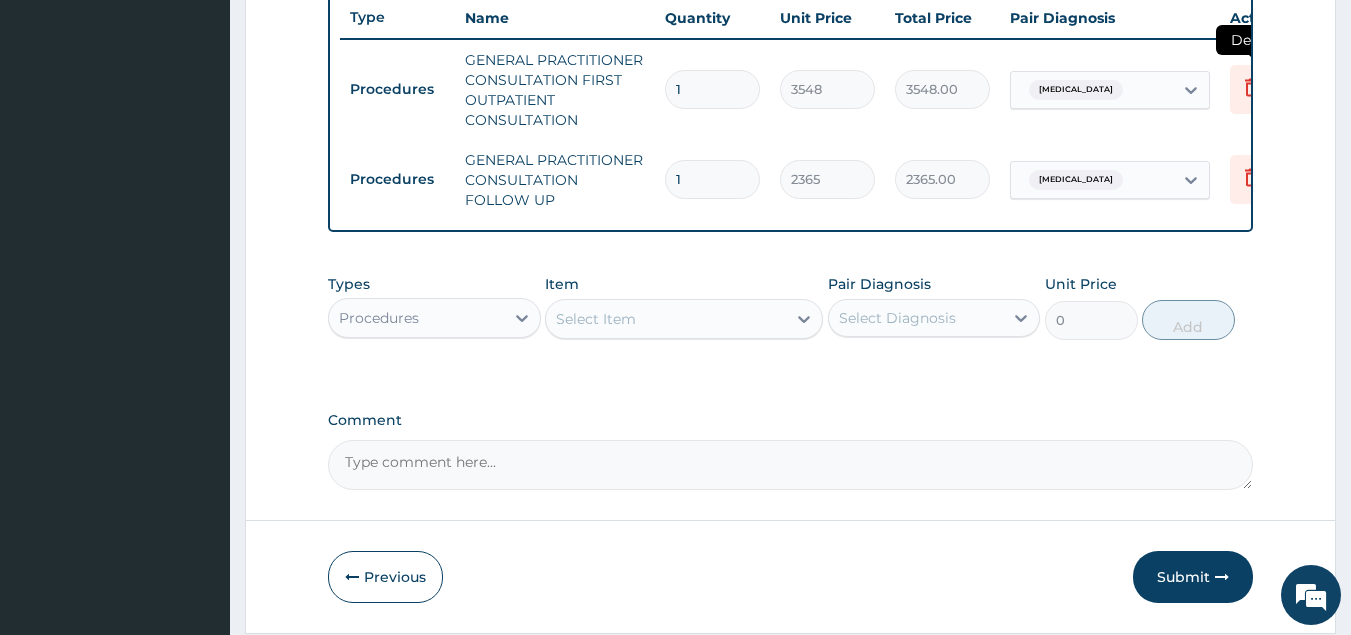 click 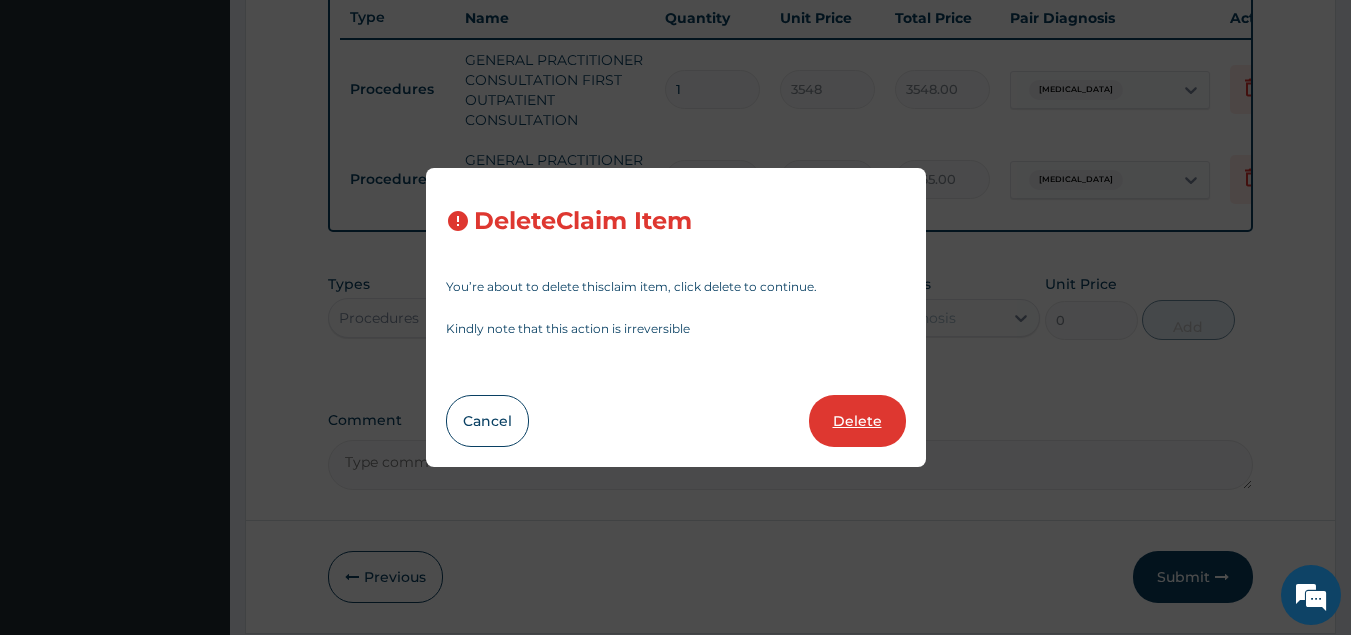 click on "Delete" at bounding box center [857, 421] 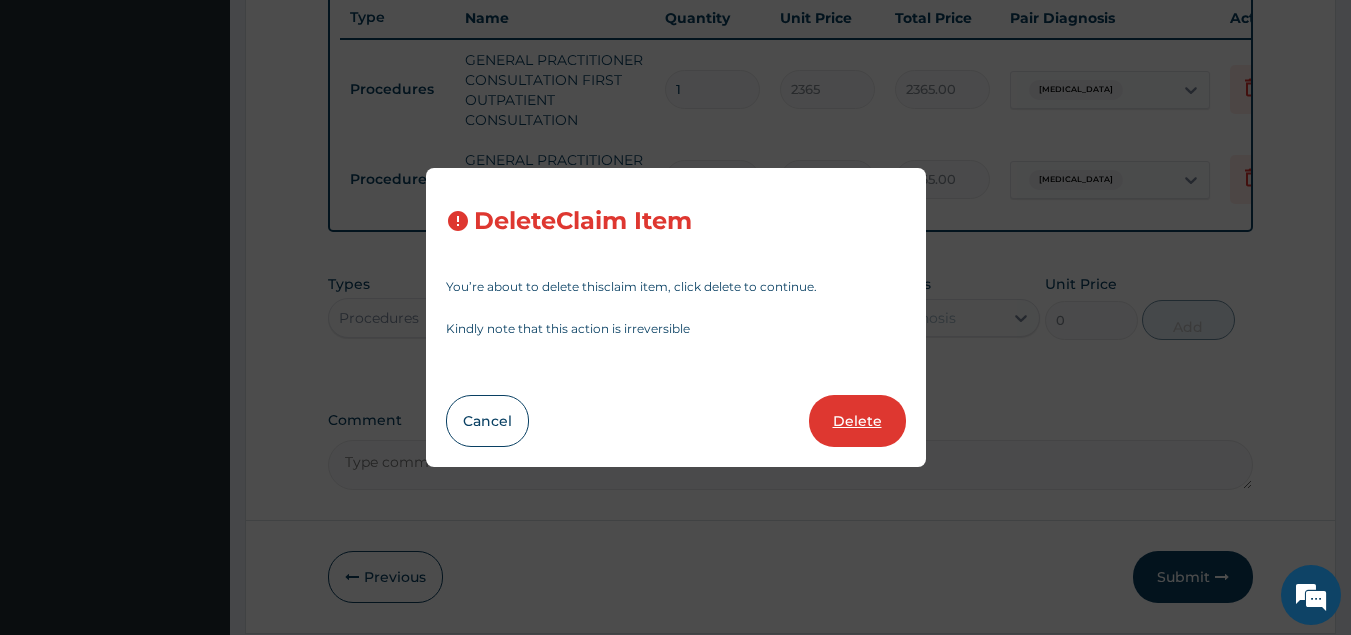 click on "Comment" at bounding box center [791, 465] 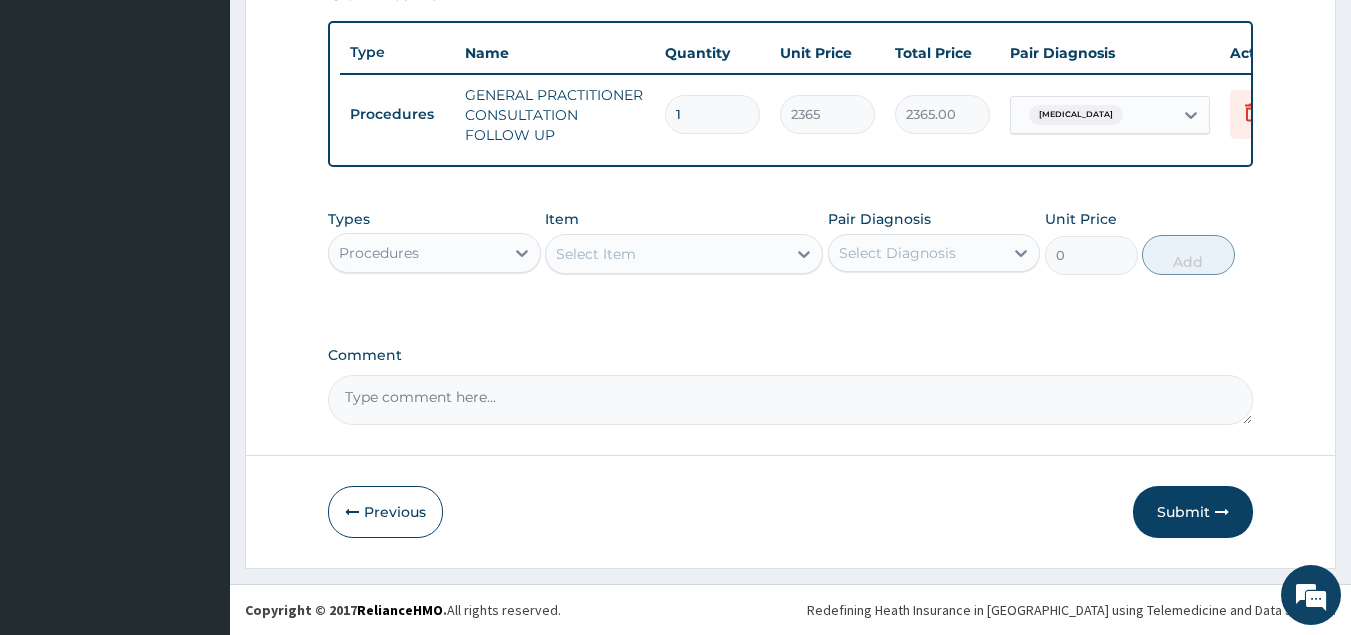 scroll, scrollTop: 738, scrollLeft: 0, axis: vertical 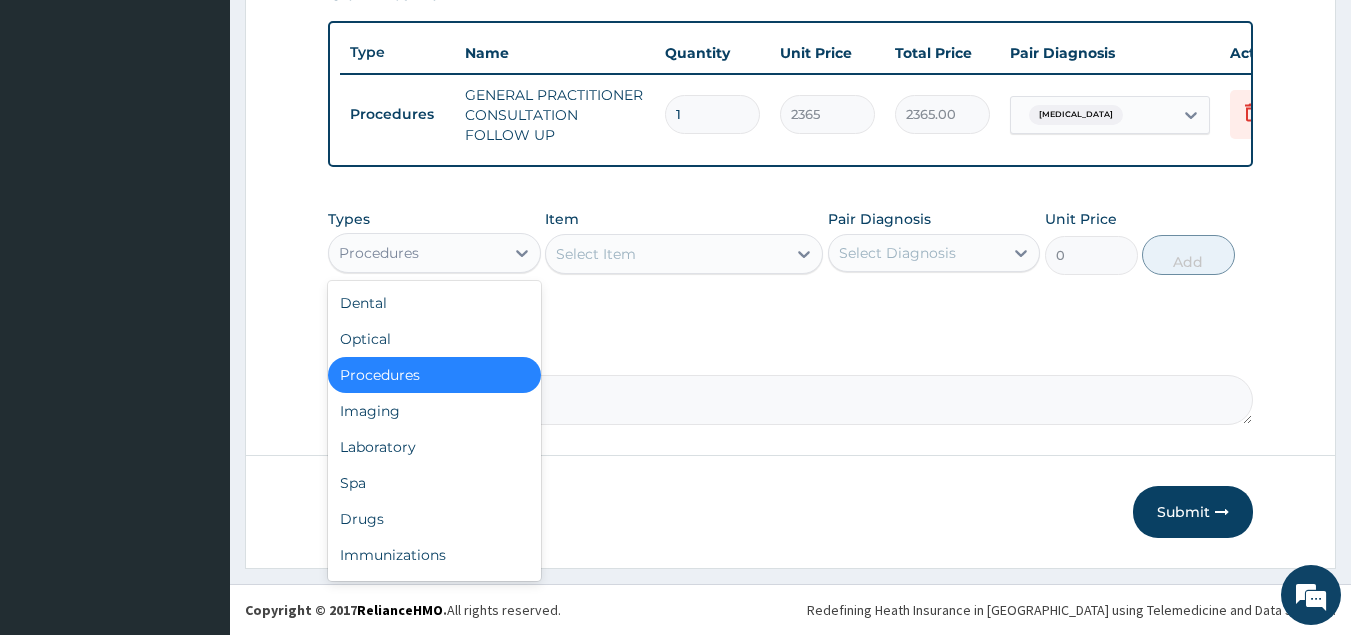 click on "Procedures" at bounding box center [416, 253] 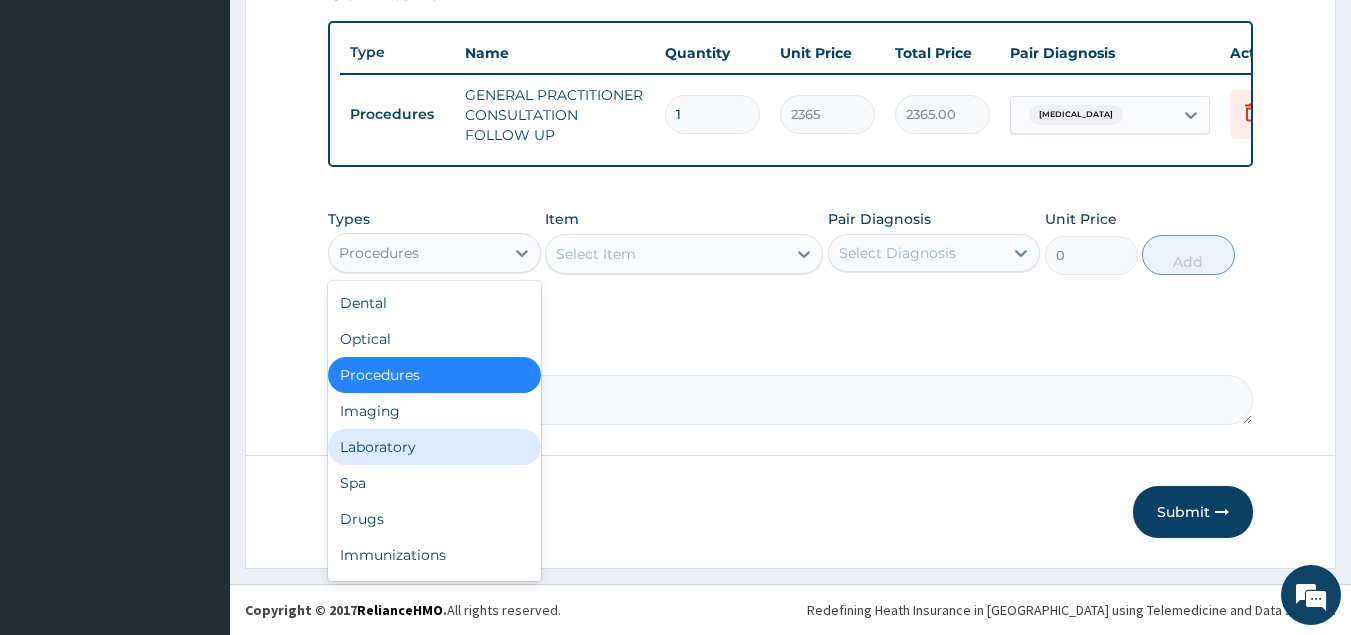 click on "Laboratory" at bounding box center [434, 447] 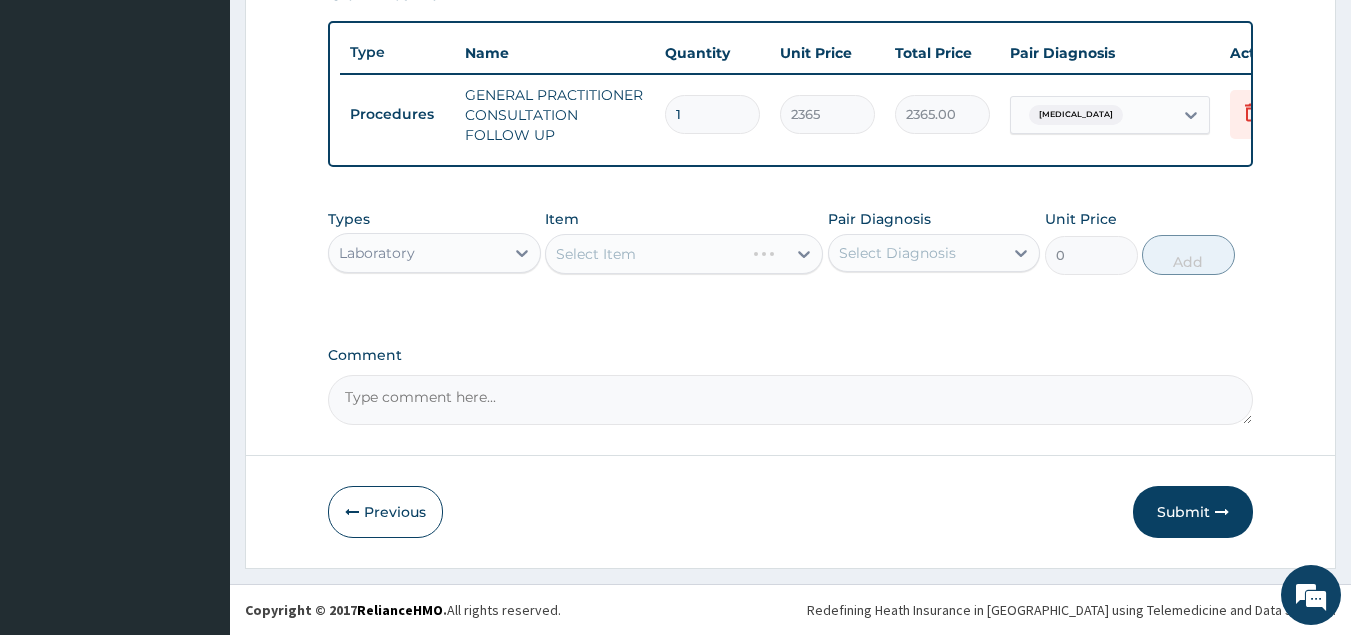 click on "Select Item" at bounding box center [684, 254] 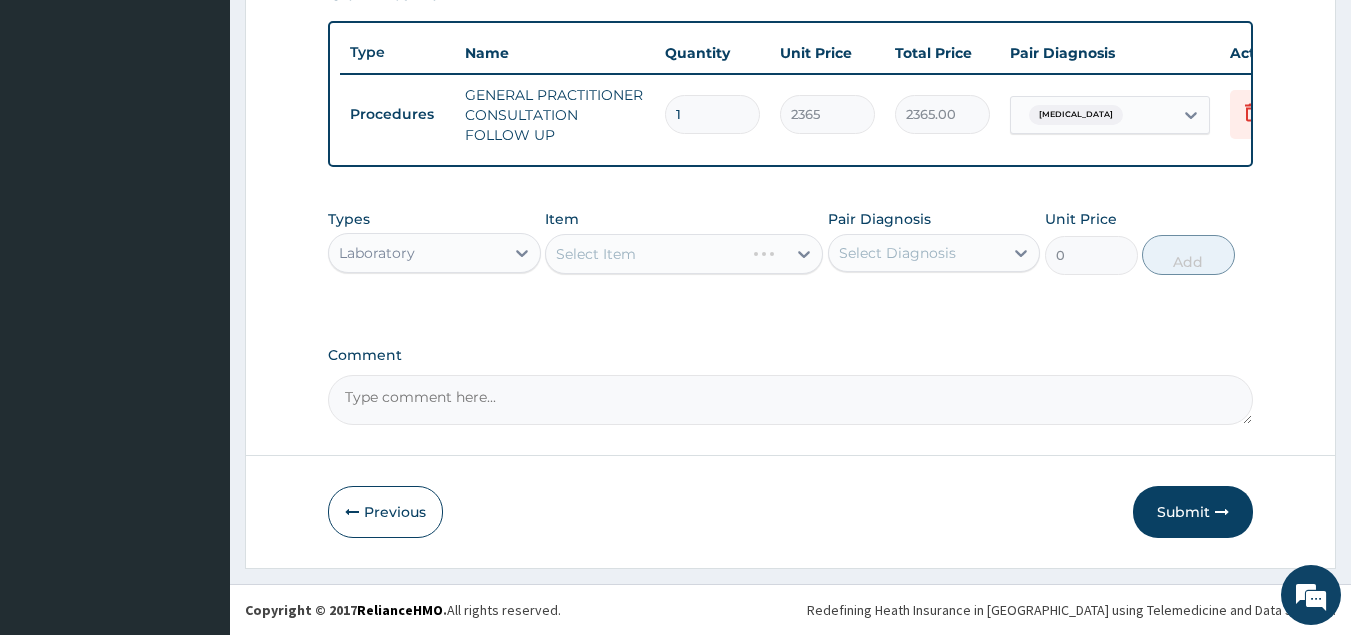 click on "Select Item" at bounding box center (684, 254) 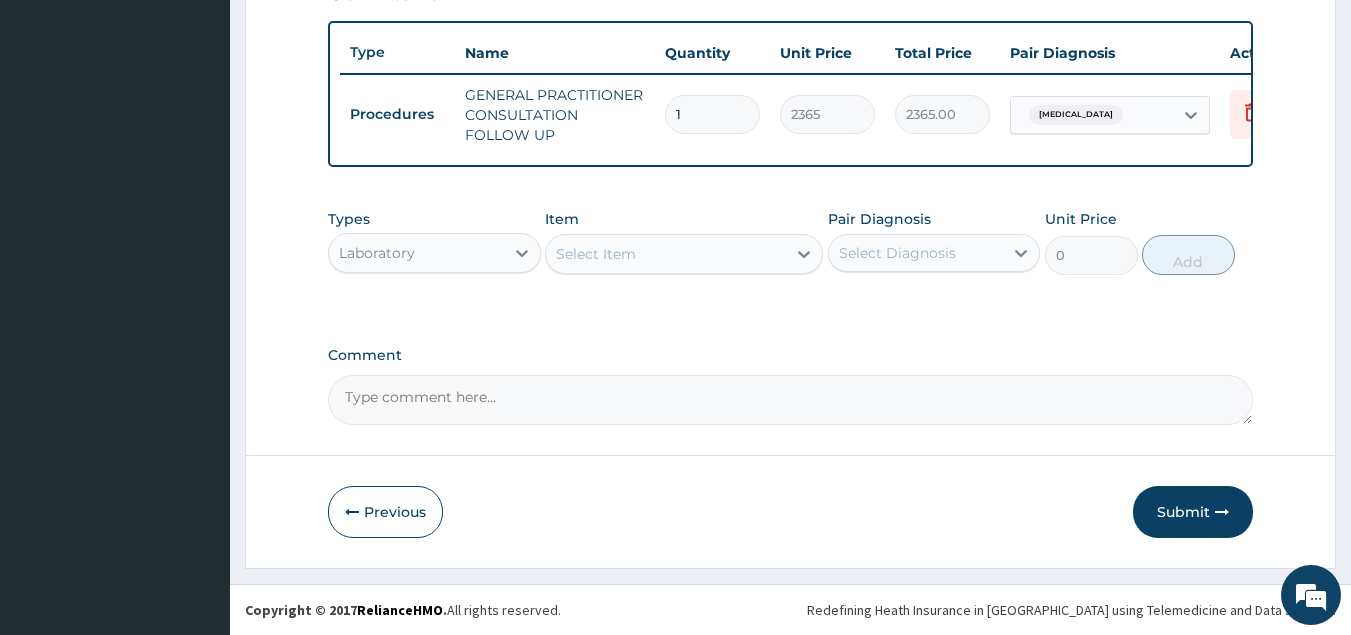 click 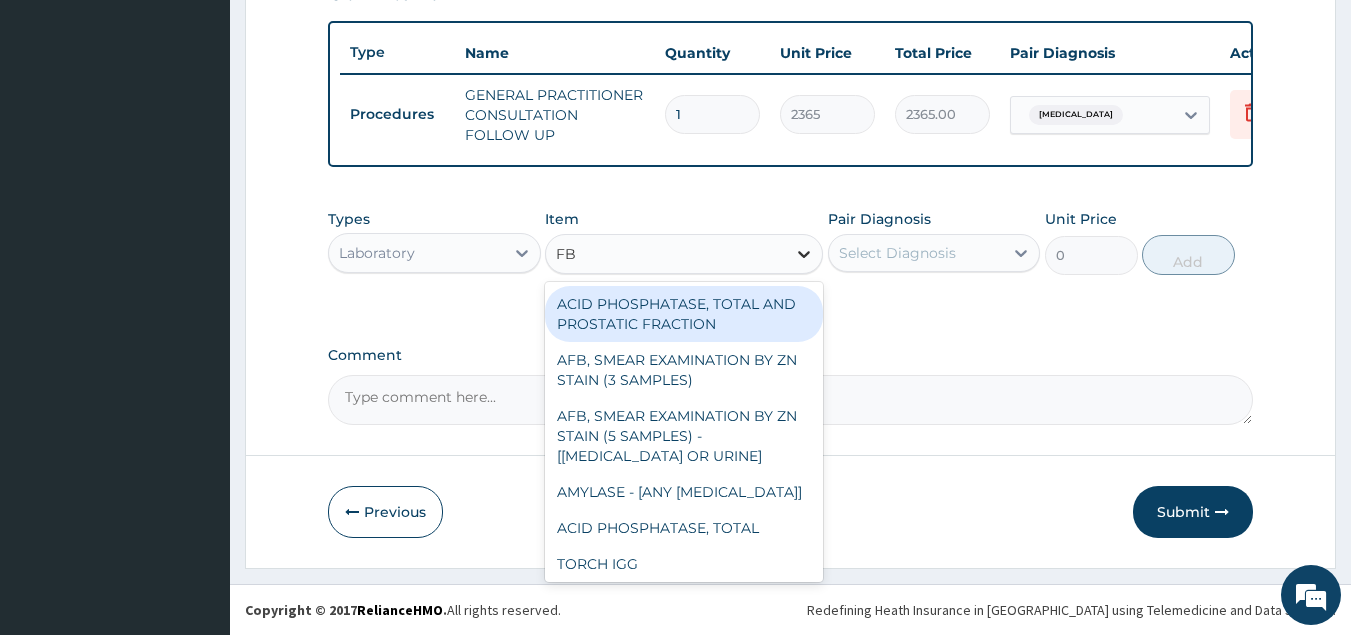 type on "FBC" 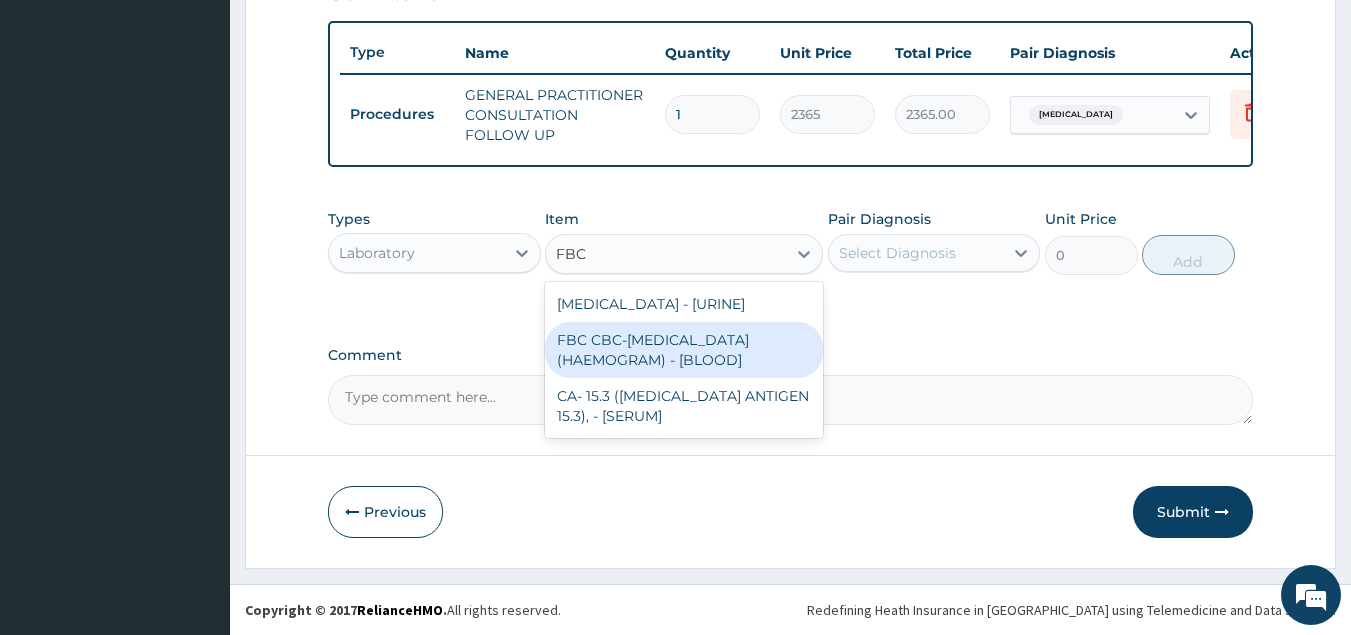click on "FBC CBC-COMPLETE BLOOD COUNT (HAEMOGRAM) - [BLOOD]" at bounding box center (684, 350) 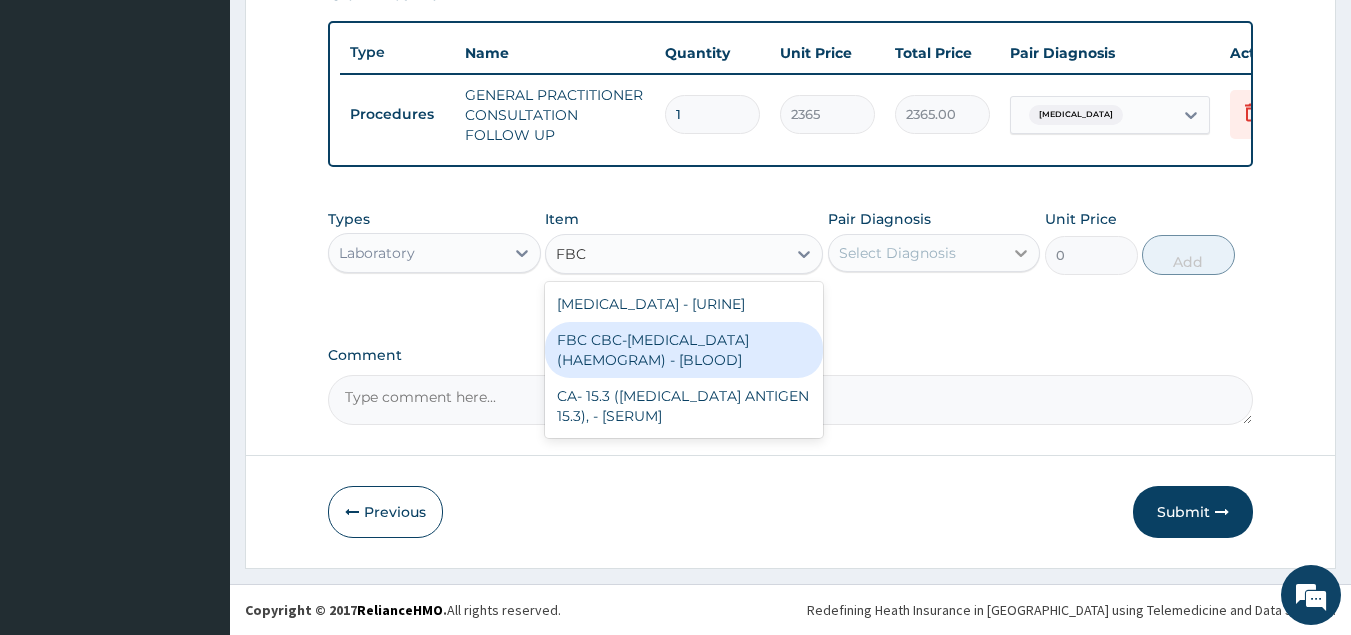 type 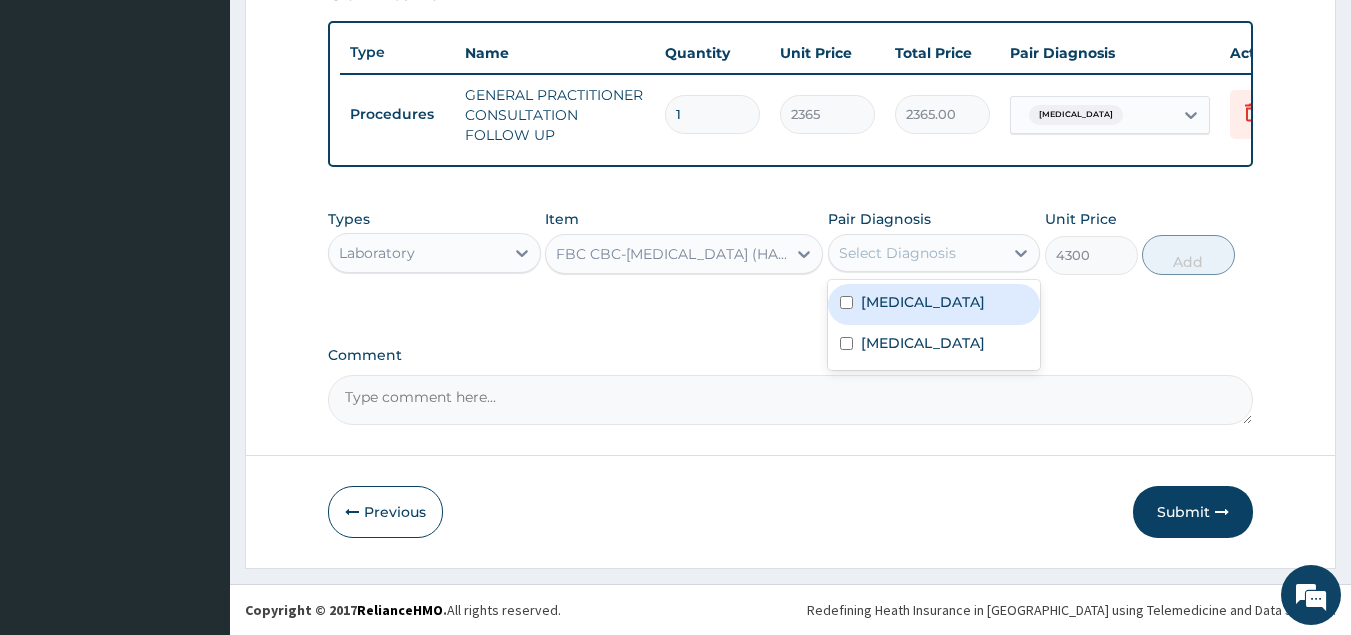 drag, startPoint x: 992, startPoint y: 247, endPoint x: 934, endPoint y: 287, distance: 70.45566 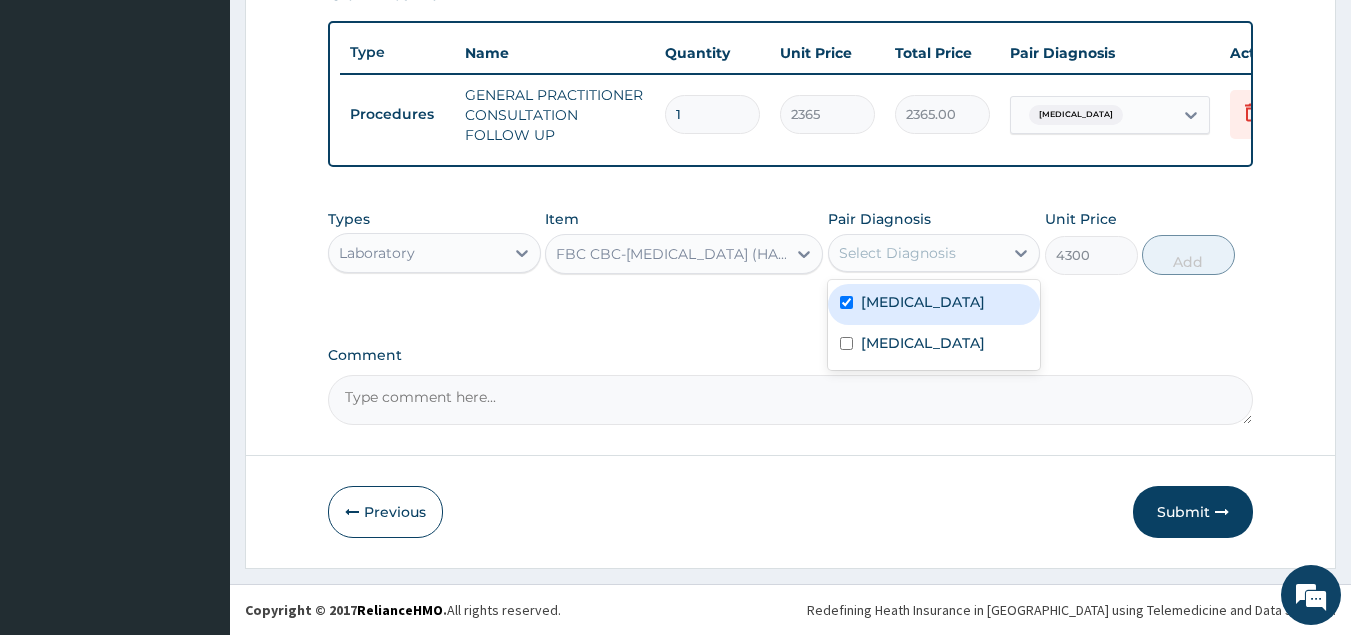 checkbox on "true" 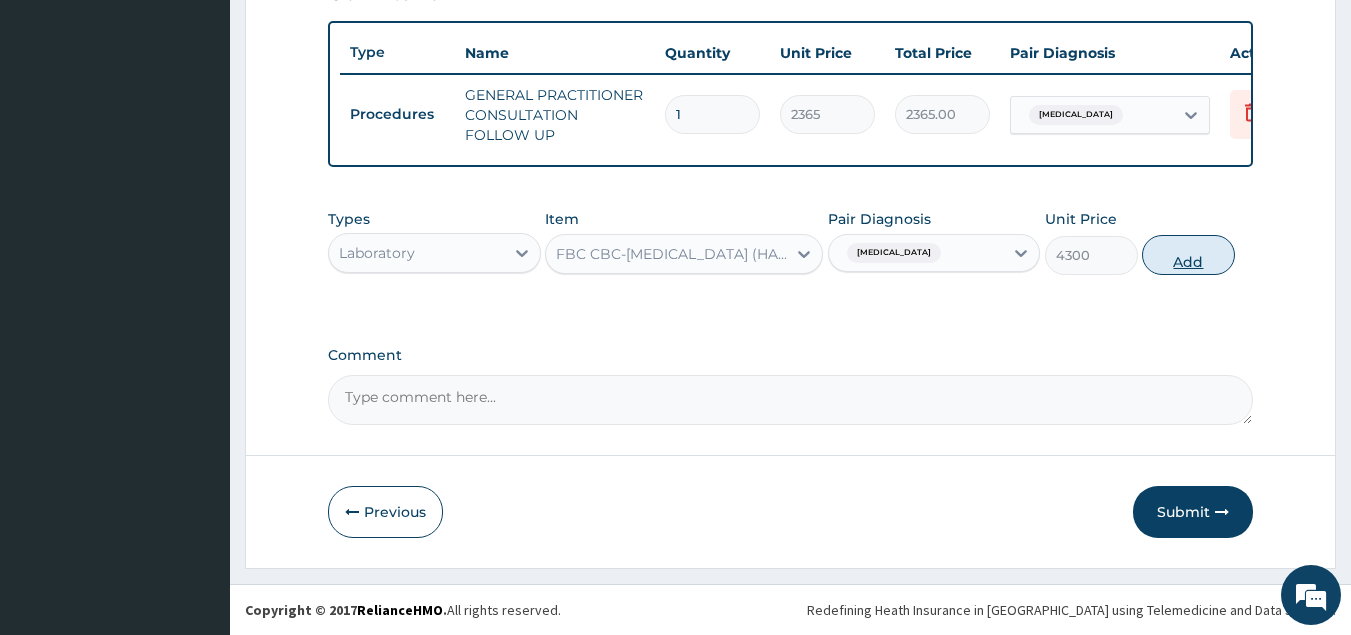 click on "Add" at bounding box center (1188, 255) 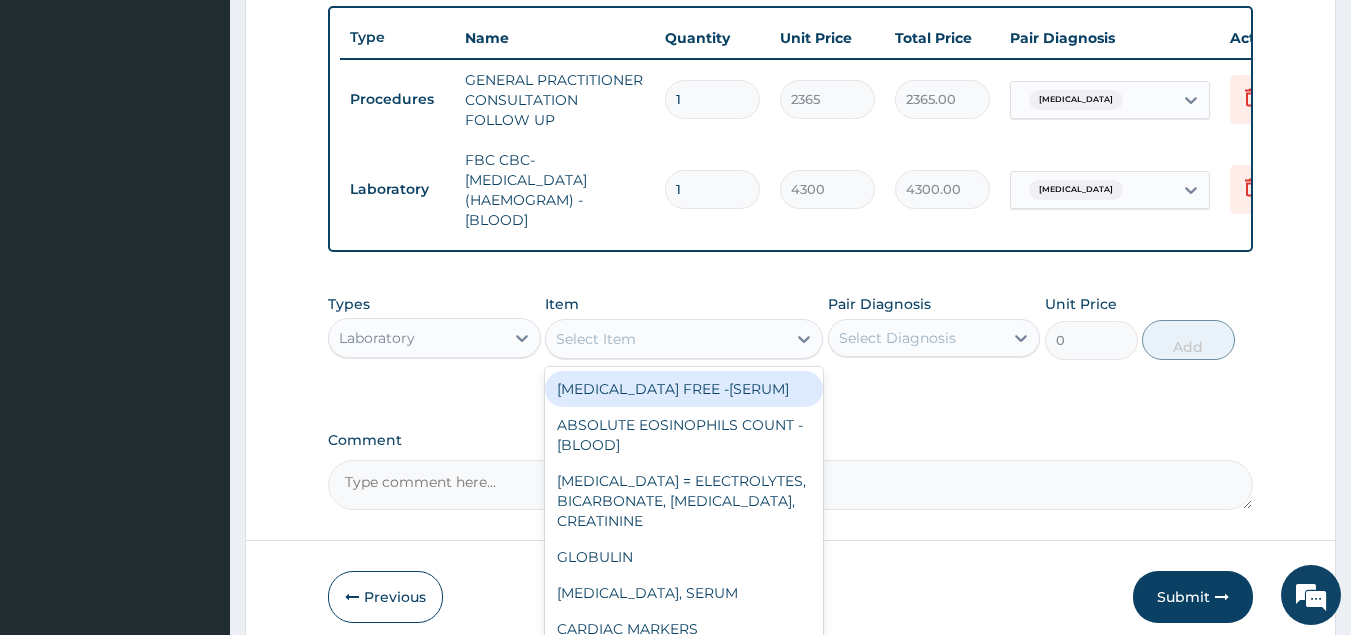 click on "Select Item" at bounding box center (684, 339) 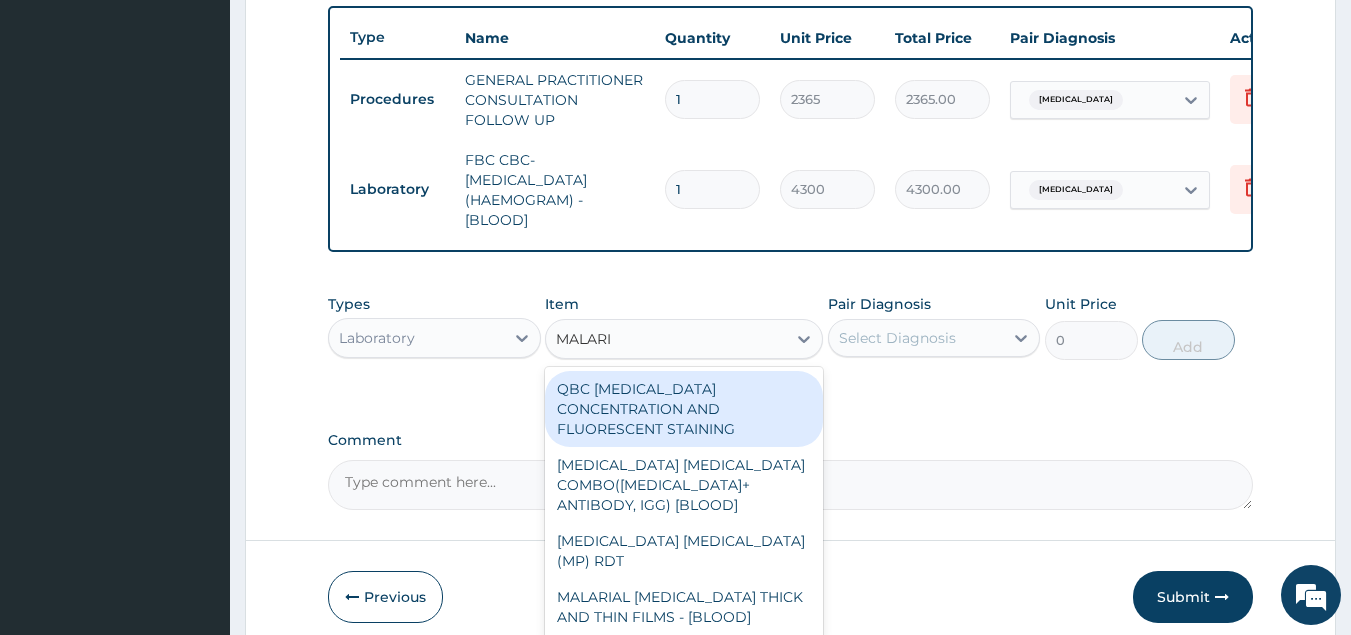 type on "MALARIA" 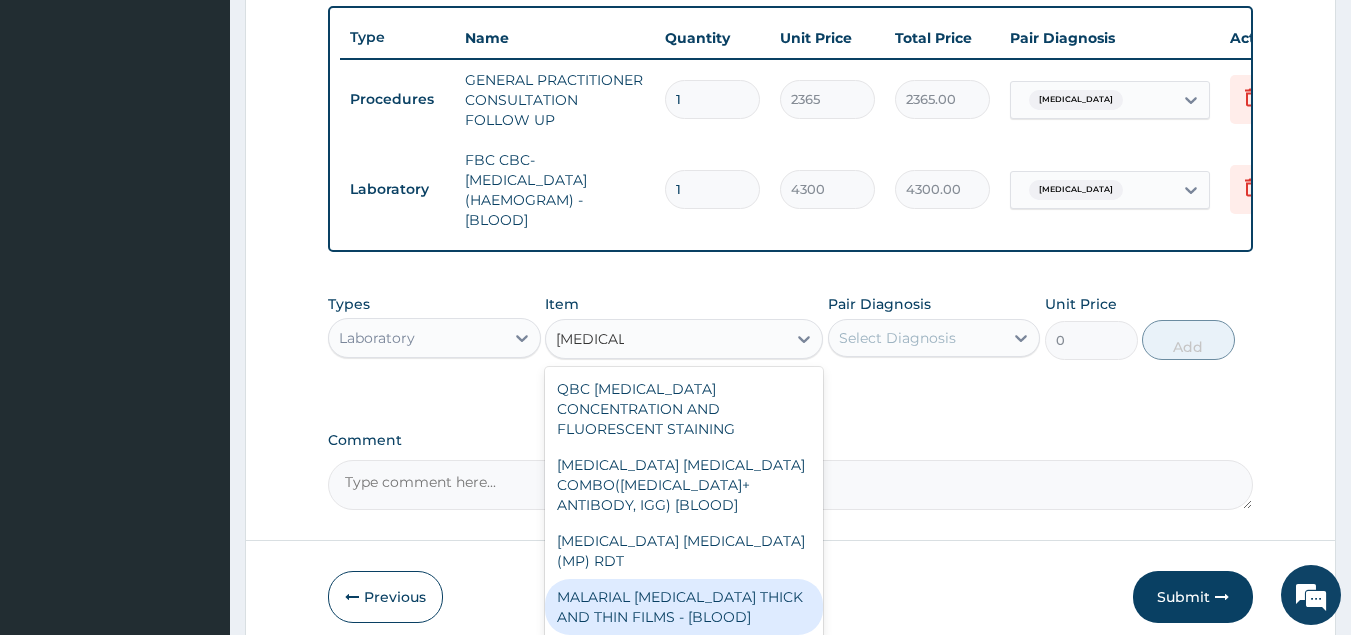 drag, startPoint x: 713, startPoint y: 587, endPoint x: 937, endPoint y: 440, distance: 267.92722 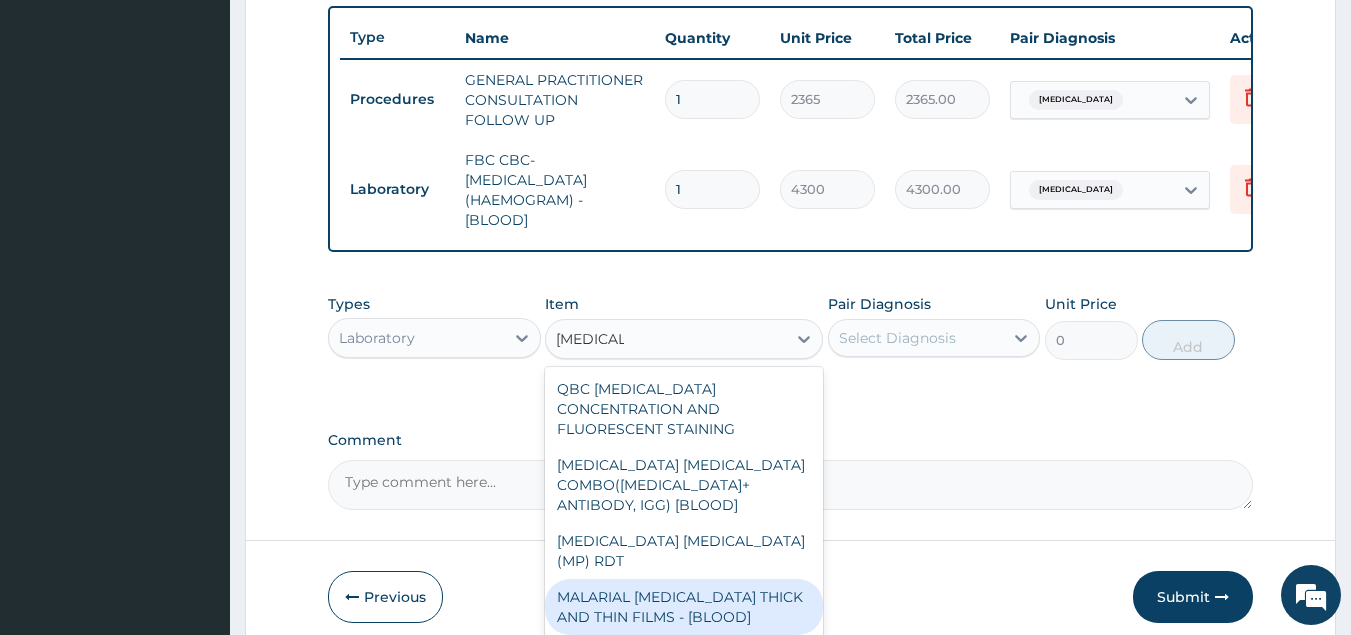 click on "MALARIAL PARASITE THICK AND THIN FILMS - [BLOOD]" at bounding box center [684, 607] 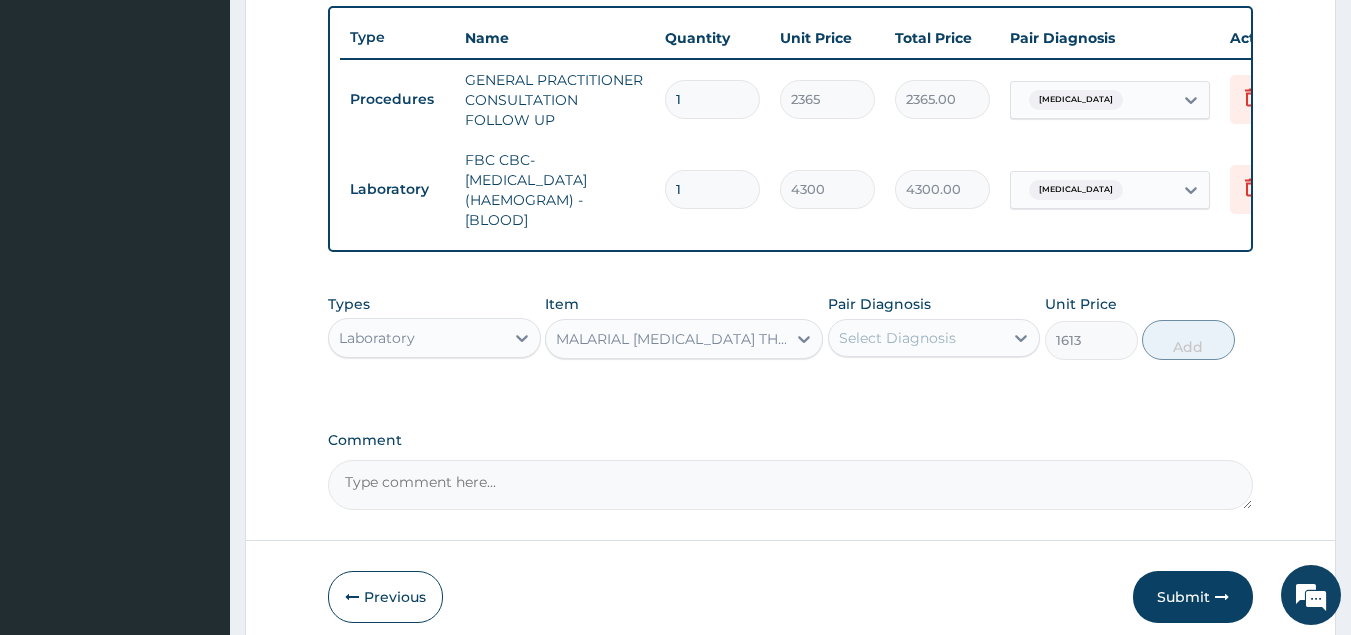 click on "Select Diagnosis" at bounding box center [916, 338] 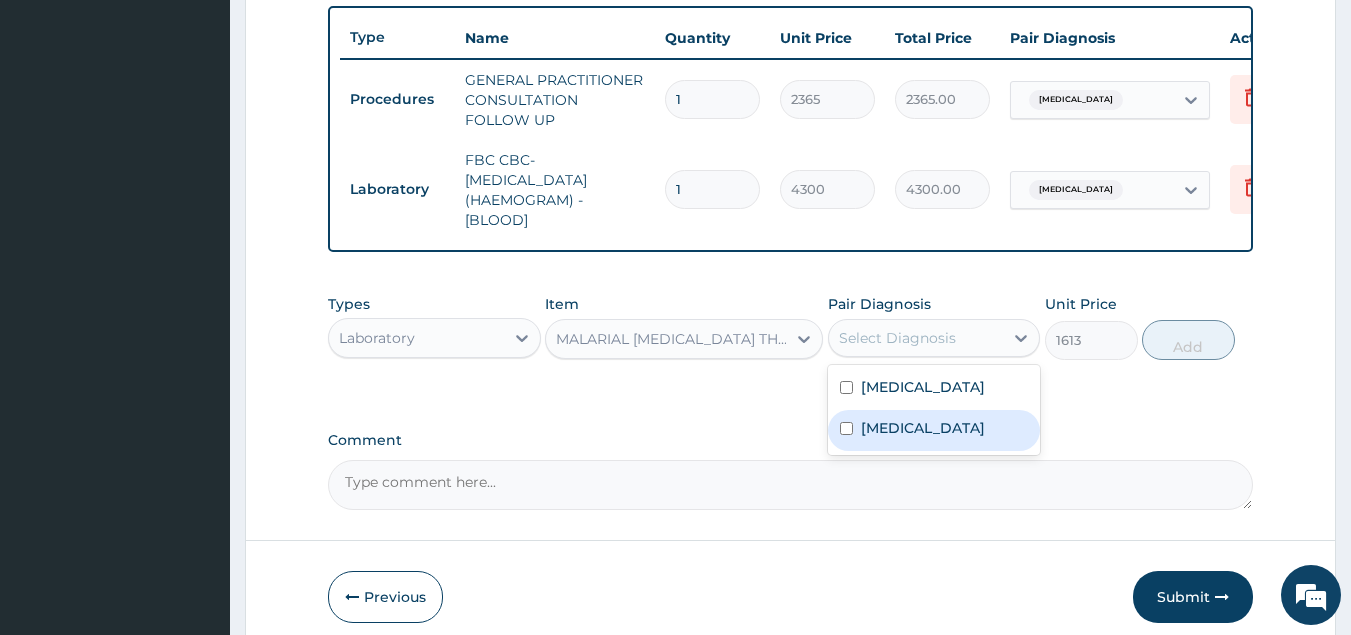 drag, startPoint x: 880, startPoint y: 452, endPoint x: 914, endPoint y: 434, distance: 38.470768 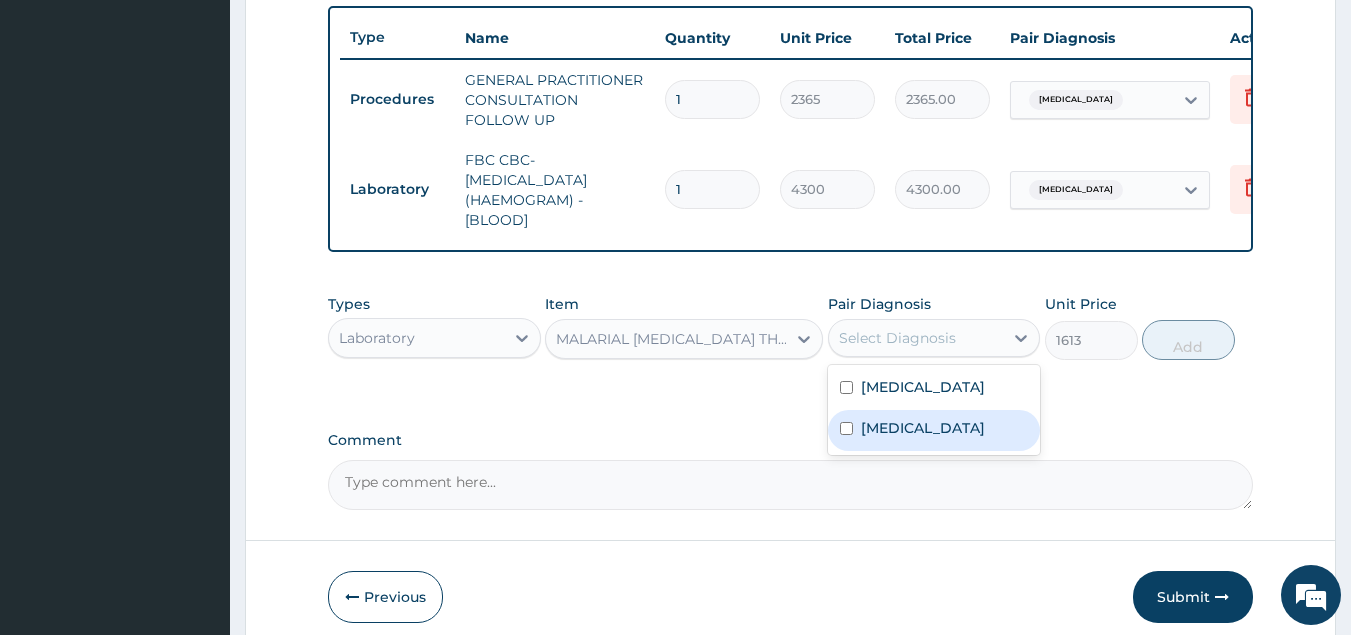 click on "[MEDICAL_DATA]" at bounding box center [934, 430] 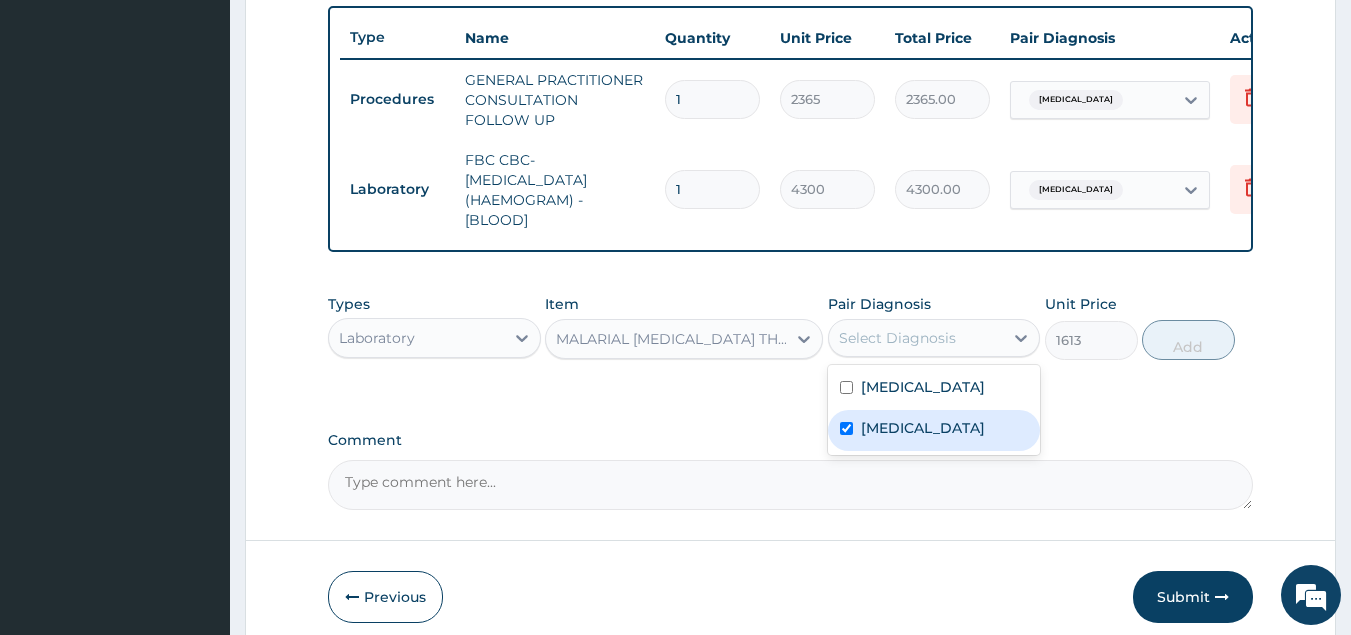 checkbox on "true" 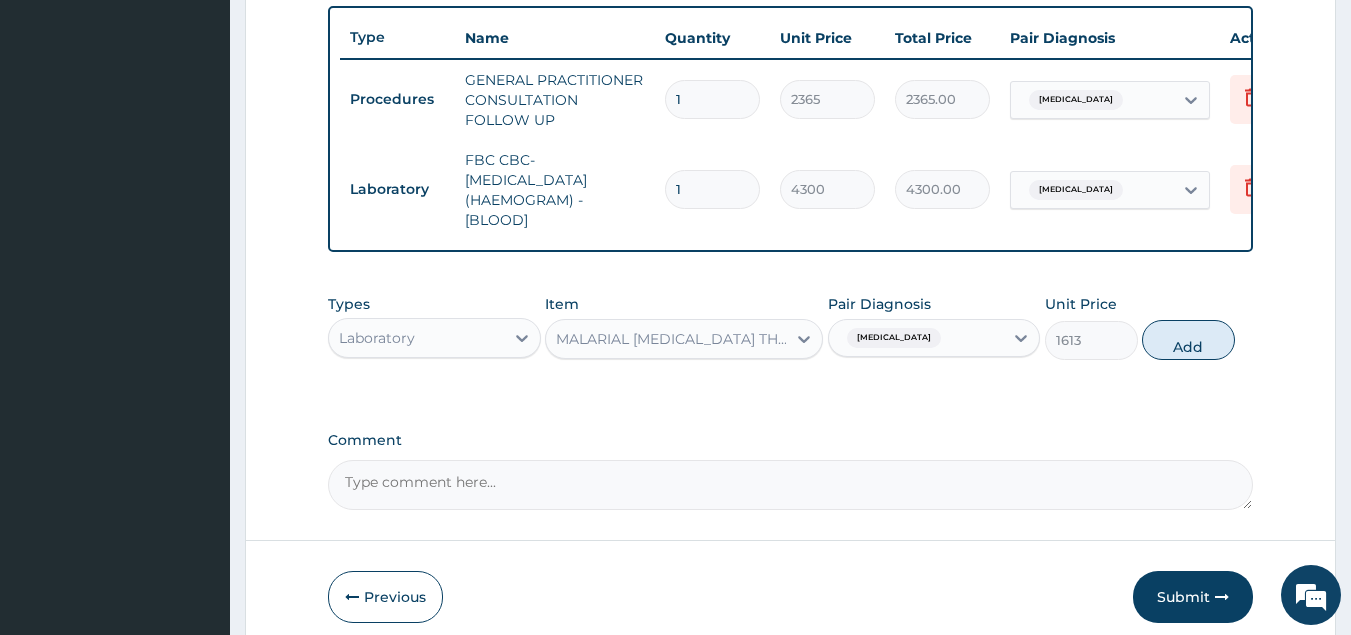 click on "Add" at bounding box center (1188, 340) 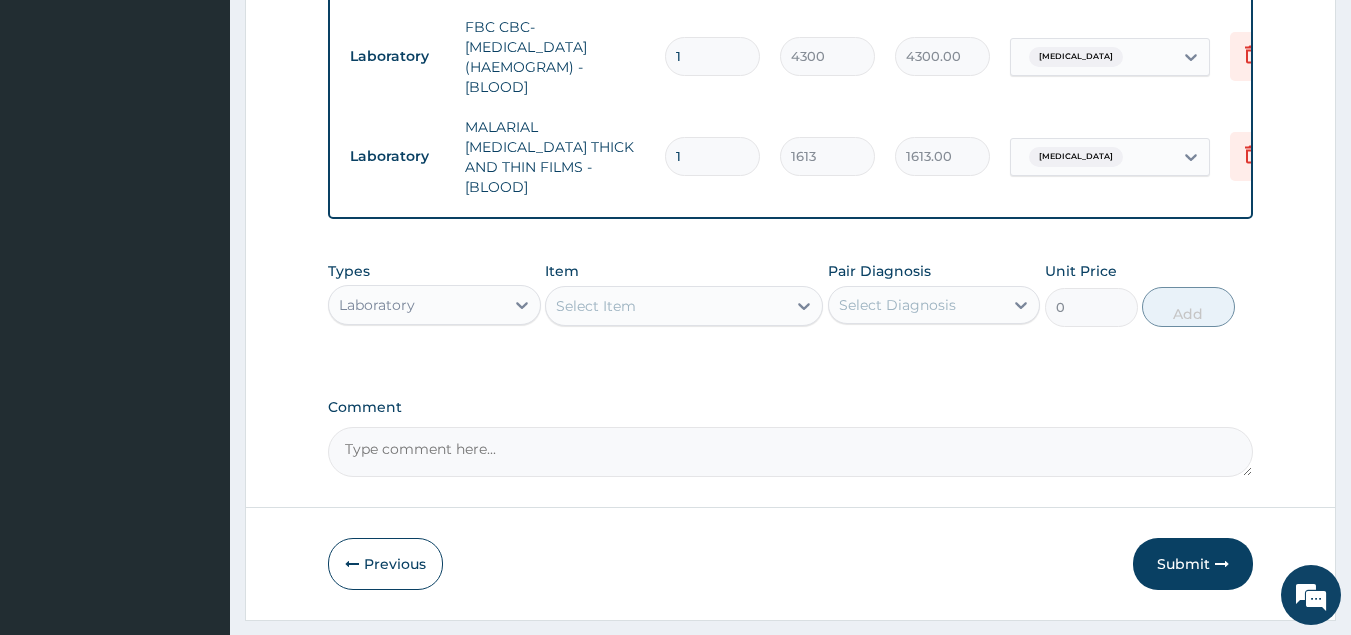 scroll, scrollTop: 918, scrollLeft: 0, axis: vertical 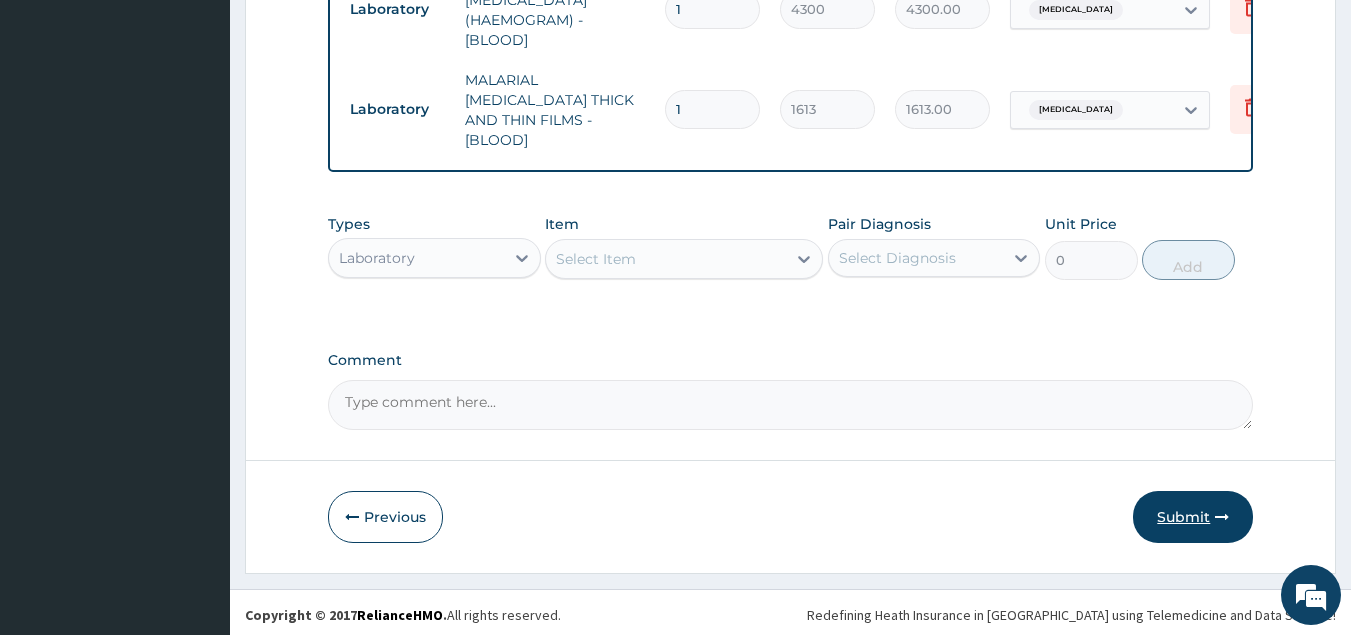 click on "Submit" at bounding box center (1193, 517) 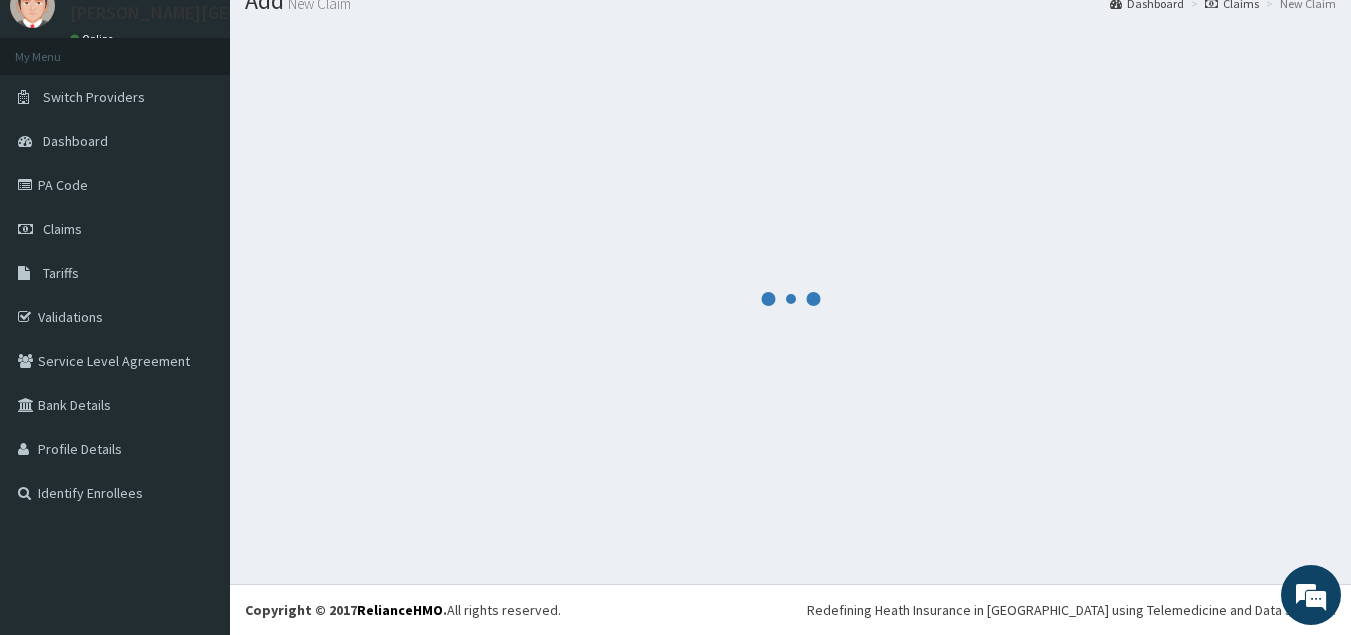 scroll, scrollTop: 77, scrollLeft: 0, axis: vertical 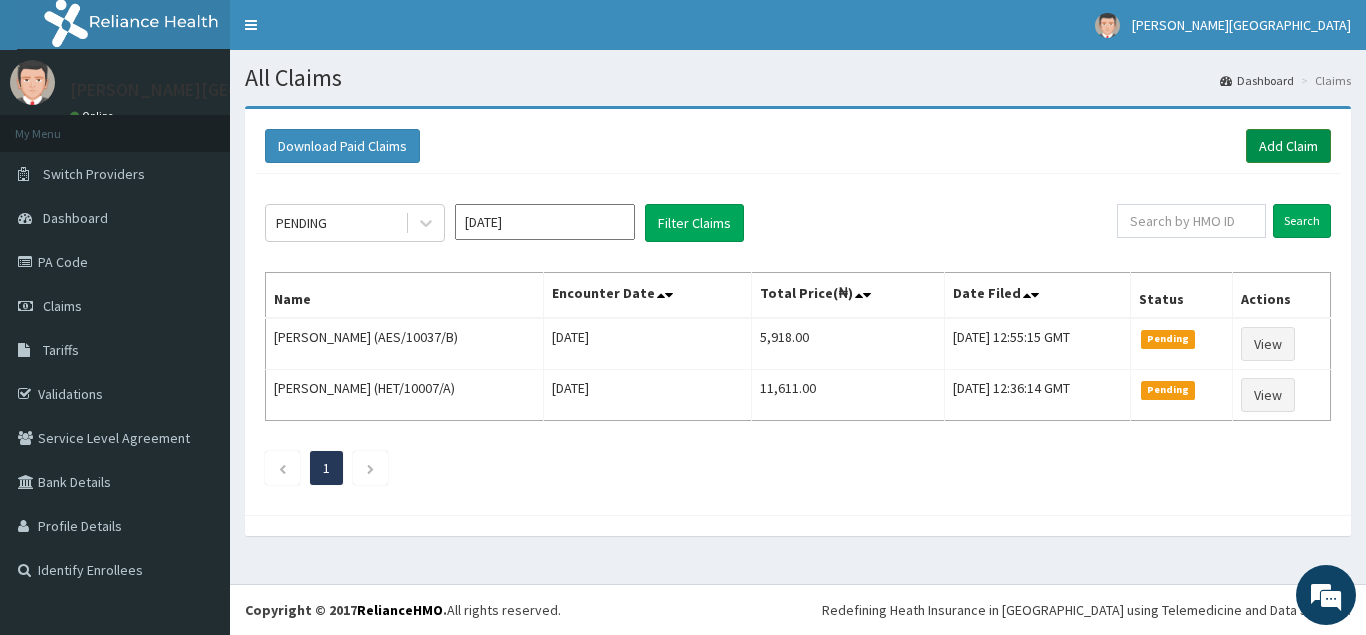 click on "Add Claim" at bounding box center [1288, 146] 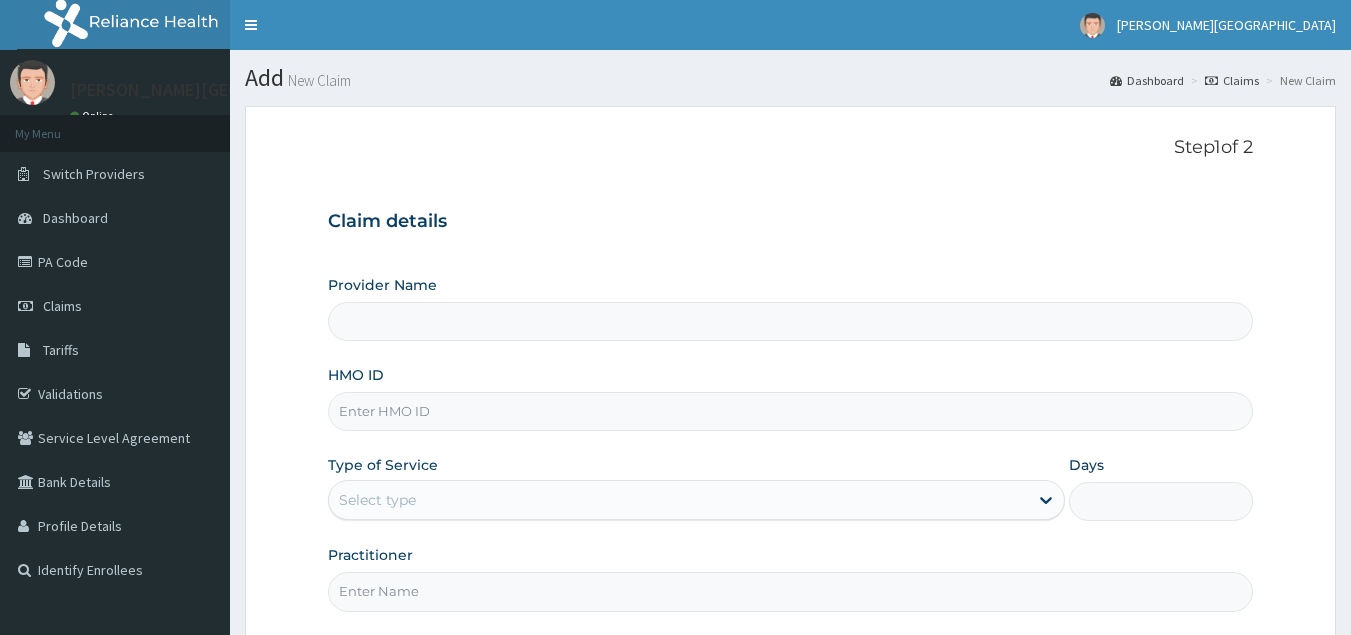 scroll, scrollTop: 0, scrollLeft: 0, axis: both 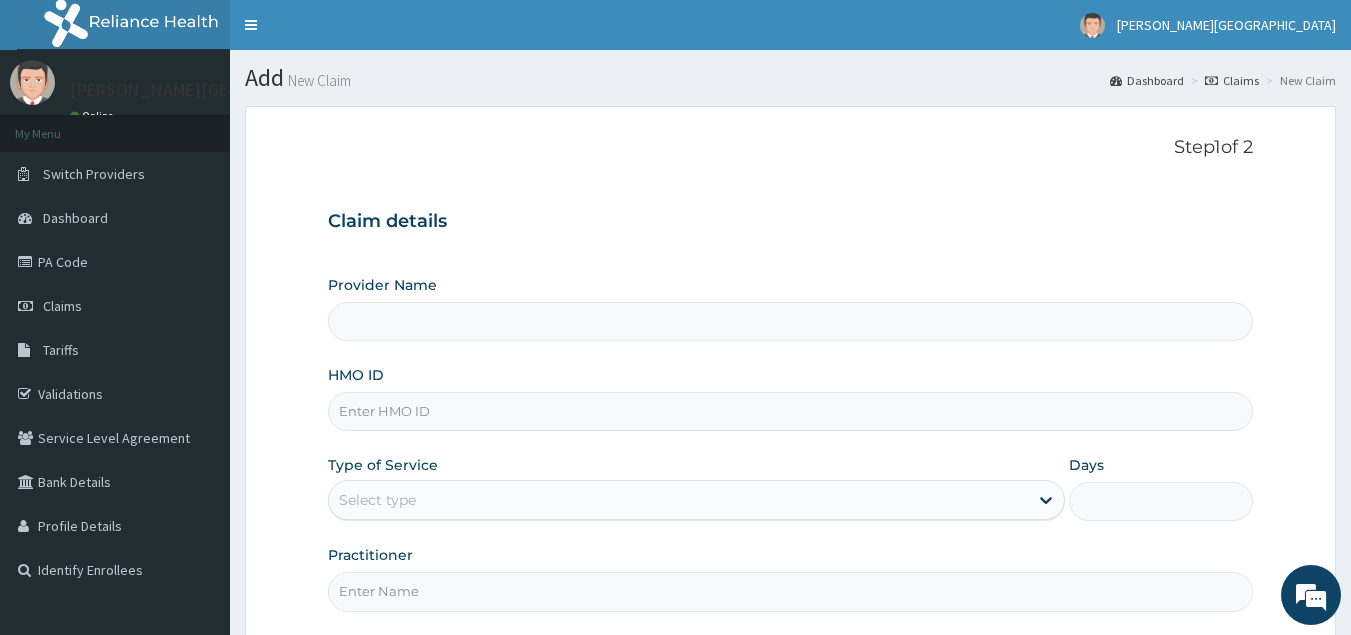 type on "[GEOGRAPHIC_DATA] - [GEOGRAPHIC_DATA]" 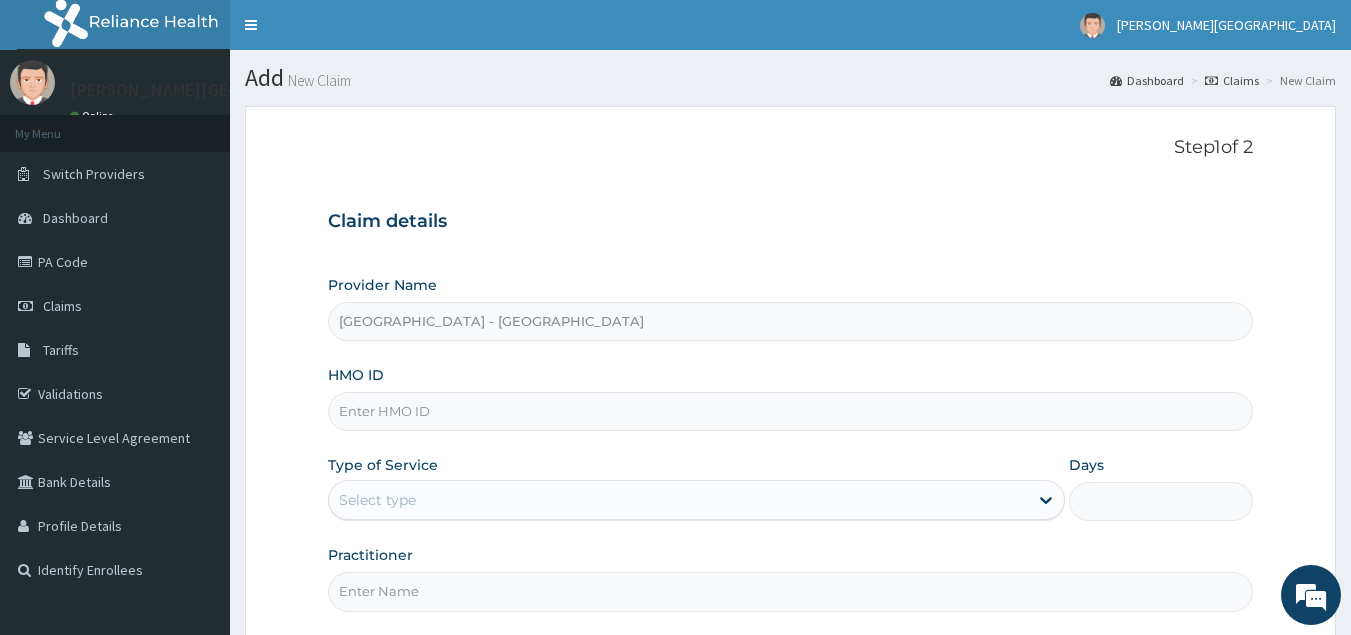 click on "HMO ID" at bounding box center [791, 411] 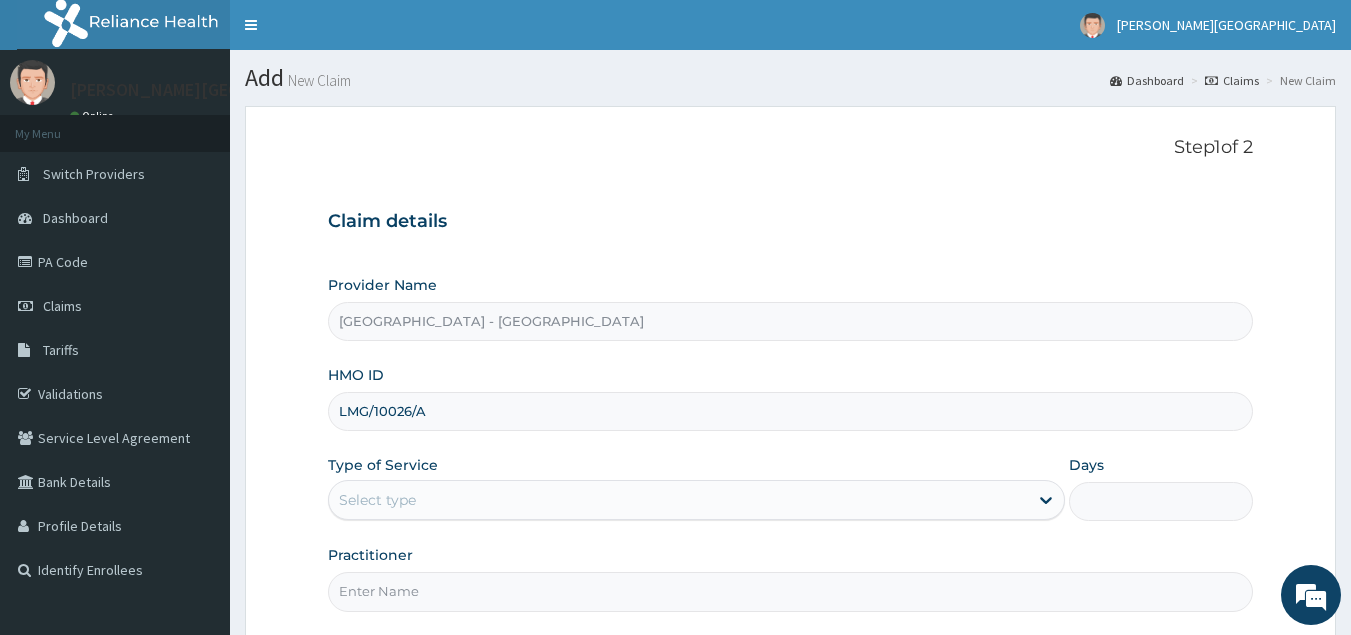 type on "LMG/10026/A" 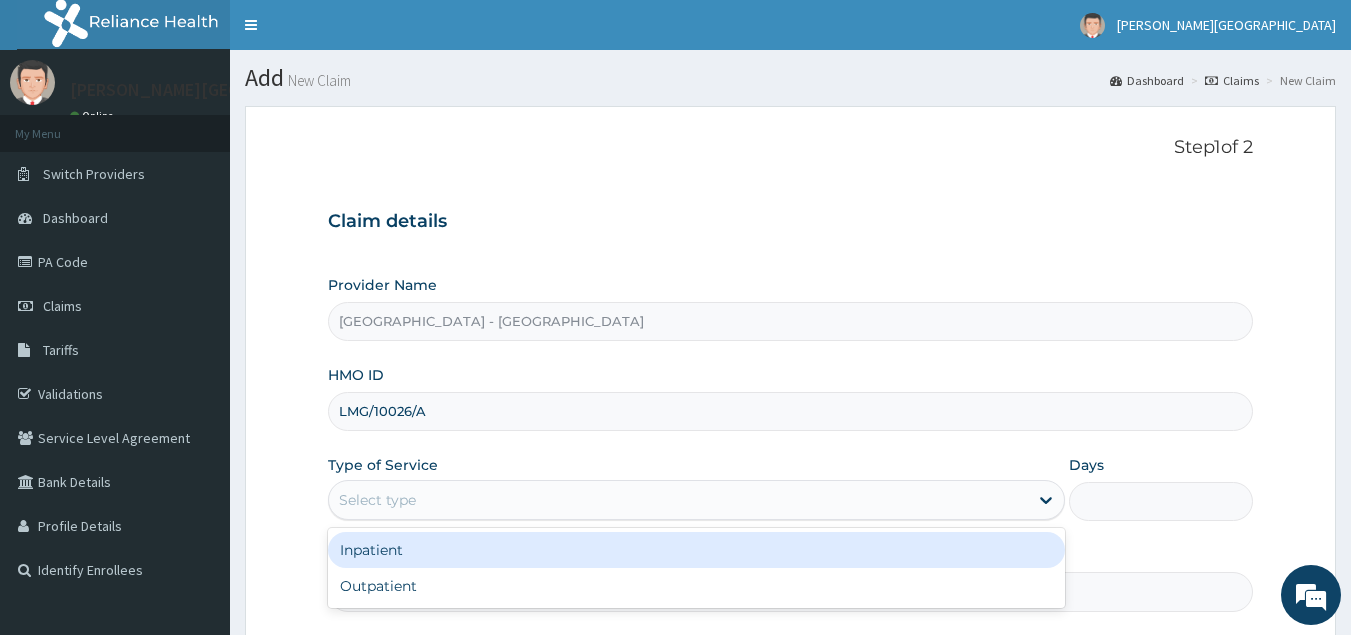 click on "Select type" at bounding box center [678, 500] 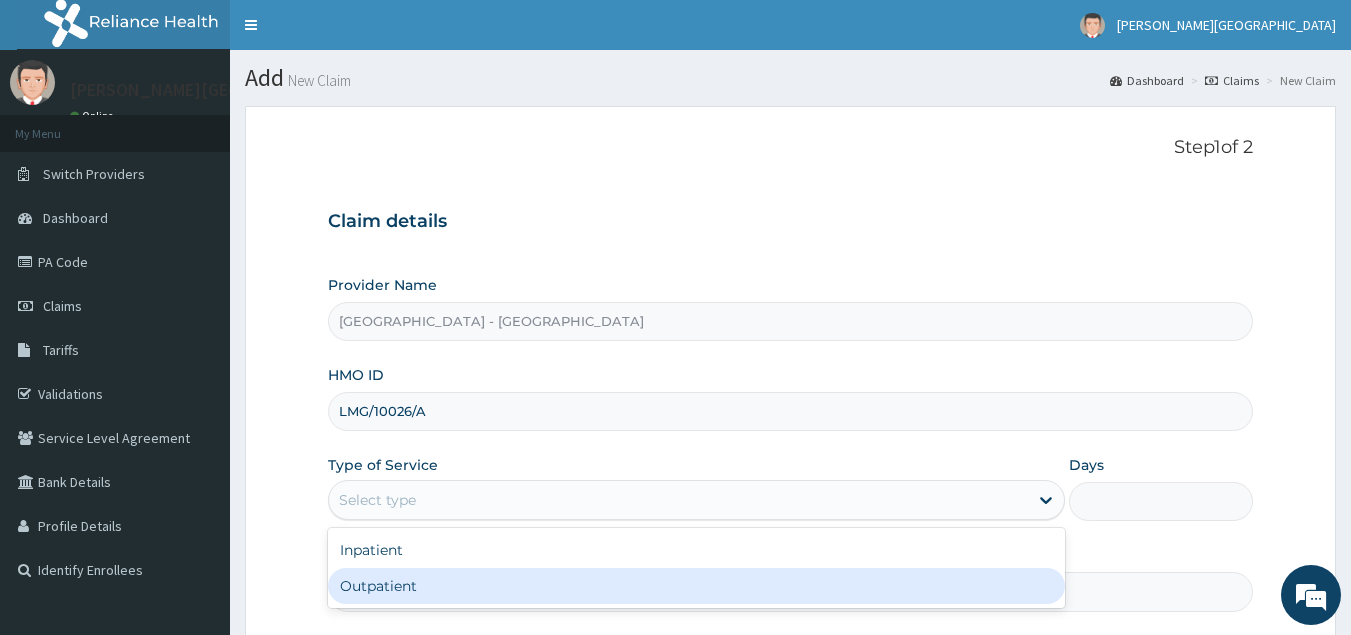 click on "Outpatient" at bounding box center [696, 586] 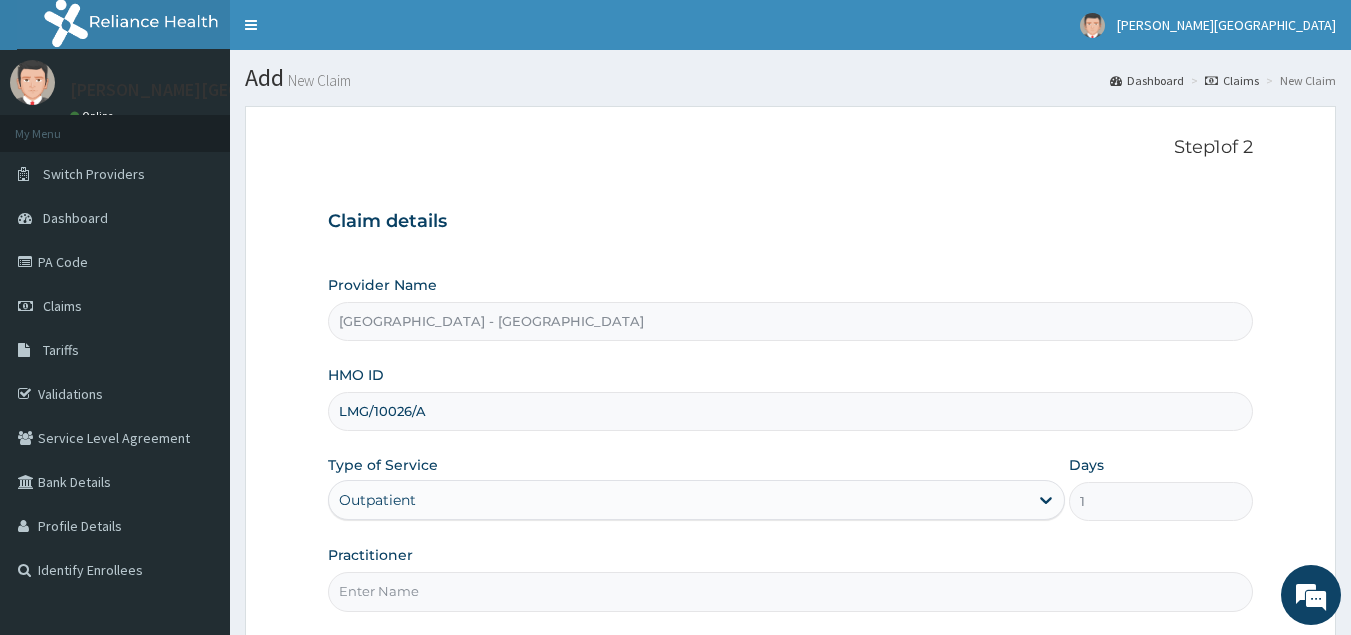 click on "Practitioner" at bounding box center [791, 591] 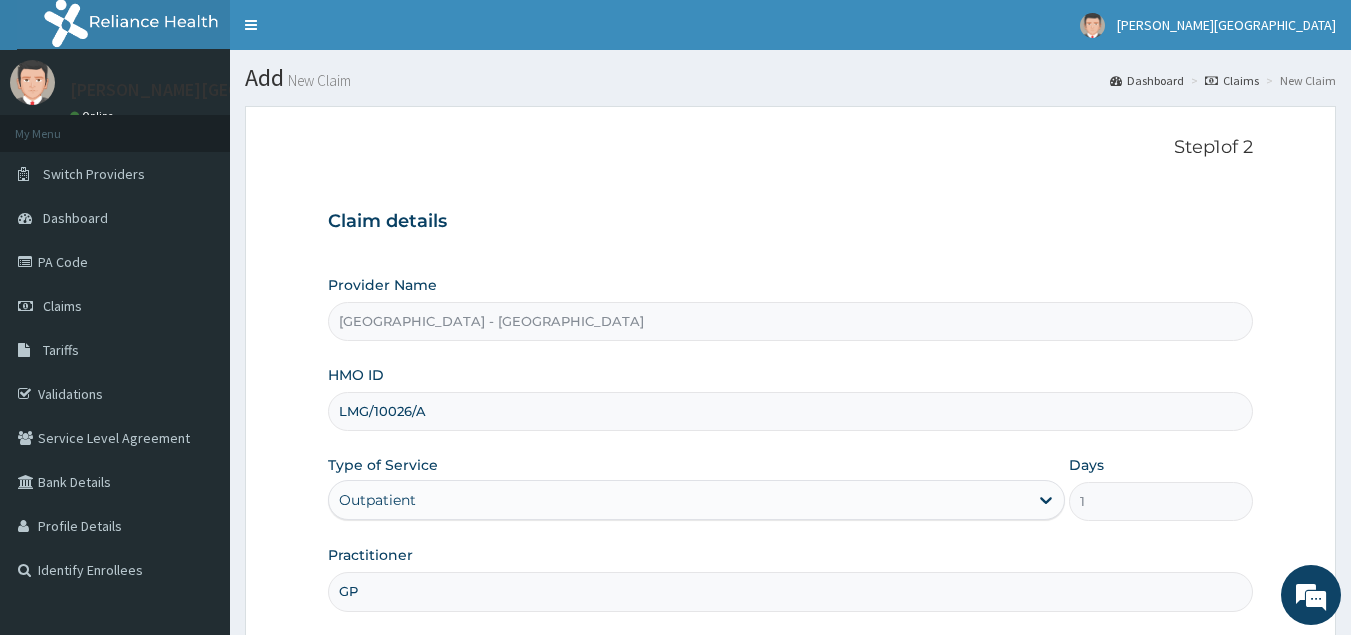 scroll, scrollTop: 0, scrollLeft: 0, axis: both 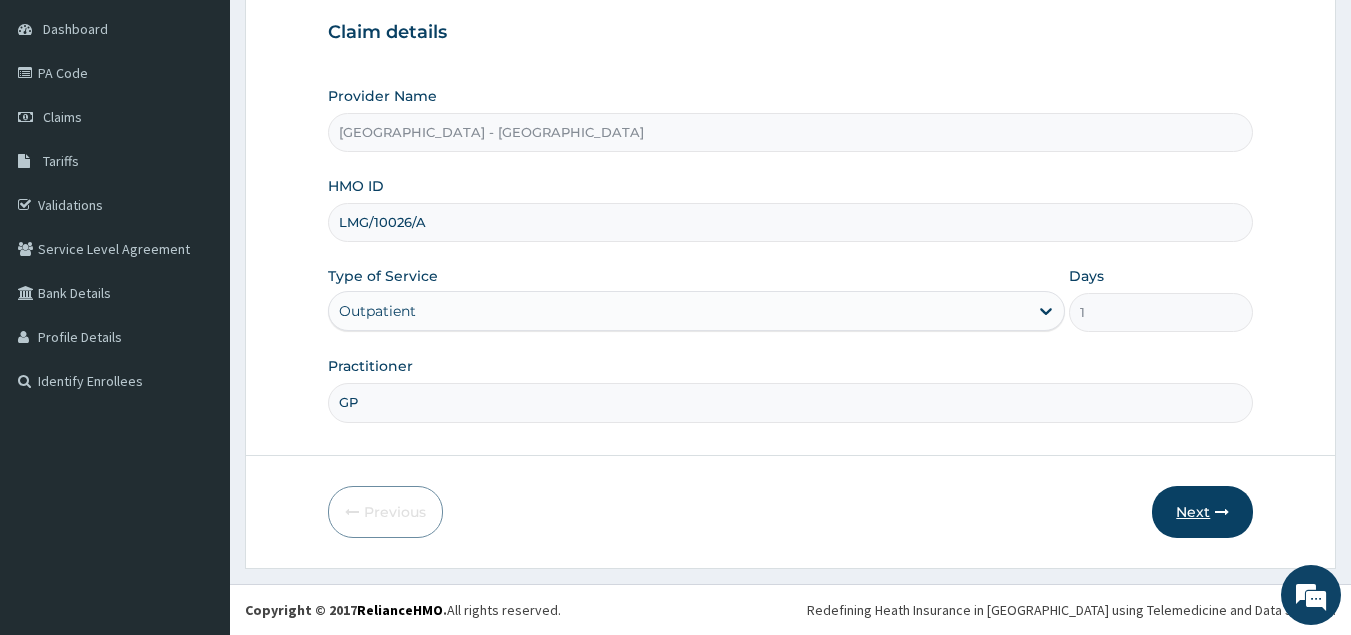 type on "GP" 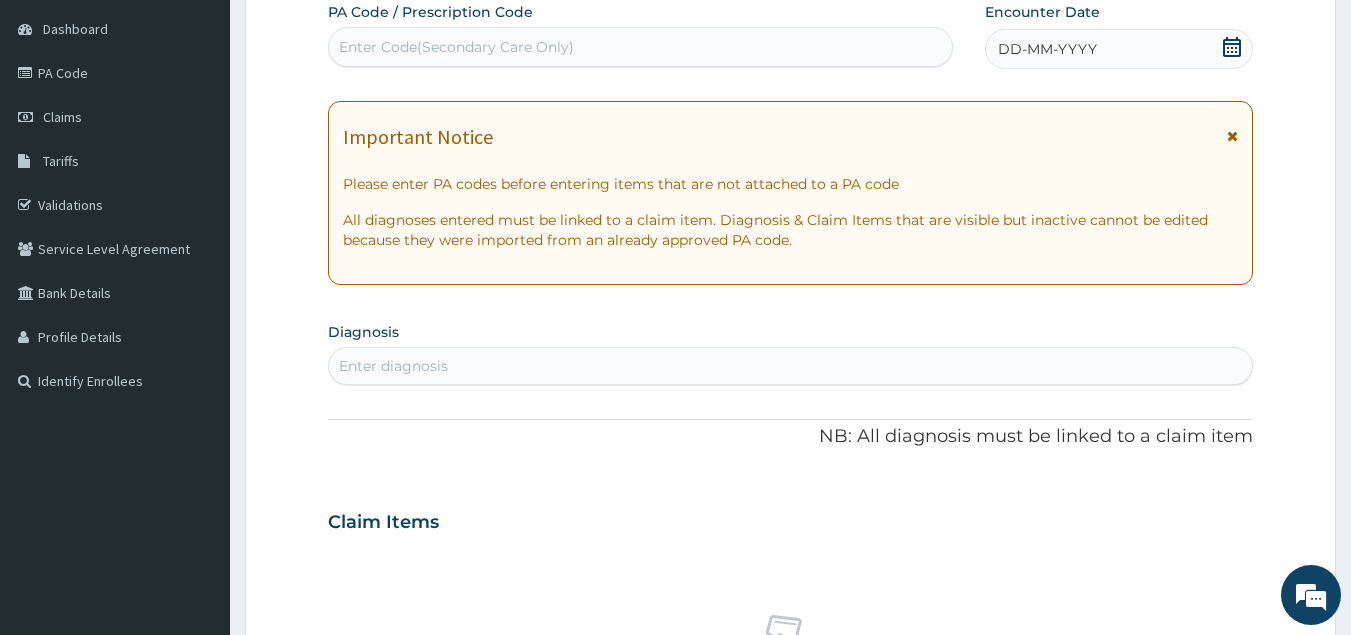 click on "Enter Code(Secondary Care Only)" at bounding box center (456, 47) 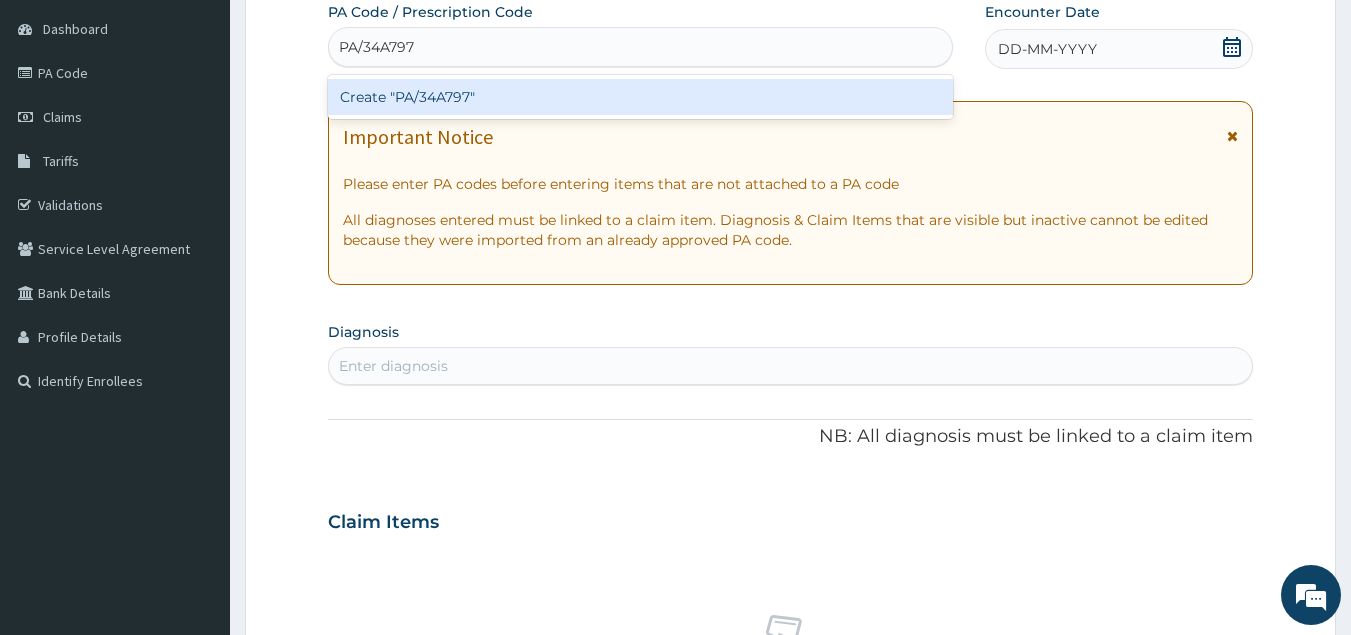 click on "Create "PA/34A797"" at bounding box center (641, 97) 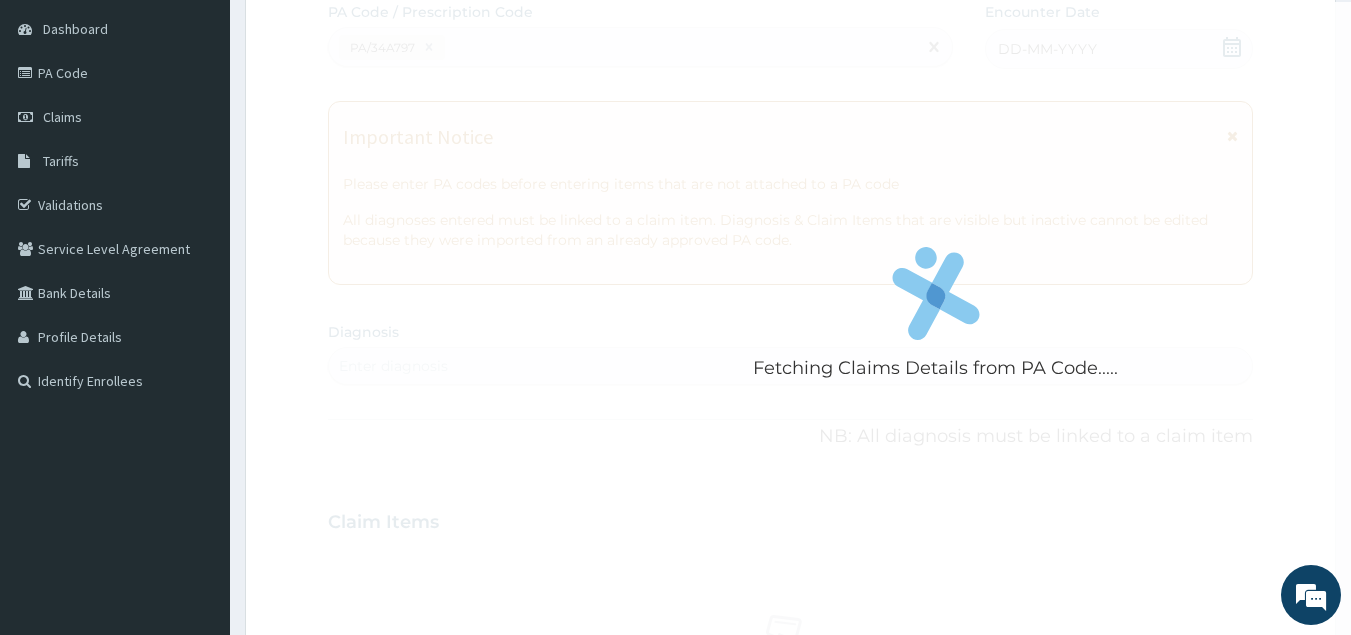 scroll, scrollTop: 584, scrollLeft: 0, axis: vertical 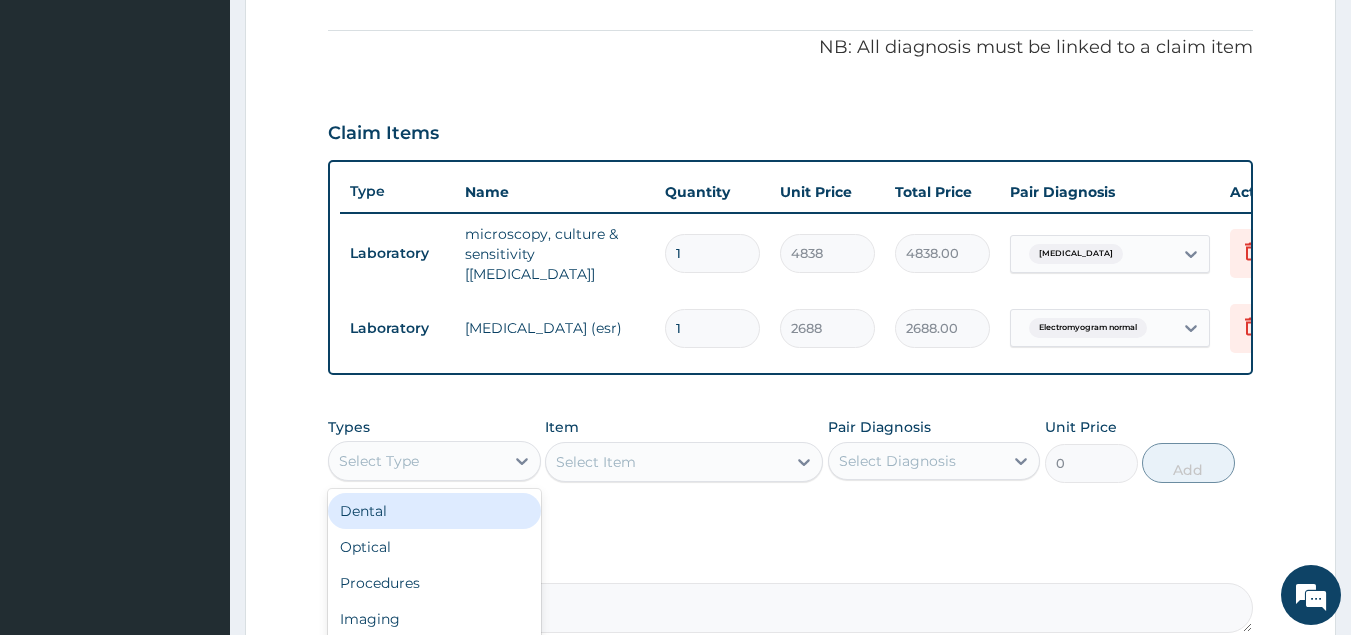 click on "Select Type" at bounding box center [416, 461] 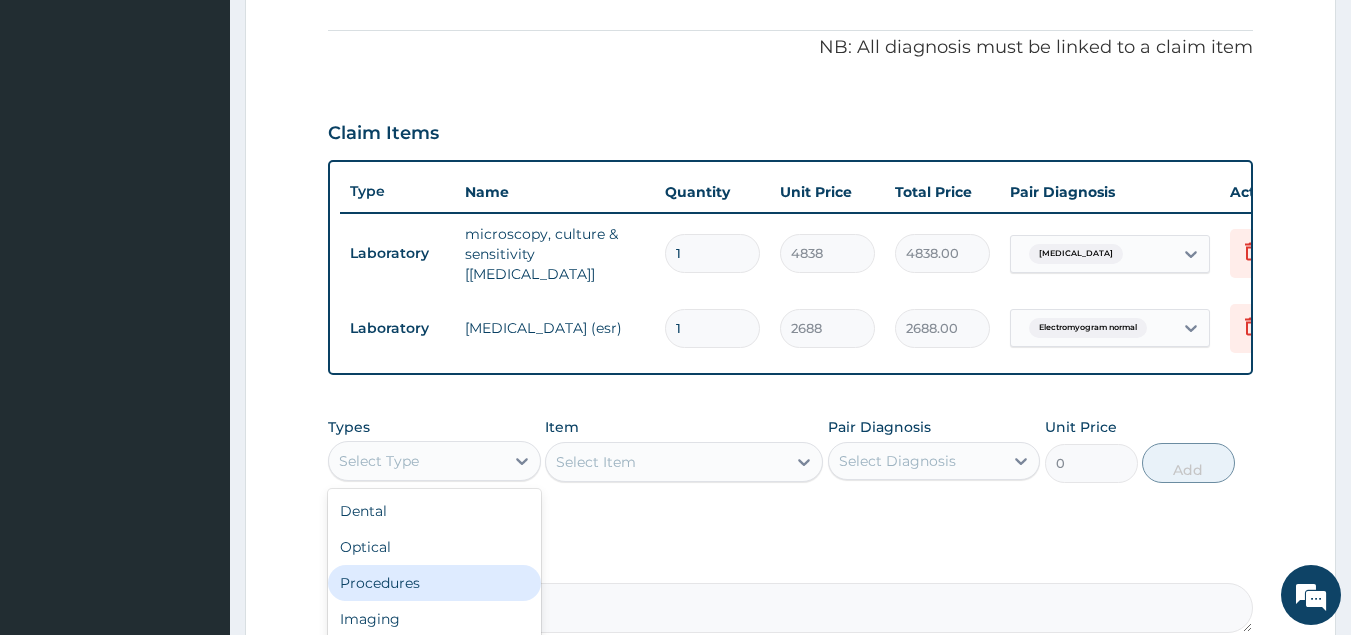 click on "Procedures" at bounding box center [434, 583] 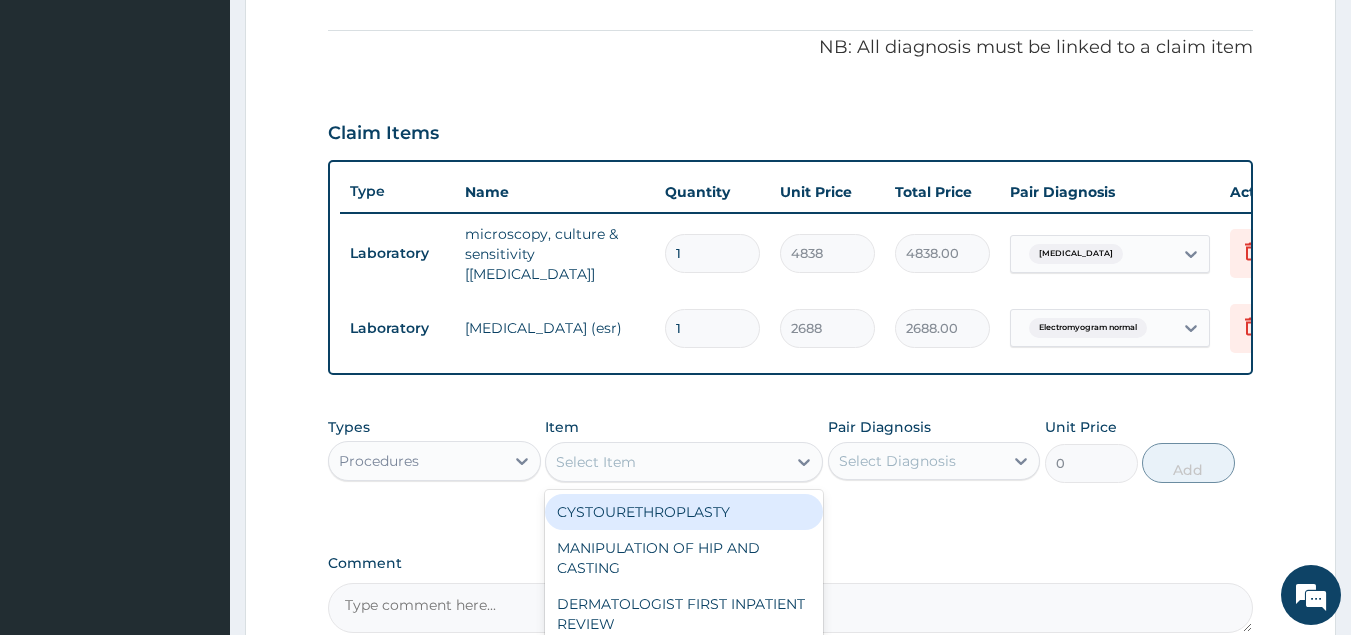 click on "Select Item" at bounding box center (666, 462) 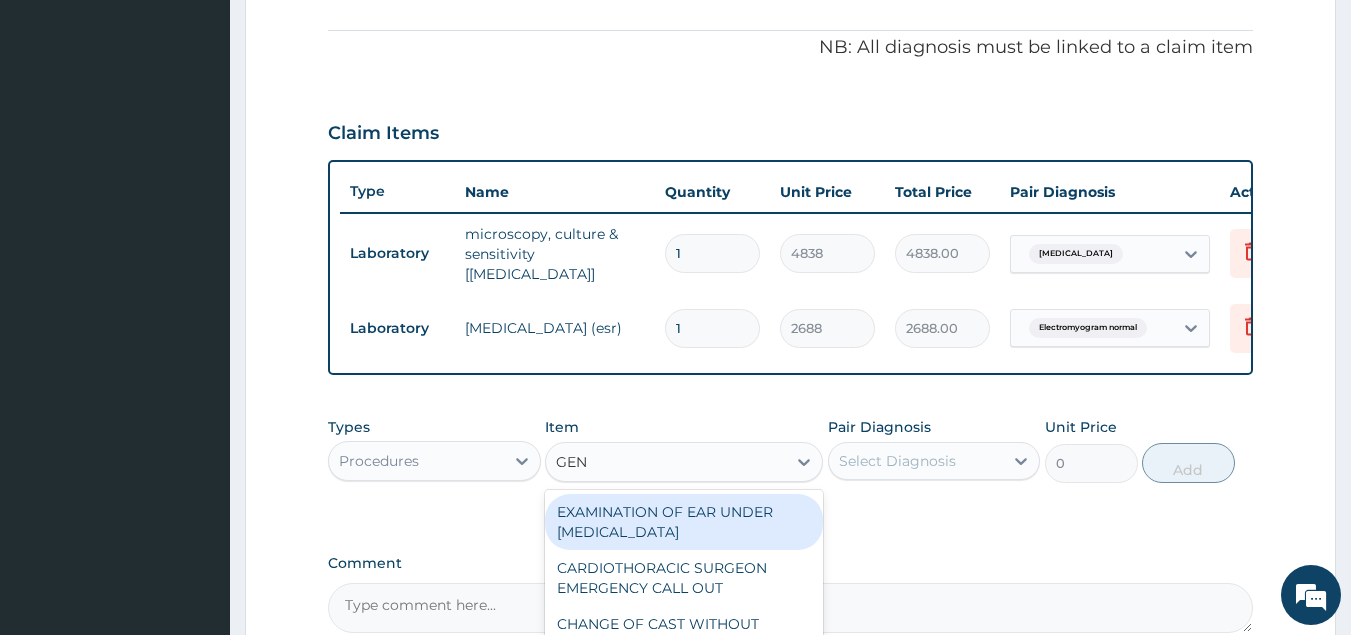 type on "GENE" 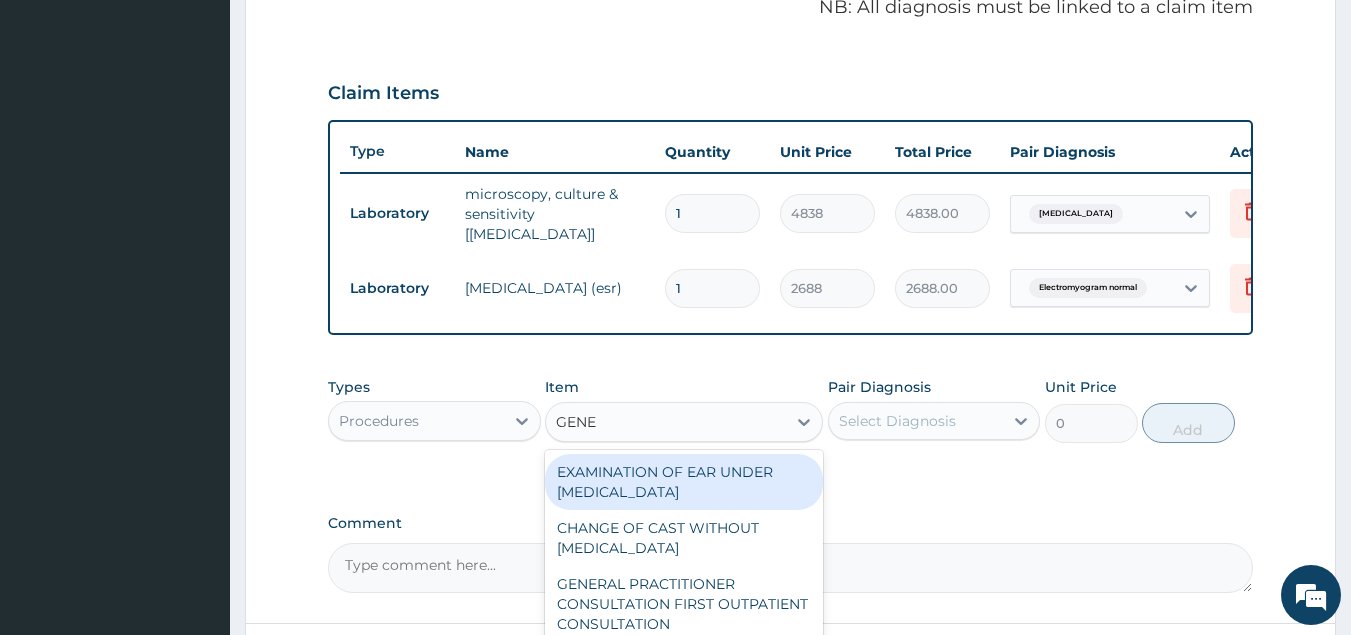 scroll, scrollTop: 796, scrollLeft: 0, axis: vertical 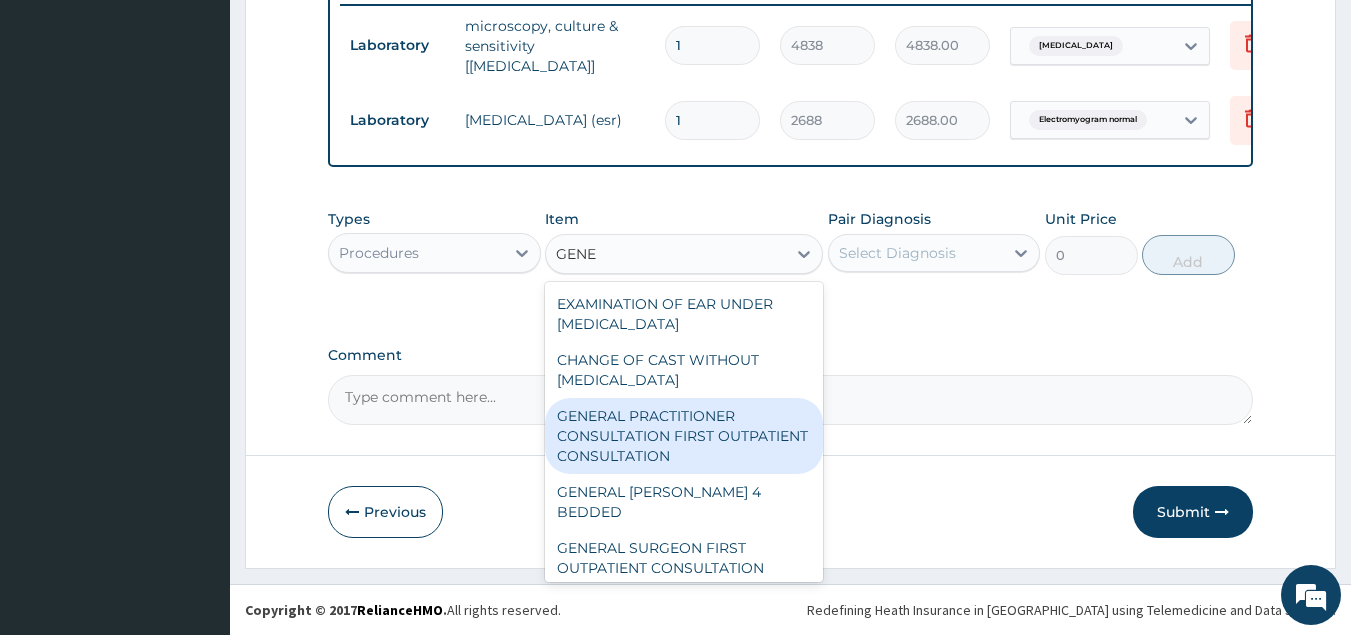drag, startPoint x: 735, startPoint y: 436, endPoint x: 850, endPoint y: 328, distance: 157.76248 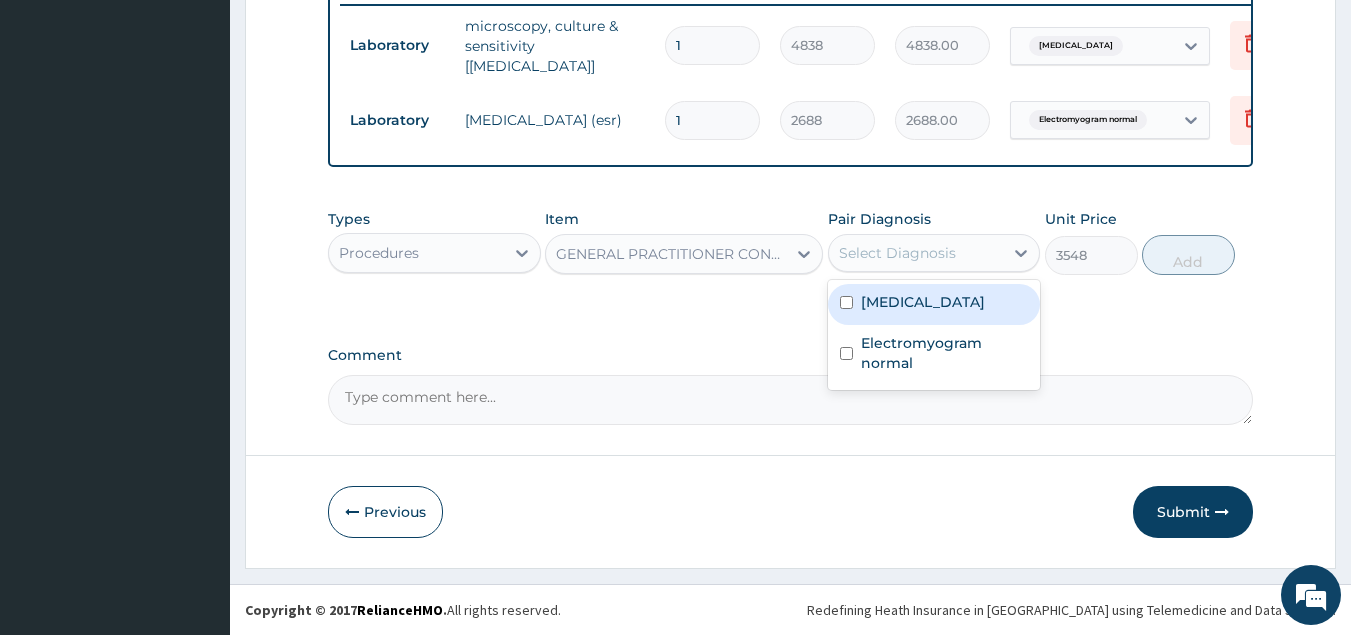 click on "Select Diagnosis" at bounding box center [897, 253] 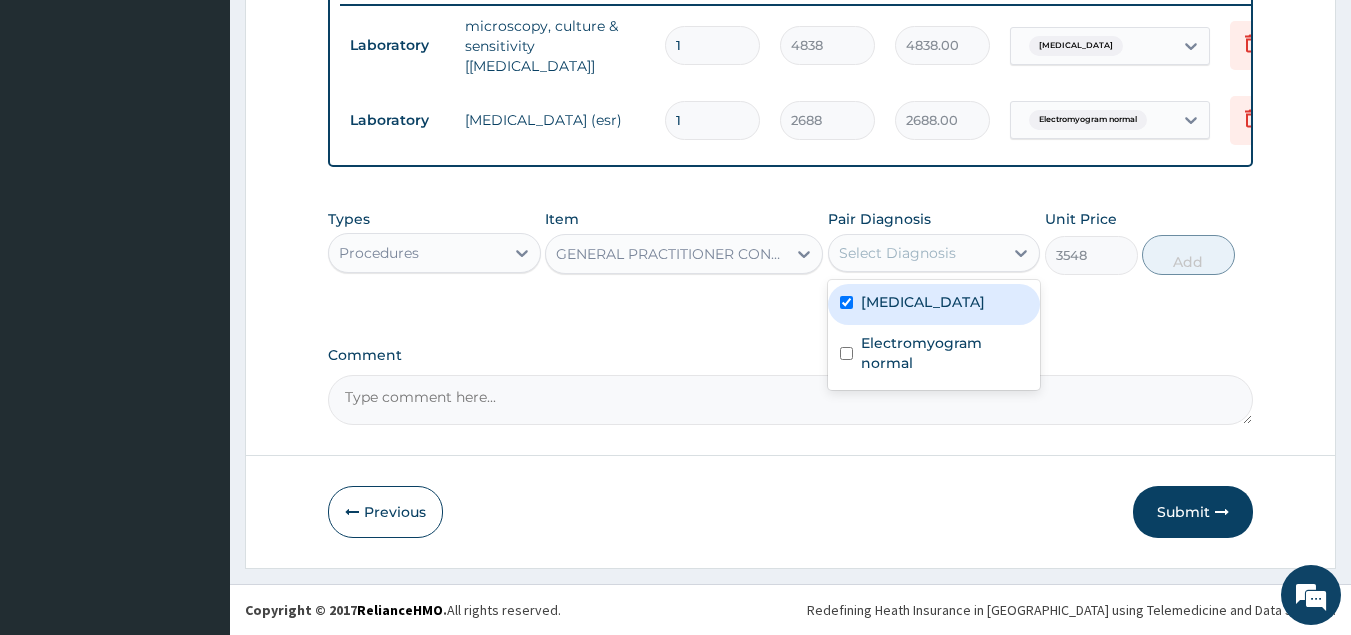 checkbox on "true" 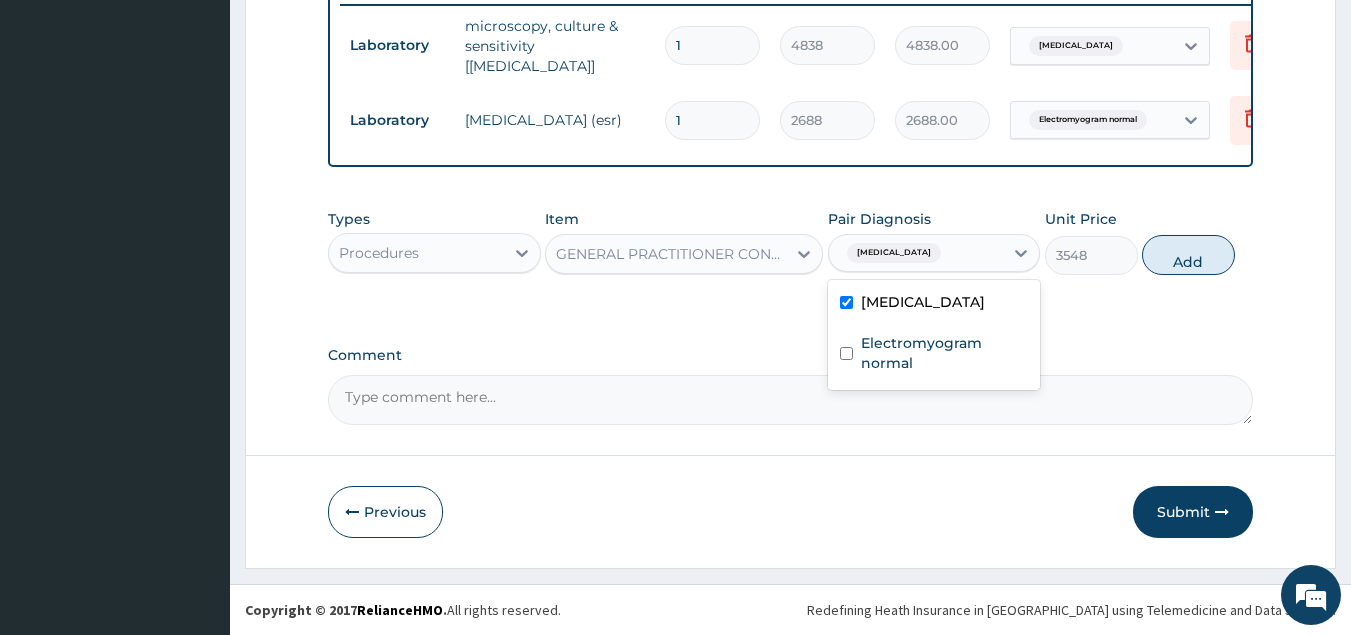 click on "Add" at bounding box center [1188, 255] 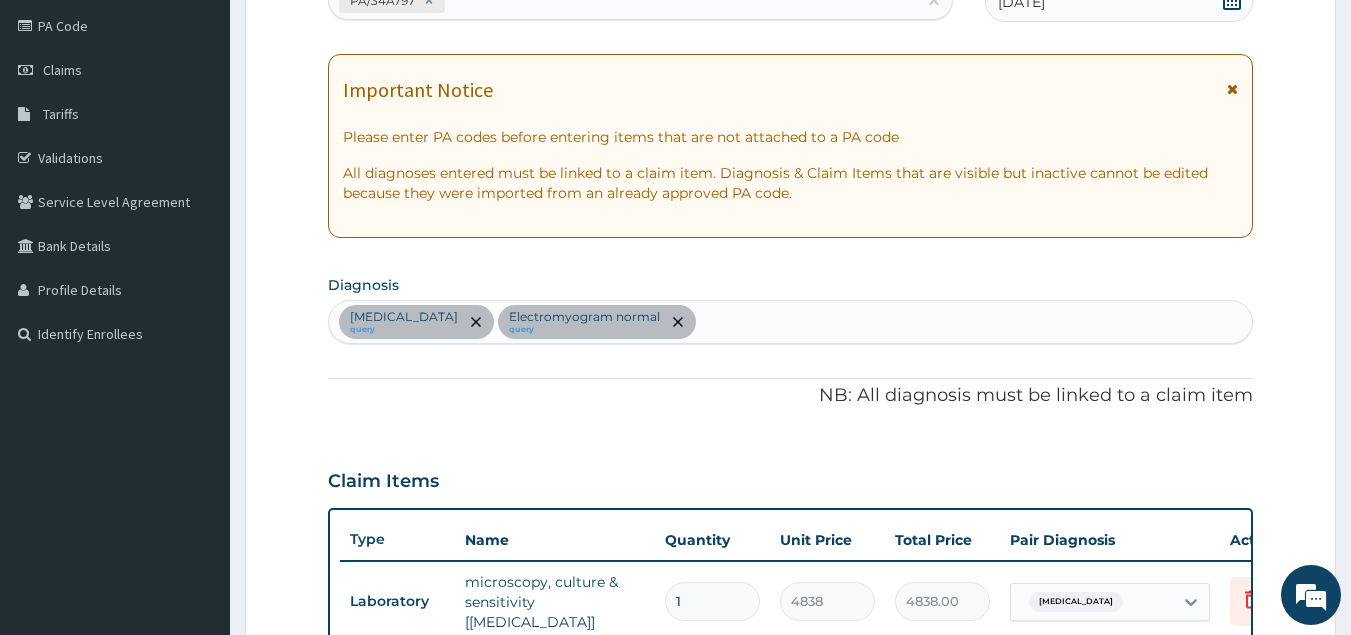 scroll, scrollTop: 223, scrollLeft: 0, axis: vertical 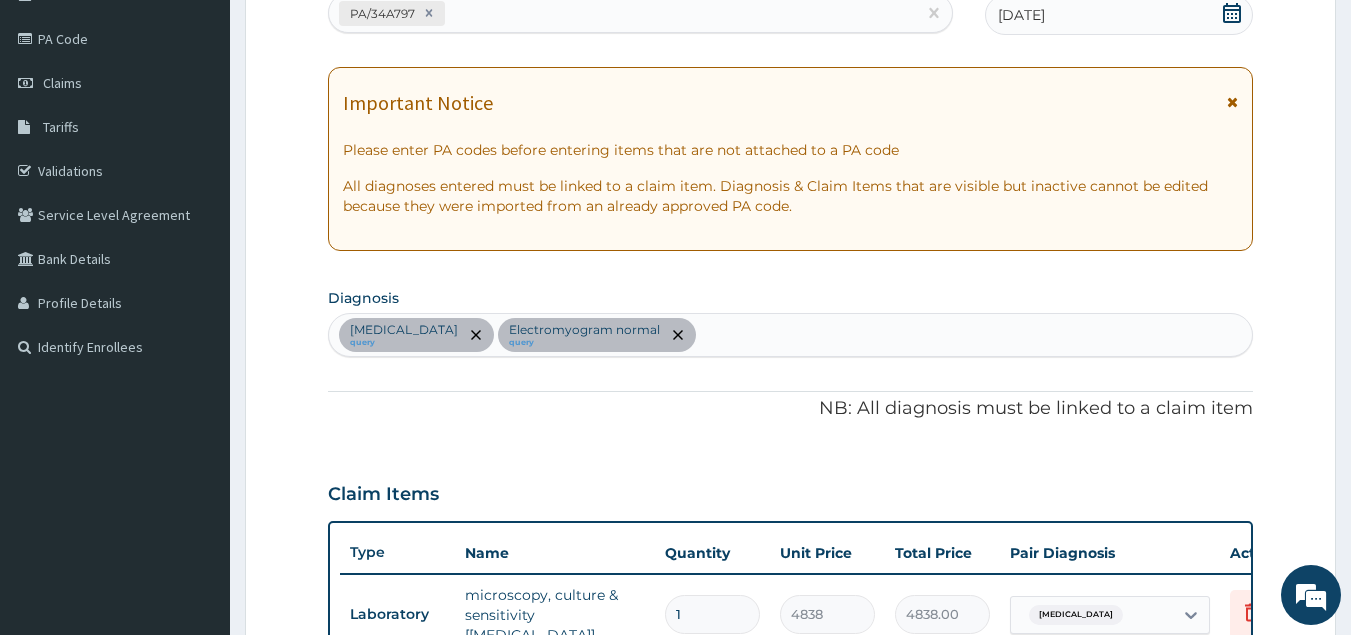 click on "Upper respiratory infection query Electromyogram normal query" at bounding box center [791, 335] 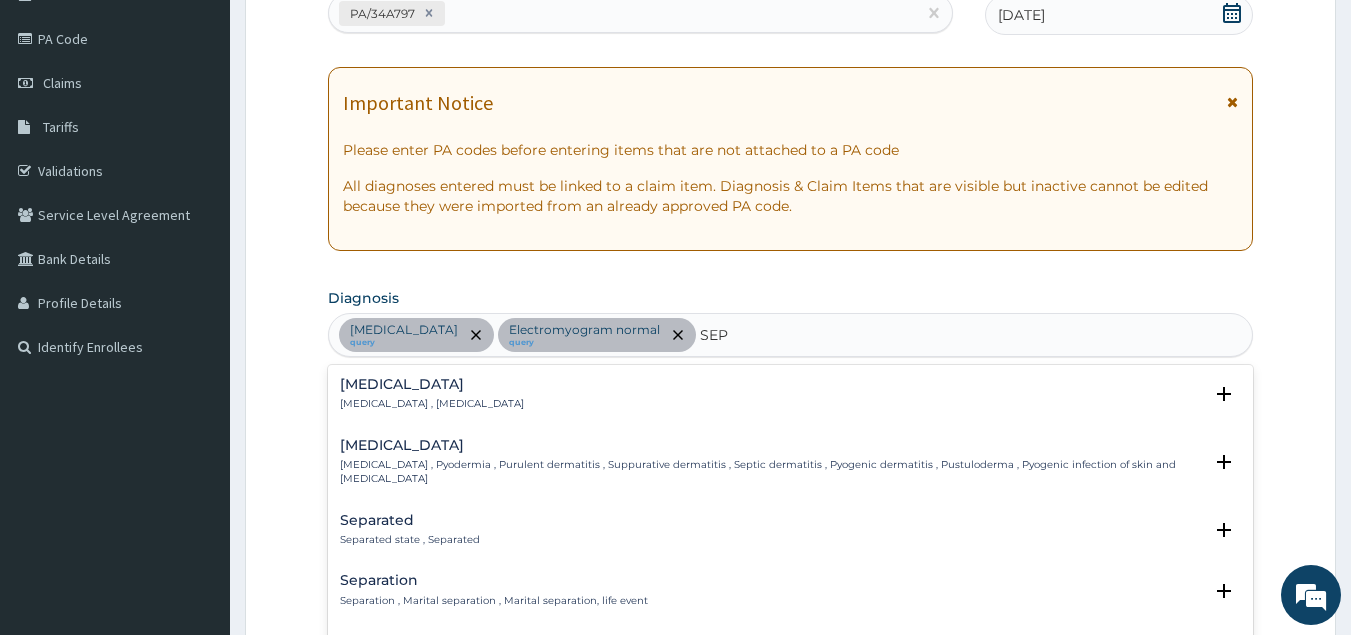 type on "SEPS" 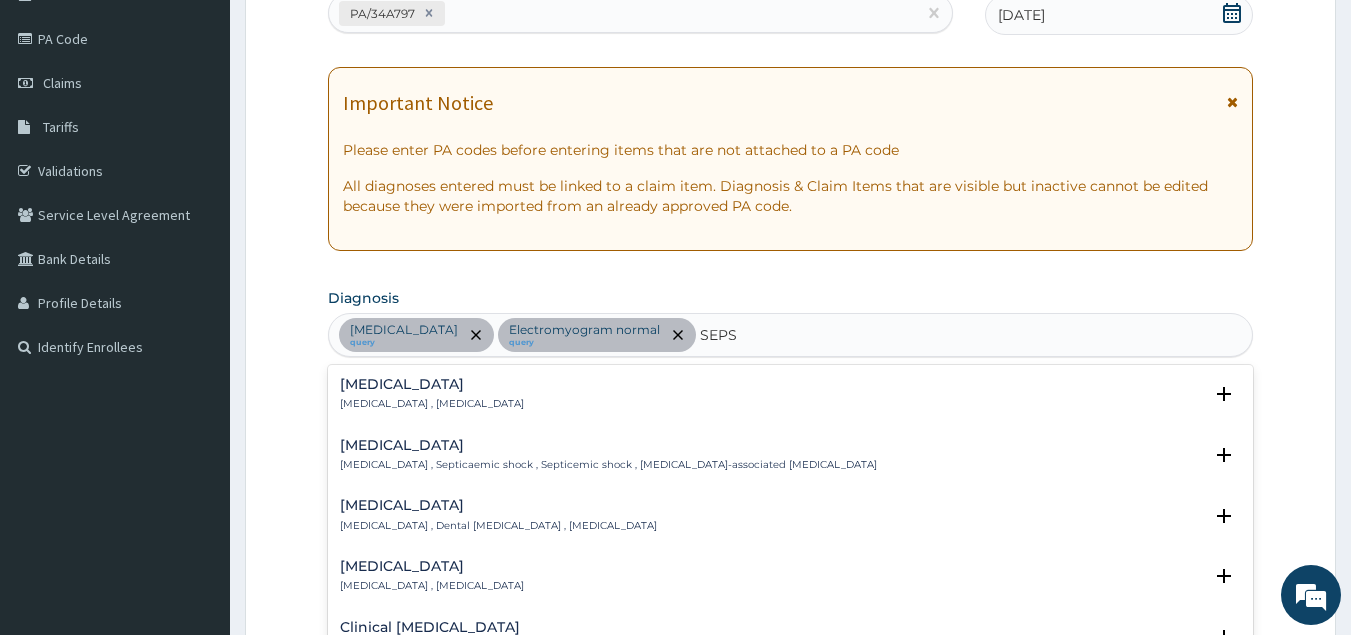 click on "Sepsis" at bounding box center [432, 384] 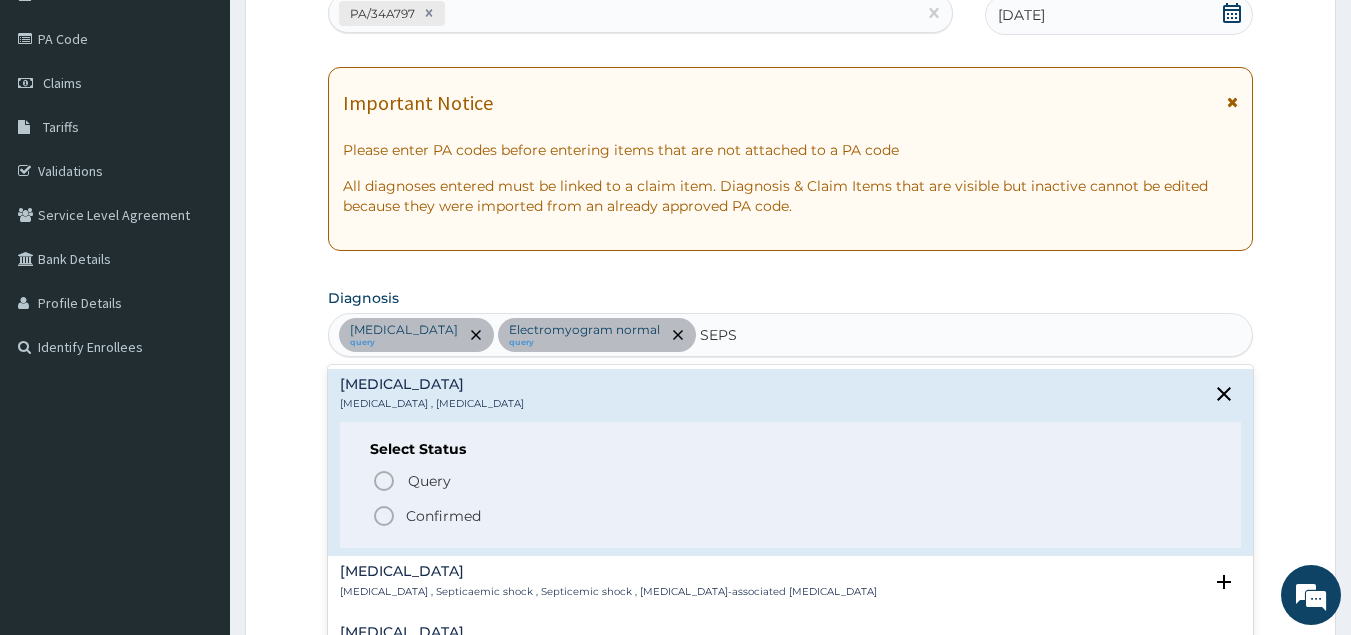 click on "Confirmed" at bounding box center (792, 516) 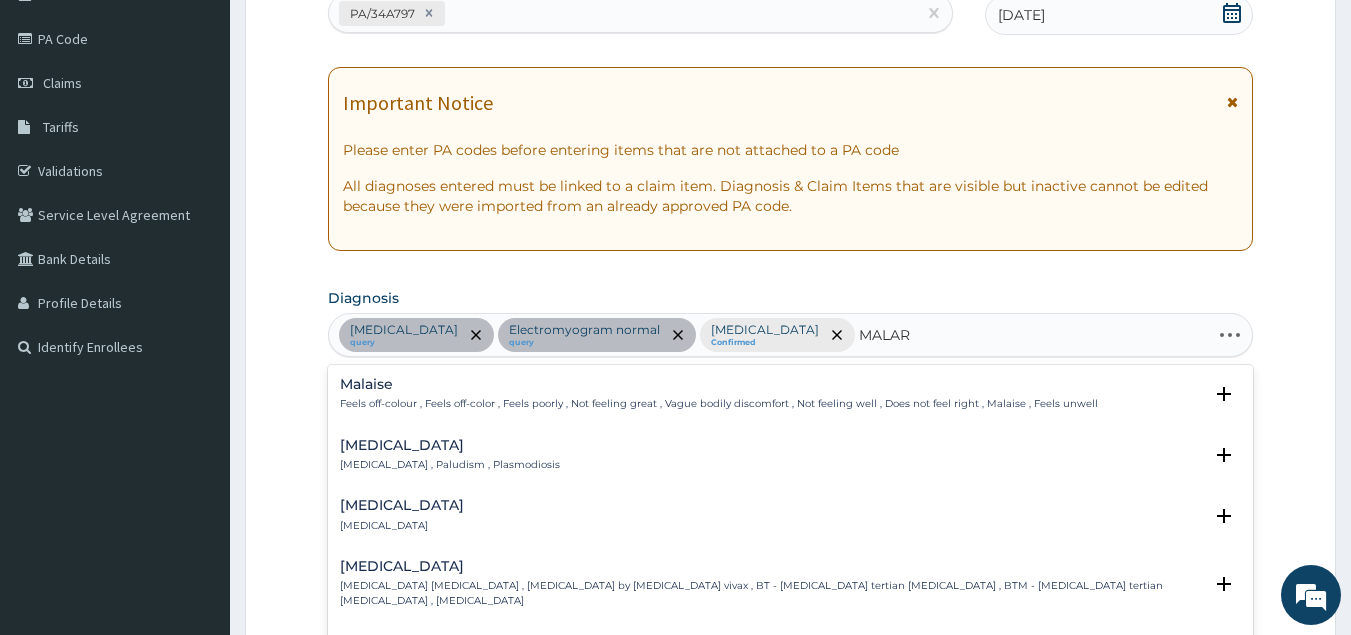 type on "MALARI" 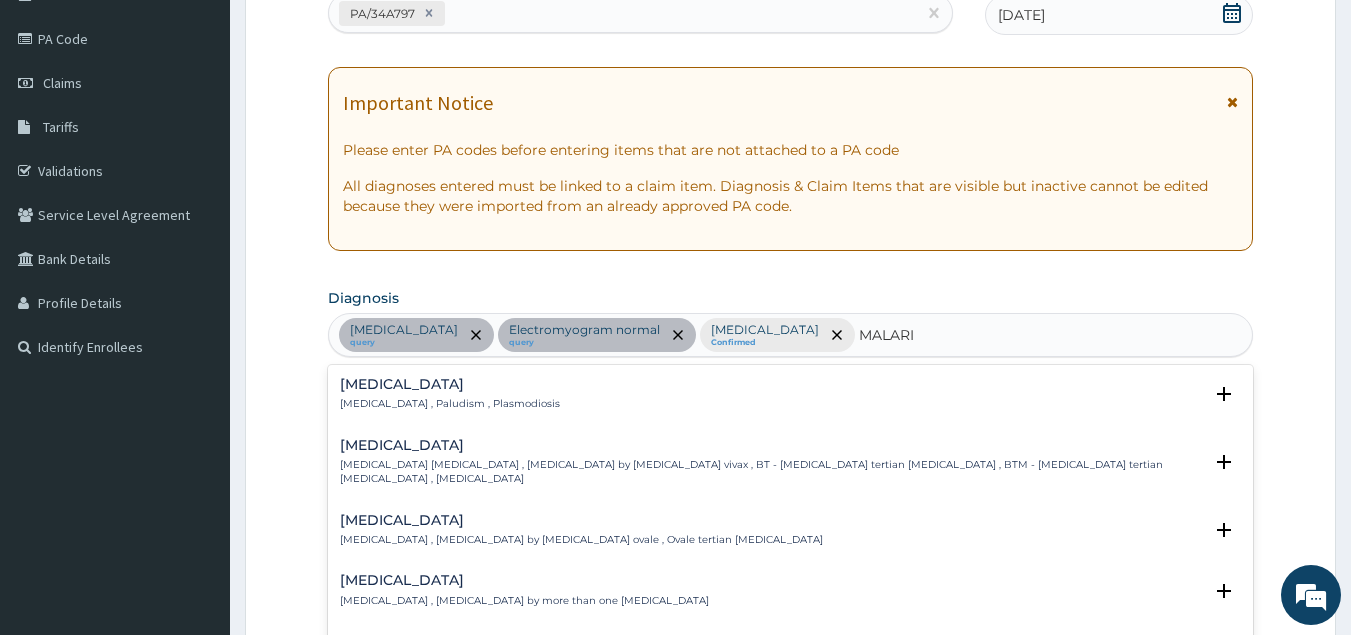 click on "[MEDICAL_DATA]" at bounding box center (450, 384) 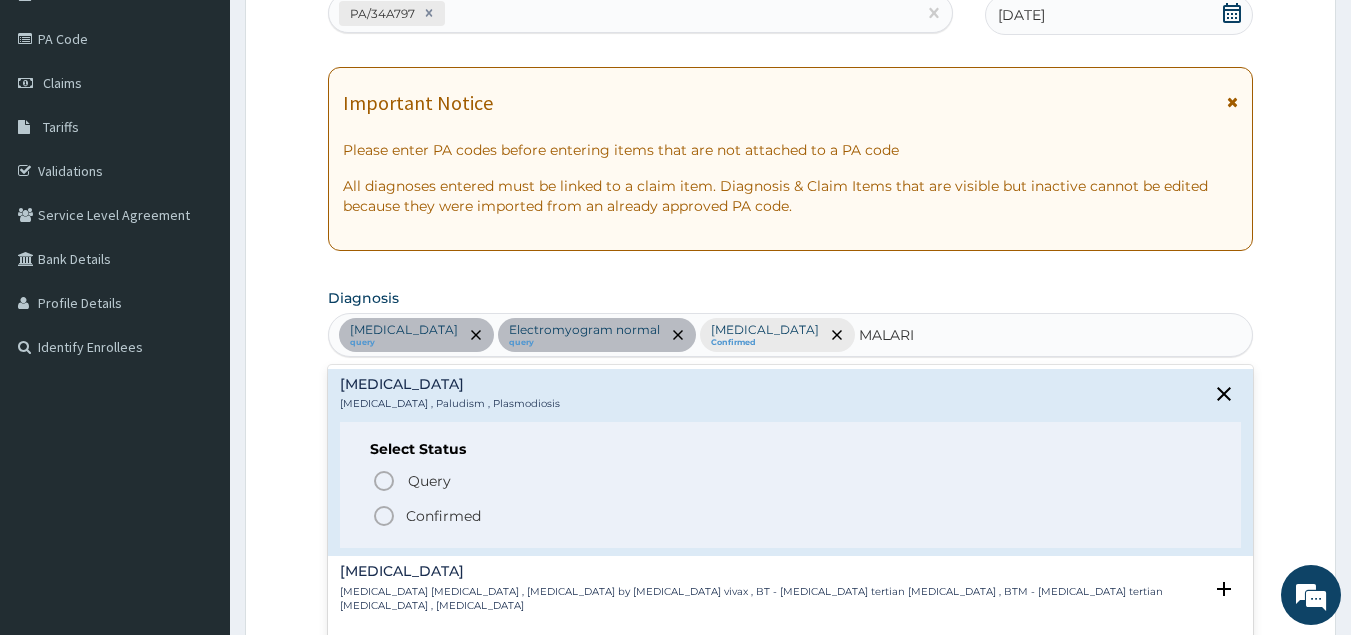 click on "Query Query covers suspected (?), Keep in view (kiv), Ruled out (r/o) Confirmed" at bounding box center [791, 497] 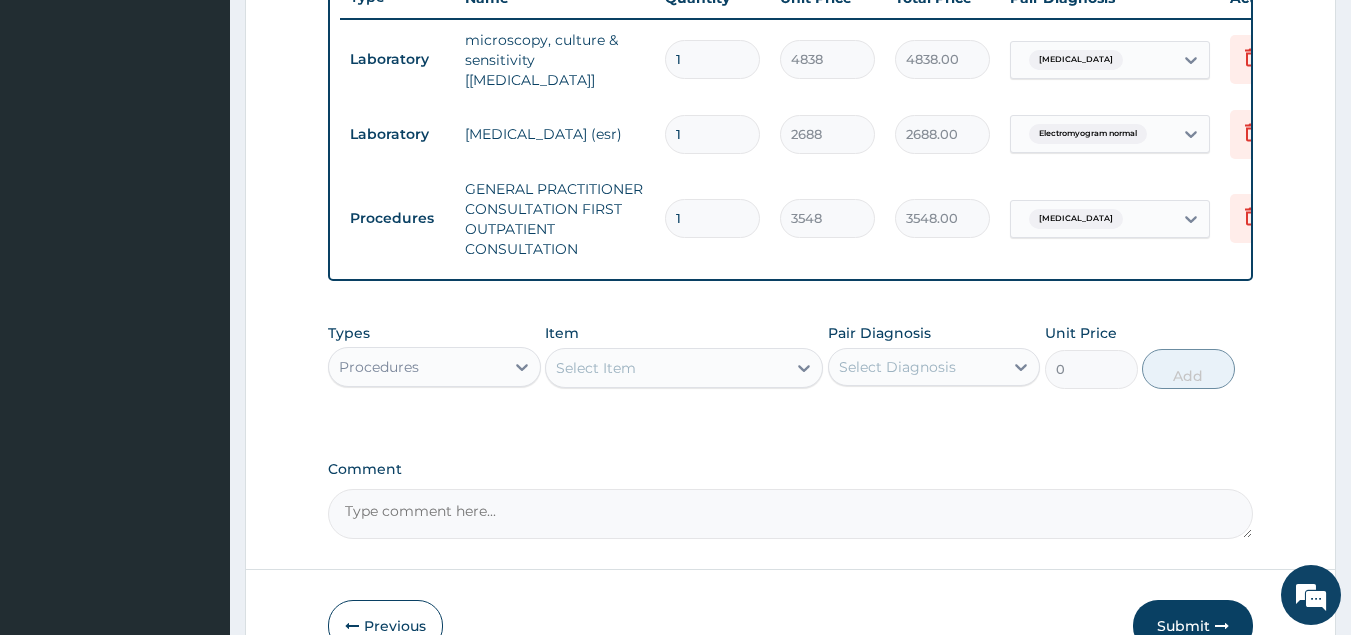 scroll, scrollTop: 896, scrollLeft: 0, axis: vertical 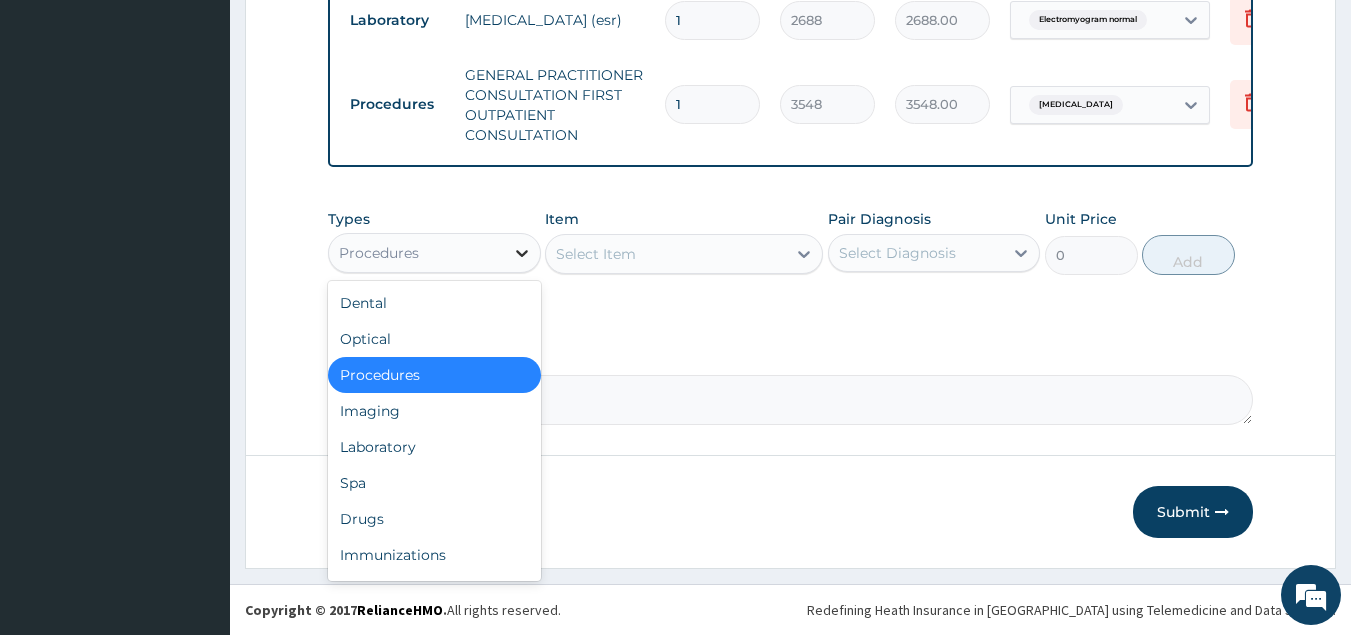 click at bounding box center [522, 253] 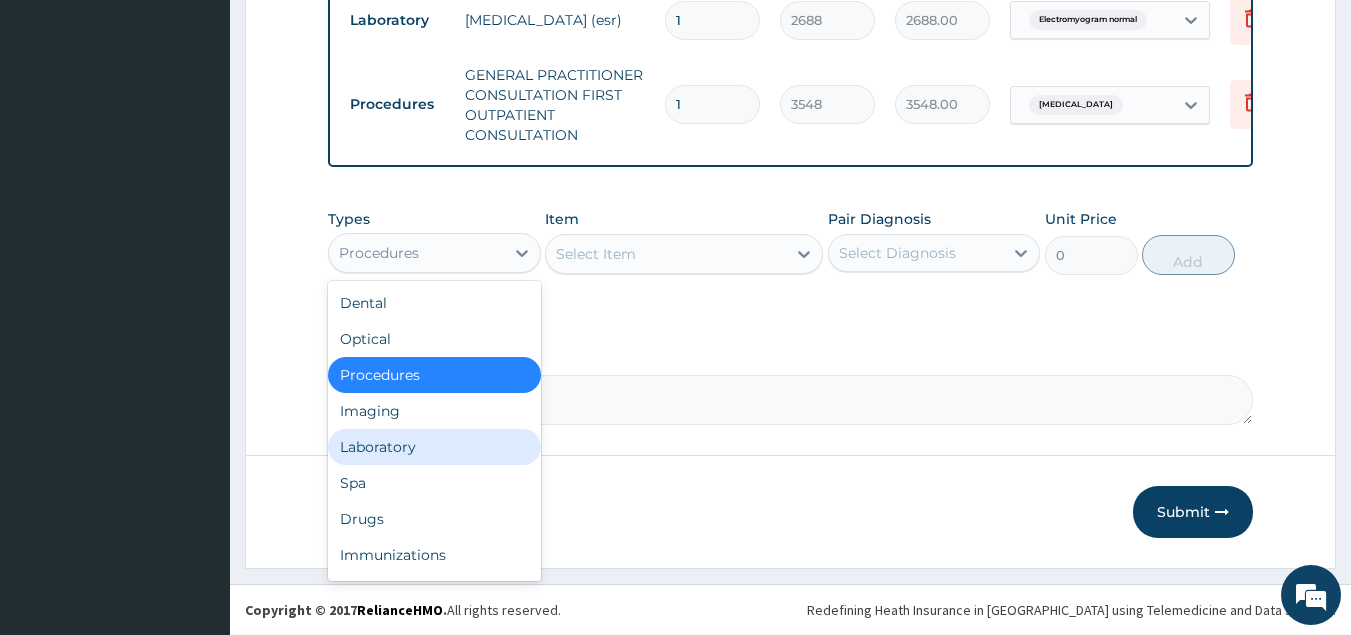 drag, startPoint x: 424, startPoint y: 453, endPoint x: 626, endPoint y: 367, distance: 219.54498 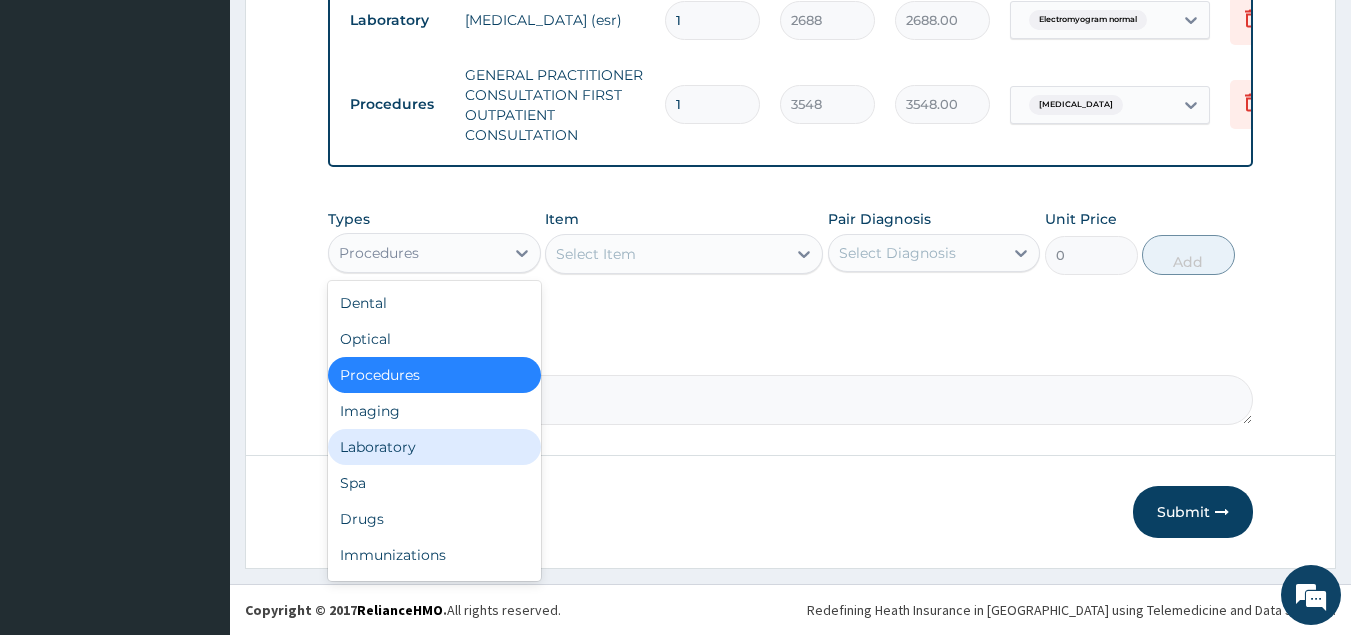 click on "Laboratory" at bounding box center [434, 447] 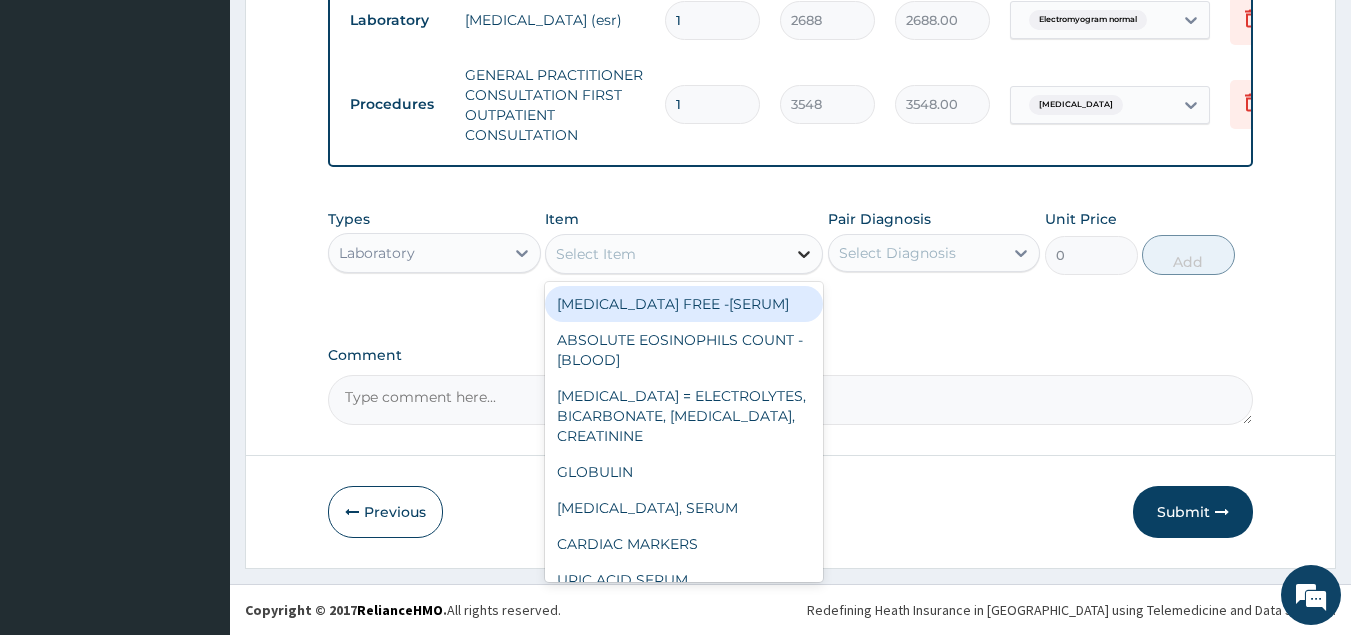 click 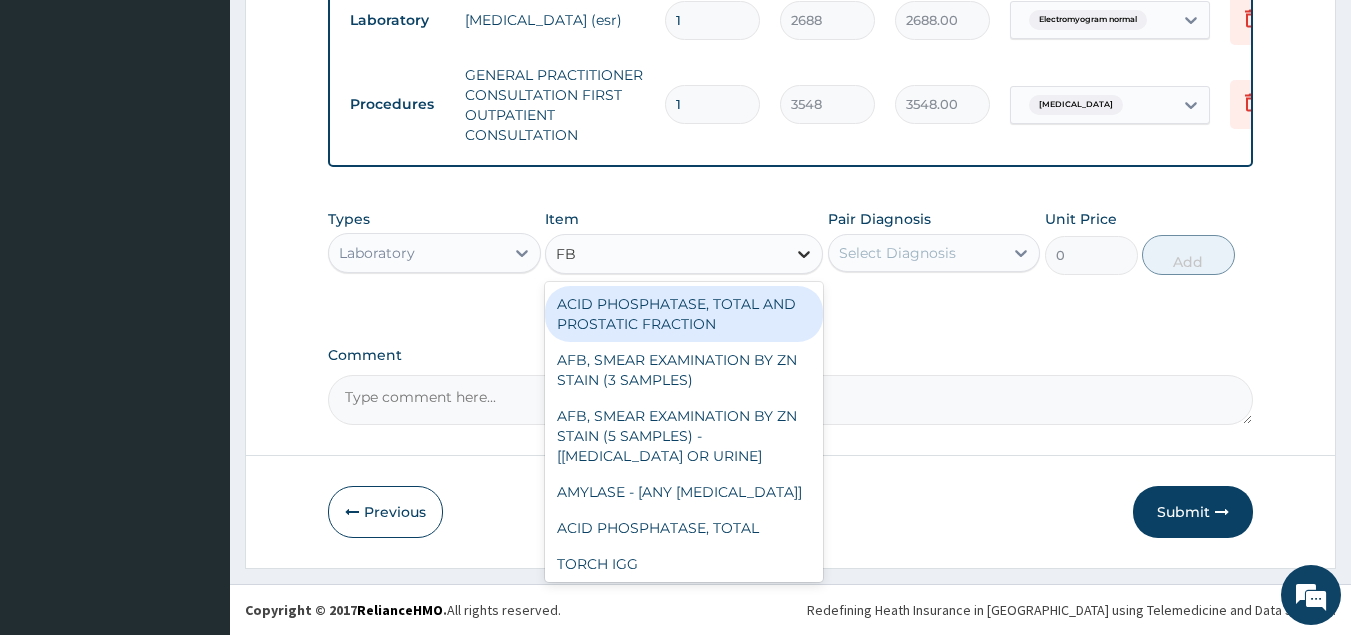 type on "FBC" 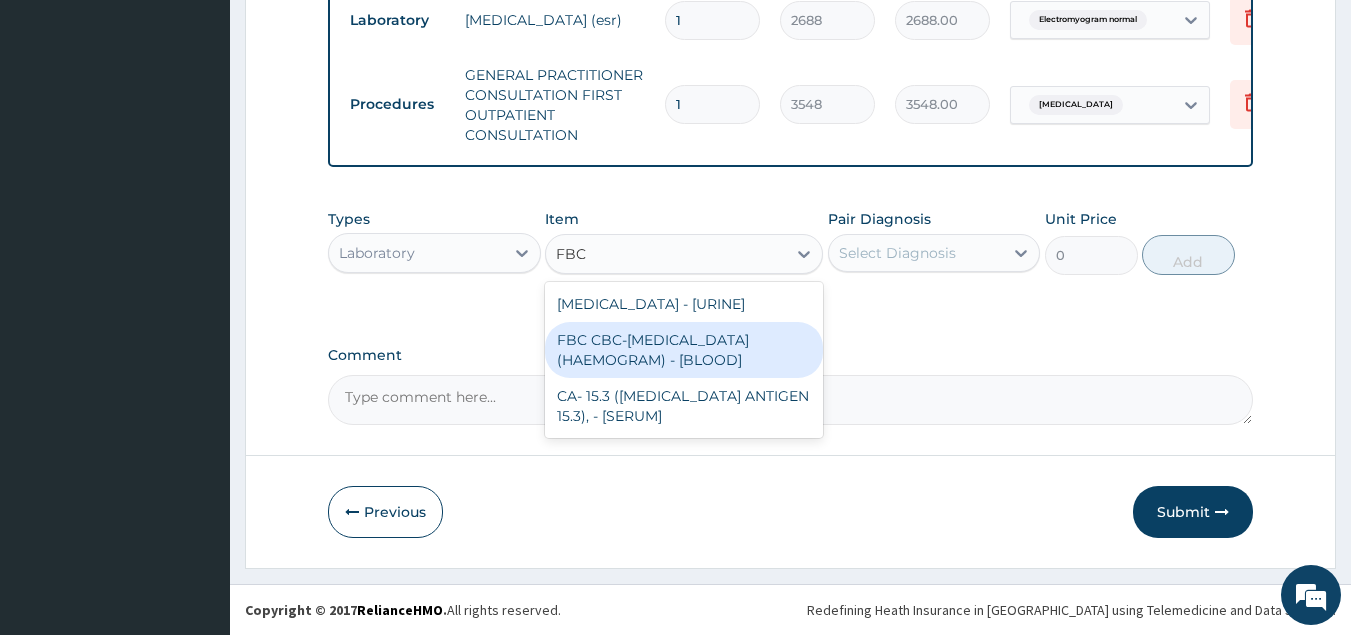 click on "FBC CBC-COMPLETE BLOOD COUNT (HAEMOGRAM) - [BLOOD]" at bounding box center [684, 350] 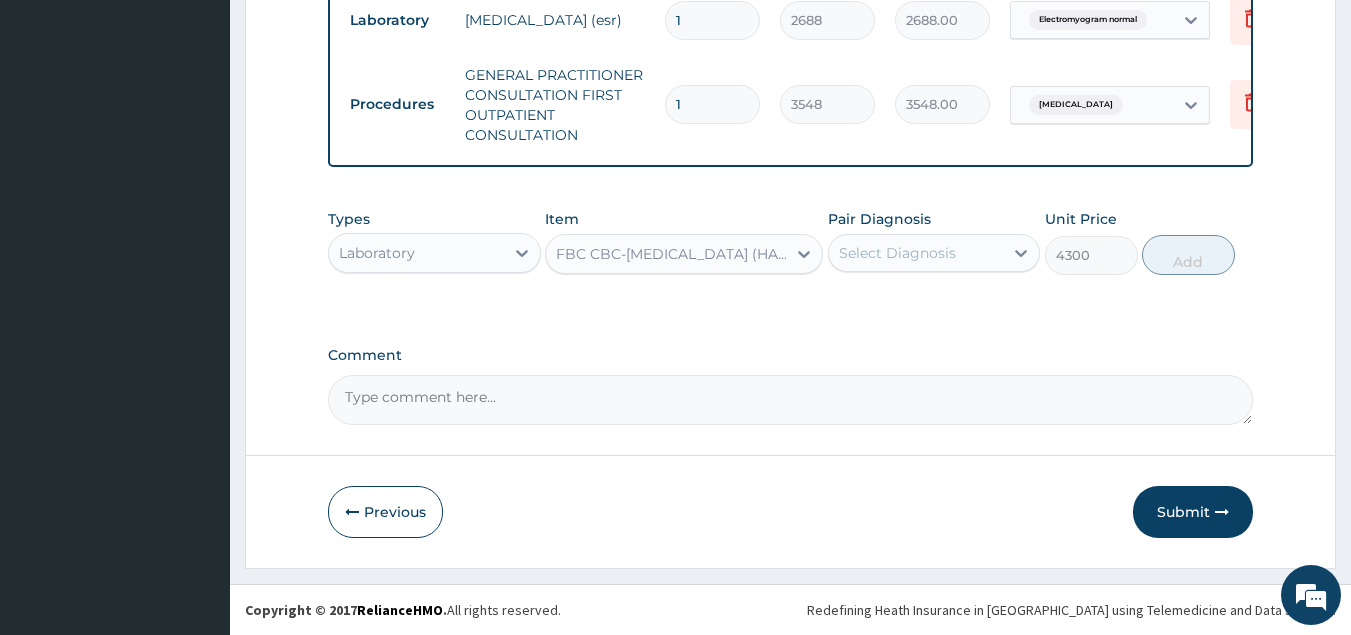 click on "Select Diagnosis" at bounding box center [897, 253] 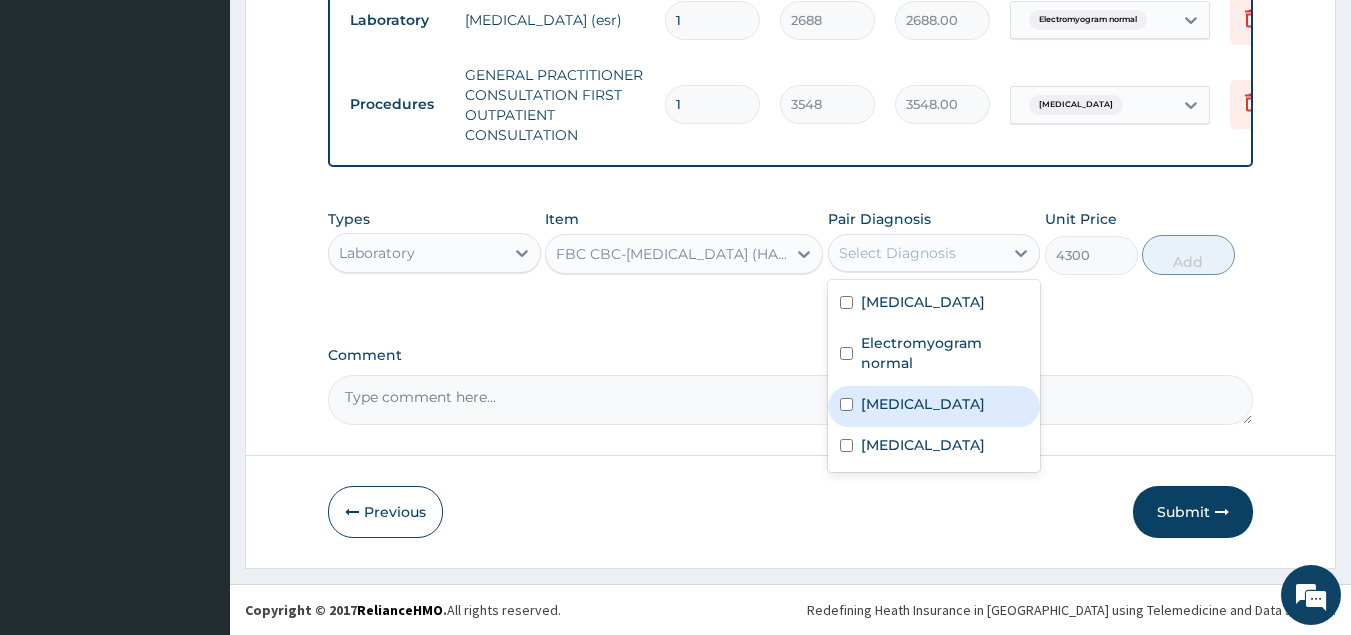 click on "[MEDICAL_DATA]" at bounding box center (923, 404) 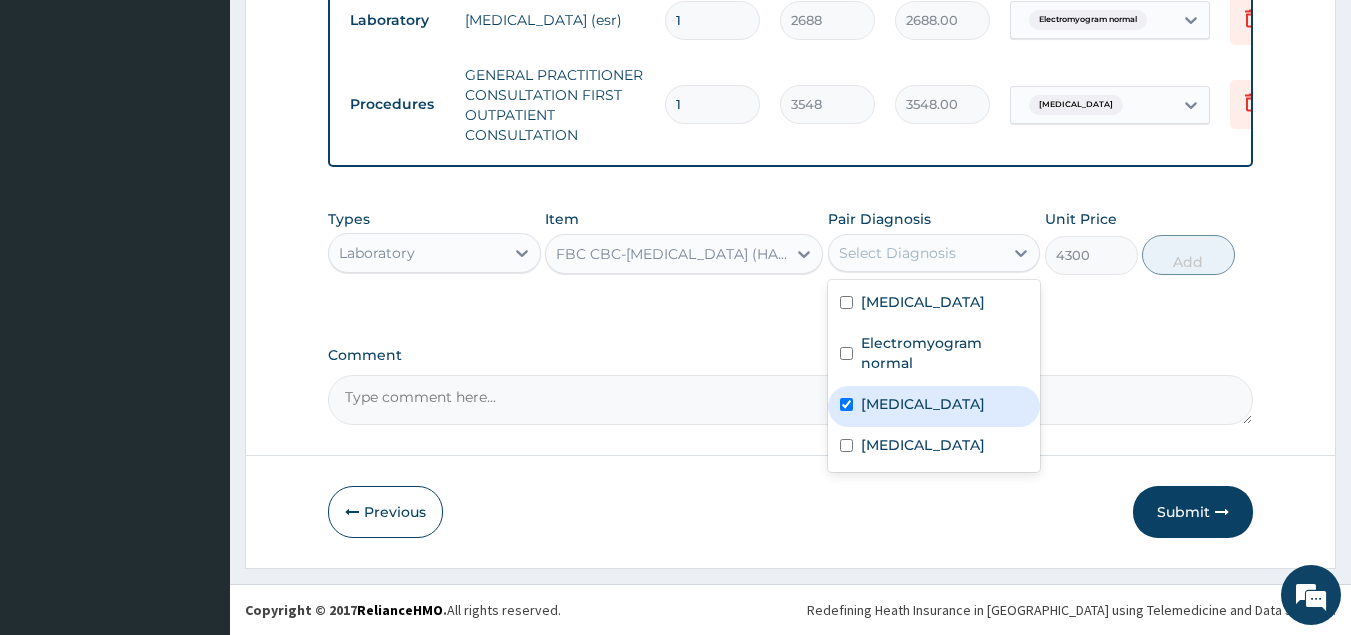 checkbox on "true" 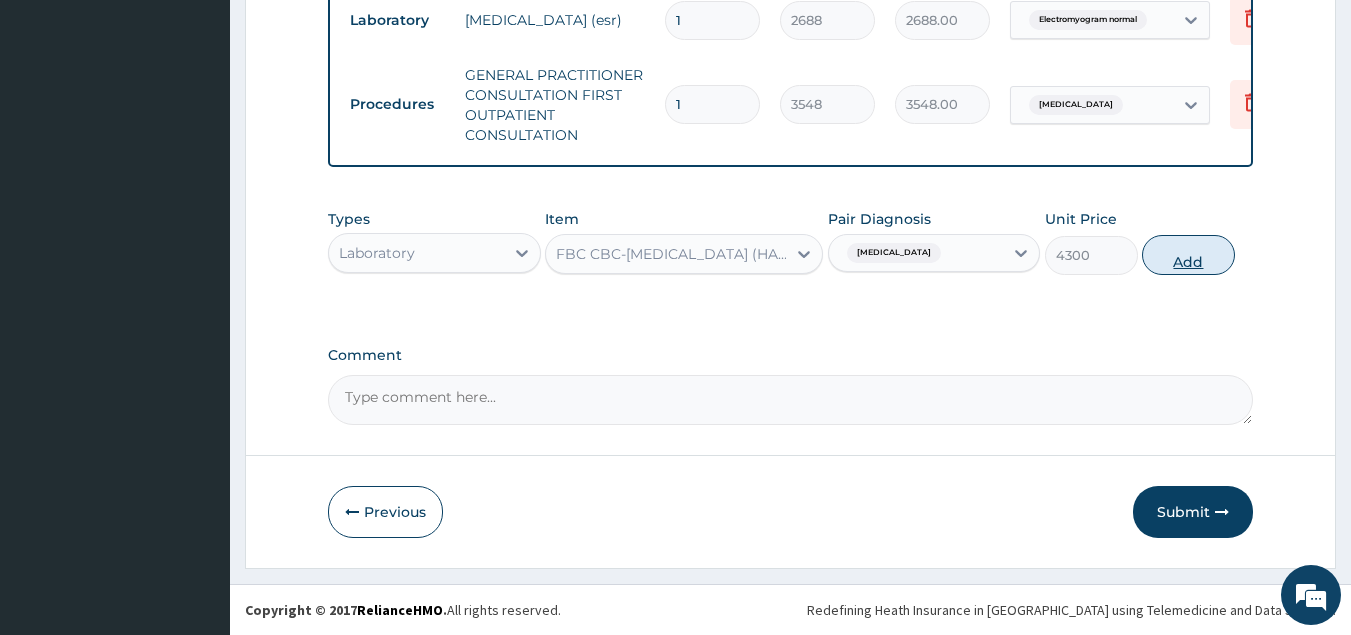 click on "Add" at bounding box center (1188, 255) 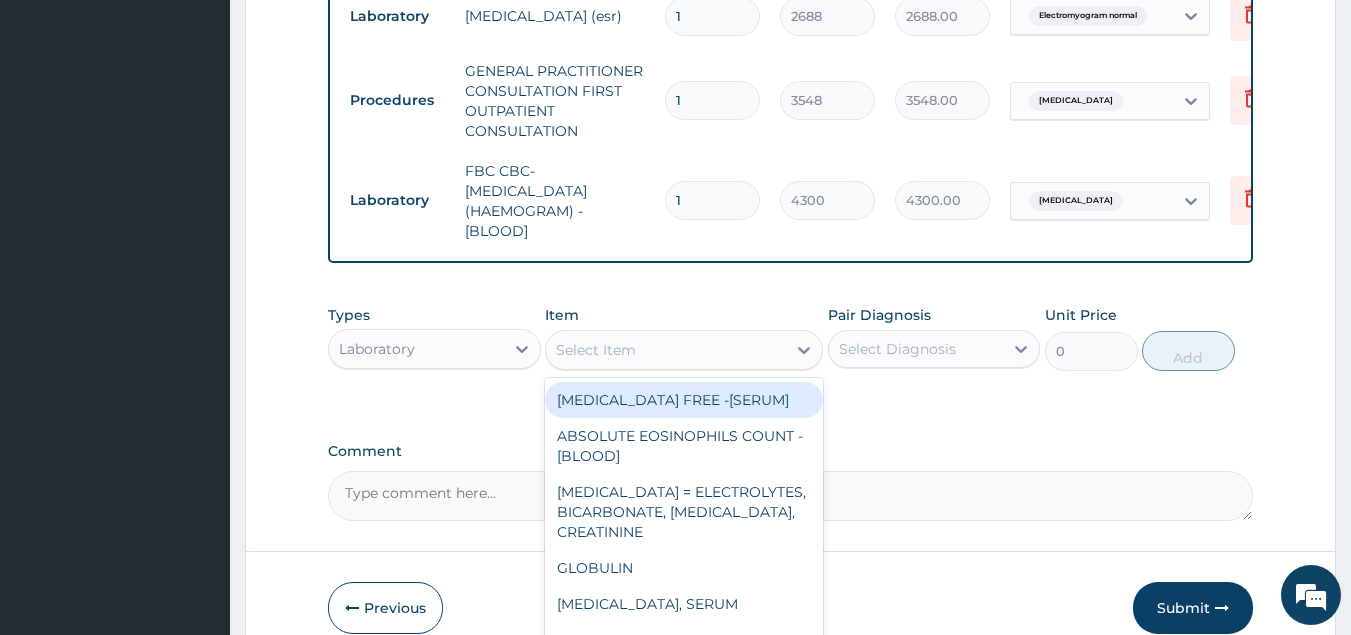 click on "Select Item" at bounding box center (666, 350) 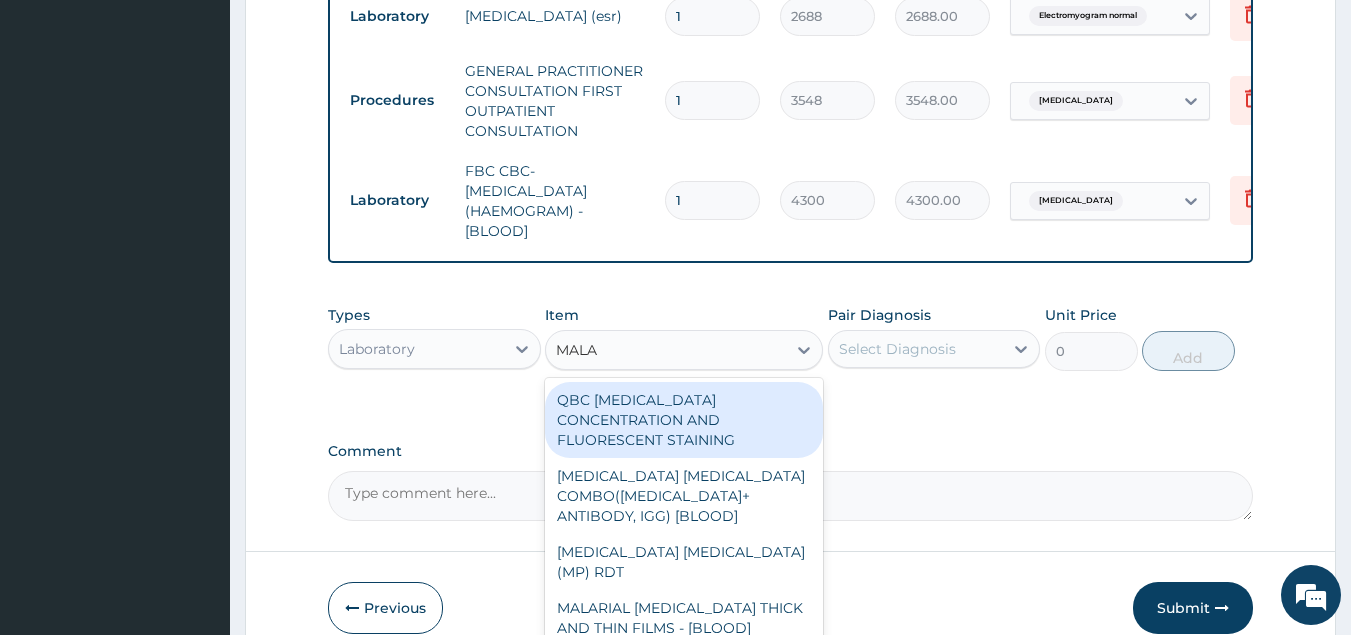 type on "MALAR" 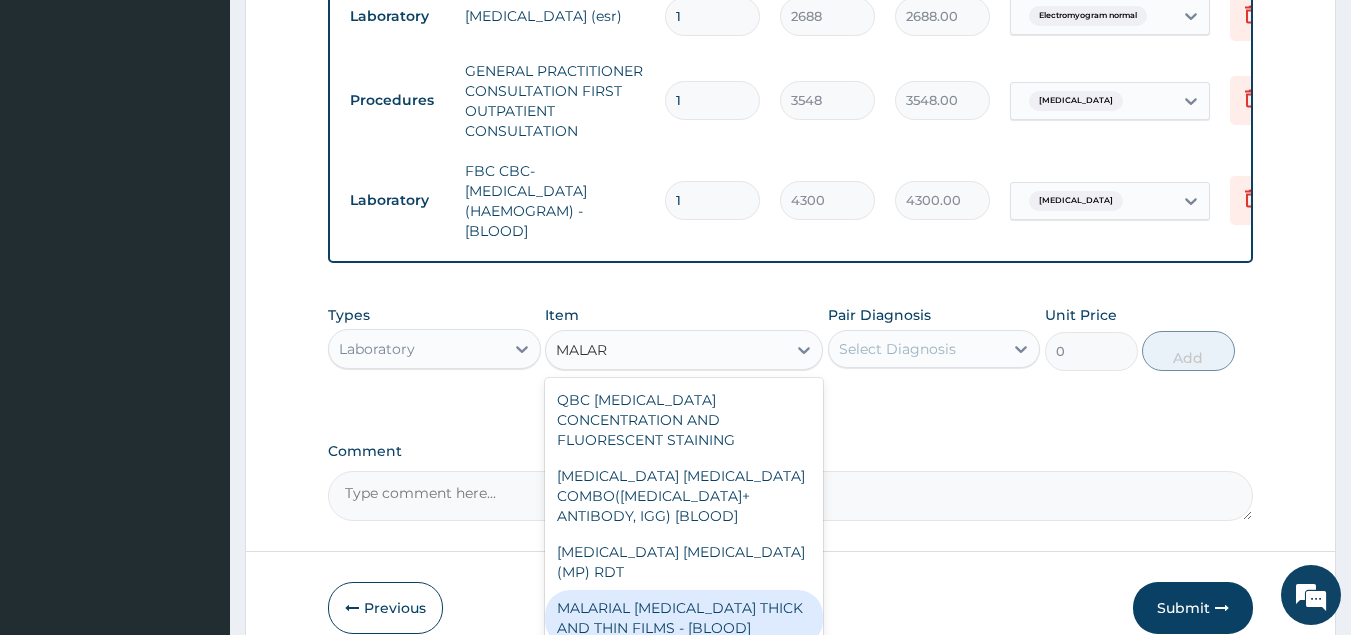 click on "MALARIAL PARASITE THICK AND THIN FILMS - [BLOOD]" at bounding box center (684, 618) 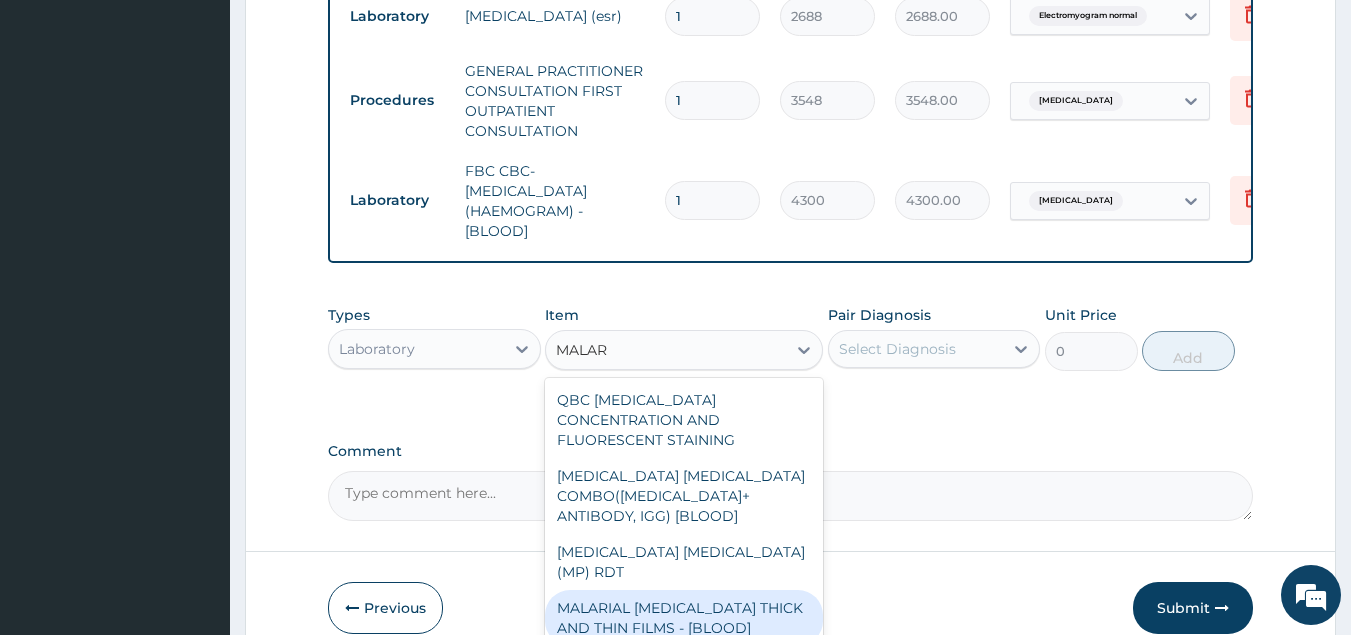 type 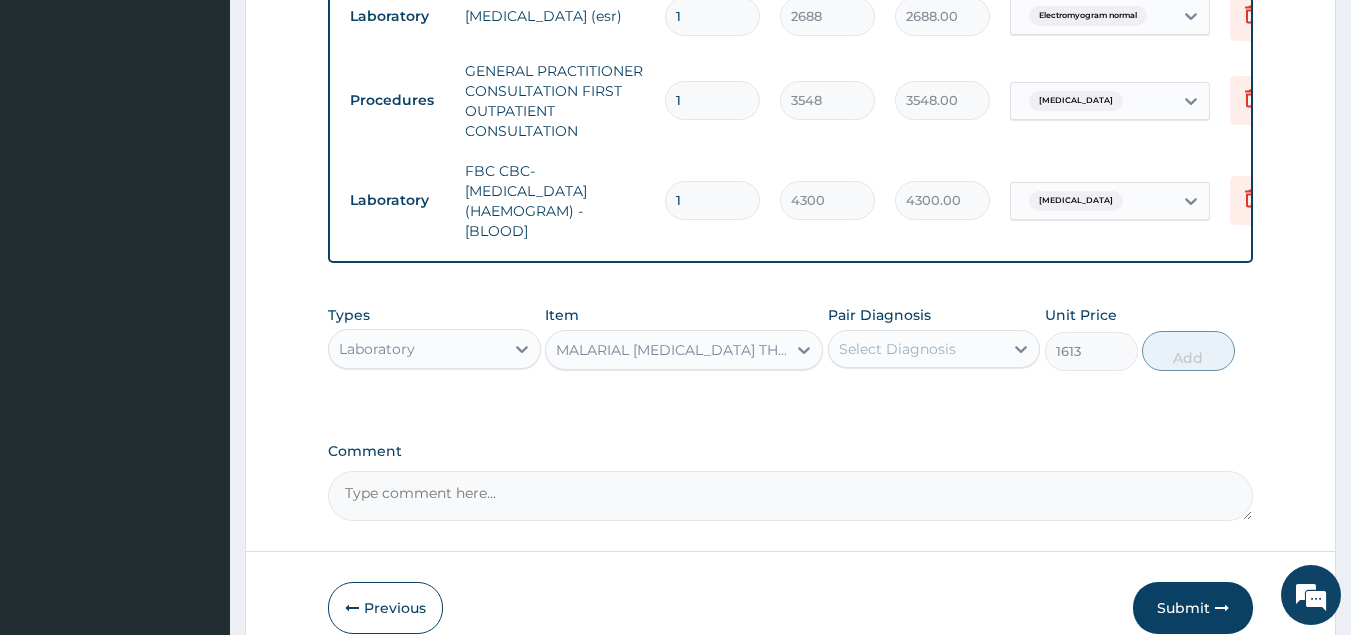 click on "Select Diagnosis" at bounding box center [897, 349] 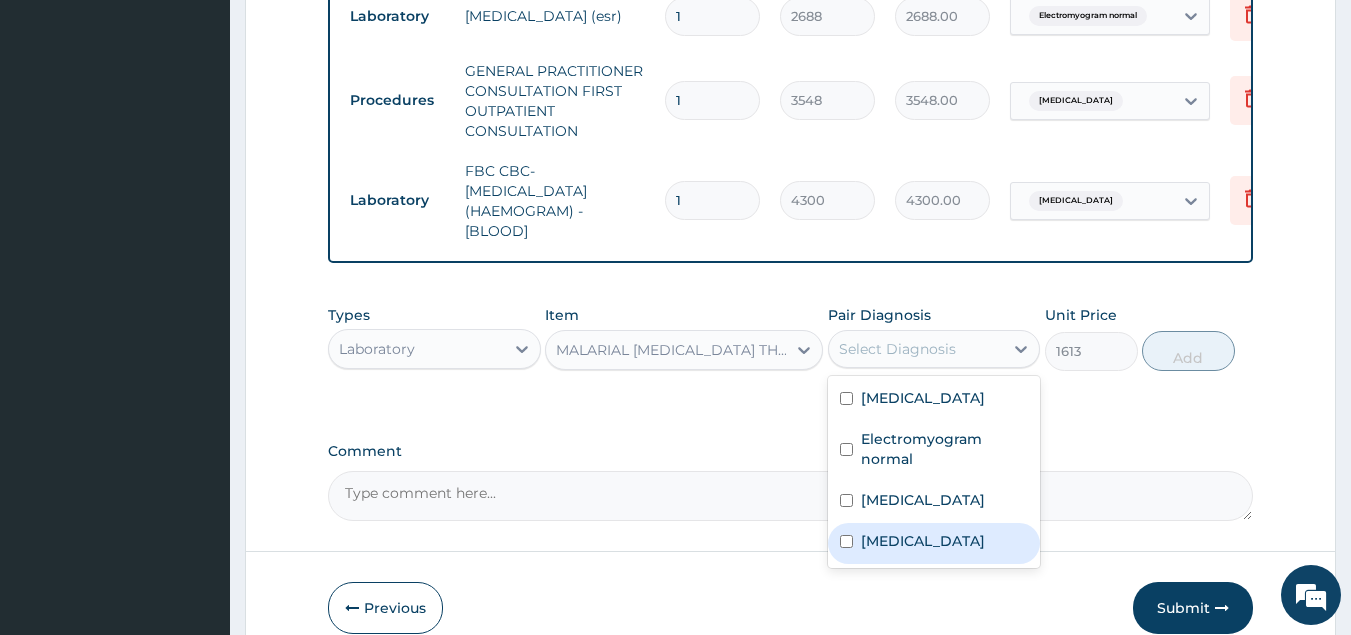 click on "[MEDICAL_DATA]" at bounding box center (923, 541) 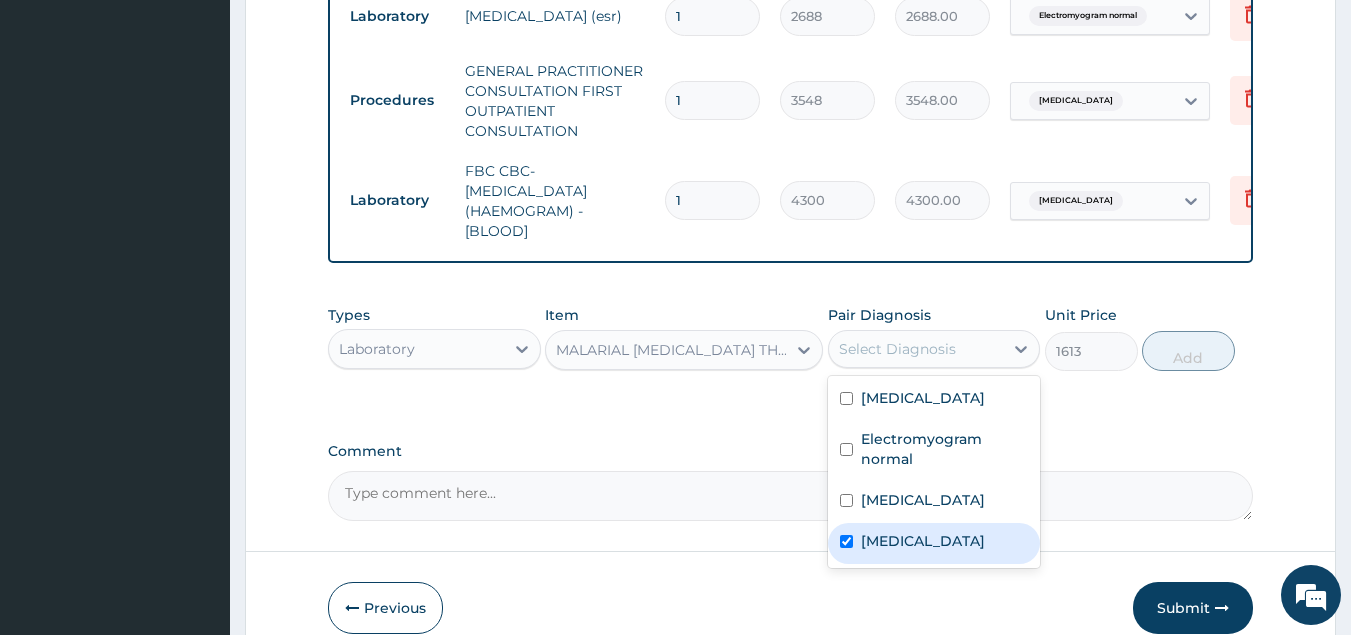 checkbox on "true" 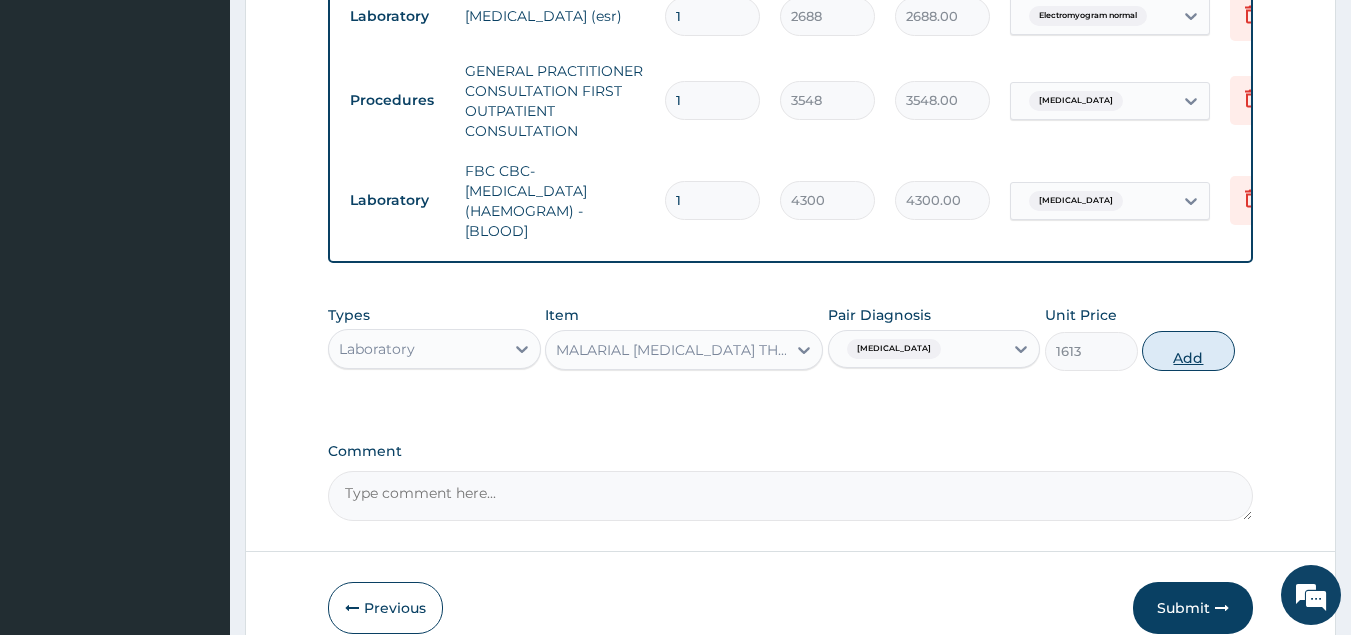 click on "Add" at bounding box center (1188, 351) 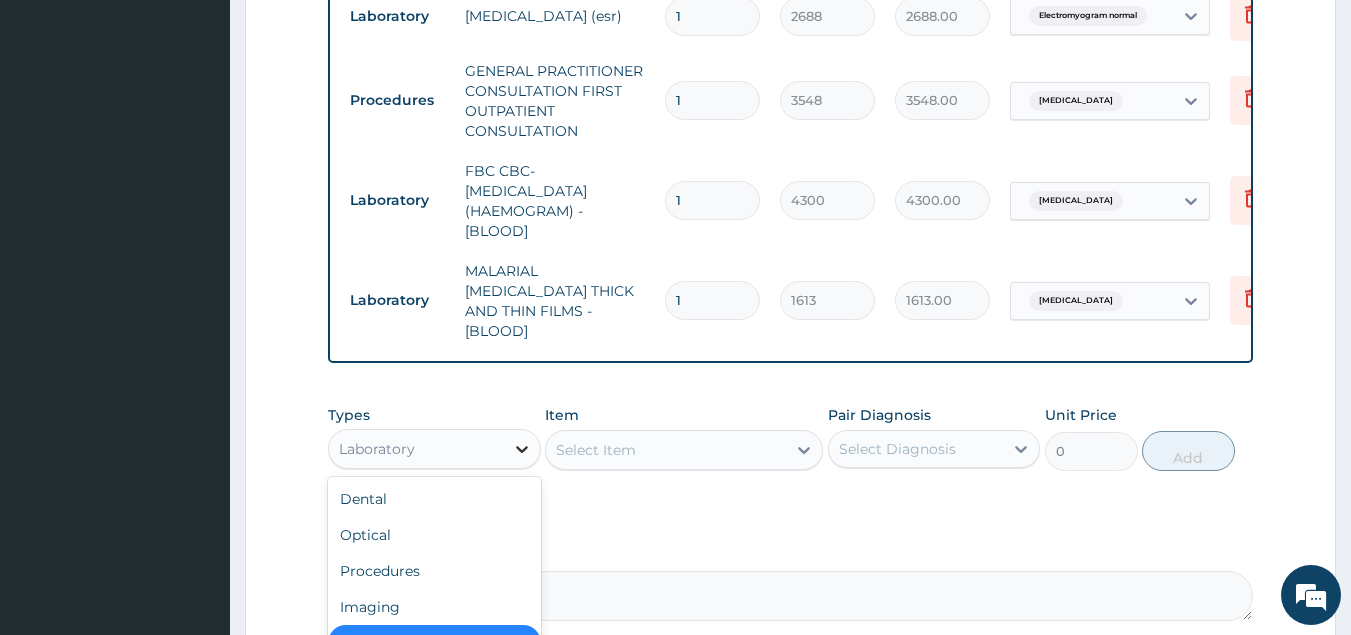 click at bounding box center [522, 449] 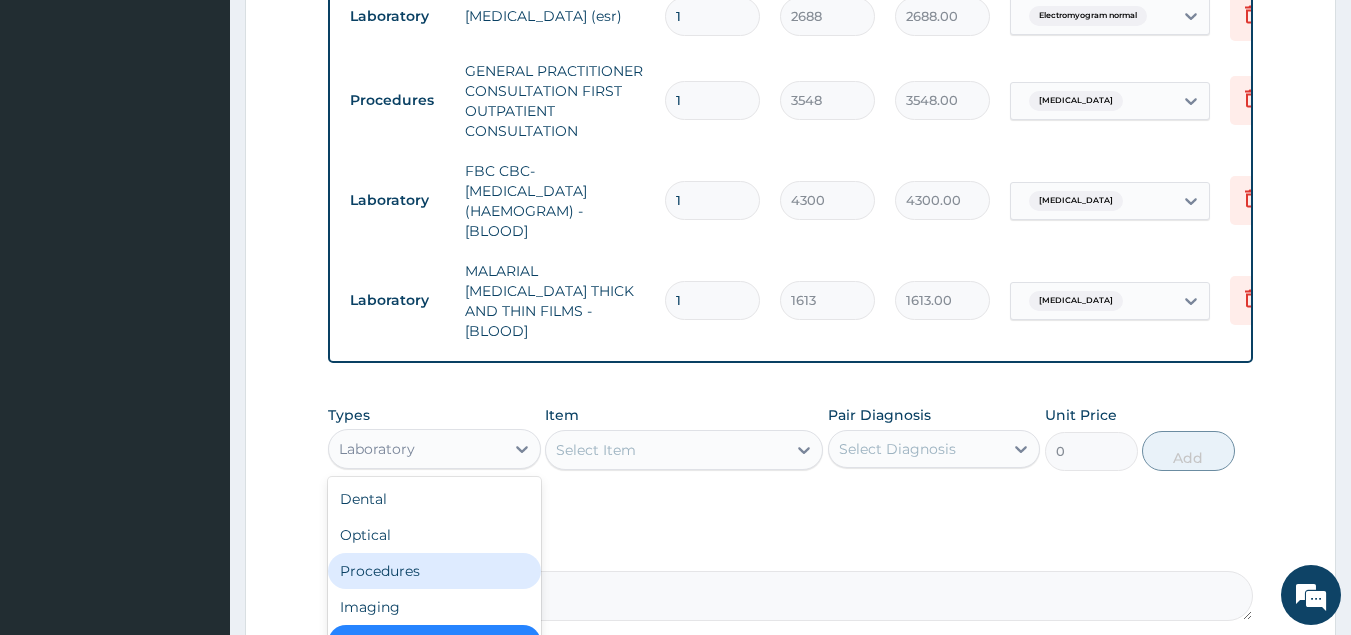 click on "Procedures" at bounding box center (434, 571) 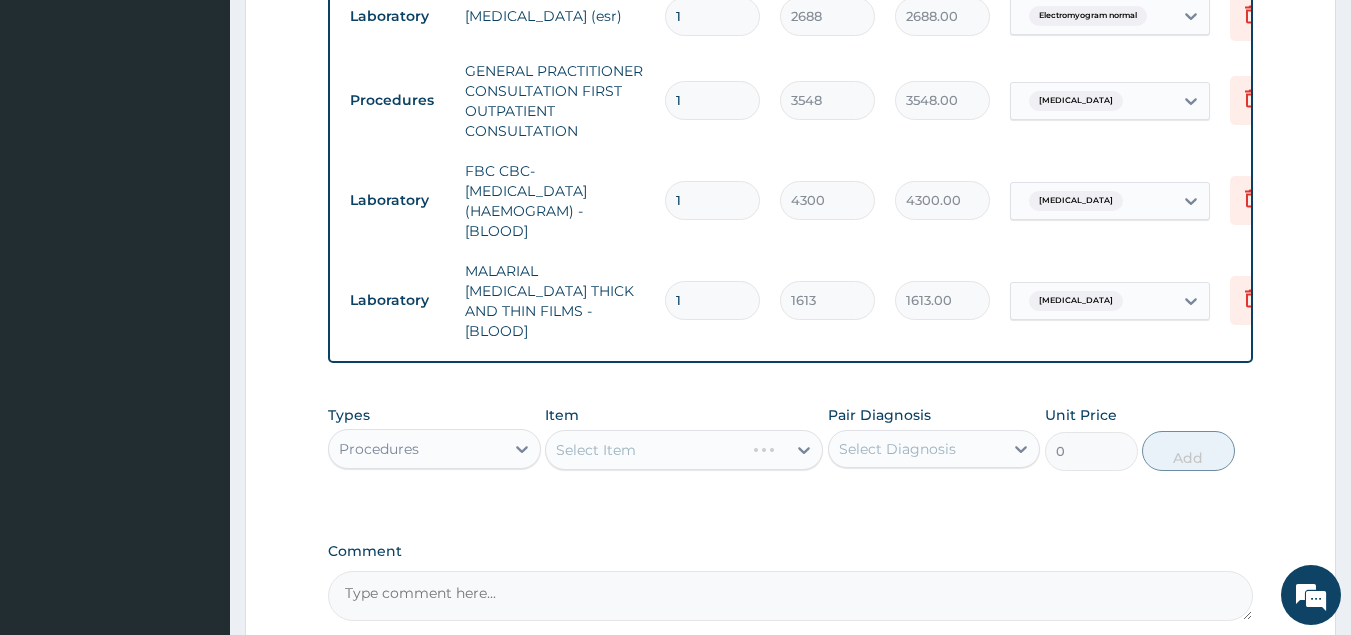 click on "Select Item" at bounding box center [684, 450] 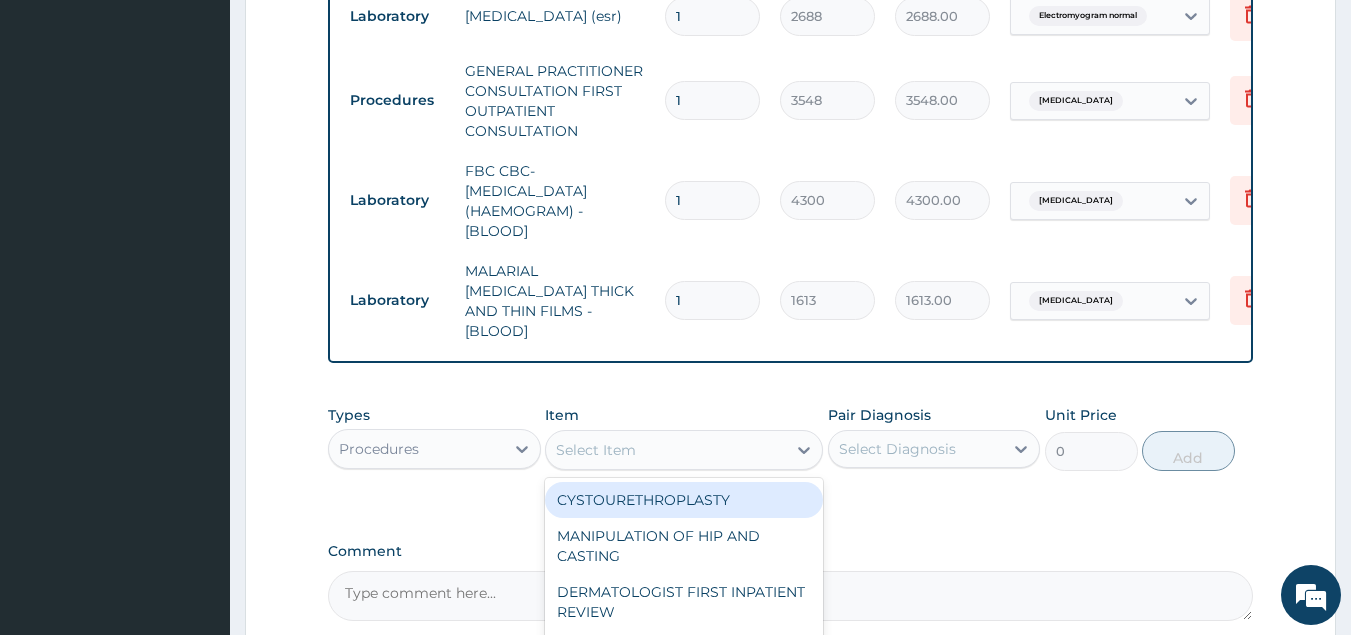 click on "Select Item" at bounding box center (666, 450) 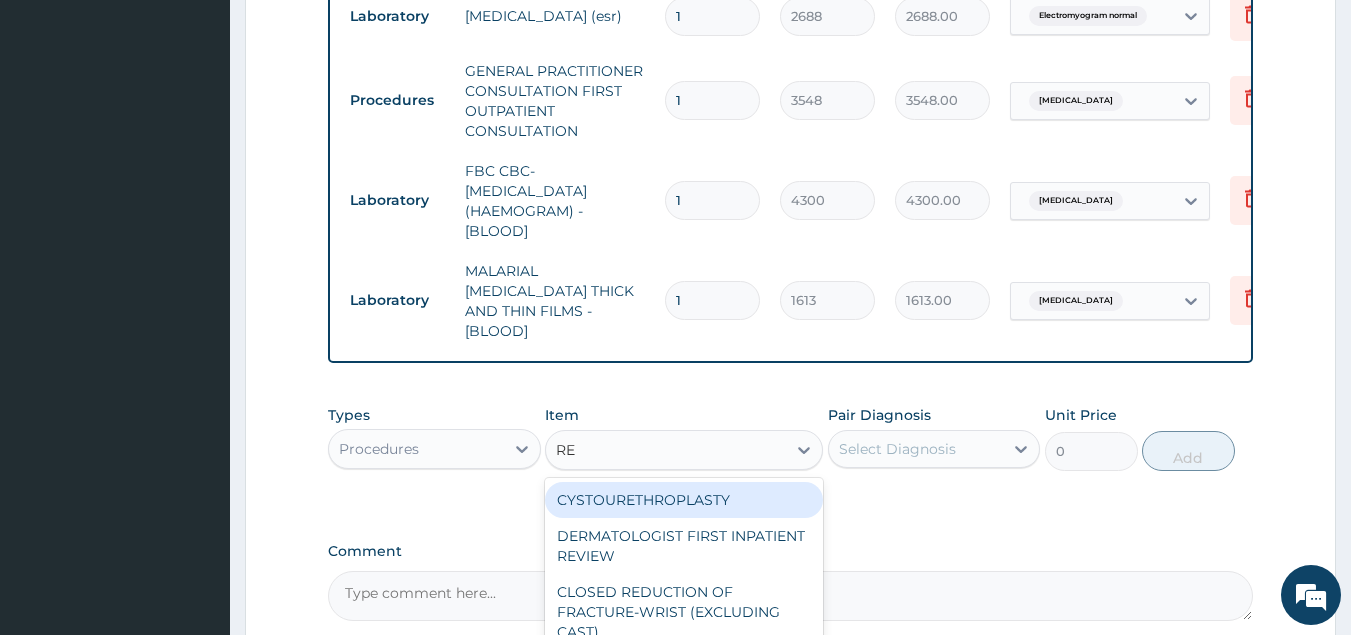 type on "REG" 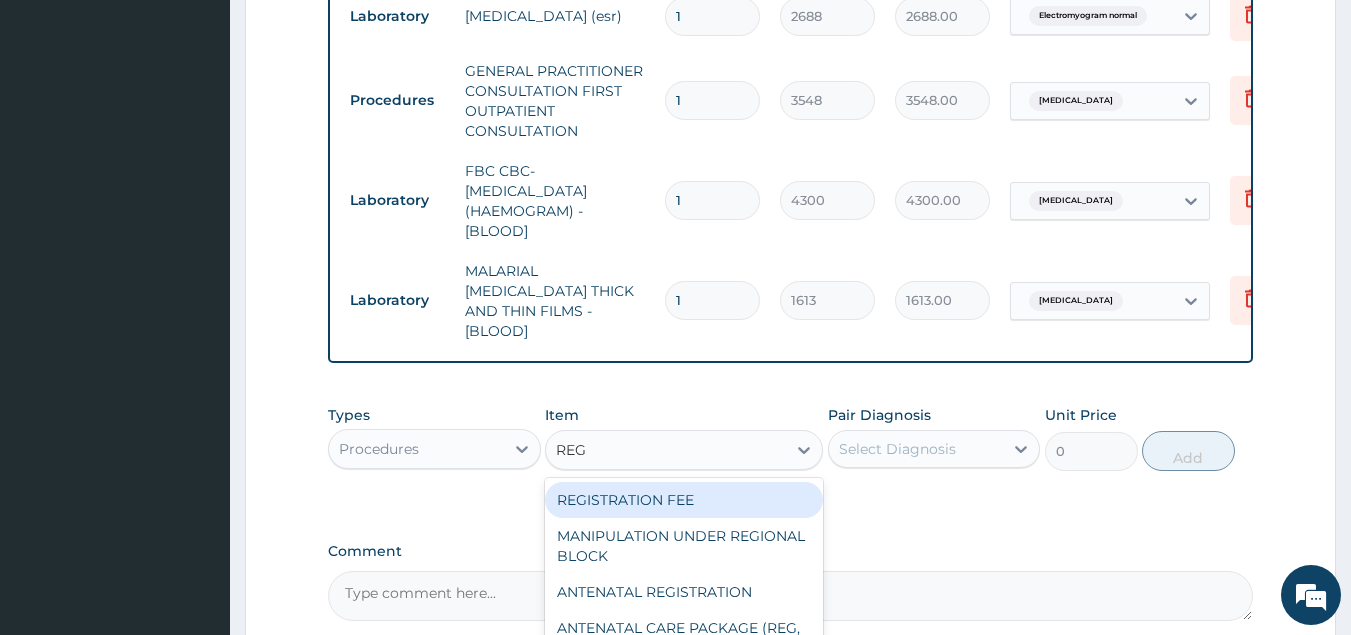 drag, startPoint x: 668, startPoint y: 483, endPoint x: 693, endPoint y: 480, distance: 25.179358 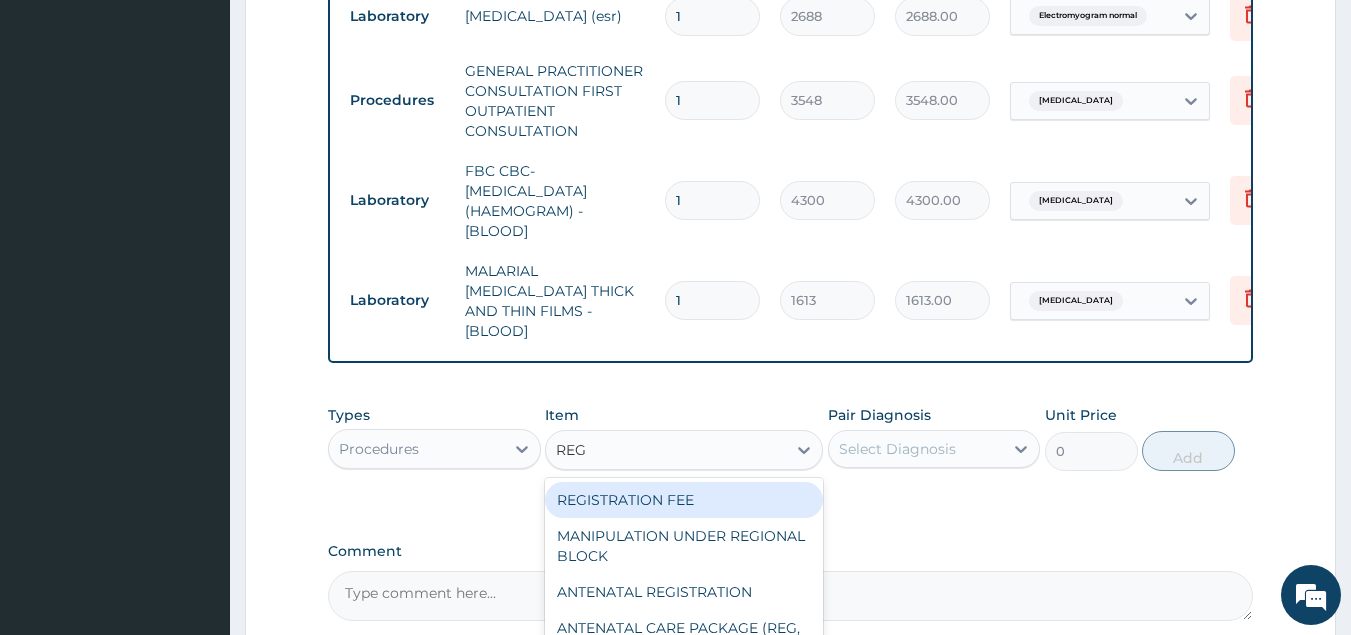 click on "REGISTRATION FEE" at bounding box center [684, 500] 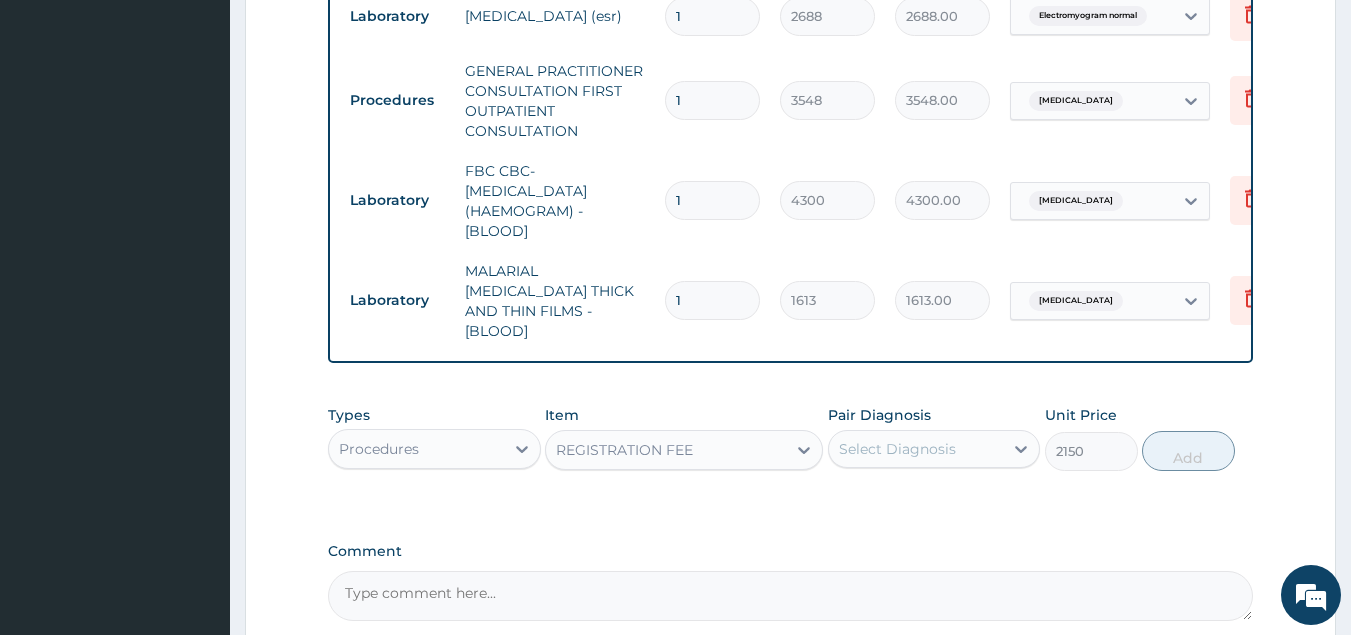 click on "Select Diagnosis" at bounding box center [897, 449] 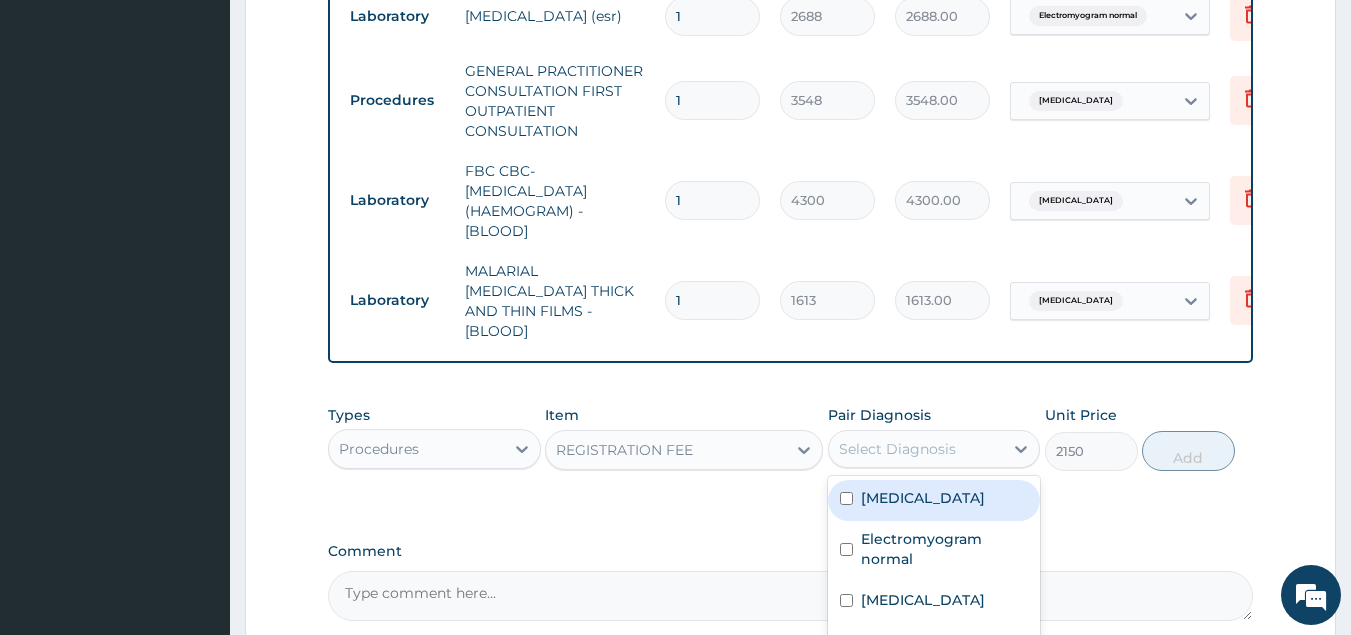 click on "Upper respiratory infection" at bounding box center [923, 498] 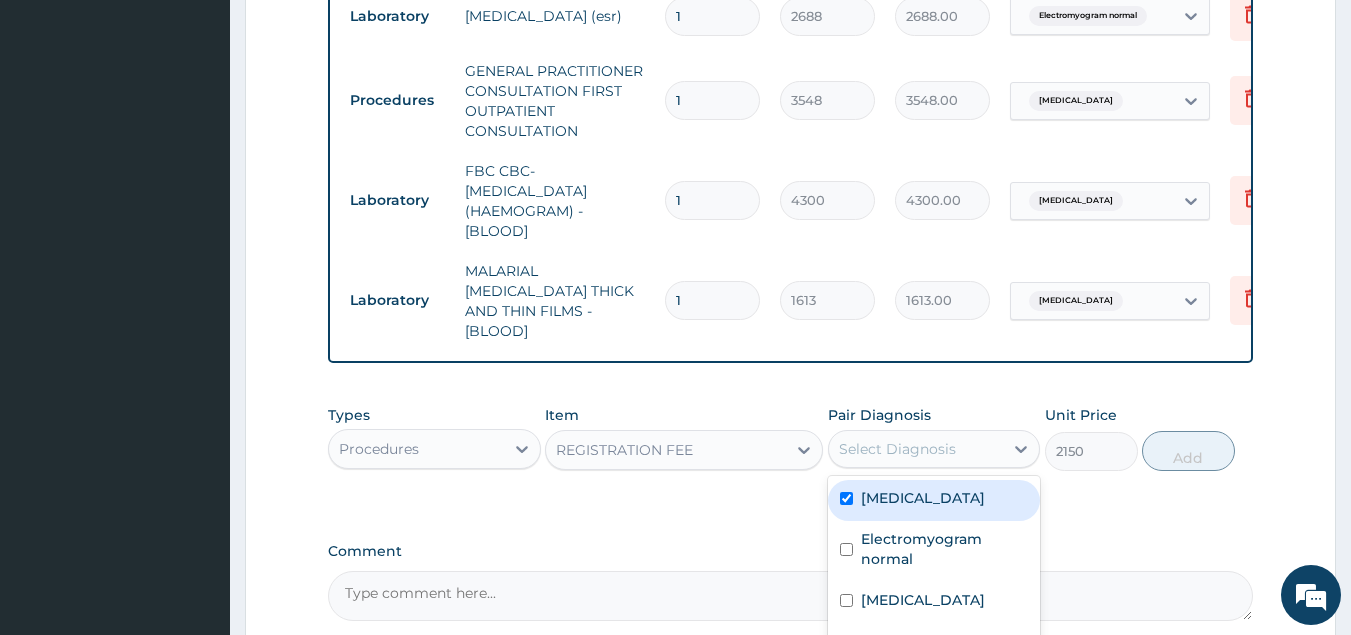 checkbox on "true" 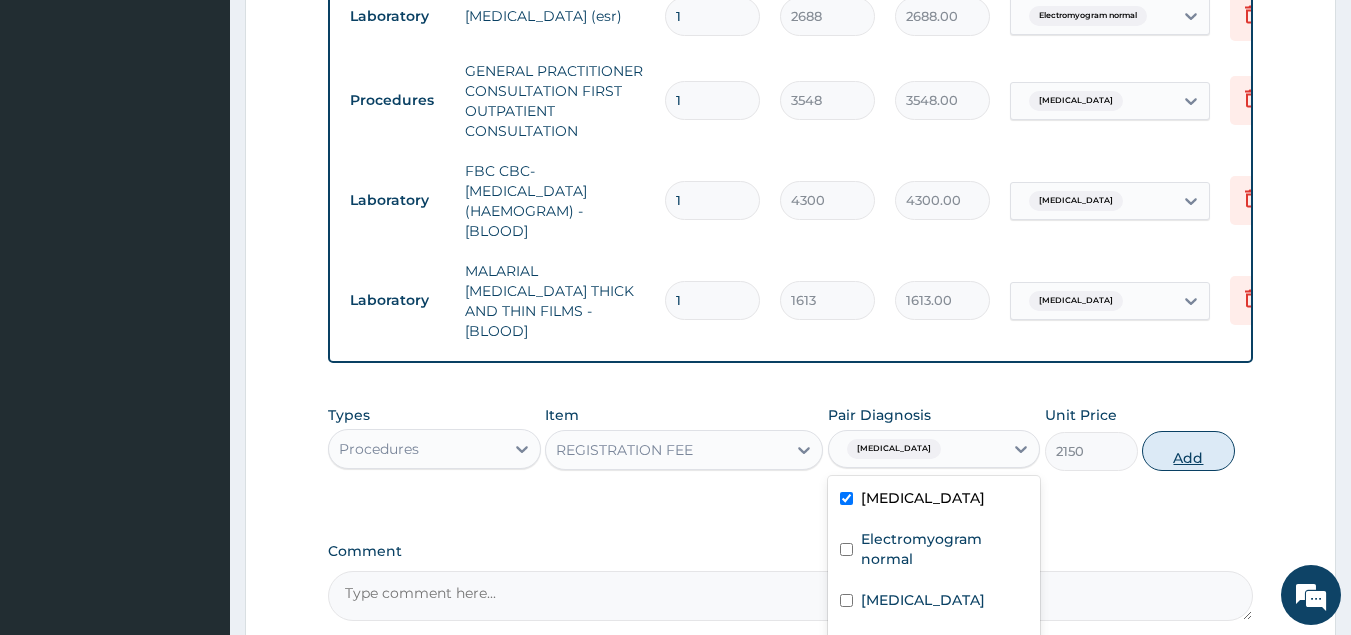 click on "Add" at bounding box center (1188, 451) 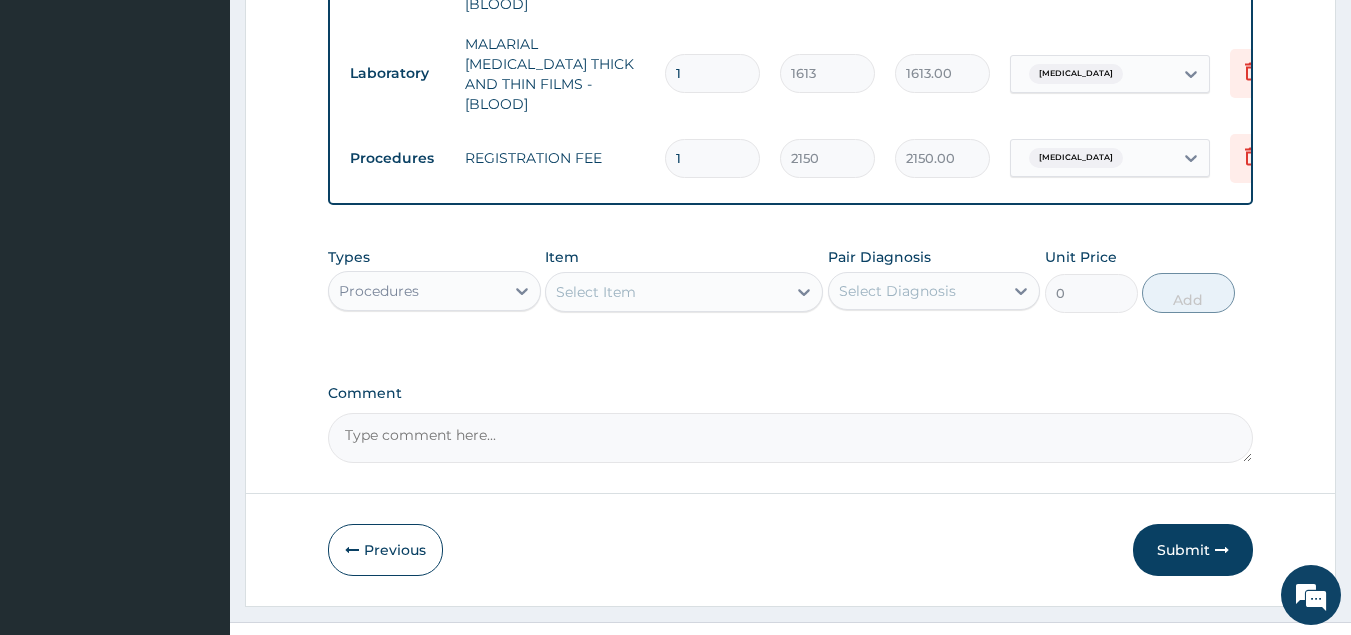 scroll, scrollTop: 1145, scrollLeft: 0, axis: vertical 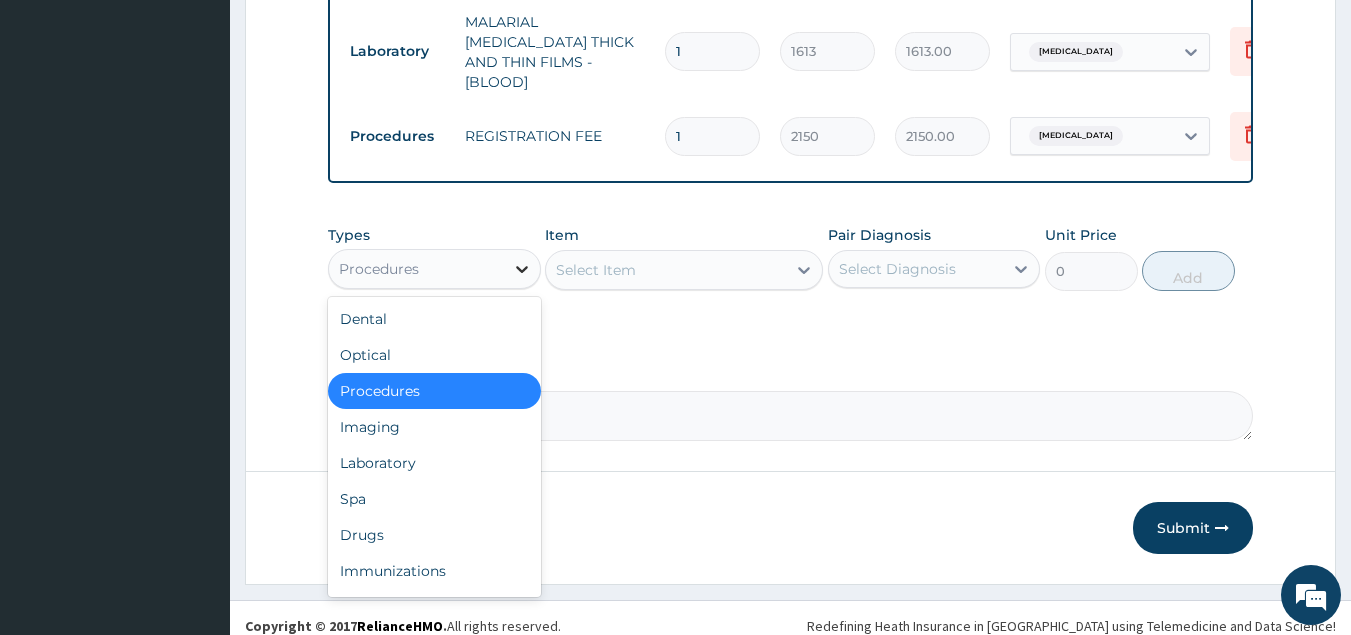 click 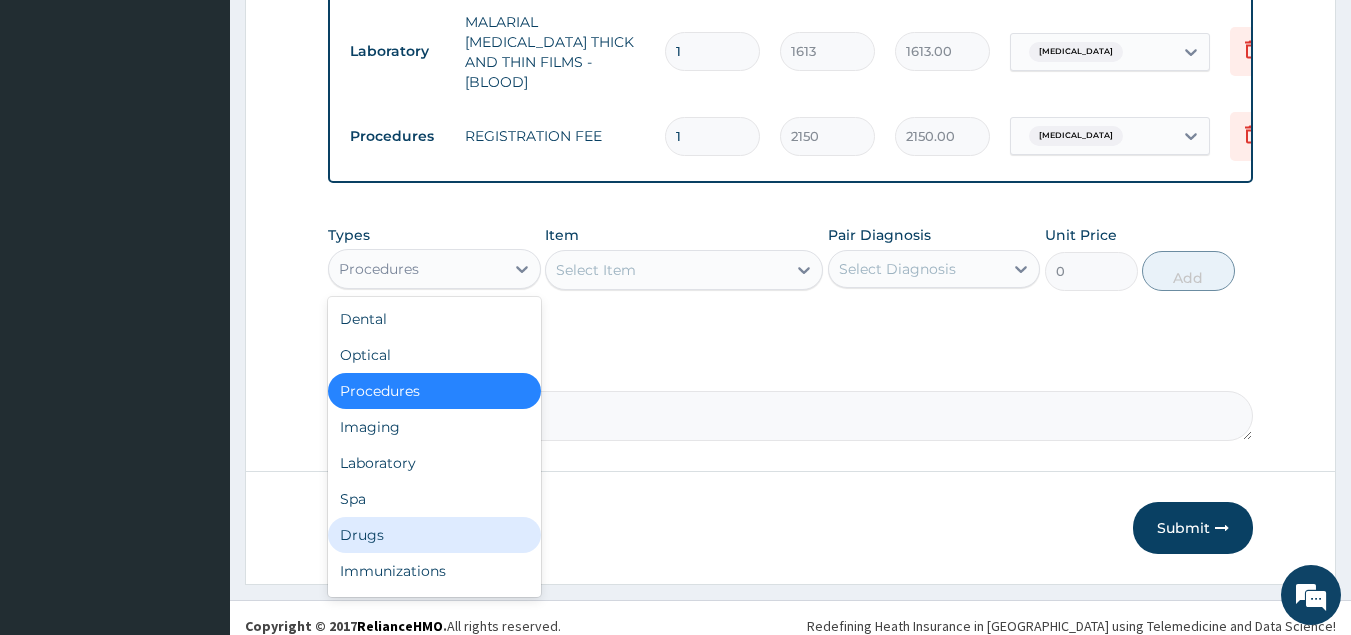 click on "Drugs" at bounding box center [434, 535] 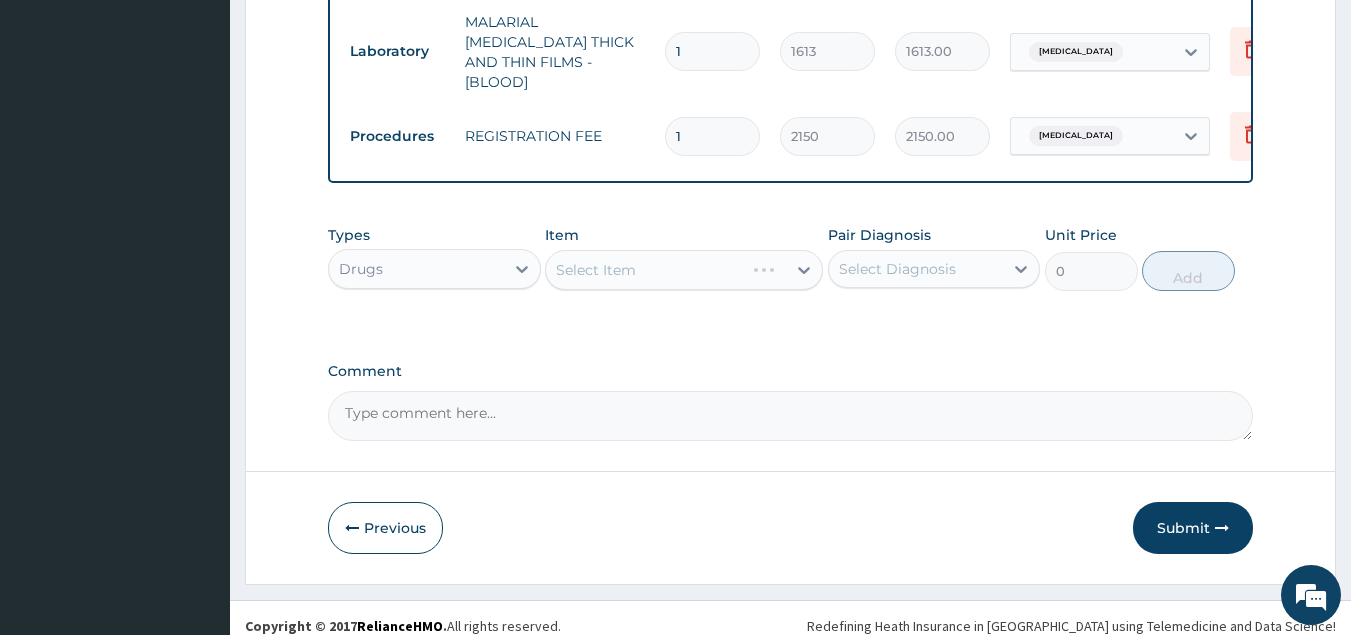 click on "Select Item" at bounding box center (684, 270) 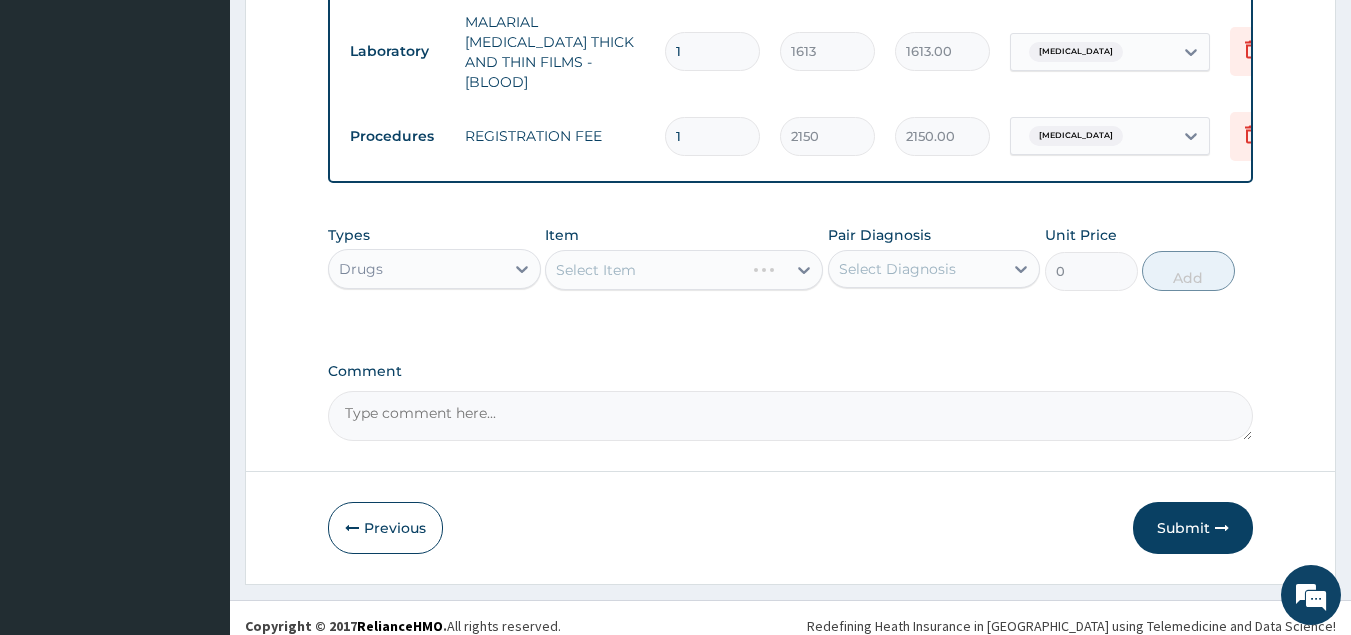 click on "Select Item" at bounding box center (684, 270) 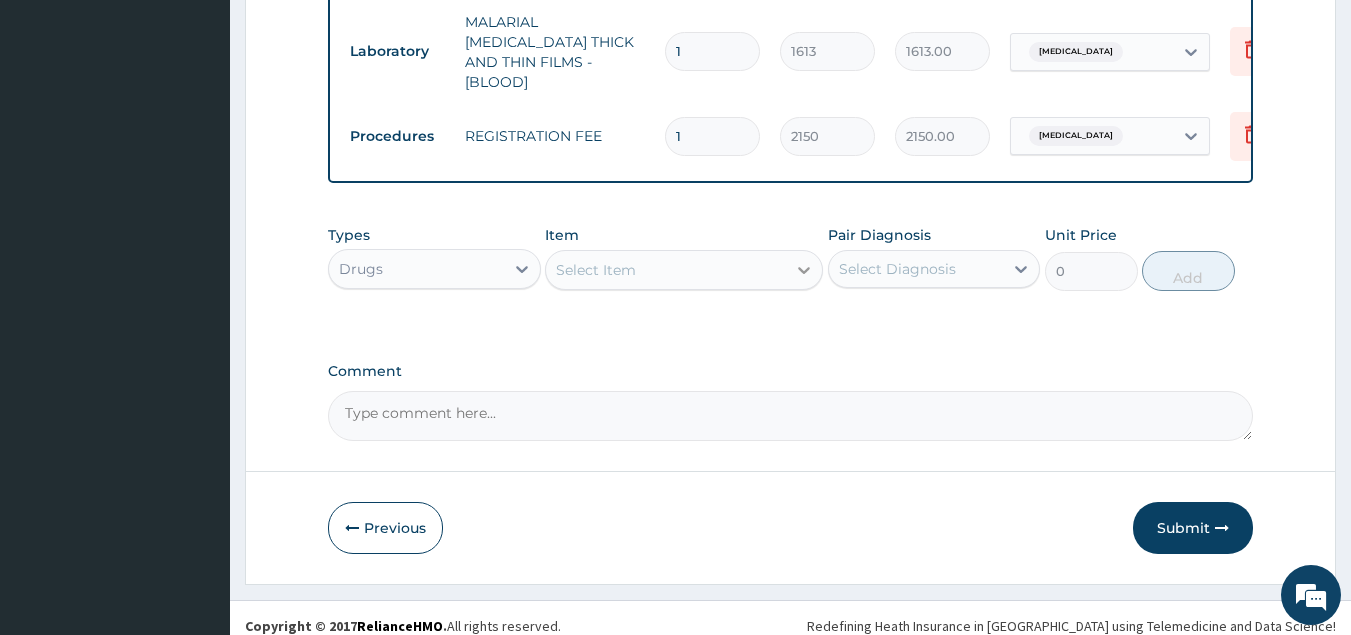 click 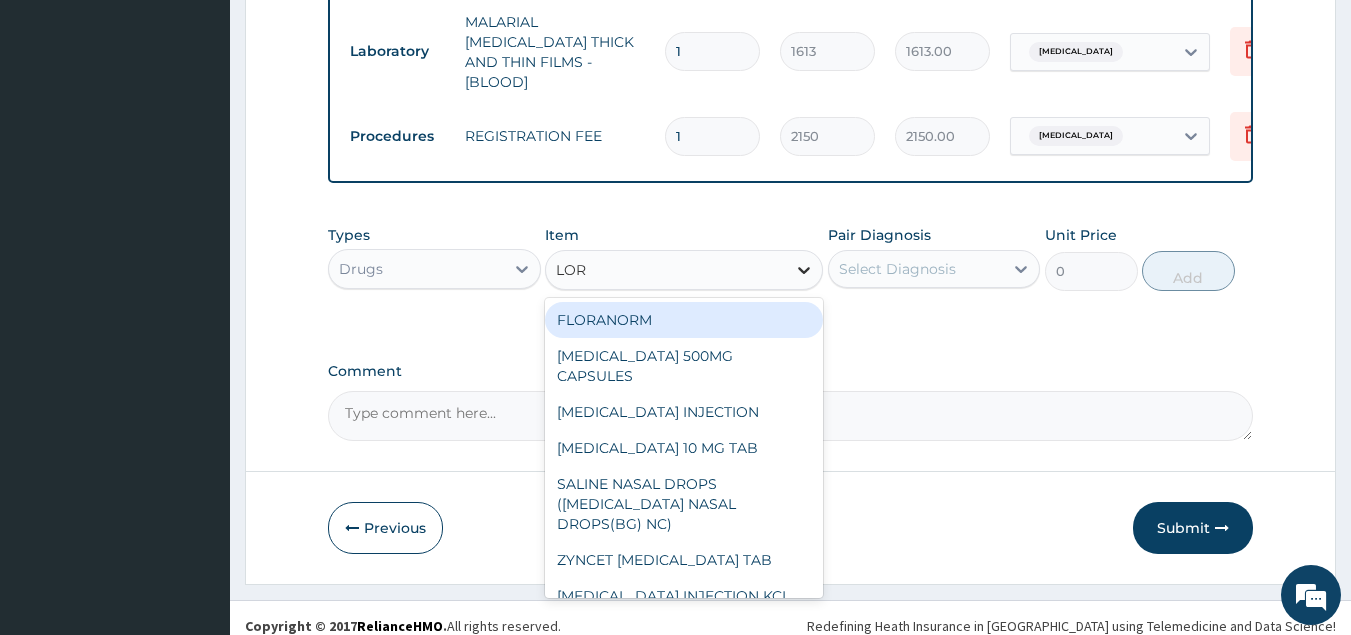 type on "LORA" 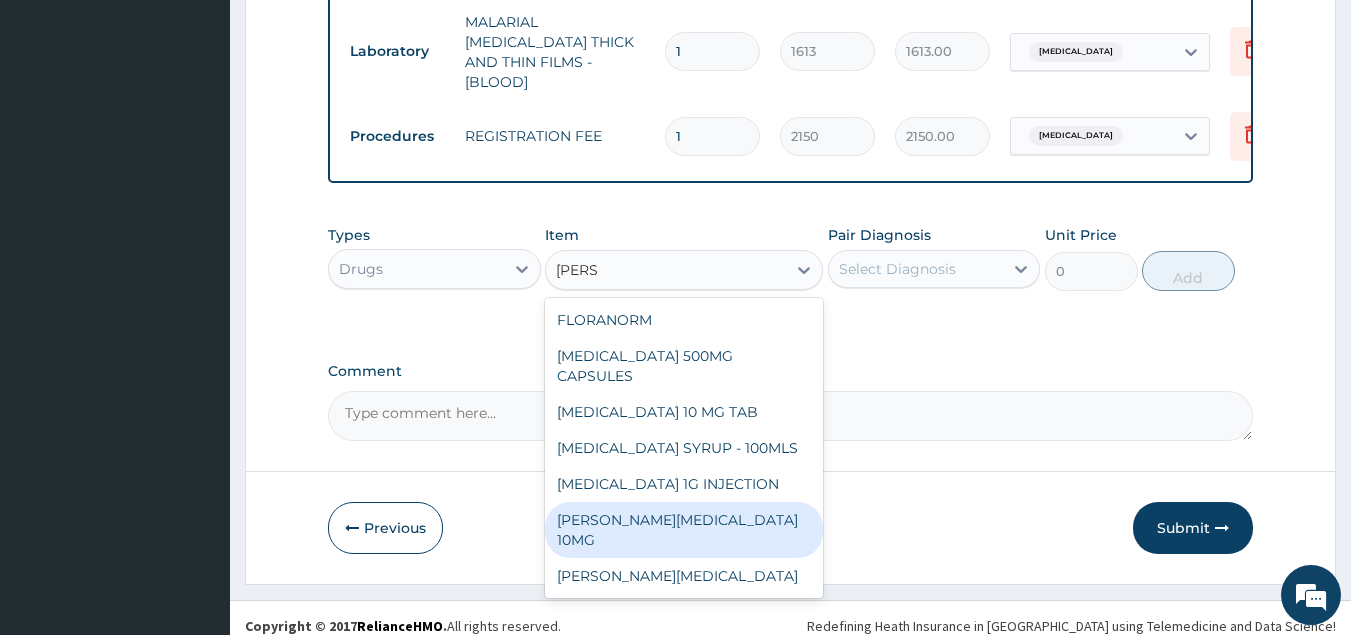 click on "[PERSON_NAME][MEDICAL_DATA] 10MG" at bounding box center [684, 530] 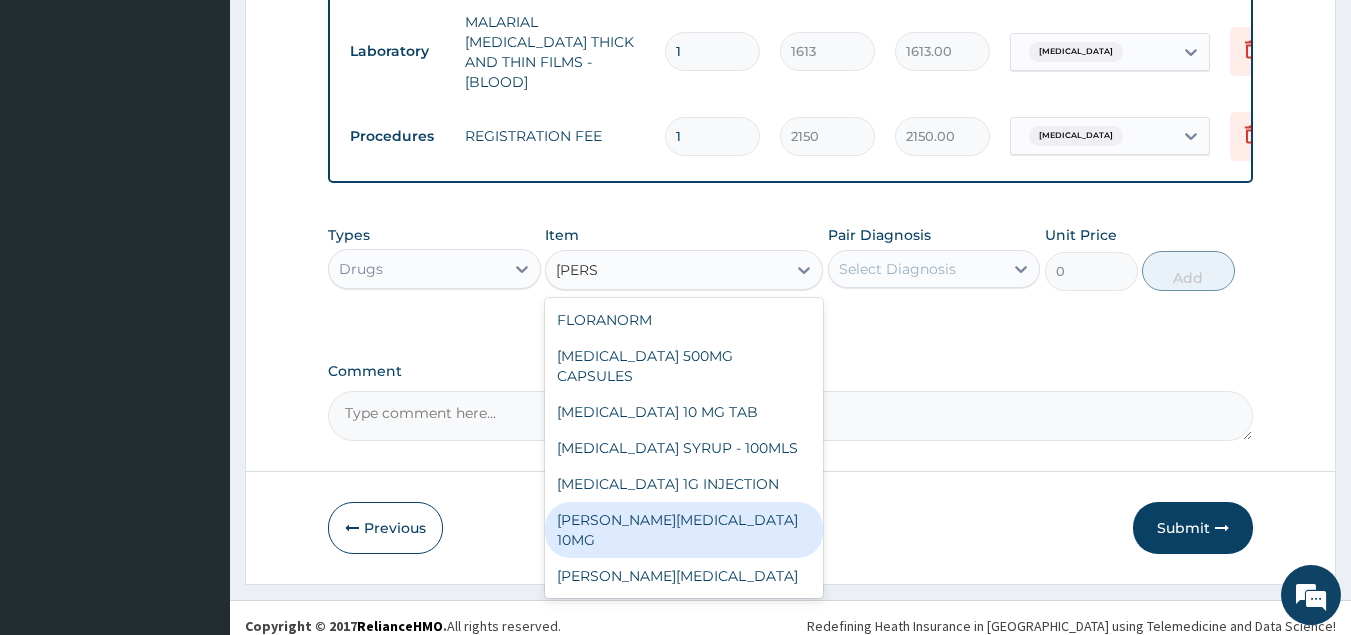 type 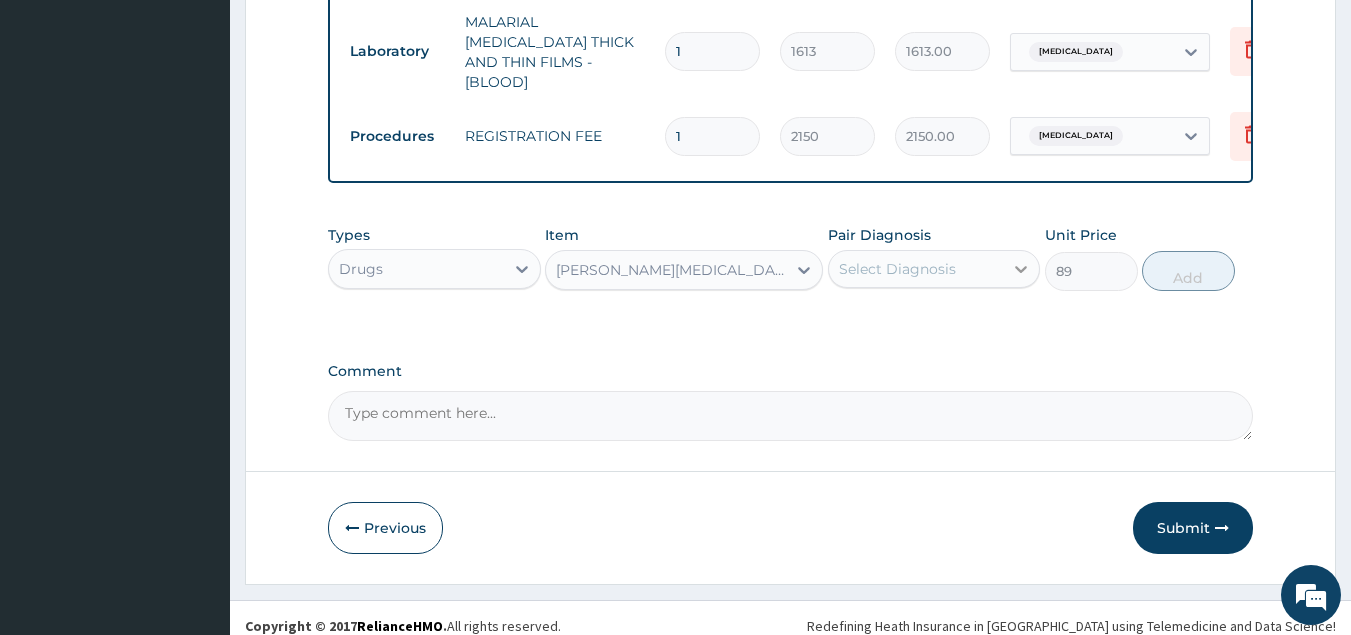 click 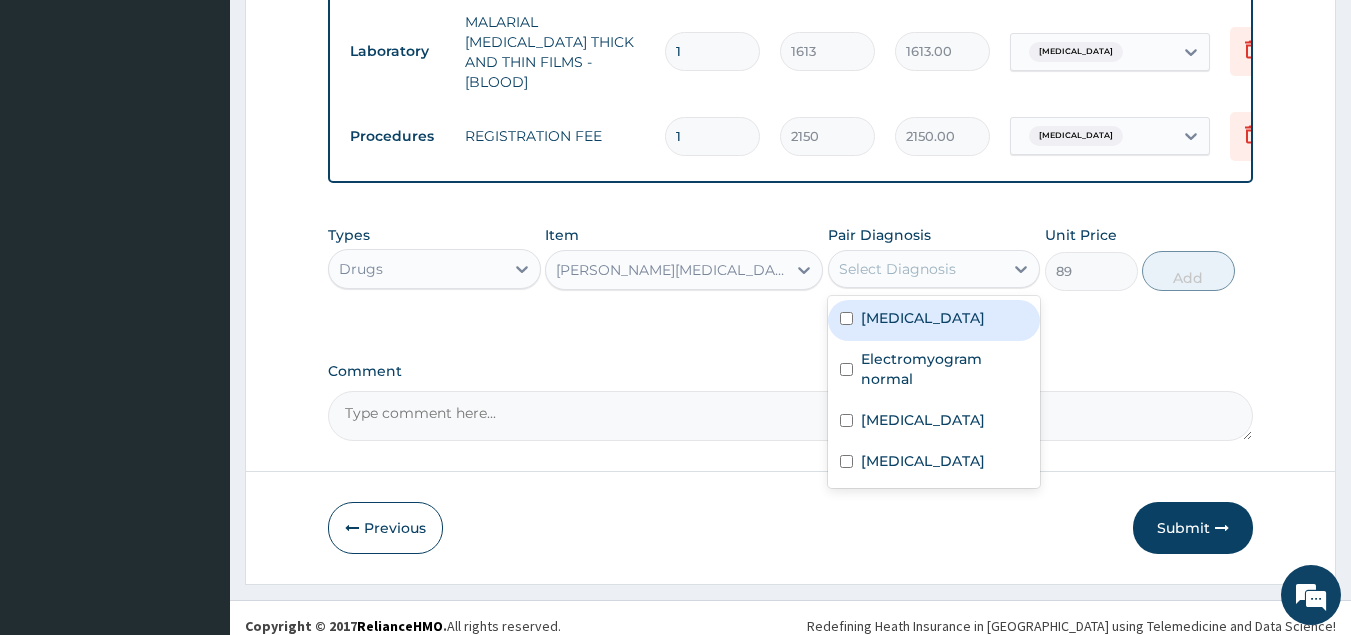 click on "Upper respiratory infection" at bounding box center (923, 318) 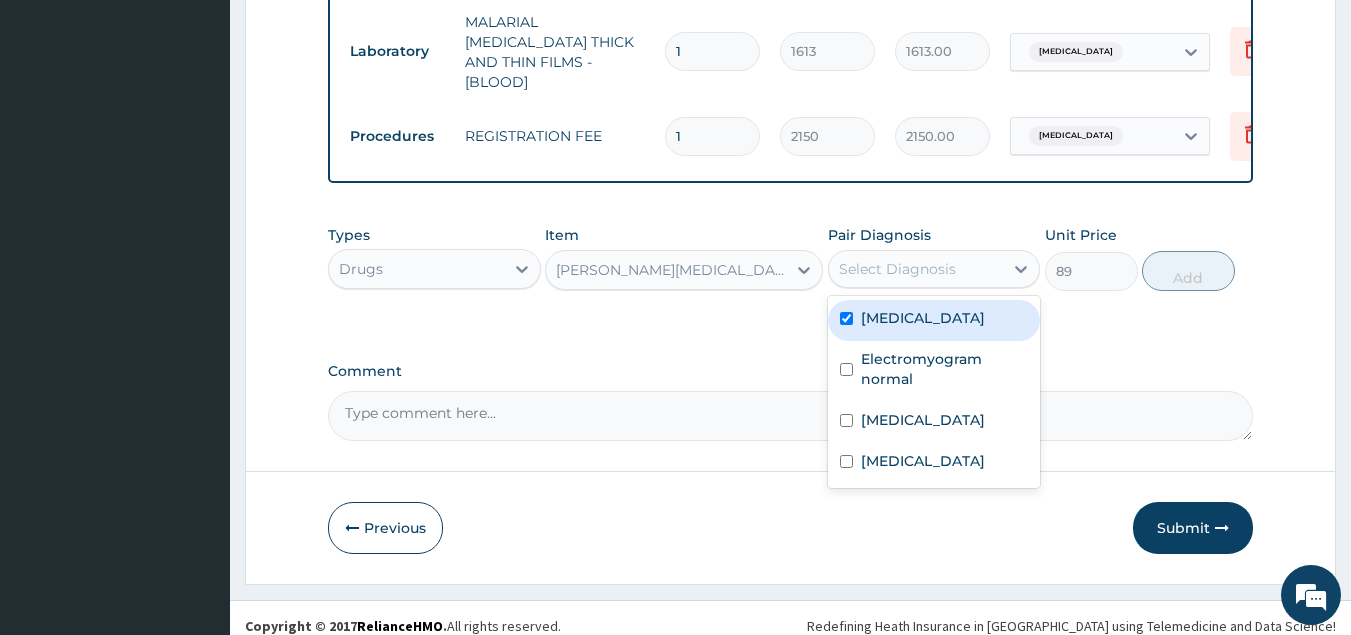 checkbox on "true" 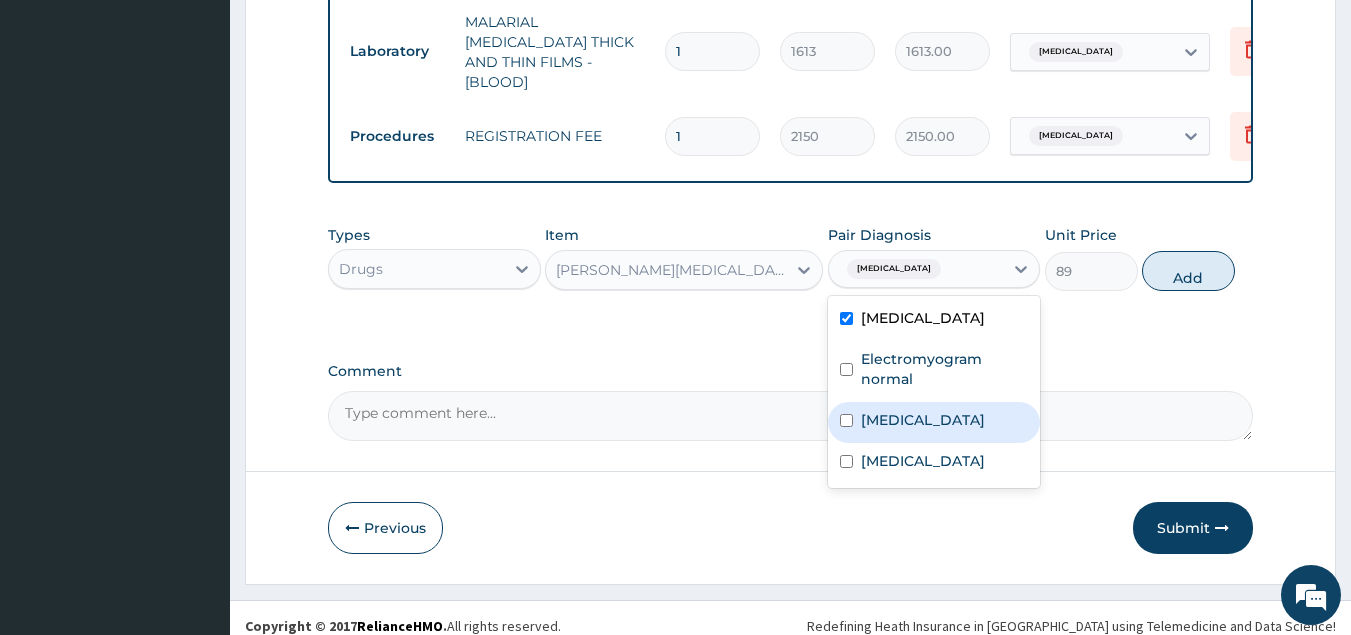 click at bounding box center [846, 420] 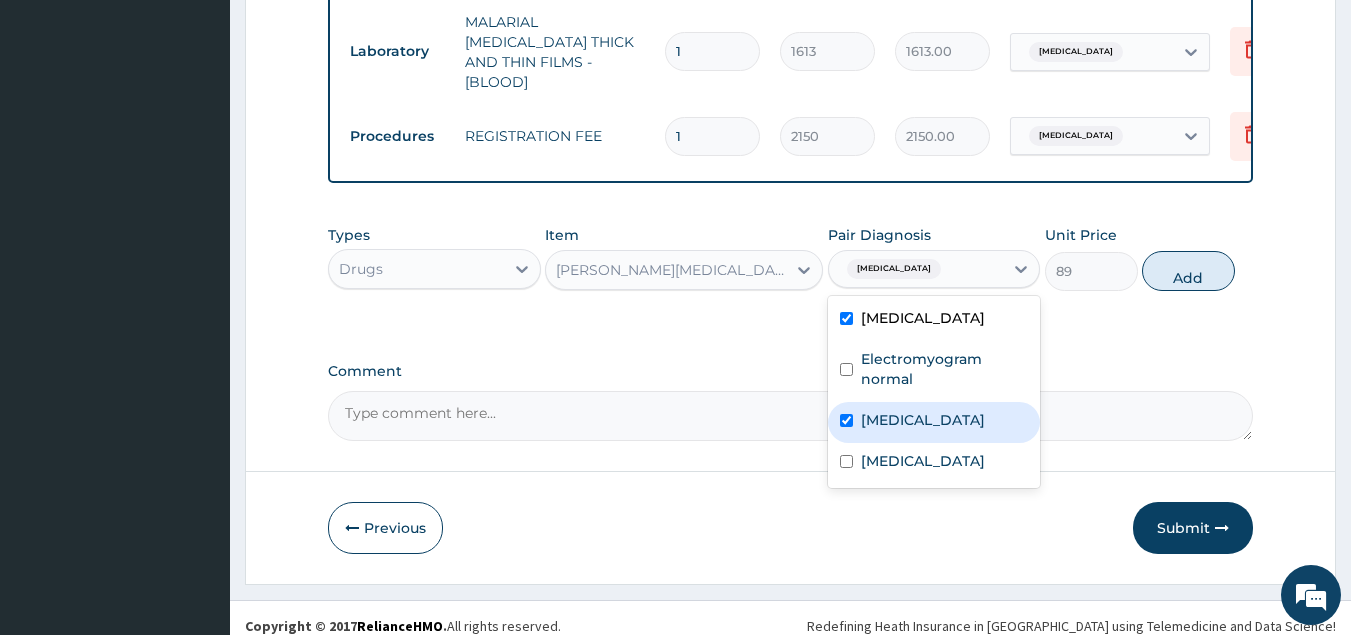 checkbox on "true" 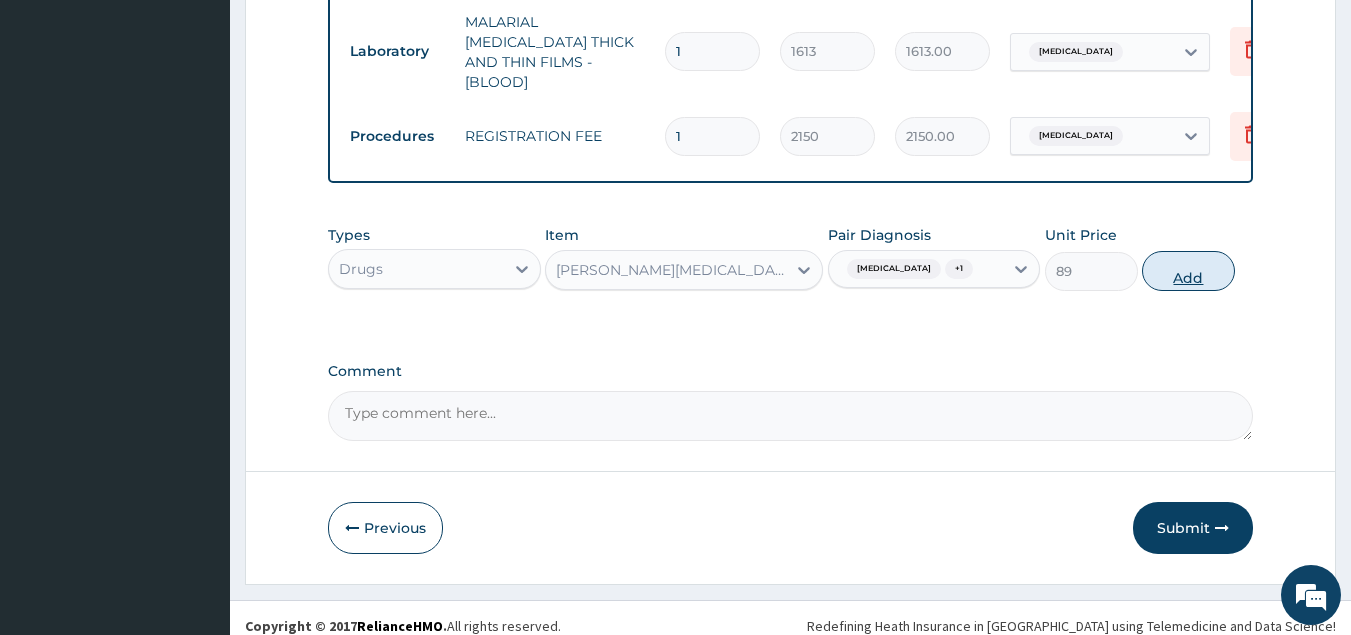 click on "Add" at bounding box center [1188, 271] 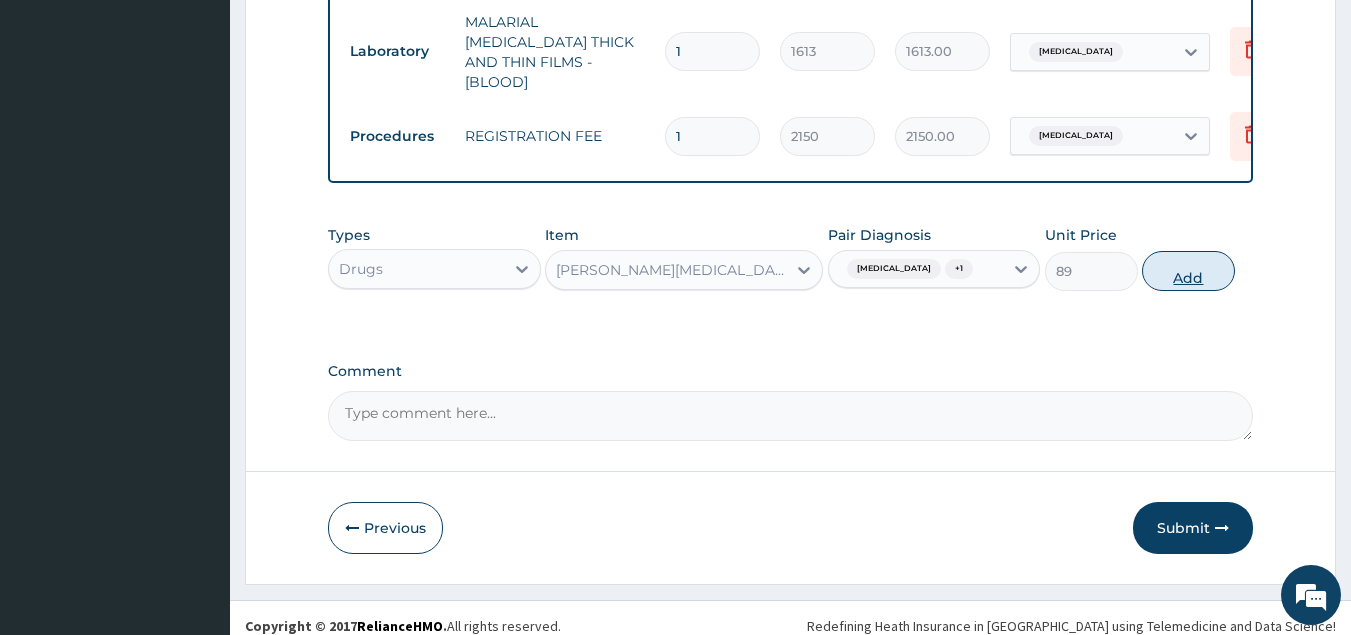 type on "0" 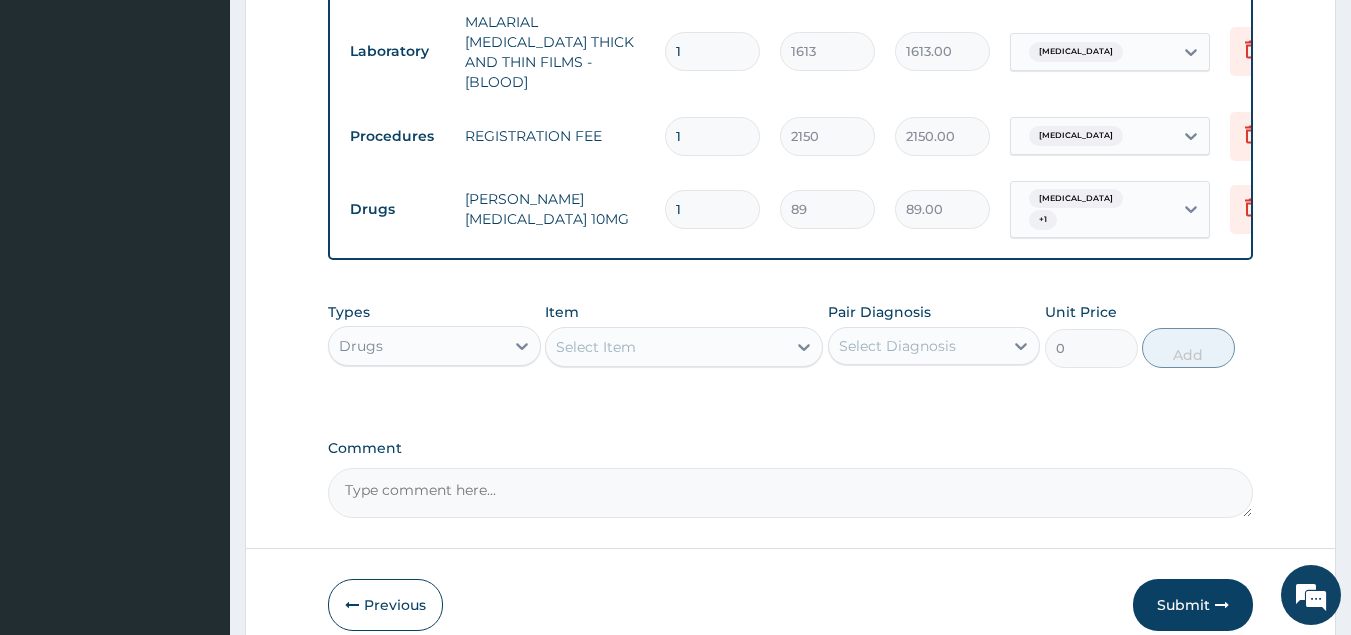 type 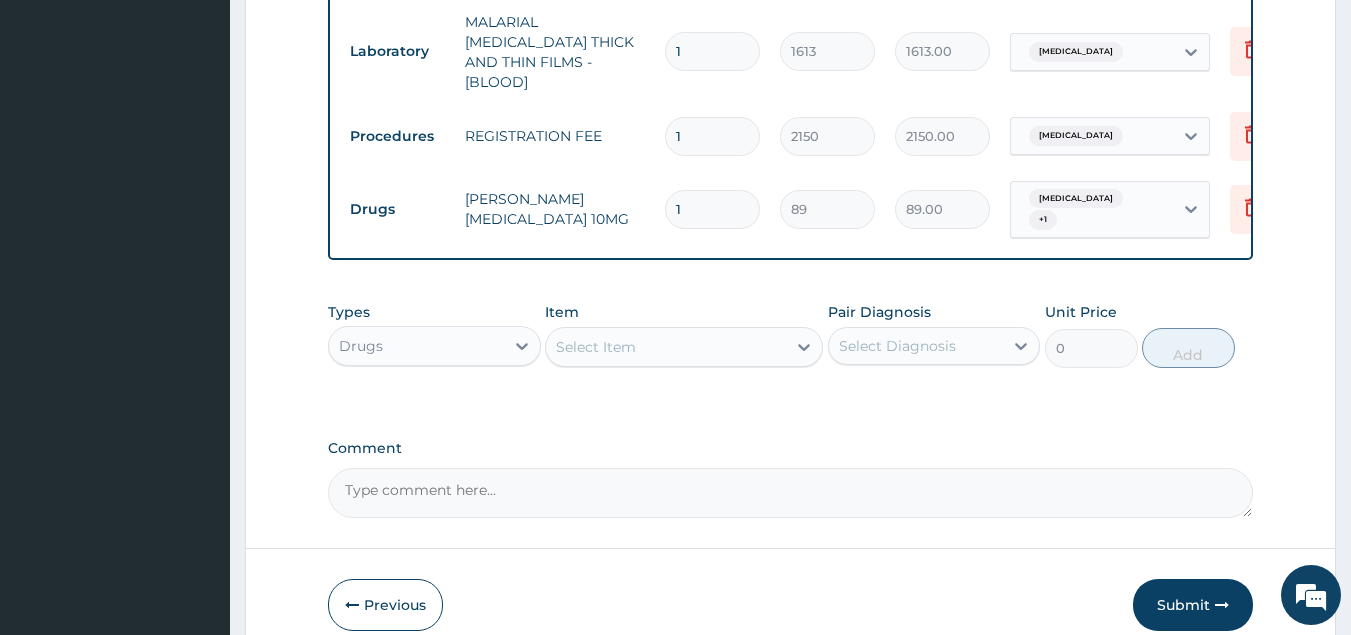 type on "0.00" 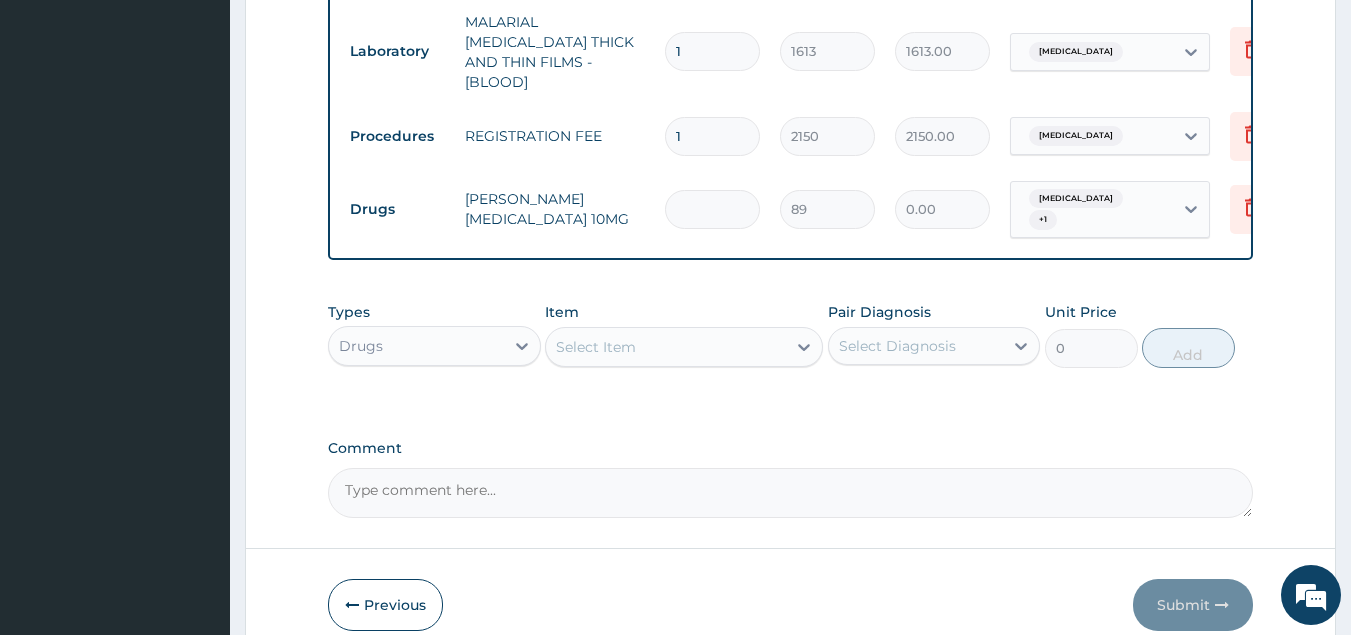 type on "3" 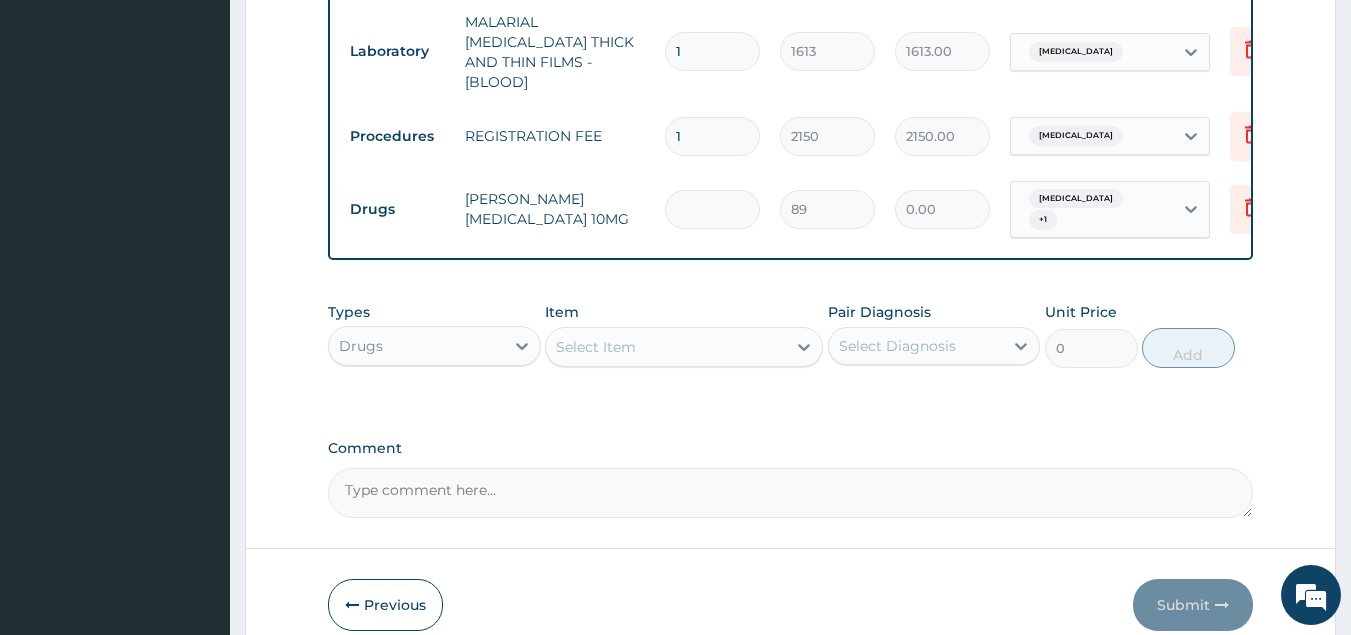 type on "267.00" 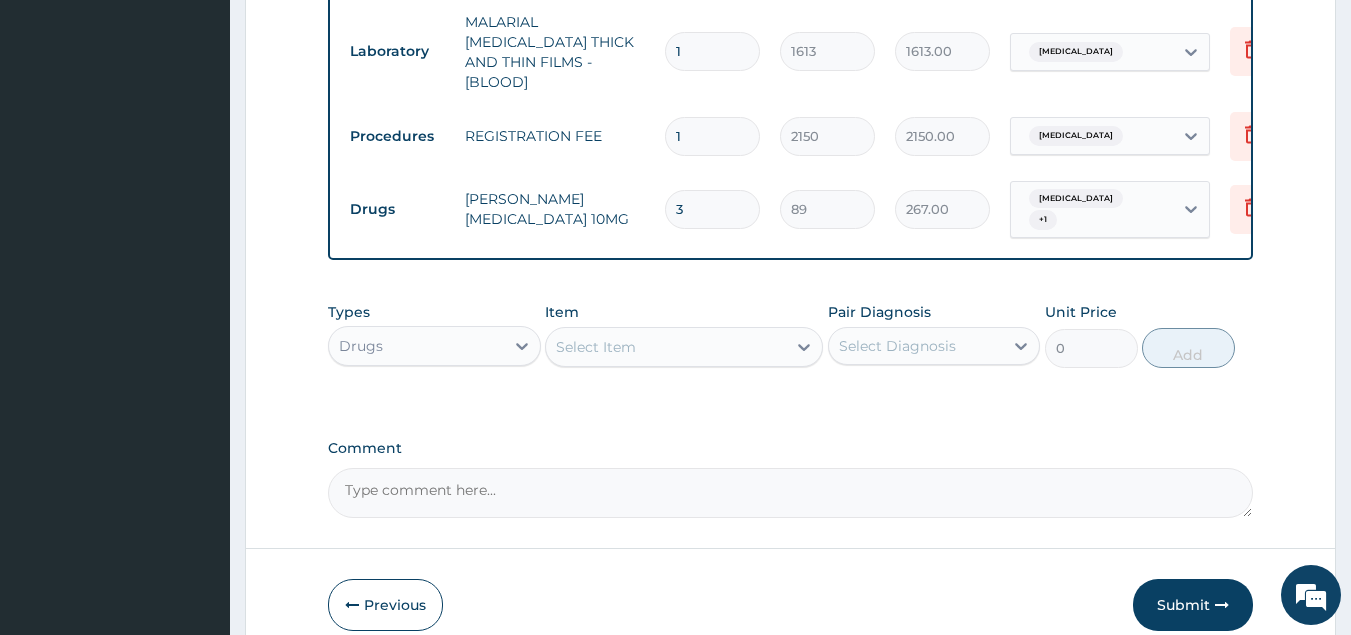 type on "3" 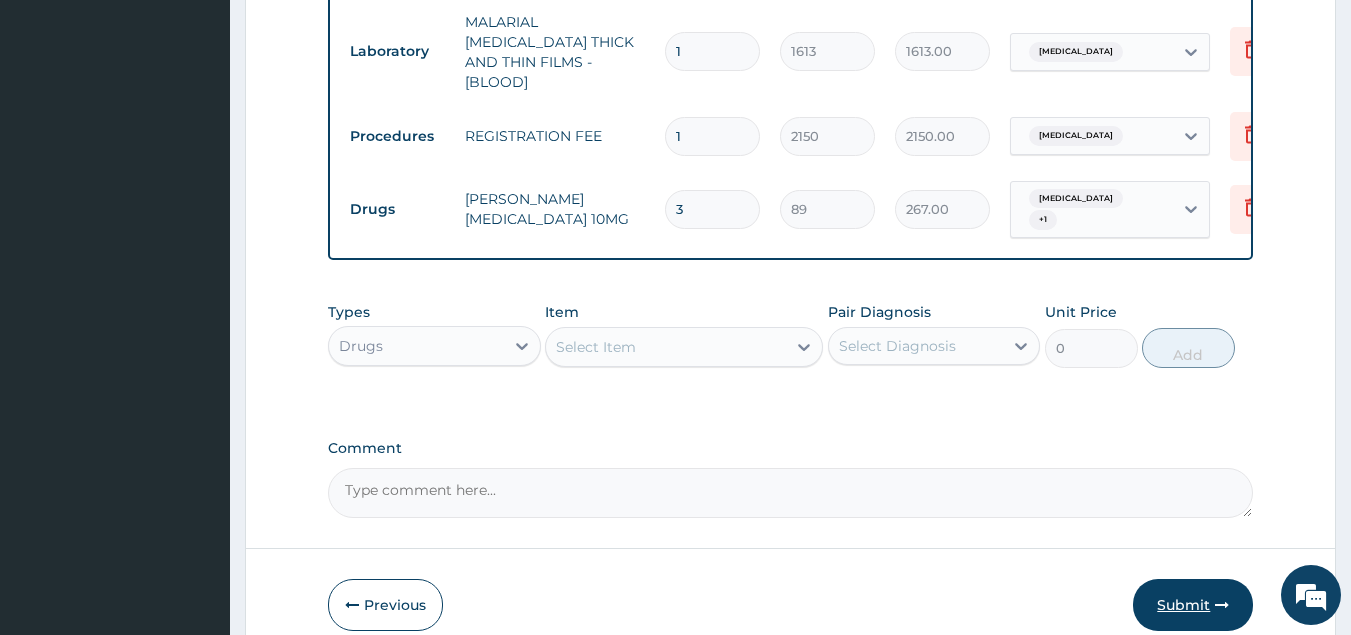 click on "Submit" at bounding box center (1193, 605) 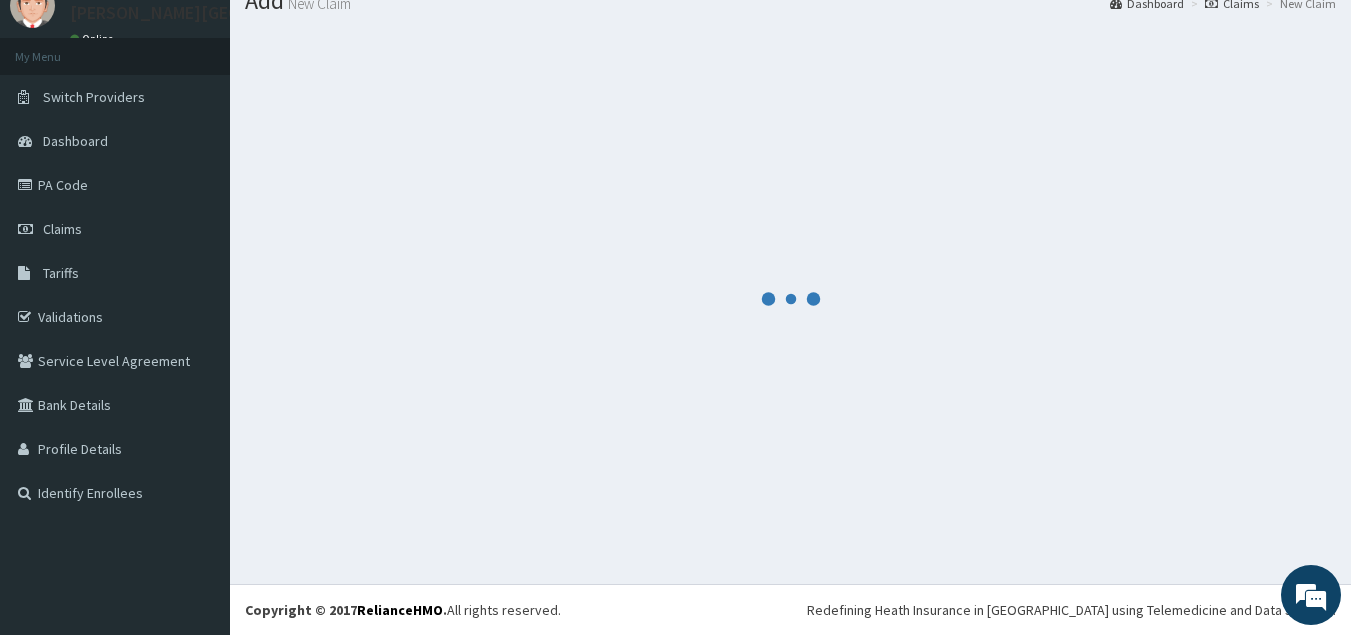 scroll, scrollTop: 77, scrollLeft: 0, axis: vertical 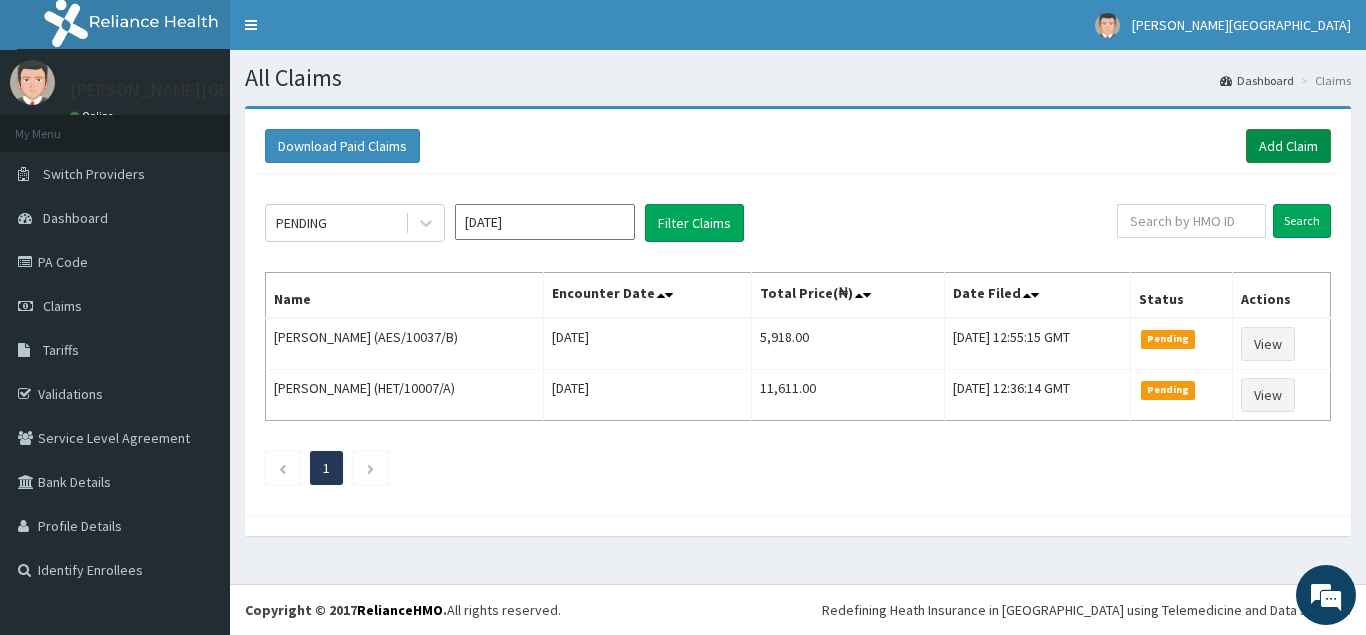 click on "Add Claim" at bounding box center [1288, 146] 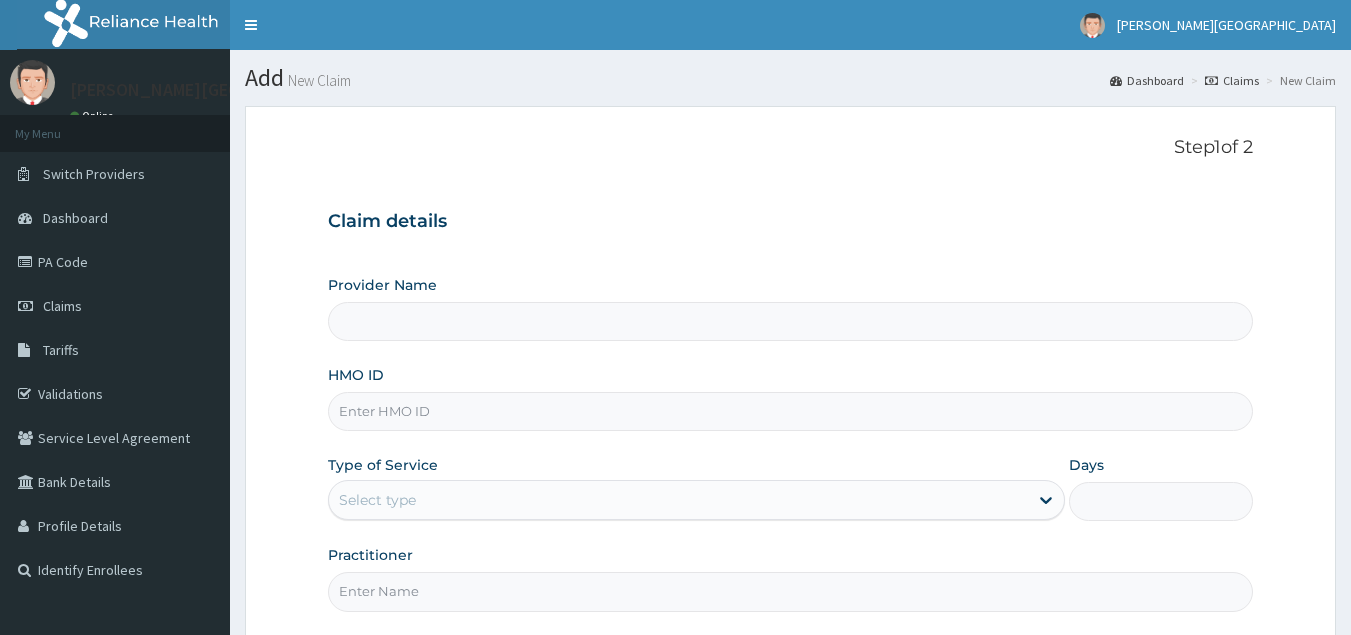 scroll, scrollTop: 0, scrollLeft: 0, axis: both 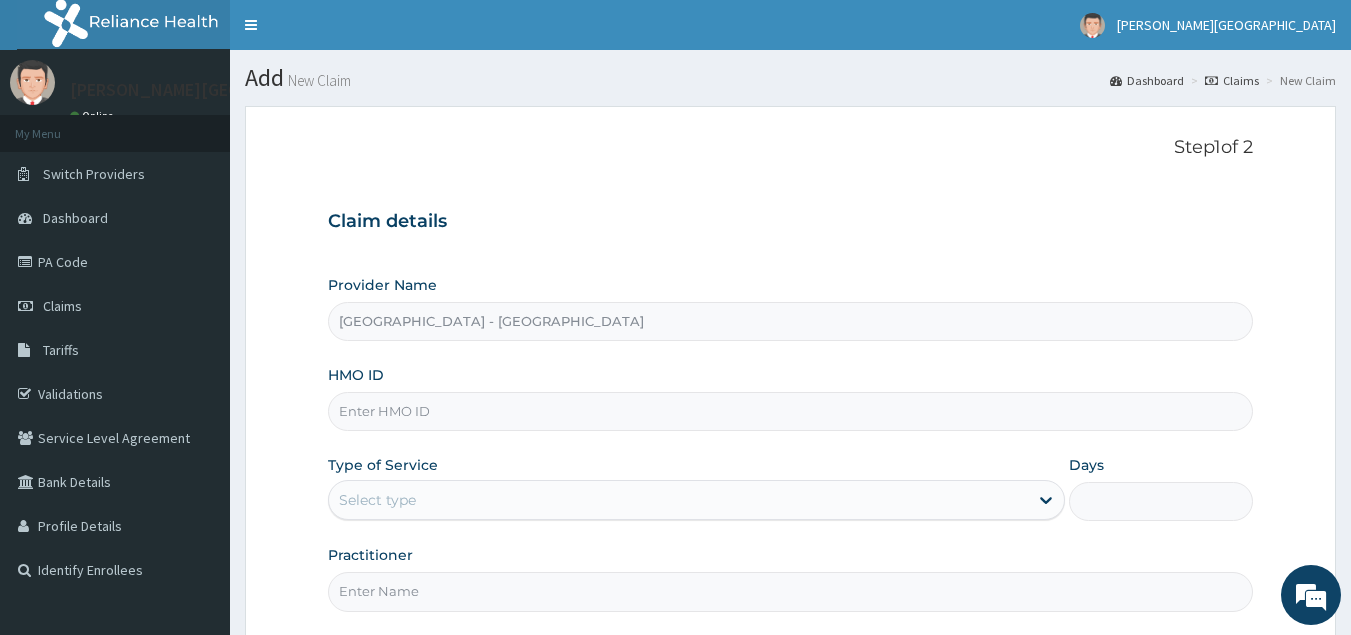 click on "HMO ID" at bounding box center (791, 411) 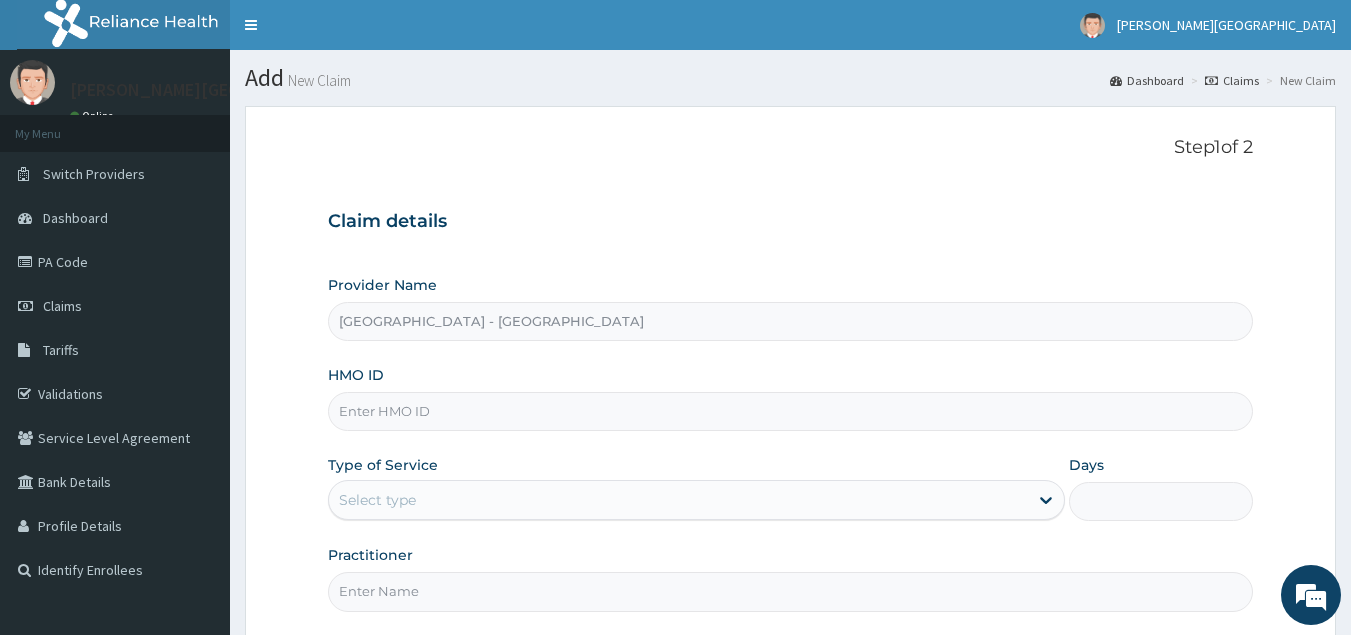 paste on "RET/21406/A" 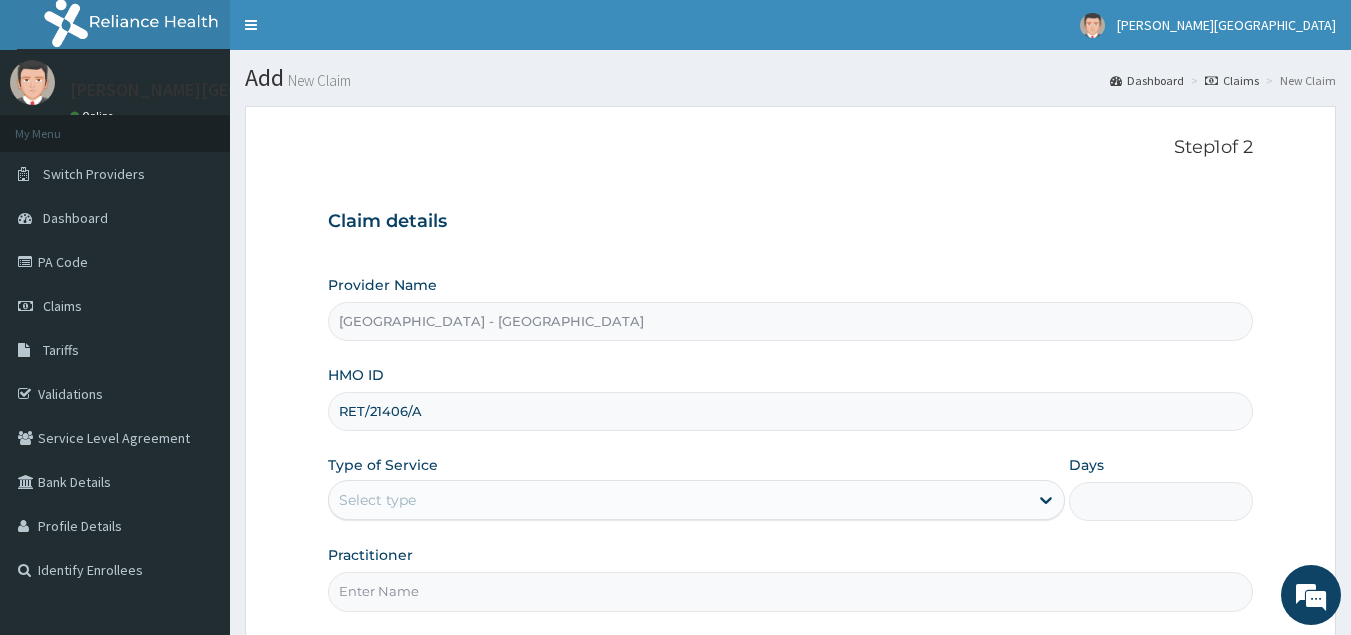 type on "RET/21406/A" 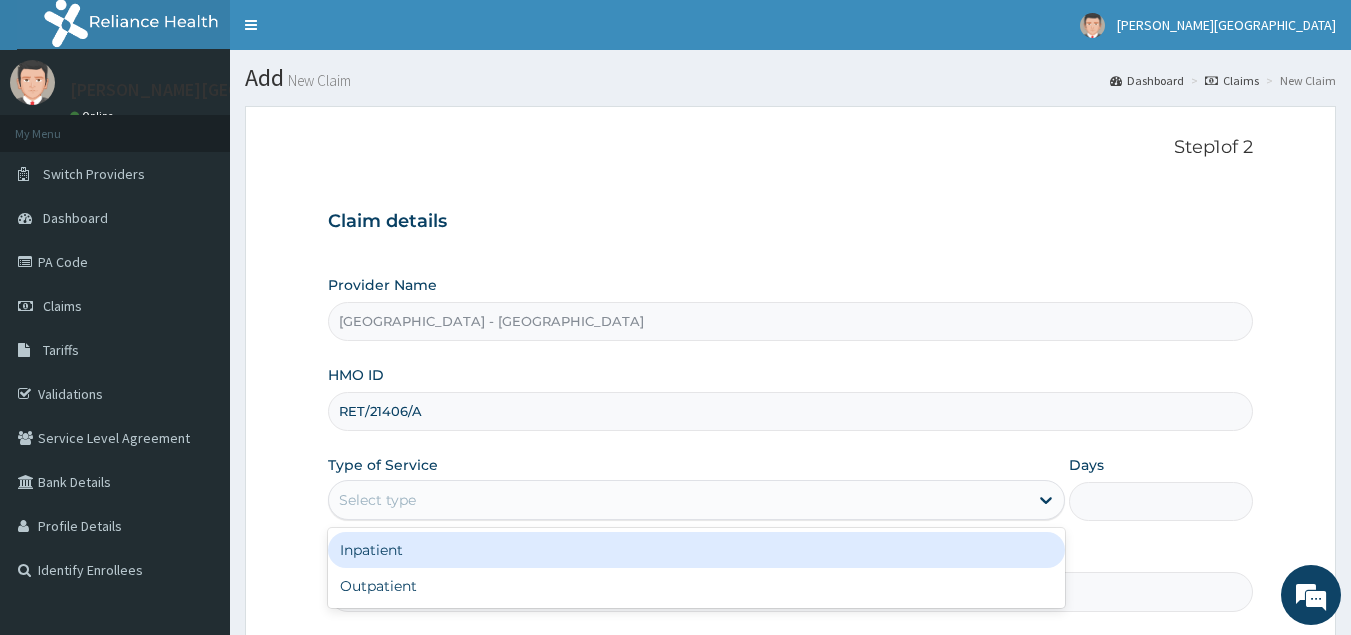 click on "Select type" at bounding box center [377, 500] 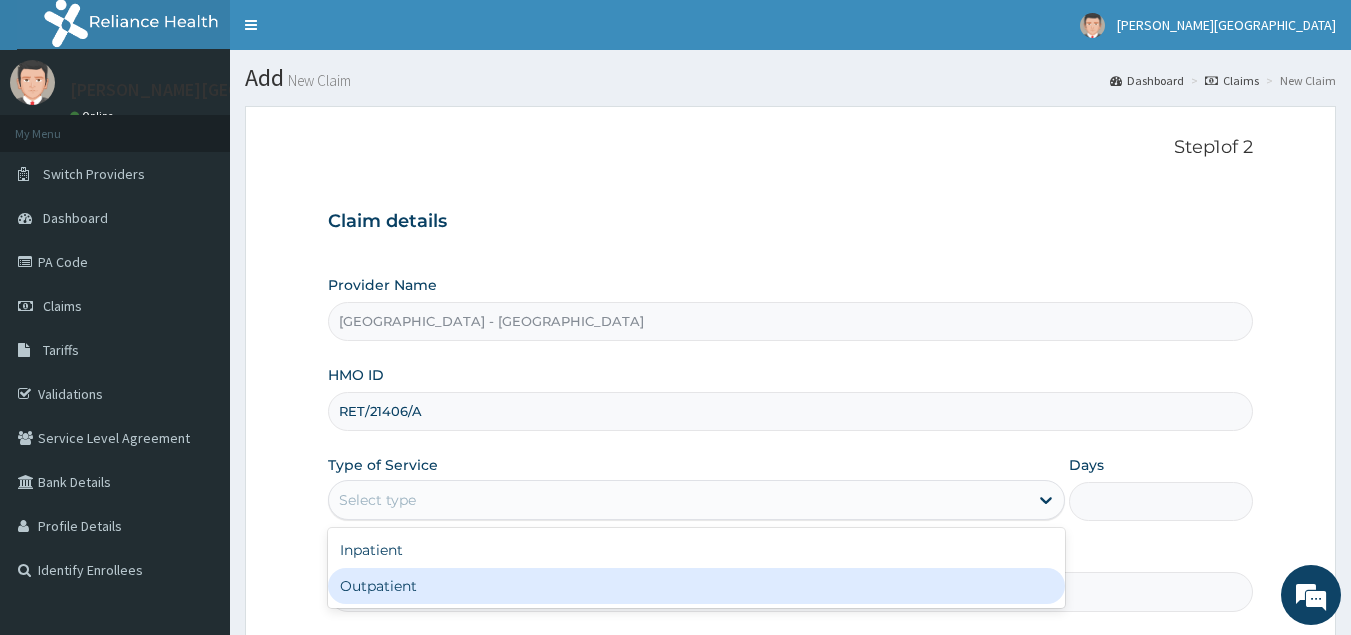 click on "Outpatient" at bounding box center [696, 586] 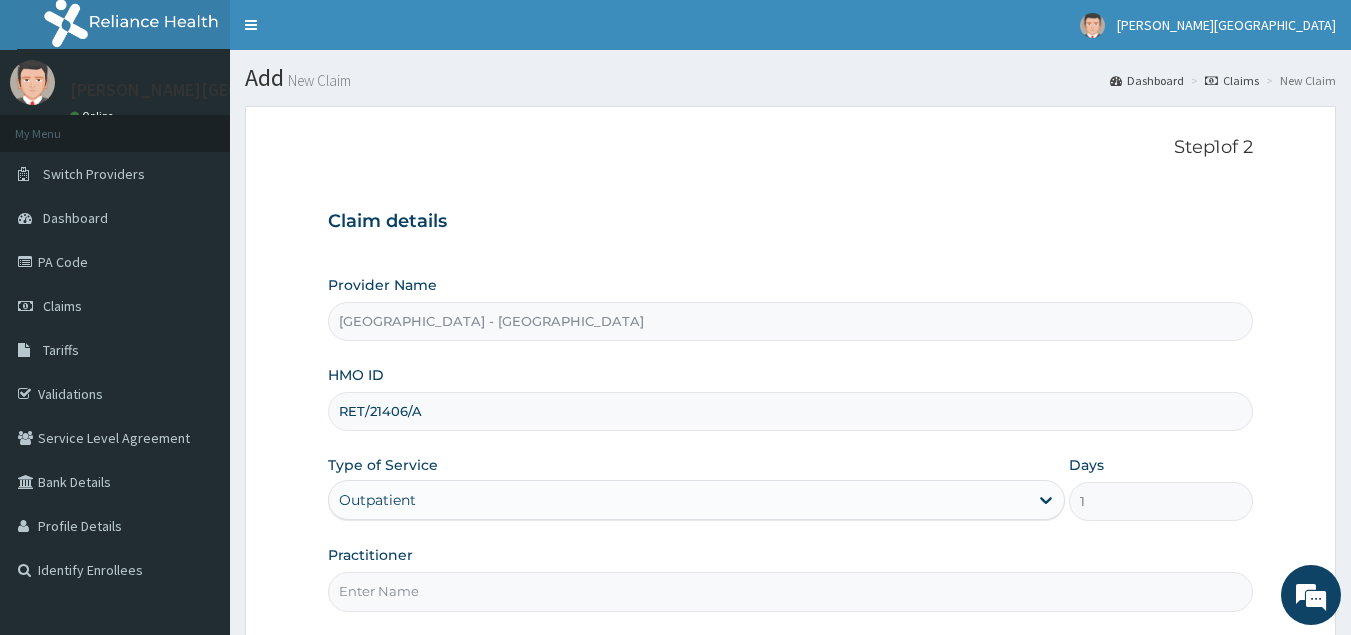 click on "Practitioner" at bounding box center [791, 591] 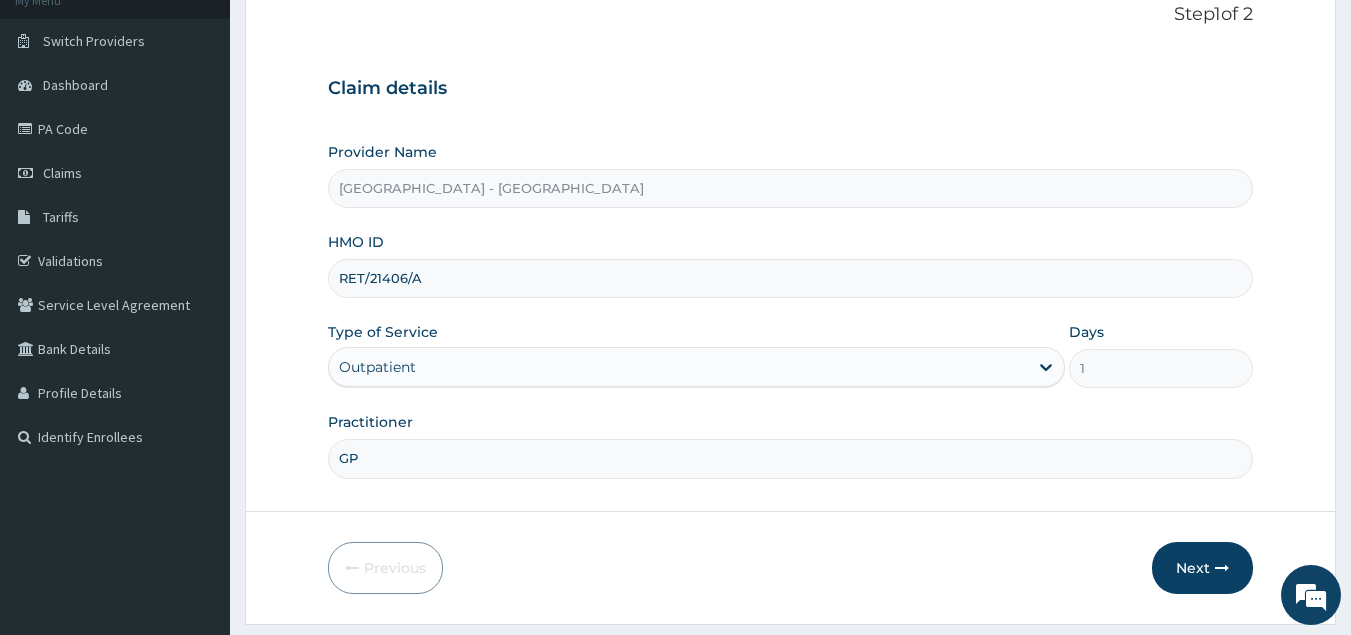 scroll, scrollTop: 189, scrollLeft: 0, axis: vertical 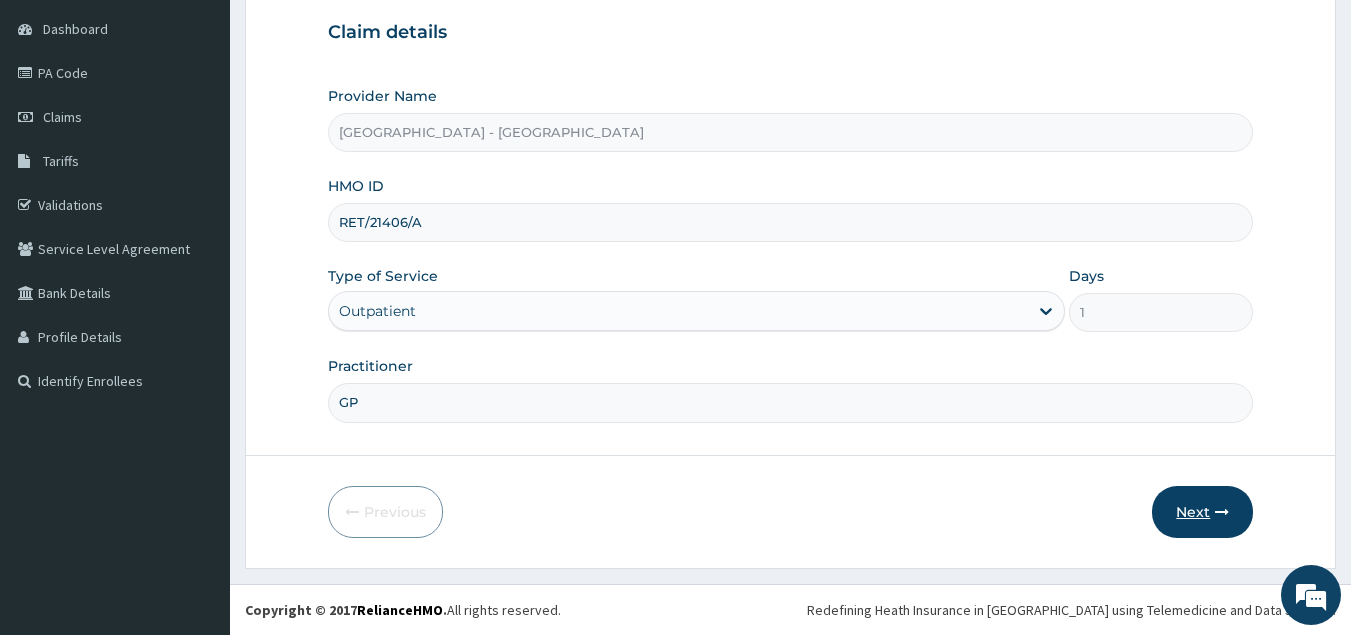 type on "GP" 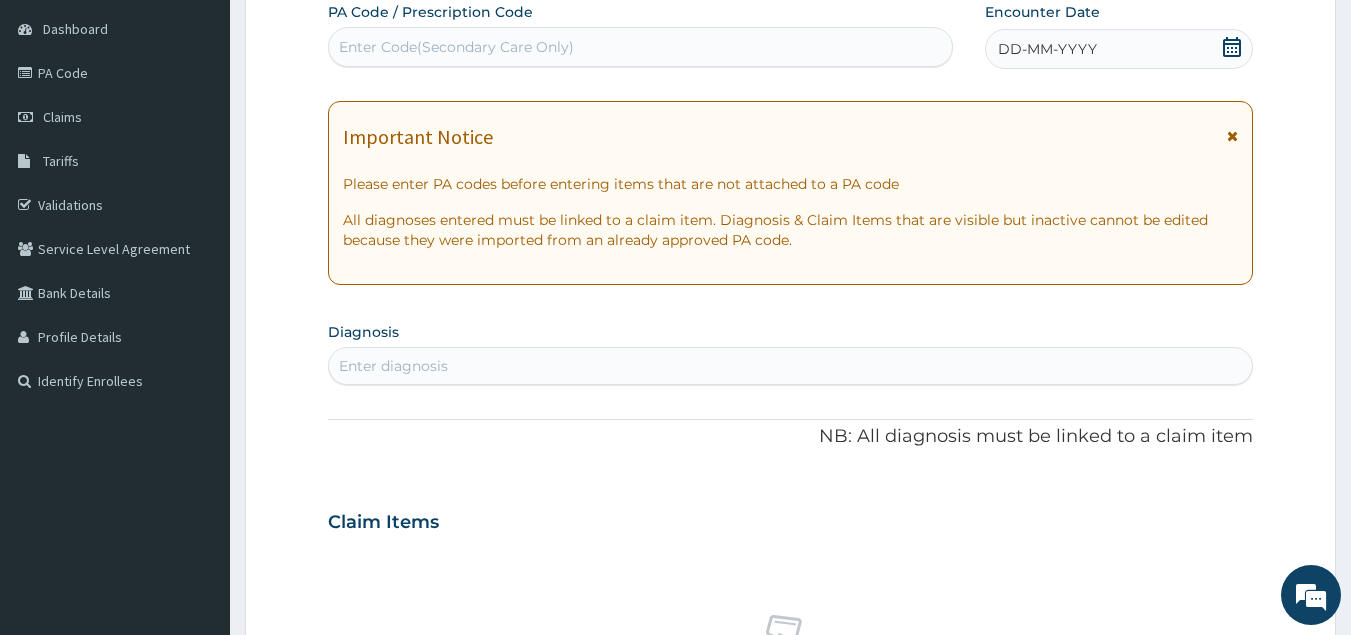 click on "Enter Code(Secondary Care Only)" at bounding box center (641, 47) 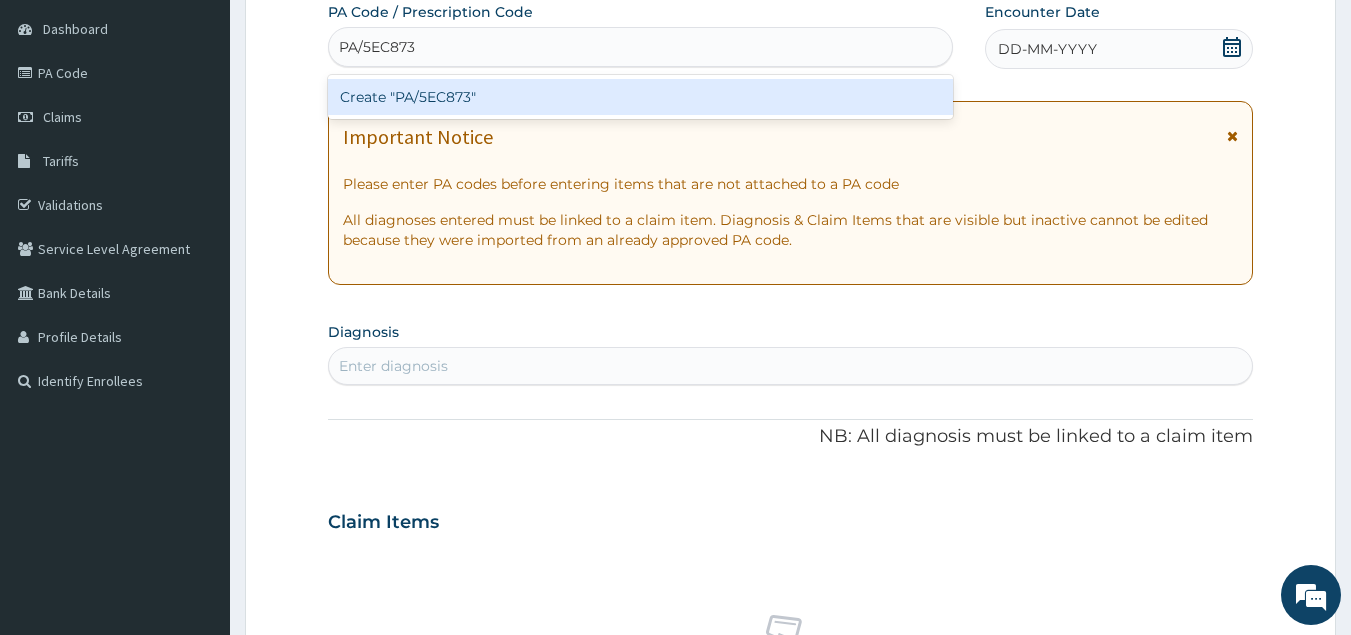 click on "Create "PA/5EC873"" at bounding box center [641, 97] 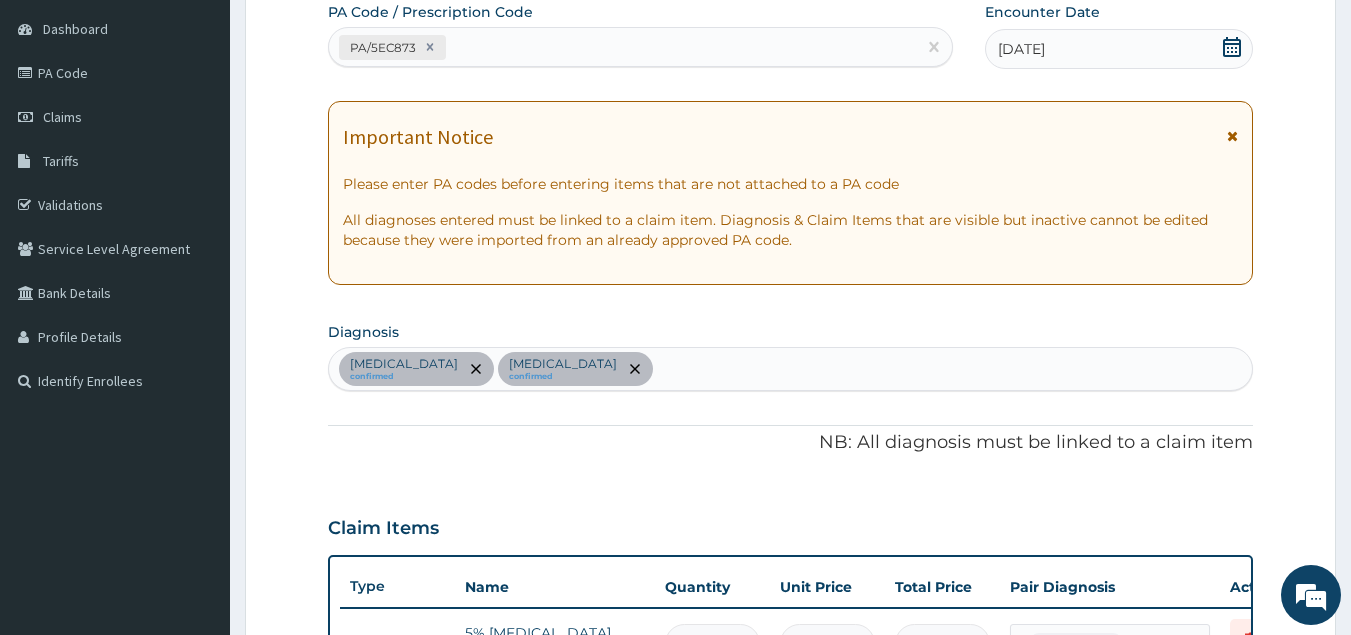 scroll, scrollTop: 722, scrollLeft: 0, axis: vertical 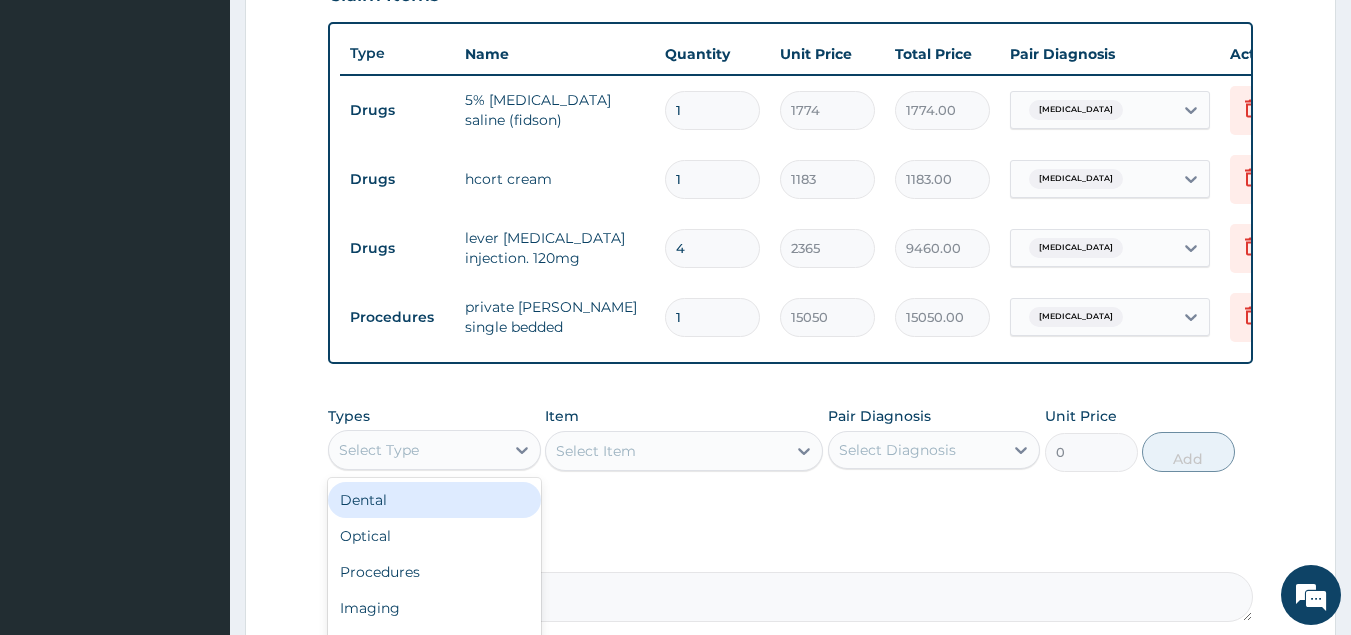 click on "Select Type" at bounding box center (416, 450) 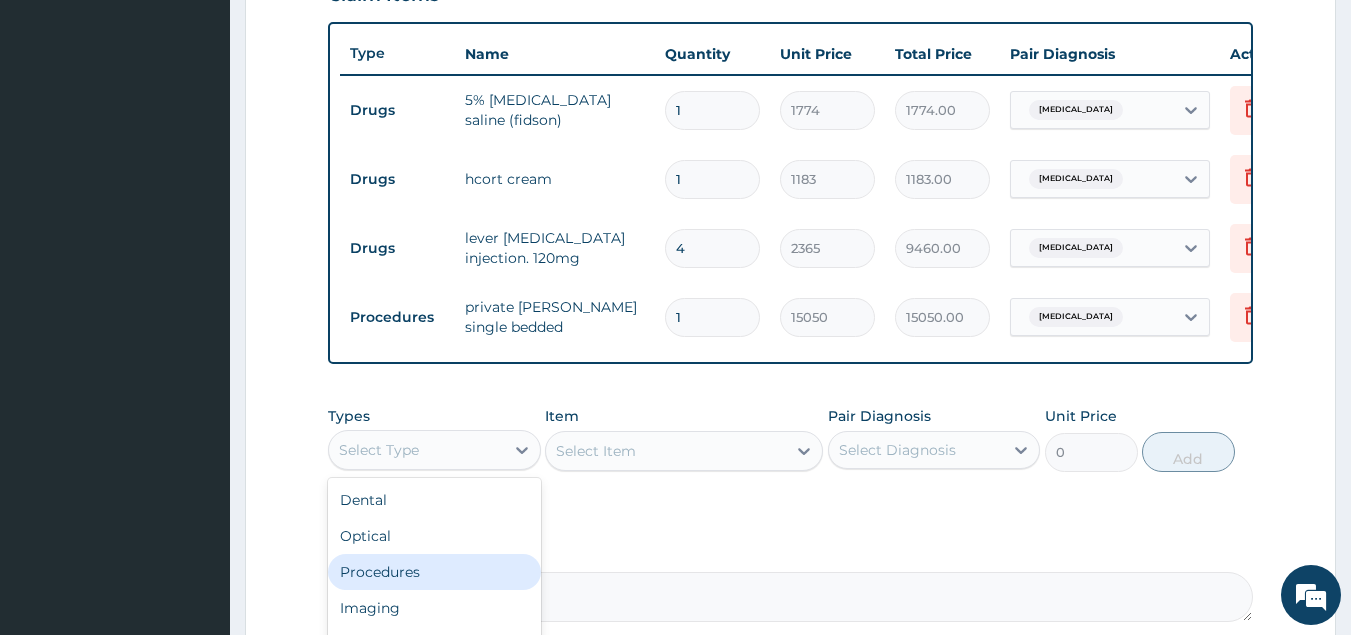 click on "Procedures" at bounding box center [434, 572] 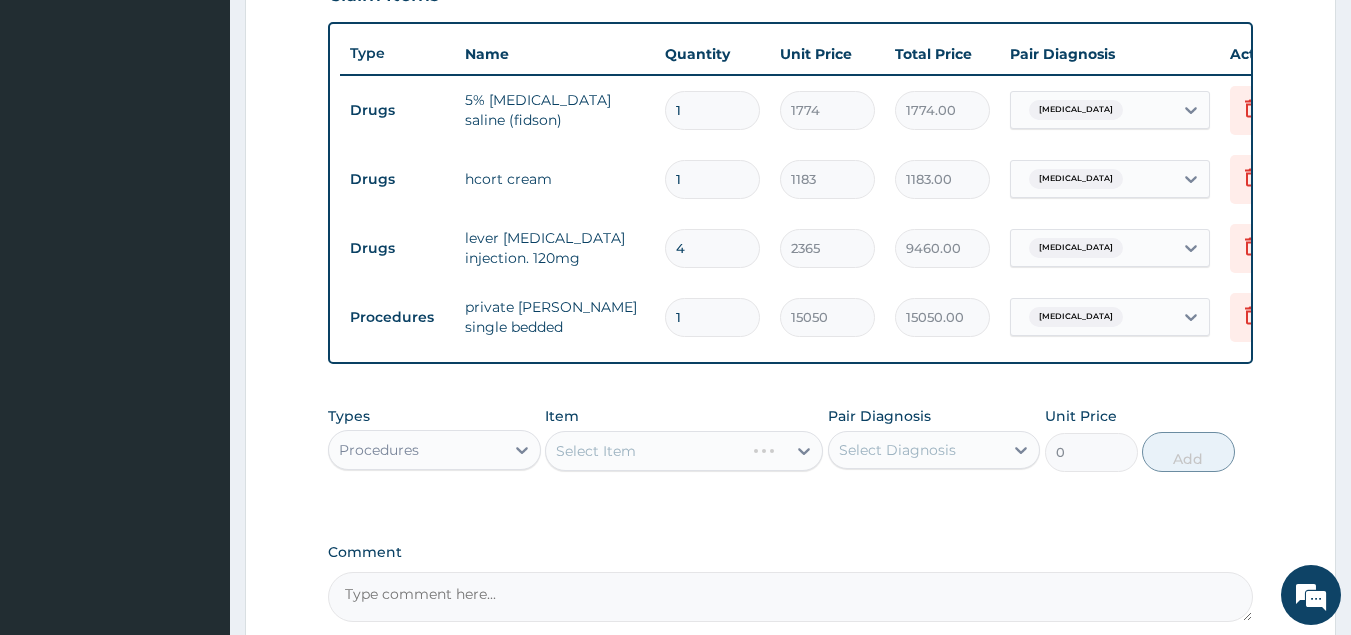 click on "Select Item" at bounding box center [684, 451] 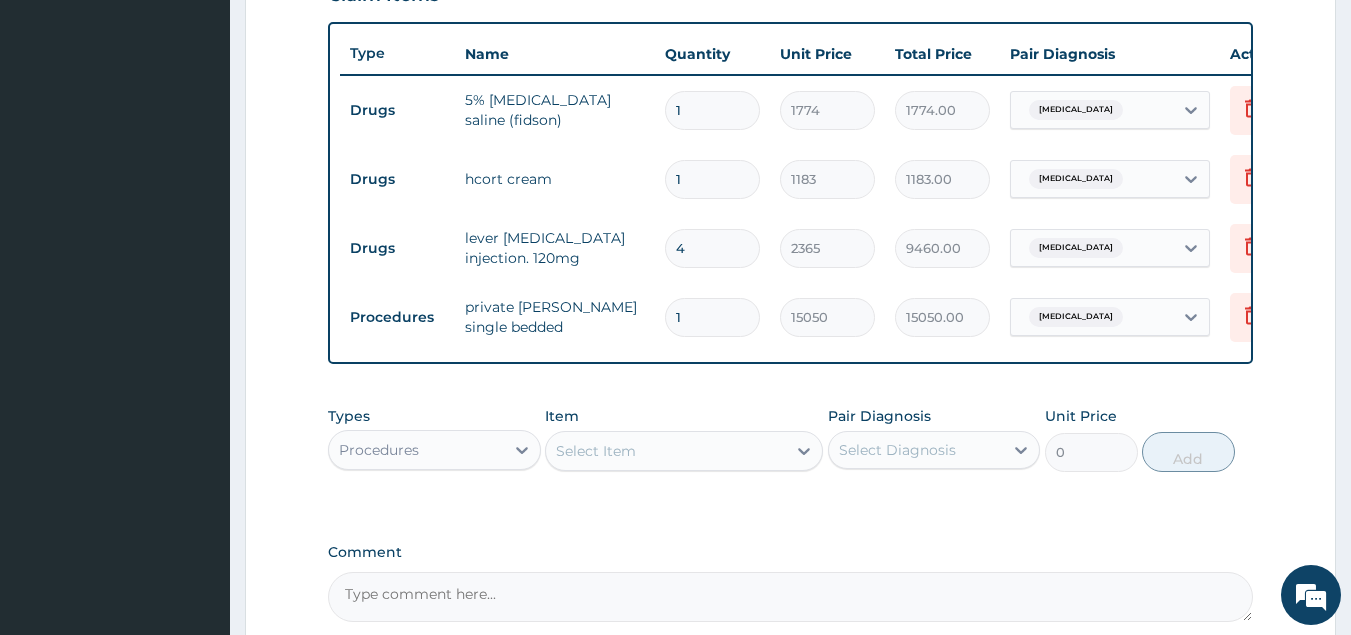 click on "Select Item" at bounding box center [666, 451] 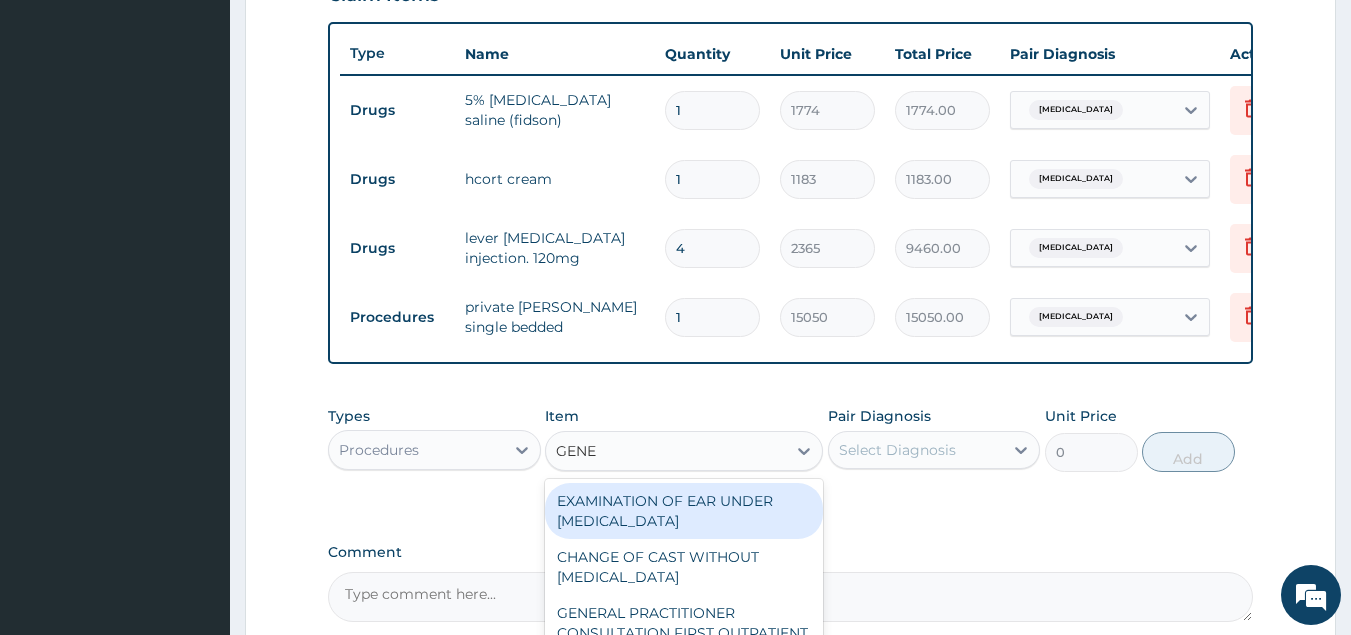 type on "GENER" 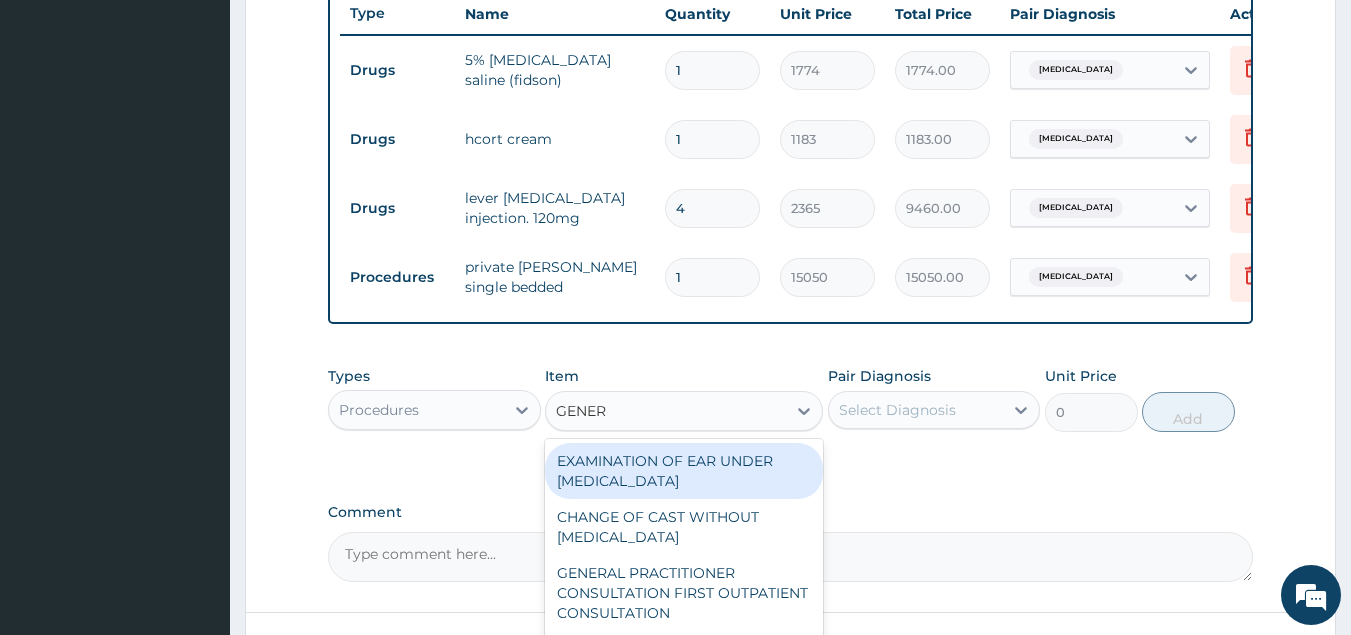 scroll, scrollTop: 934, scrollLeft: 0, axis: vertical 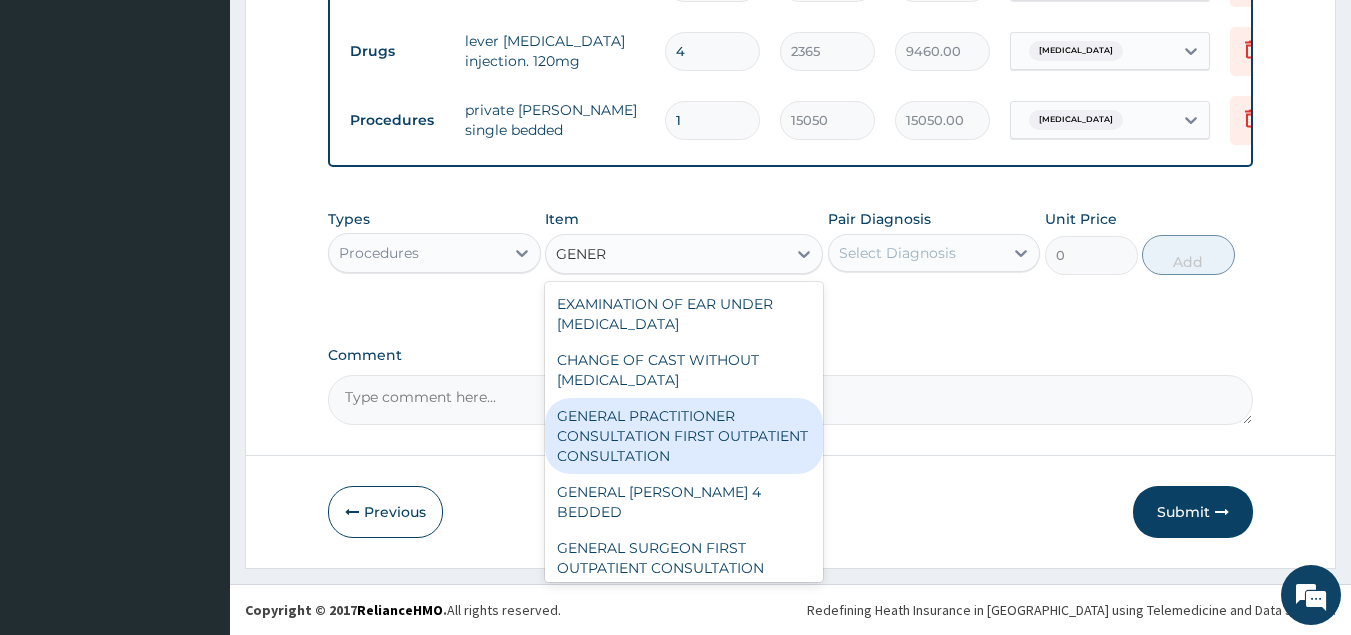 click on "GENERAL PRACTITIONER CONSULTATION FIRST OUTPATIENT CONSULTATION" at bounding box center (684, 436) 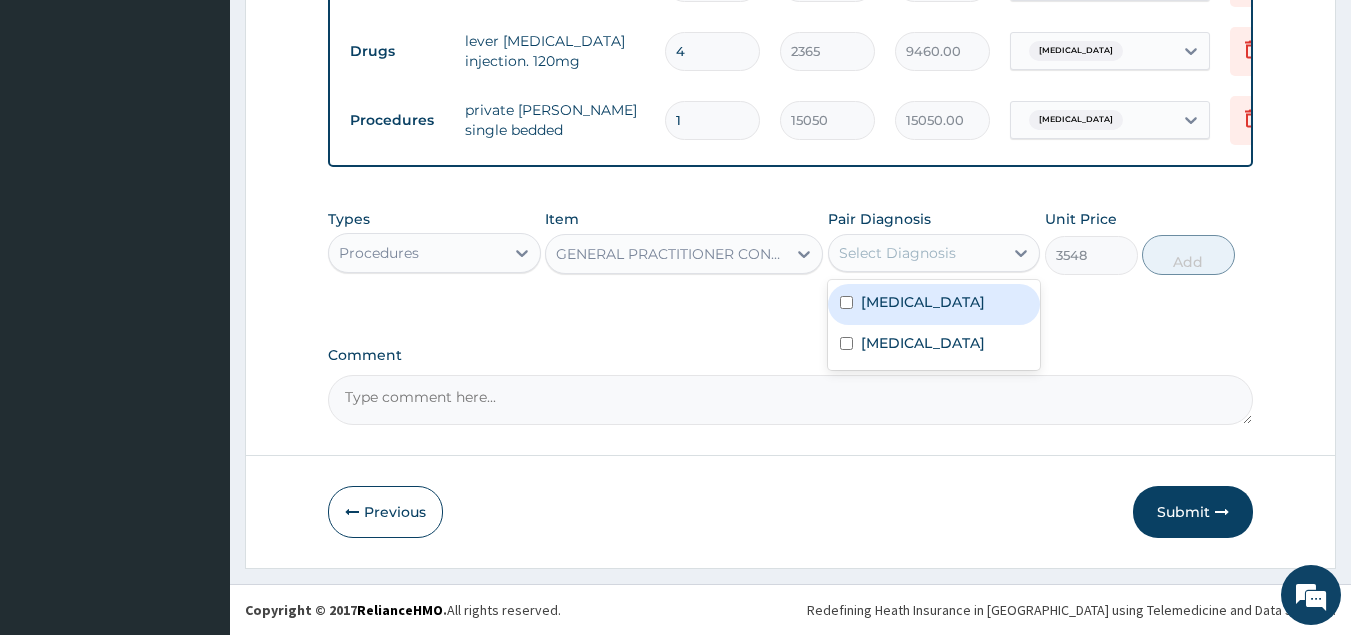 drag, startPoint x: 894, startPoint y: 249, endPoint x: 899, endPoint y: 266, distance: 17.720045 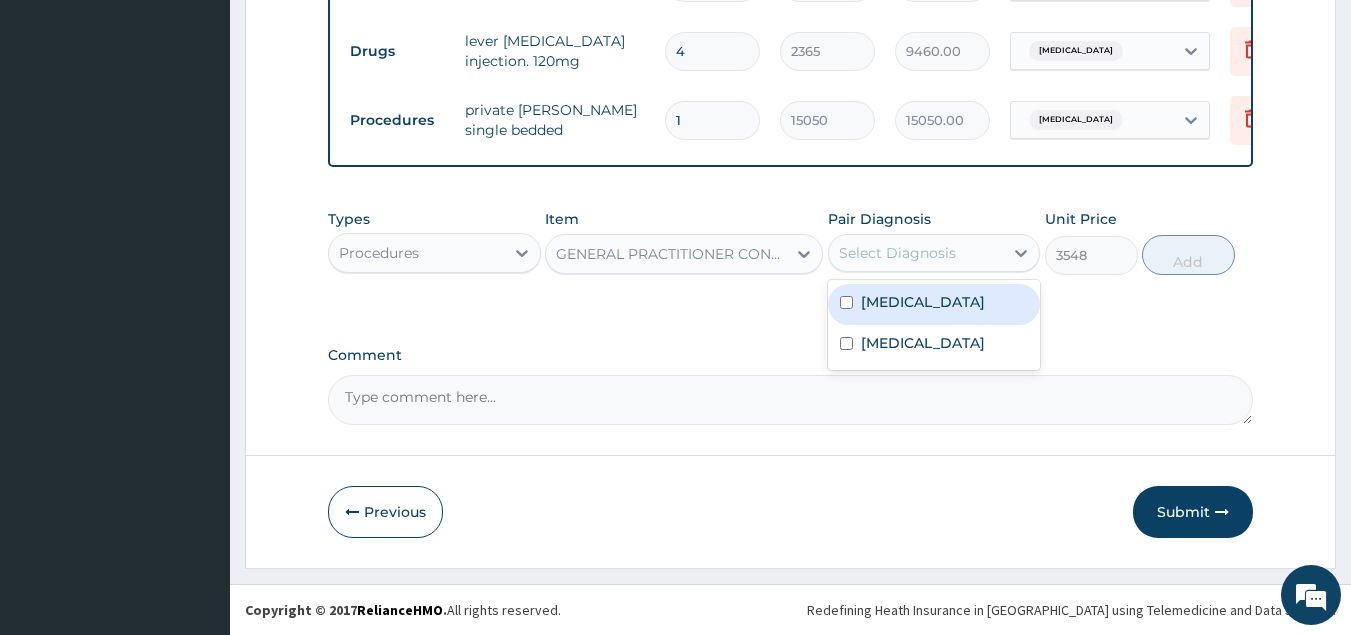 click on "Select Diagnosis" at bounding box center (897, 253) 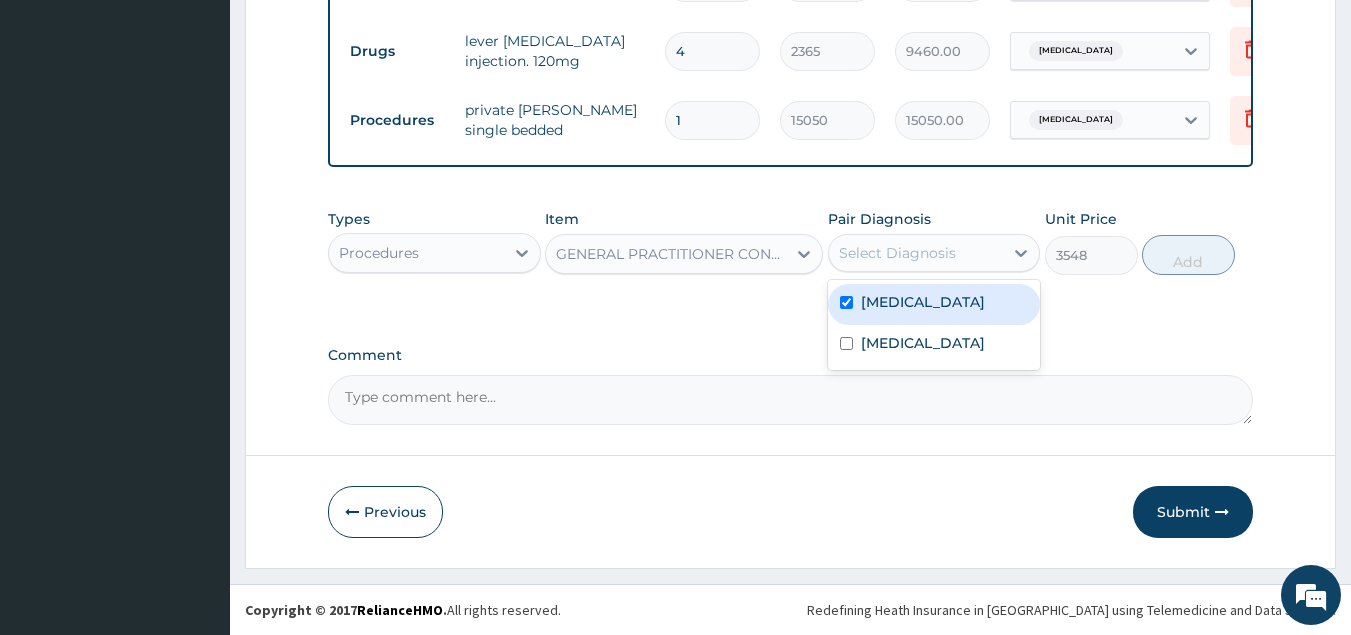checkbox on "true" 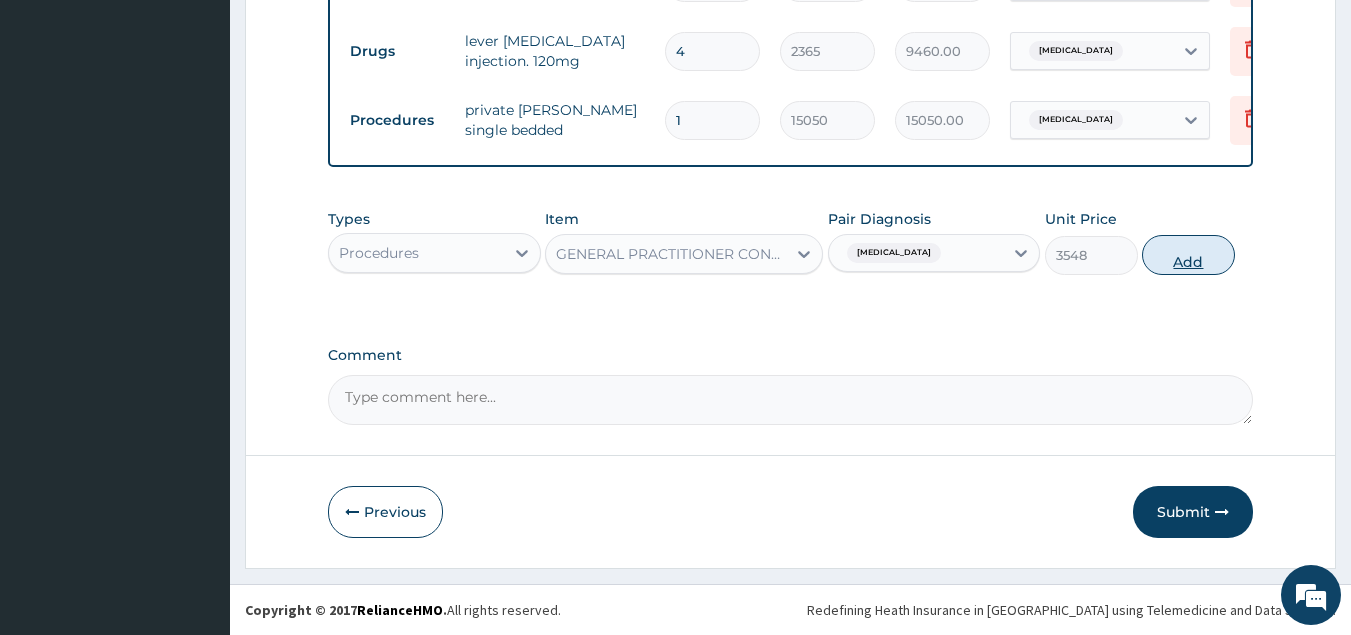 click on "Add" at bounding box center (1188, 255) 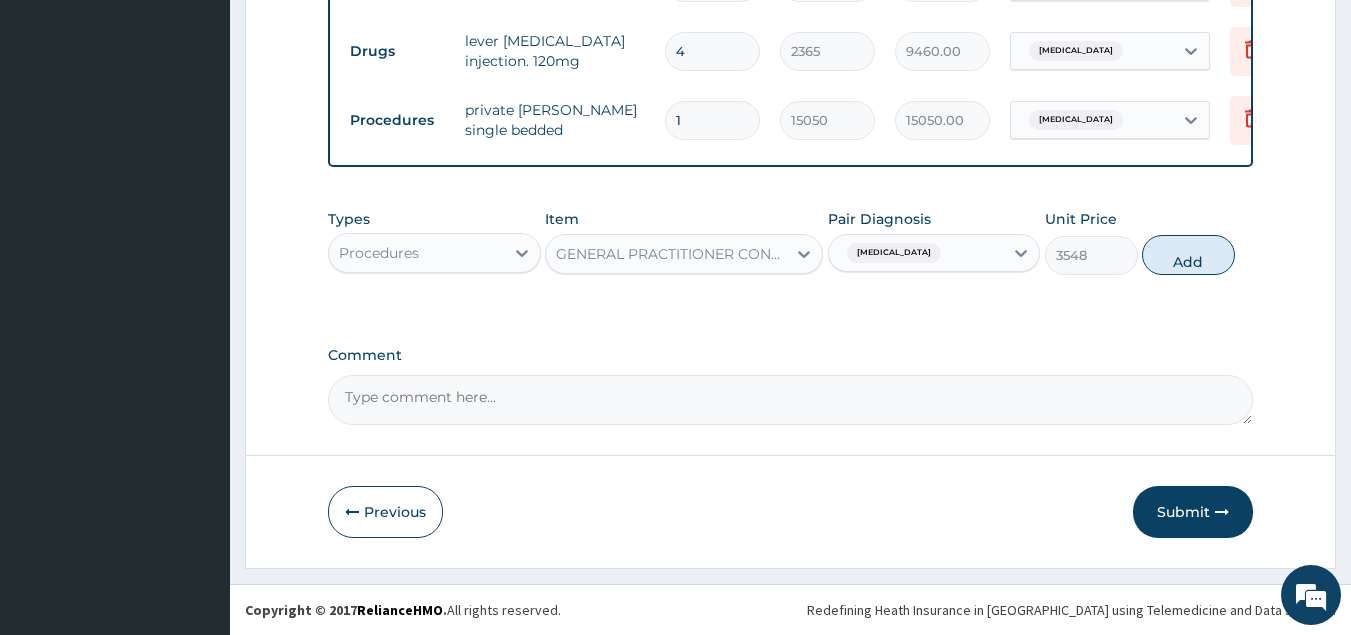 type on "0" 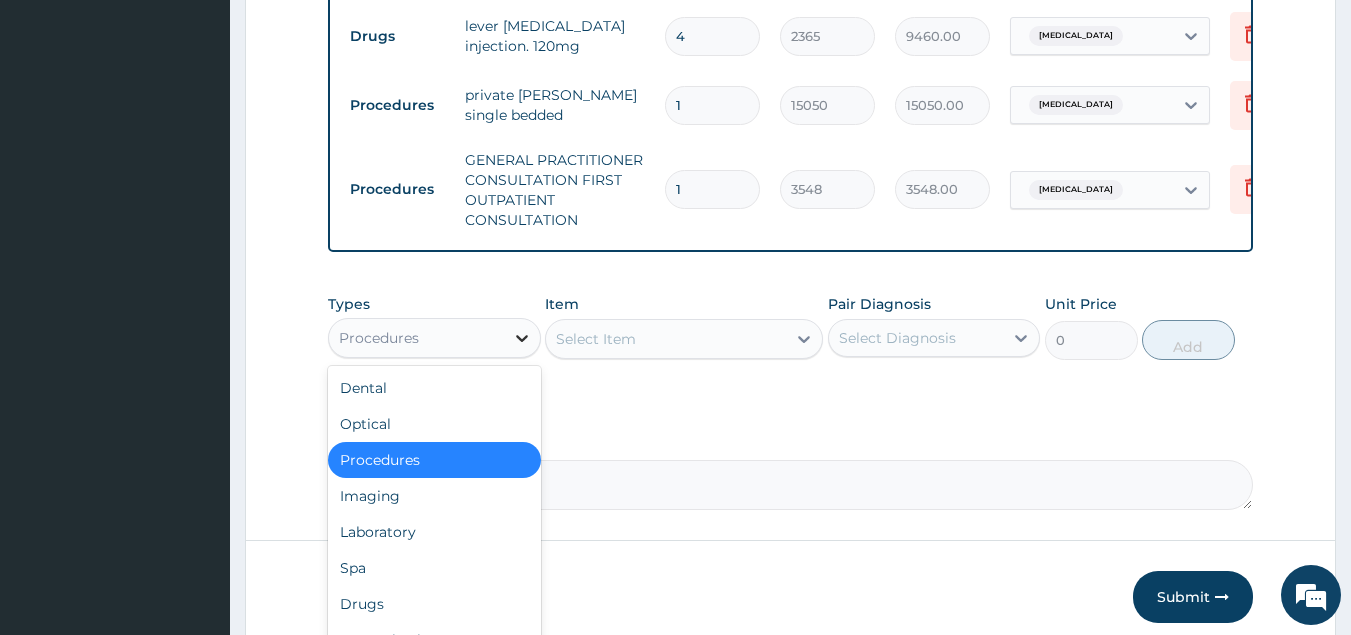 click 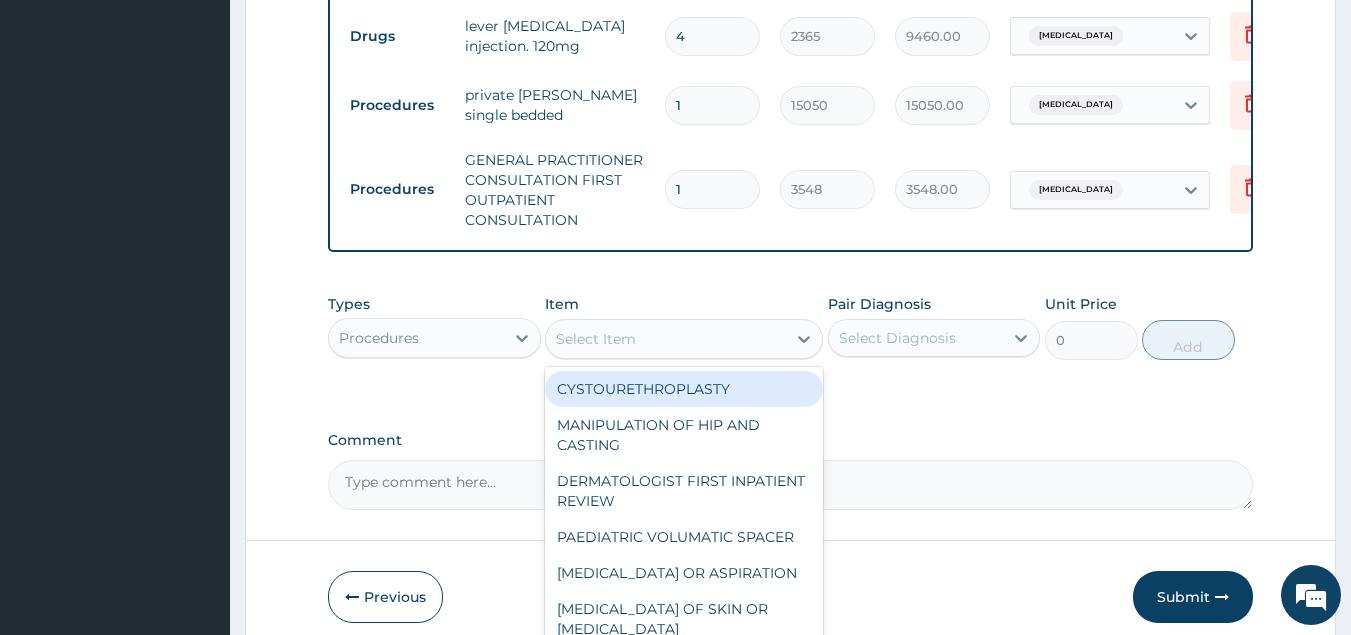 click on "Select Item" at bounding box center (666, 339) 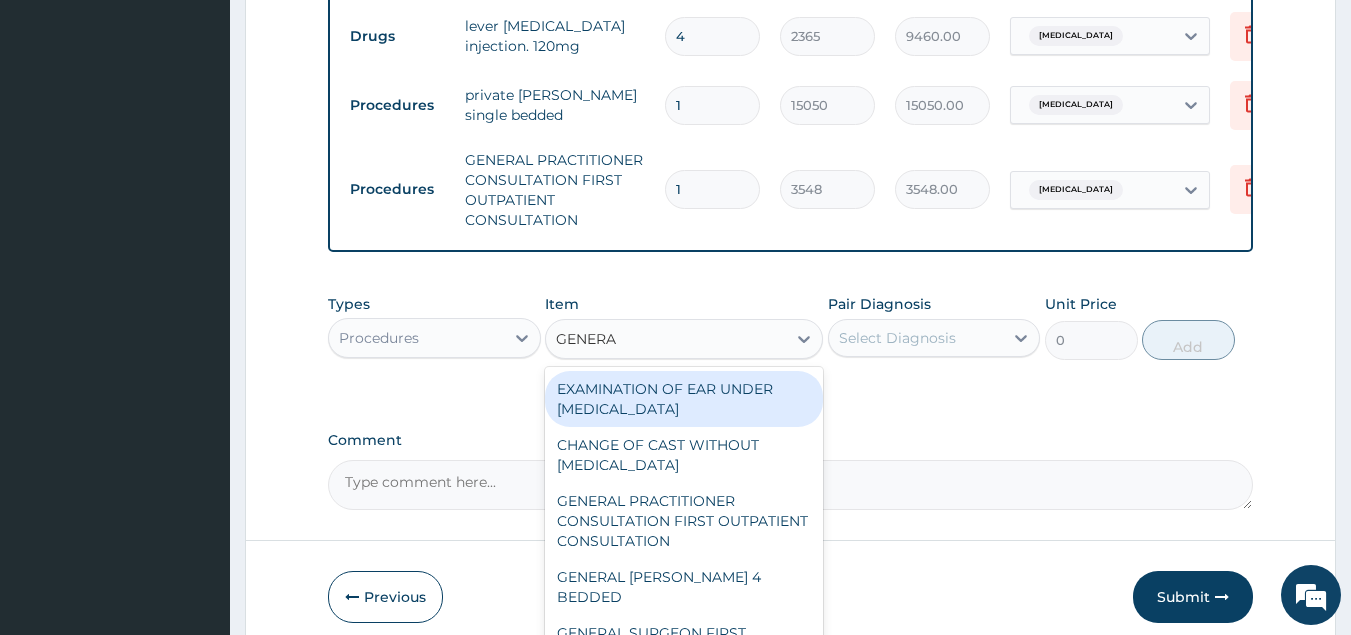 type on "GENERAL" 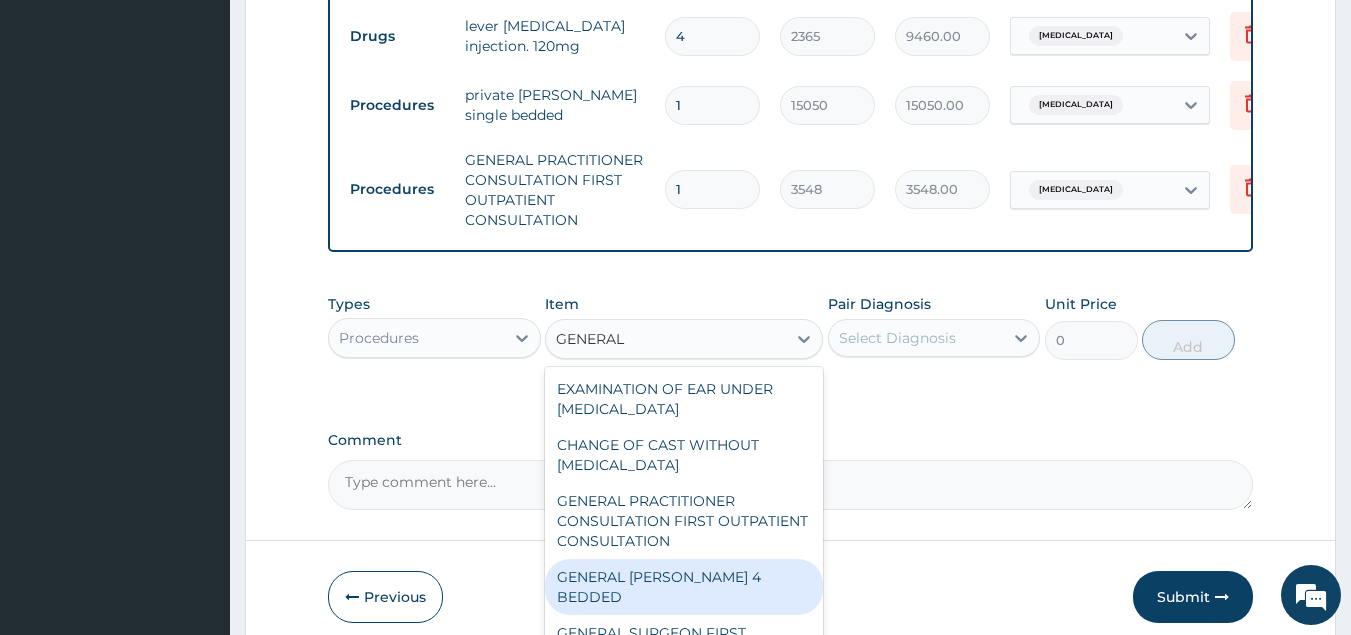 click on "GENERAL [PERSON_NAME] 4 BEDDED" at bounding box center [684, 587] 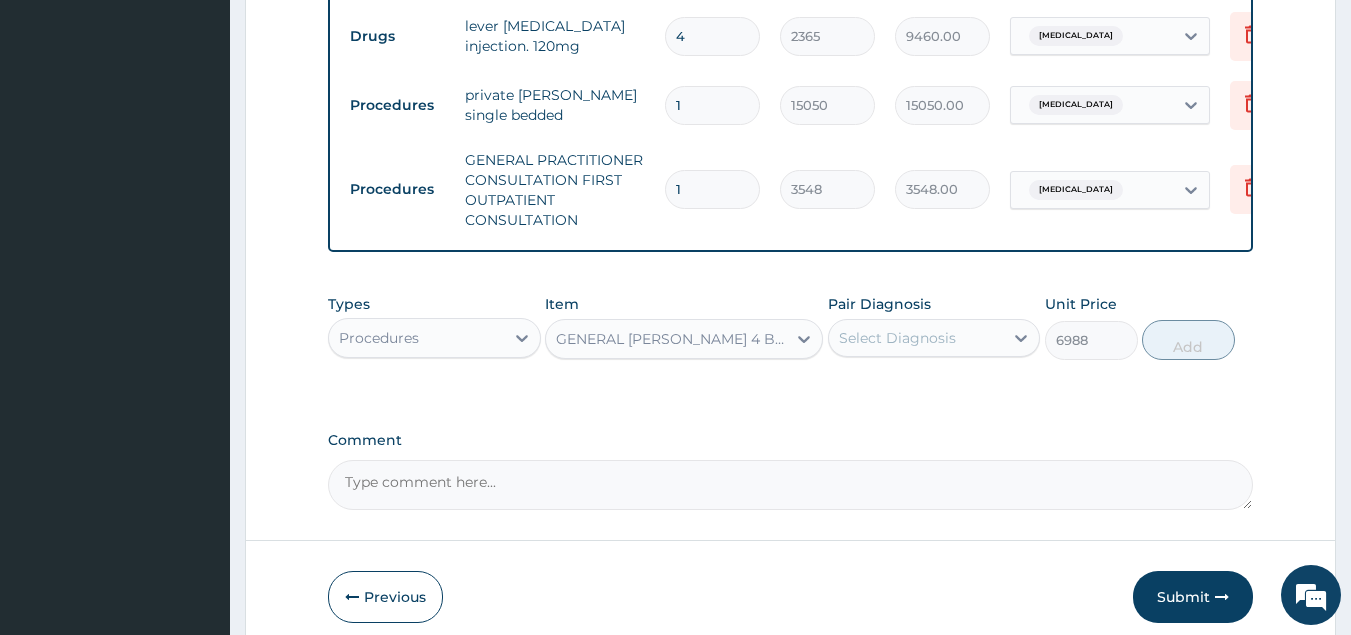 click on "Select Diagnosis" at bounding box center [916, 338] 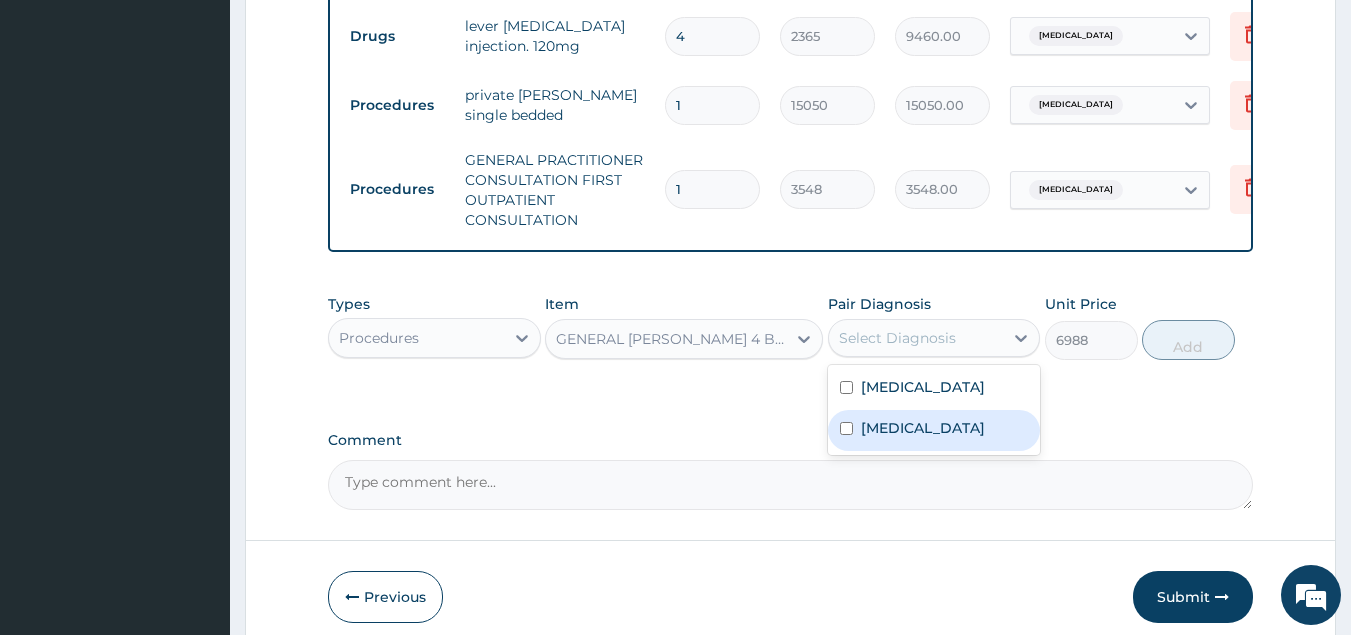 click on "[MEDICAL_DATA]" at bounding box center [923, 428] 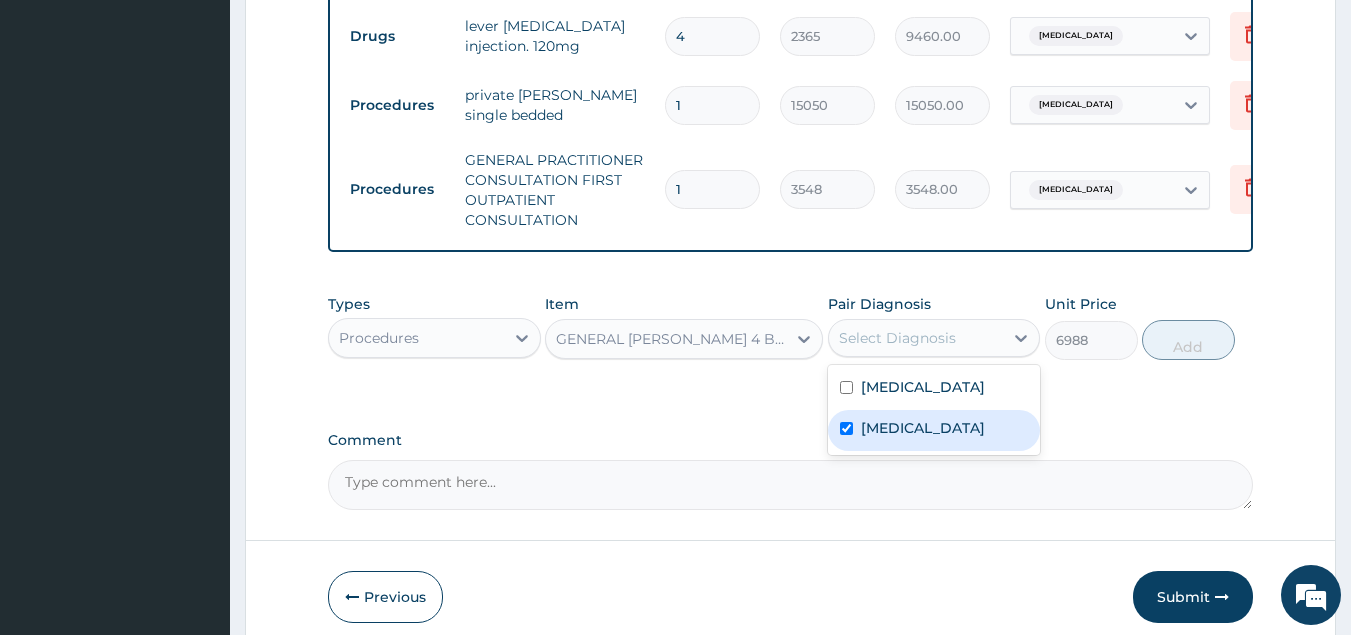 checkbox on "true" 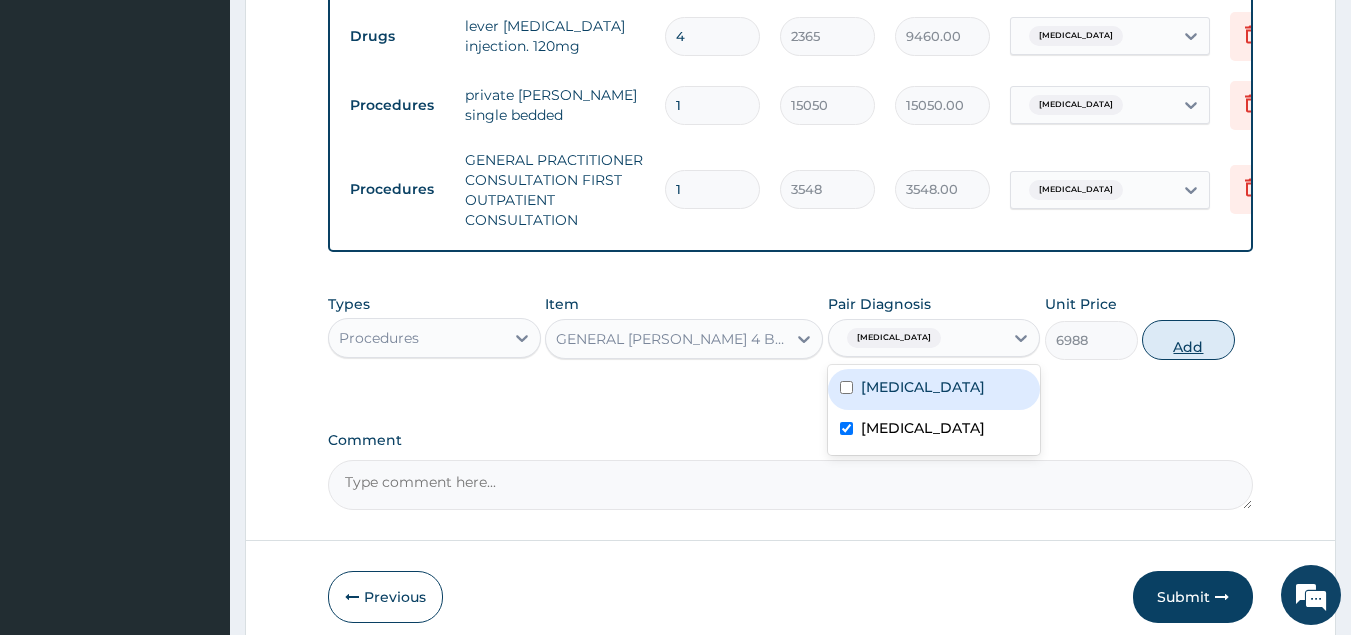 click on "Add" at bounding box center [1188, 340] 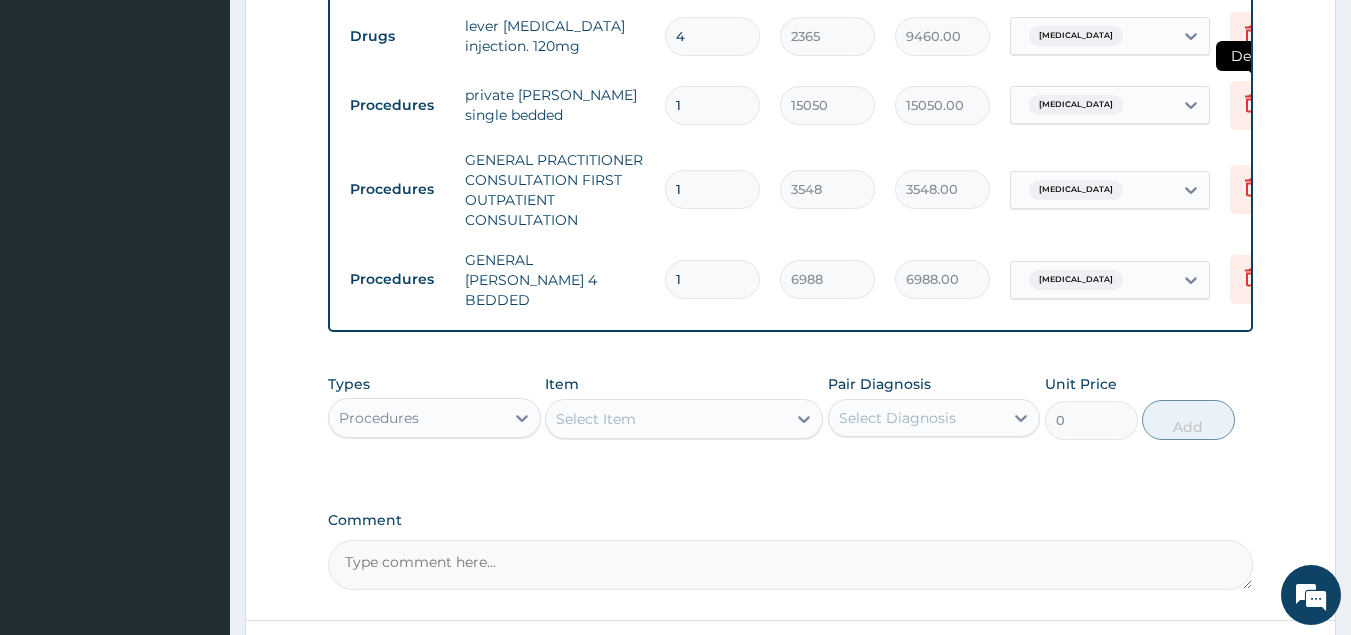 click 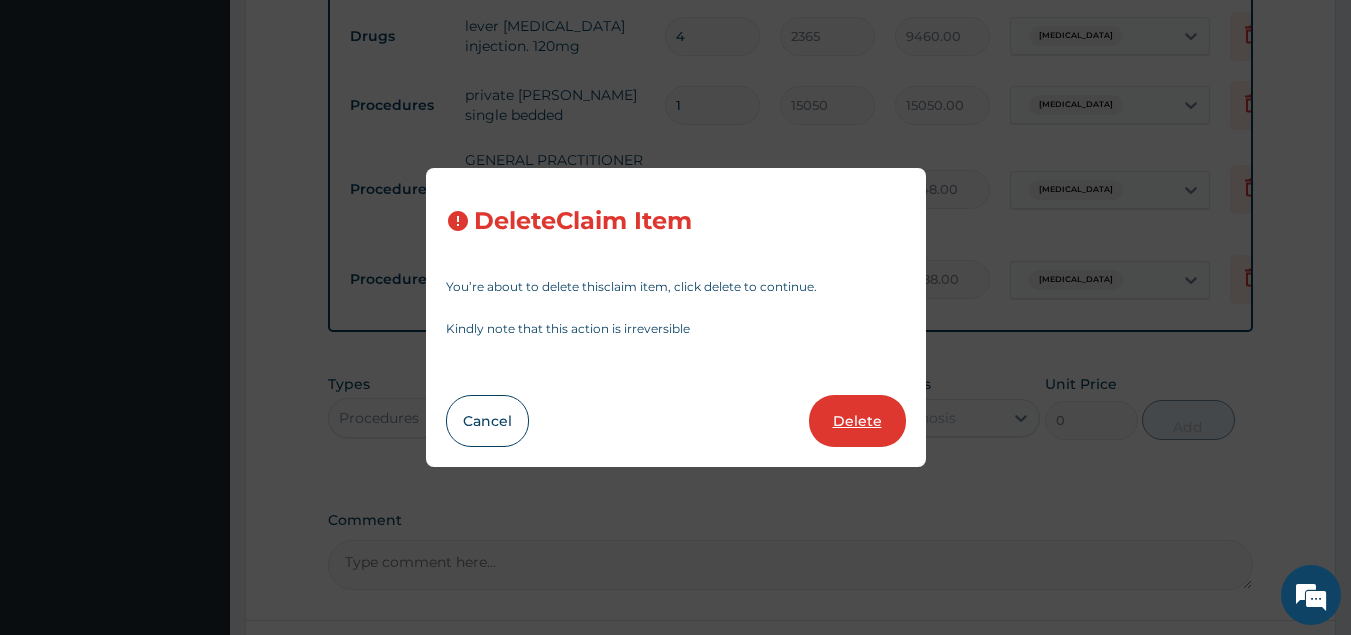 click on "Delete" at bounding box center (857, 421) 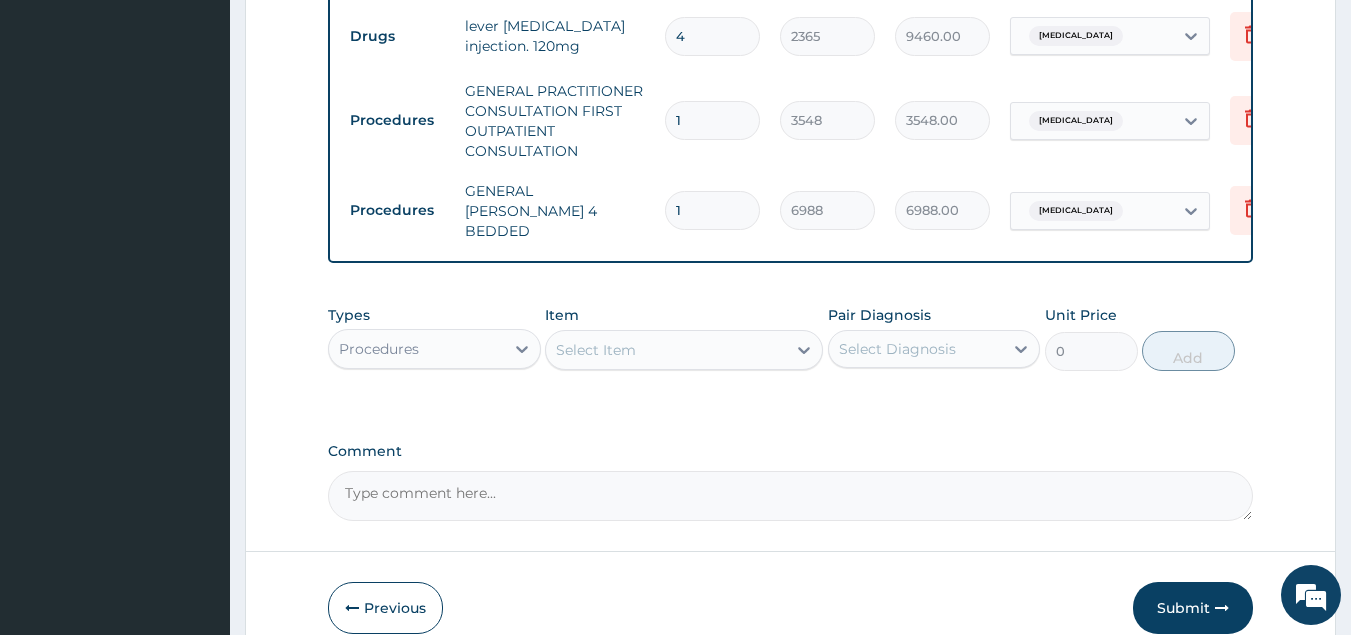 click on "Step  2  of 2 PA Code / Prescription Code PA/5EC873 Encounter Date 09-07-2025 Important Notice Please enter PA codes before entering items that are not attached to a PA code   All diagnoses entered must be linked to a claim item. Diagnosis & Claim Items that are visible but inactive cannot be edited because they were imported from an already approved PA code. Diagnosis Malaria confirmed Intertrigo confirmed NB: All diagnosis must be linked to a claim item Claim Items Type Name Quantity Unit Price Total Price Pair Diagnosis Actions Drugs 5% dextrose saline (fidson) 1 1774 1774.00 Malaria Delete Drugs hcort cream 1 1183 1183.00 Intertrigo Delete Drugs lever artesunate injection. 120mg 4 2365 9460.00 Malaria Delete Procedures GENERAL PRACTITIONER CONSULTATION FIRST OUTPATIENT CONSULTATION 1 3548 3548.00 Malaria Delete Procedures GENERAL WARD 4 BEDDED 1 6988 6988.00 Intertrigo Delete Types Procedures Item Select Item Pair Diagnosis Select Diagnosis Unit Price 0 Add Comment     Previous   Submit" at bounding box center [790, -82] 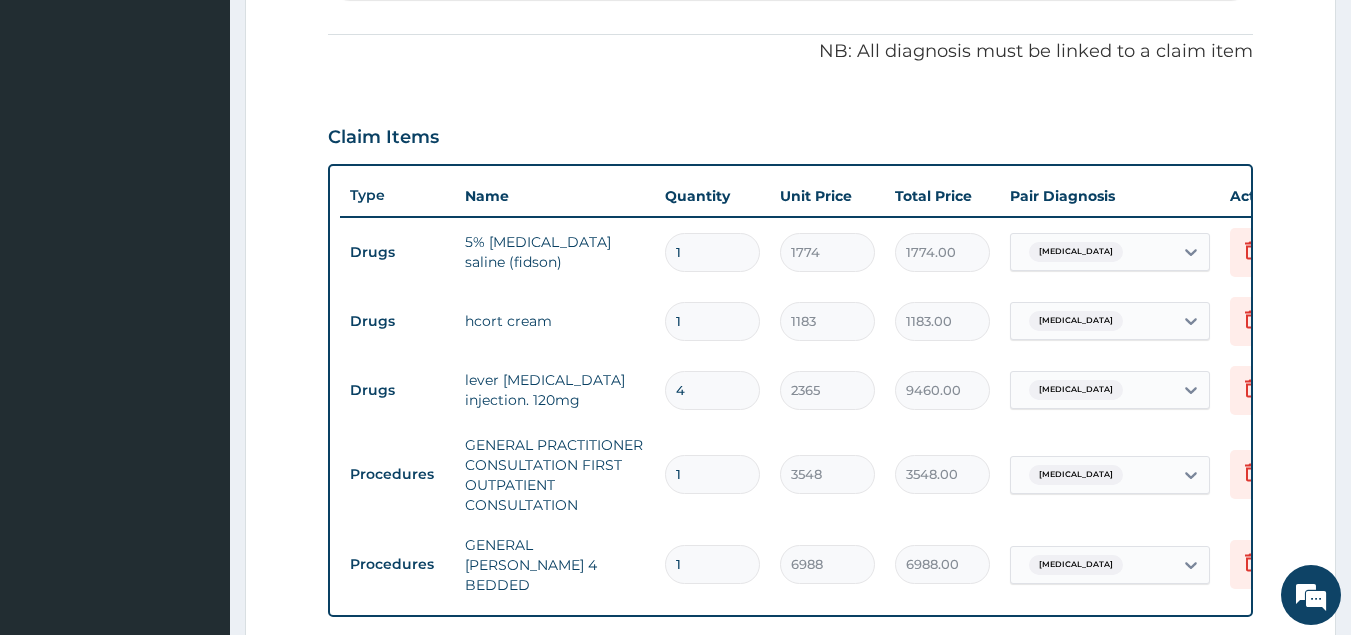 scroll, scrollTop: 574, scrollLeft: 0, axis: vertical 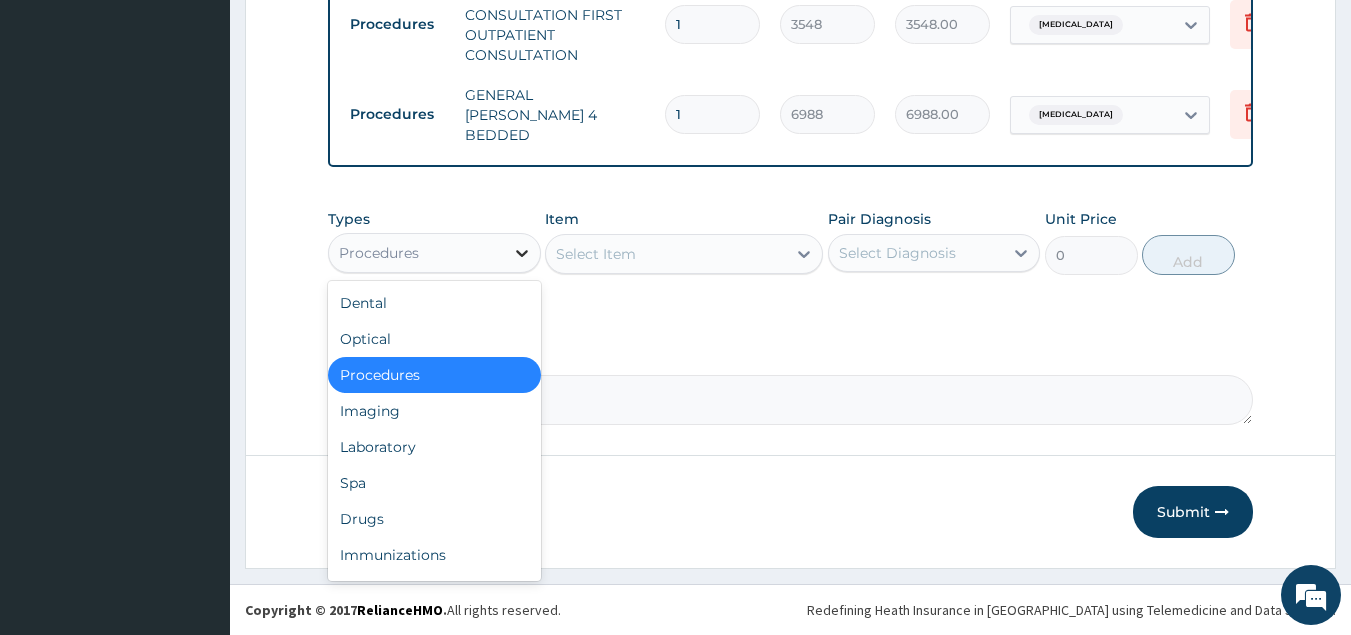 click 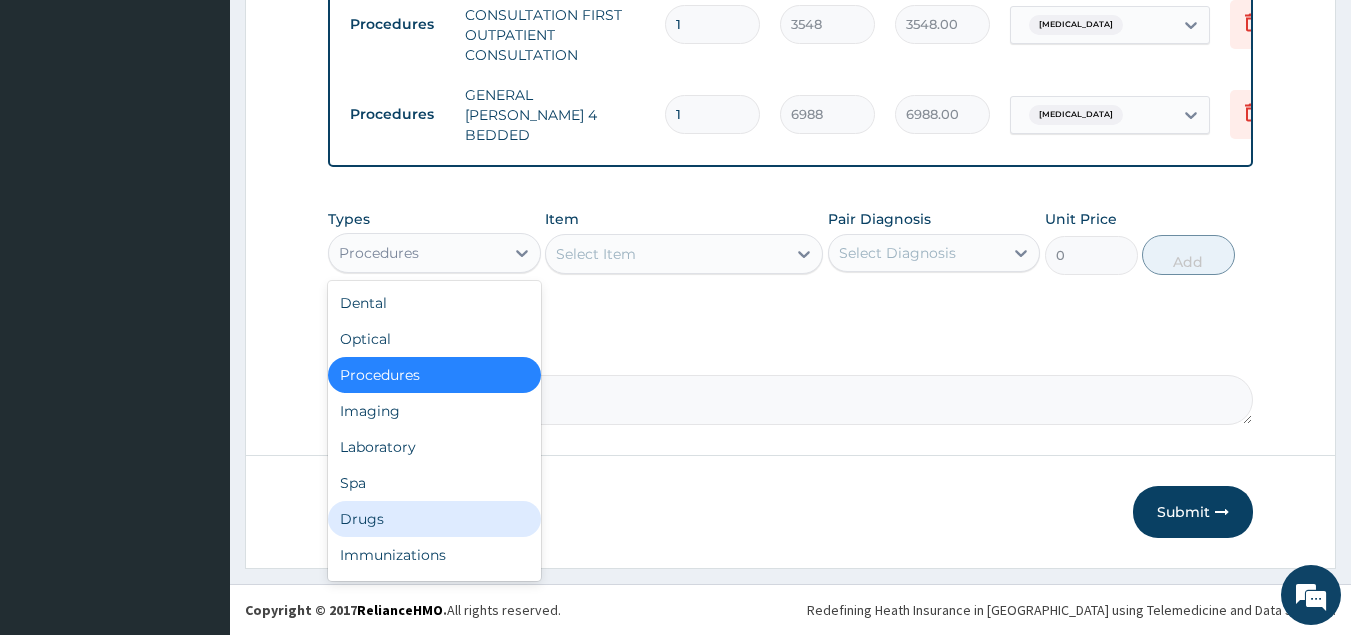 click on "Drugs" at bounding box center [434, 519] 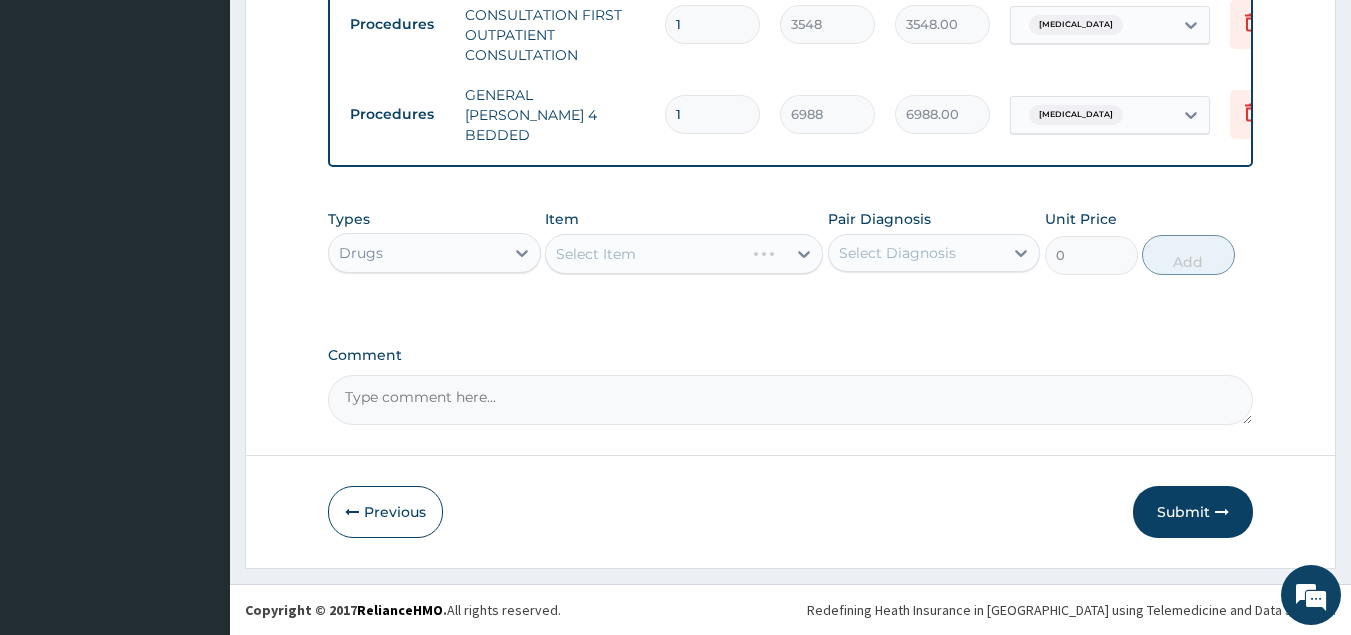 click on "Select Item" at bounding box center (684, 254) 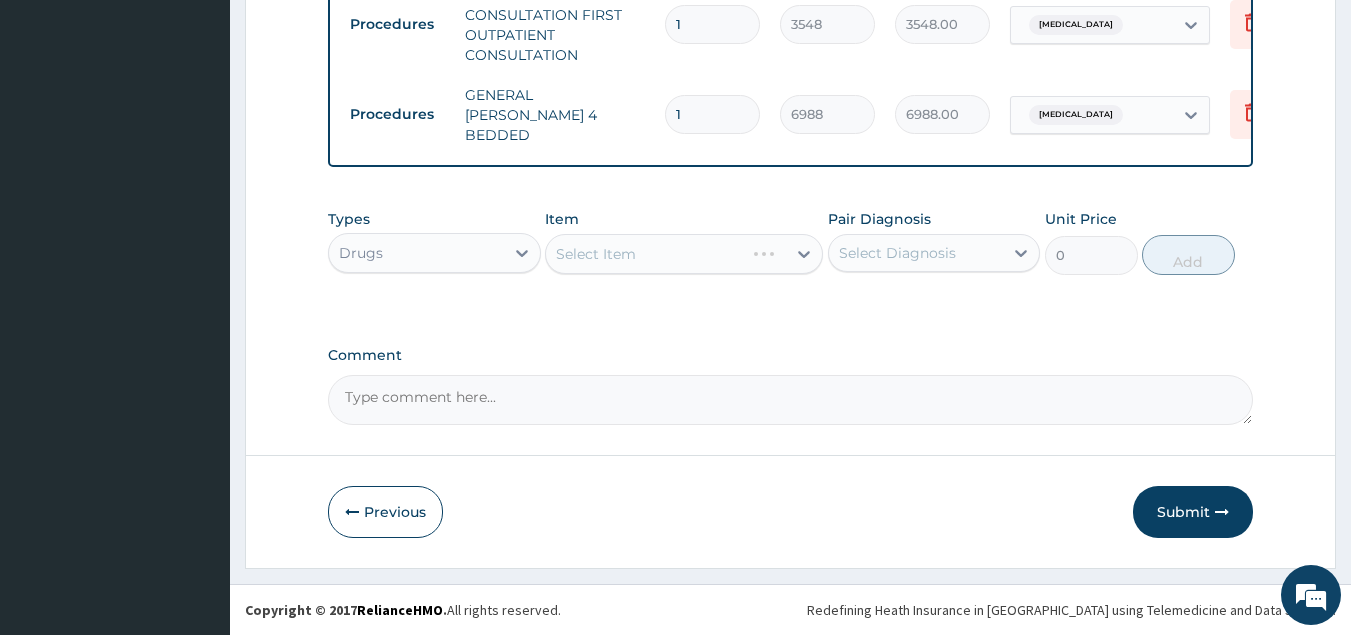 click on "Select Item" at bounding box center (684, 254) 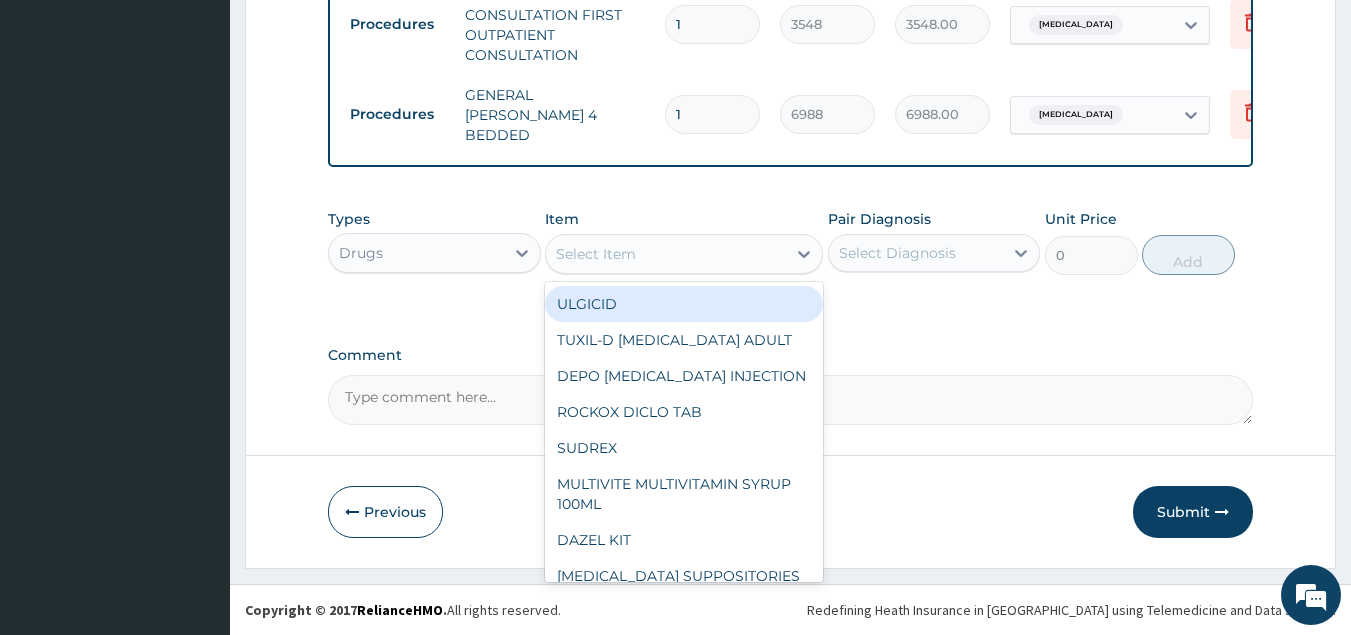 click at bounding box center [804, 254] 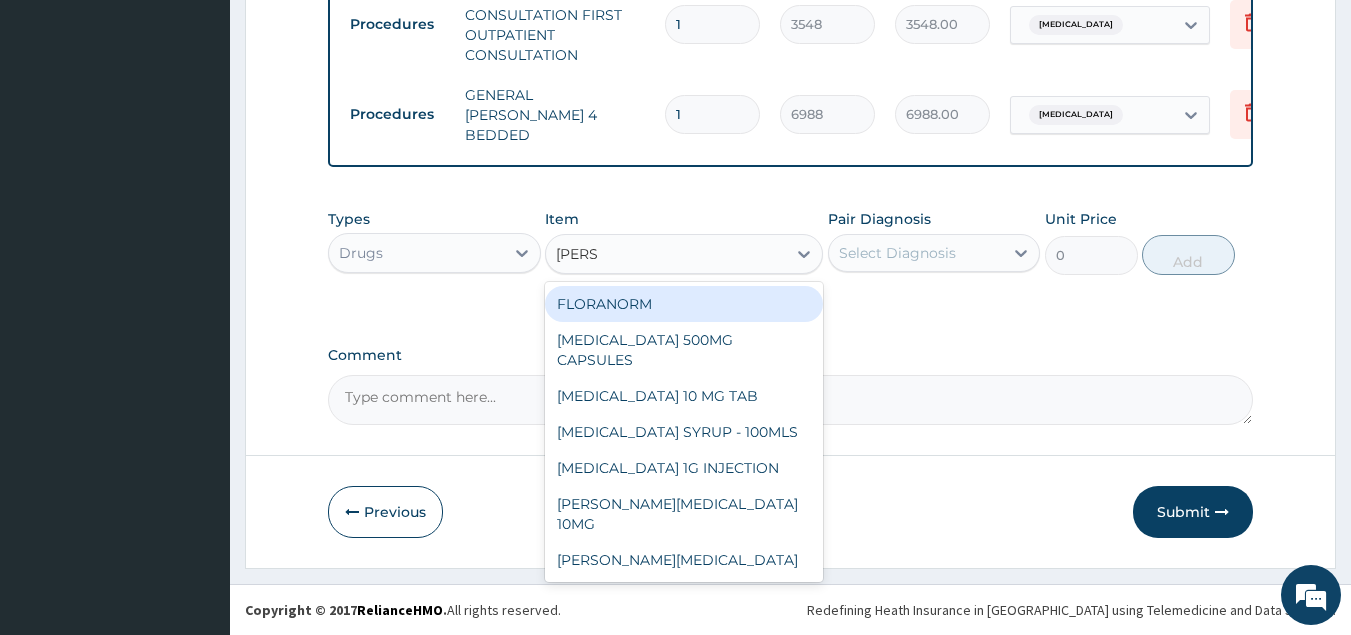 type on "LORAT" 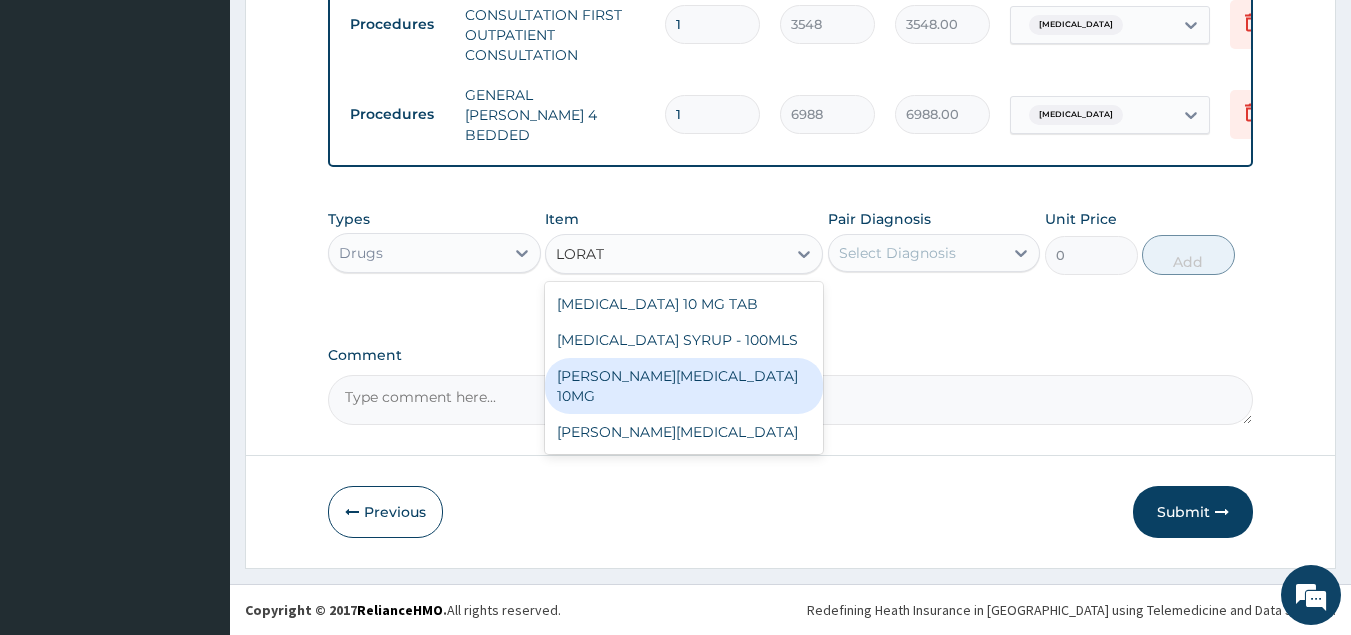 click on "[PERSON_NAME][MEDICAL_DATA] 10MG" at bounding box center [684, 386] 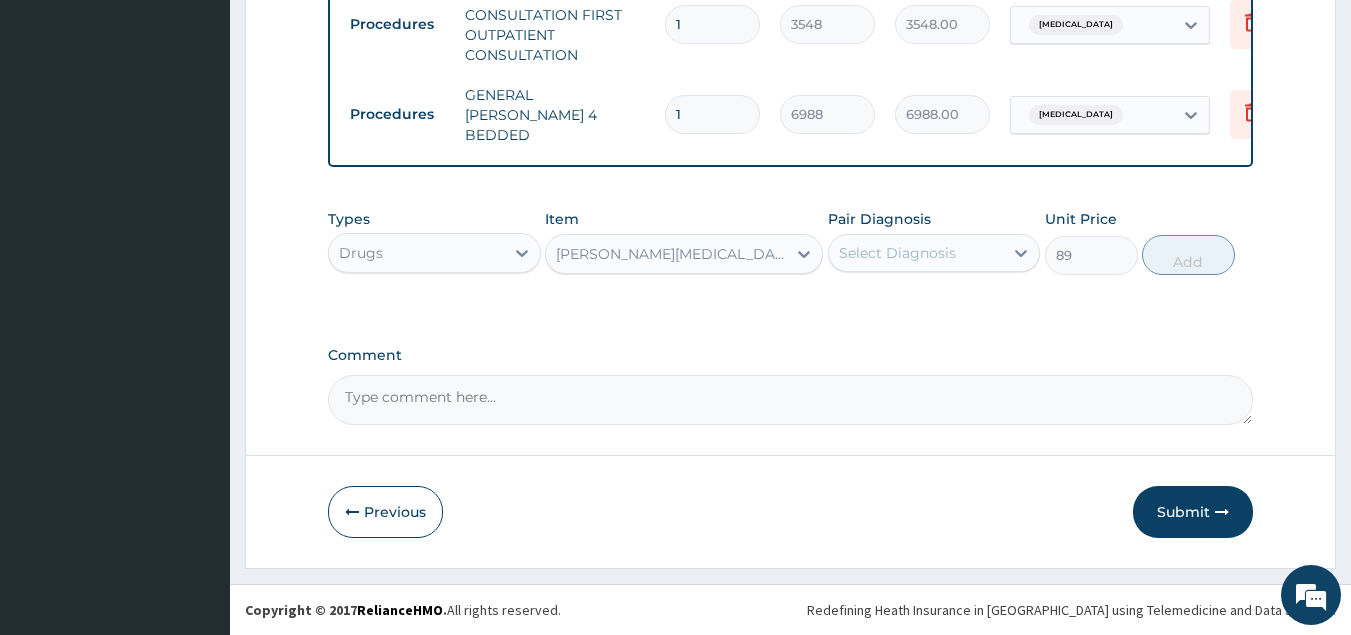 click on "Select Diagnosis" at bounding box center (916, 253) 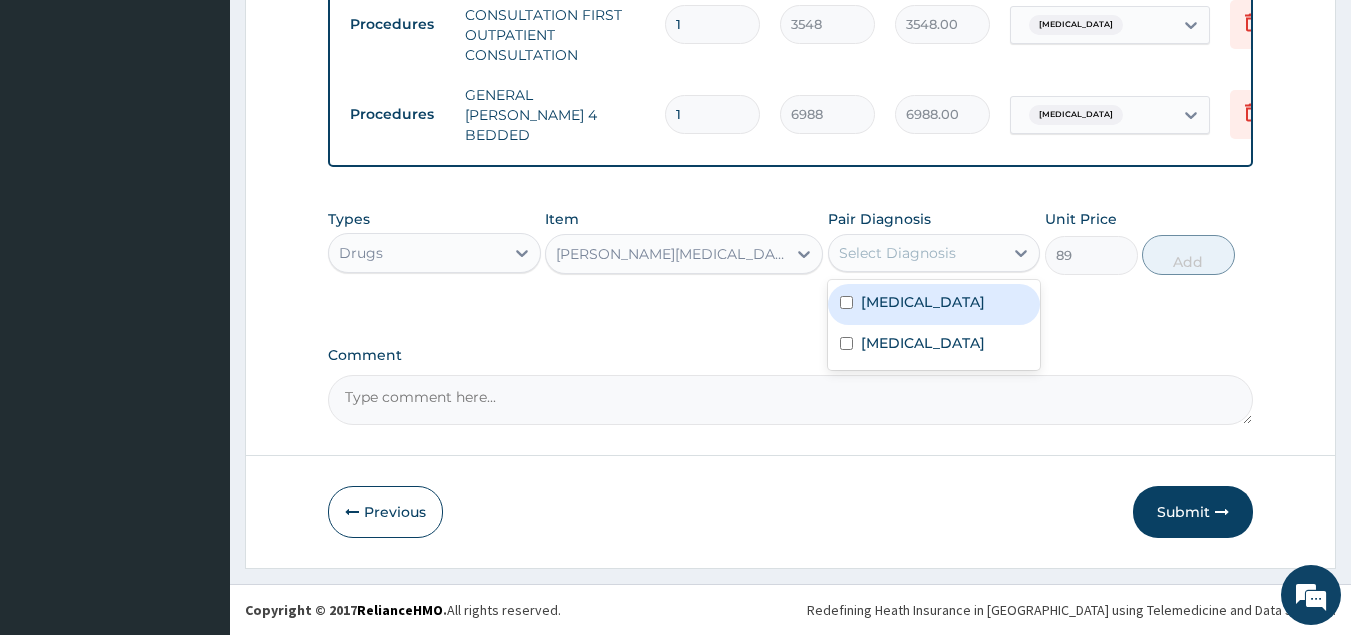 click at bounding box center (846, 302) 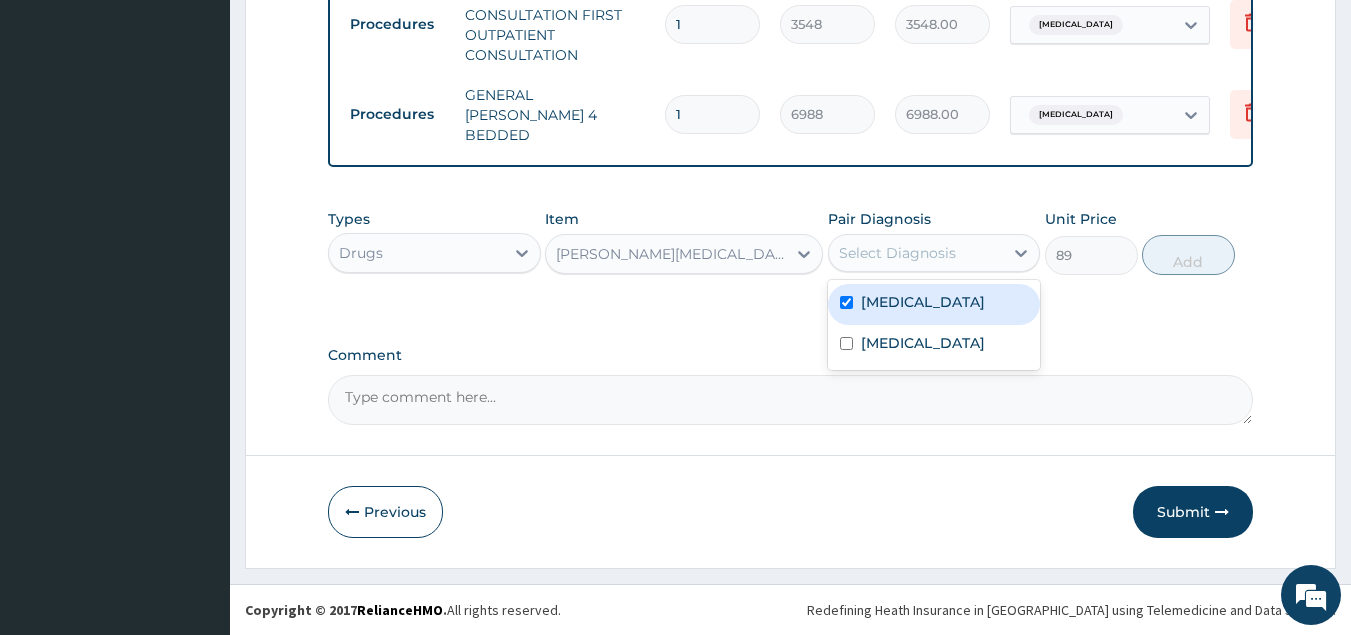 checkbox on "true" 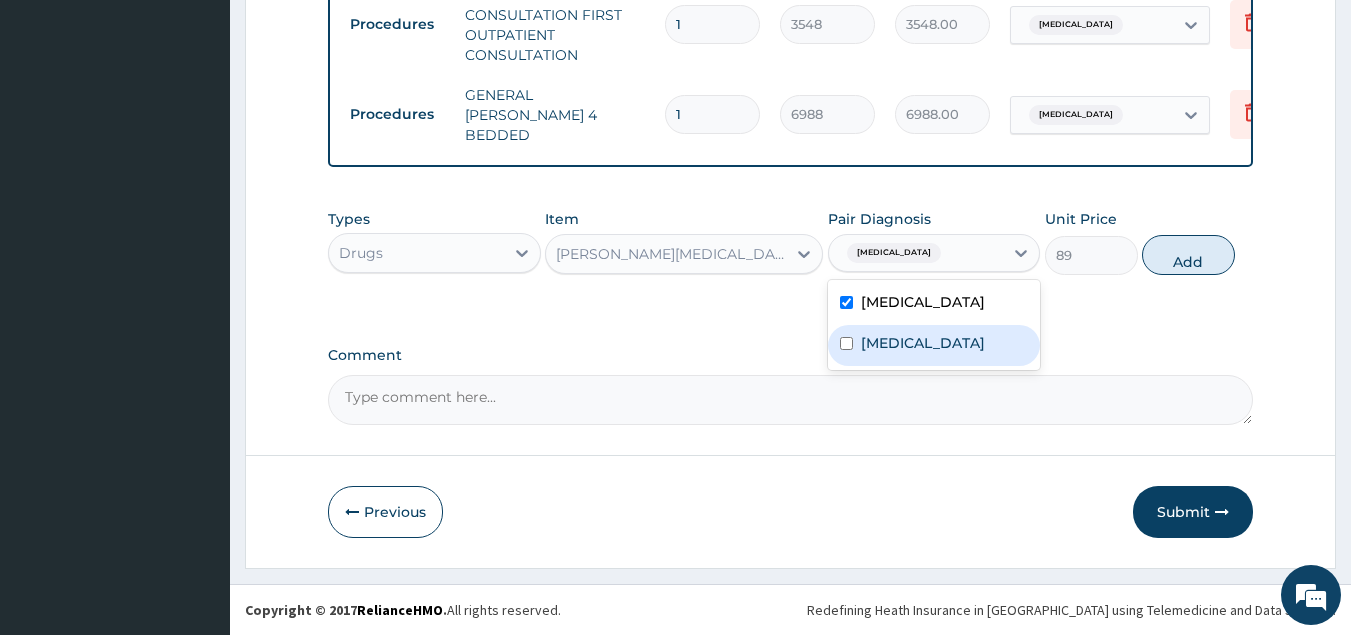 click at bounding box center (846, 343) 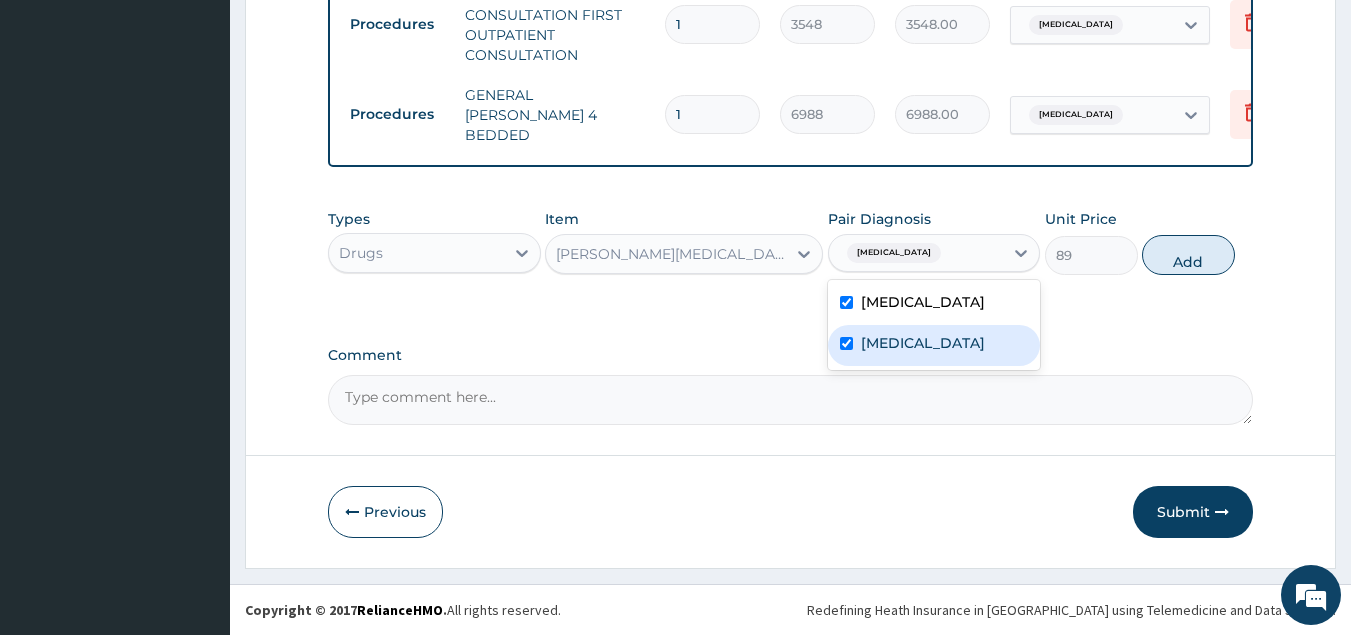 checkbox on "true" 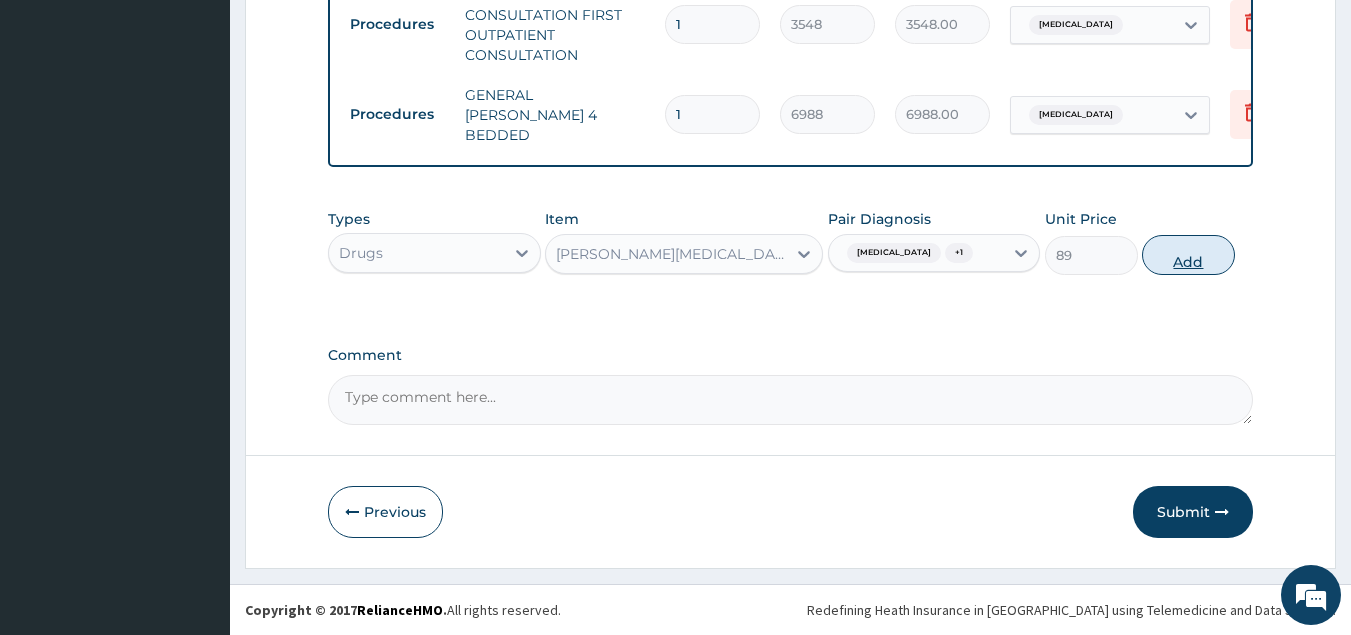 click on "Add" at bounding box center (1188, 255) 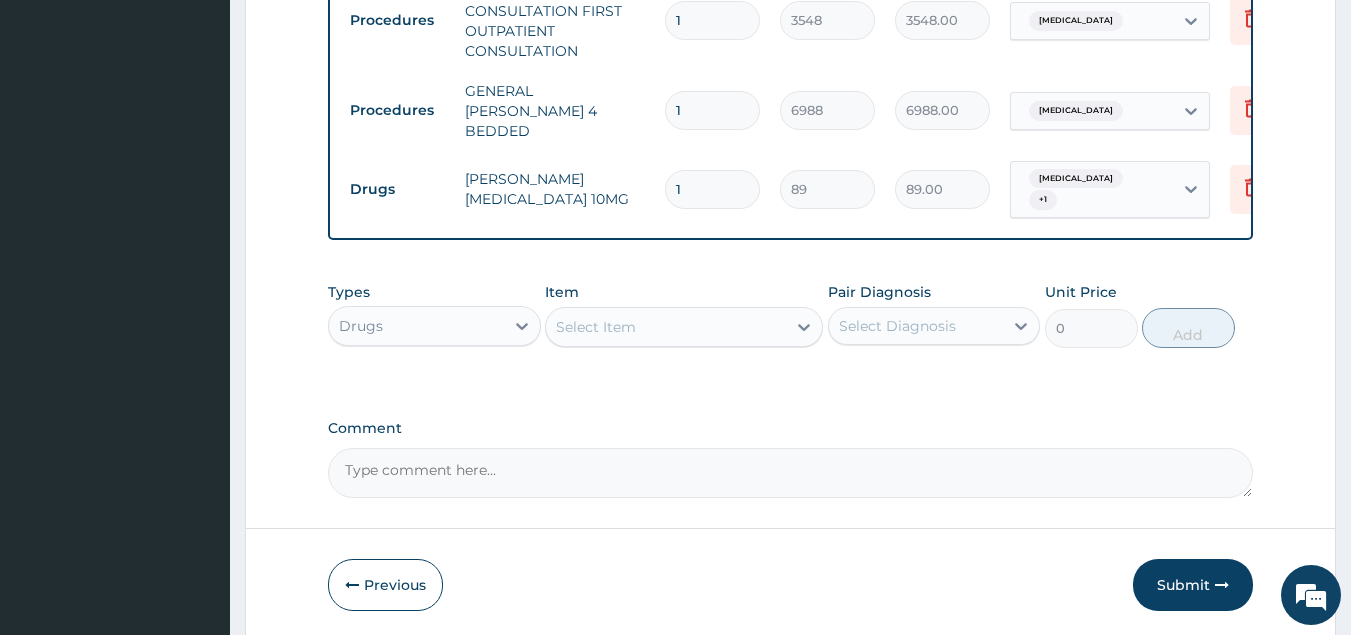 type 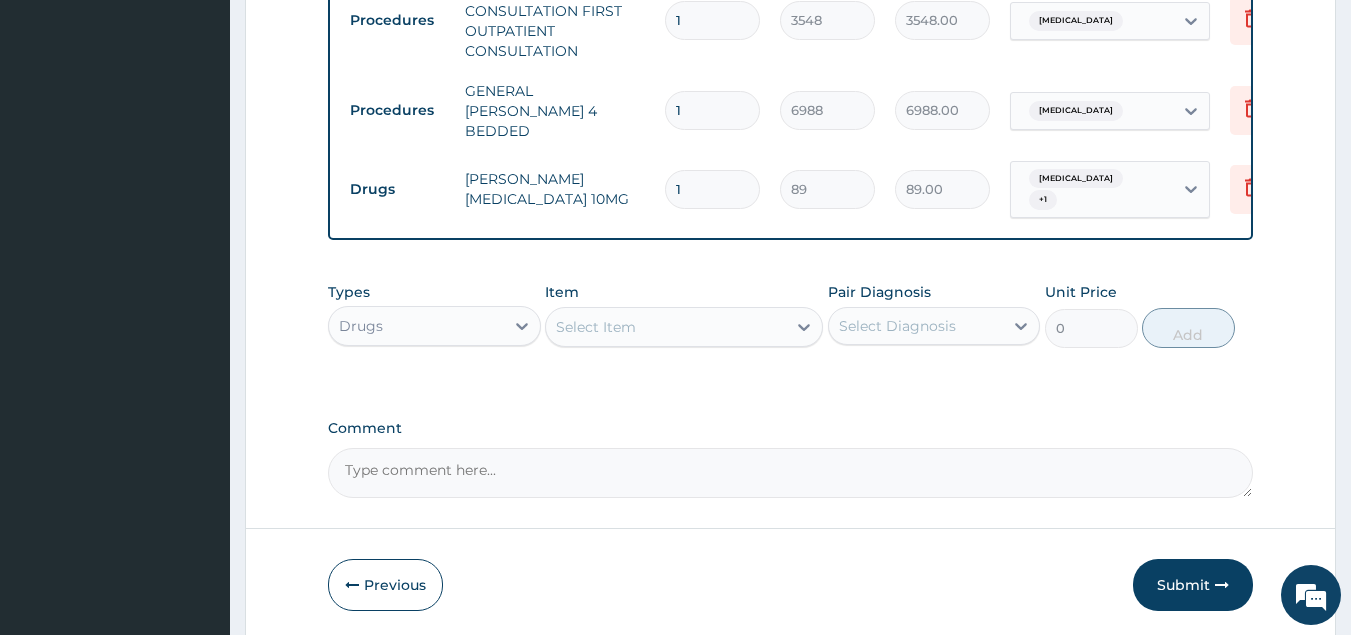 type on "0.00" 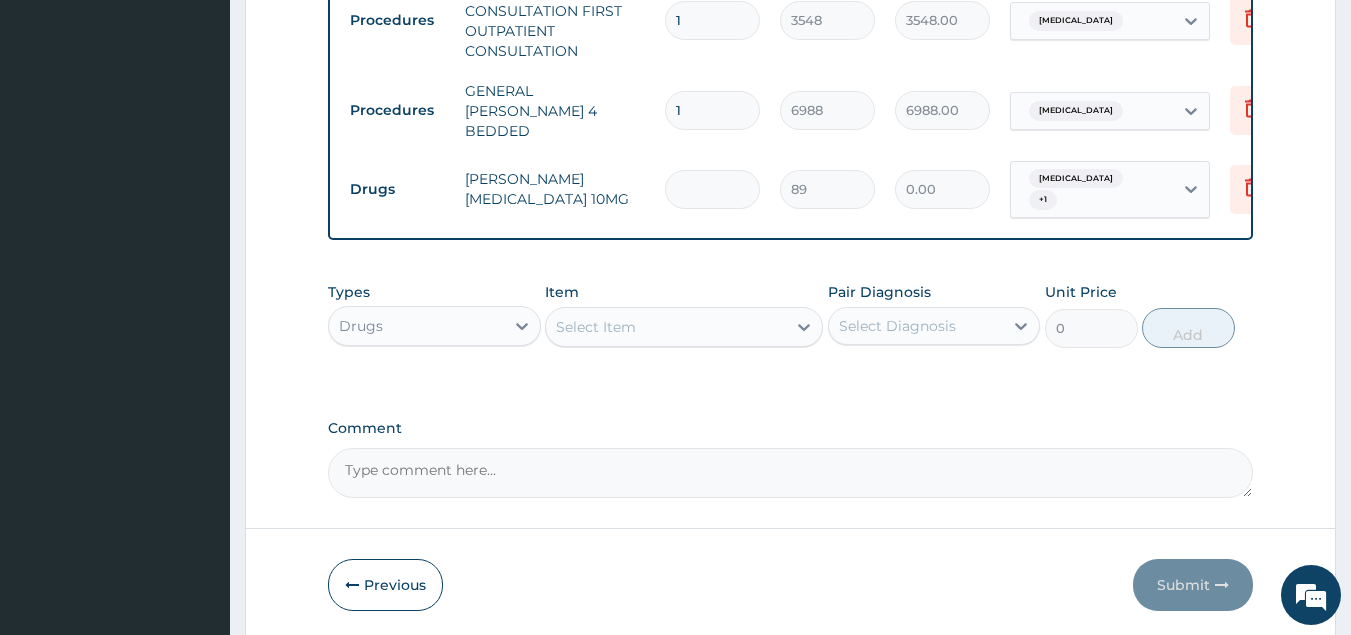 type on "5" 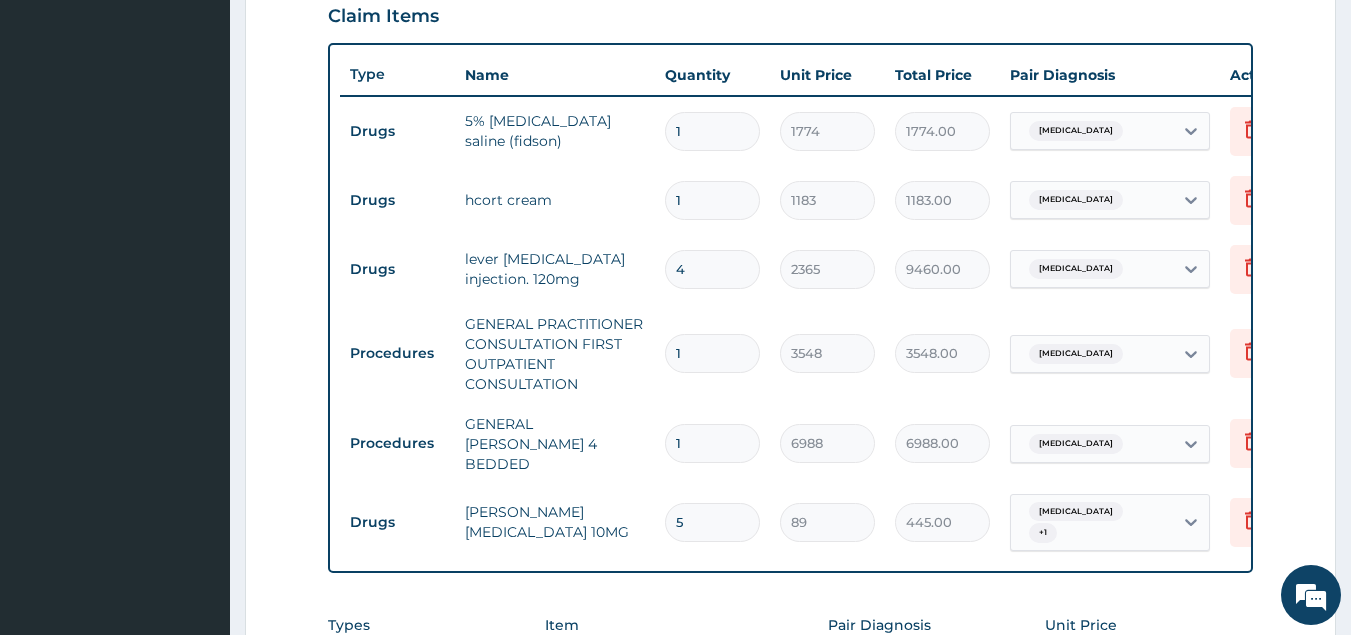 scroll, scrollTop: 621, scrollLeft: 0, axis: vertical 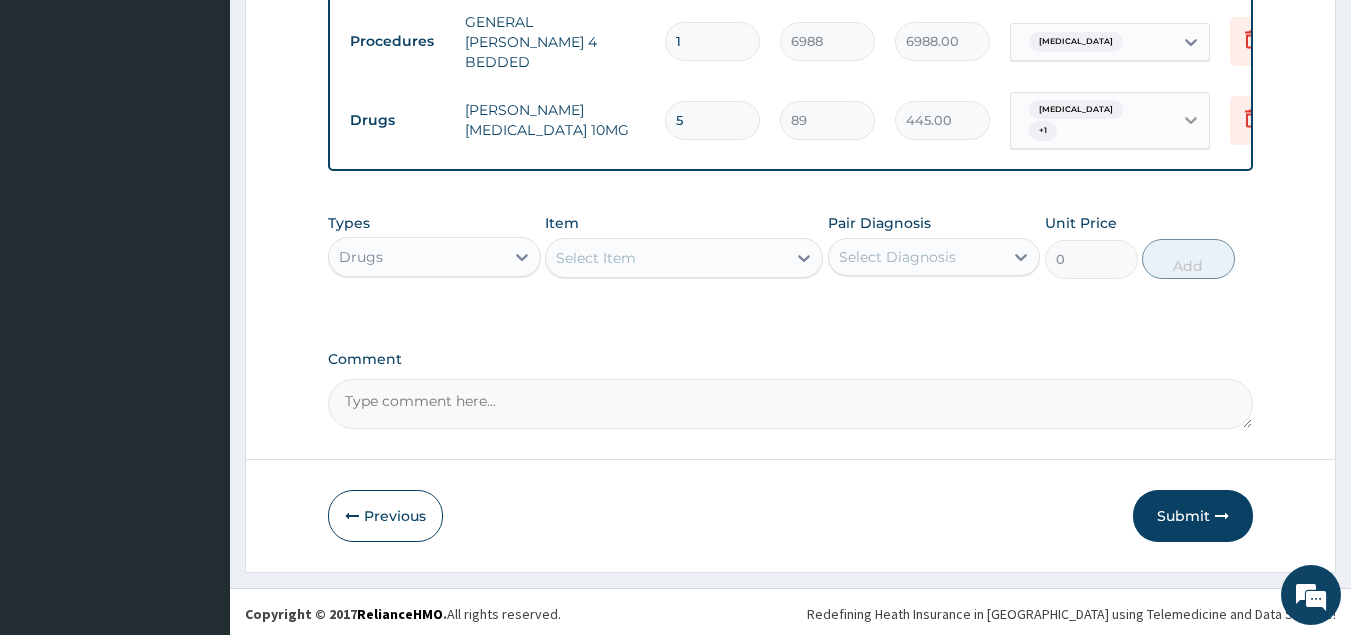 type on "5" 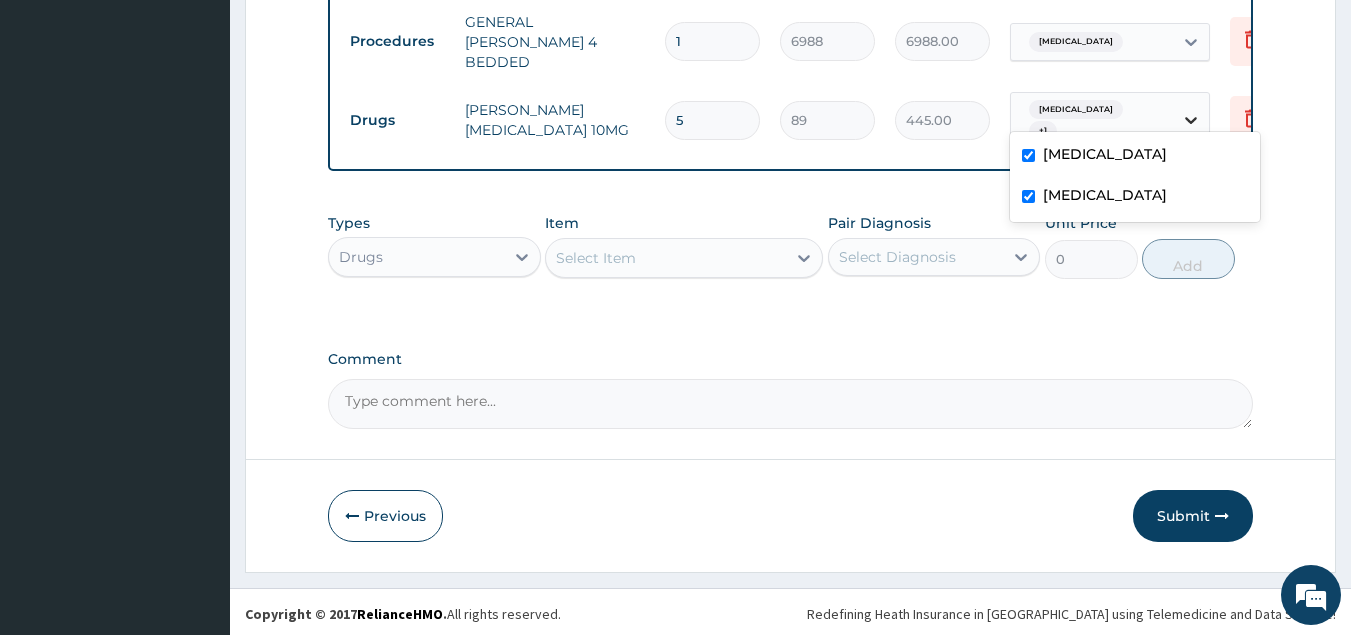 click 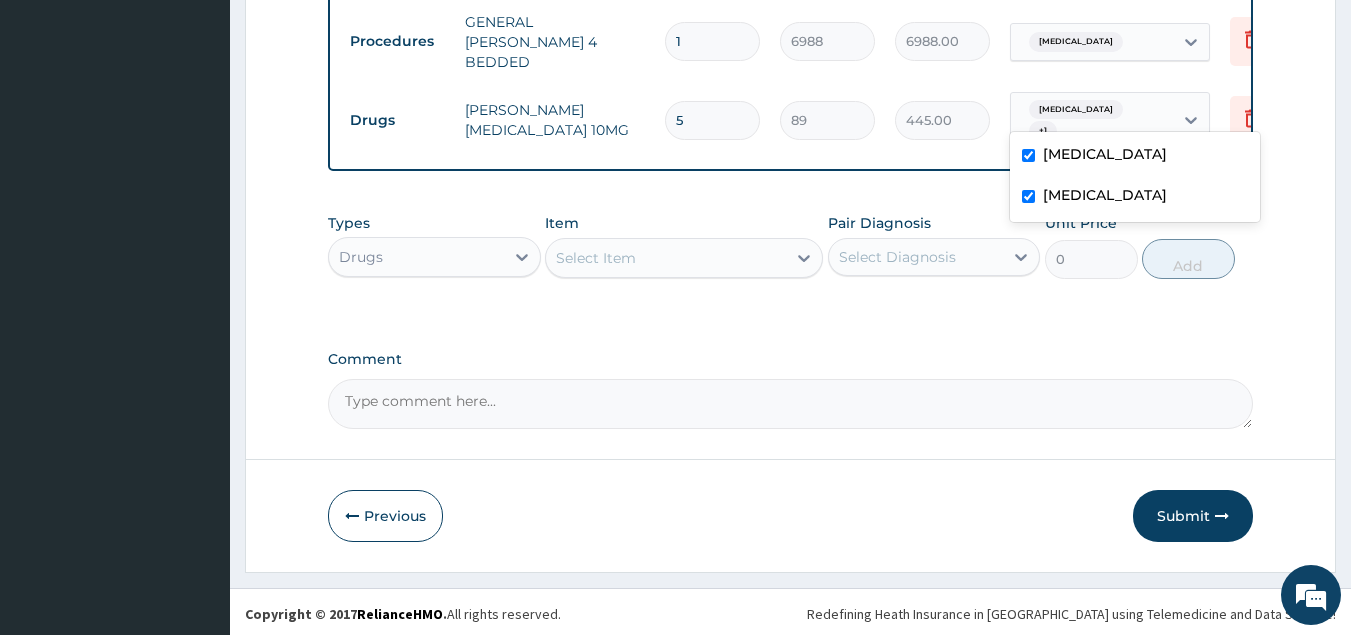 click at bounding box center (1028, 155) 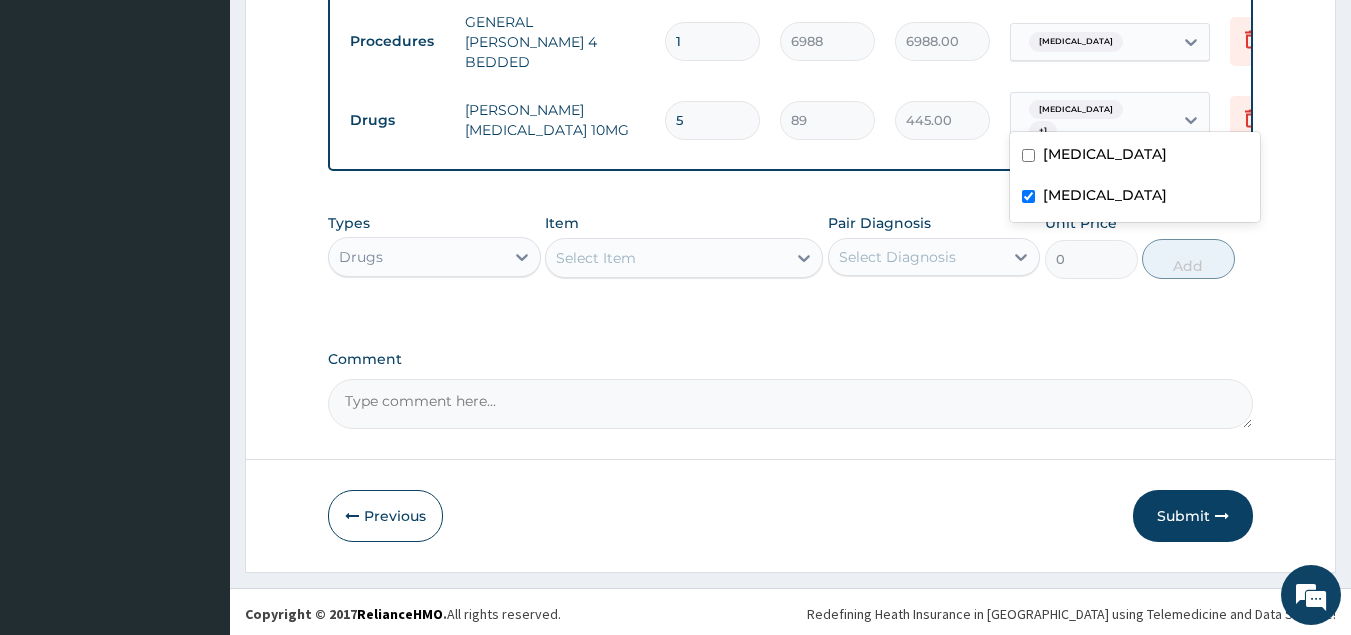 checkbox on "false" 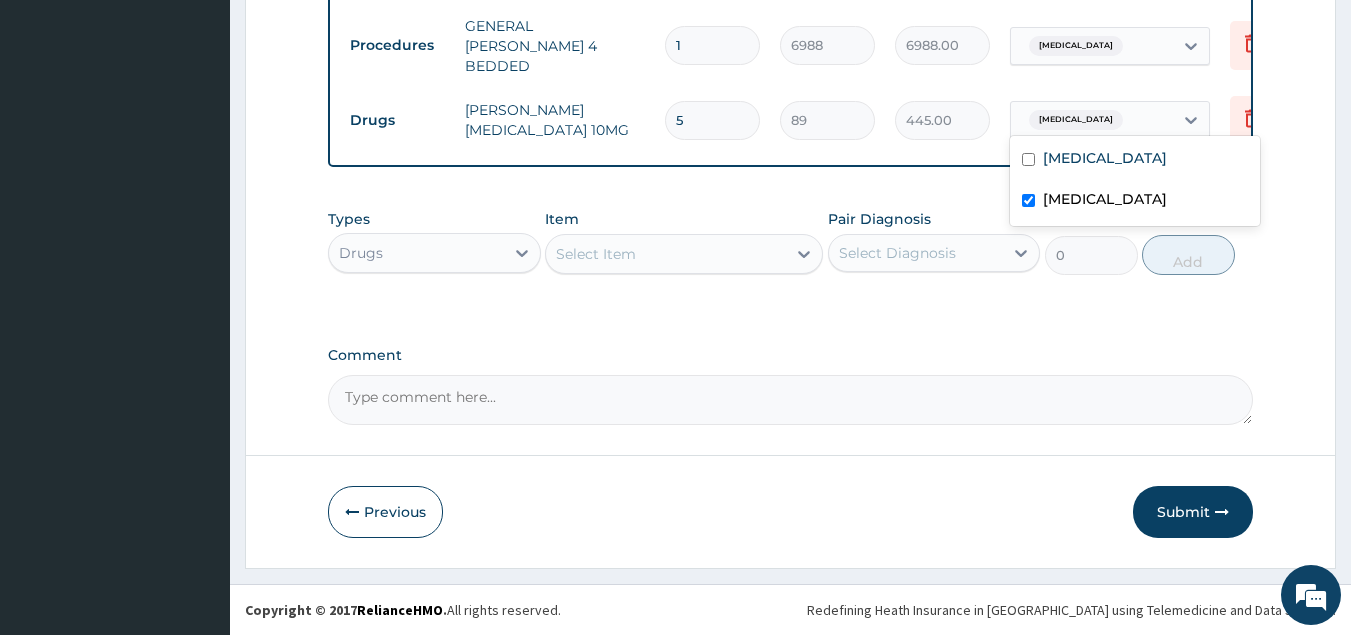 click on "Comment" at bounding box center [791, 355] 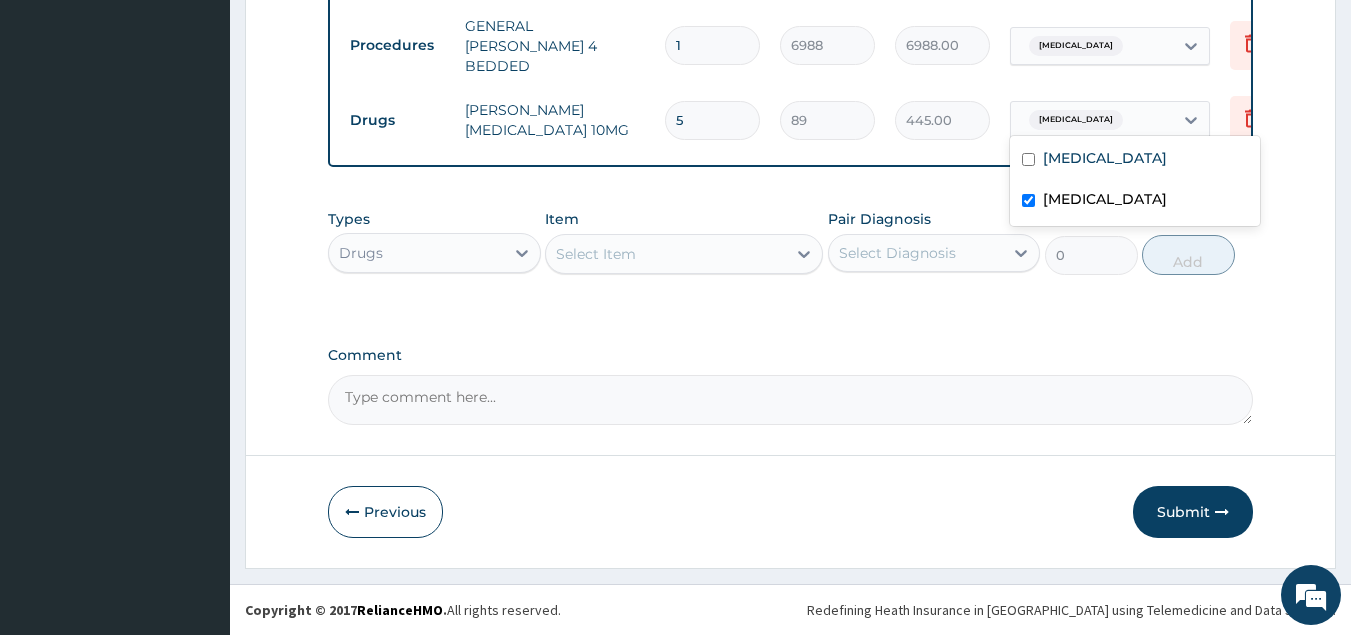 click on "Comment" at bounding box center (791, 400) 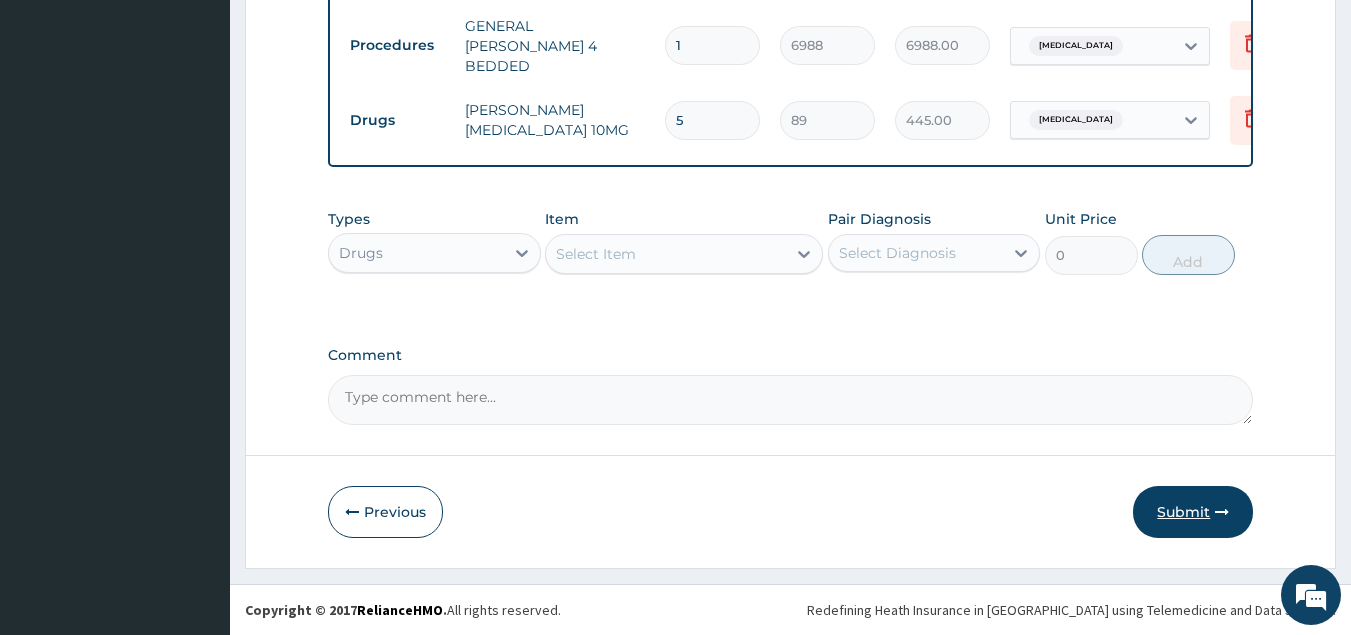click on "Submit" at bounding box center [1193, 512] 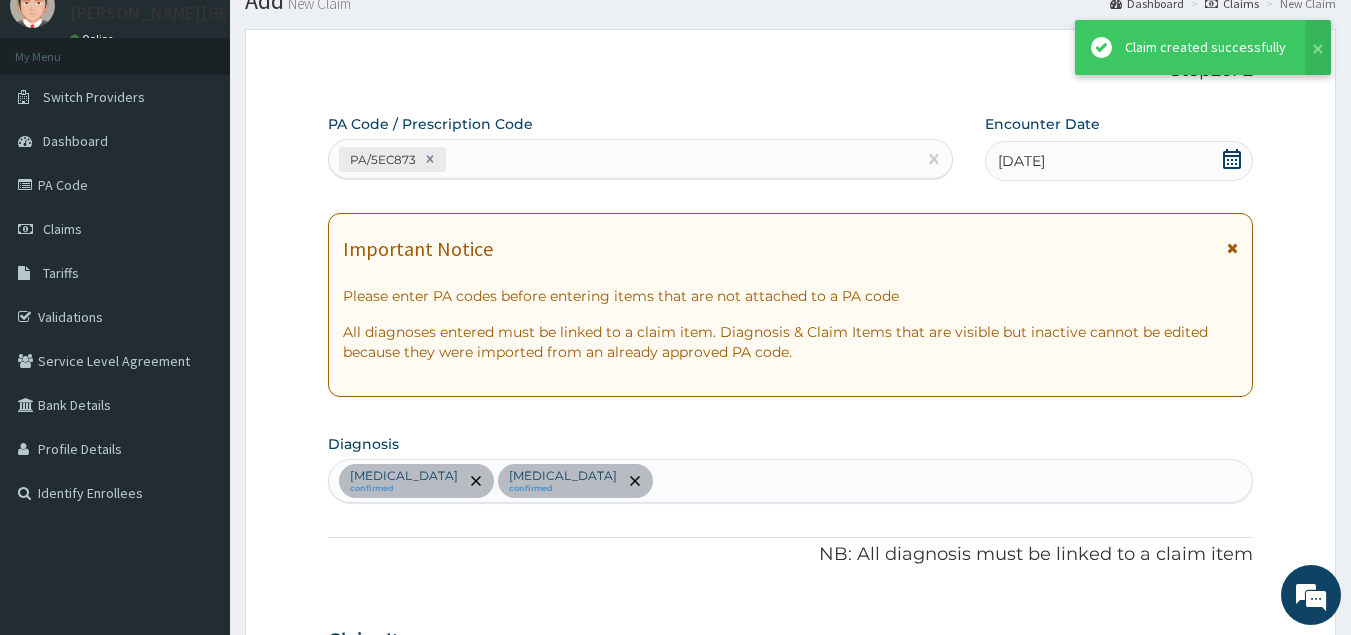scroll, scrollTop: 1103, scrollLeft: 0, axis: vertical 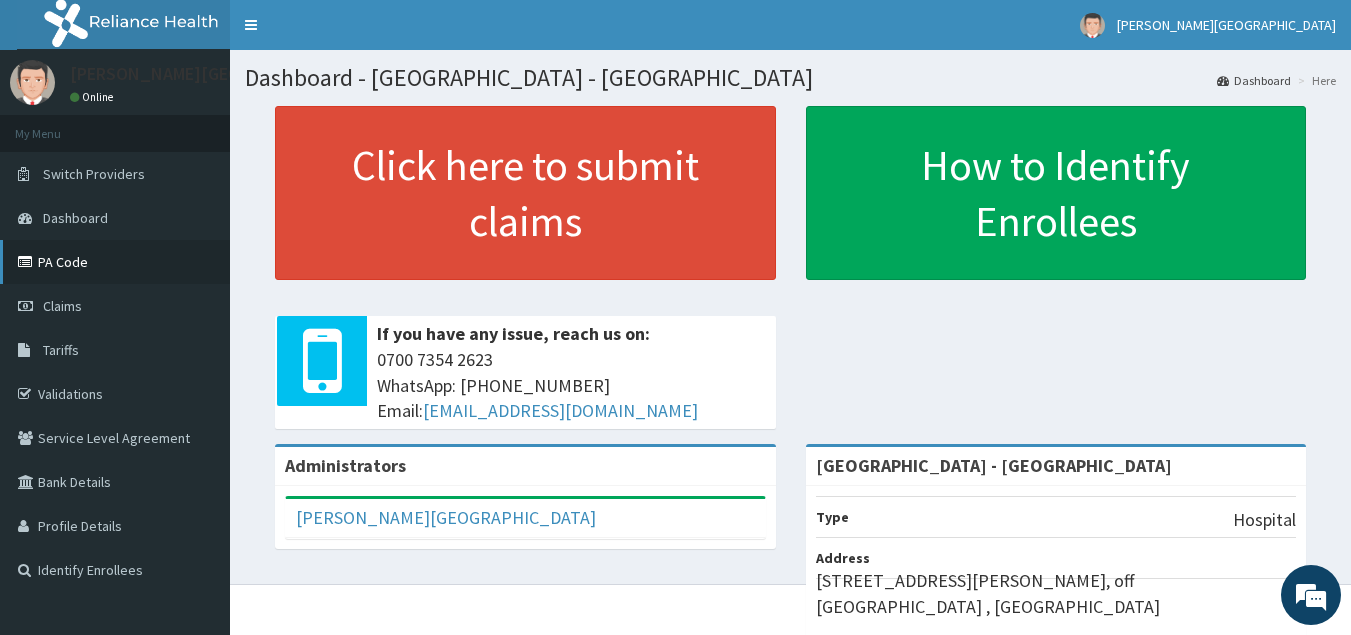 click on "PA Code" at bounding box center (115, 262) 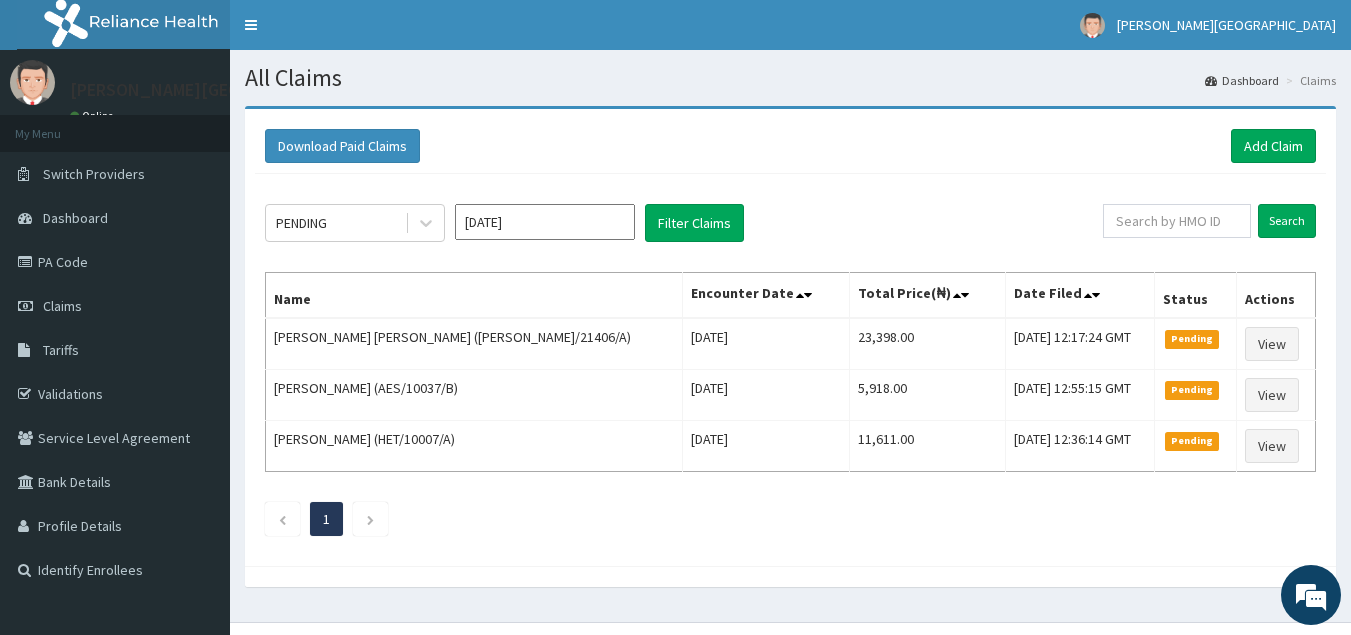 scroll, scrollTop: 0, scrollLeft: 0, axis: both 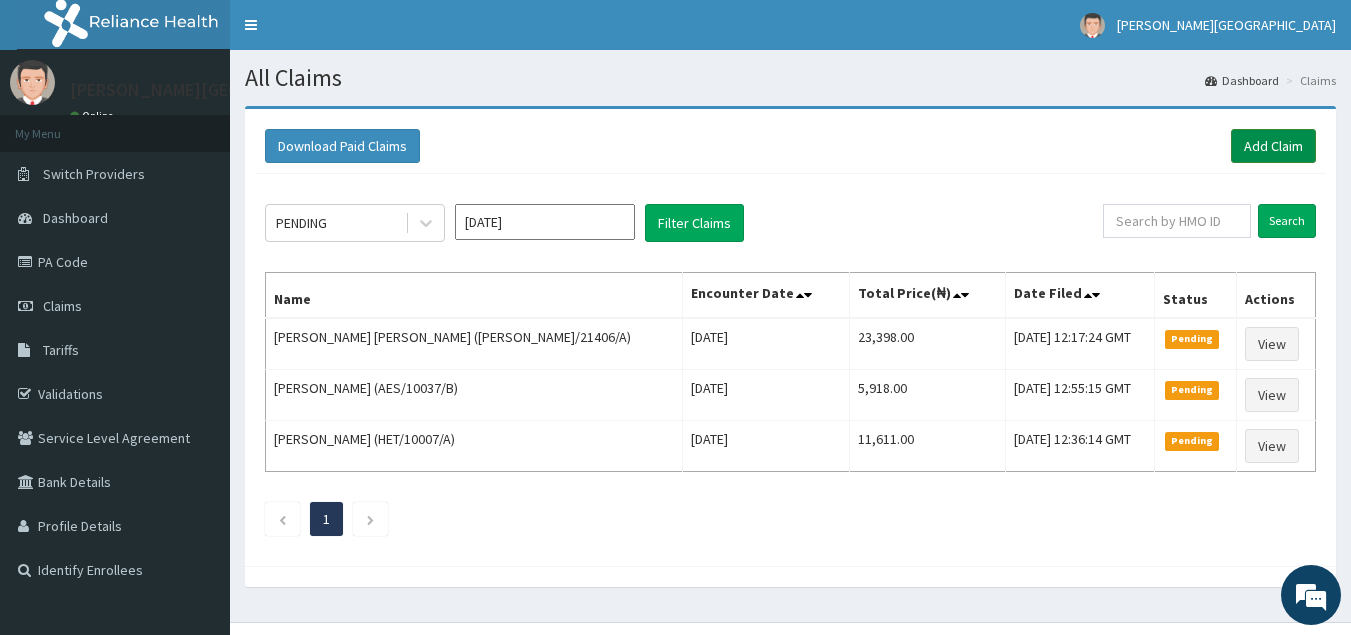 click on "Add Claim" at bounding box center (1273, 146) 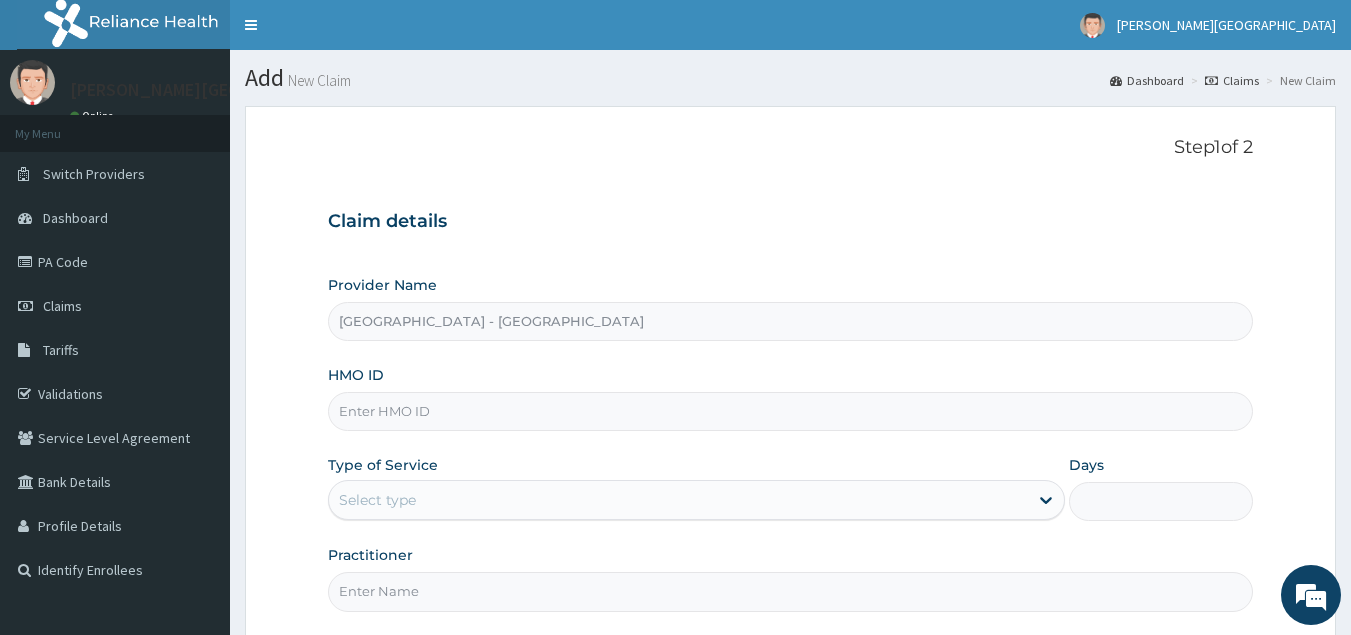 scroll, scrollTop: 0, scrollLeft: 0, axis: both 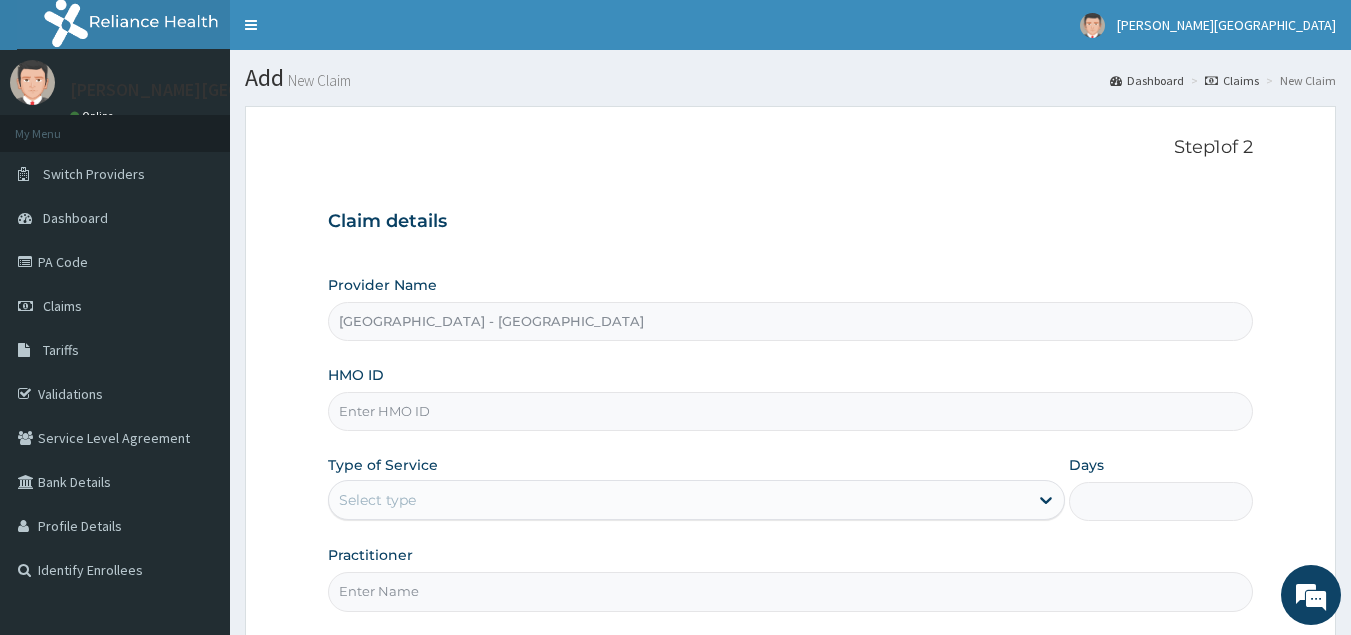 click on "HMO ID" at bounding box center [791, 411] 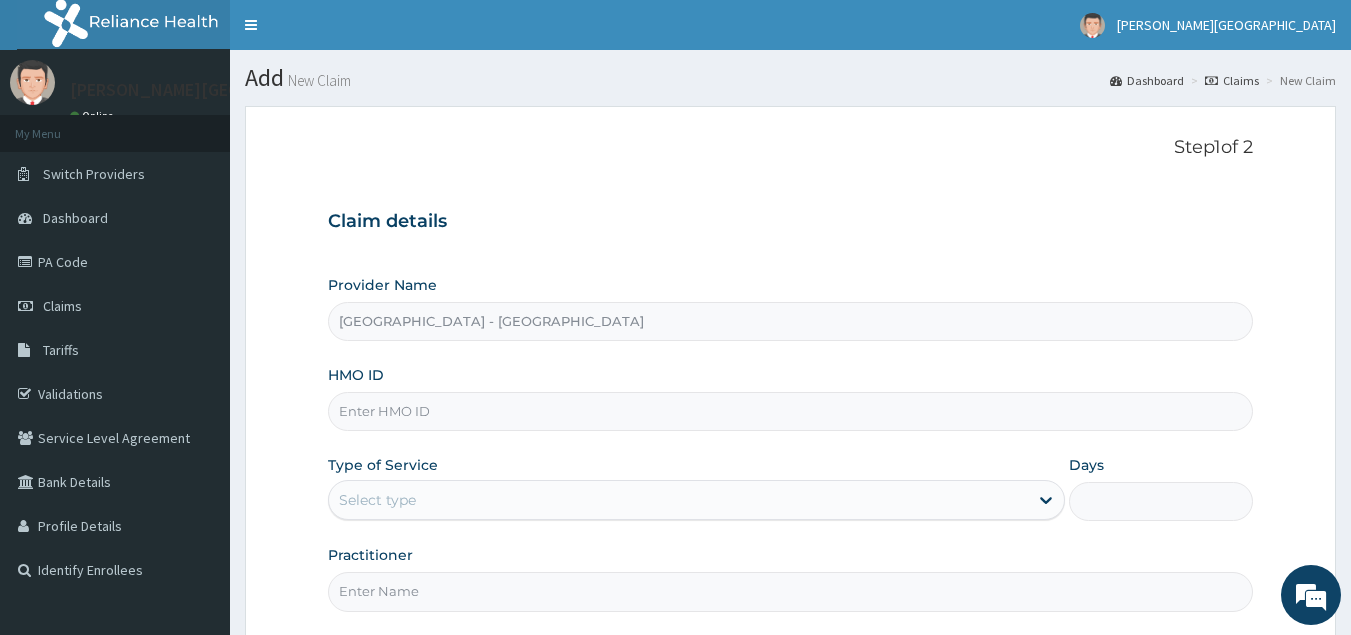 paste on "ISW/10104/A" 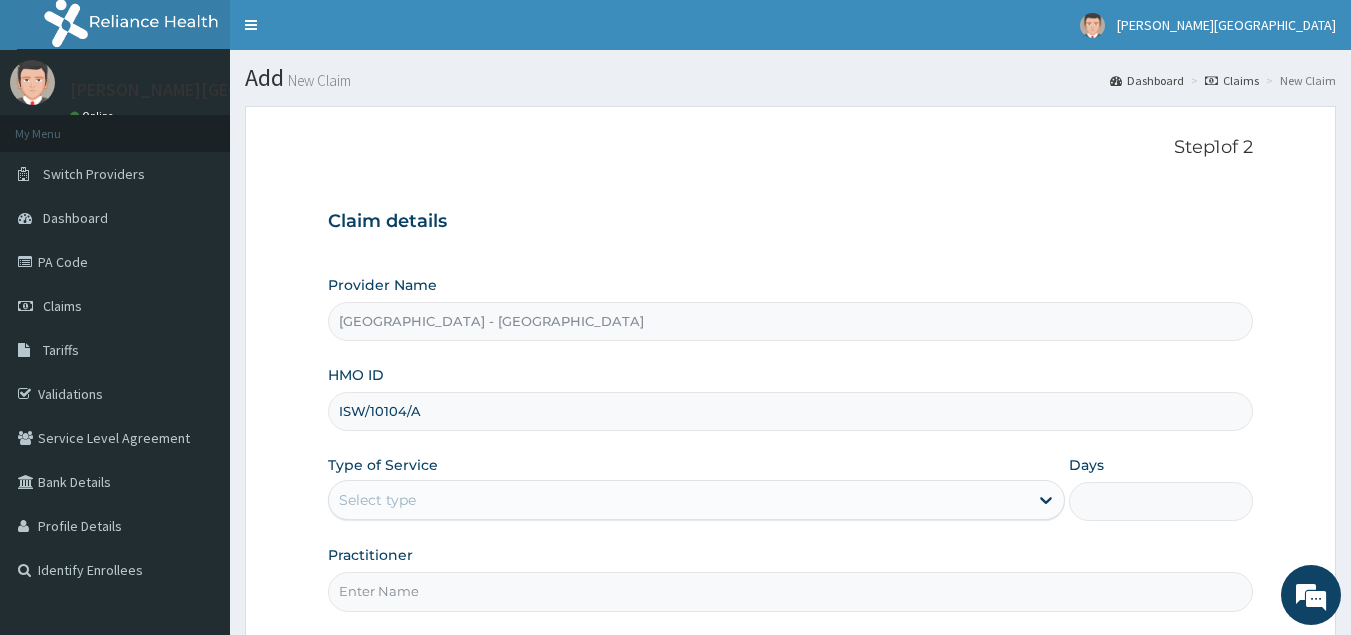 type on "ISW/10104/A" 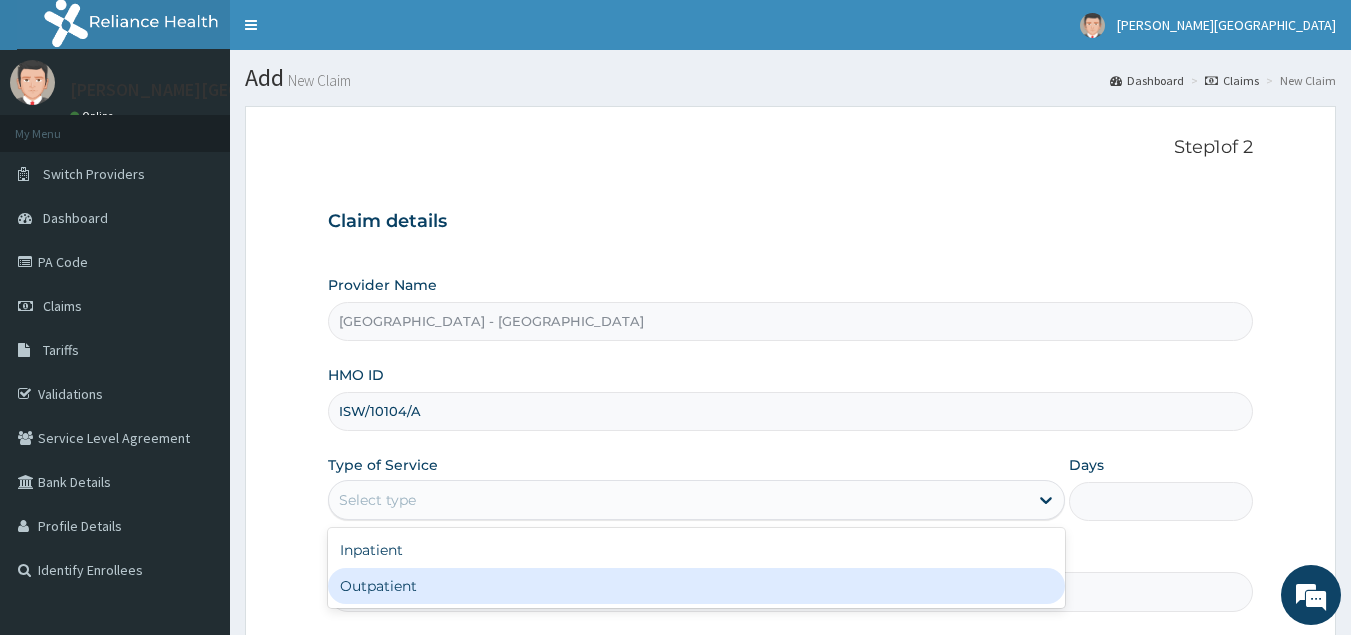 click on "Outpatient" at bounding box center [696, 586] 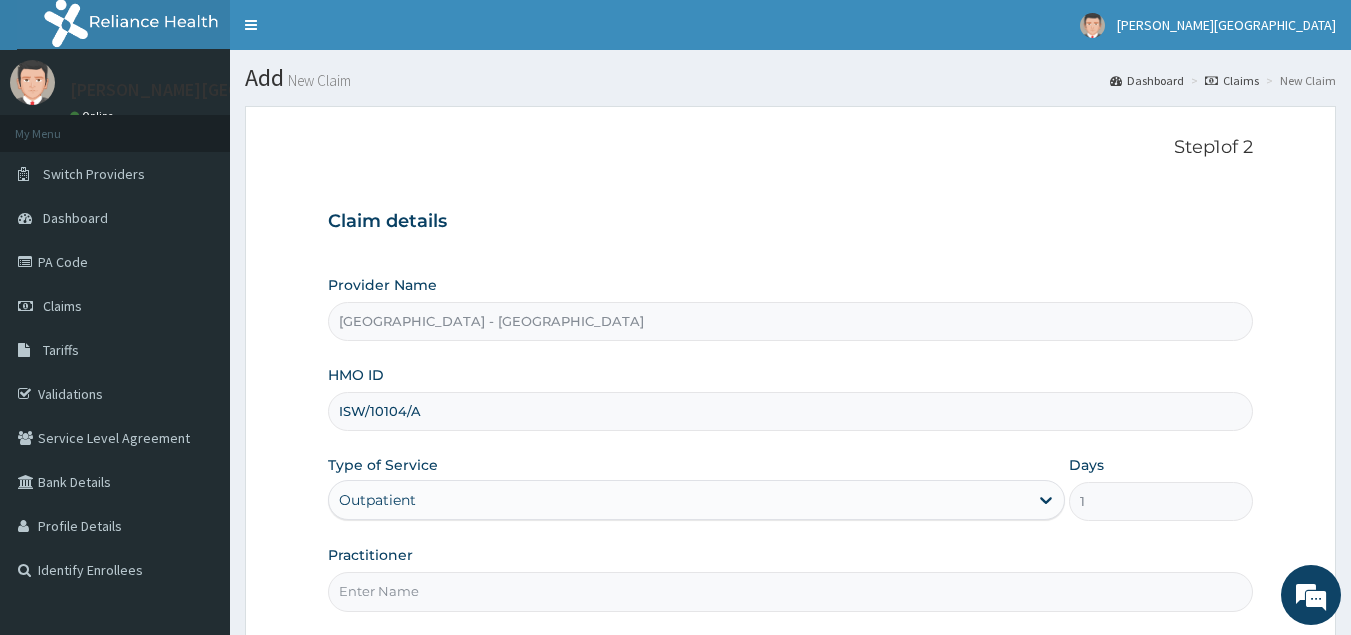 click on "Practitioner" at bounding box center (791, 591) 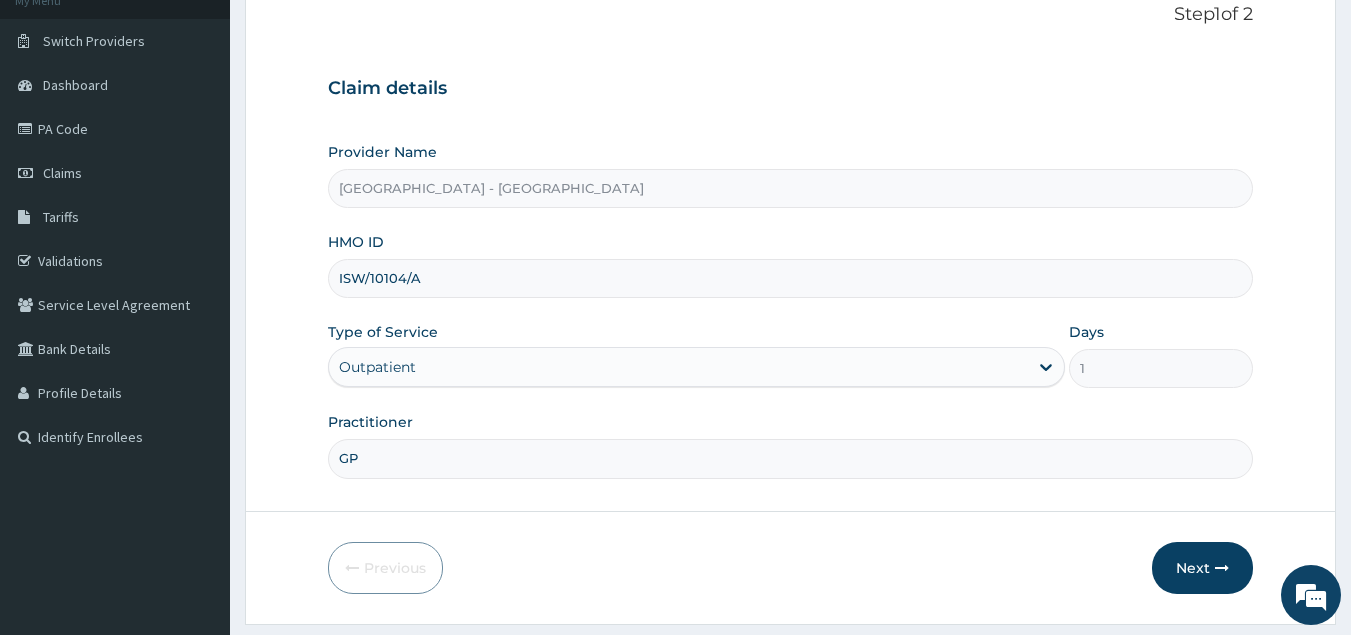 scroll, scrollTop: 189, scrollLeft: 0, axis: vertical 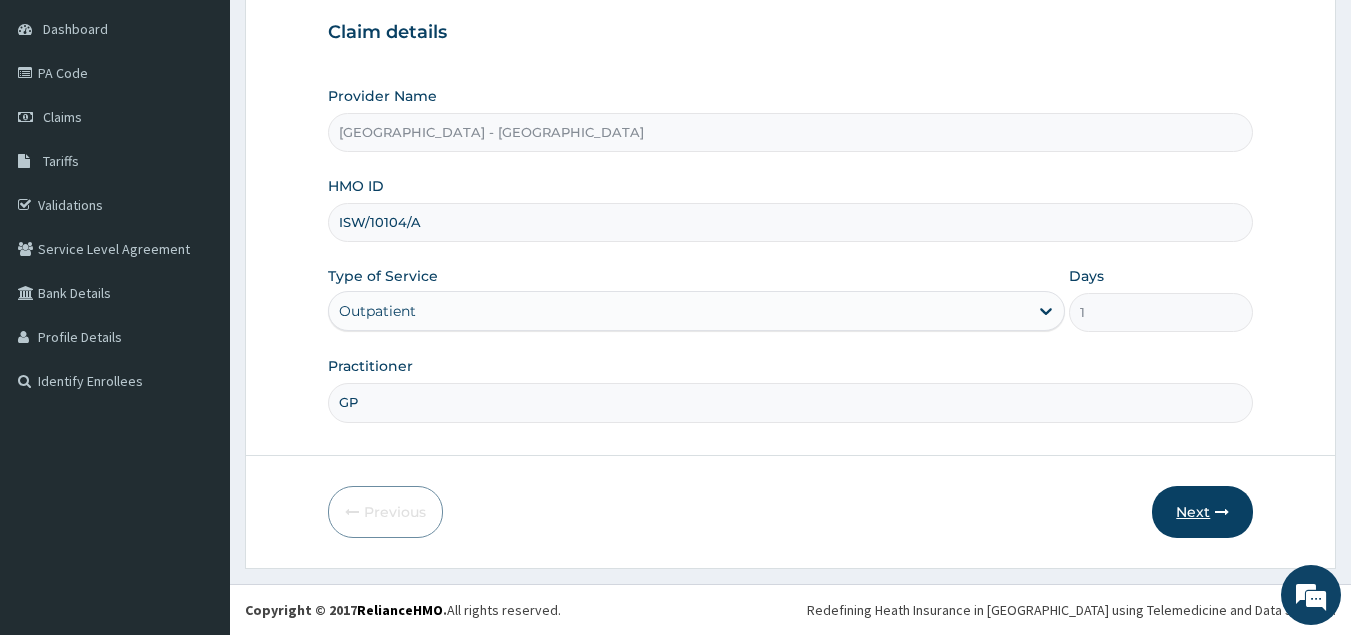 type on "GP" 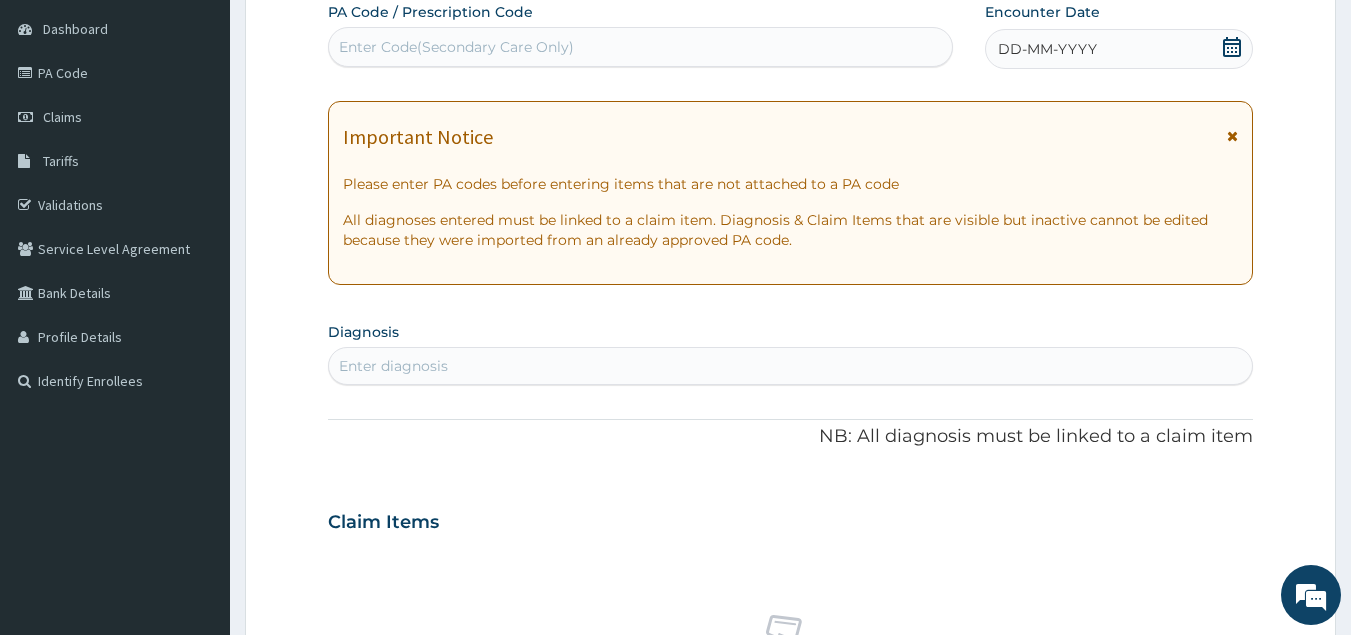 click 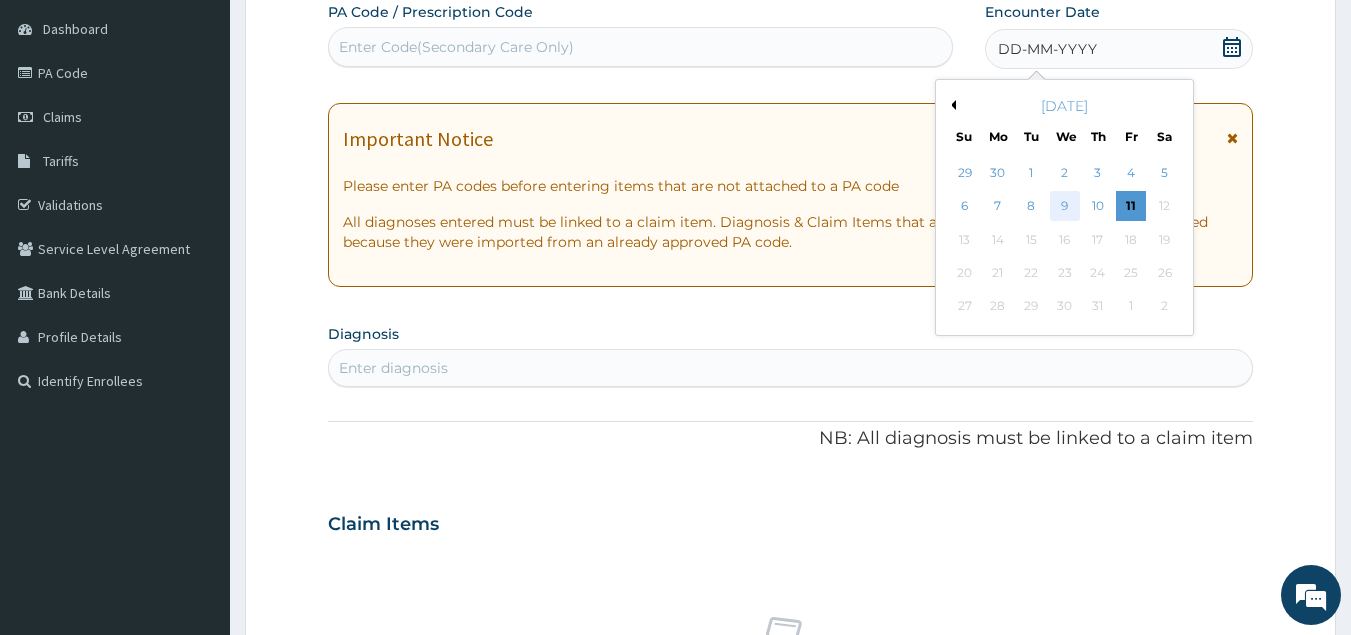 click on "9" at bounding box center (1065, 207) 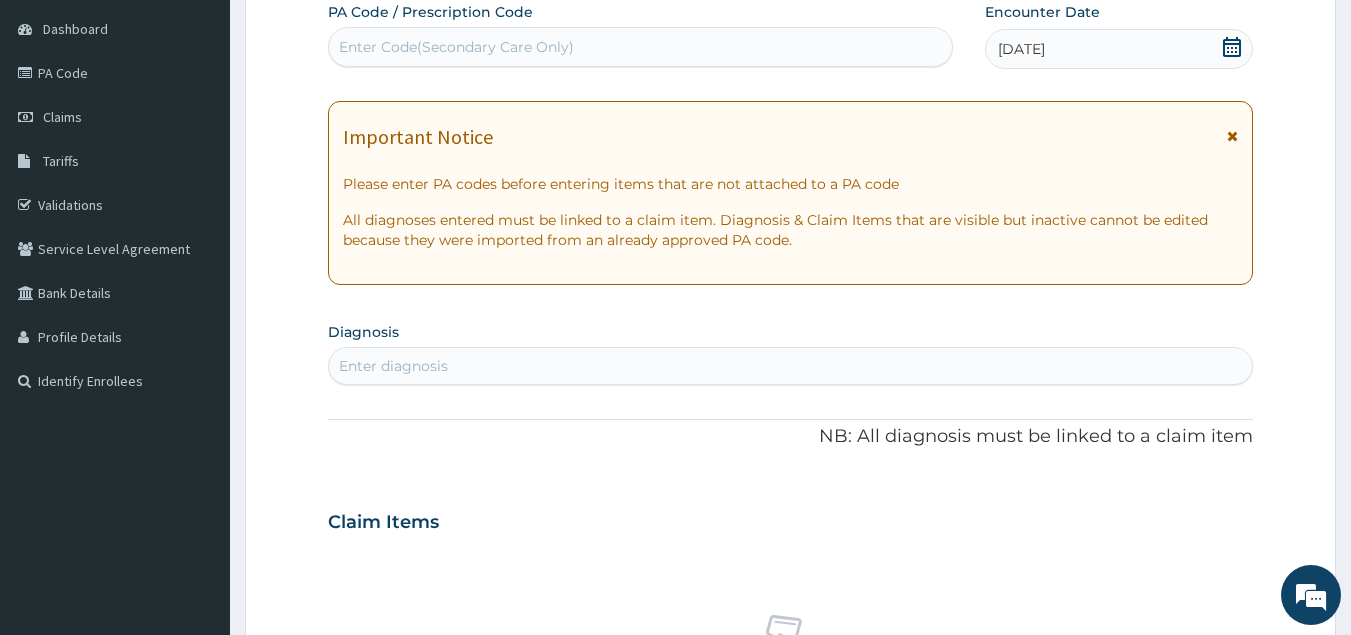 click on "Enter diagnosis" at bounding box center [791, 366] 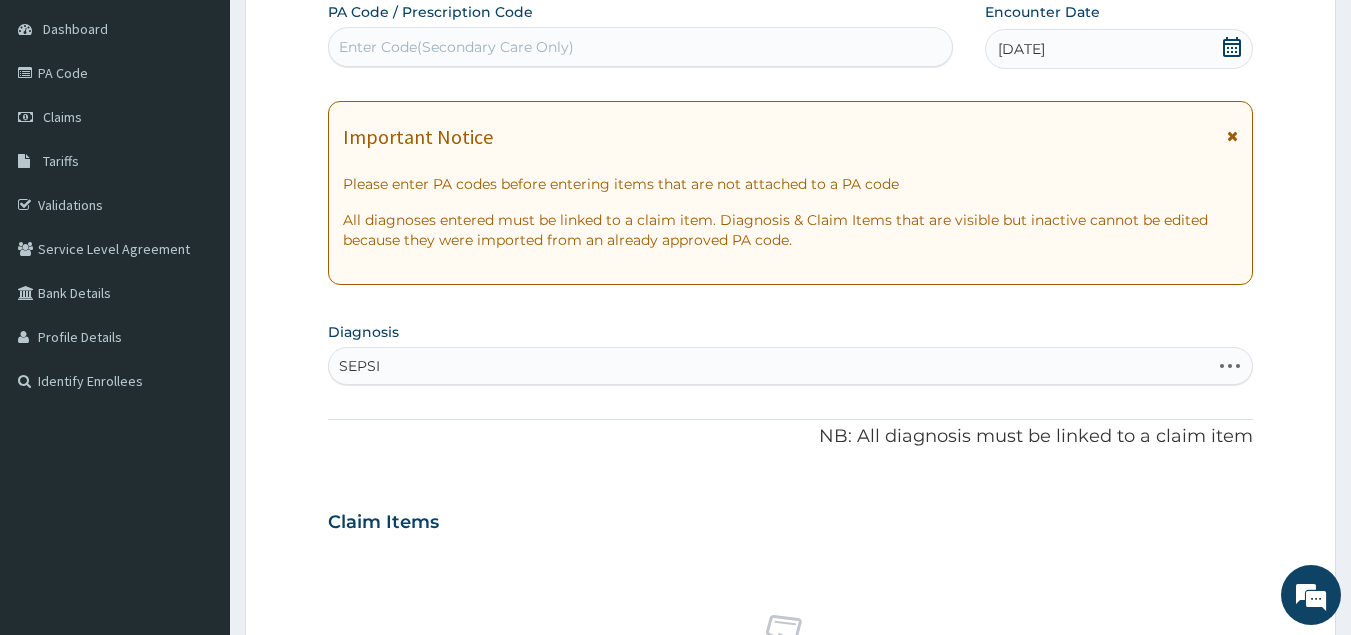 type on "SEPSIS" 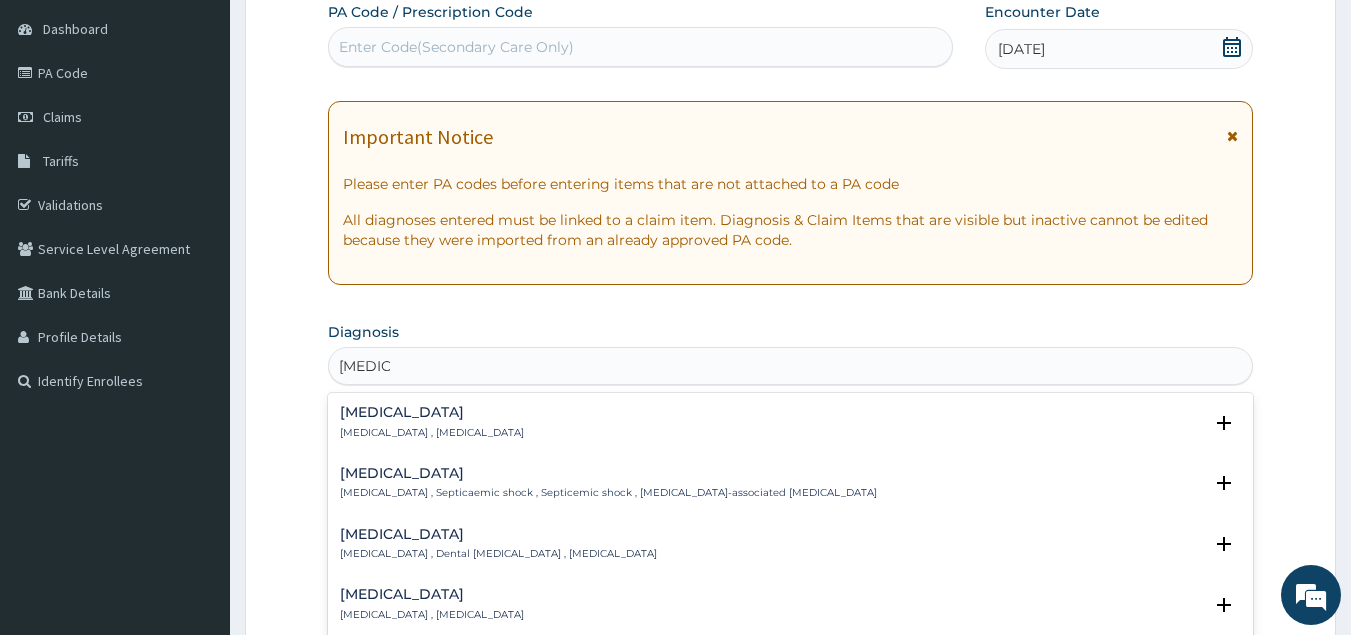 click on "Sepsis Systemic infection , Sepsis" at bounding box center [432, 422] 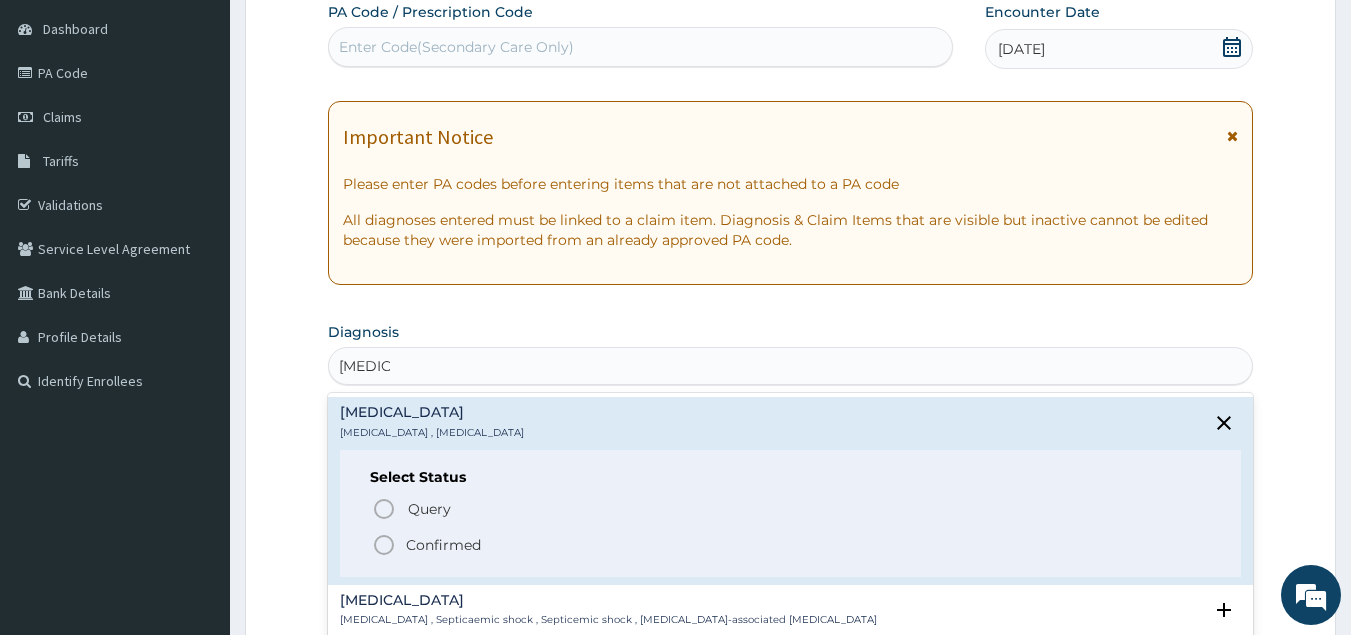 click on "Confirmed" at bounding box center (443, 545) 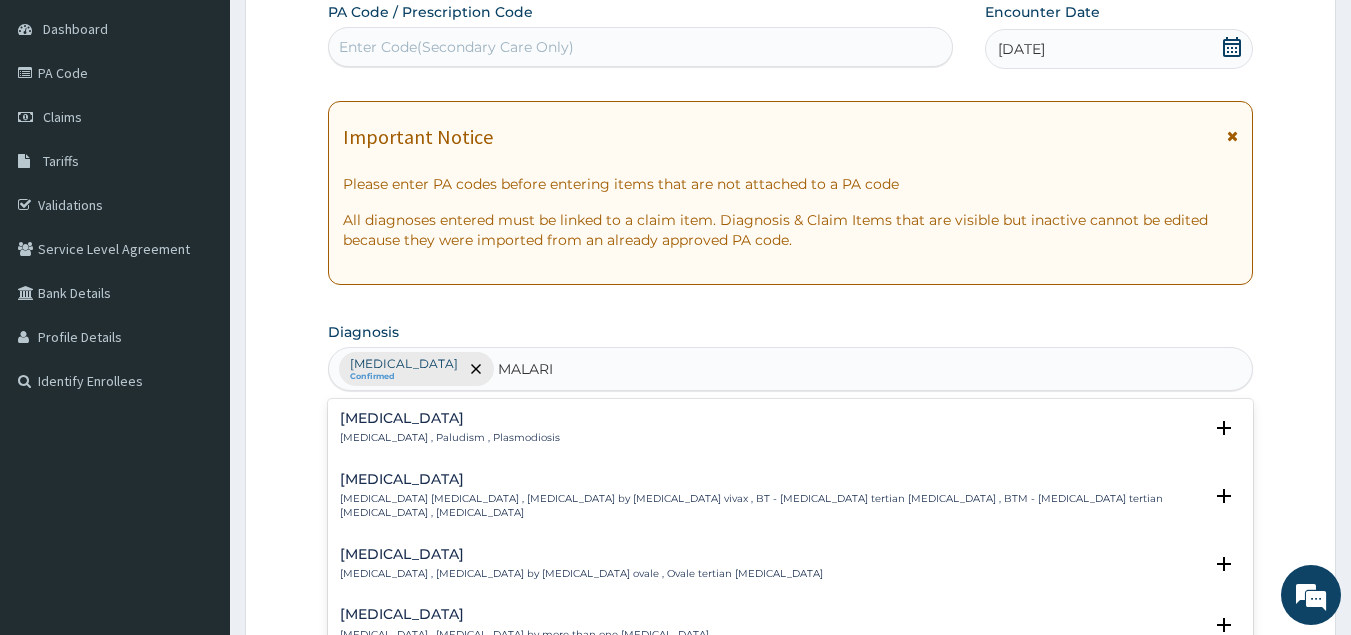 type on "MALARIA" 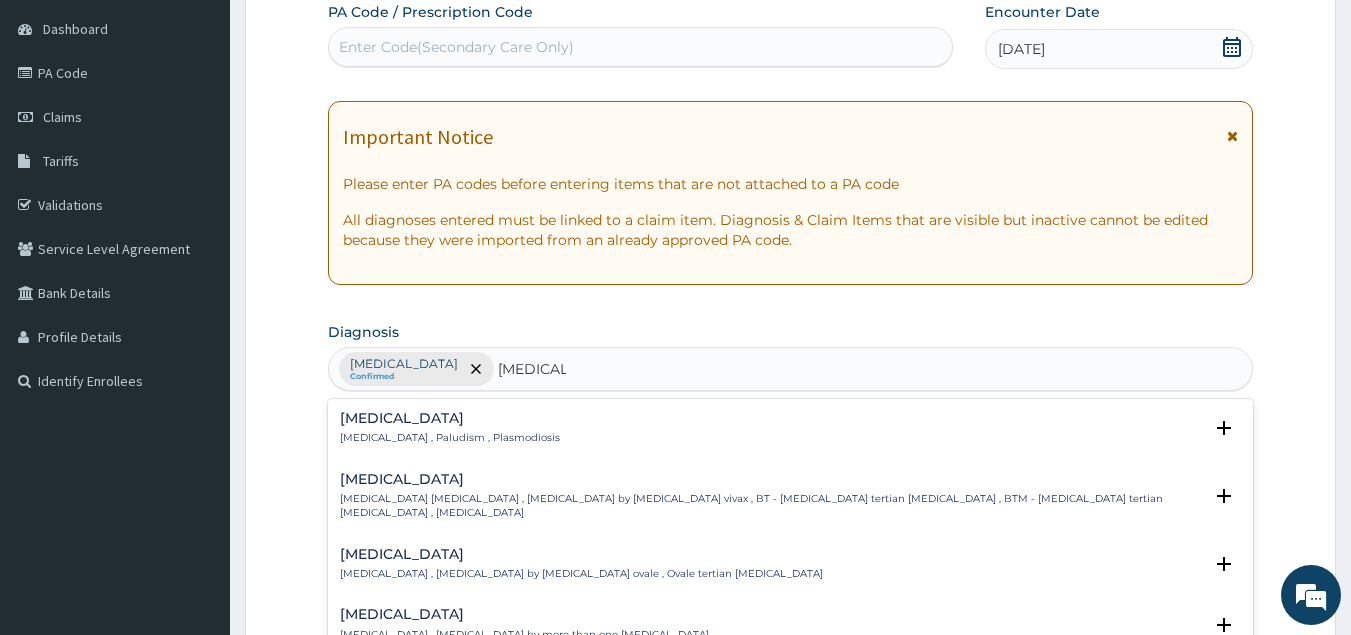 click on "[MEDICAL_DATA]" at bounding box center (450, 418) 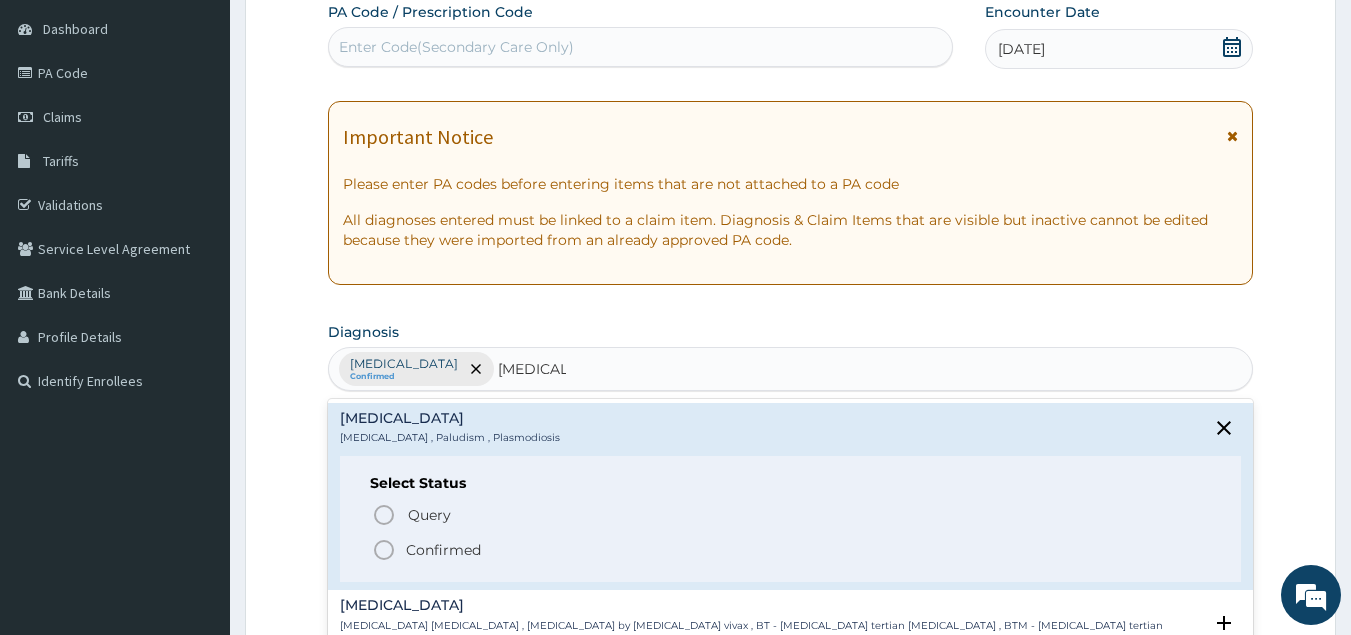 click on "Confirmed" at bounding box center (443, 550) 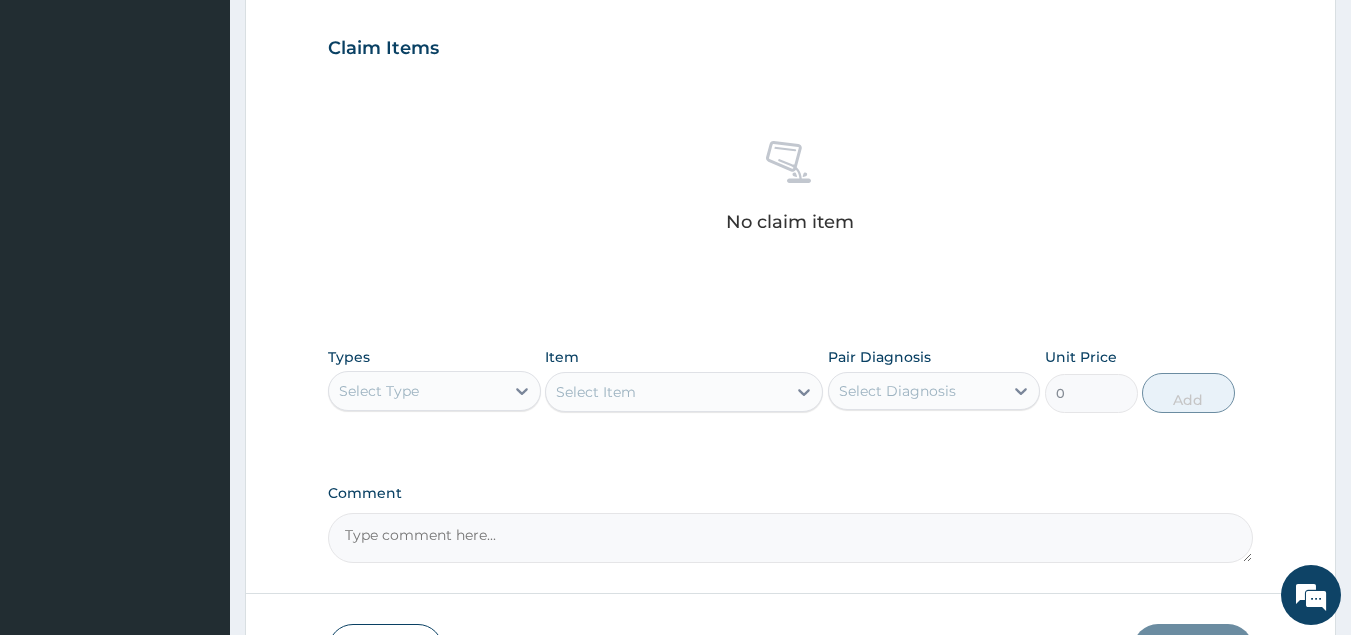 scroll, scrollTop: 682, scrollLeft: 0, axis: vertical 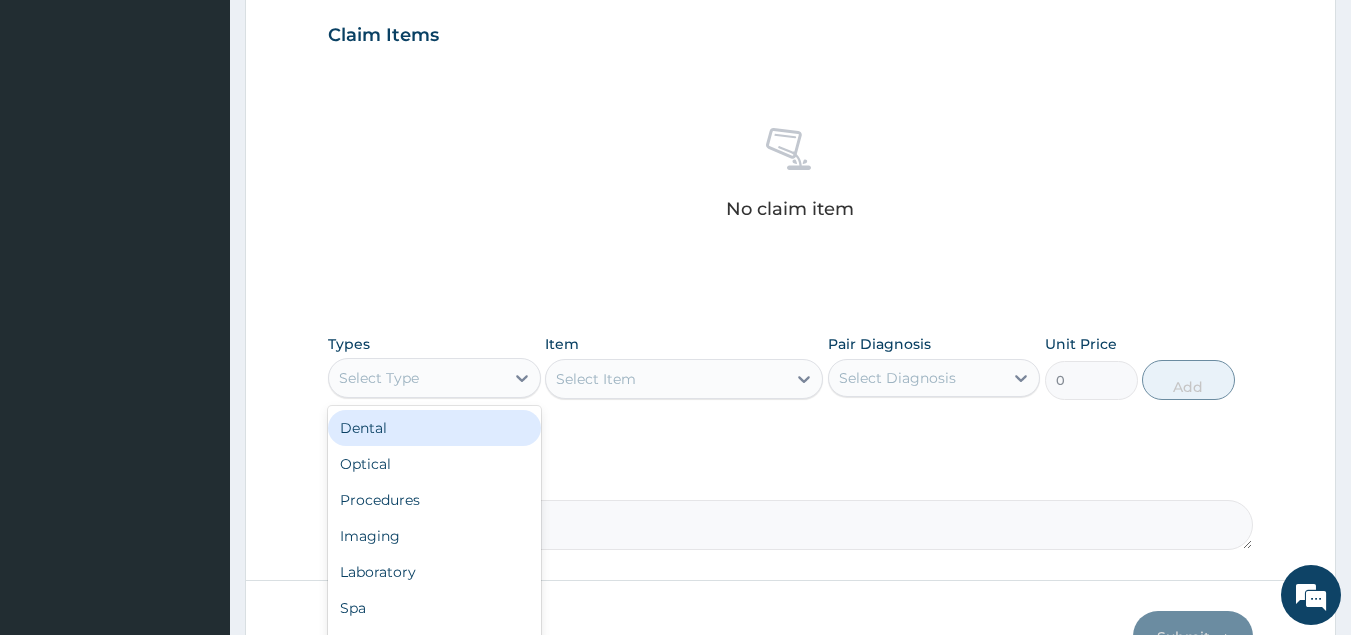 click on "Select Type" at bounding box center (416, 378) 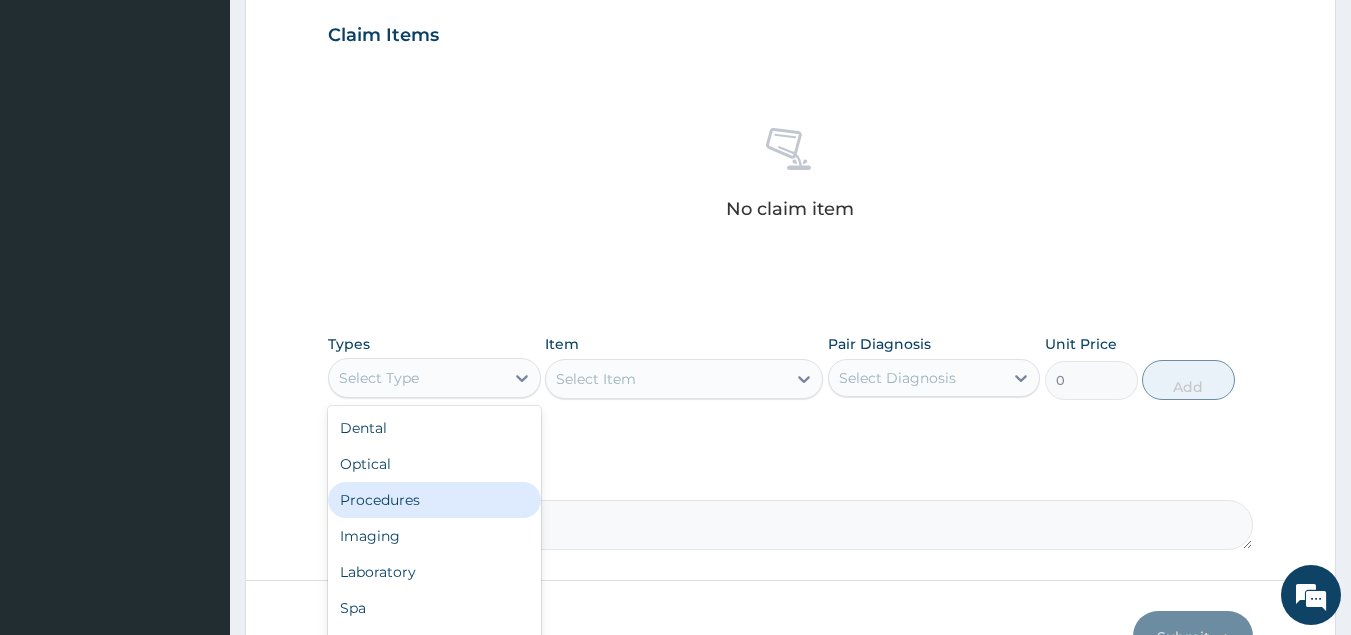 click on "Procedures" at bounding box center [434, 500] 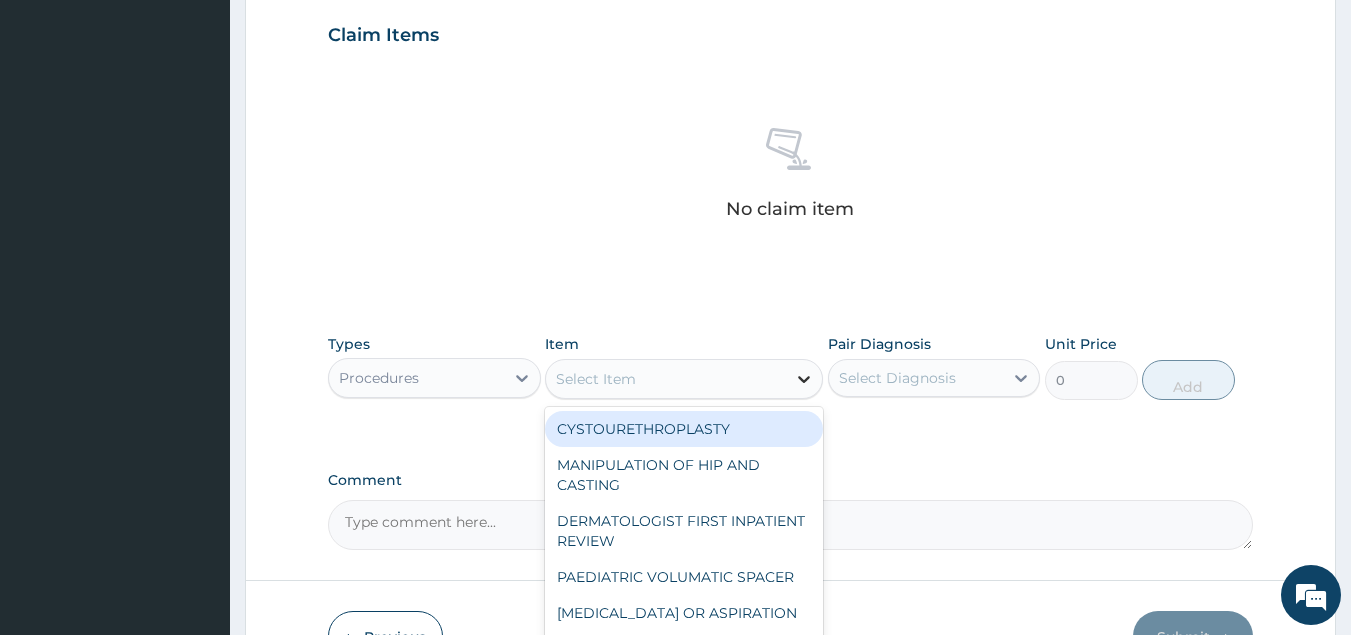 click 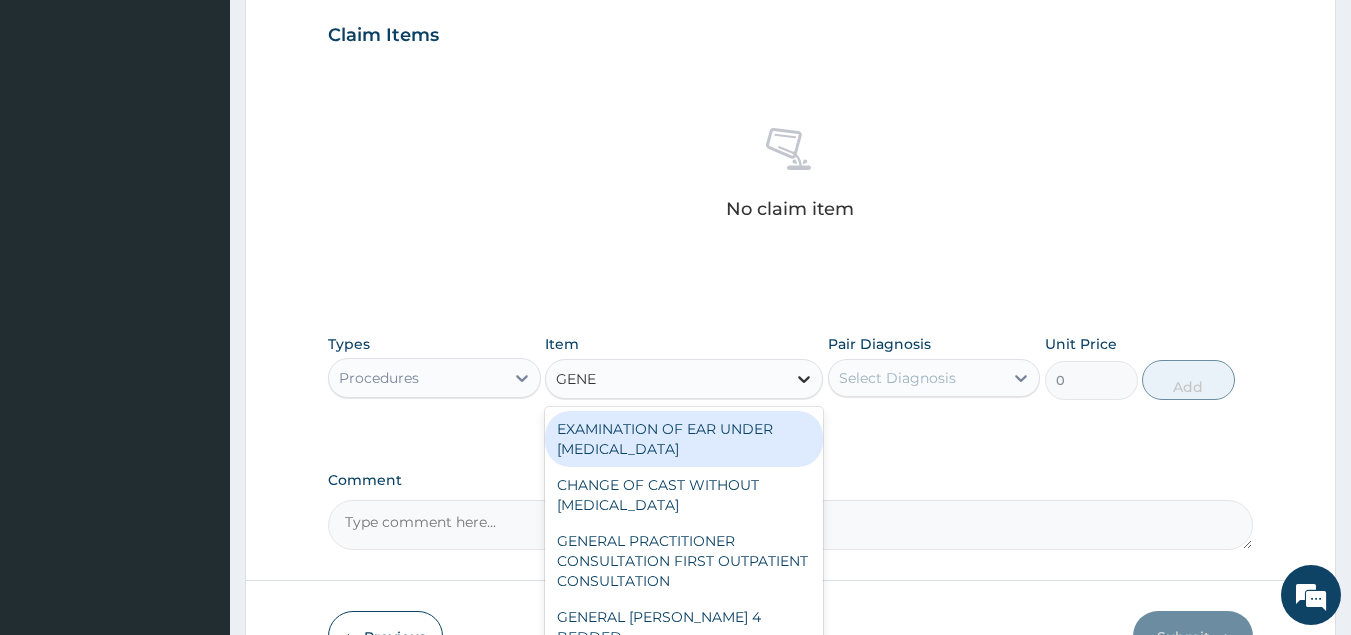 type on "GENER" 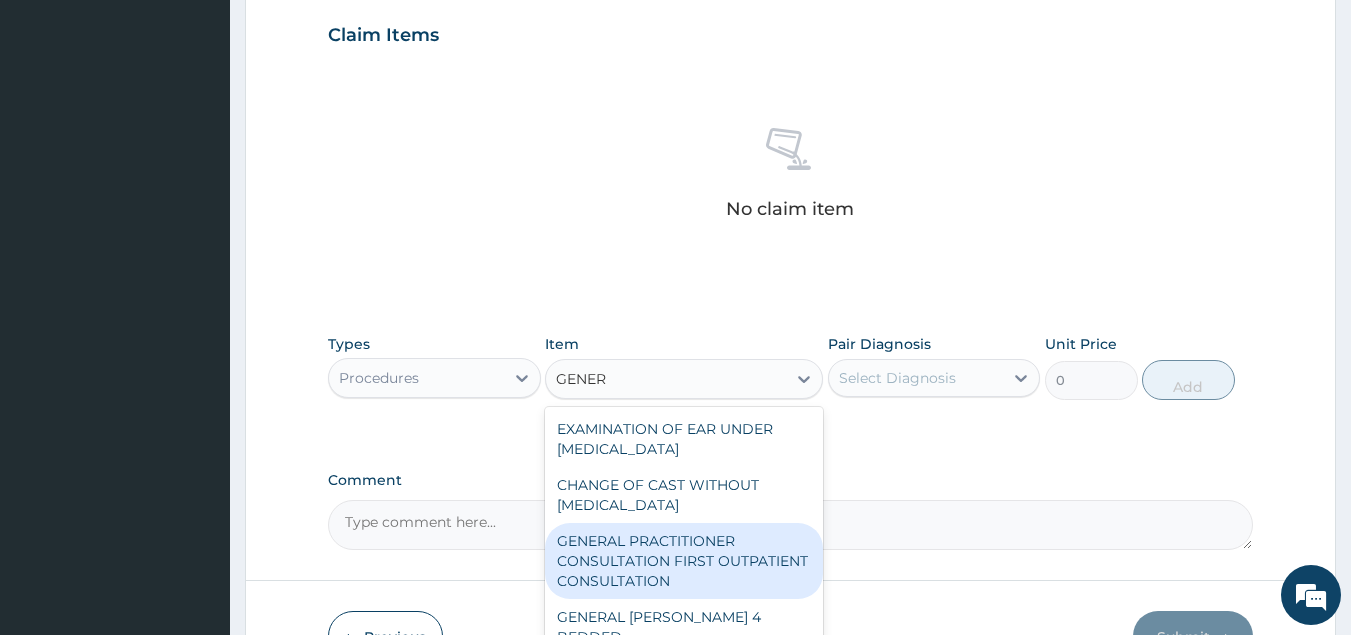 click on "GENERAL PRACTITIONER CONSULTATION FIRST OUTPATIENT CONSULTATION" at bounding box center (684, 561) 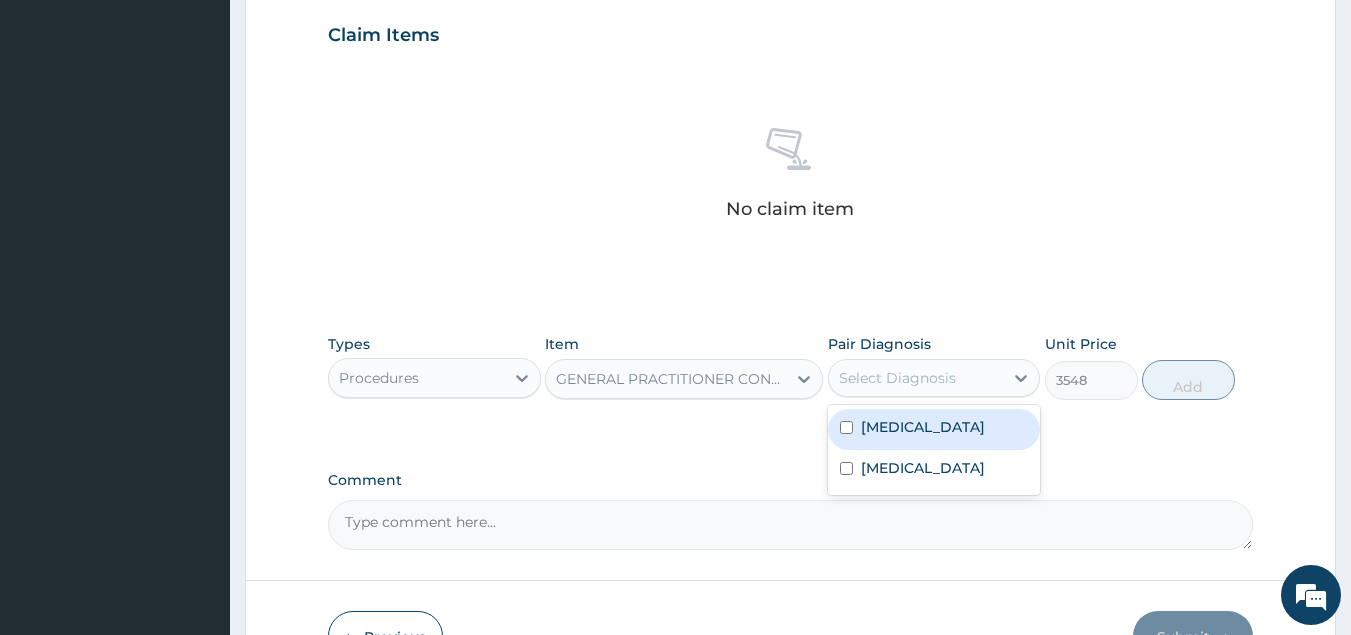 click on "Select Diagnosis" at bounding box center (916, 378) 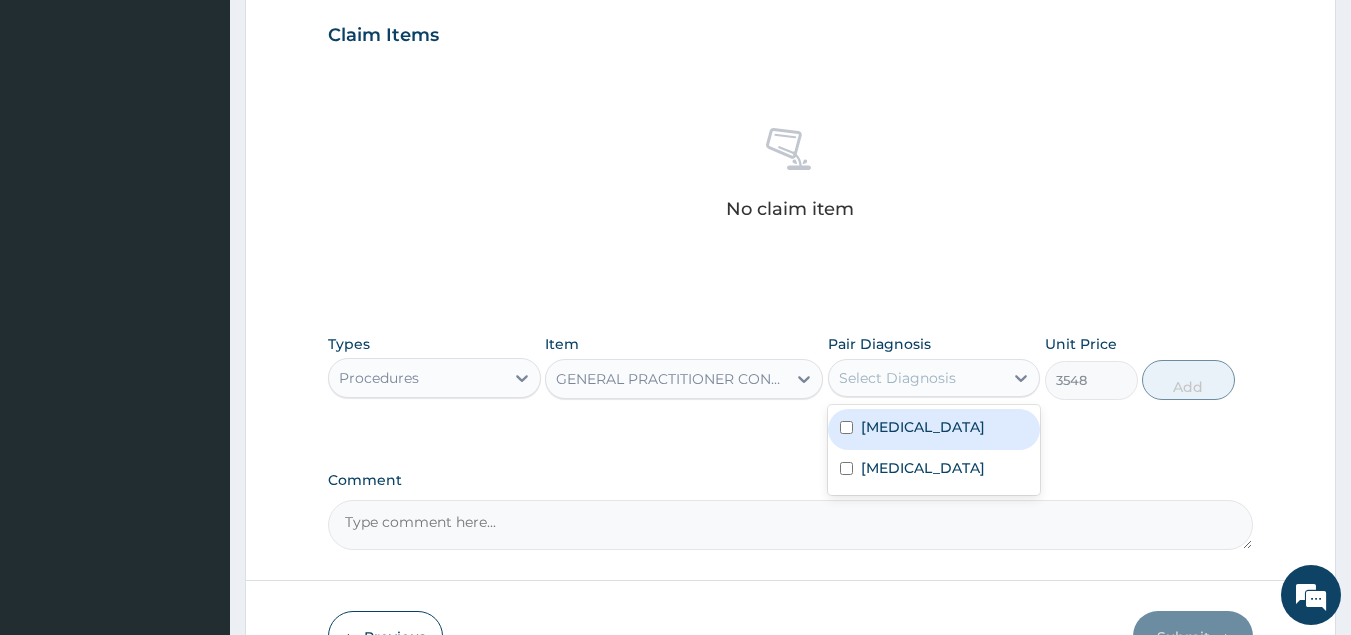 click on "Sepsis" at bounding box center (934, 429) 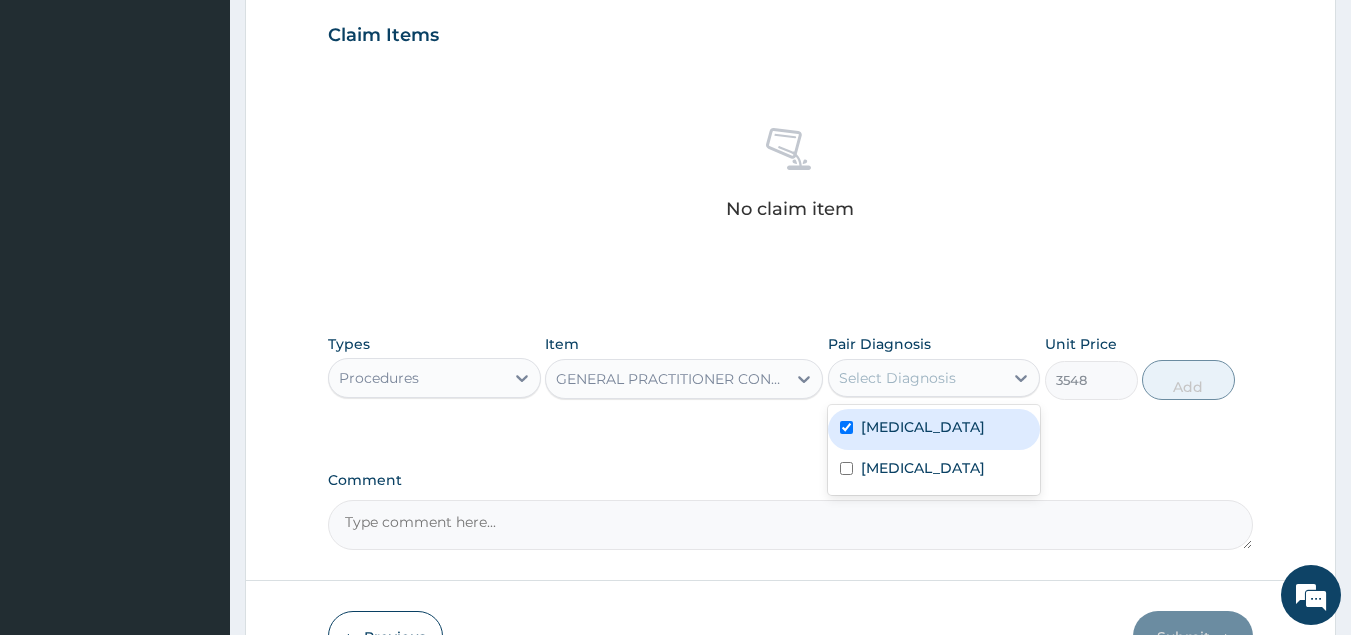 checkbox on "true" 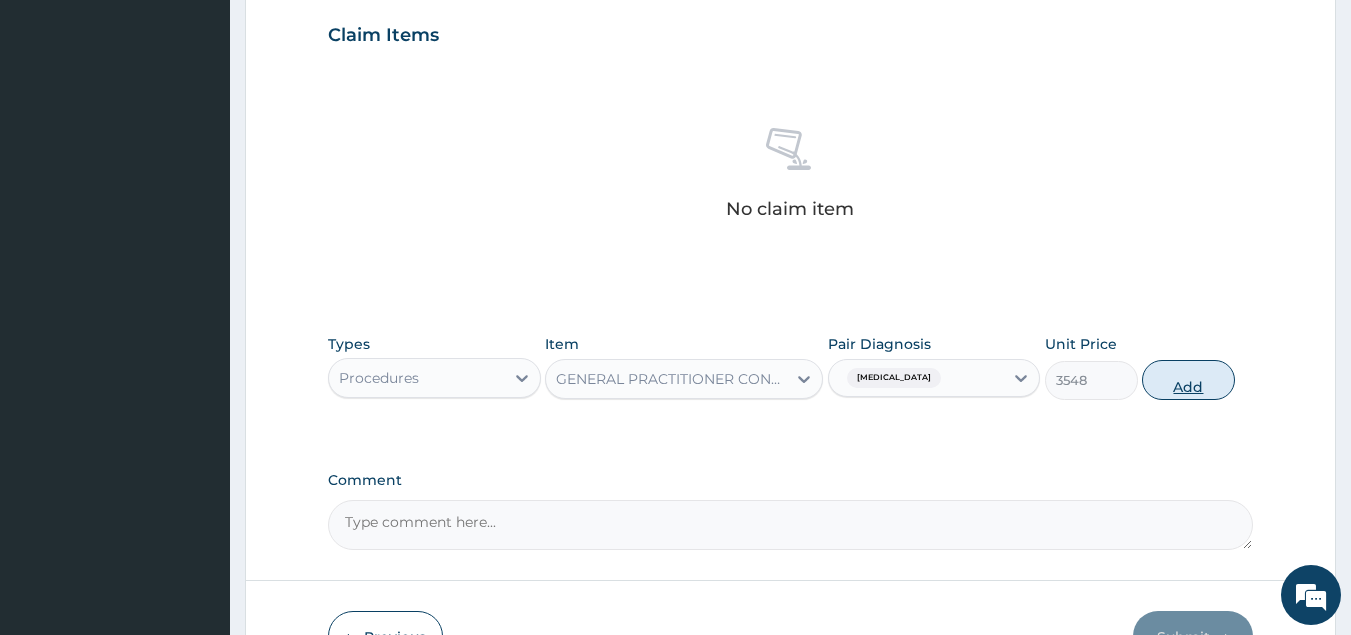 click on "Add" at bounding box center (1188, 380) 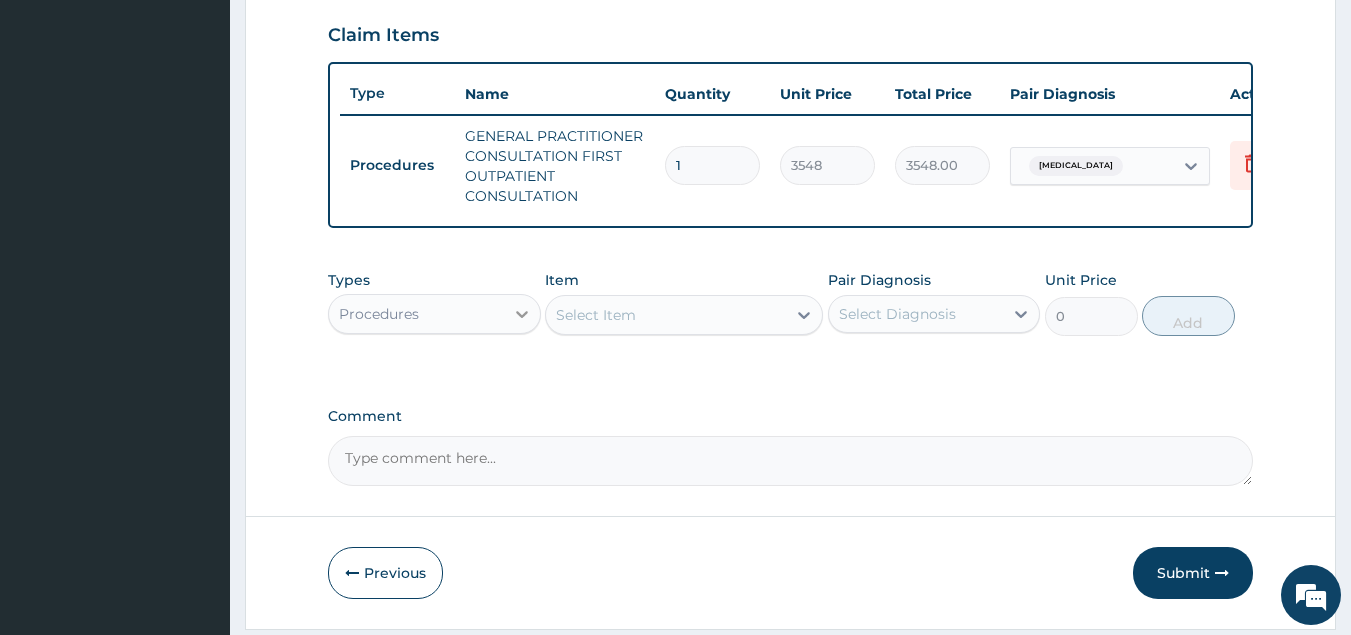 click at bounding box center [522, 314] 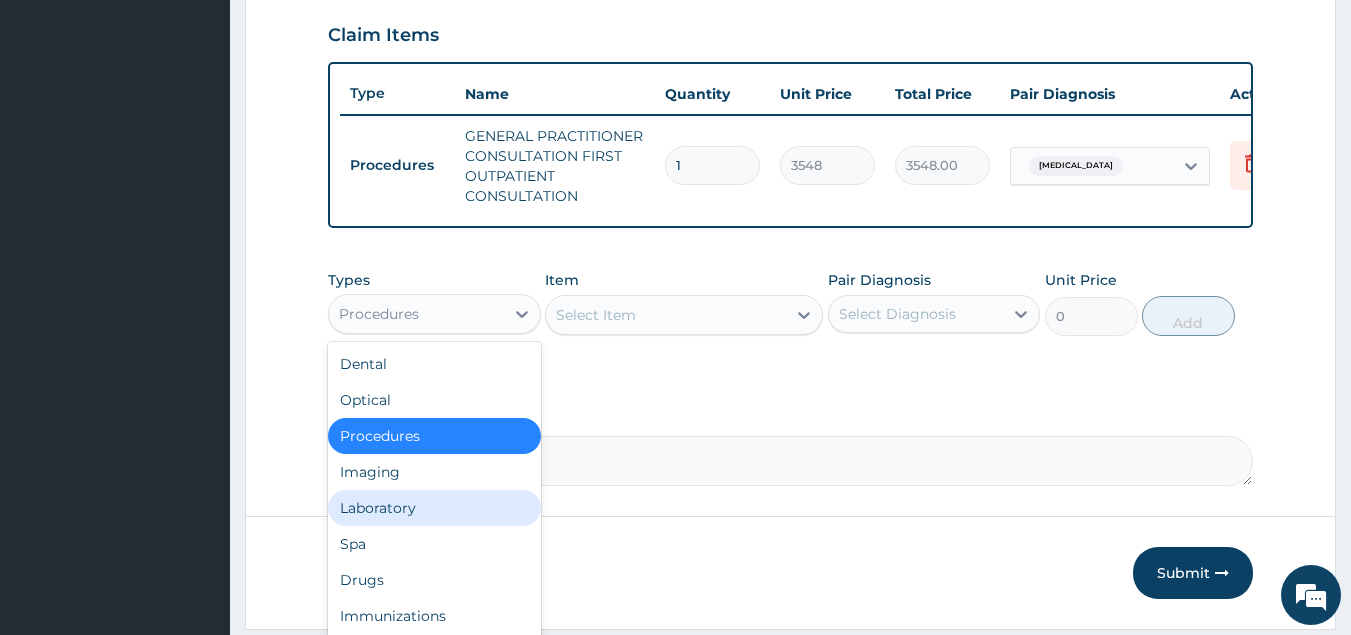 click on "Laboratory" at bounding box center [434, 508] 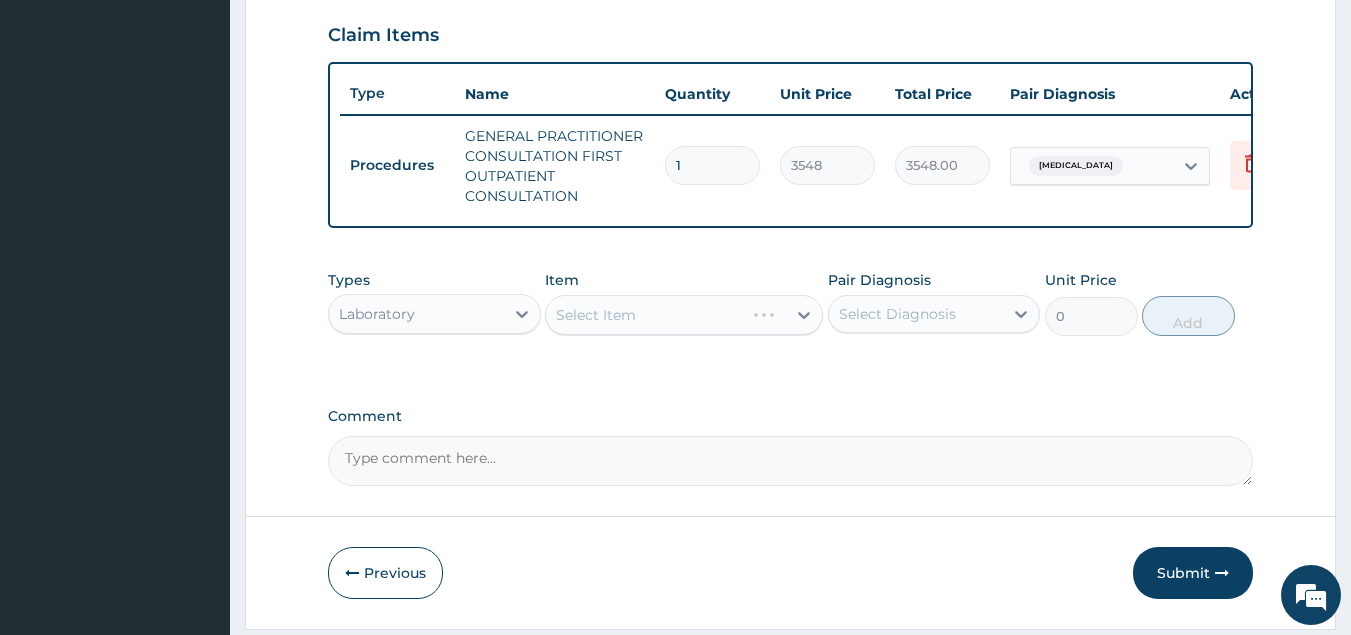 click on "Select Item" at bounding box center [684, 315] 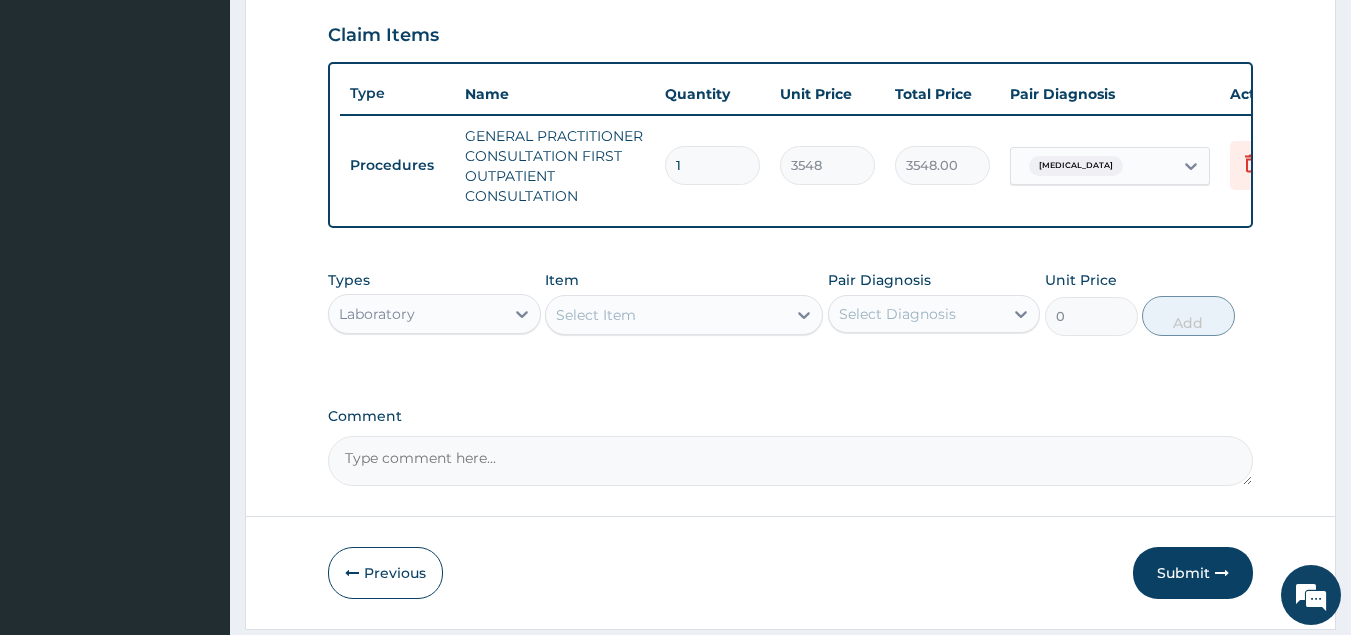 click on "Select Item" at bounding box center [684, 315] 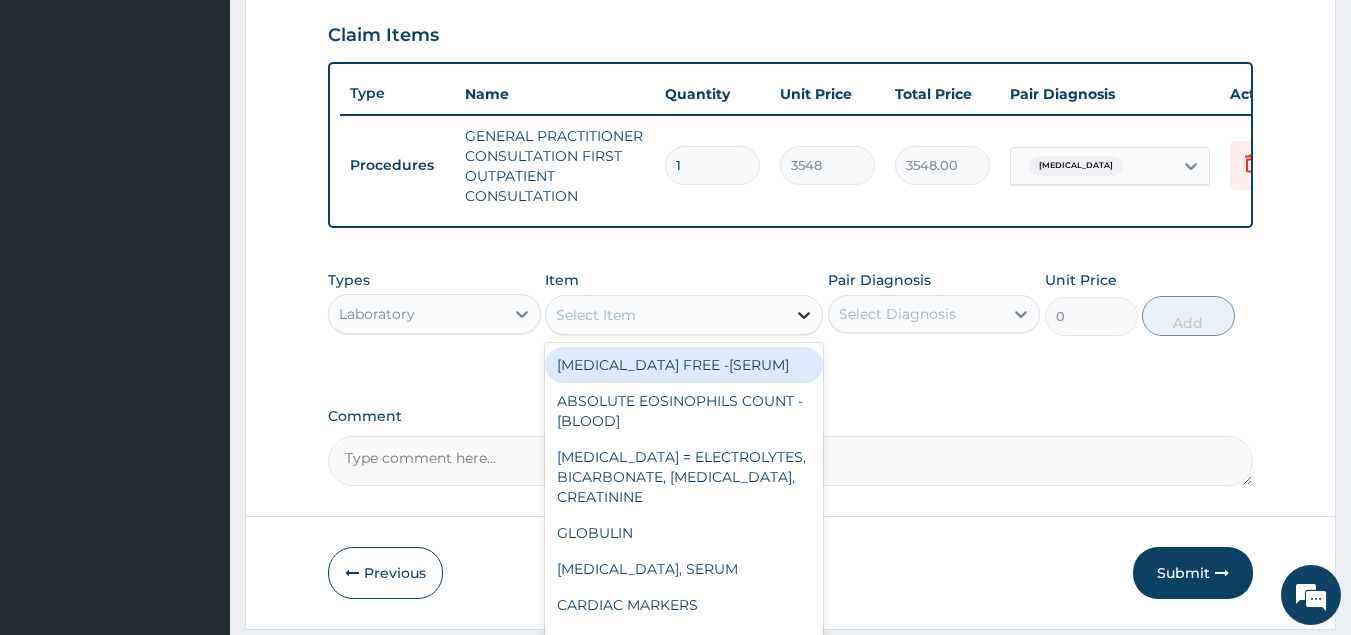 click at bounding box center [804, 315] 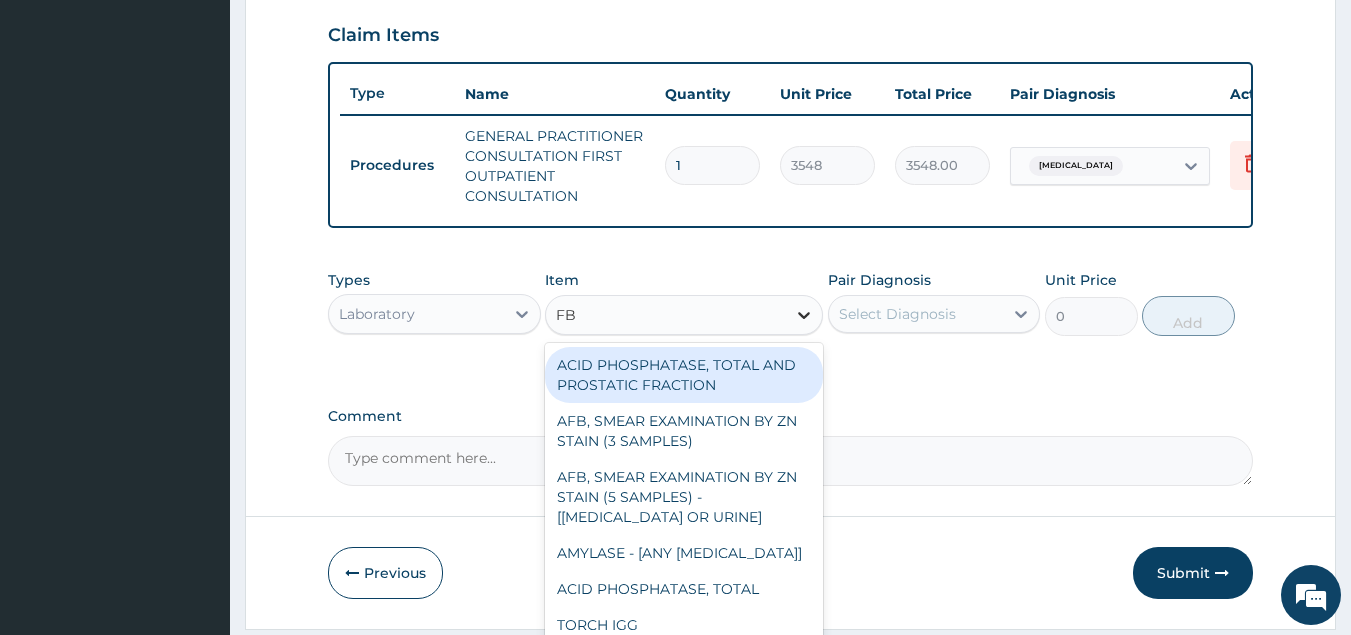 type on "FBC" 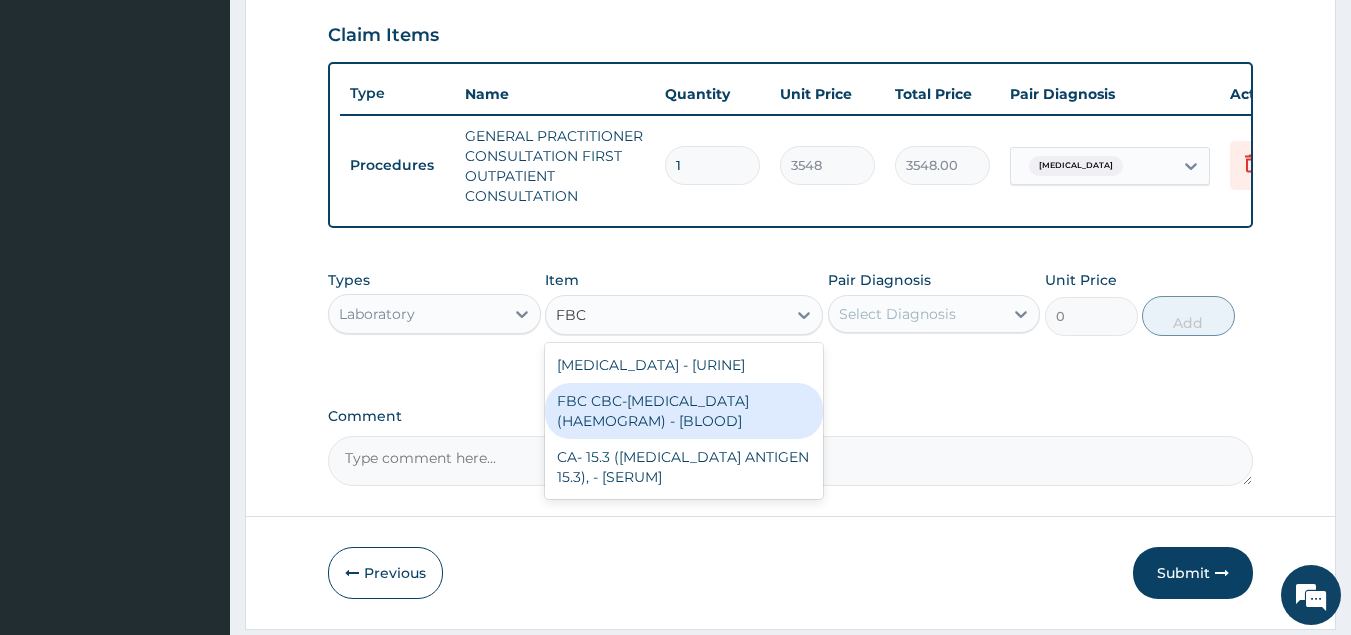 click on "FBC CBC-COMPLETE BLOOD COUNT (HAEMOGRAM) - [BLOOD]" at bounding box center [684, 411] 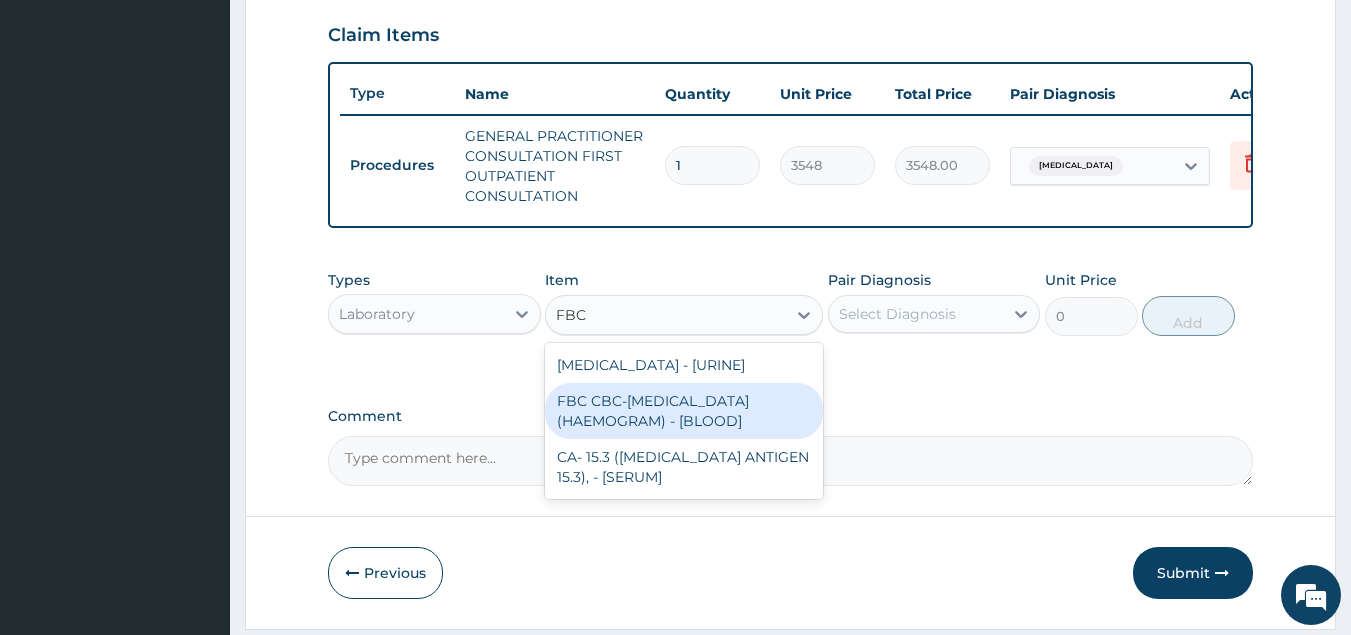 type 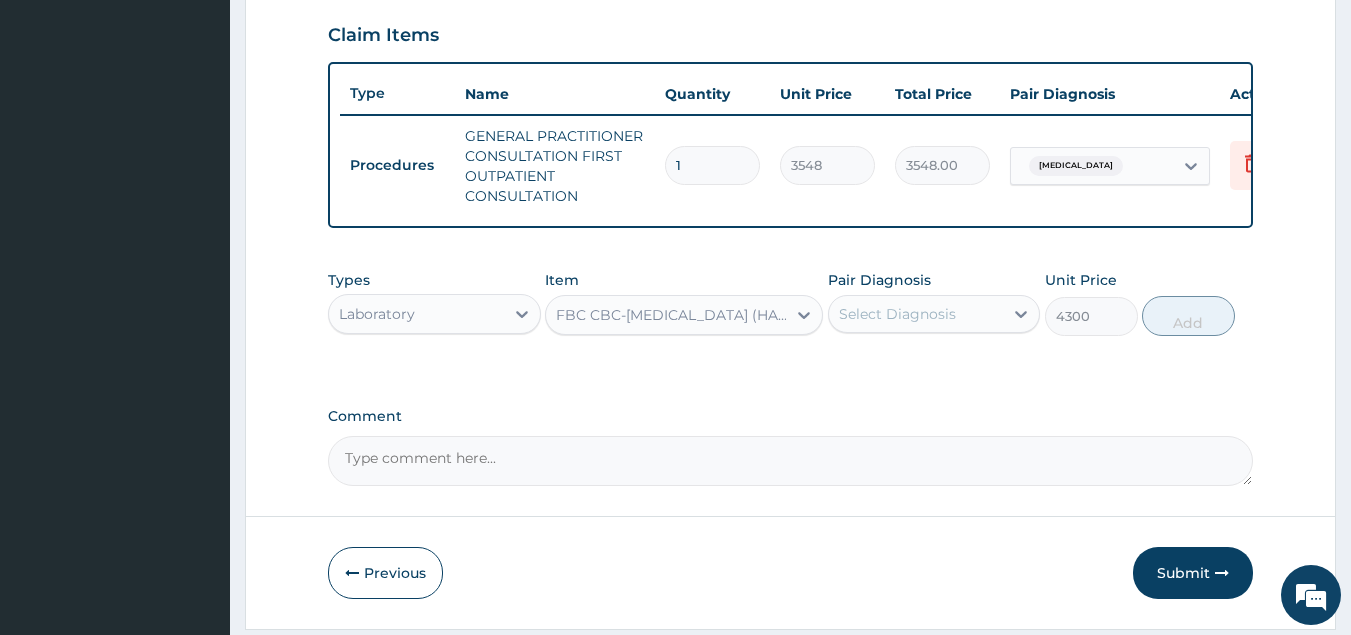 click on "Select Diagnosis" at bounding box center [897, 314] 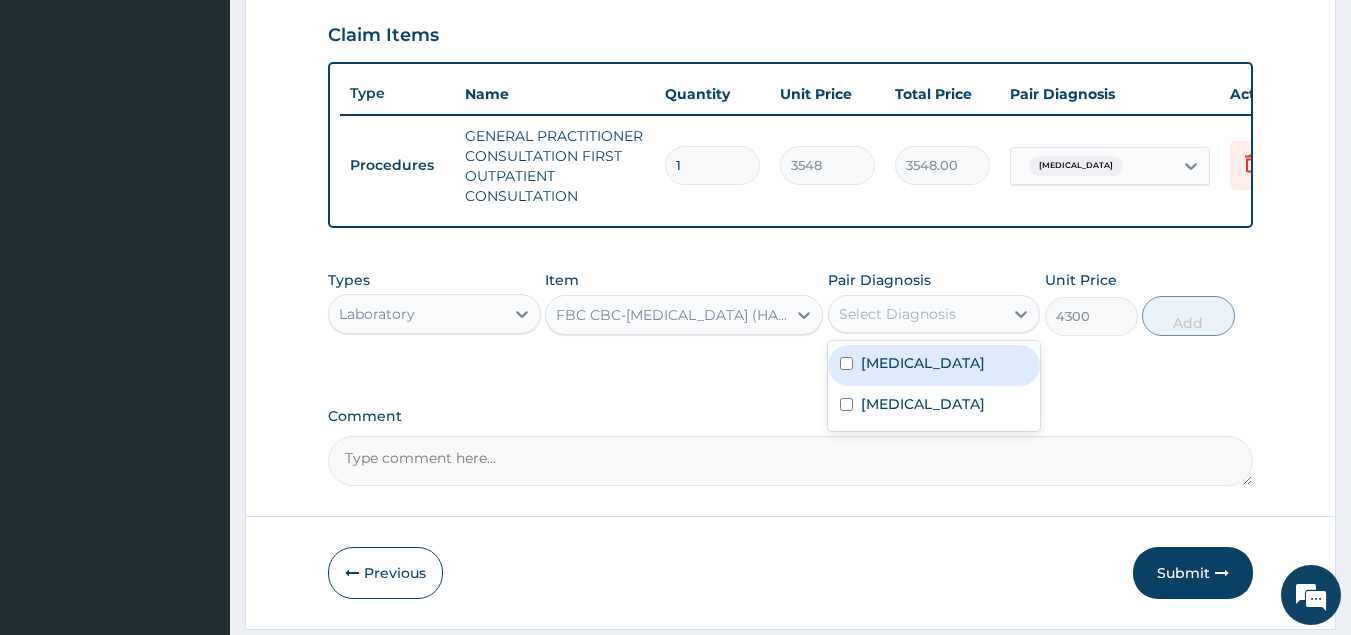 drag, startPoint x: 900, startPoint y: 372, endPoint x: 988, endPoint y: 358, distance: 89.106674 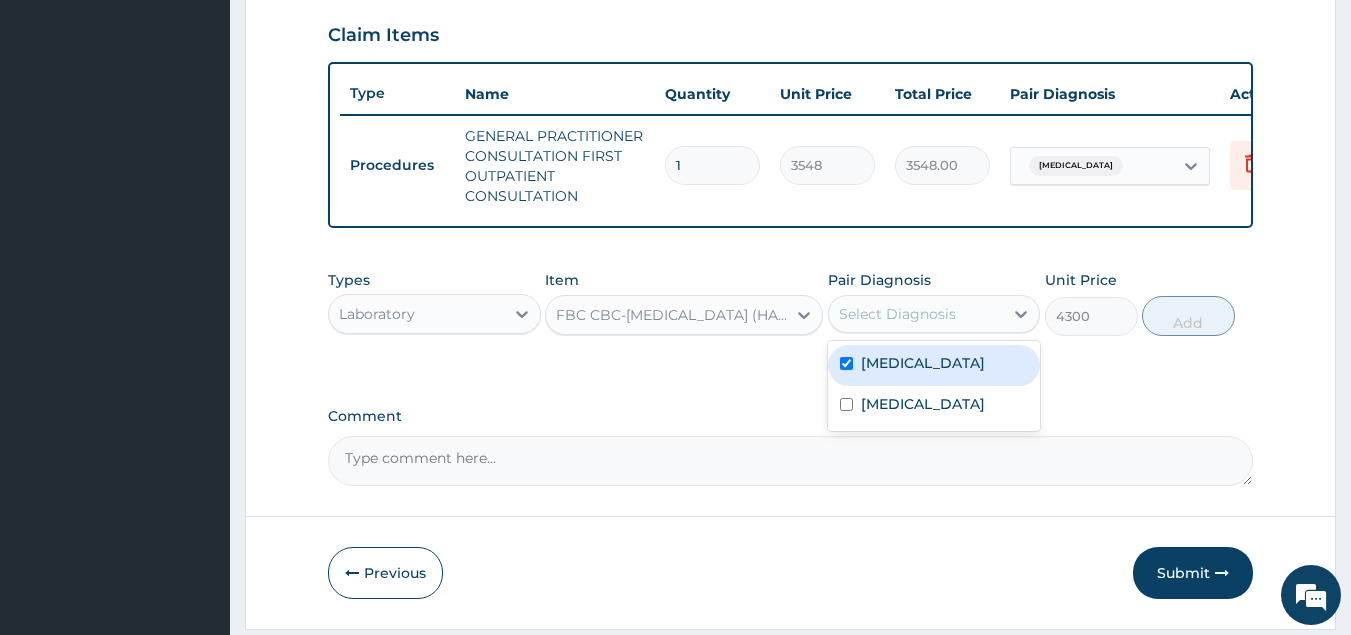 checkbox on "true" 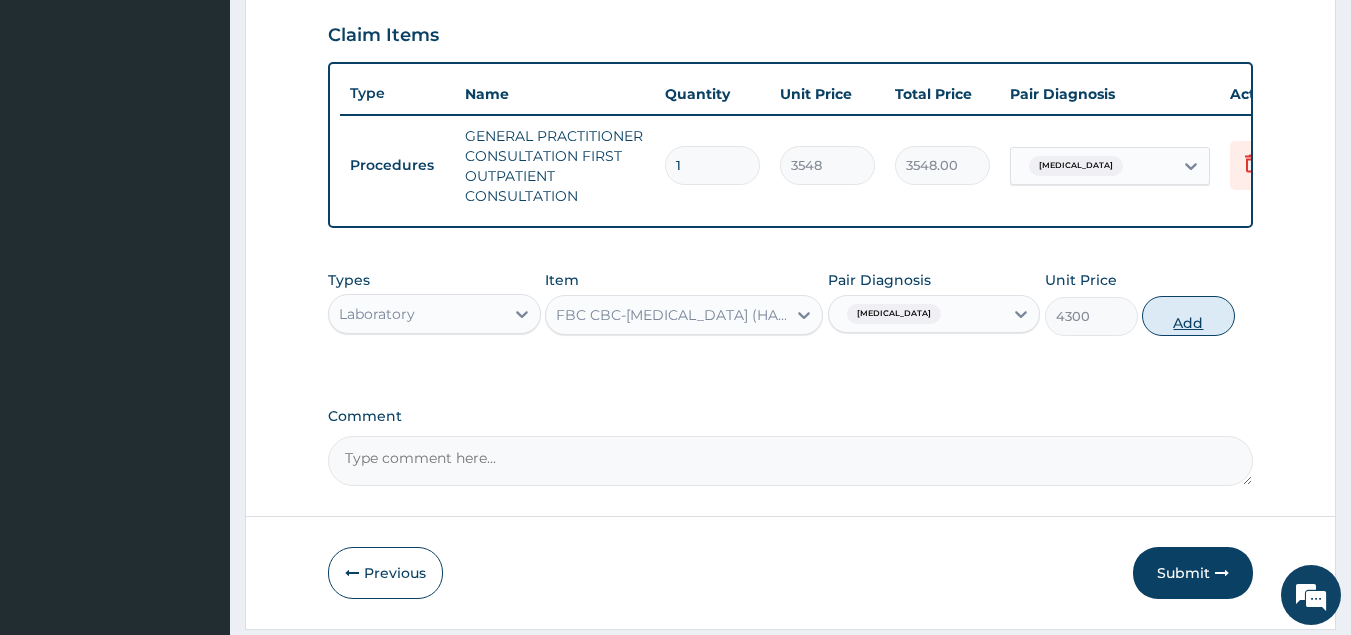 click on "Add" at bounding box center (1188, 316) 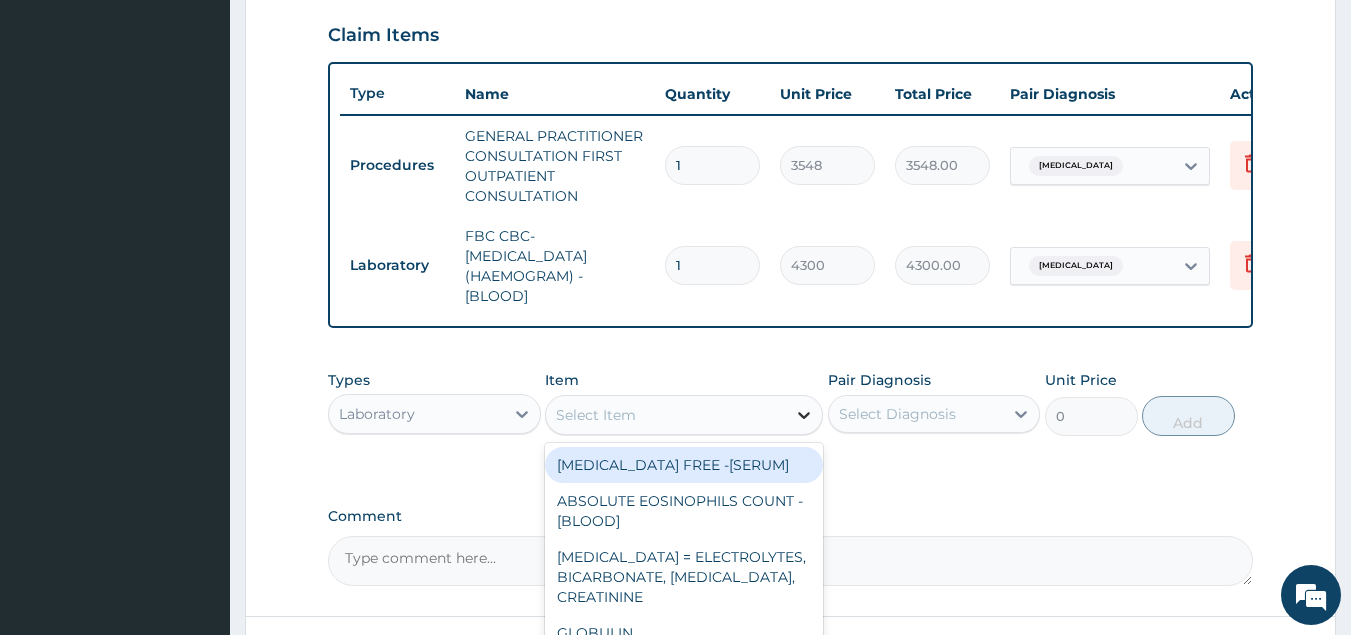 click 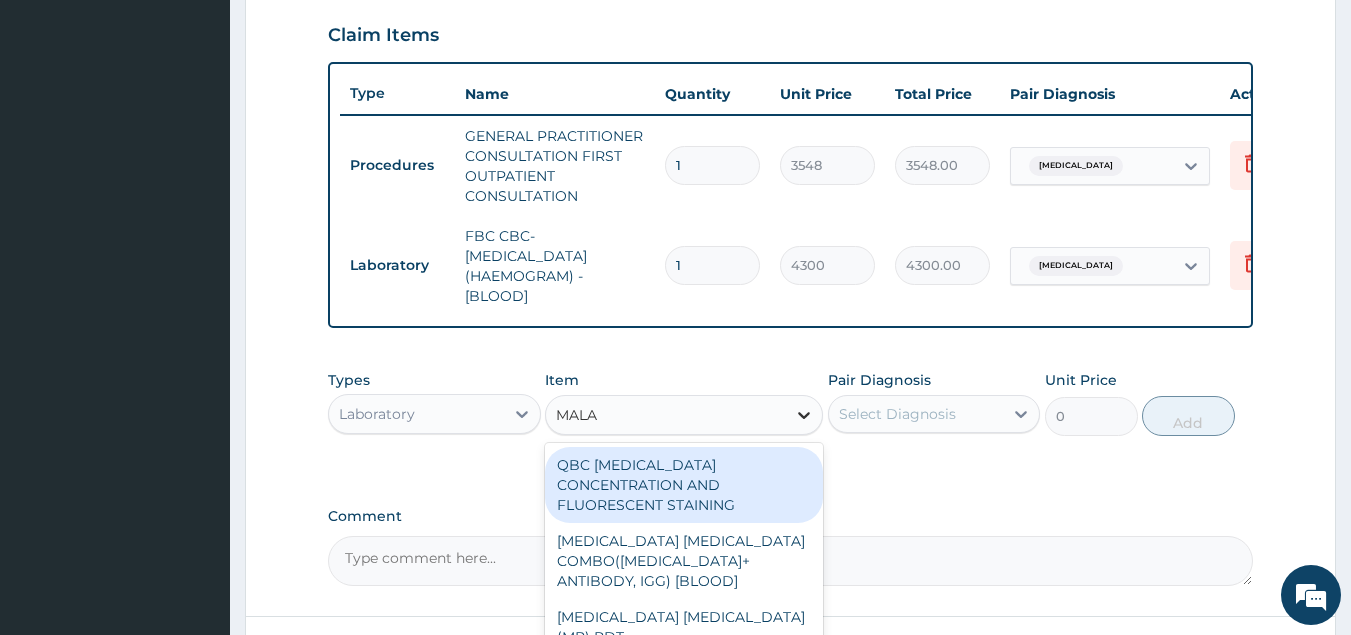 type on "MALAR" 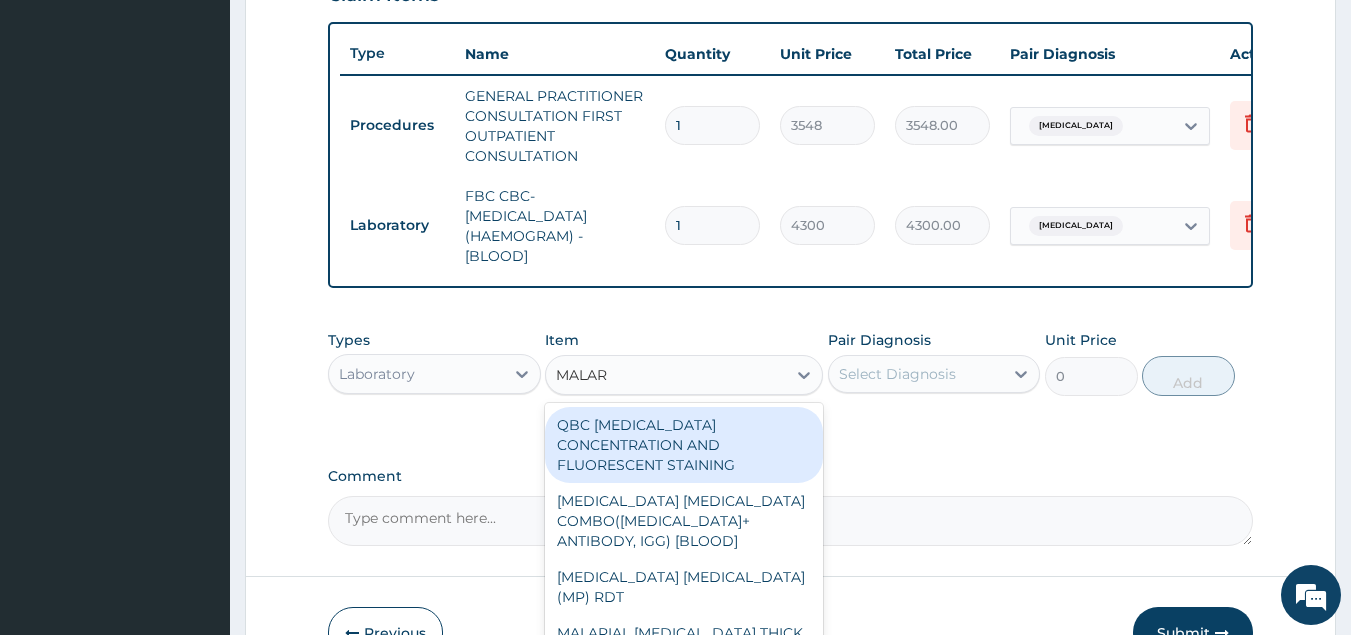 scroll, scrollTop: 858, scrollLeft: 0, axis: vertical 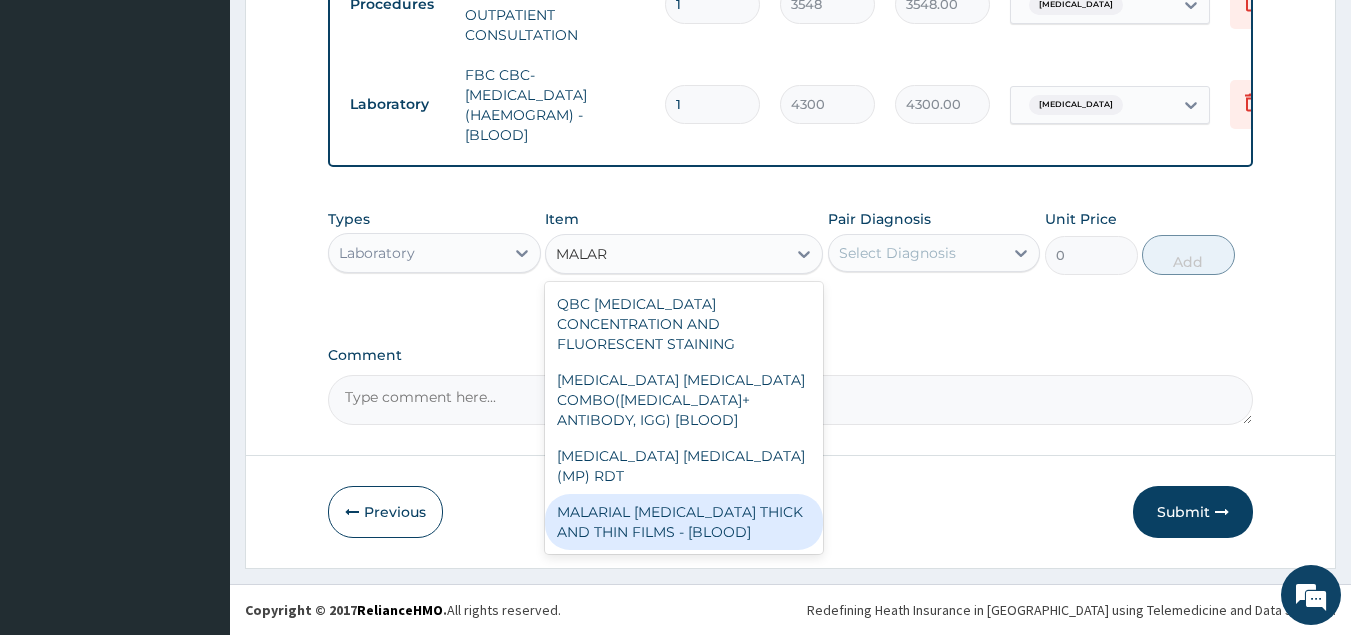 click on "MALARIAL PARASITE THICK AND THIN FILMS - [BLOOD]" at bounding box center (684, 522) 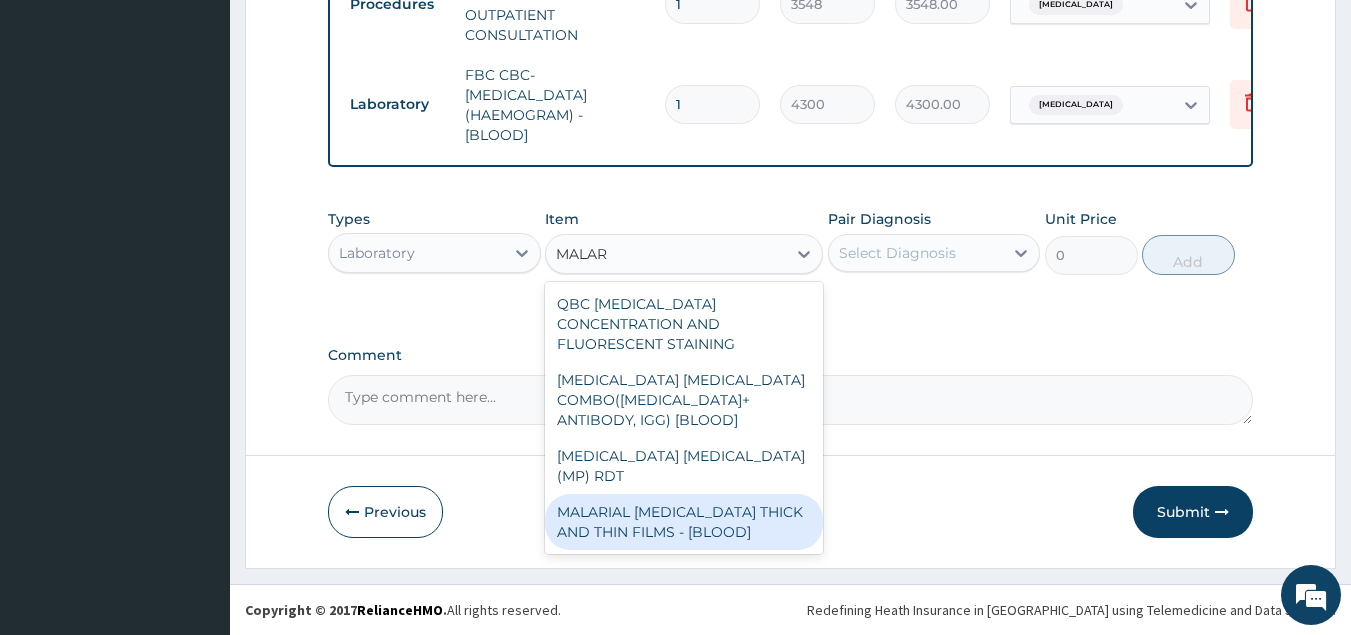 type 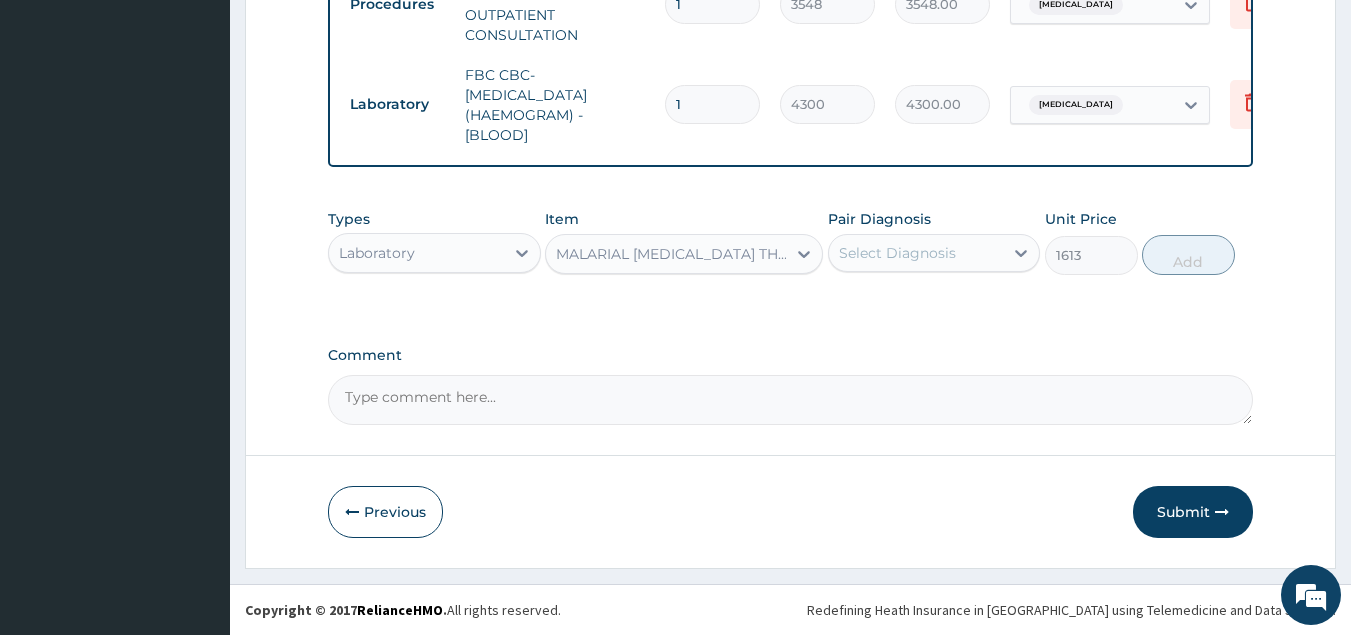 click on "Select Diagnosis" at bounding box center (897, 253) 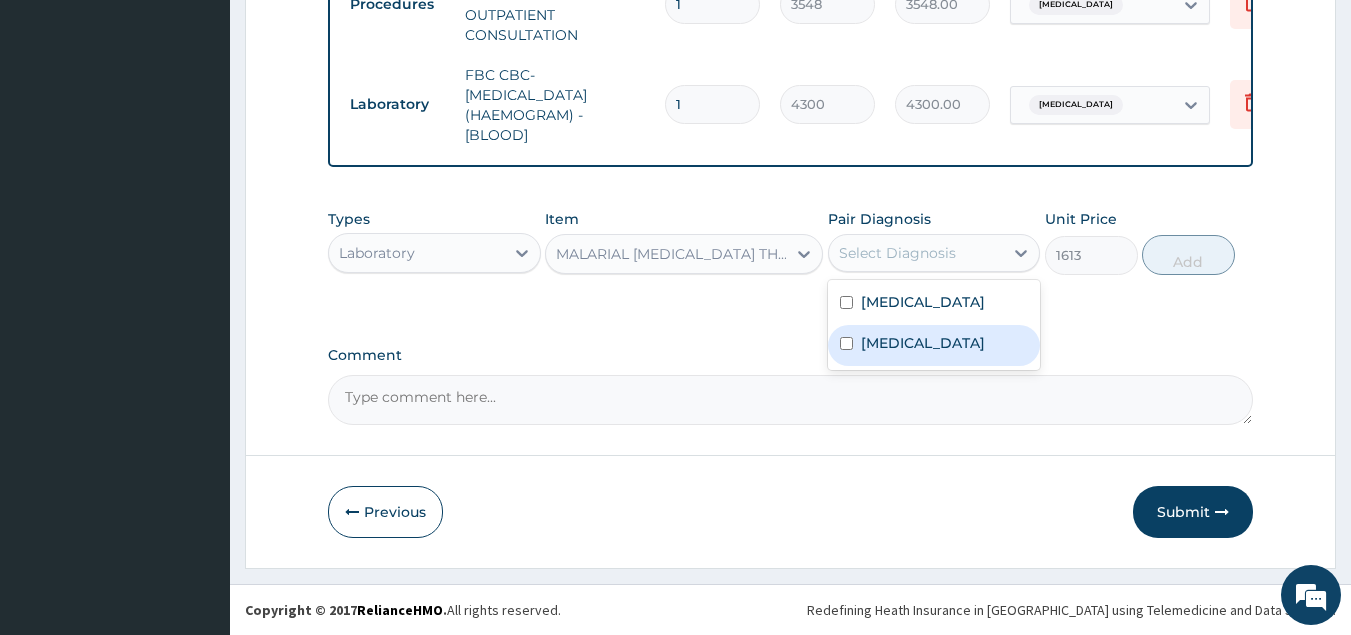 click on "[MEDICAL_DATA]" at bounding box center (923, 343) 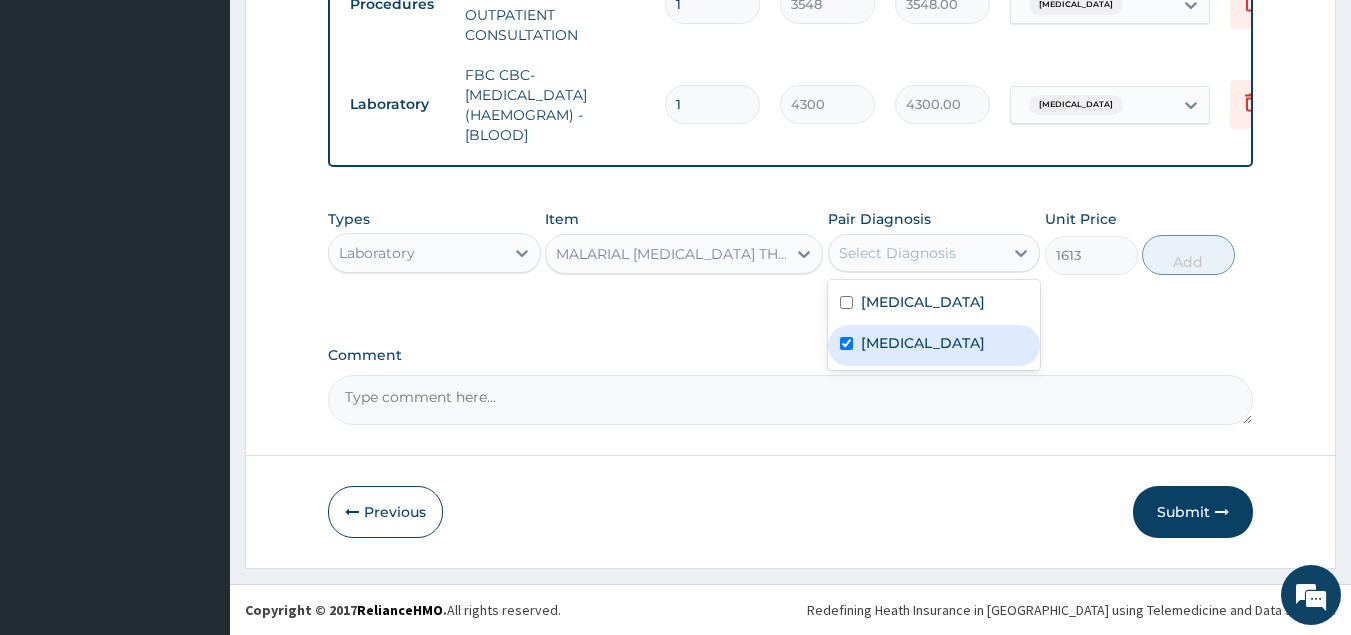 checkbox on "true" 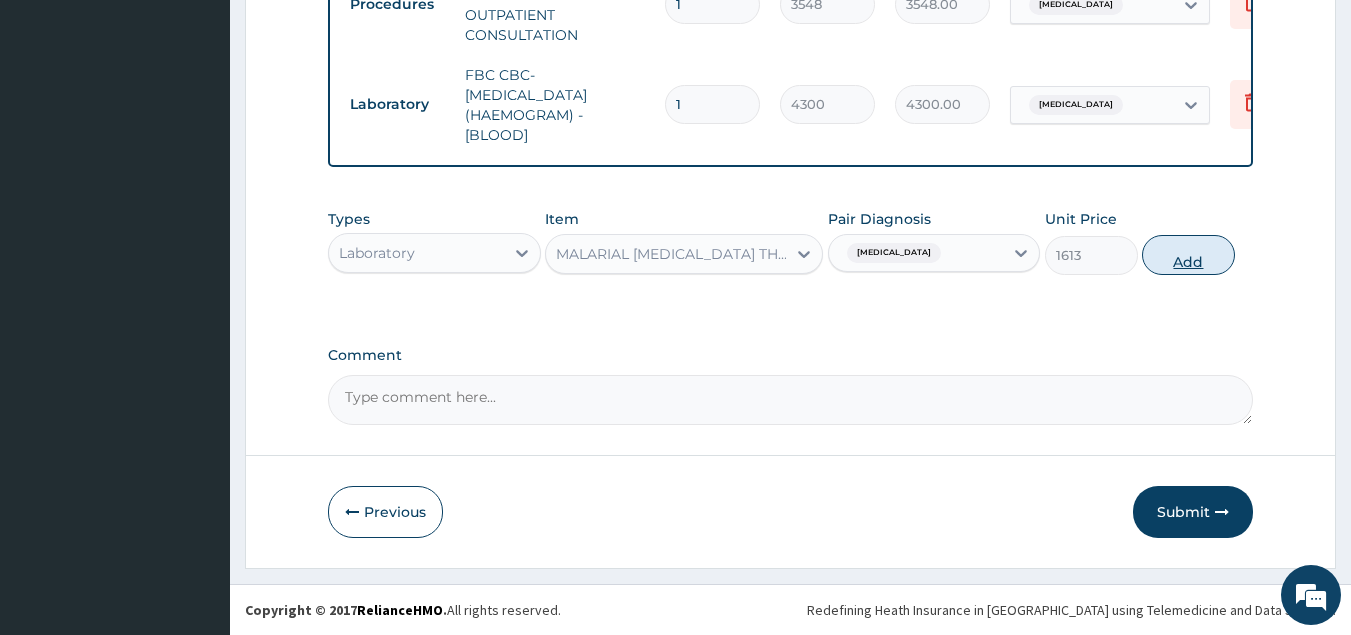 click on "Add" at bounding box center [1188, 255] 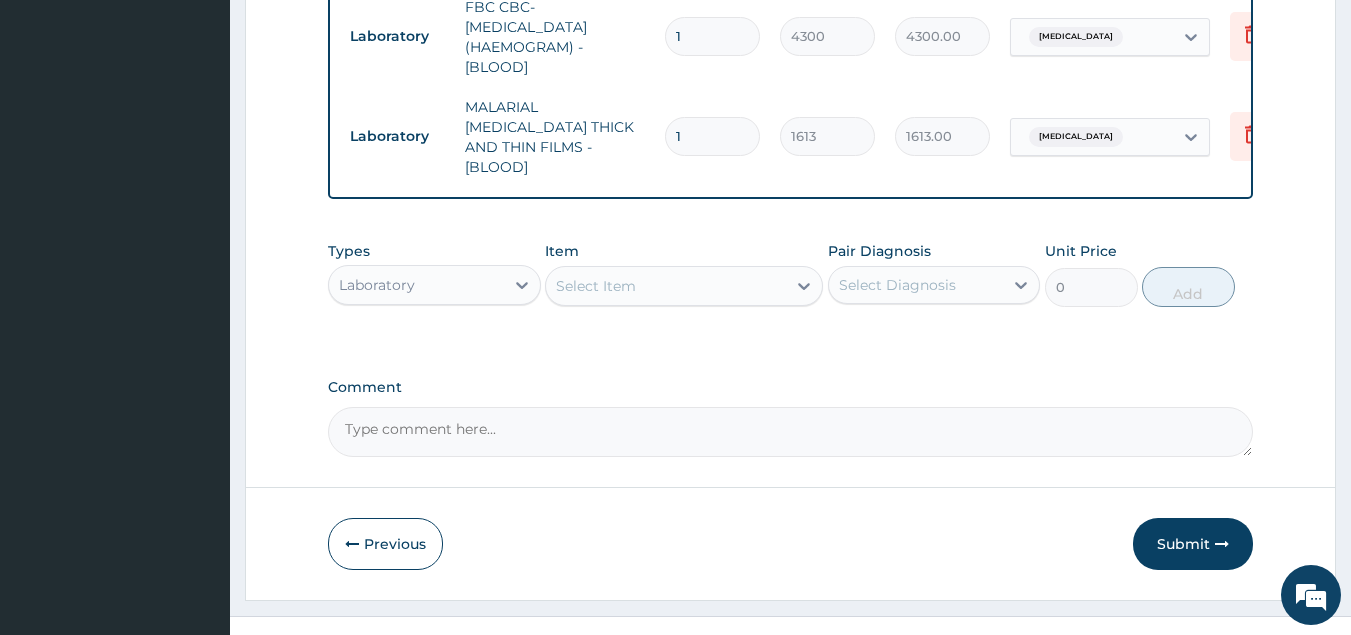 scroll, scrollTop: 938, scrollLeft: 0, axis: vertical 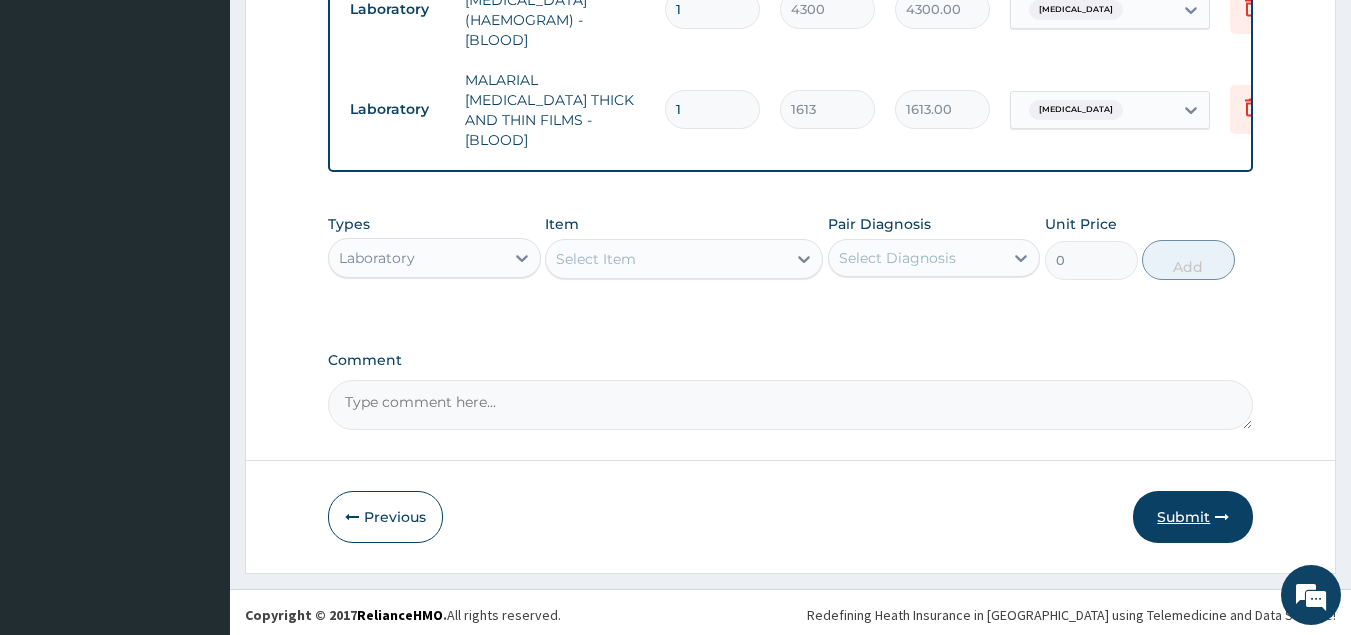 click at bounding box center [1222, 517] 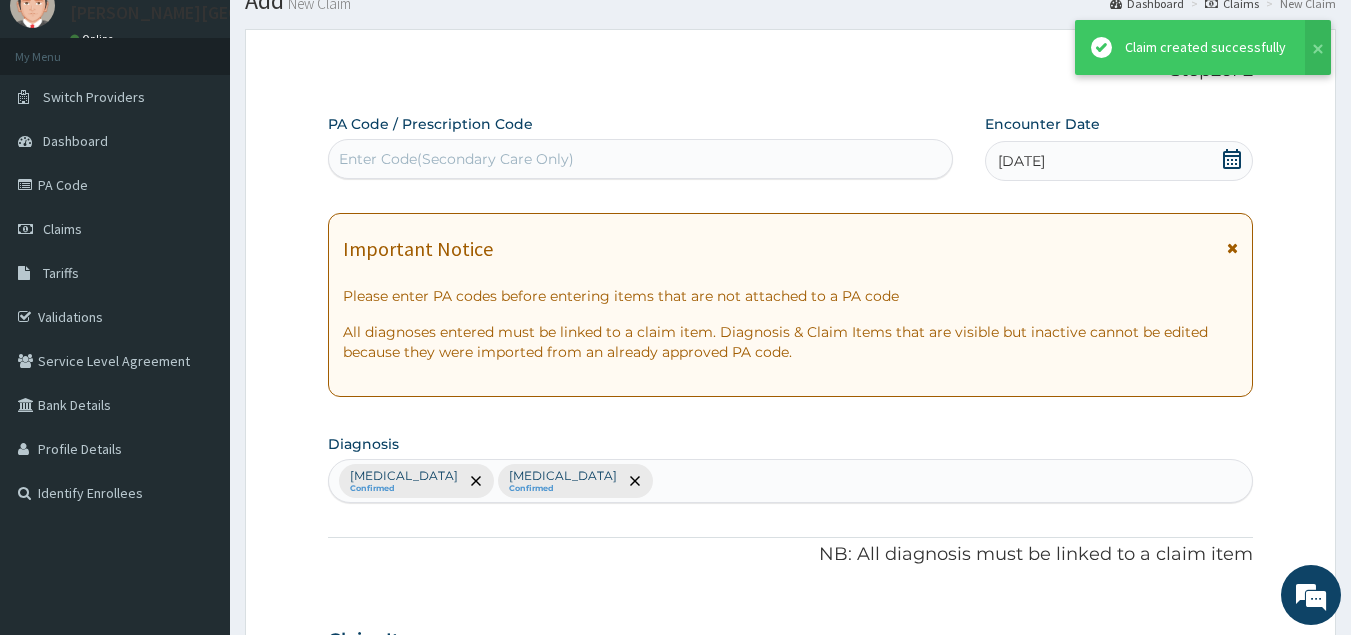 scroll, scrollTop: 938, scrollLeft: 0, axis: vertical 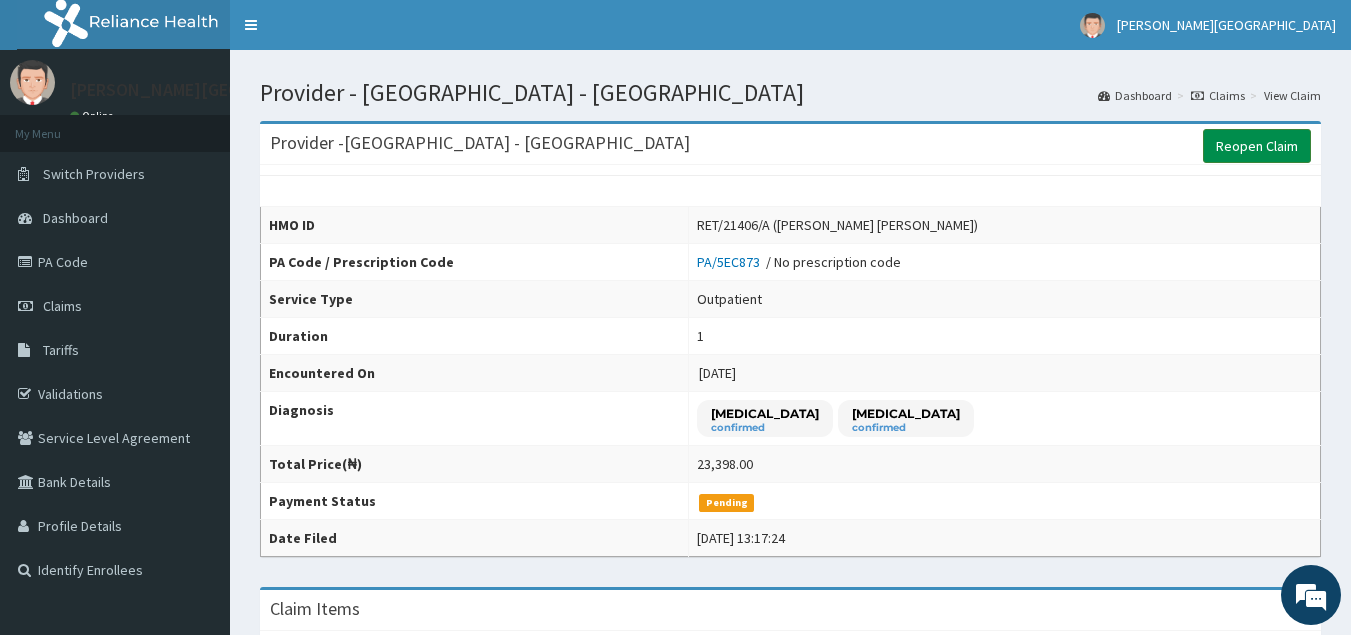 click on "Reopen Claim" at bounding box center [1257, 146] 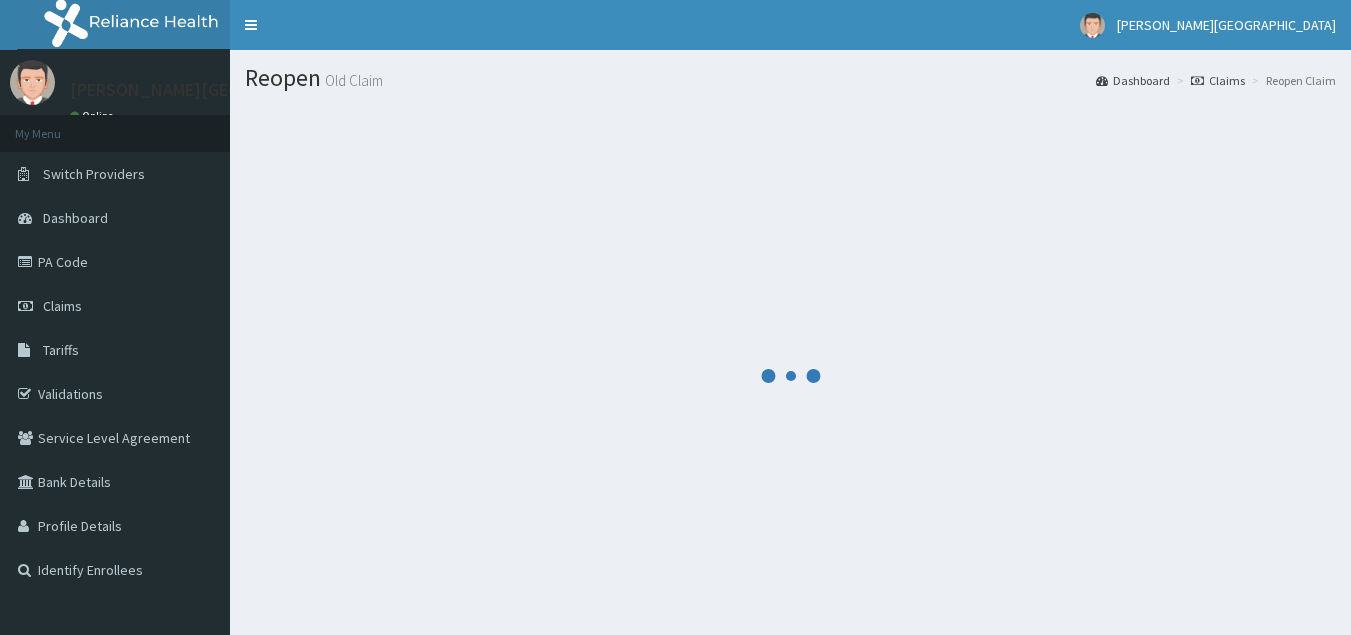 scroll, scrollTop: 0, scrollLeft: 0, axis: both 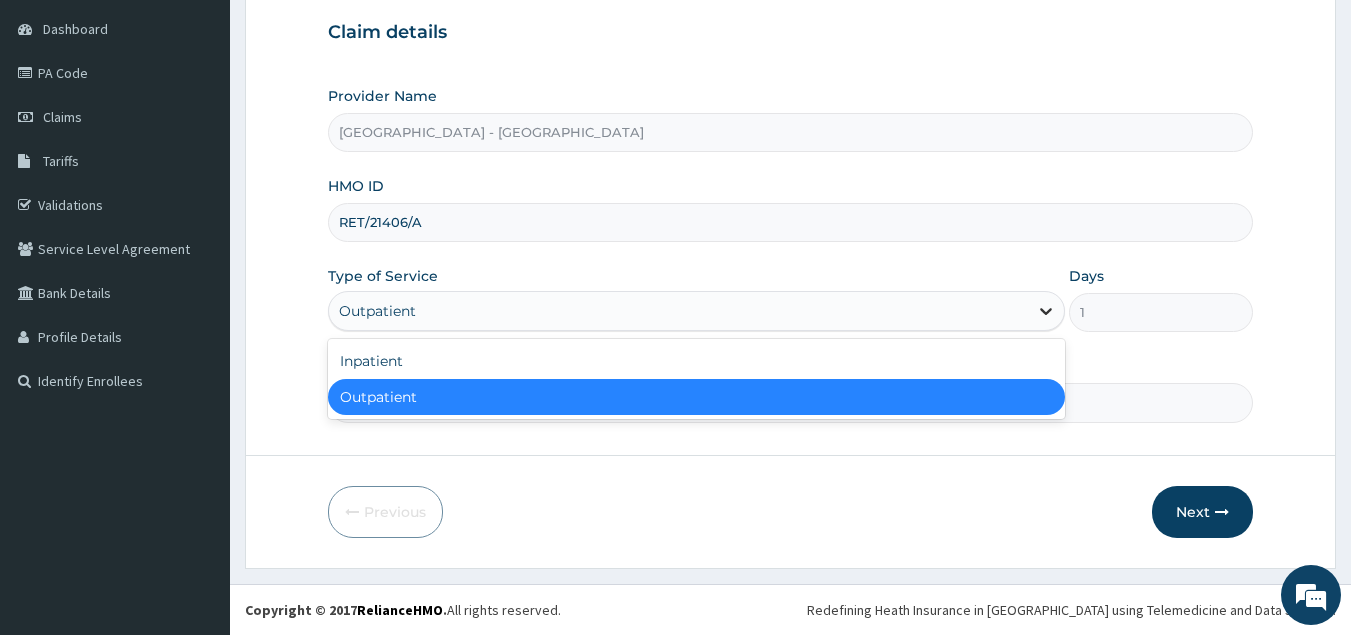 click 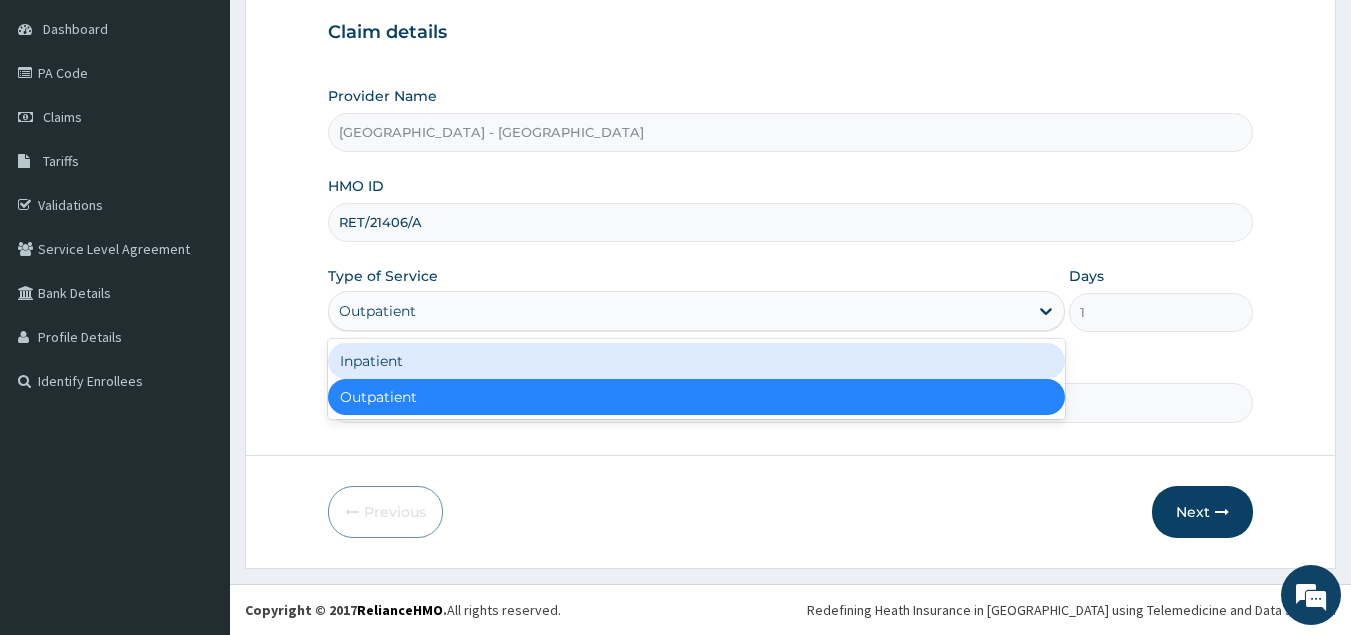 click on "Inpatient" at bounding box center (696, 361) 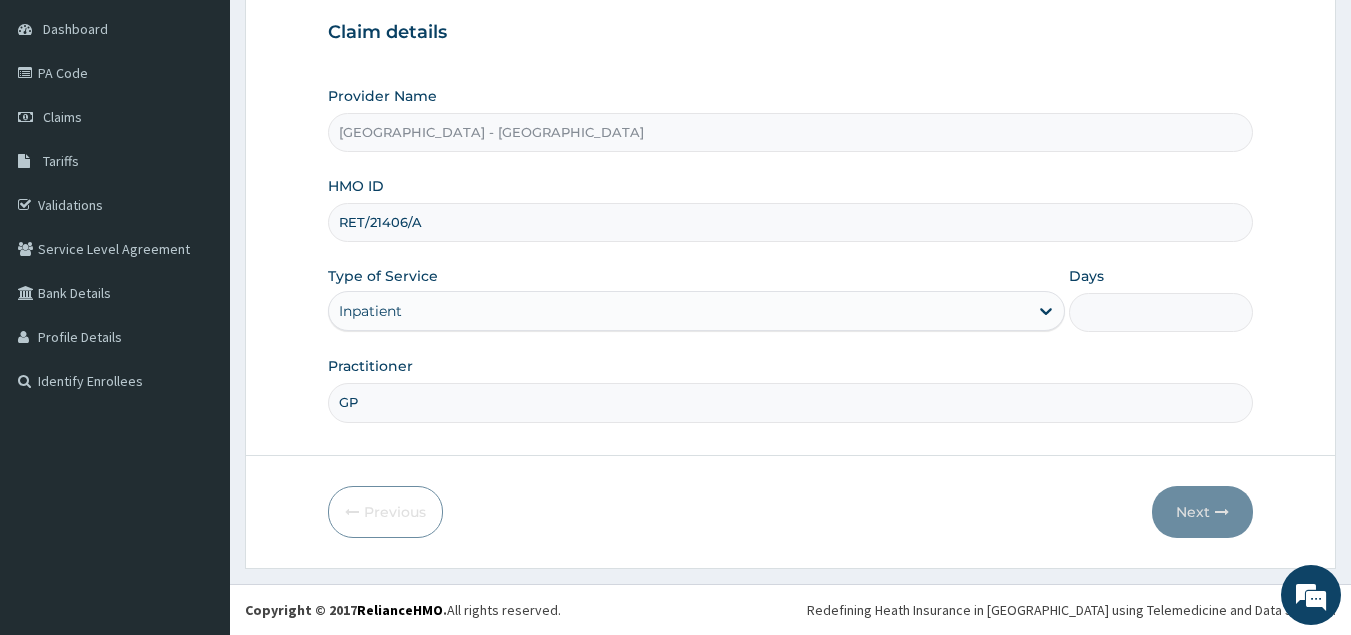 click on "Days" at bounding box center [1161, 312] 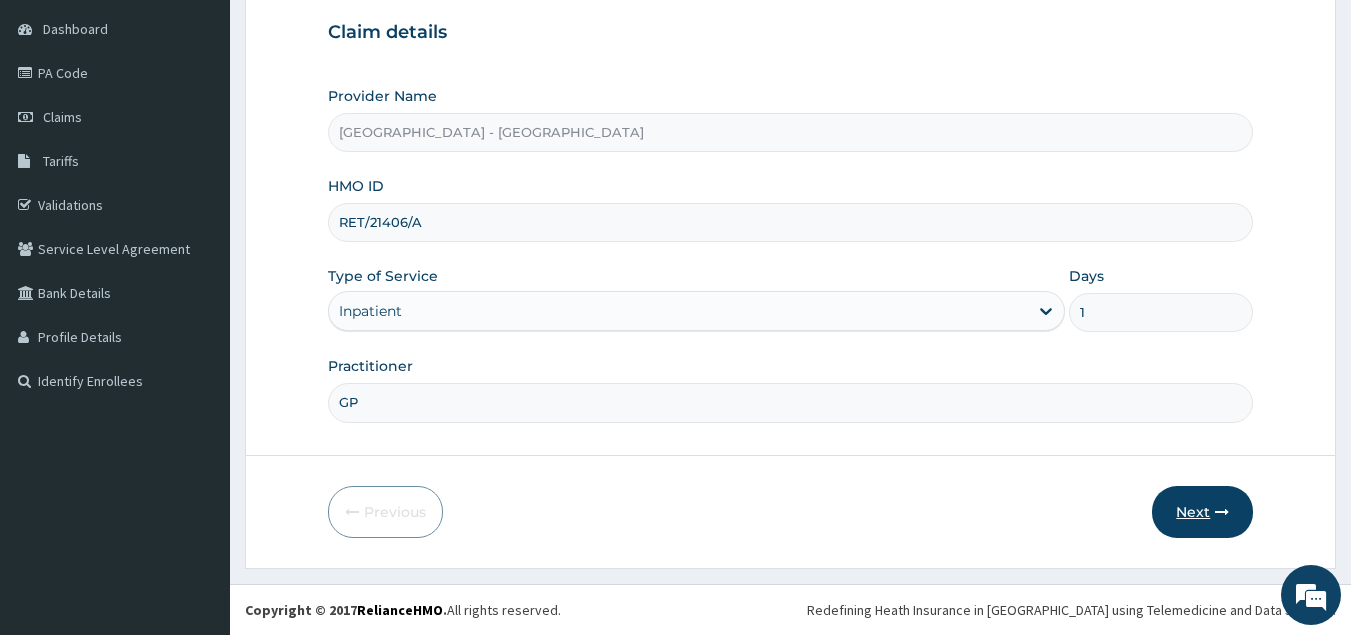 scroll, scrollTop: 0, scrollLeft: 0, axis: both 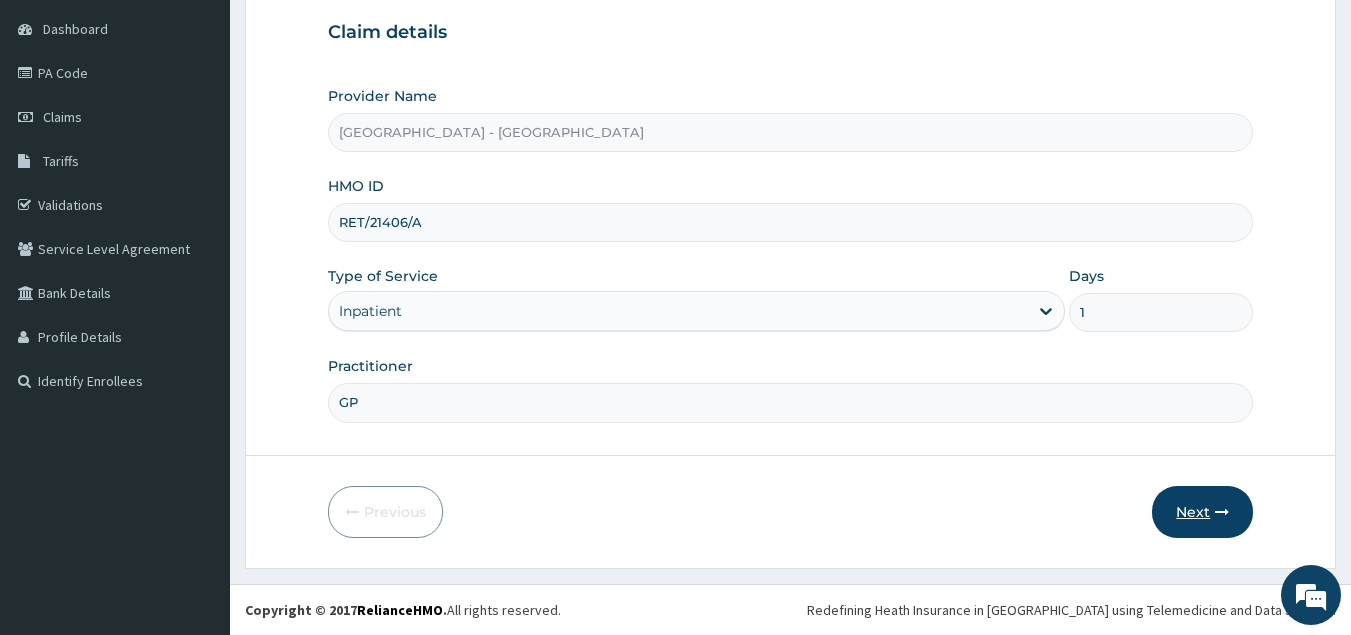 type on "1" 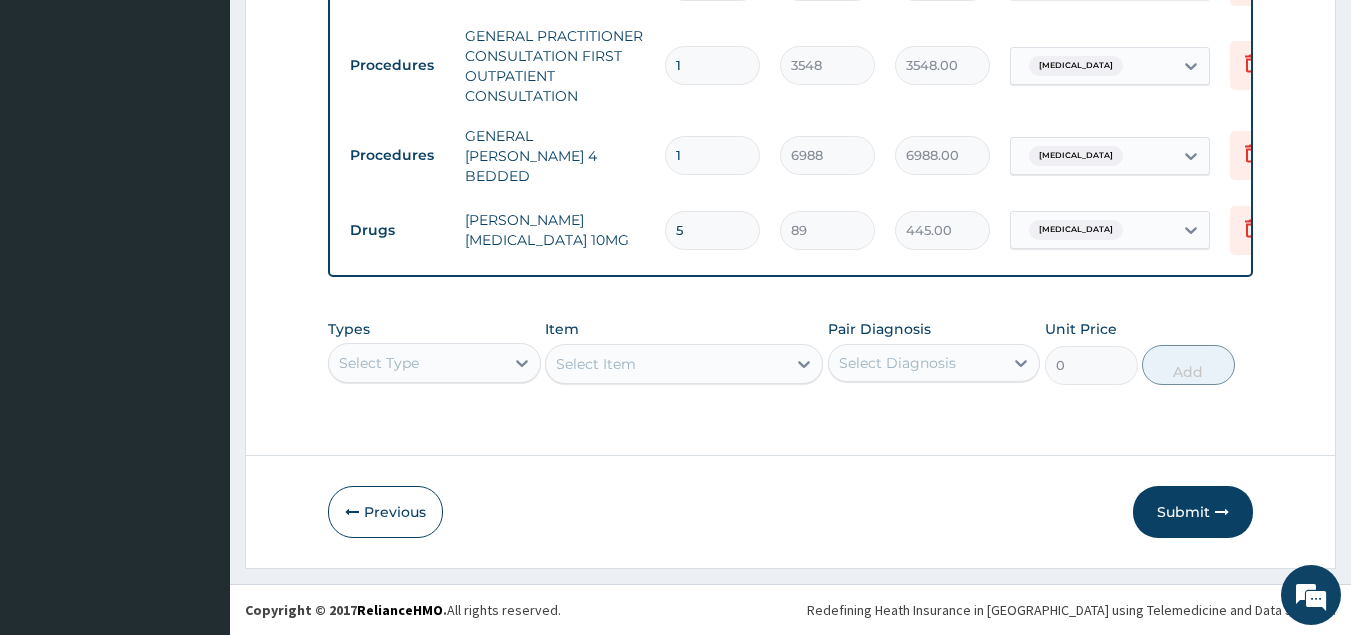 scroll, scrollTop: 993, scrollLeft: 0, axis: vertical 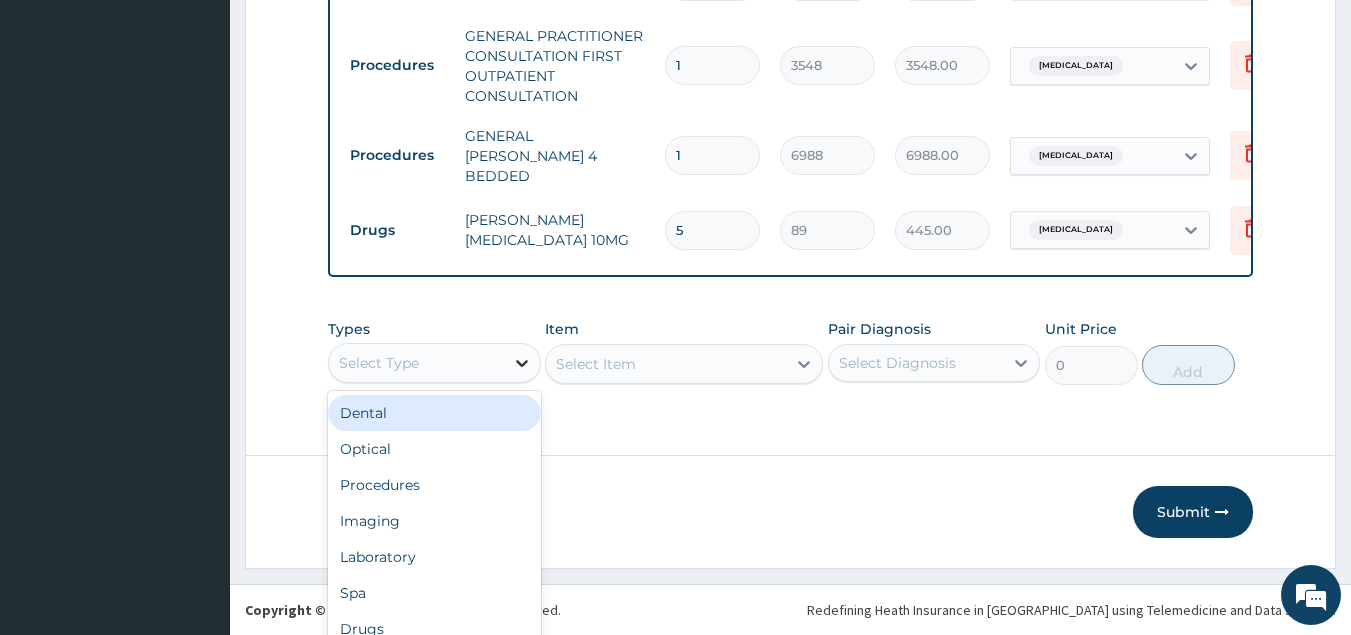 click on "option Dental focused, 1 of 10. 10 results available. Use Up and Down to choose options, press Enter to select the currently focused option, press Escape to exit the menu, press Tab to select the option and exit the menu. Select Type Dental Optical Procedures Imaging Laboratory Spa Drugs Immunizations Others Gym" at bounding box center (434, 363) 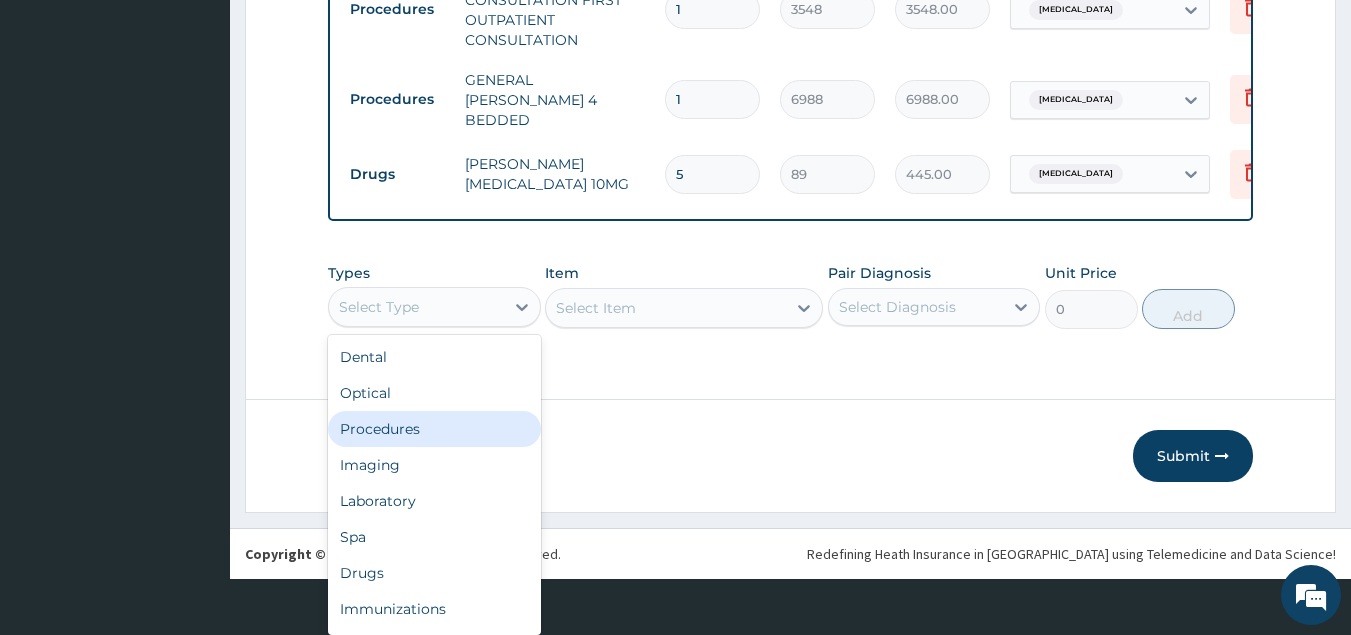 click on "Procedures" at bounding box center [434, 429] 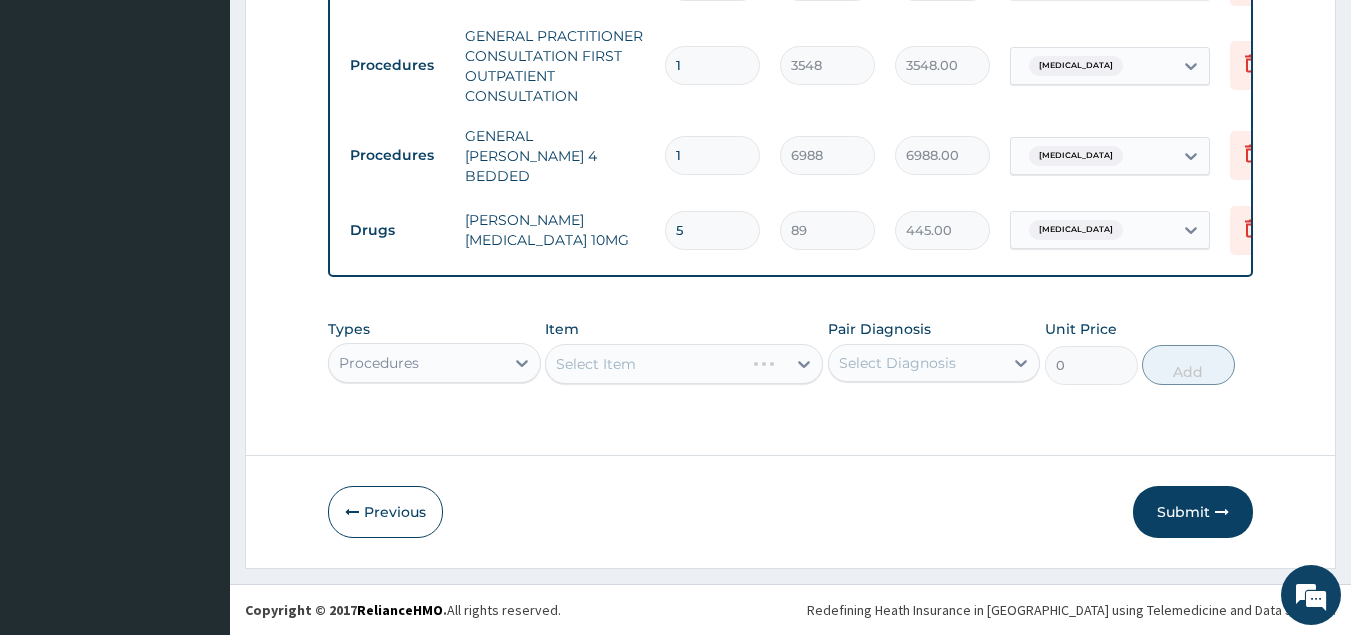 click on "Select Item" at bounding box center (684, 364) 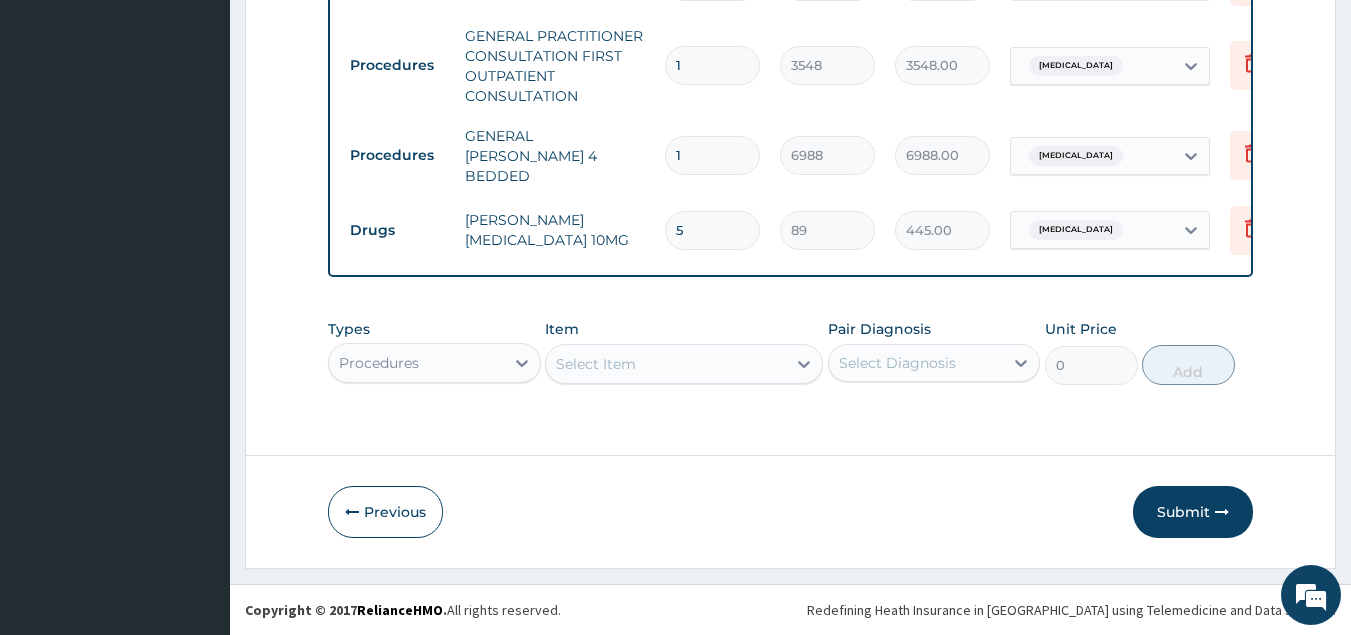 click on "Select Item" at bounding box center (684, 364) 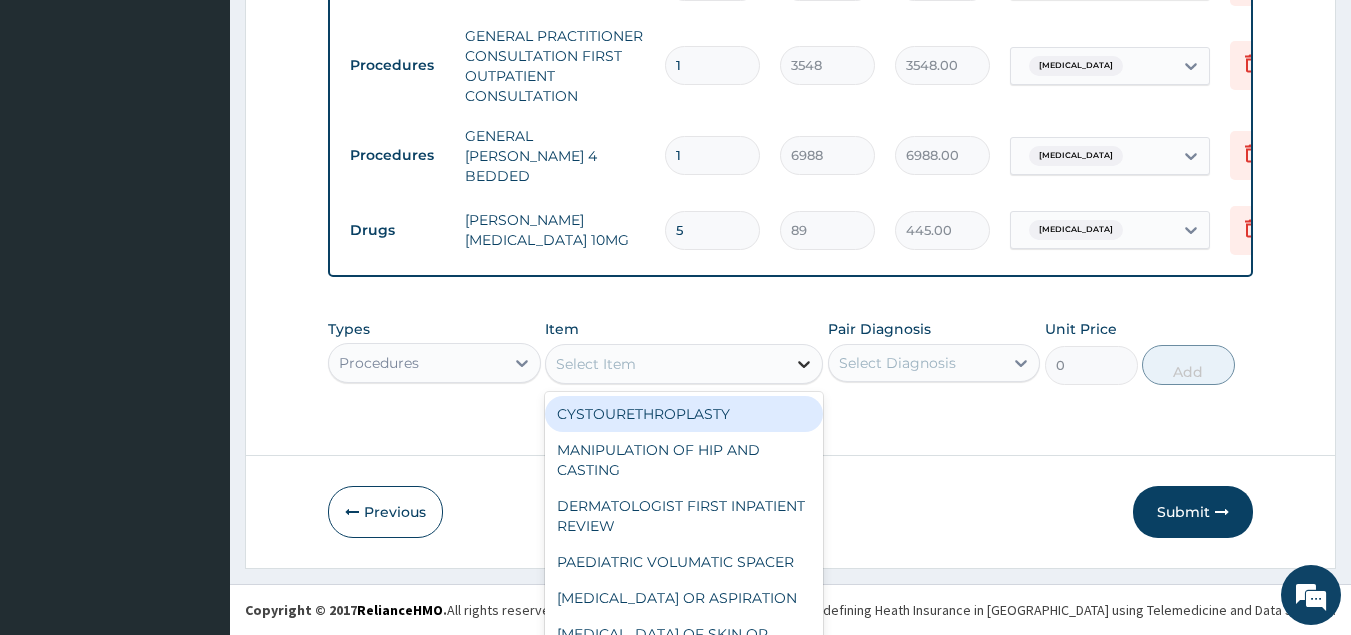 scroll, scrollTop: 57, scrollLeft: 0, axis: vertical 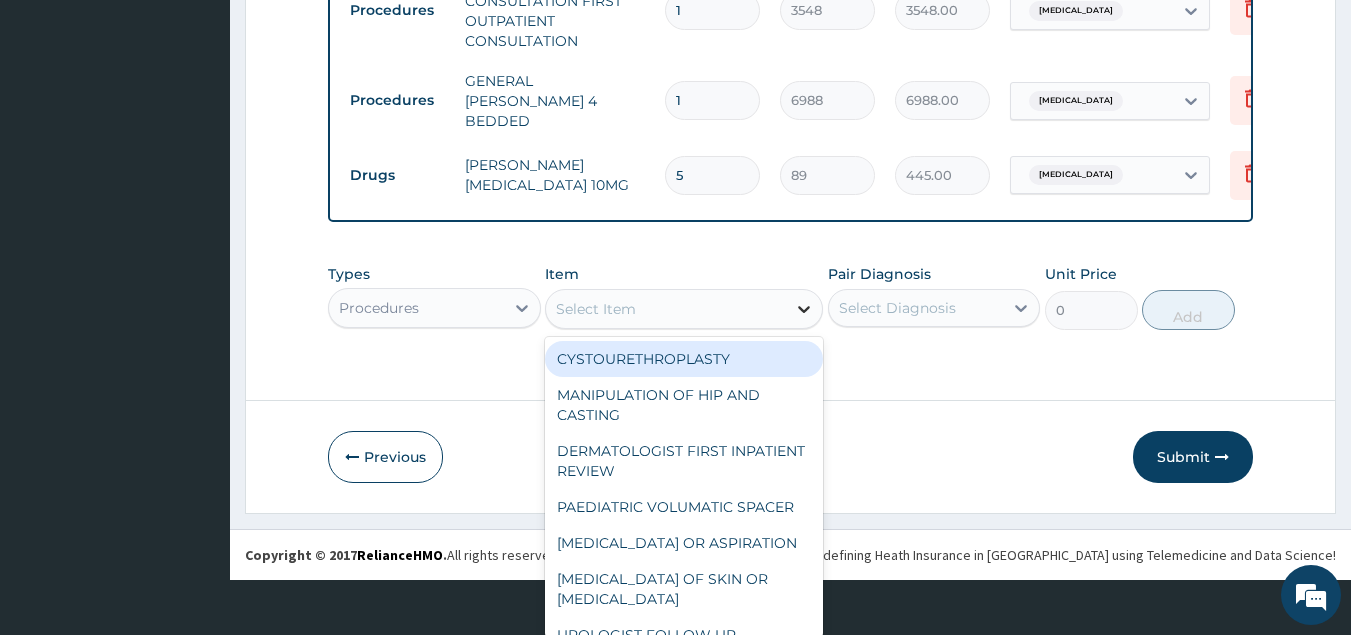 click on "option CYSTOURETHROPLASTY focused, 1 of 625. 625 results available. Use Up and Down to choose options, press Enter to select the currently focused option, press Escape to exit the menu, press Tab to select the option and exit the menu. Select Item CYSTOURETHROPLASTY MANIPULATION OF HIP AND CASTING DERMATOLOGIST FIRST INPATIENT REVIEW PAEDIATRIC VOLUMATIC SPACER ENDOMETRIAL BIOPSY OR ASPIRATION BIOPSY OF SKIN OR SUBCUTANEOUS TISSUE UROLOGIST FOLLOW UP OUTPATIENT CONSULTATION ORIF OF THE PHALANX PSYCHIATRIST FOLLOW UP OUTPATIENT CONSULTATION OPEN SPLENECTOMY LAPAROSCOPIC PYELOPLASTY ABOVE KNEE CAST CLOSED REDUCTION OF FRACTURE-WRIST (EXCLUDING CAST). PSYCHIATRIST SUBSEQUENT INPATIENT REVIEW ARTHROSCOPY OF KNEE LOCAL ANAESTHETIC BLOCKADE OF MAJOR NERVE TRUNK INCLUDING OCCIPITAL BLOCK, SPHENO PALATINE BLOCK, DIAGNOSTIC BLOCK OF TRIGEMINAL BRANCH, INTERCOSTAL NERVE BLOCK AND SUPRA SCAPULAR NERVE BLOCK GASTROENTEROLOGIST FIRST INPATIENT REVIEW THERAPEUTIC LOCAL ANAESTHETIC OR ASPIRATION LARGE JOINT SINGLE DIALYSIS" at bounding box center (684, 309) 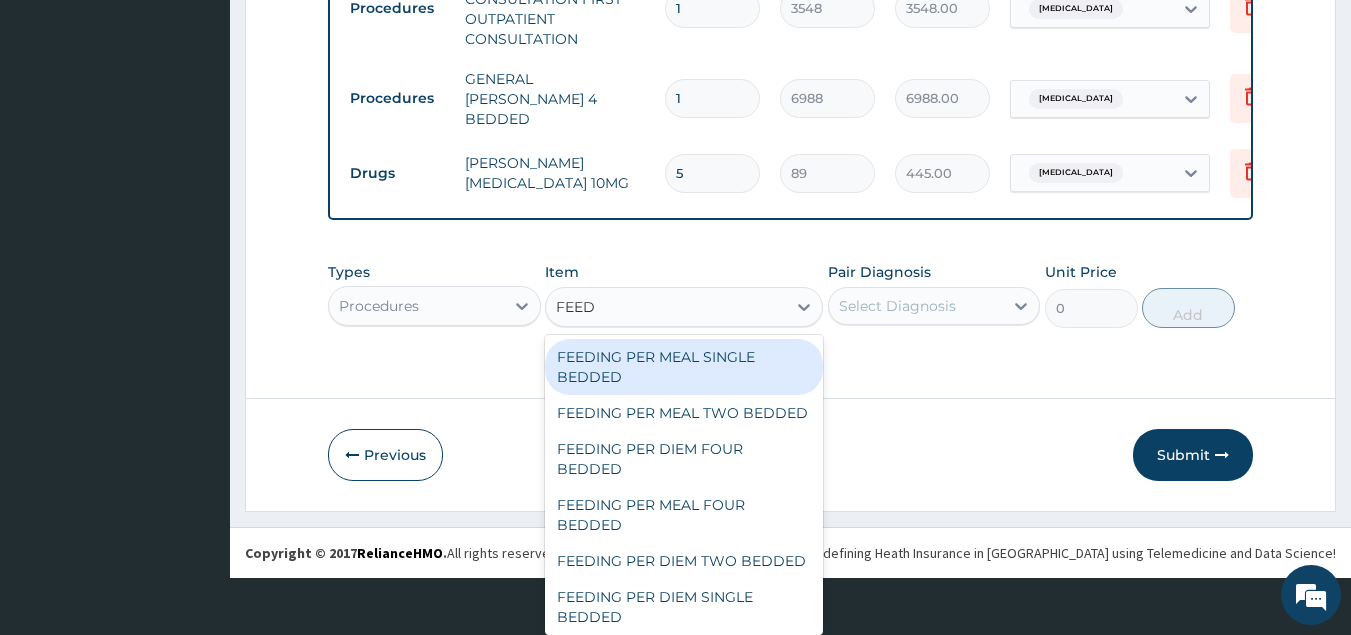 type on "FEEDI" 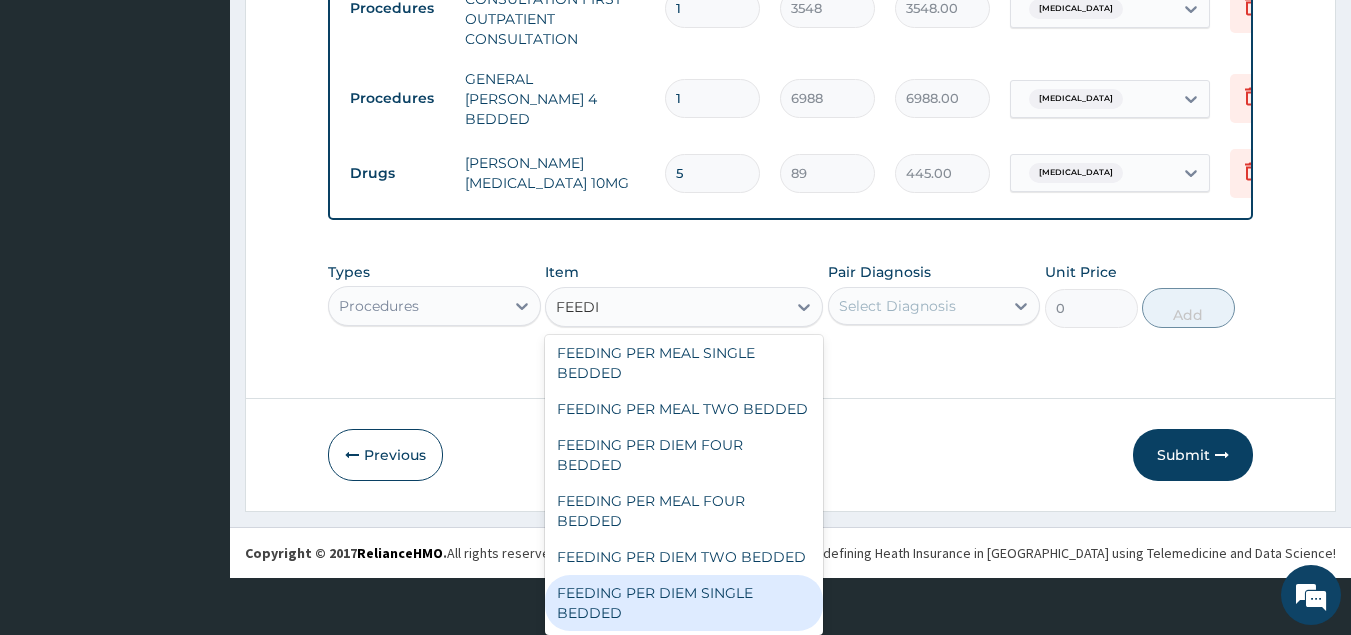 scroll, scrollTop: 44, scrollLeft: 0, axis: vertical 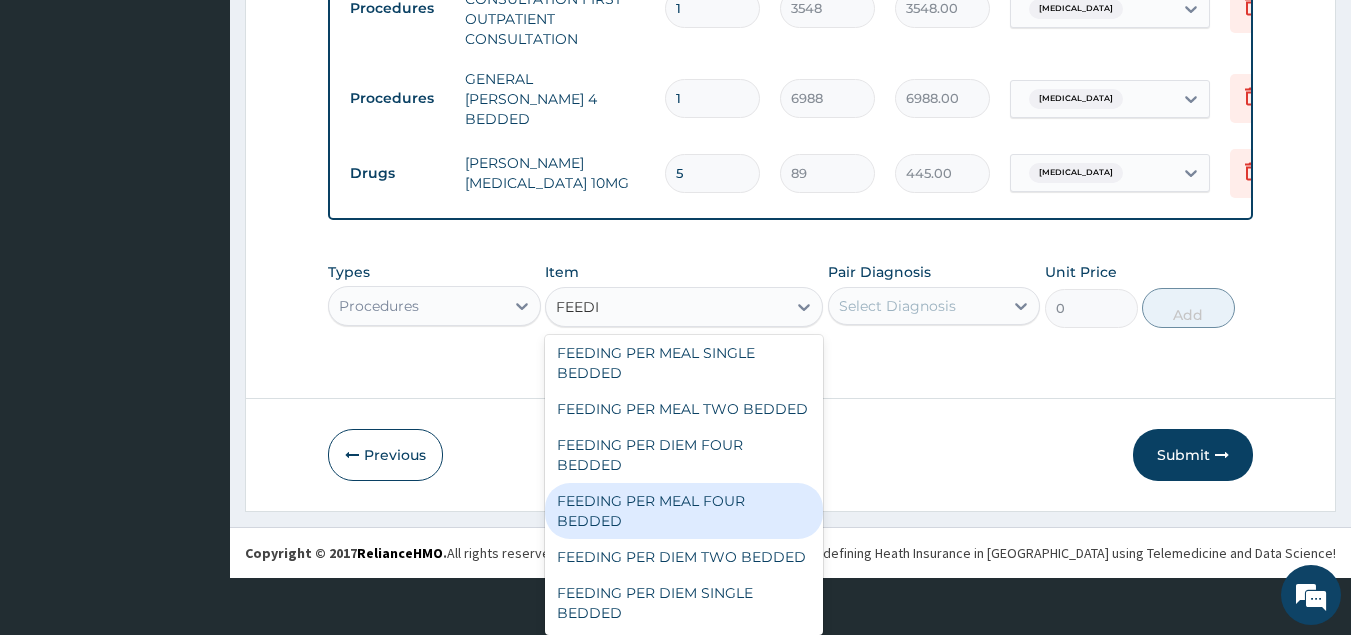 click on "FEEDING PER MEAL FOUR BEDDED" at bounding box center (684, 511) 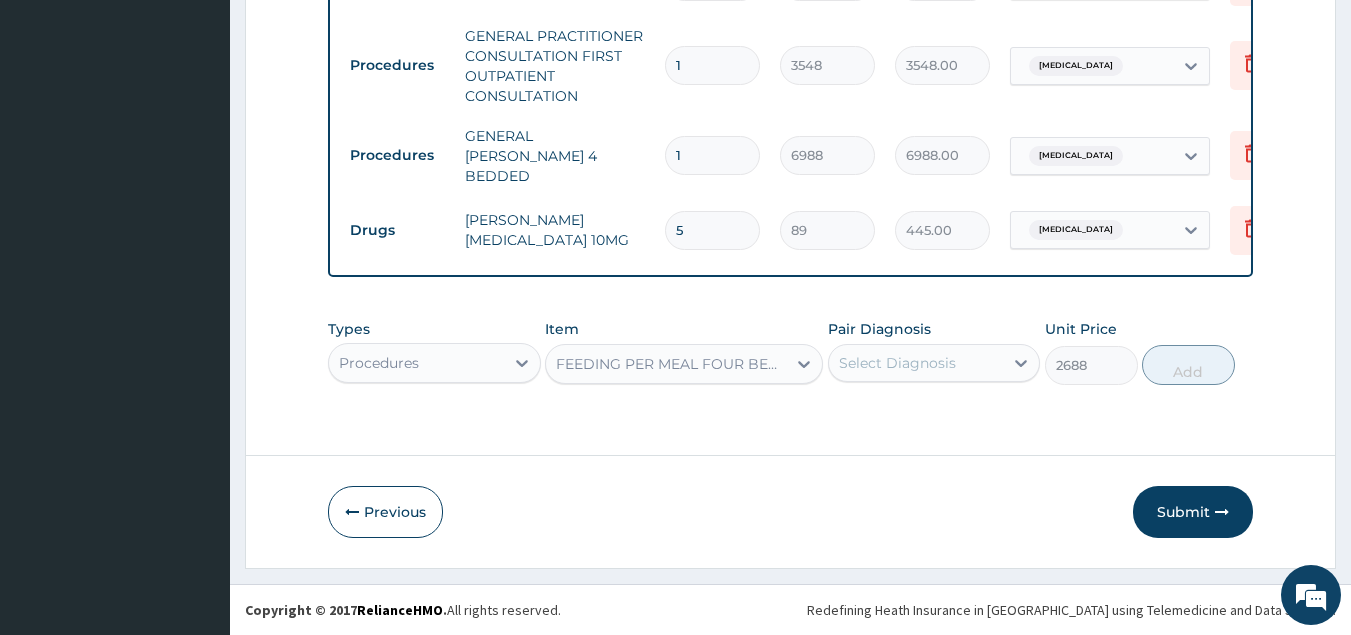 scroll, scrollTop: 0, scrollLeft: 0, axis: both 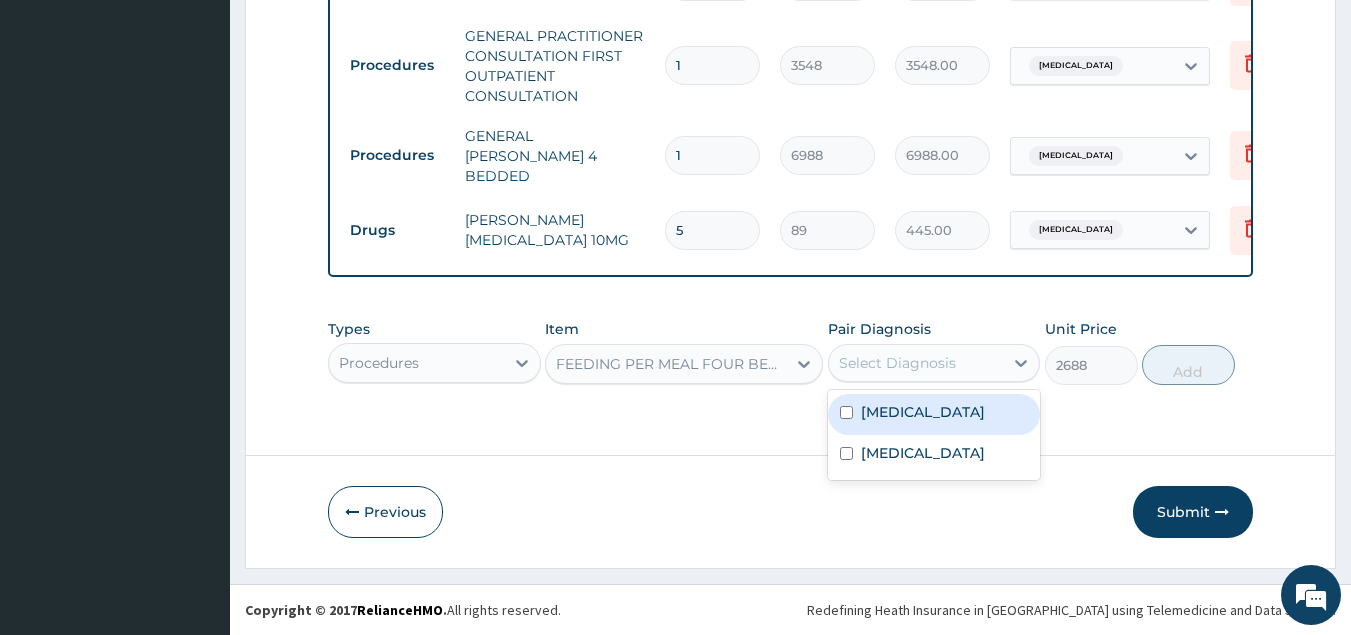 click on "Select Diagnosis" at bounding box center [897, 363] 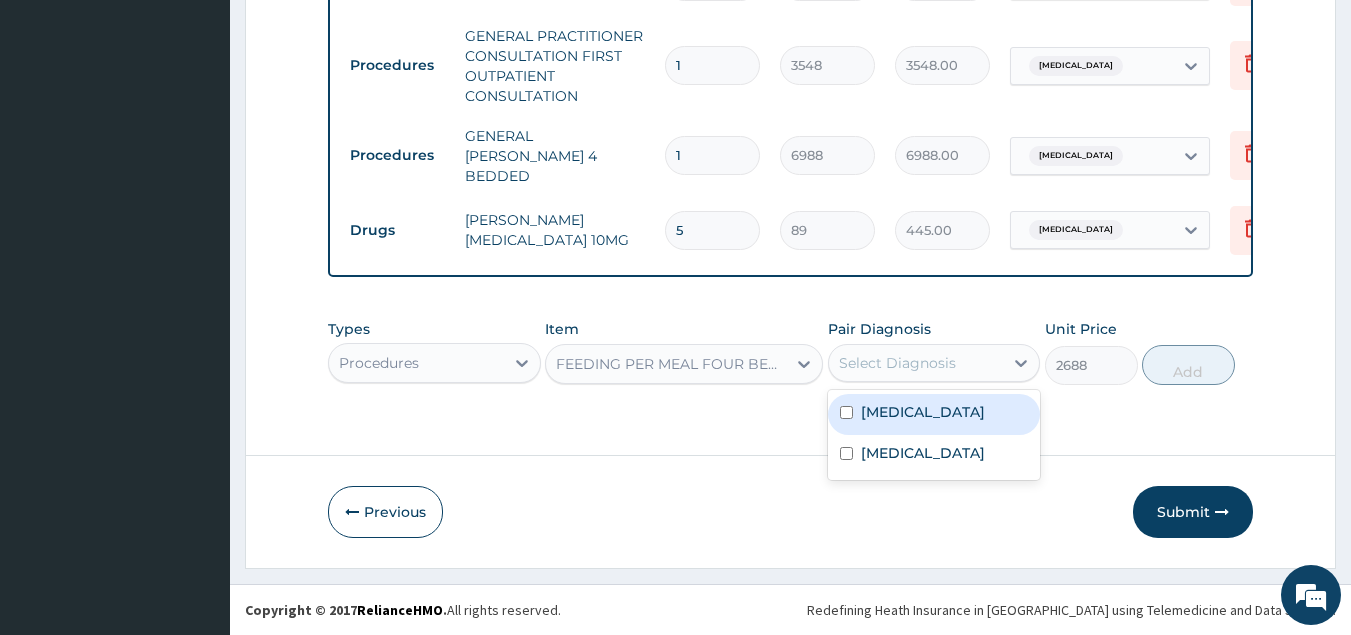 click on "Malaria" at bounding box center (923, 412) 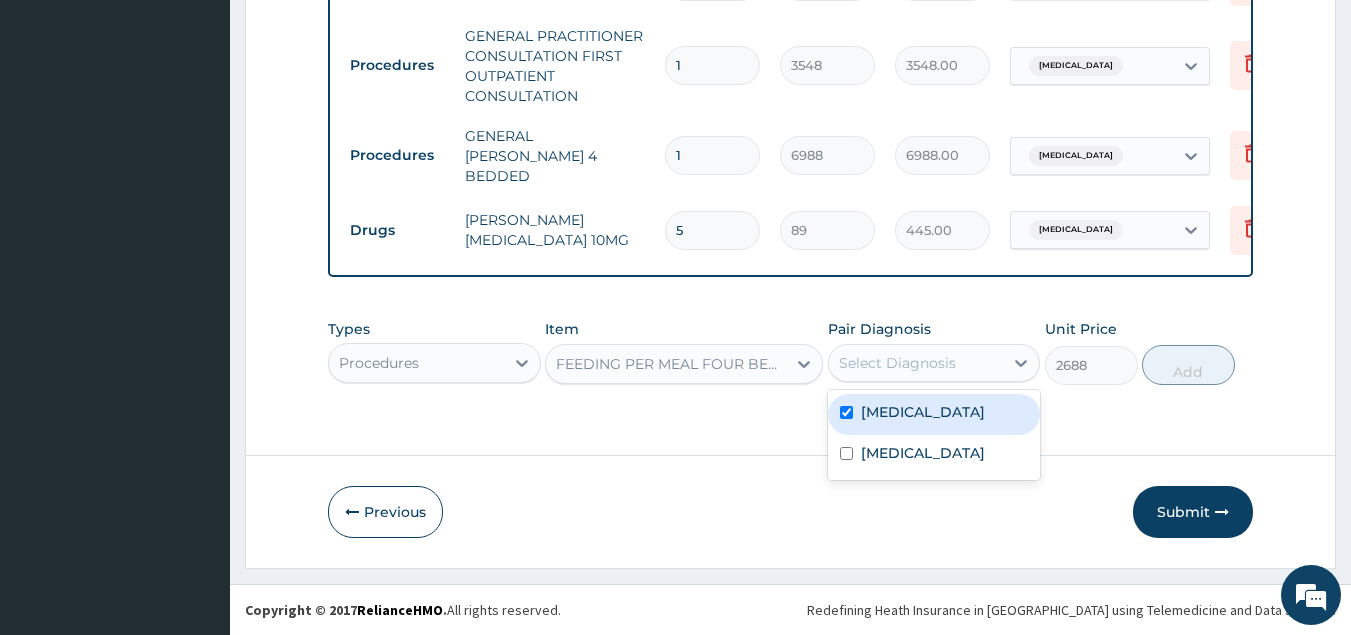 checkbox on "true" 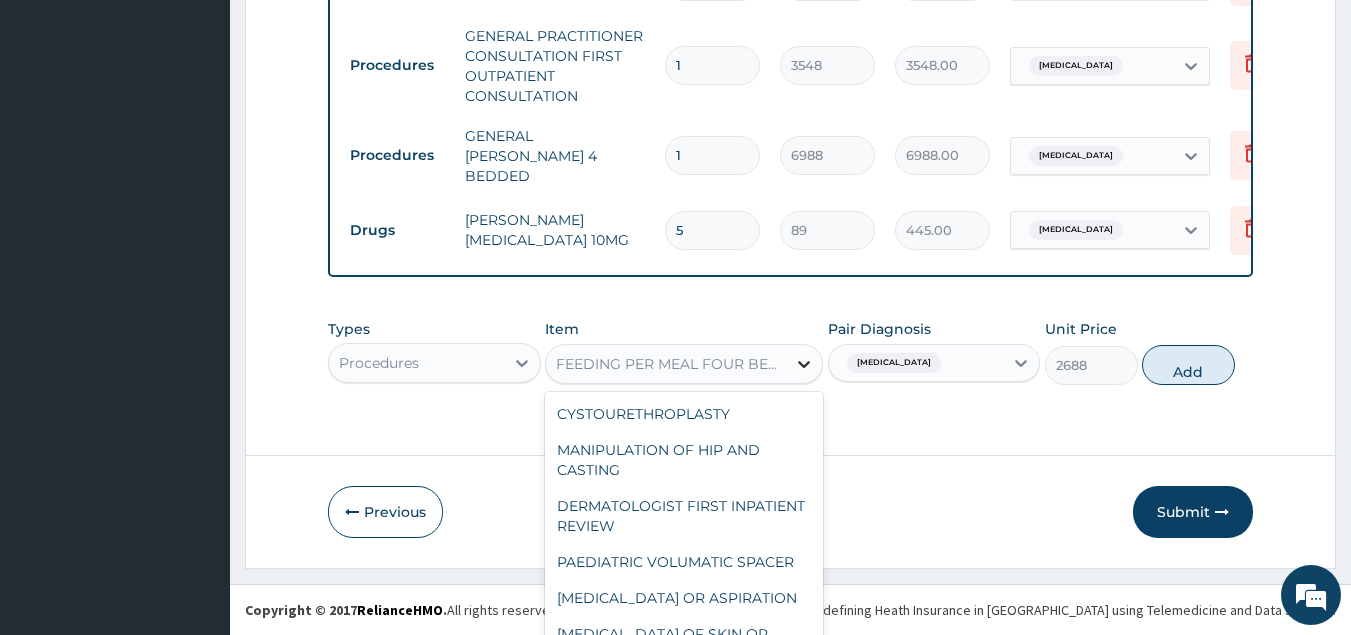 scroll, scrollTop: 57, scrollLeft: 0, axis: vertical 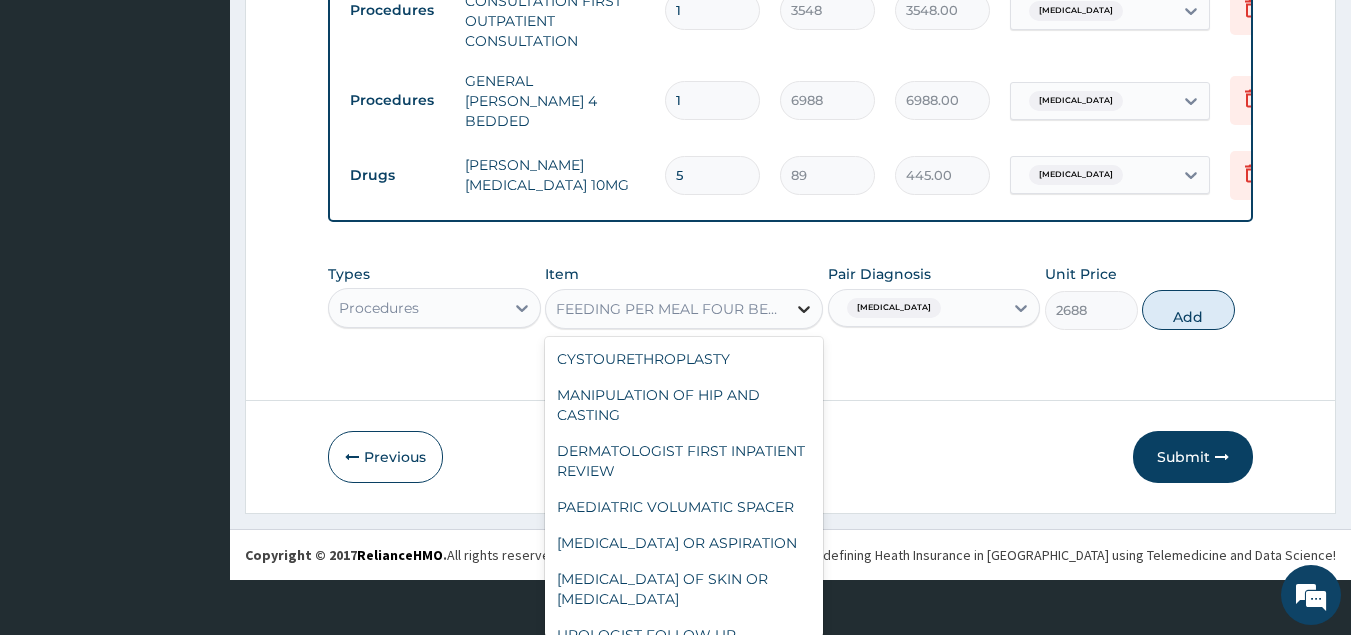 click on "option FEEDING PER MEAL FOUR BEDDED, selected. option FEEDING PER MEAL FOUR BEDDED selected, 426 of 625. 625 results available. Use Up and Down to choose options, press Enter to select the currently focused option, press Escape to exit the menu, press Tab to select the option and exit the menu. FEEDING PER MEAL FOUR BEDDED CYSTOURETHROPLASTY MANIPULATION OF HIP AND CASTING DERMATOLOGIST FIRST INPATIENT REVIEW PAEDIATRIC VOLUMATIC SPACER ENDOMETRIAL BIOPSY OR ASPIRATION BIOPSY OF SKIN OR SUBCUTANEOUS TISSUE UROLOGIST FOLLOW UP OUTPATIENT CONSULTATION ORIF OF THE PHALANX PSYCHIATRIST FOLLOW UP OUTPATIENT CONSULTATION OPEN SPLENECTOMY LAPAROSCOPIC PYELOPLASTY ABOVE KNEE CAST CLOSED REDUCTION OF FRACTURE-WRIST (EXCLUDING CAST). PSYCHIATRIST SUBSEQUENT INPATIENT REVIEW ARTHROSCOPY OF KNEE LOCAL ANAESTHETIC BLOCKADE OF MAJOR NERVE TRUNK INCLUDING OCCIPITAL BLOCK, SPHENO PALATINE BLOCK, DIAGNOSTIC BLOCK OF TRIGEMINAL BRANCH, INTERCOSTAL NERVE BLOCK AND SUPRA SCAPULAR NERVE BLOCK NEBULISATION NAIL EXCISION KNEE BRACE" at bounding box center [684, 309] 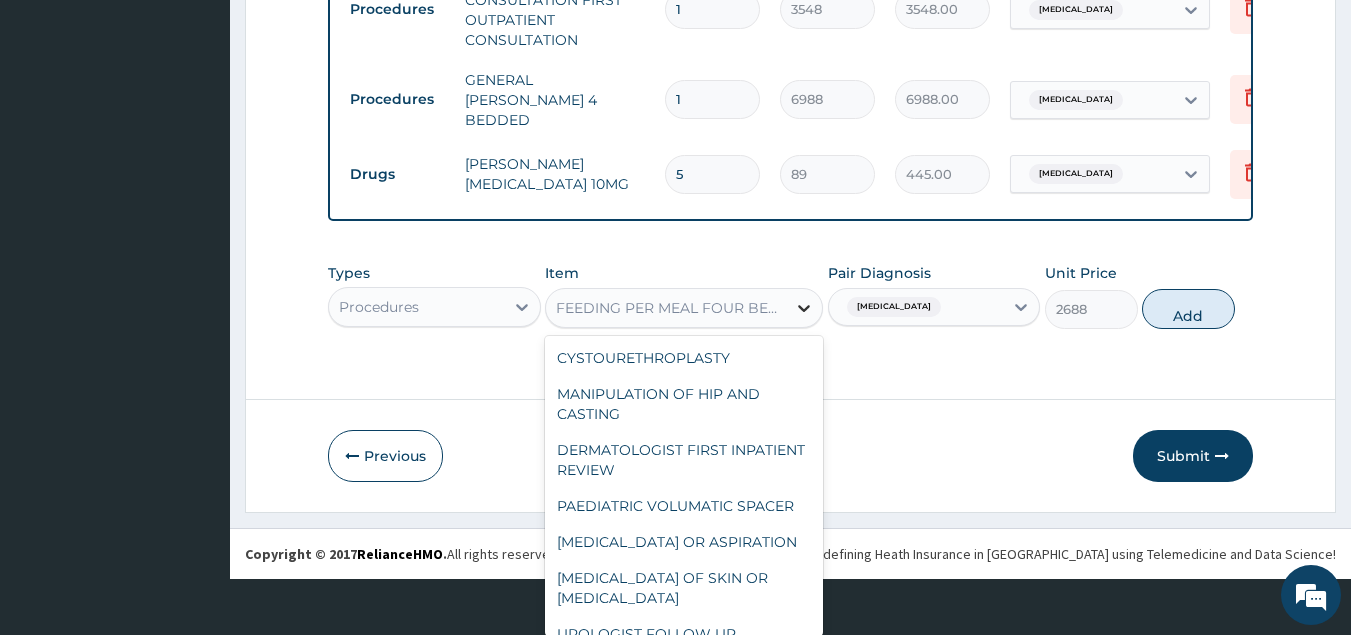 scroll, scrollTop: 22659, scrollLeft: 0, axis: vertical 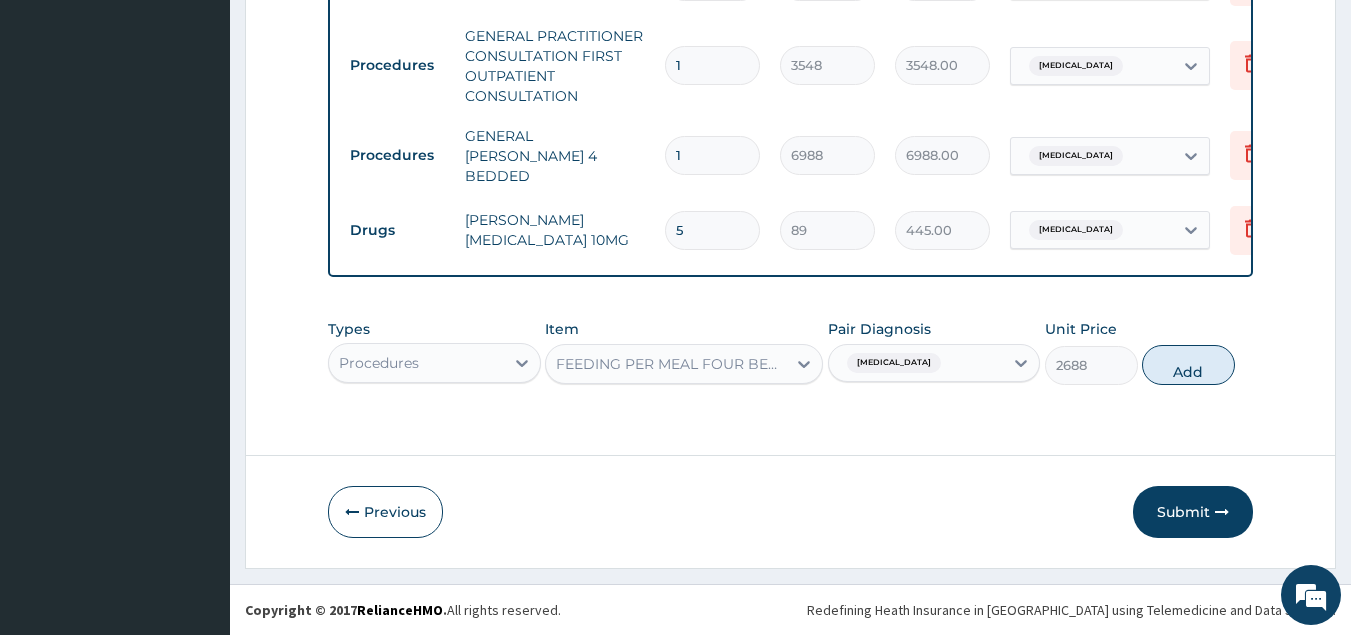 click on "PA Code / Prescription Code PA/5EC873 Encounter Date 09-07-2025 Important Notice Please enter PA codes before entering items that are not attached to a PA code   All diagnoses entered must be linked to a claim item. Diagnosis & Claim Items that are visible but inactive cannot be edited because they were imported from an already approved PA code. Diagnosis Malaria confirmed Intertrigo confirmed NB: All diagnosis must be linked to a claim item Claim Items Type Name Quantity Unit Price Total Price Pair Diagnosis Actions Drugs 5% dextrose saline (fidson) 1 1774 1774.00 Malaria Delete Drugs hcort cream 1 1183 1183.00 Intertrigo Delete Drugs lever artesunate injection. 120mg 4 2365 9460.00 Malaria Delete Procedures GENERAL PRACTITIONER CONSULTATION FIRST OUTPATIENT CONSULTATION 1 3548 3548.00 Malaria Delete Procedures GENERAL WARD 4 BEDDED 1 6988 6988.00 Intertrigo Delete Drugs LORATYN LORATADINE 10MG 5 89 445.00 Intertrigo Delete Types Procedures Item FEEDING PER MEAL FOUR BEDDED Pair Diagnosis Malaria Unit Price" at bounding box center (791, -187) 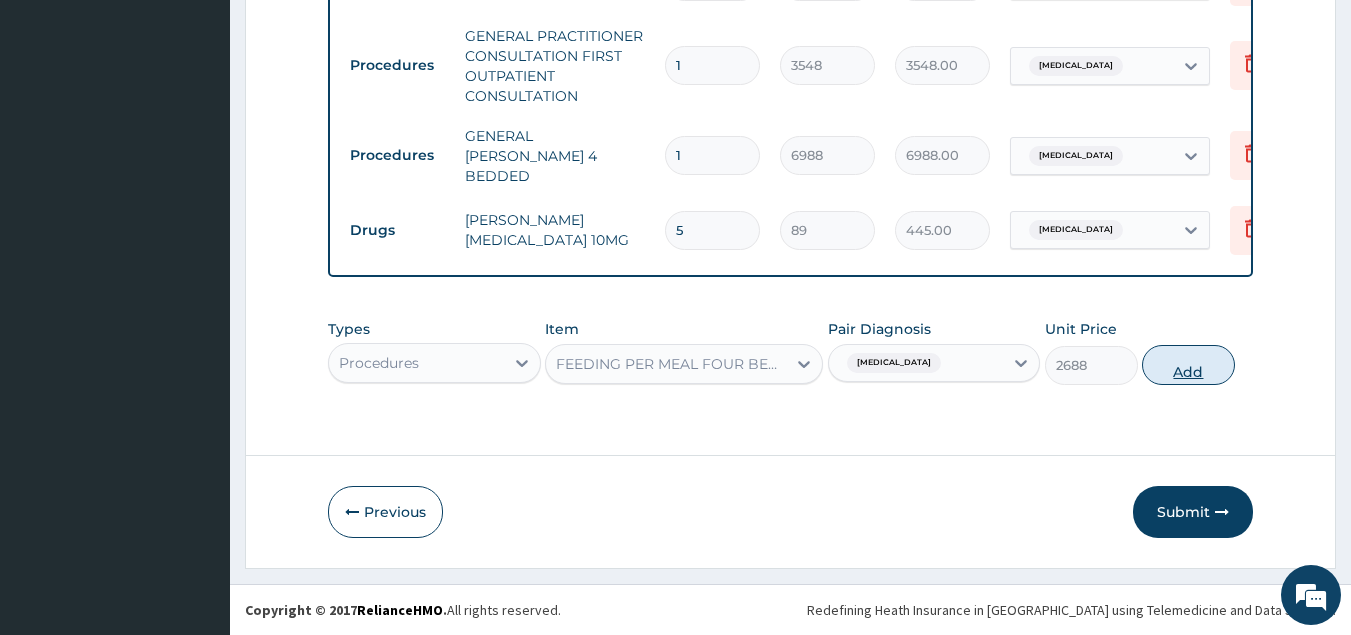 click on "Add" at bounding box center [1188, 365] 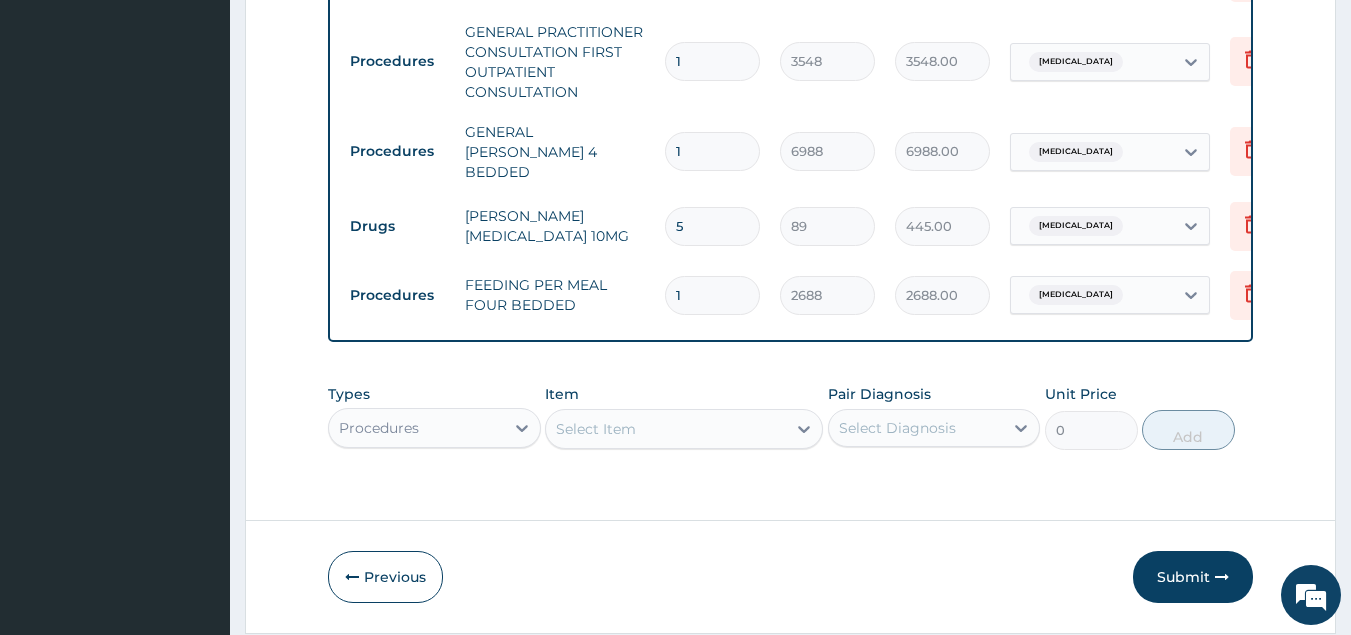 type 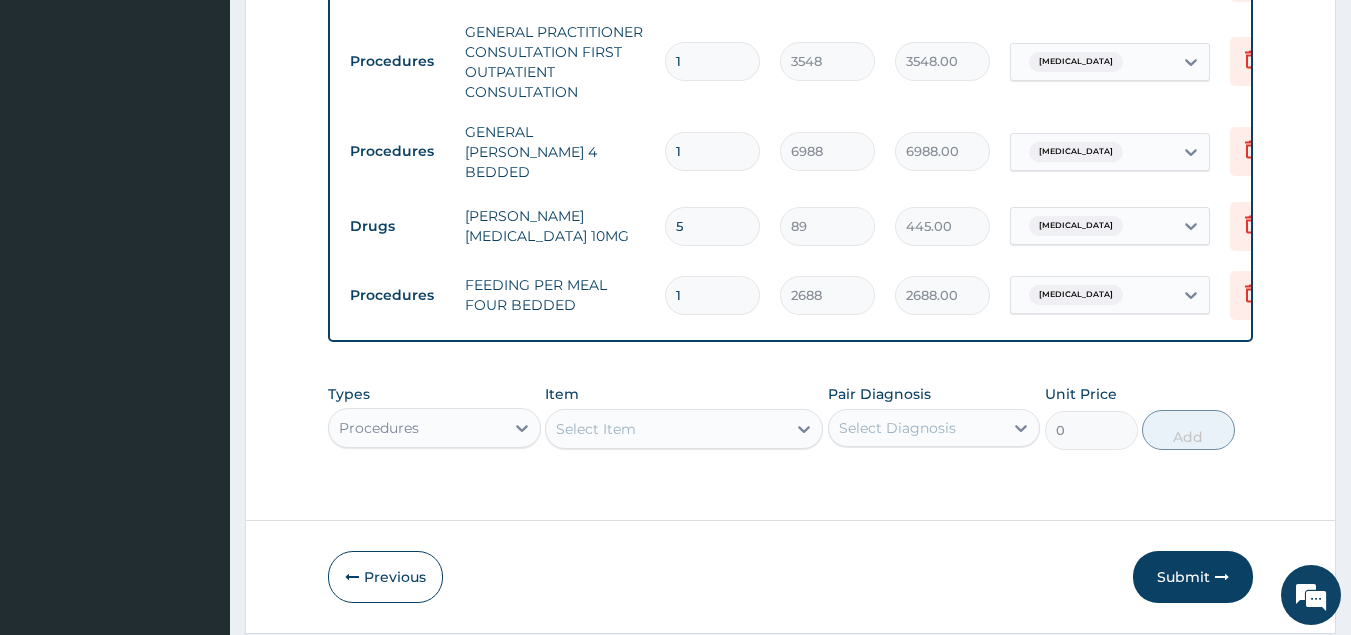 type on "0.00" 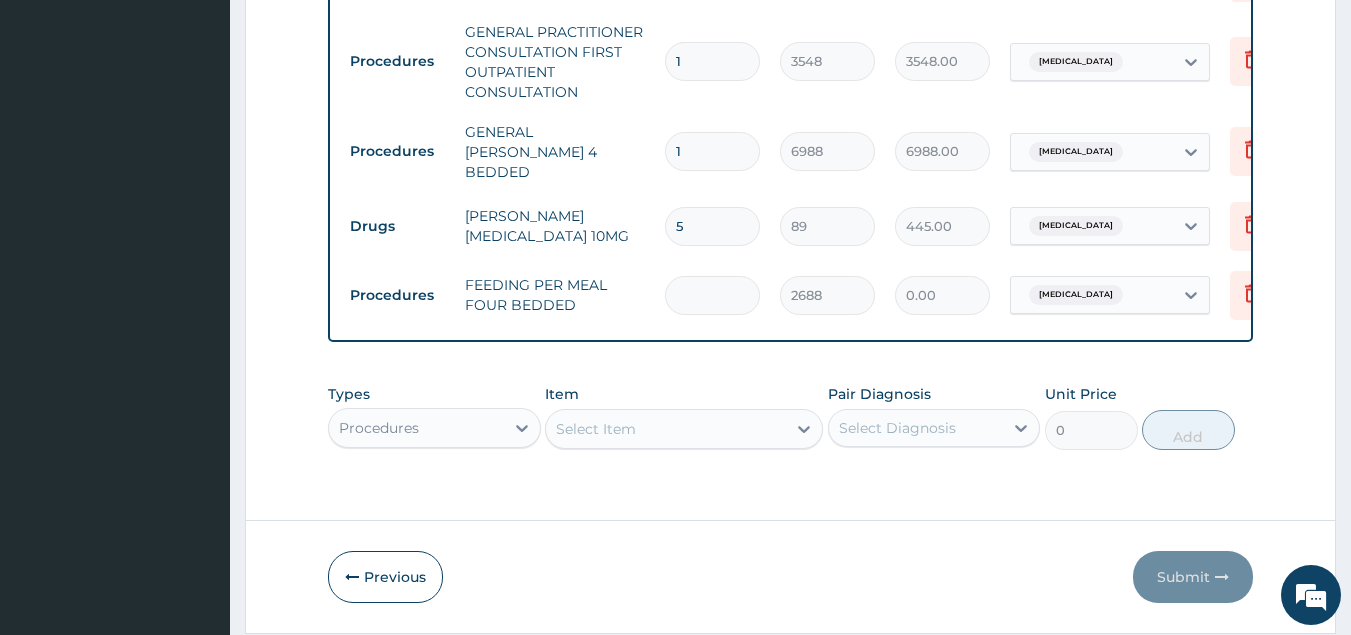 type on "3" 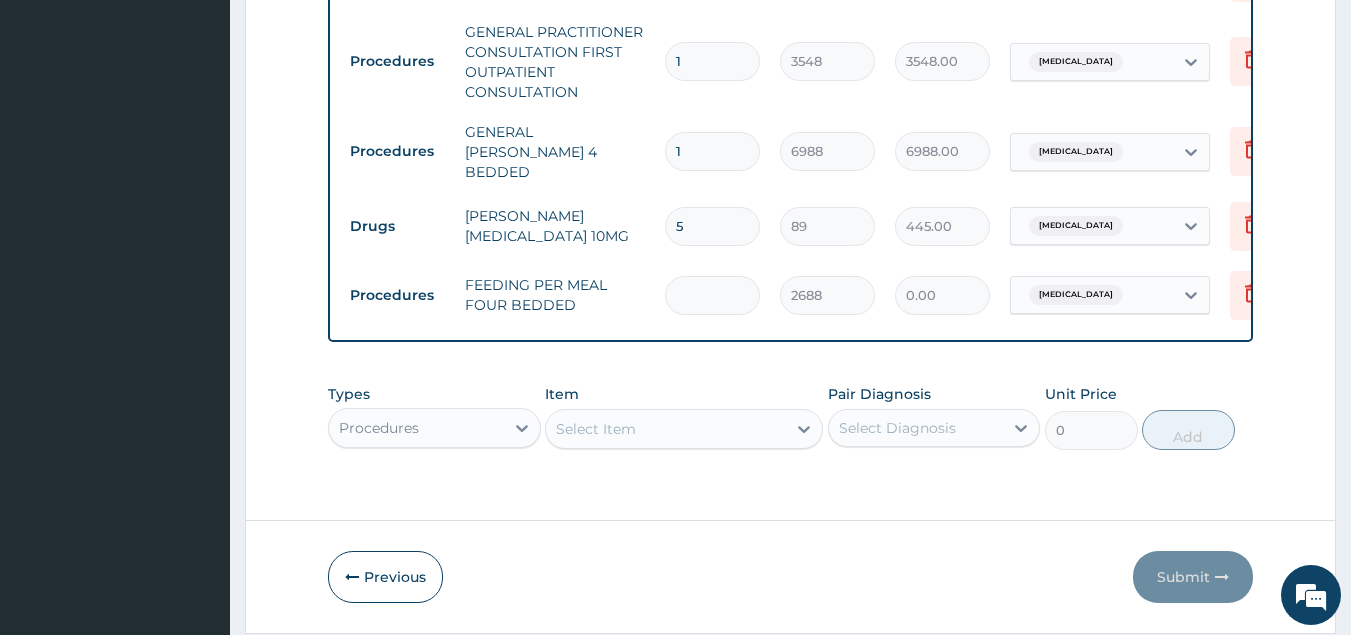 type on "8064.00" 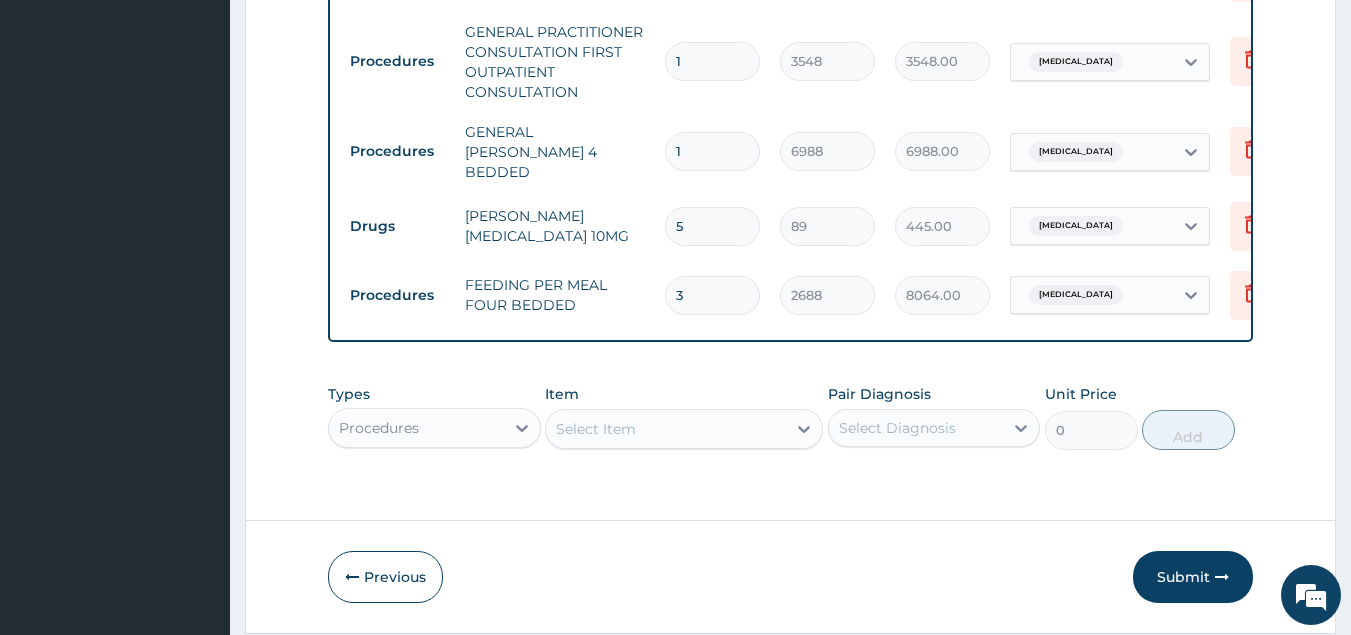 type on "3" 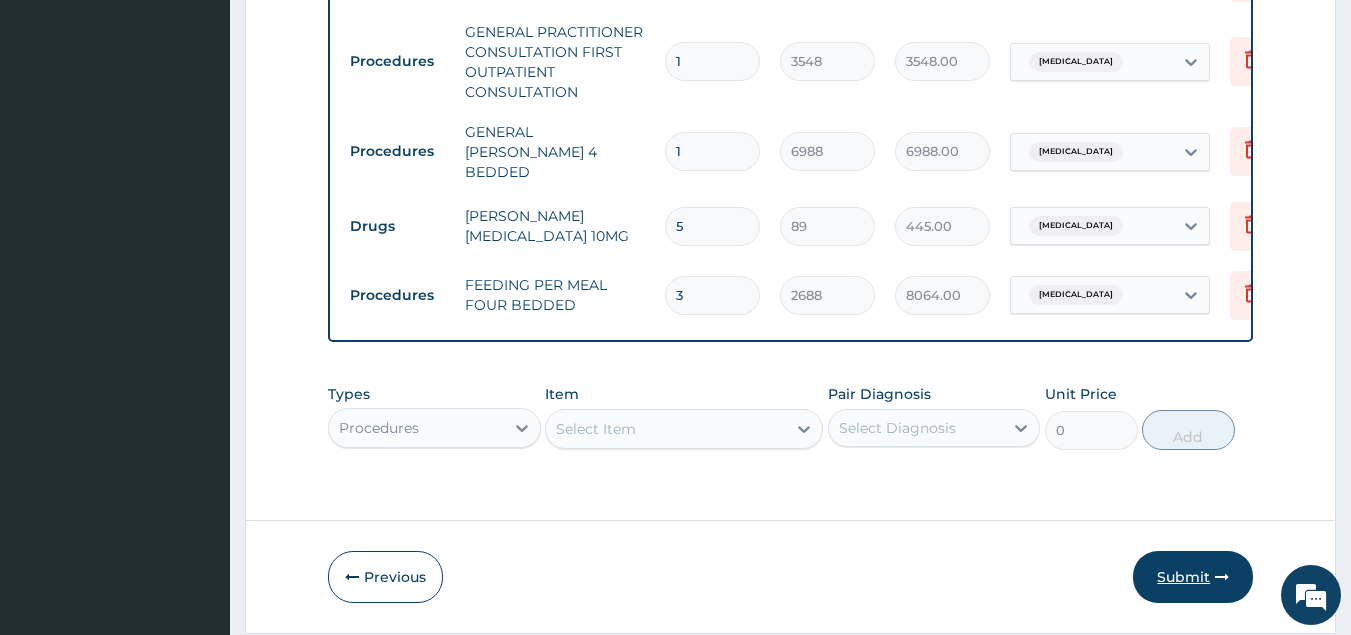 click on "Submit" at bounding box center (1193, 577) 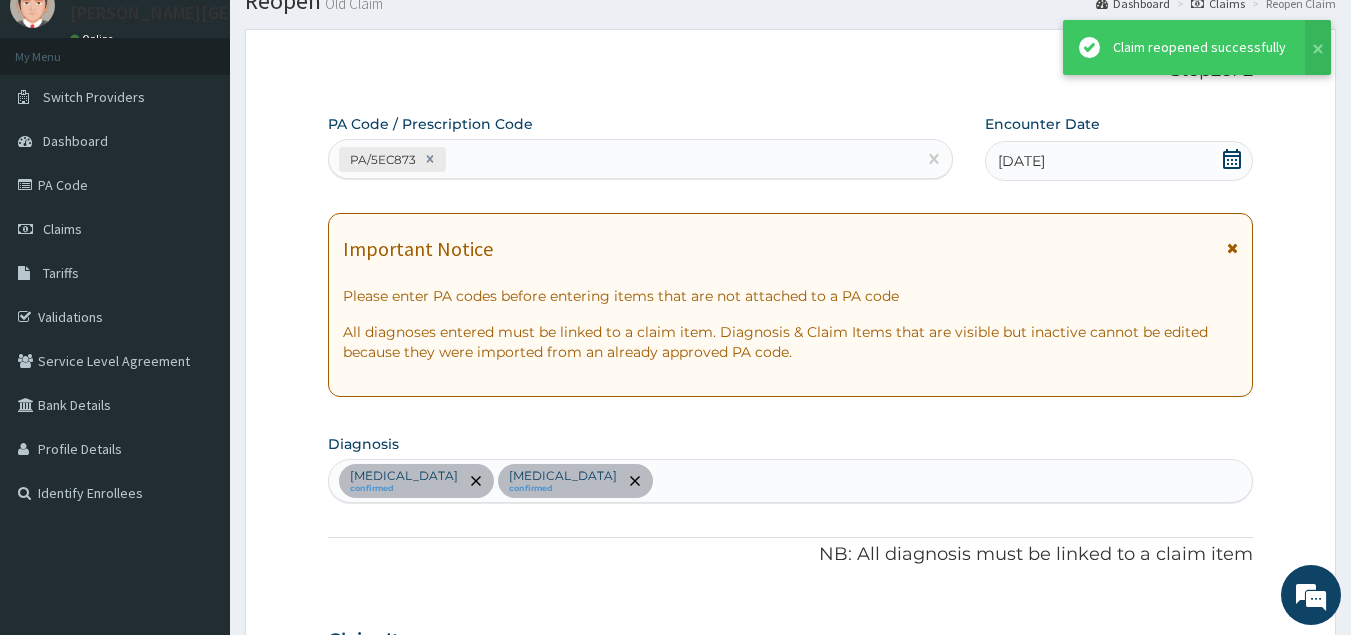 scroll, scrollTop: 993, scrollLeft: 0, axis: vertical 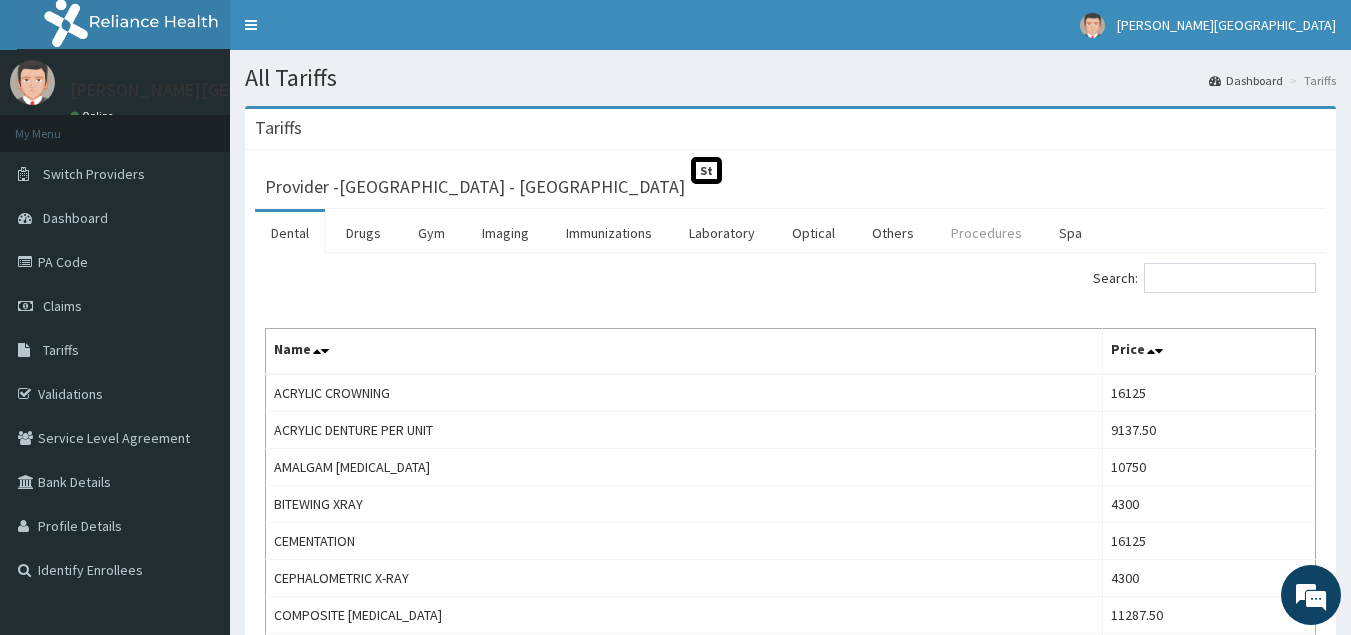 click on "Procedures" at bounding box center (986, 233) 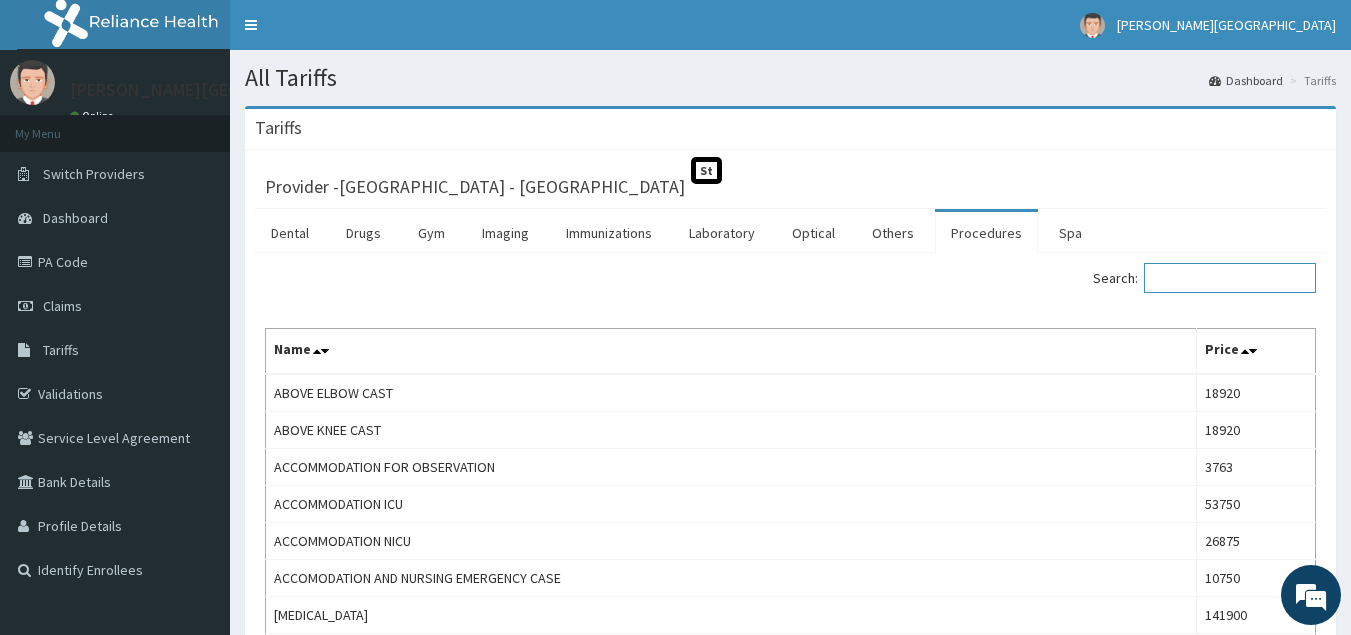 click on "Search:" at bounding box center (1230, 278) 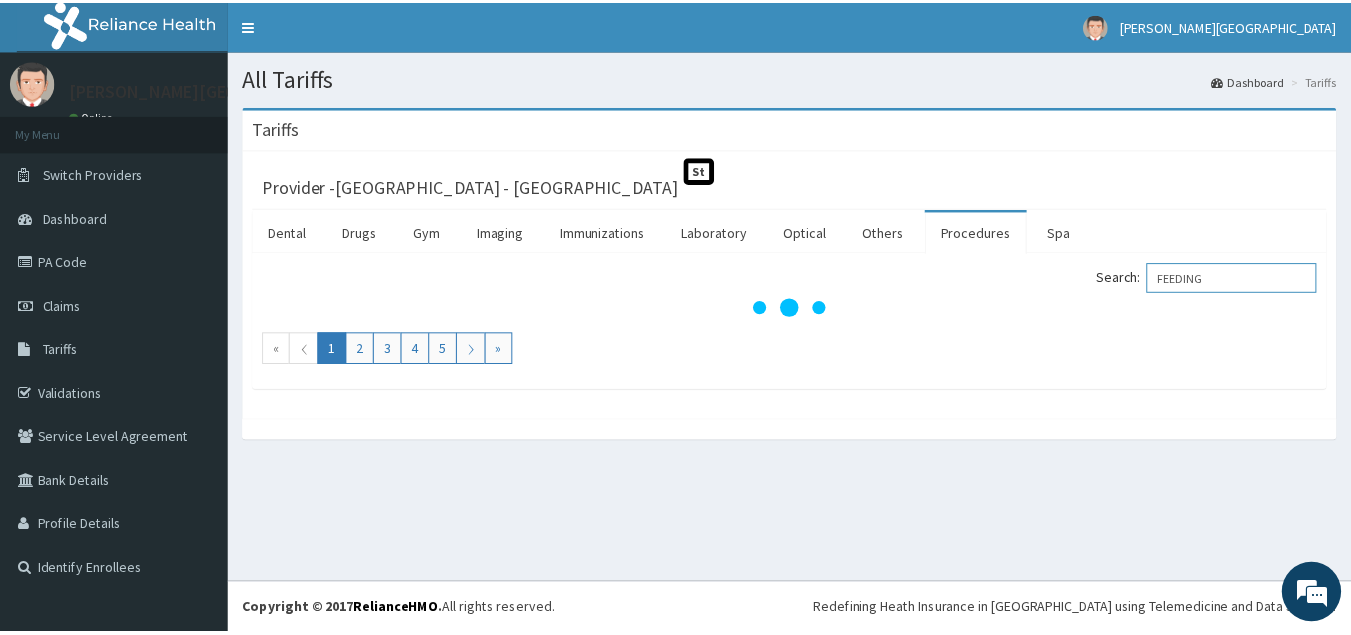 scroll, scrollTop: 0, scrollLeft: 0, axis: both 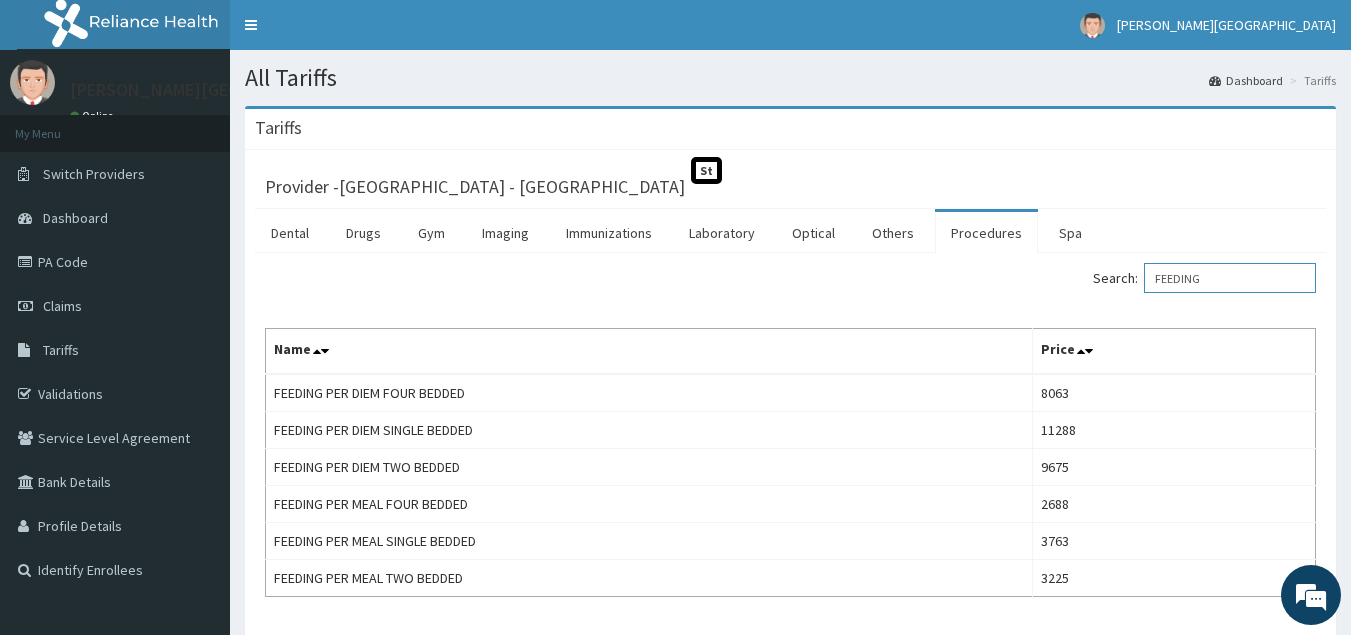 type on "FEEDING" 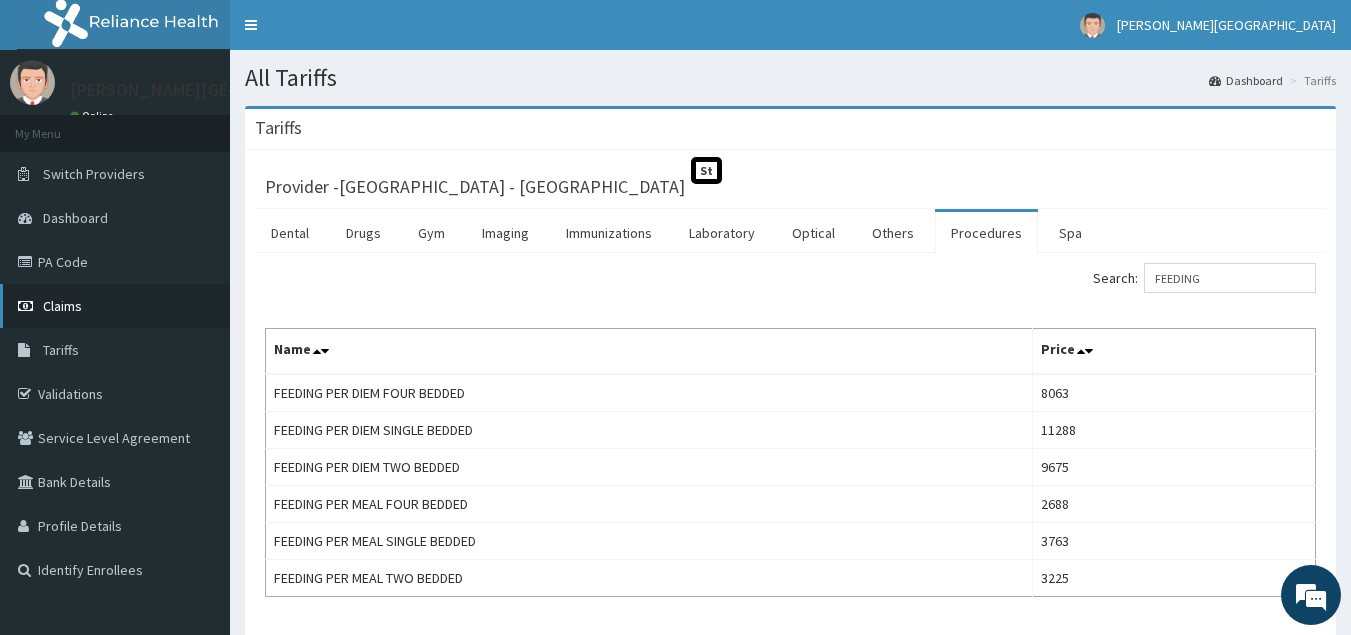 click on "Claims" at bounding box center (62, 306) 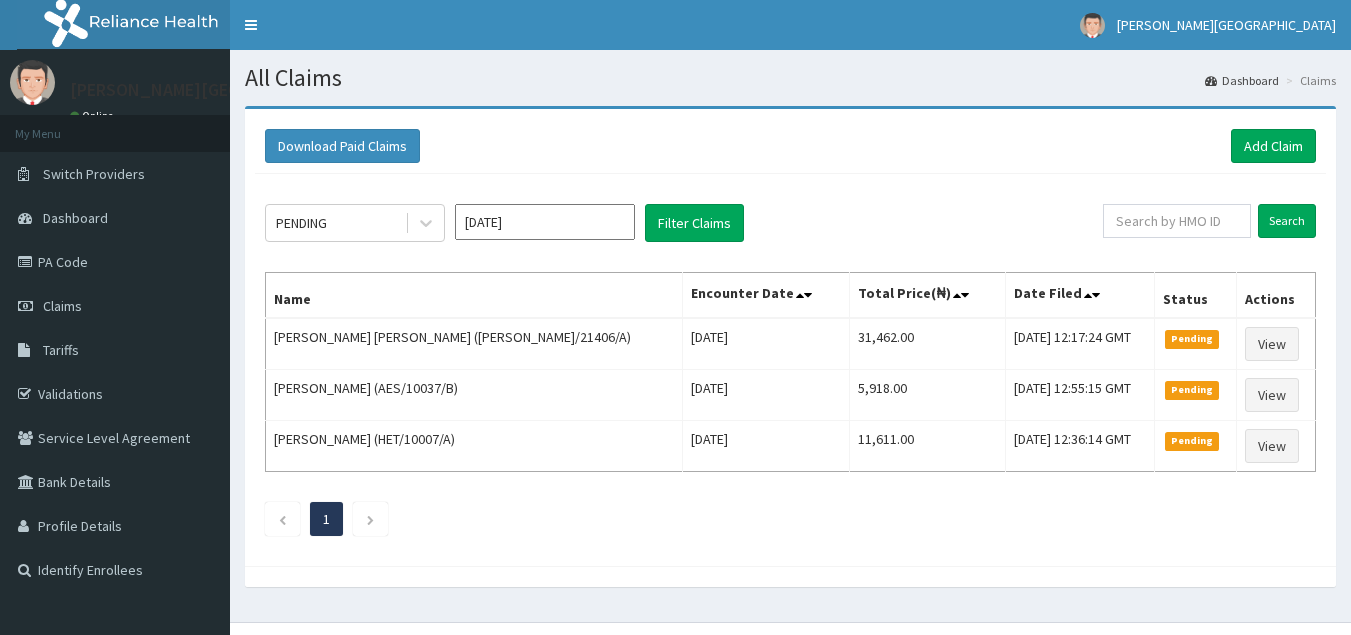 scroll, scrollTop: 0, scrollLeft: 0, axis: both 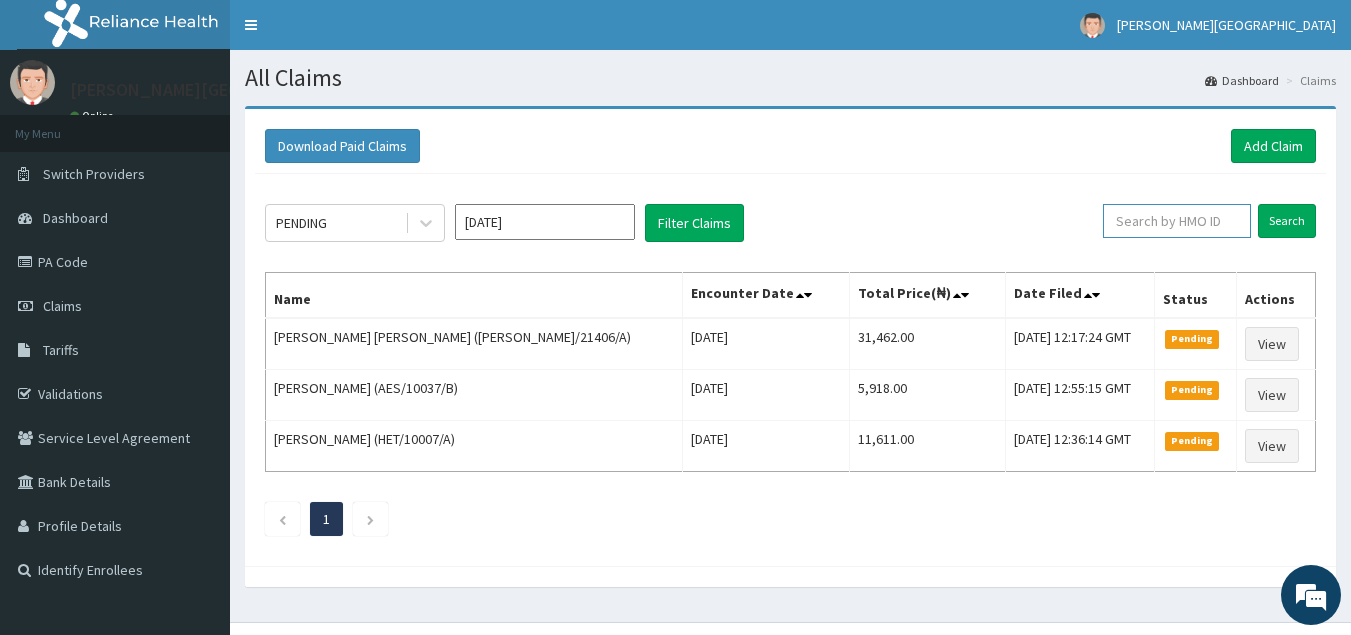 click at bounding box center (1177, 221) 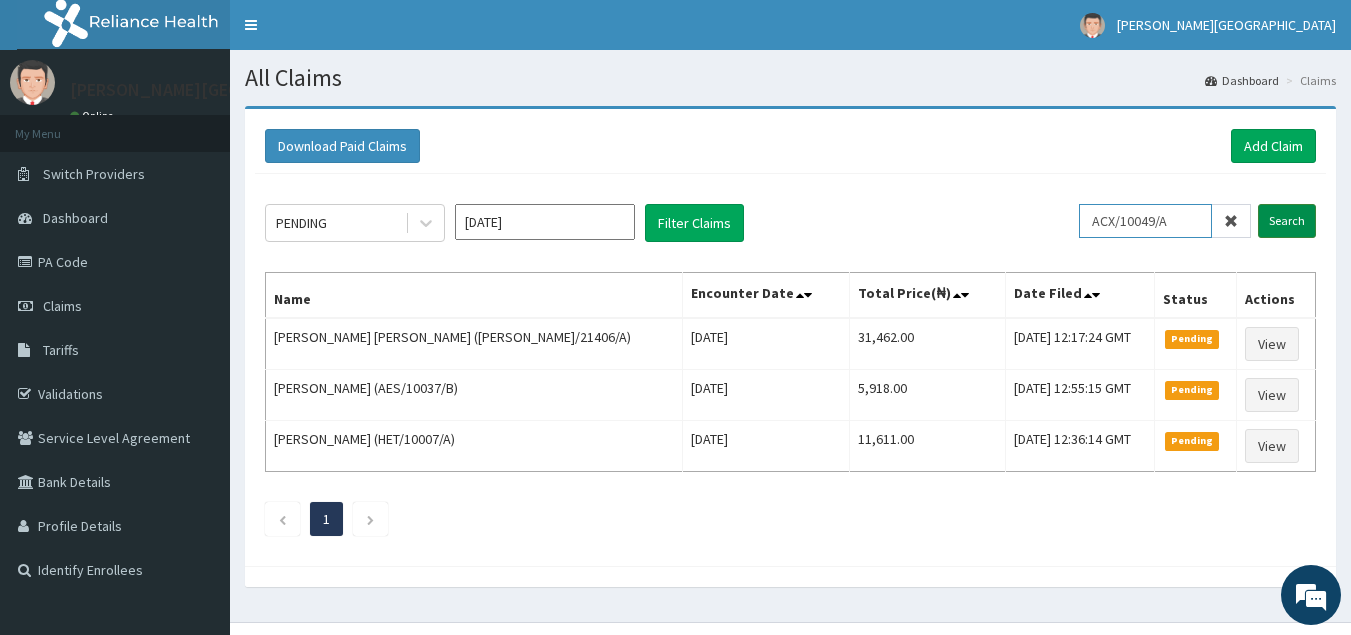 type on "ACX/10049/A" 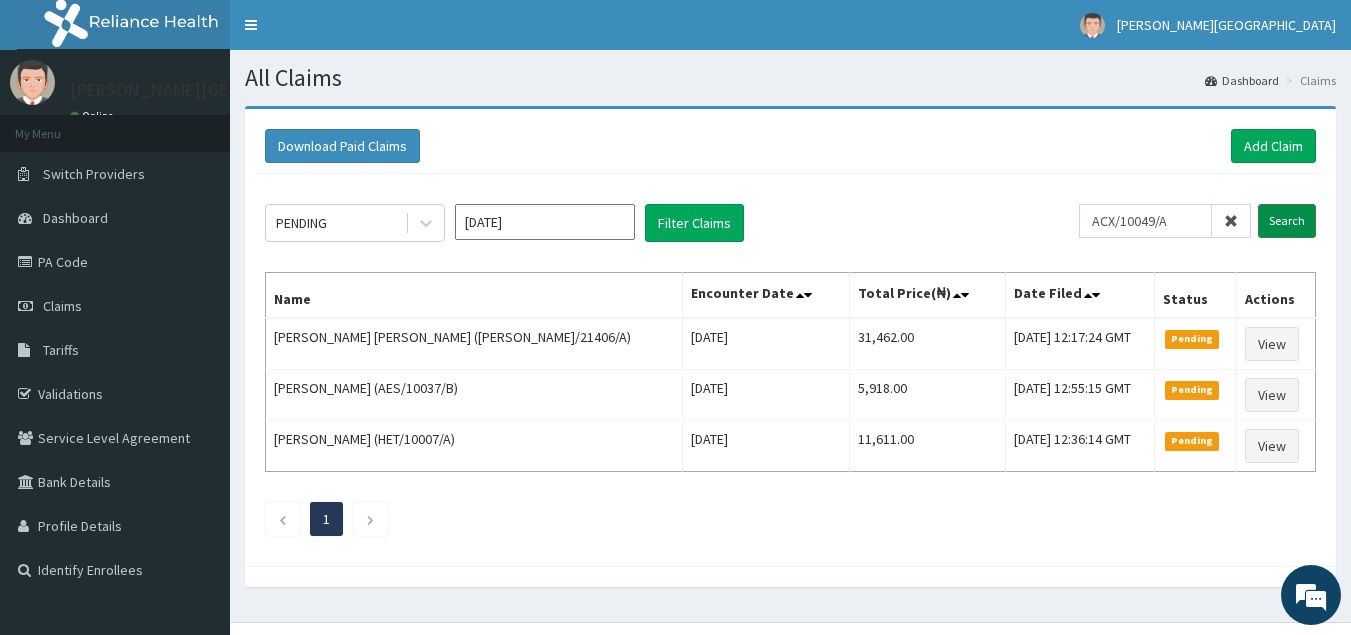 click on "Search" at bounding box center (1287, 221) 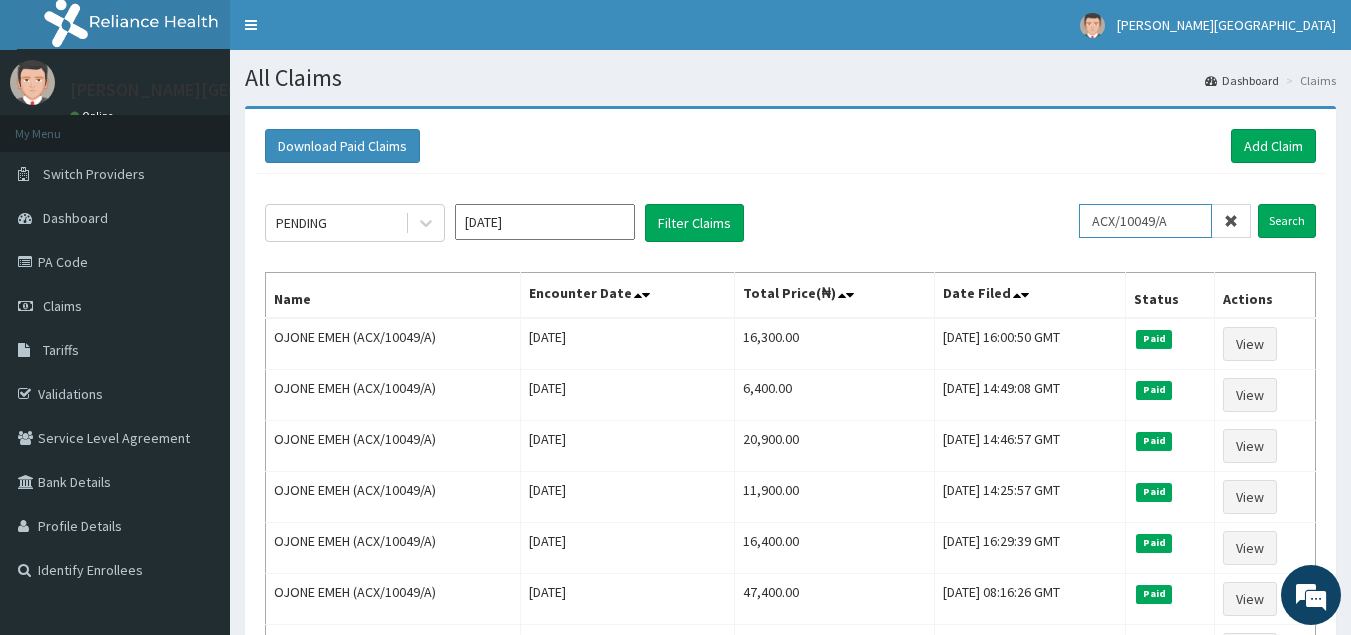 drag, startPoint x: 1186, startPoint y: 224, endPoint x: 1106, endPoint y: 228, distance: 80.09994 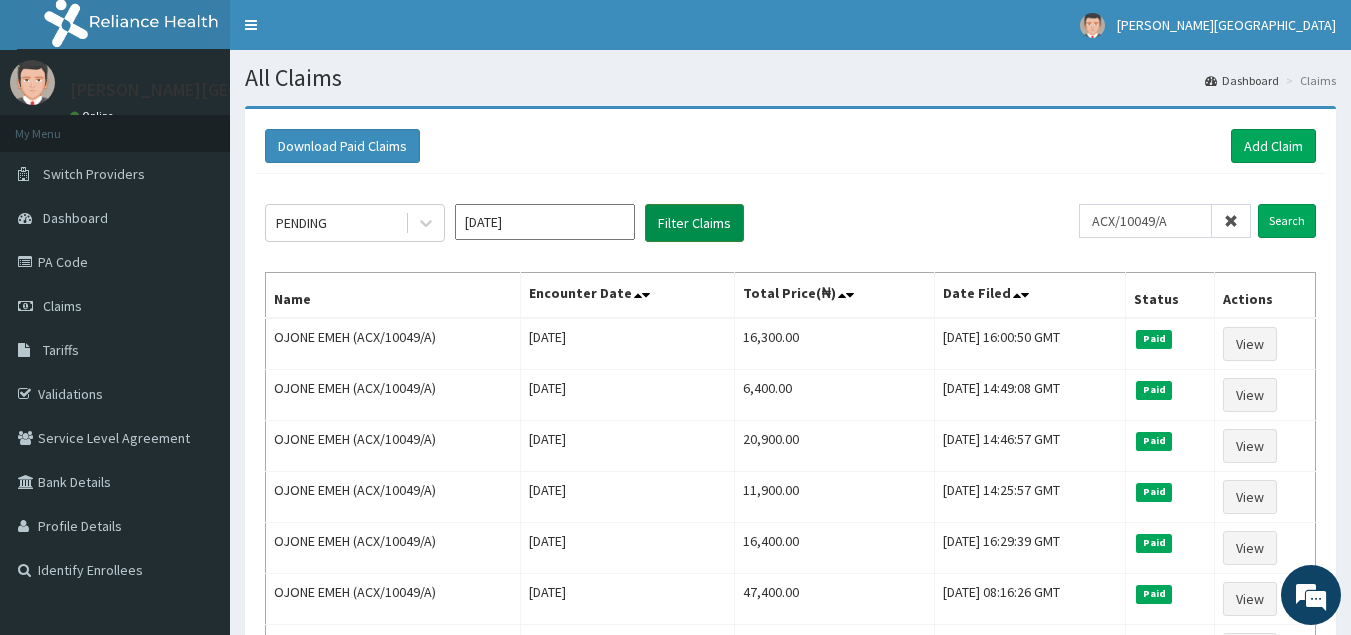 click on "Filter Claims" at bounding box center (694, 223) 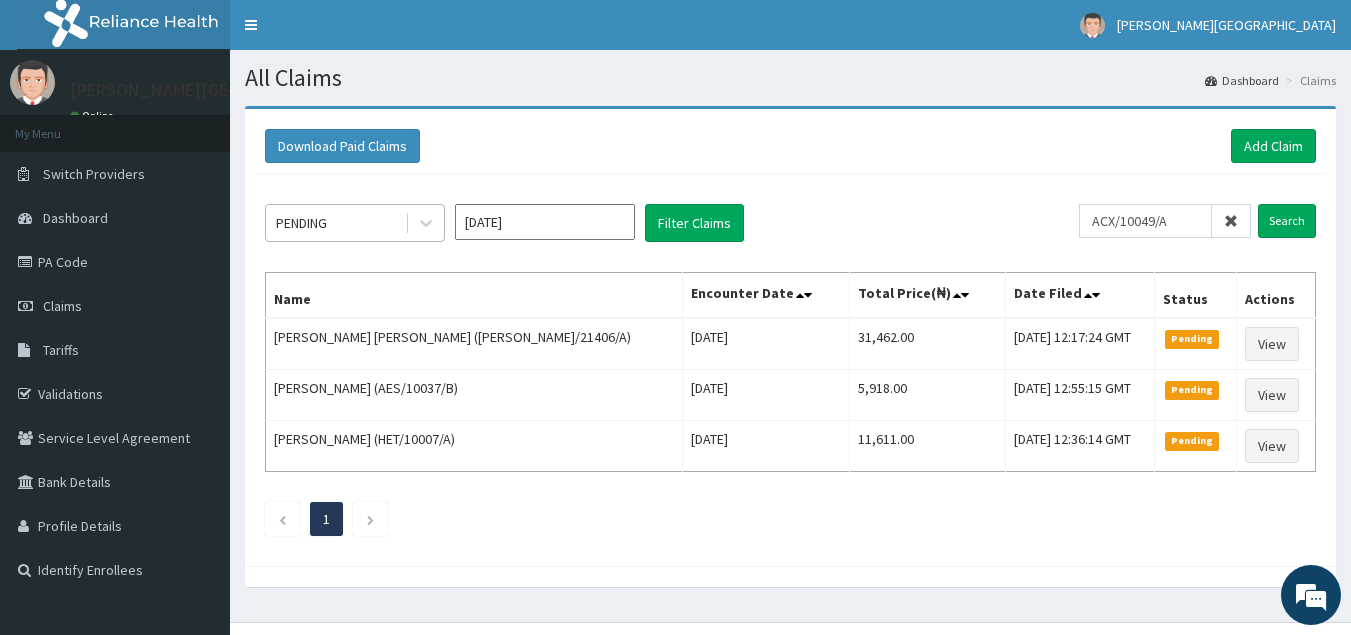 click on "PENDING" at bounding box center [301, 223] 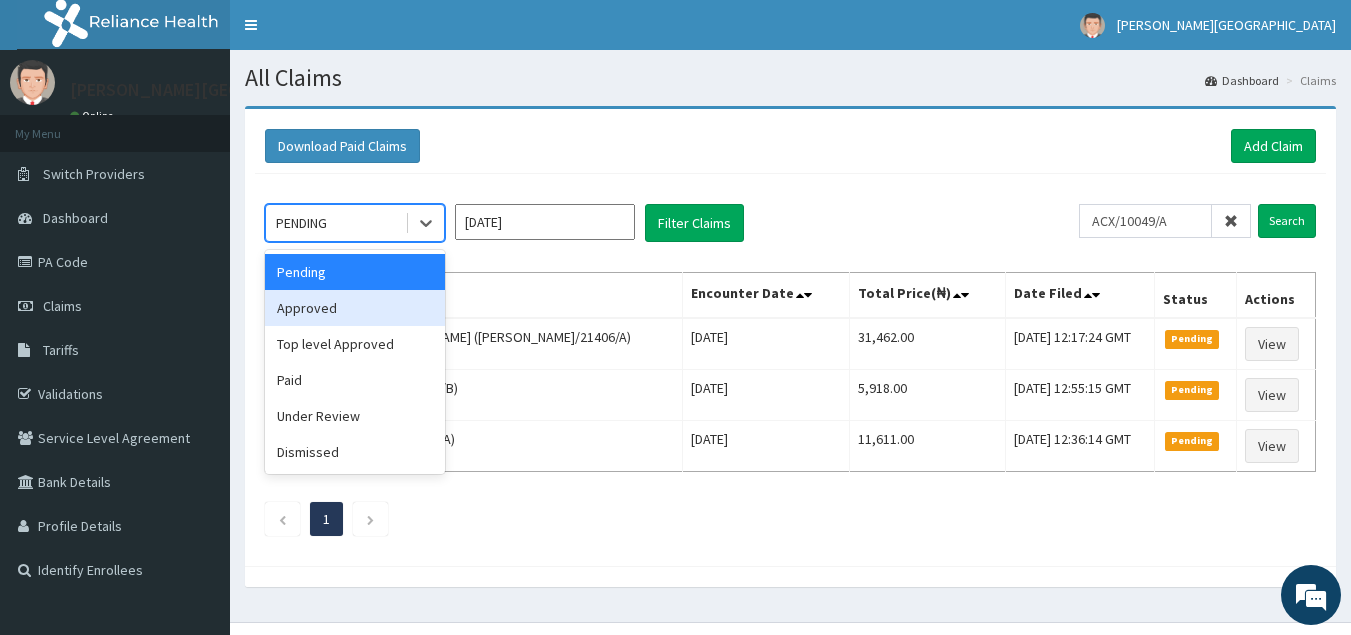 click on "Approved" at bounding box center [355, 308] 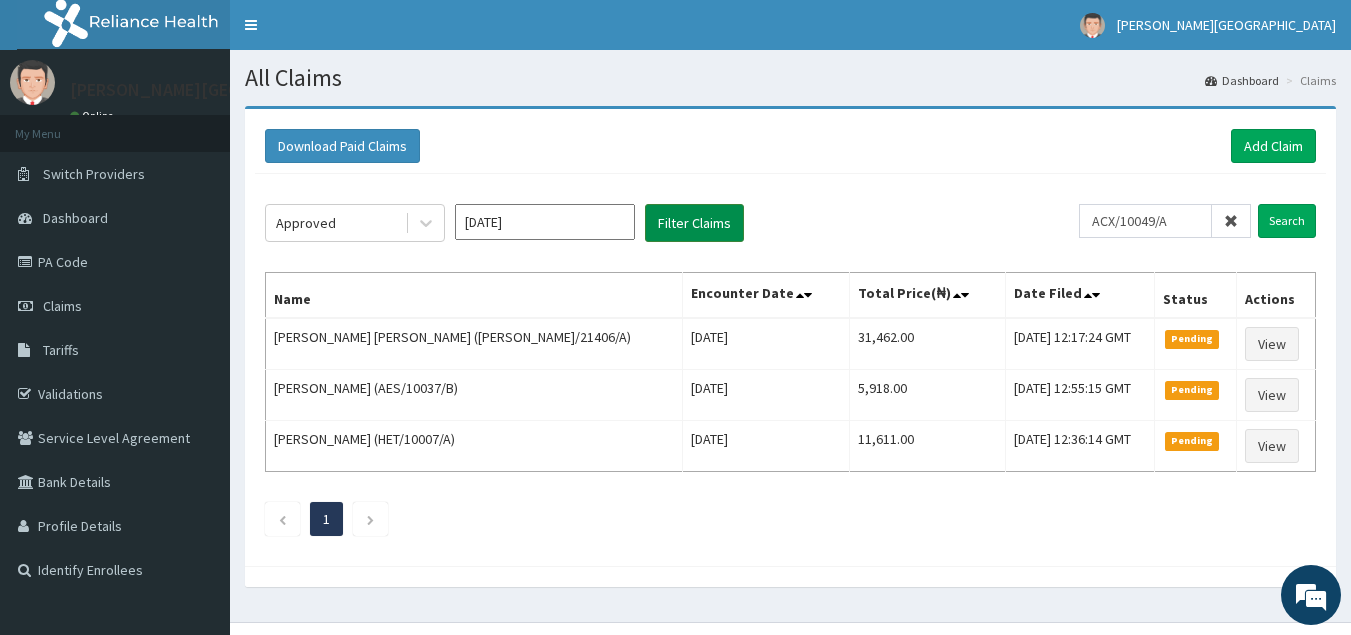click on "Filter Claims" at bounding box center (694, 223) 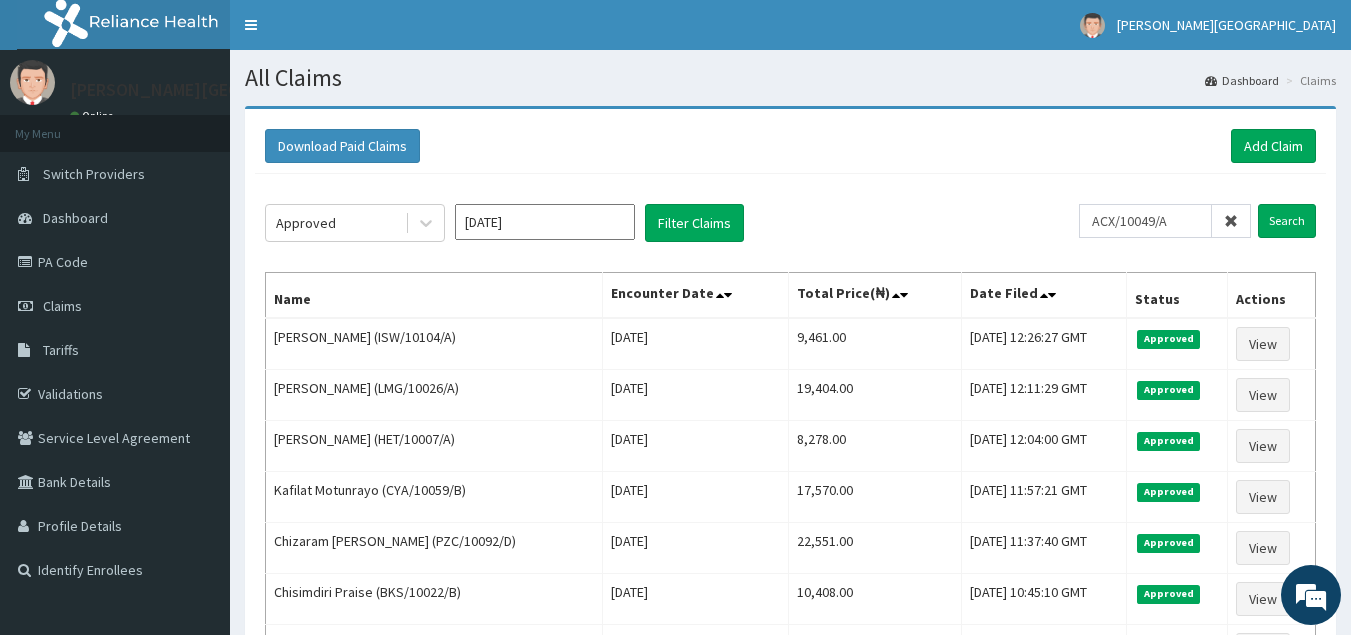click at bounding box center [1231, 221] 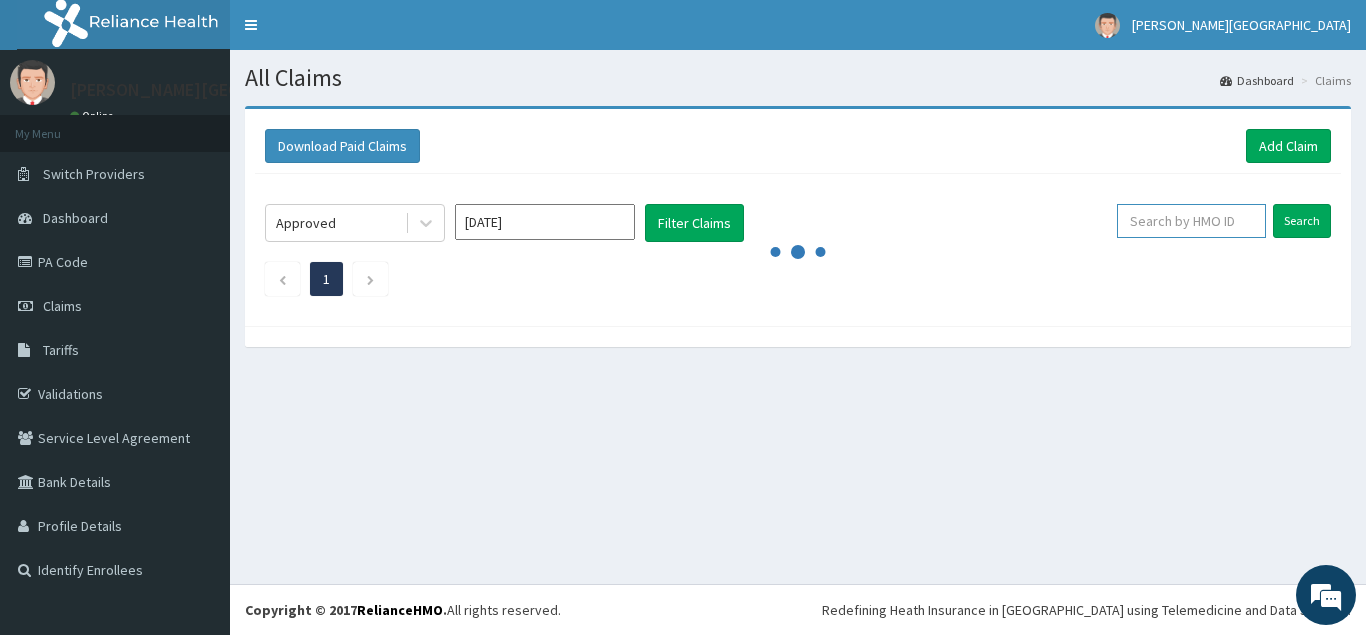 click at bounding box center [1191, 221] 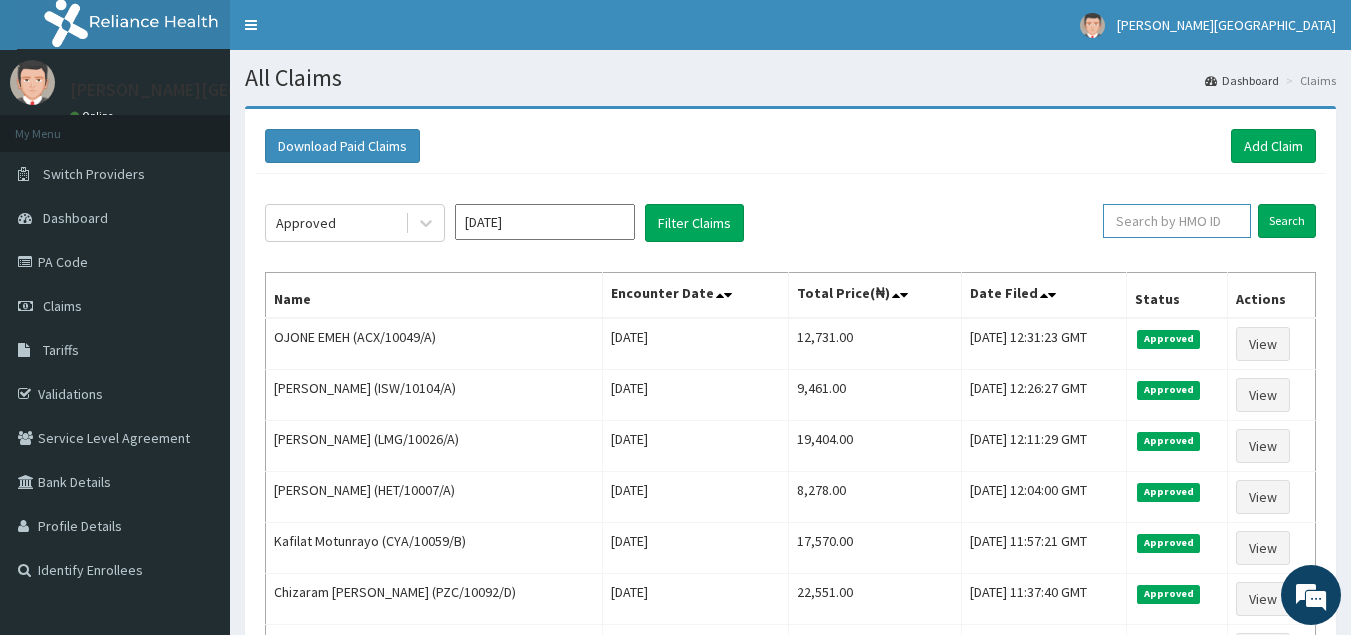 paste on "DLC/10012/A" 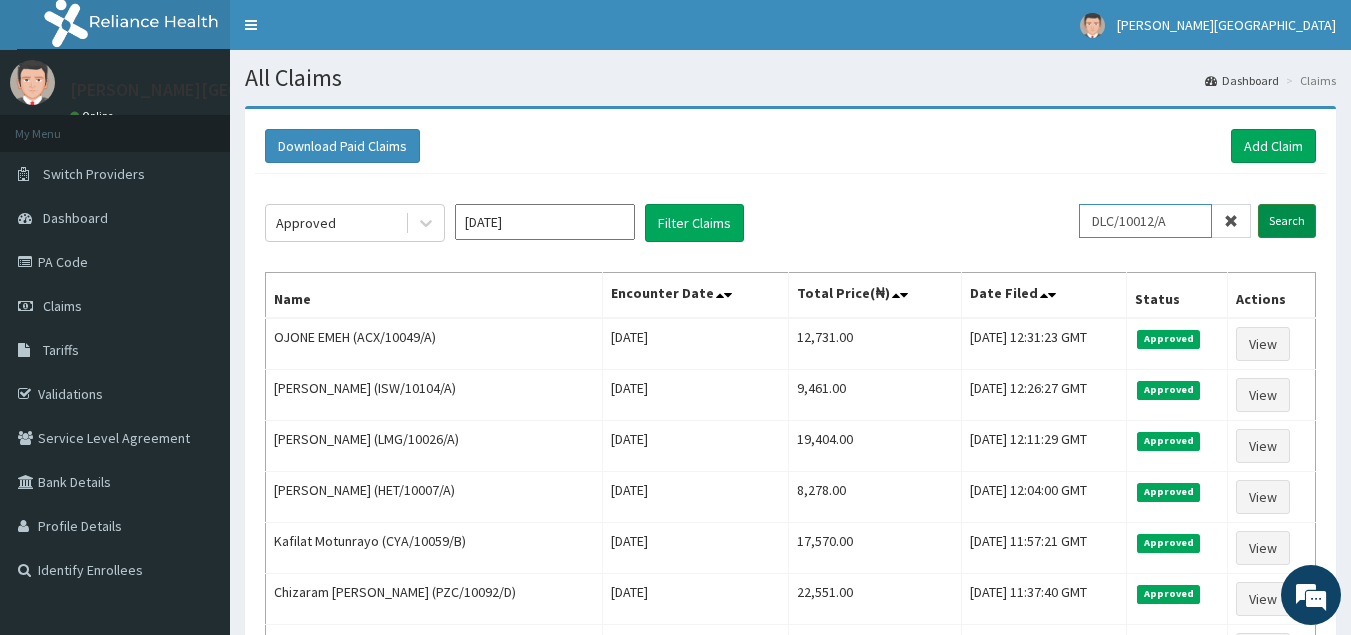 type on "DLC/10012/A" 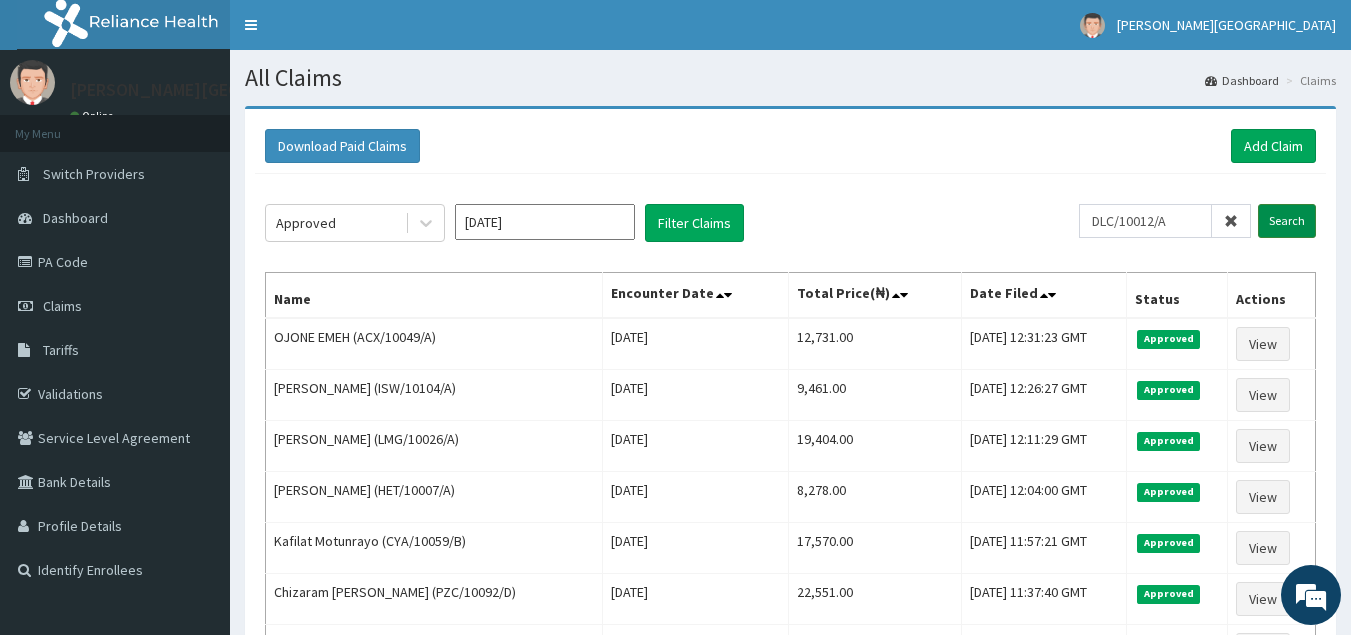 click on "Search" at bounding box center [1287, 221] 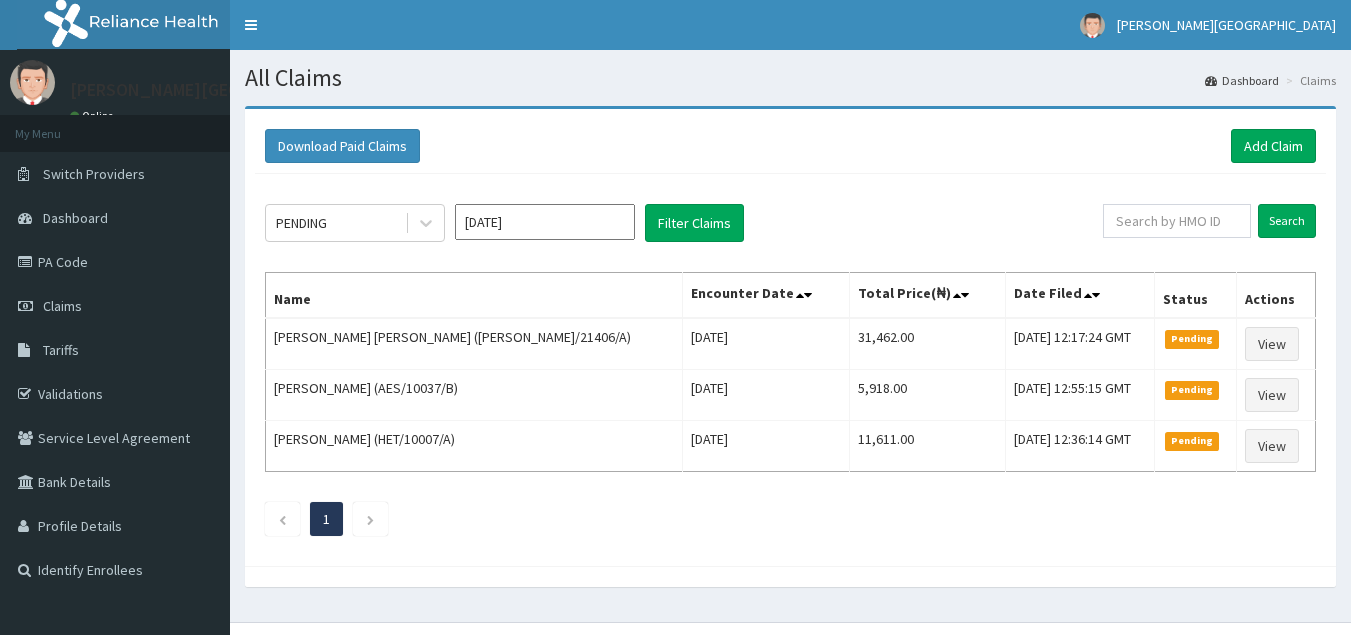 scroll, scrollTop: 0, scrollLeft: 0, axis: both 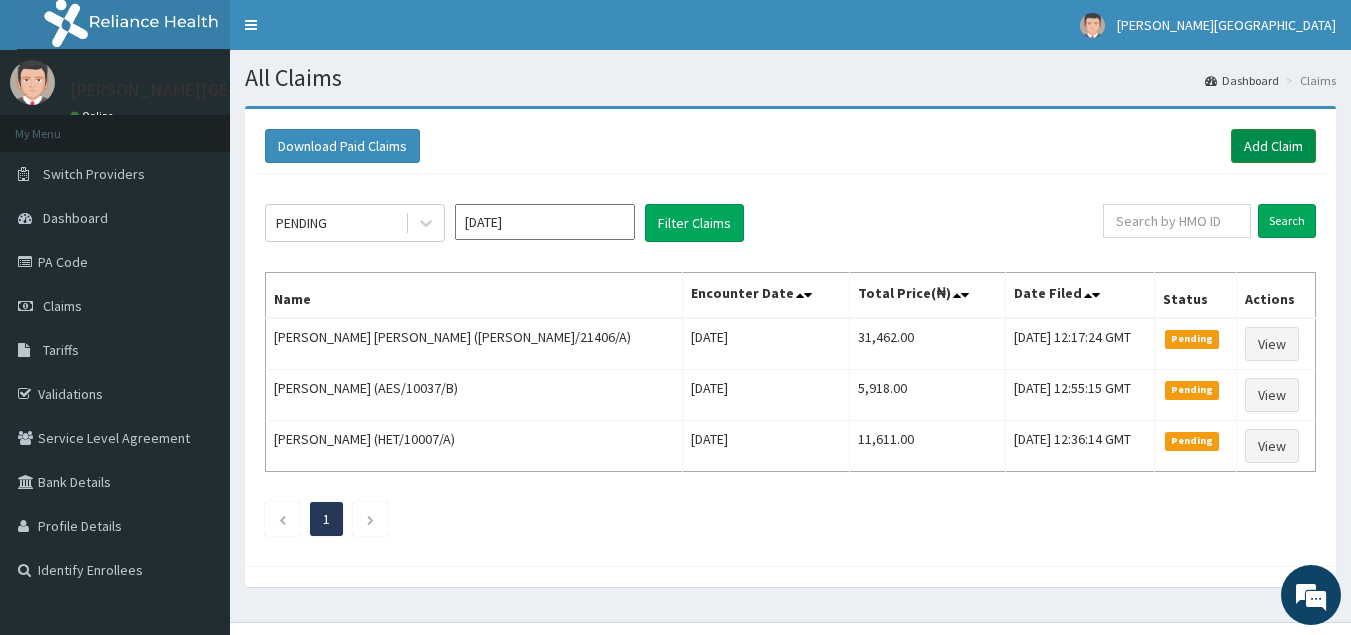 click on "Add Claim" at bounding box center (1273, 146) 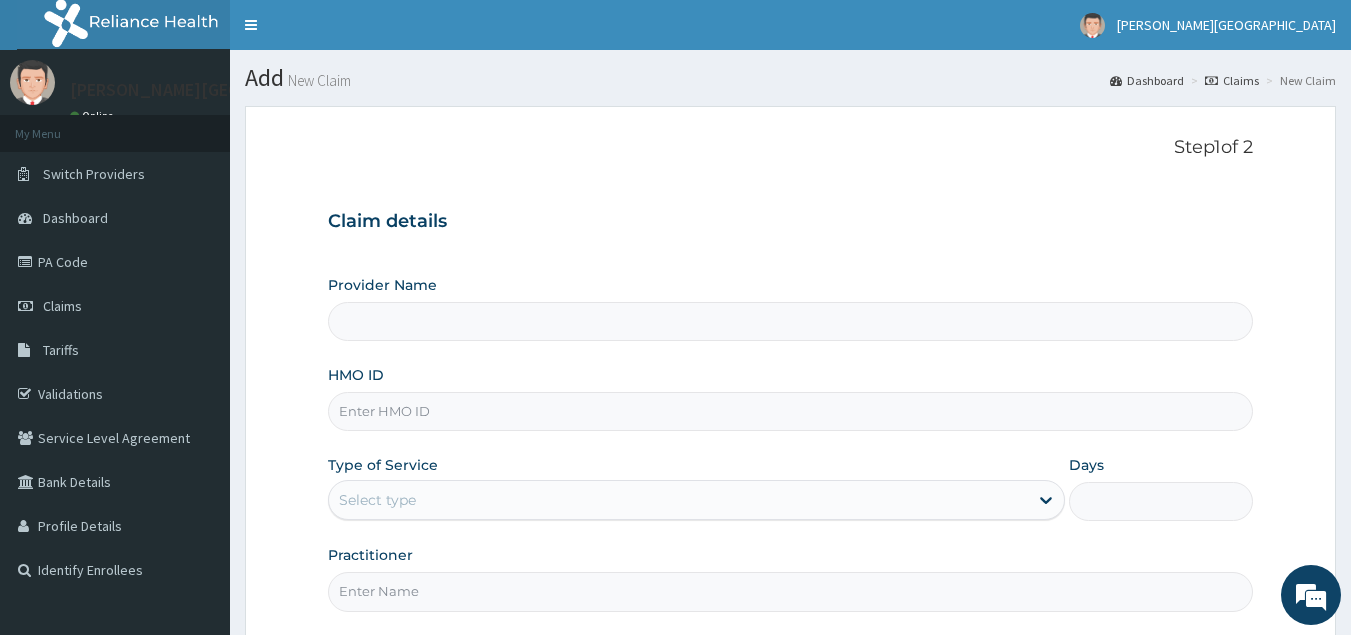 type on "[GEOGRAPHIC_DATA] - [GEOGRAPHIC_DATA]" 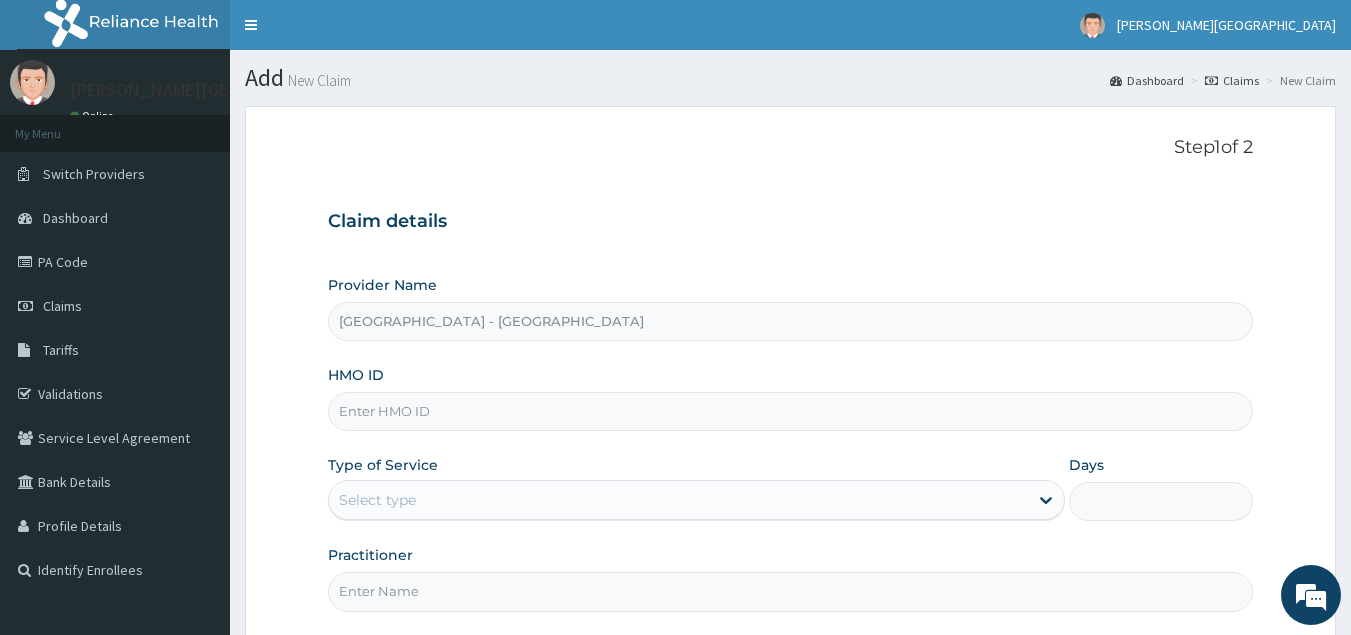 scroll, scrollTop: 0, scrollLeft: 0, axis: both 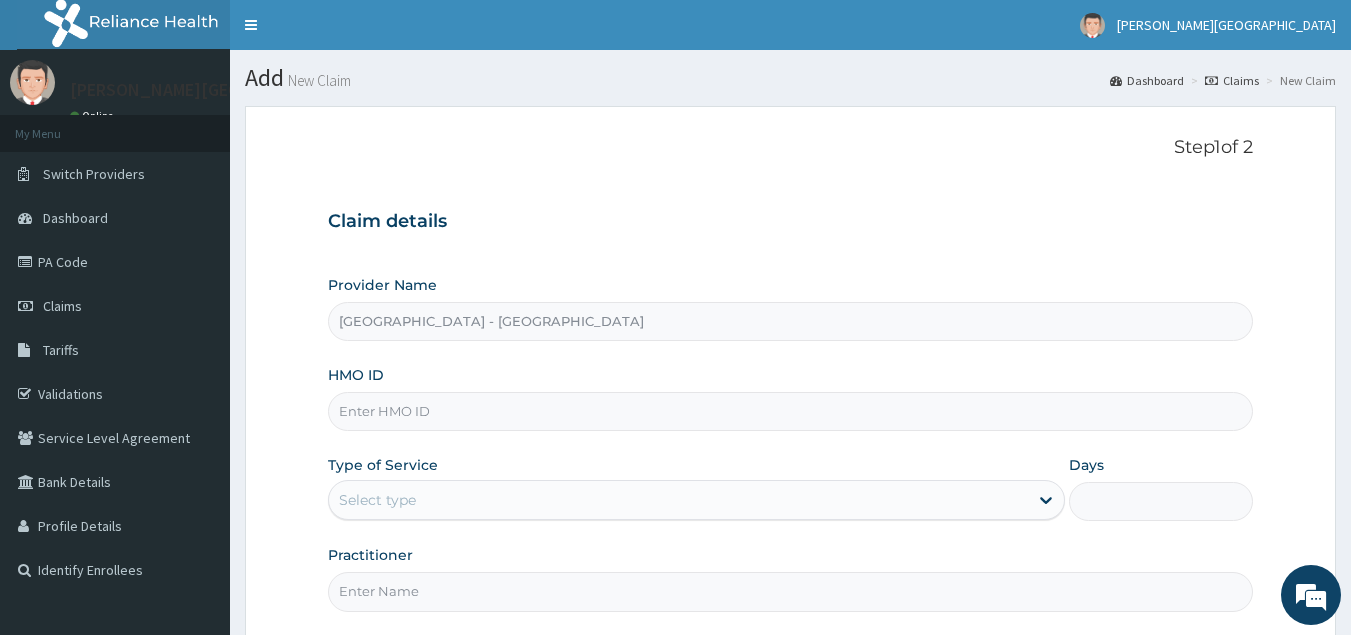 click on "HMO ID" at bounding box center [791, 411] 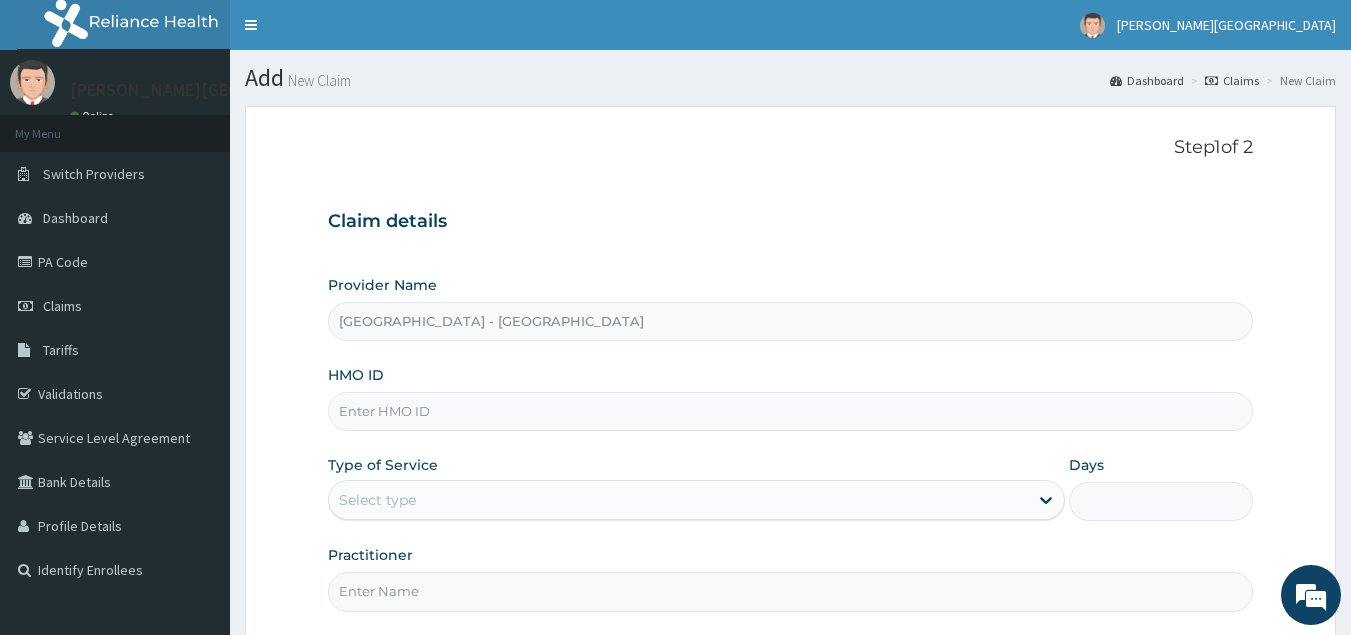 paste on "ACX/10049/A" 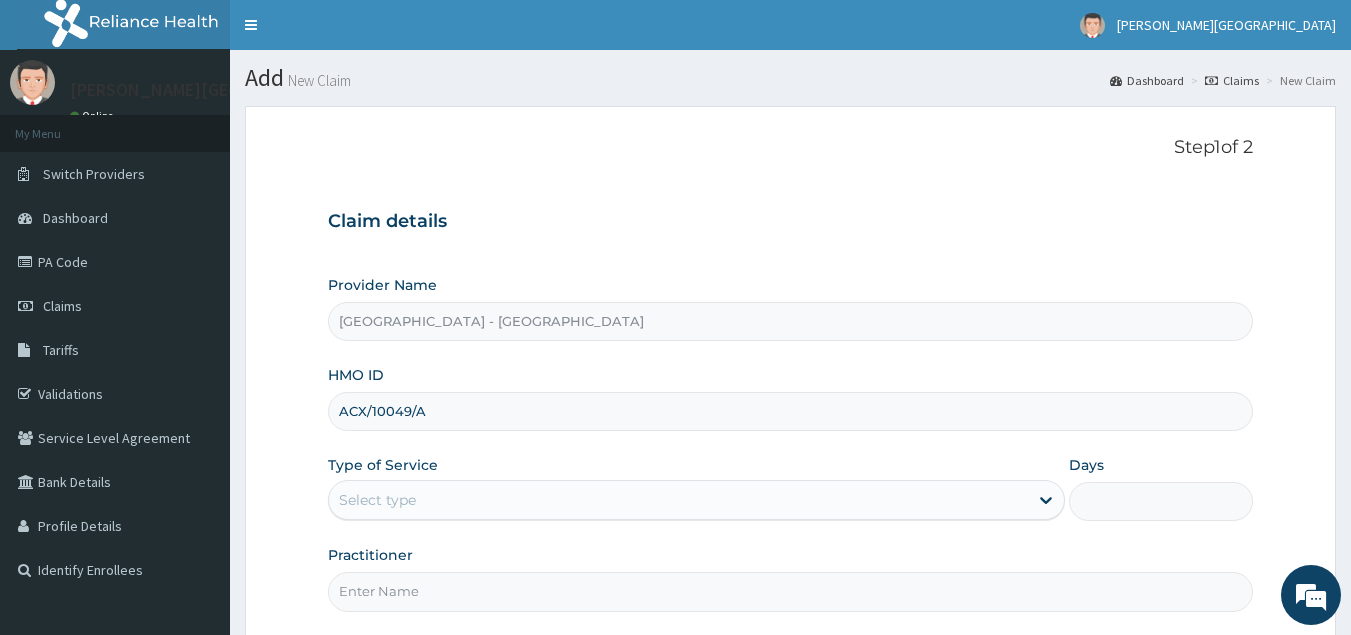 type on "ACX/10049/A" 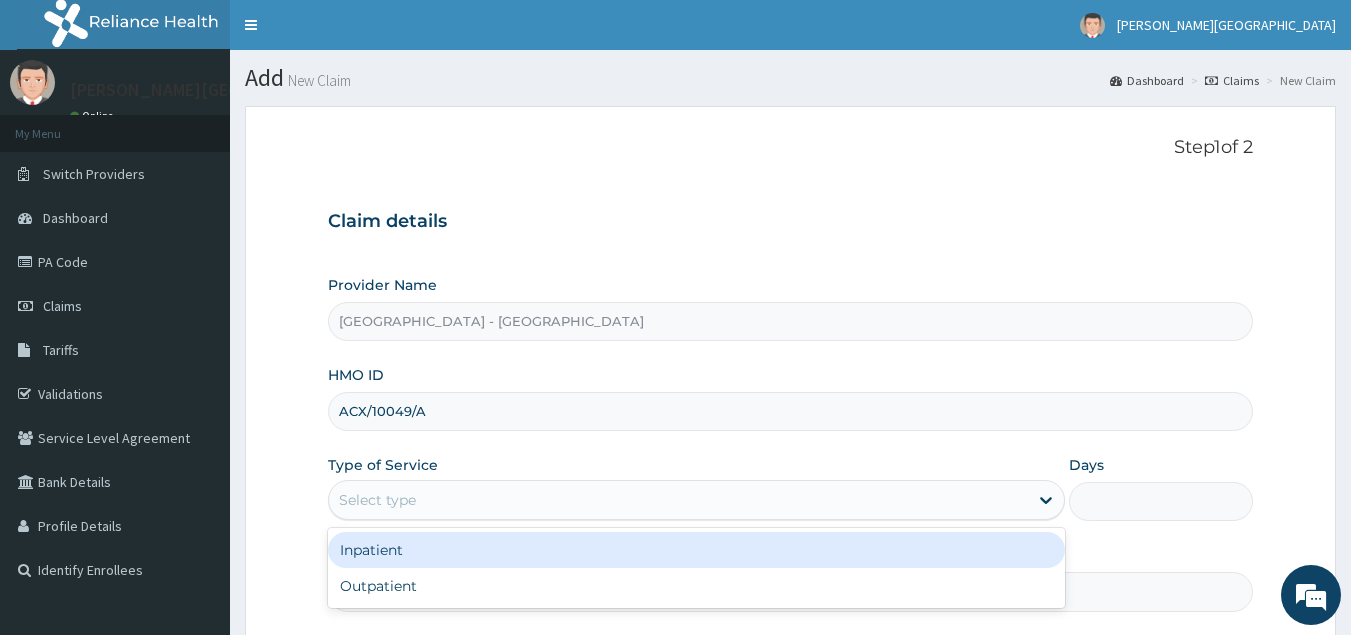 click on "Select type" at bounding box center [377, 500] 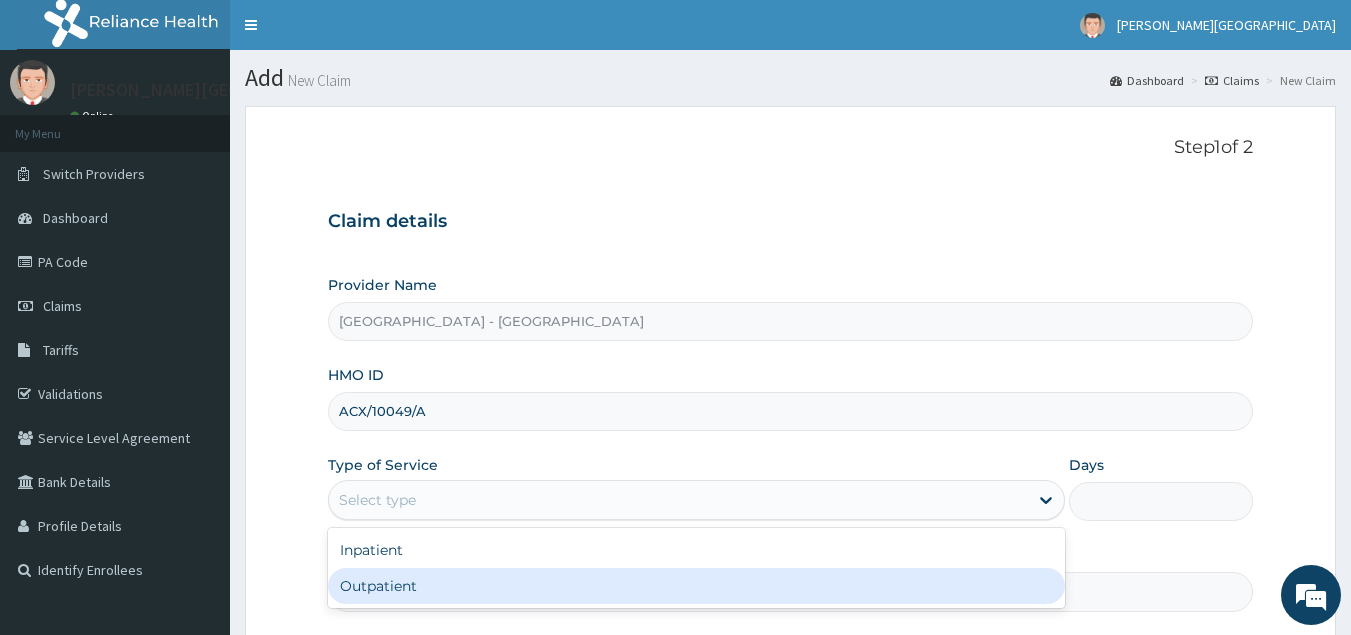 click on "Outpatient" at bounding box center (696, 586) 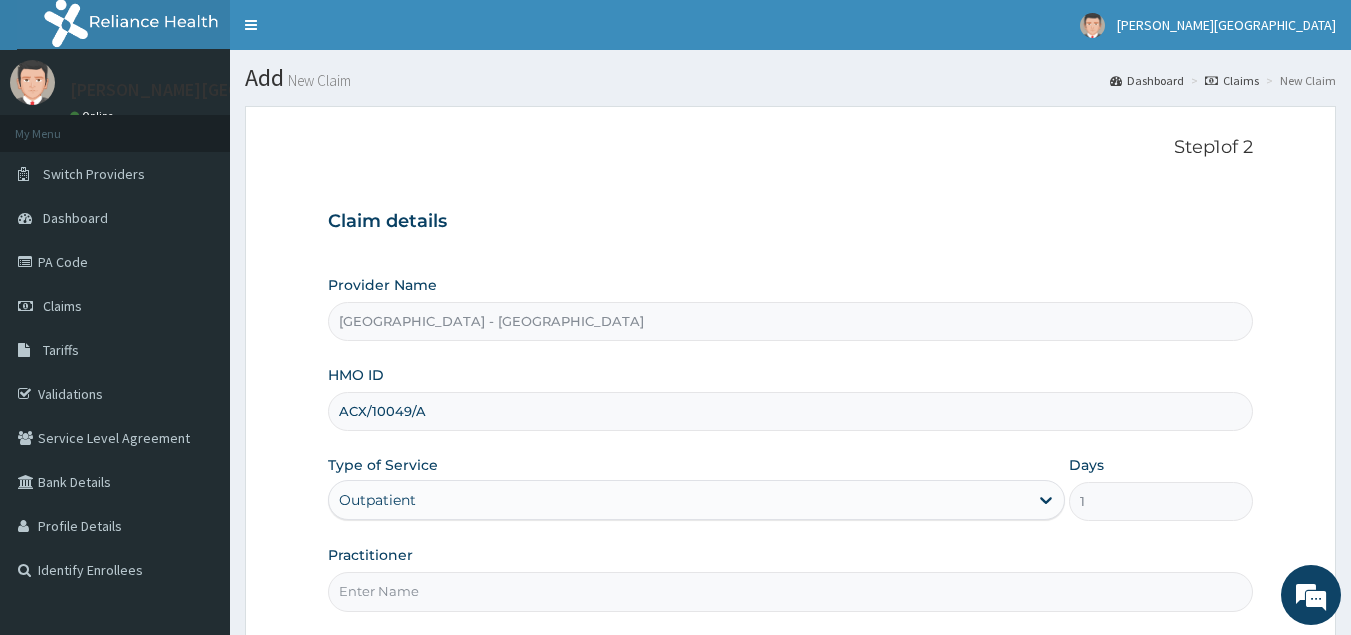 click on "Practitioner" at bounding box center (791, 591) 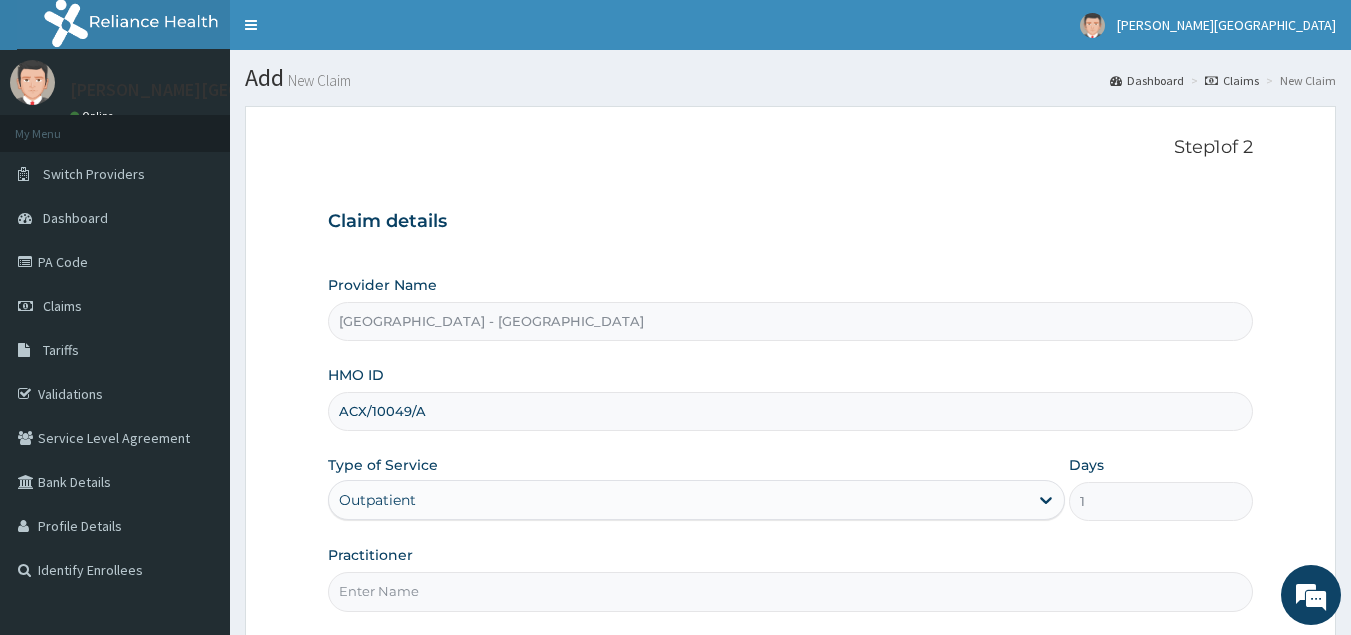 type on "[PERSON_NAME]" 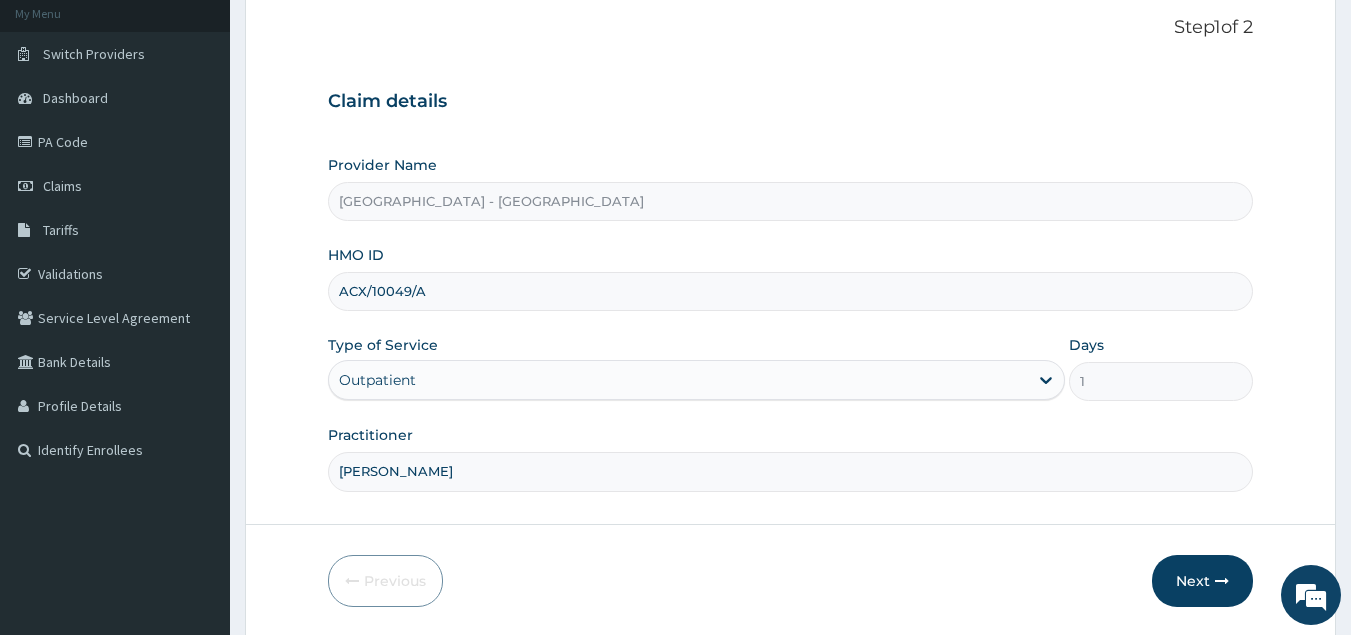 scroll, scrollTop: 189, scrollLeft: 0, axis: vertical 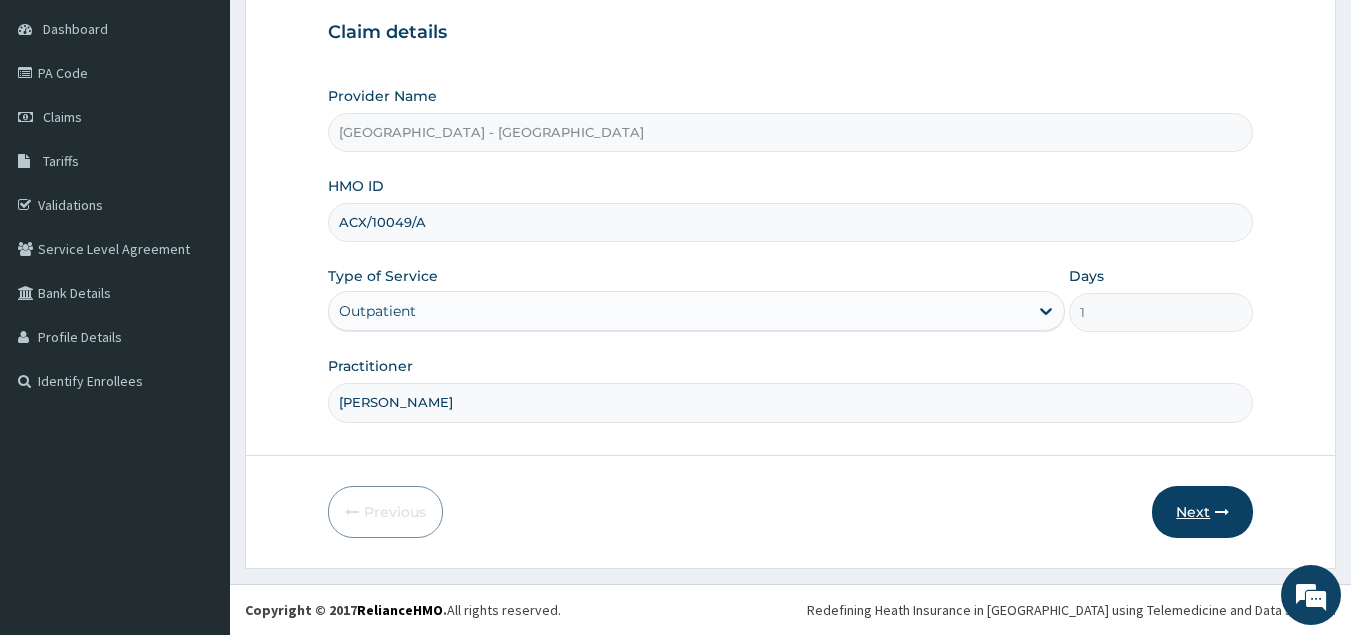 click on "Next" at bounding box center [1202, 512] 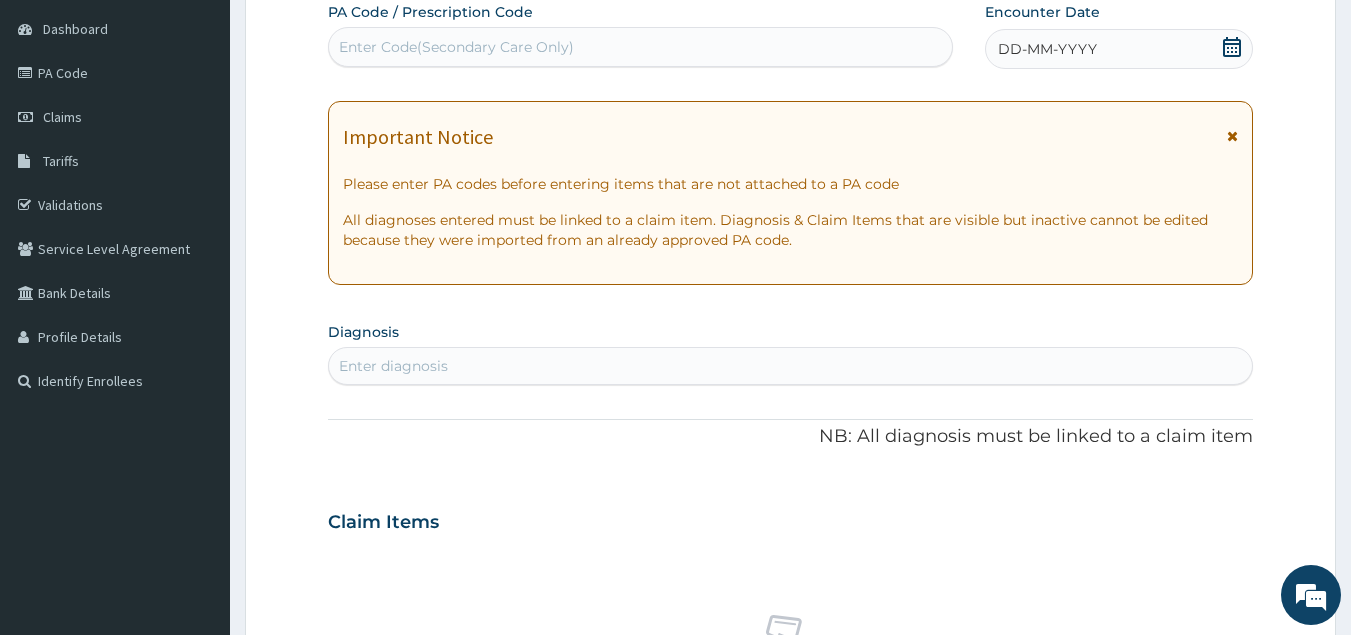 click 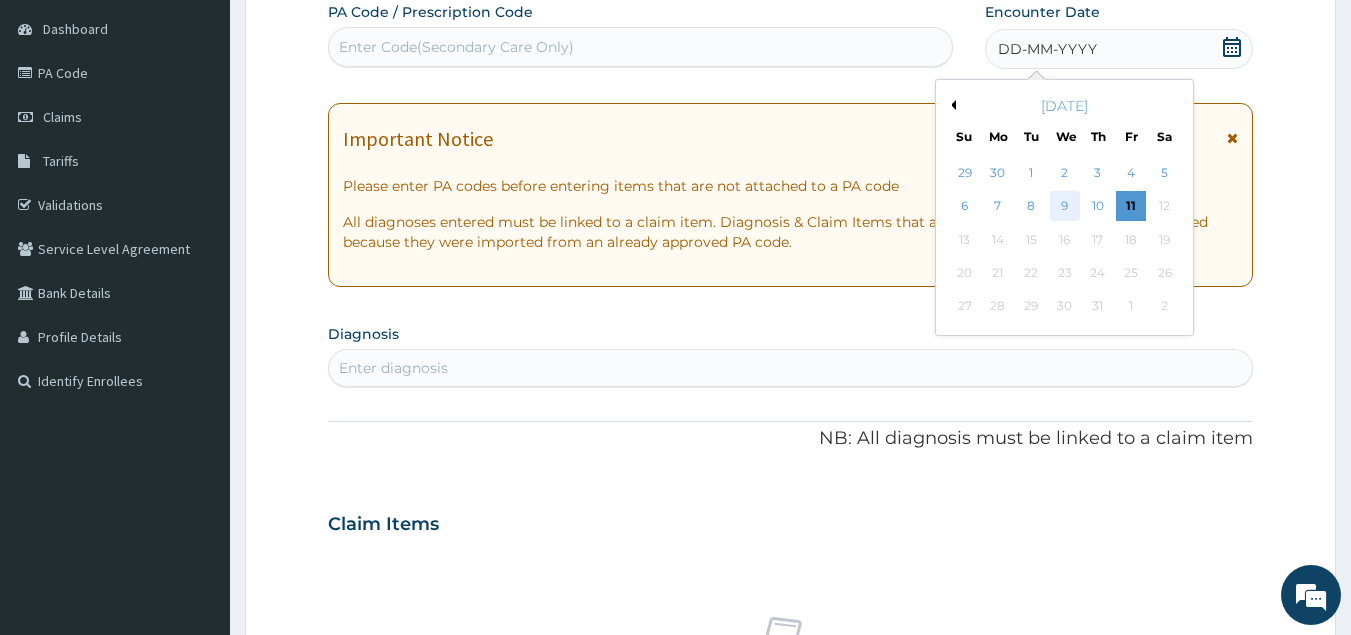 click on "9" at bounding box center (1065, 207) 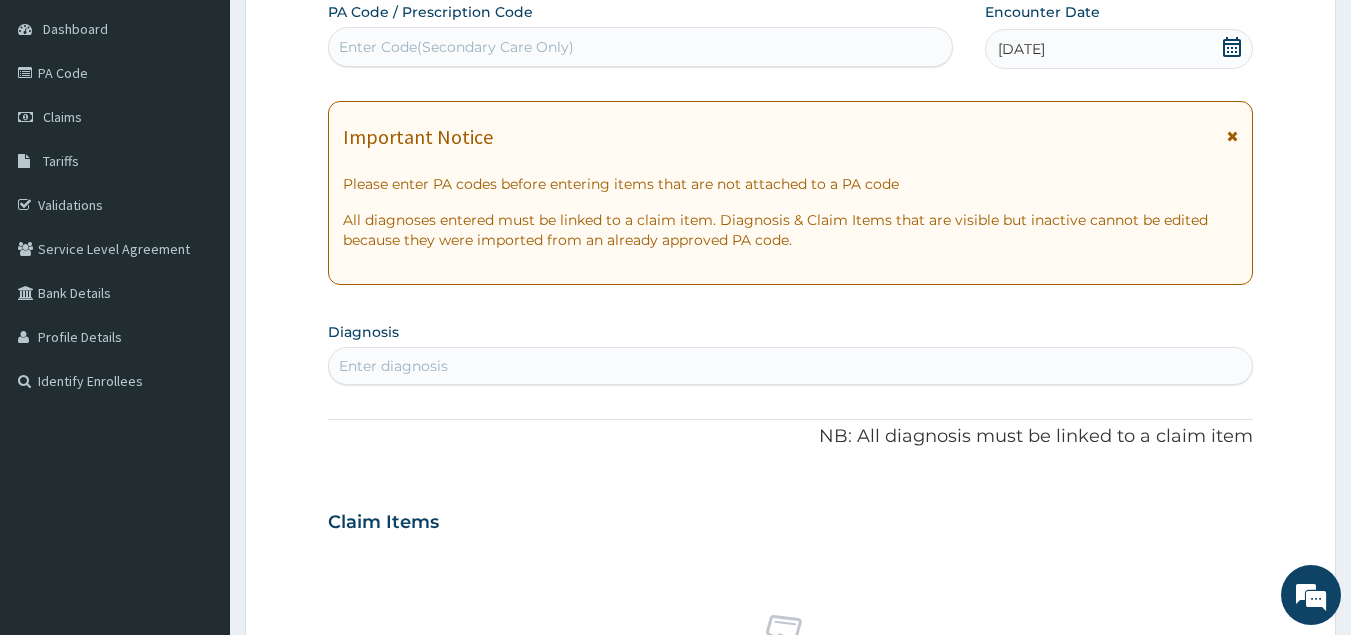 click on "Enter diagnosis" at bounding box center [791, 366] 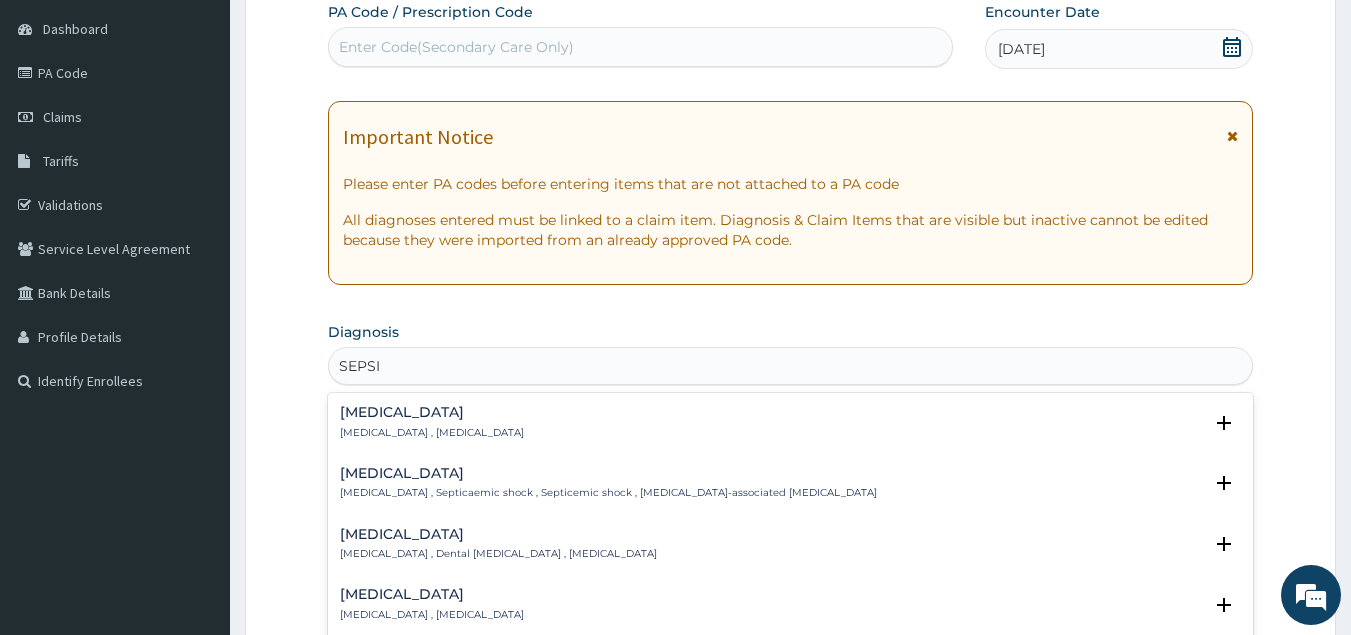 type on "SEPSIS" 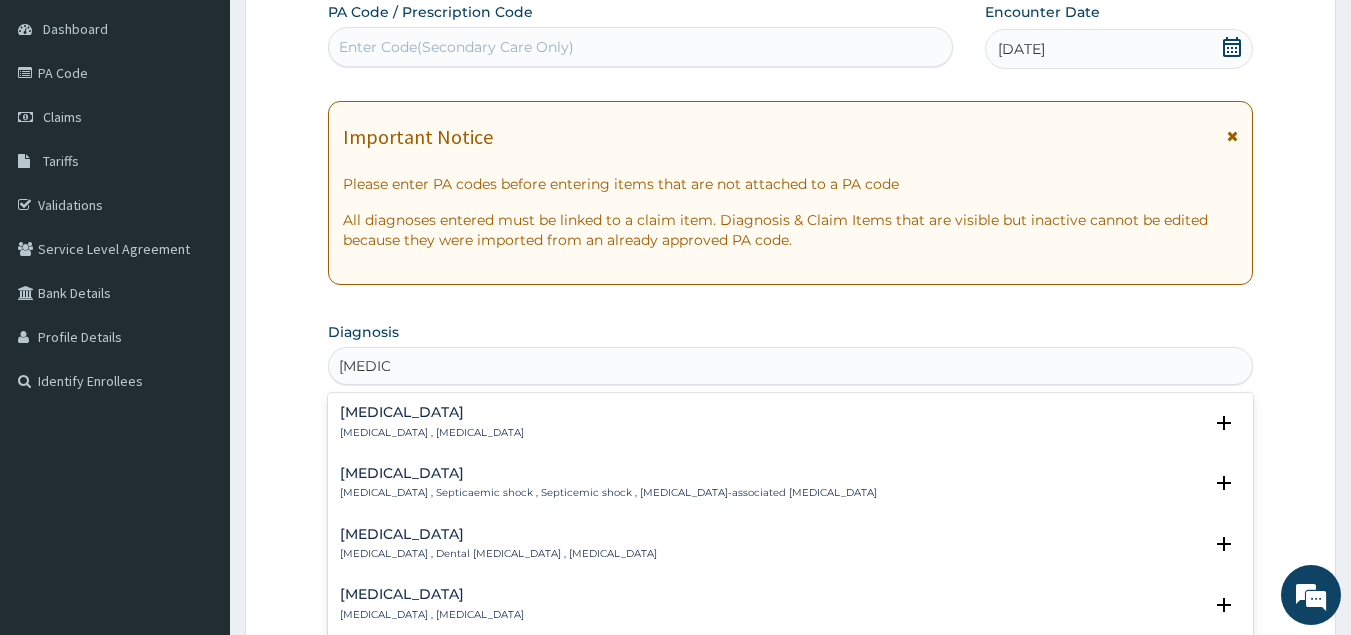 click on "Sepsis" at bounding box center (432, 412) 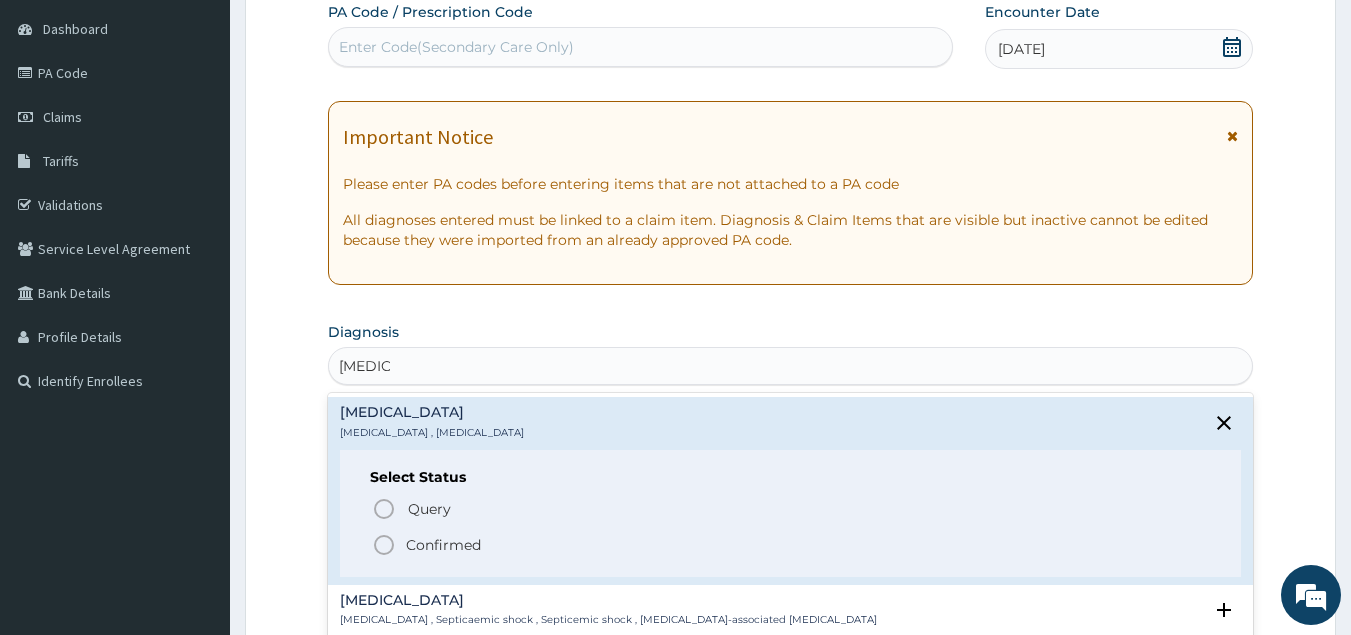 click on "Confirmed" at bounding box center (792, 545) 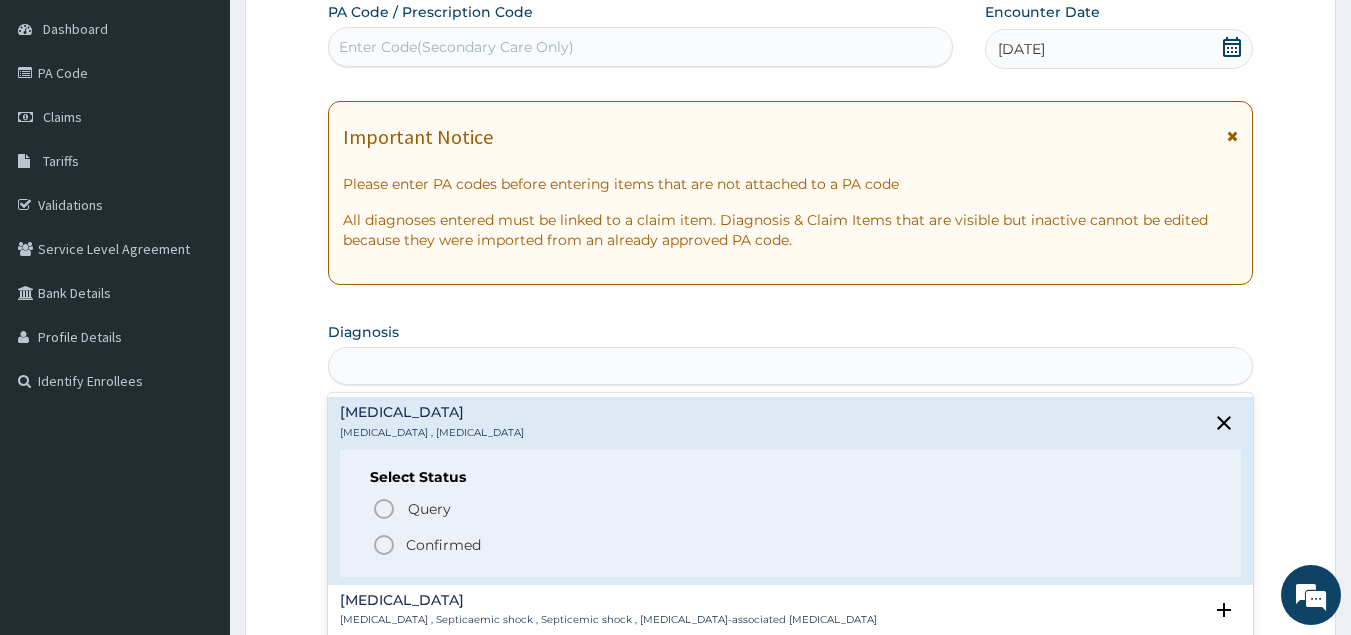 click on "Claim Items" at bounding box center [791, 518] 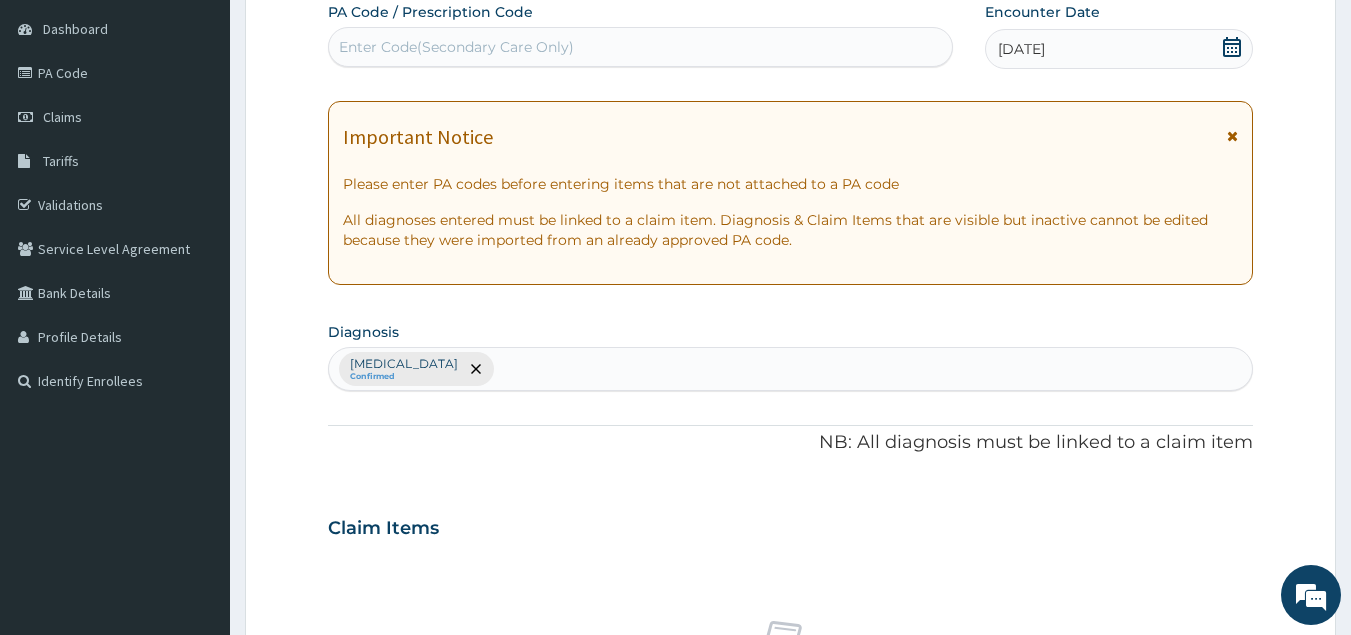 click on "Sepsis Confirmed" at bounding box center (791, 369) 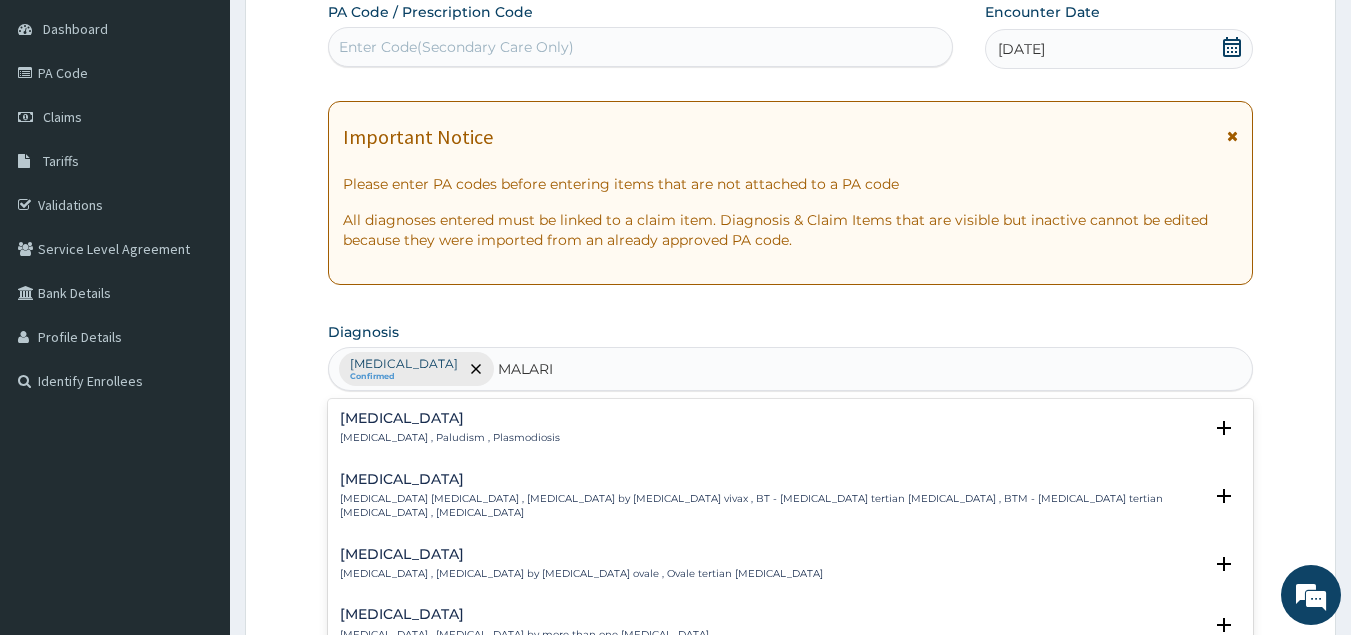 type on "MALARIA" 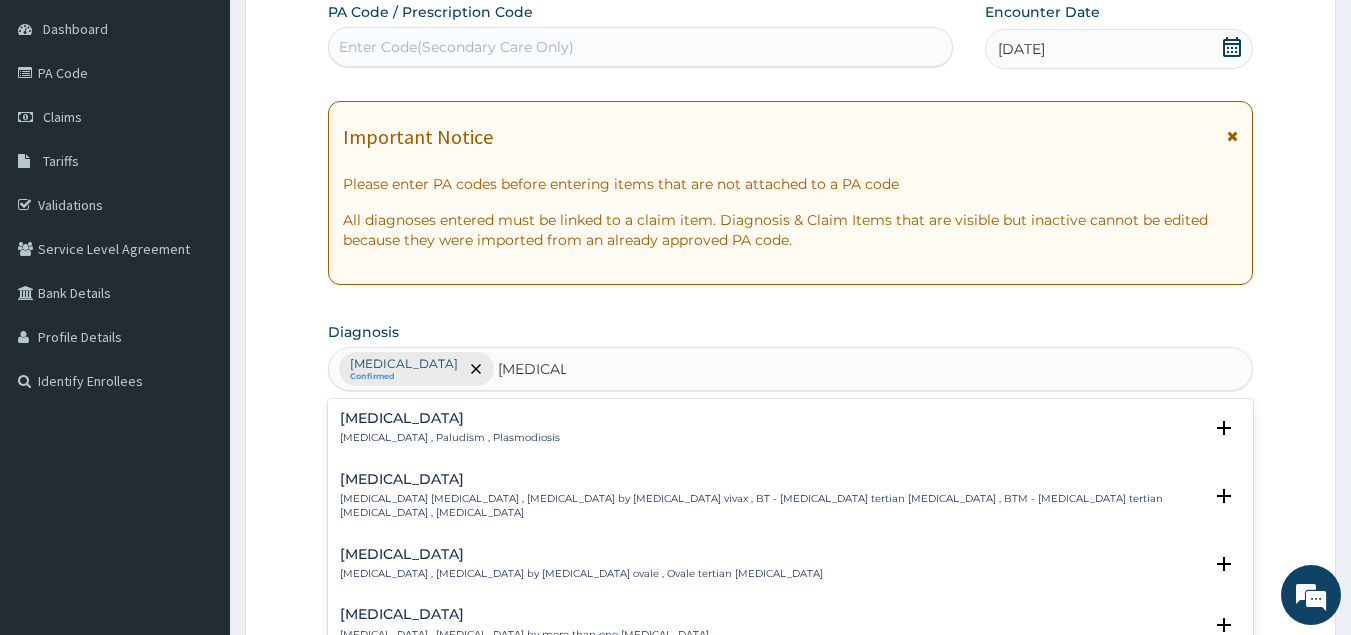 click on "Malaria" at bounding box center (450, 418) 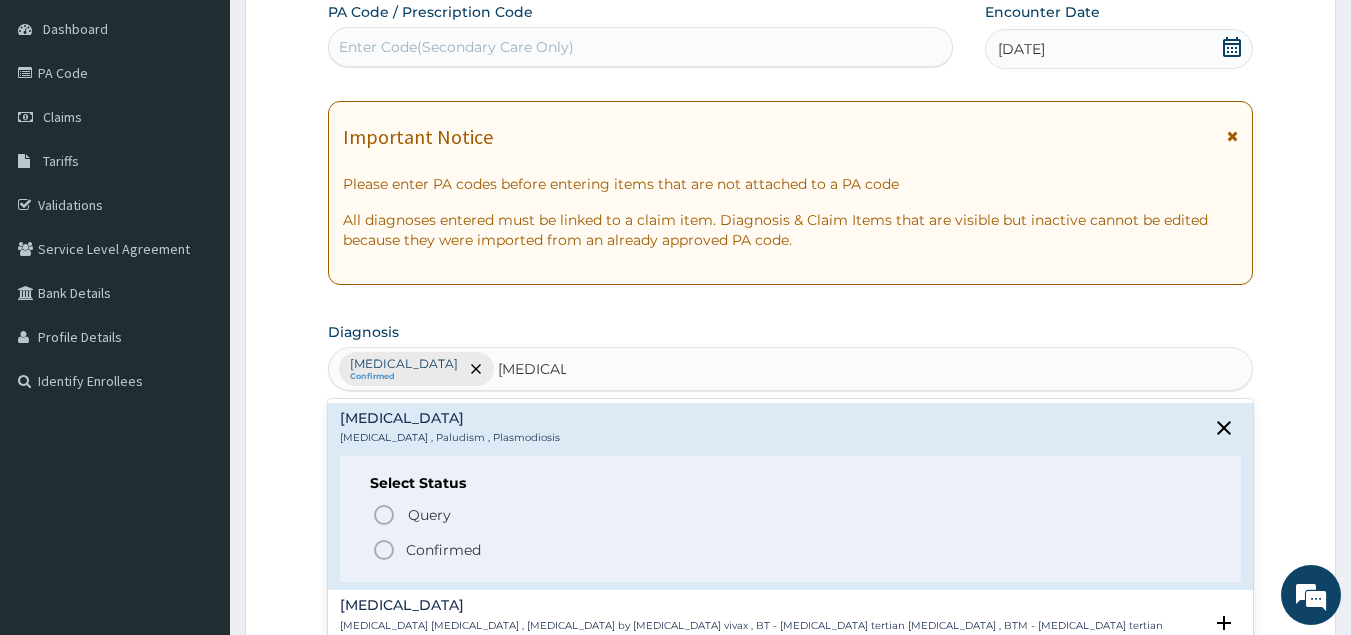 click on "Confirmed" at bounding box center [443, 550] 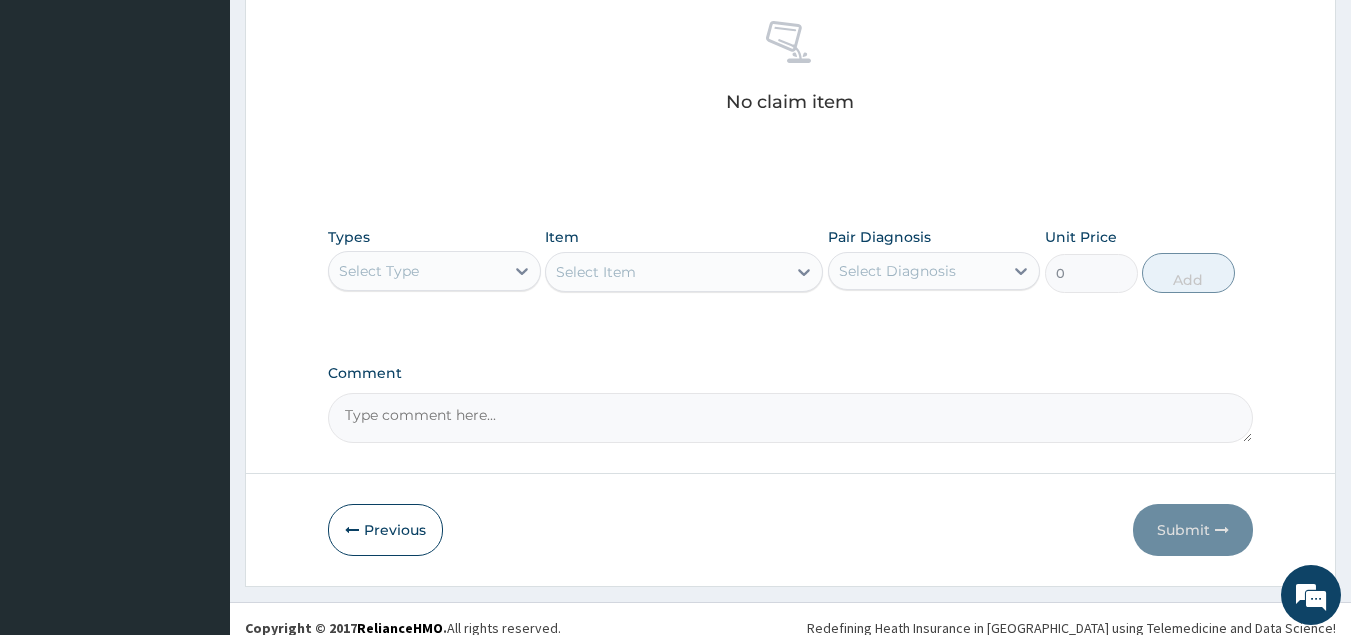 scroll, scrollTop: 807, scrollLeft: 0, axis: vertical 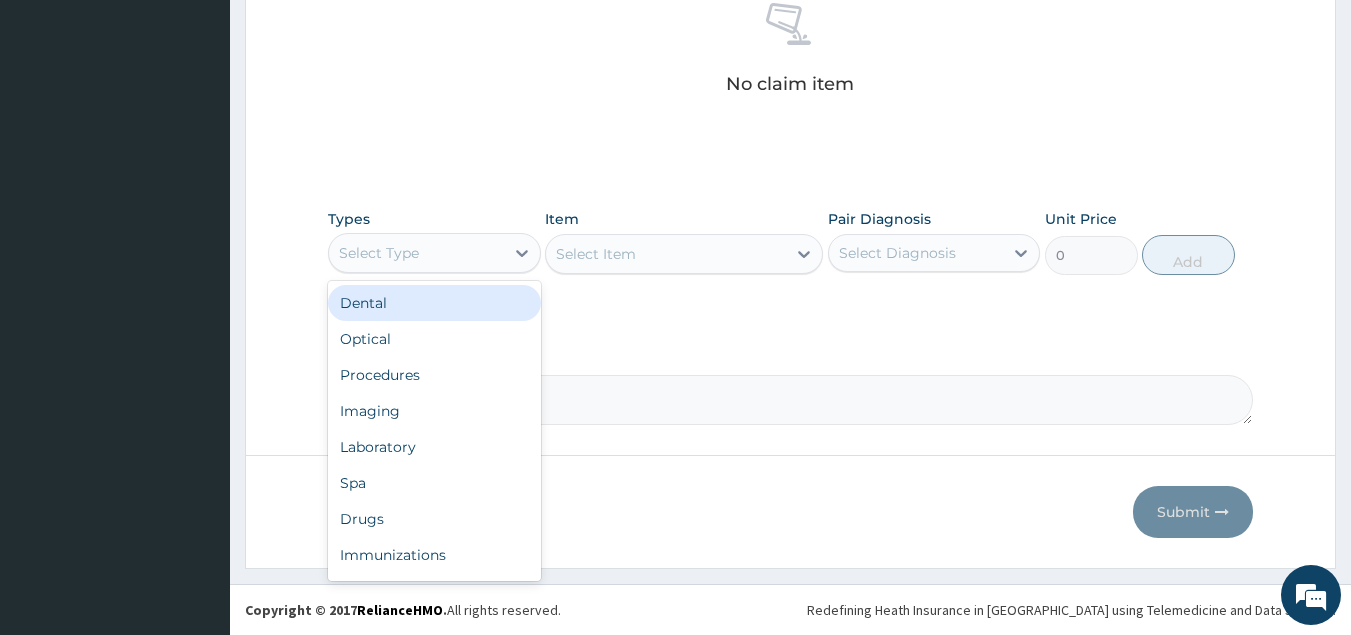 click on "Select Type" at bounding box center (416, 253) 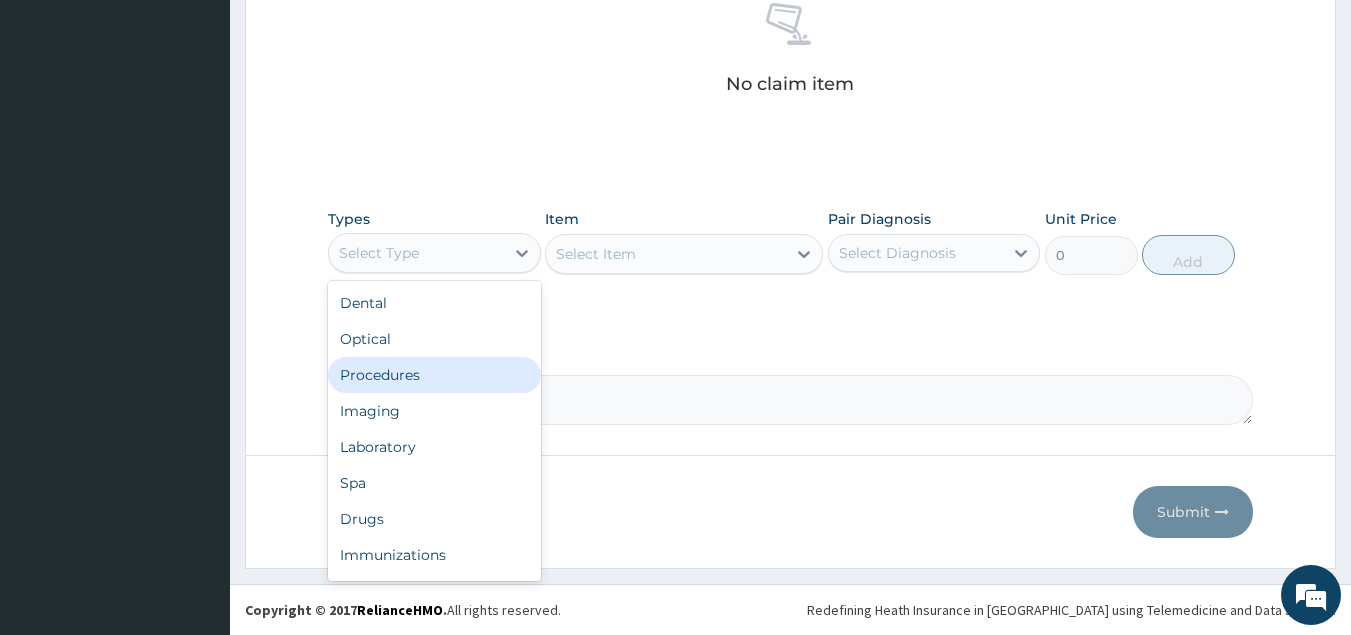click on "Procedures" at bounding box center (434, 375) 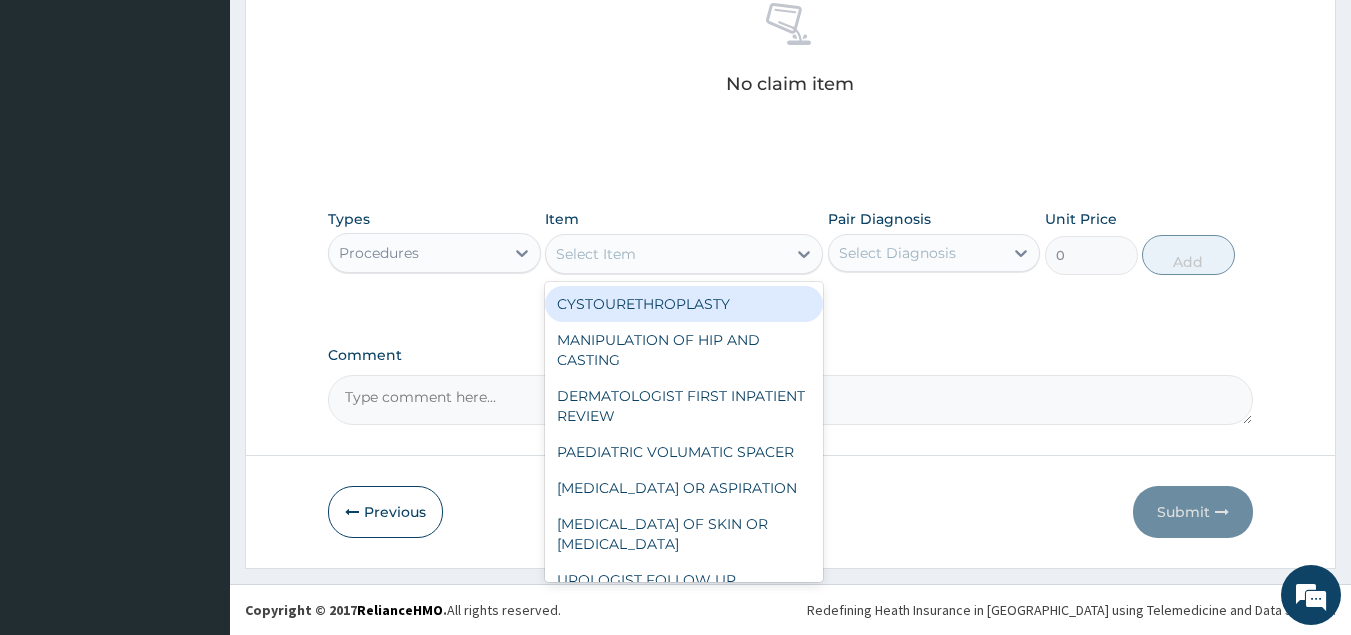click on "Select Item" at bounding box center [666, 254] 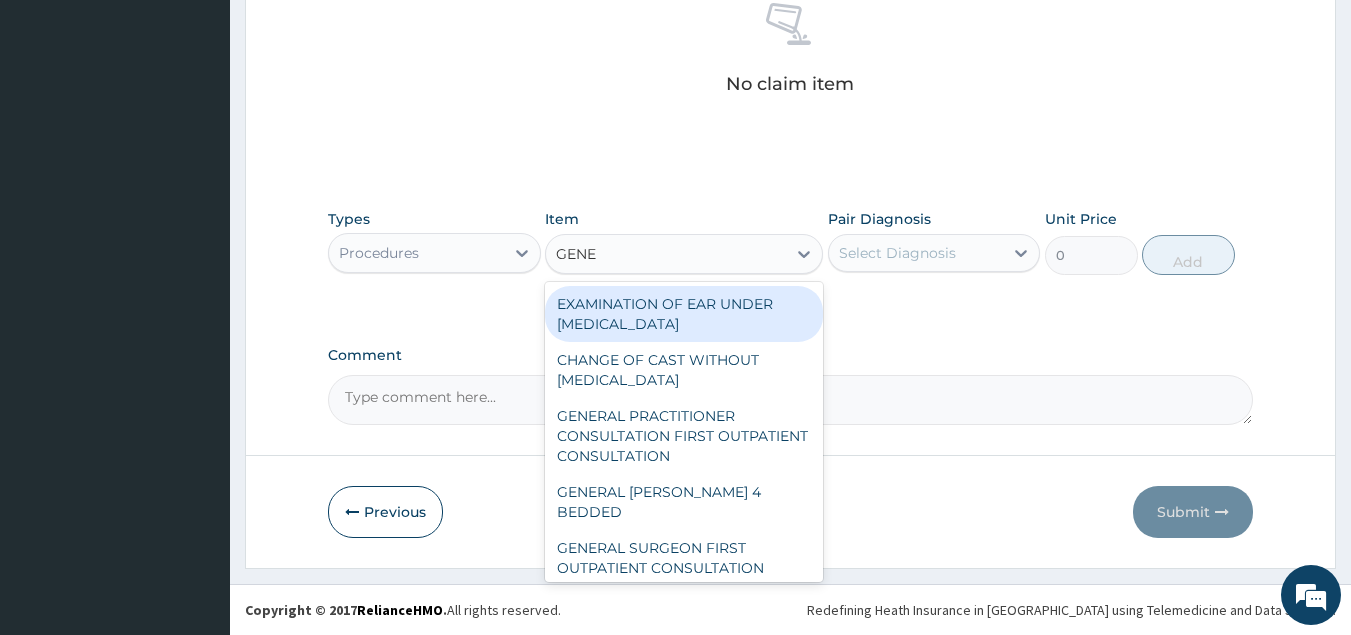 type on "GENER" 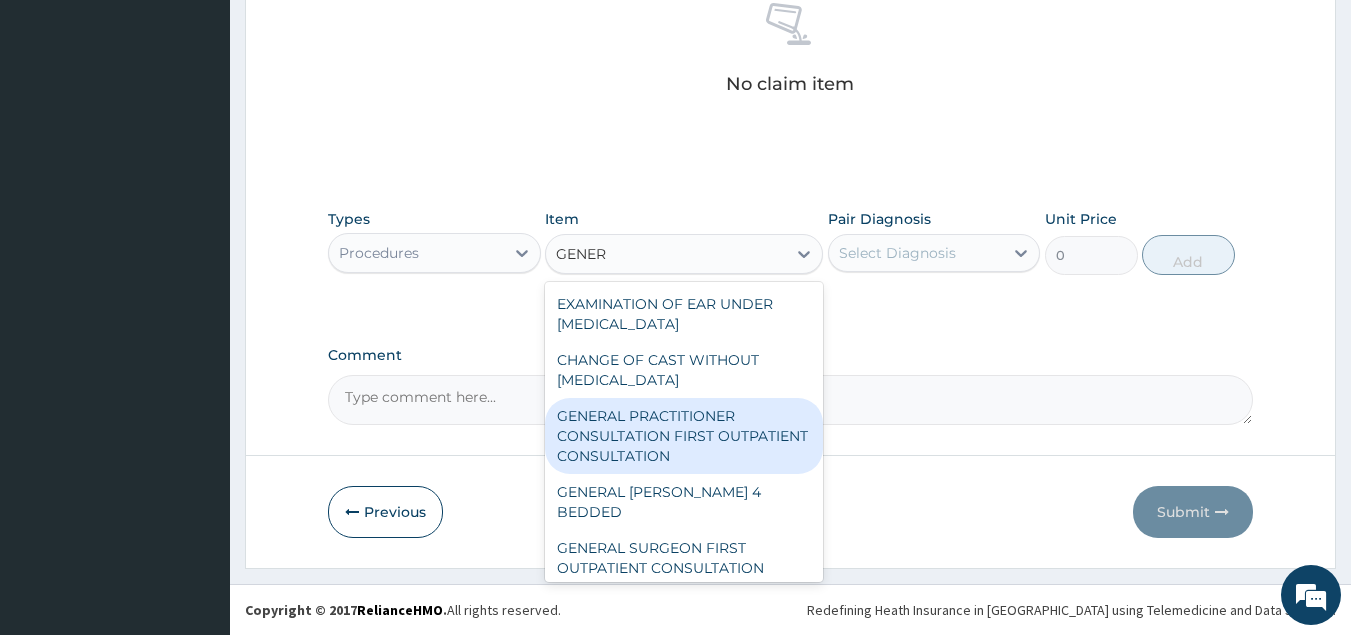 drag, startPoint x: 656, startPoint y: 421, endPoint x: 796, endPoint y: 366, distance: 150.41609 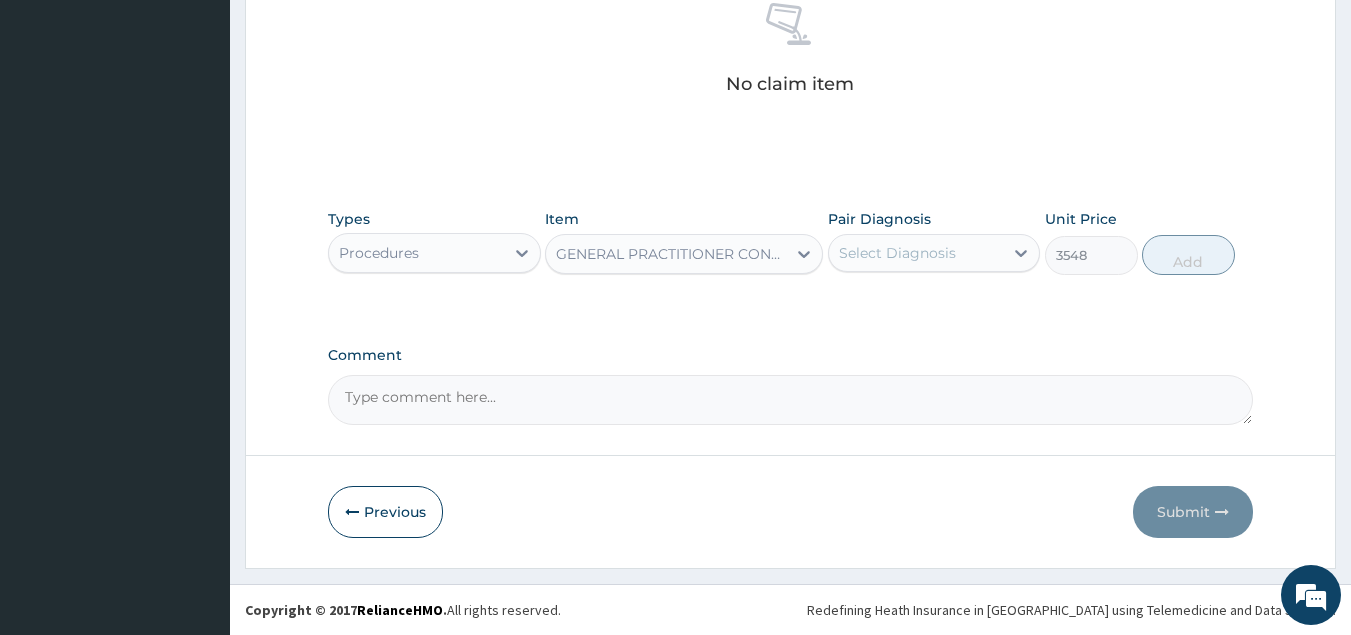 click on "Select Diagnosis" at bounding box center [897, 253] 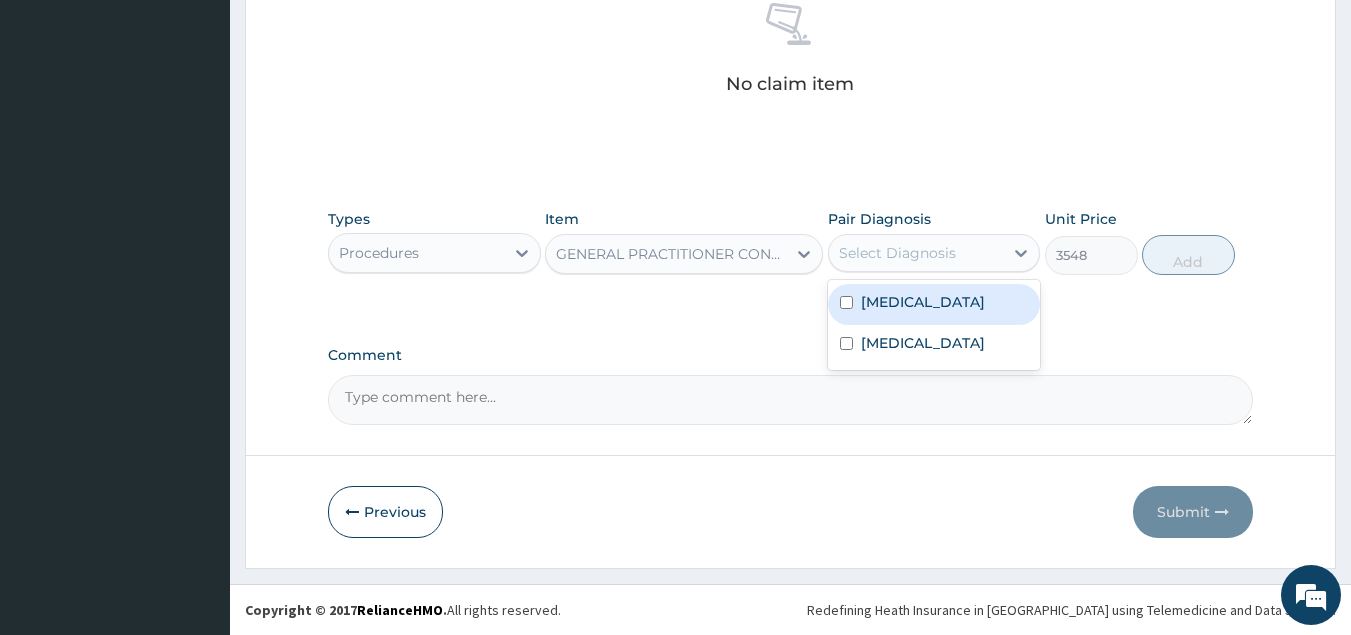 click on "Sepsis" at bounding box center (923, 302) 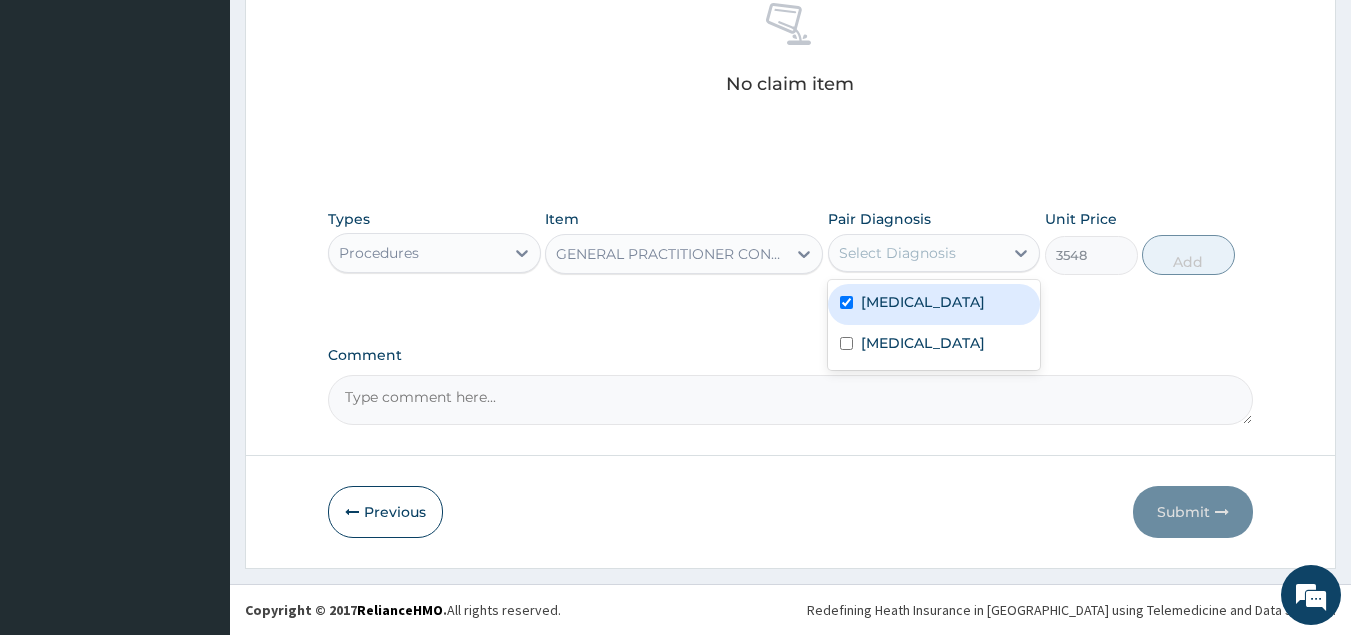 checkbox on "true" 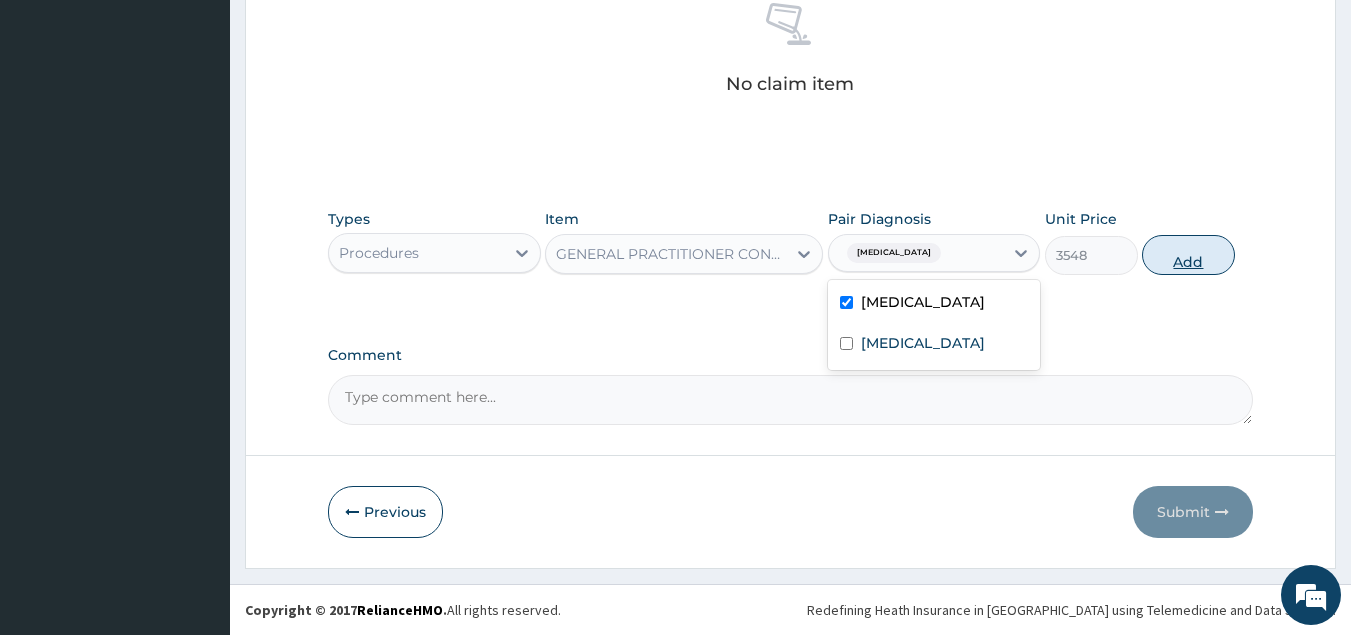 click on "Add" at bounding box center [1188, 255] 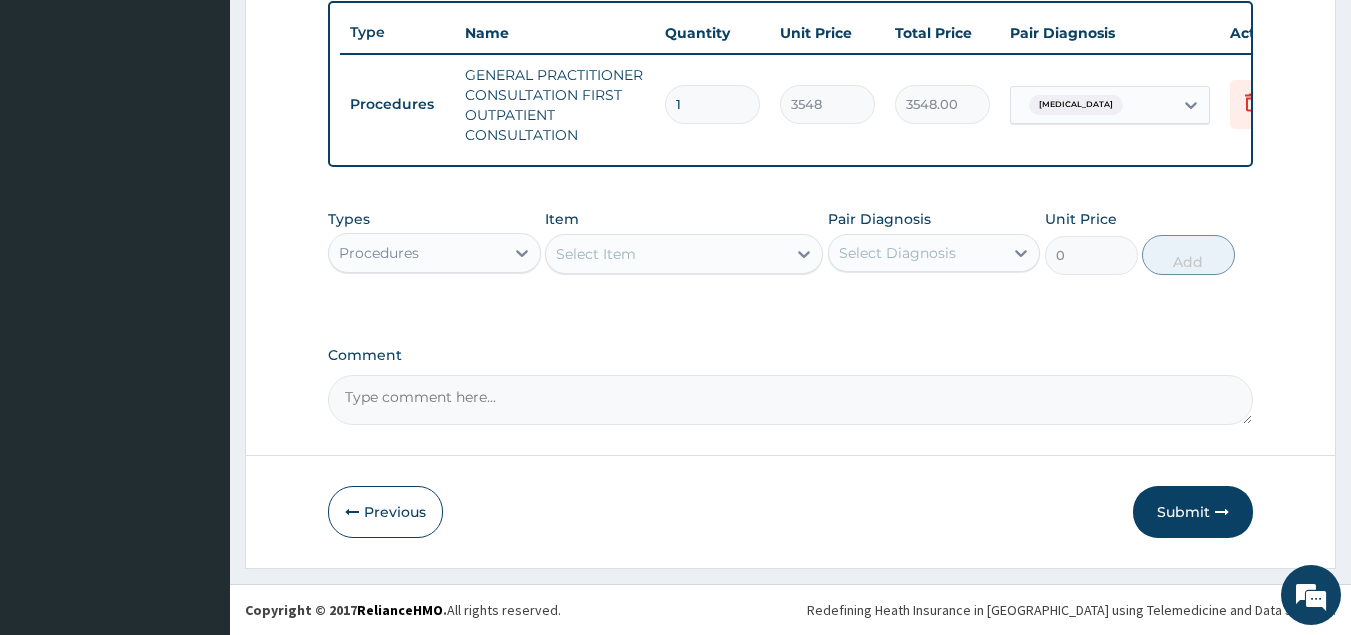 scroll, scrollTop: 758, scrollLeft: 0, axis: vertical 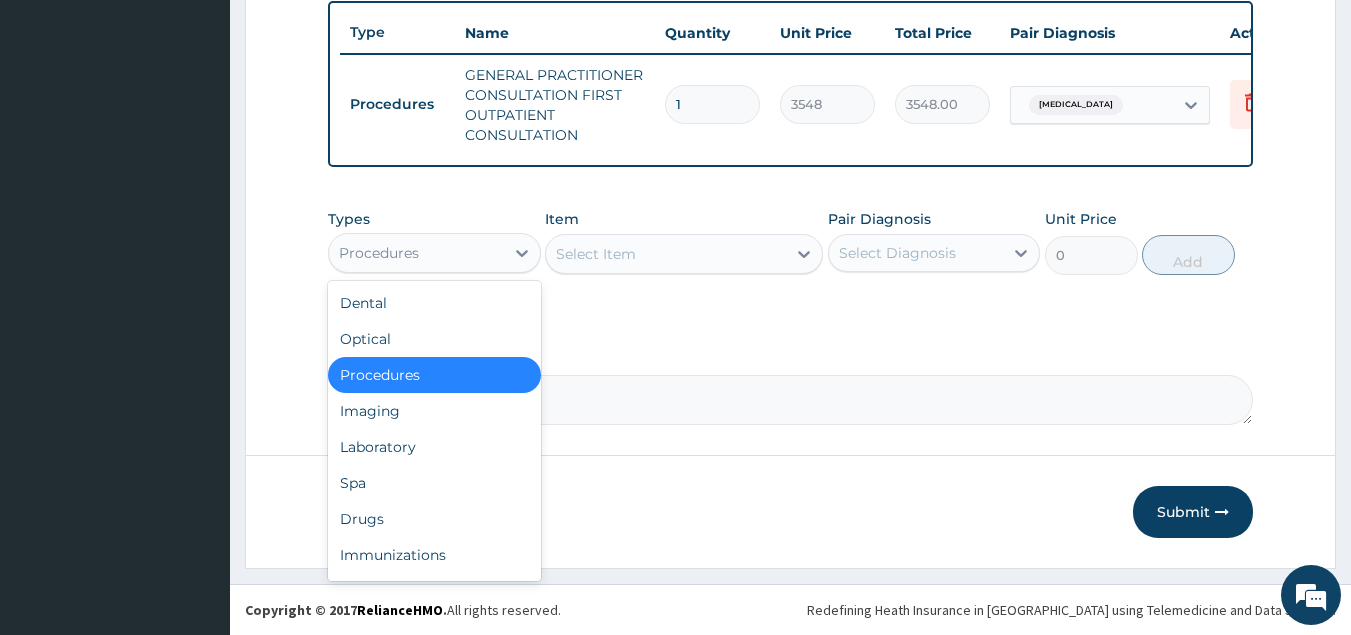 click on "Procedures" at bounding box center [416, 253] 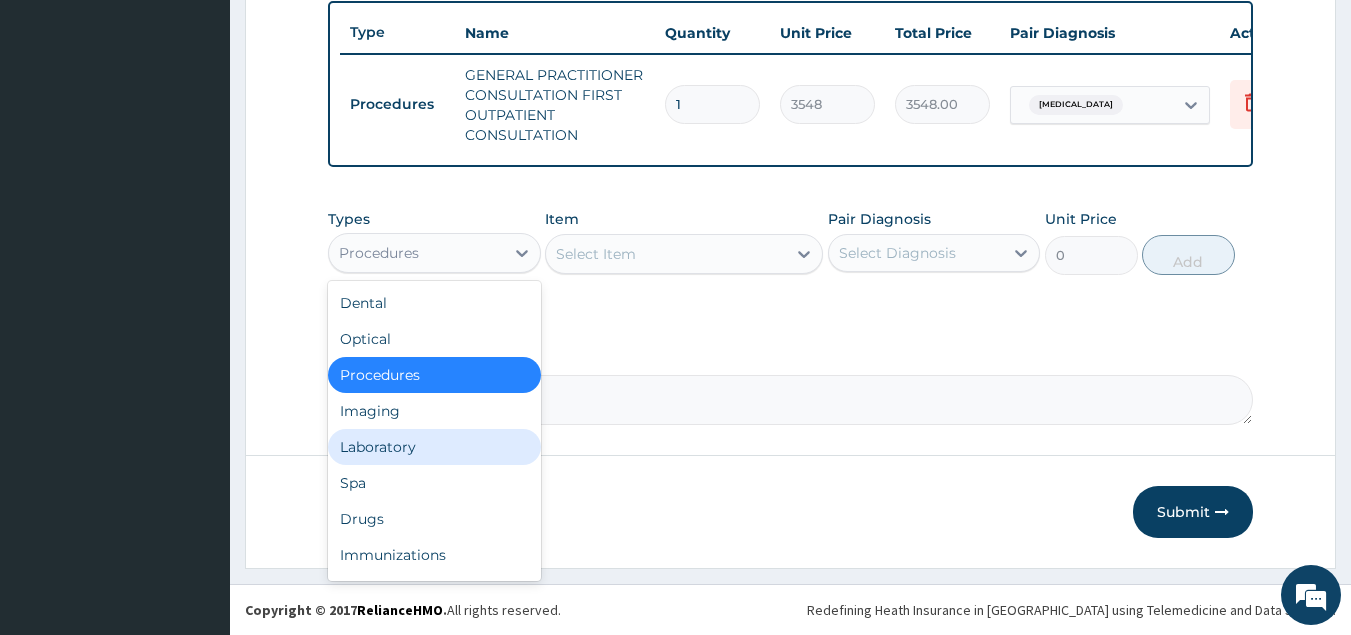 click on "Laboratory" at bounding box center [434, 447] 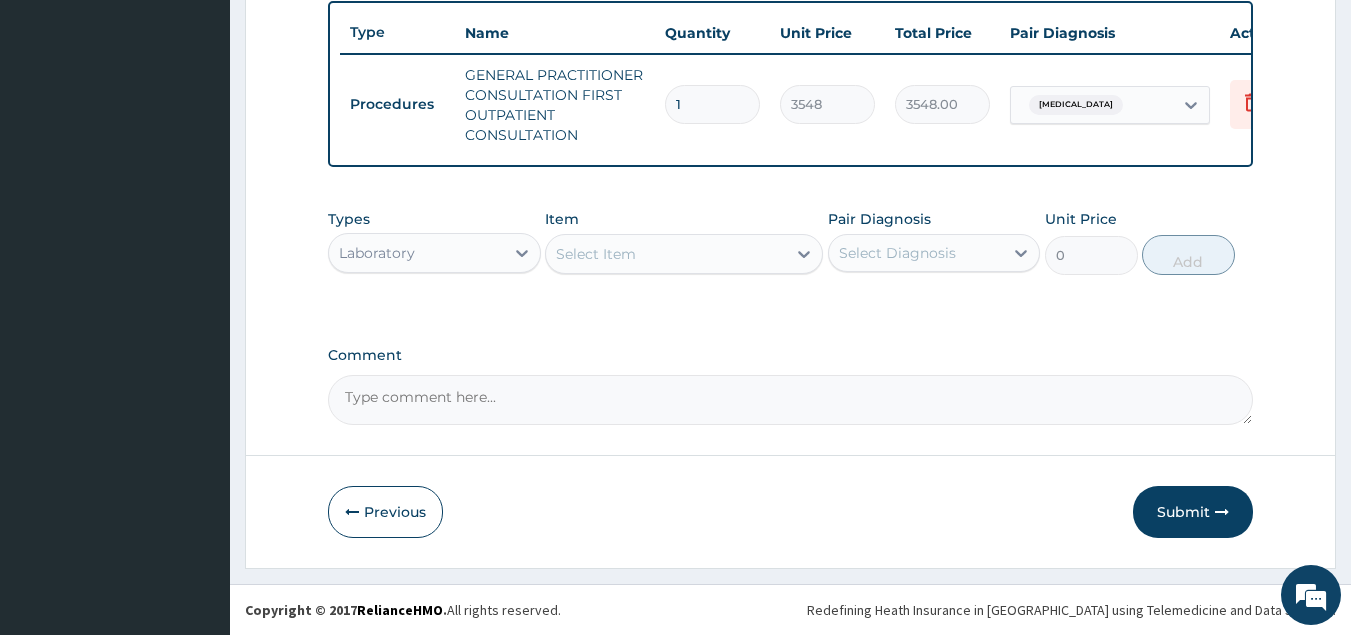 click on "Select Item" at bounding box center (666, 254) 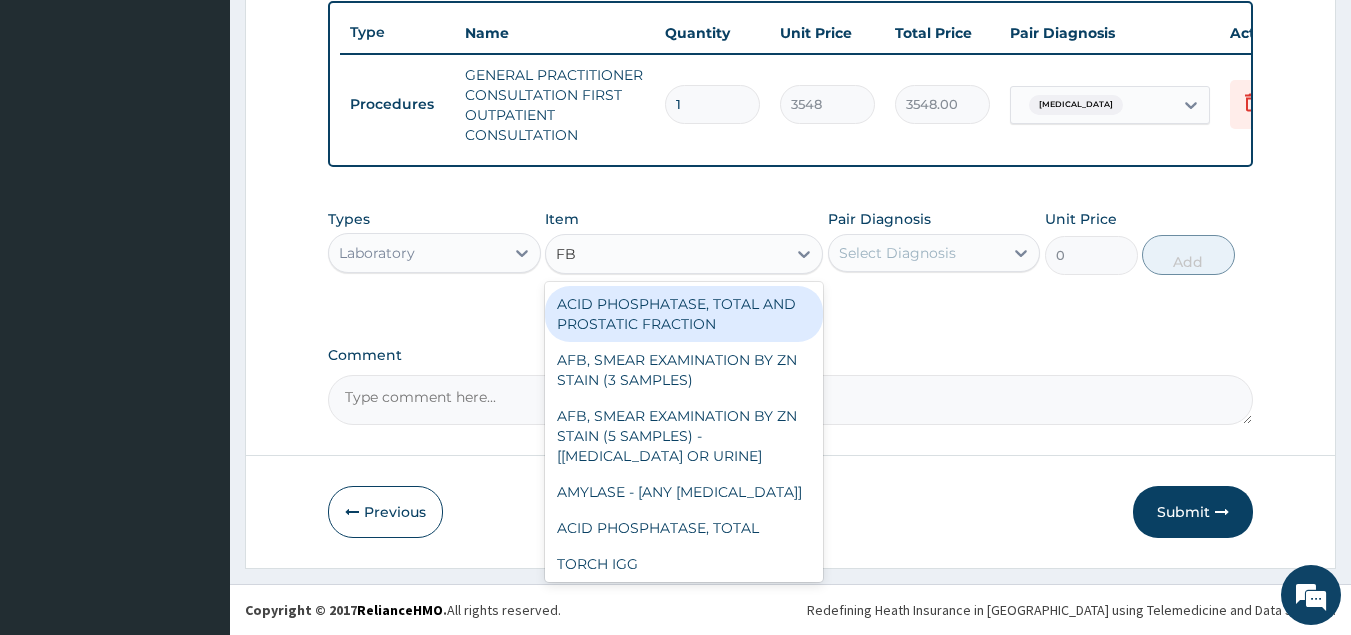 type on "FBC" 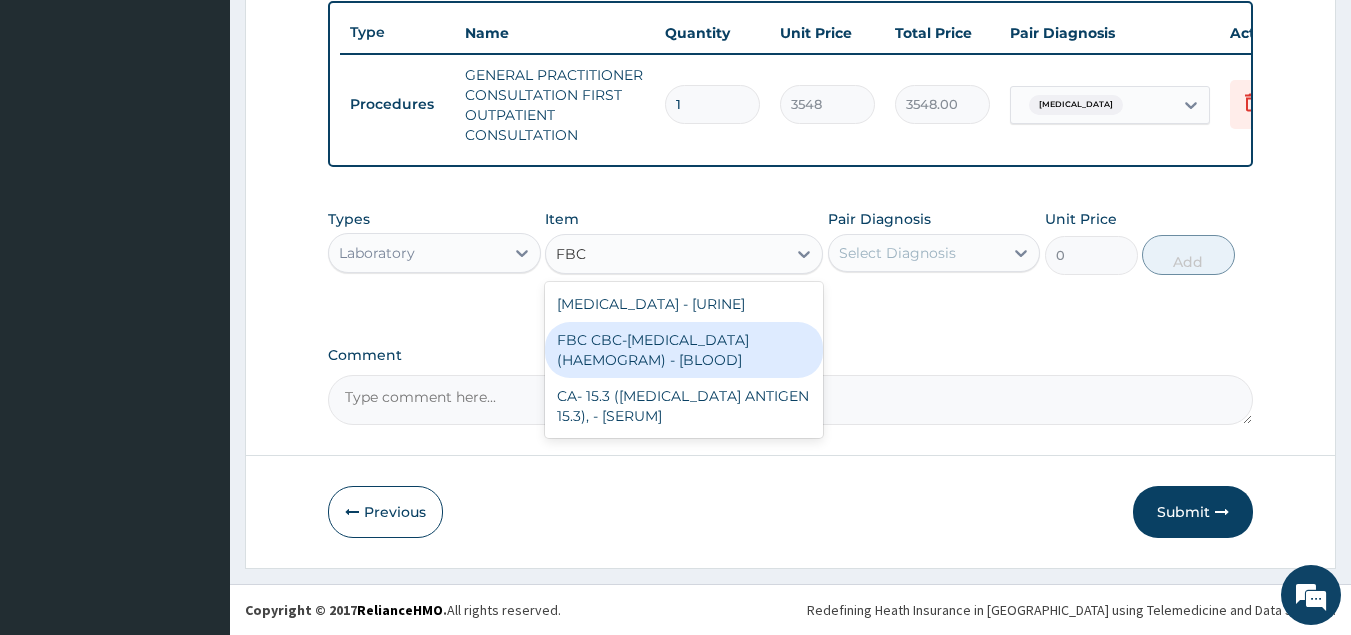 drag, startPoint x: 708, startPoint y: 345, endPoint x: 879, endPoint y: 271, distance: 186.32498 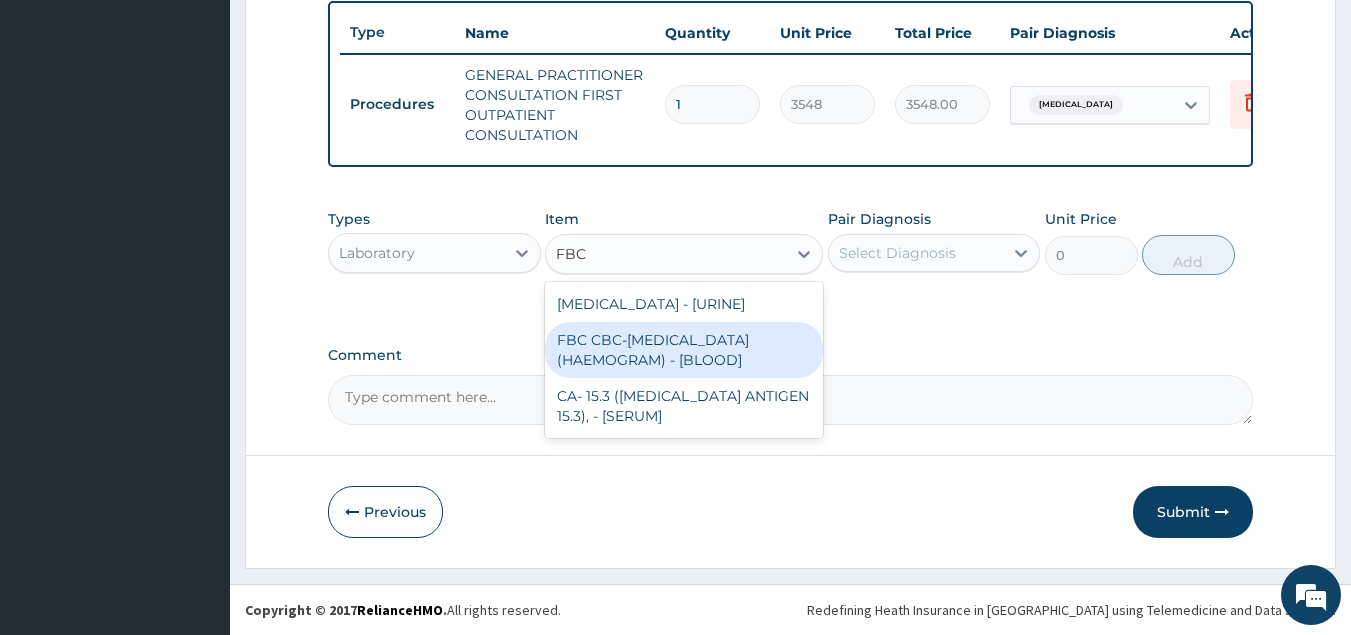 click on "FBC CBC-[MEDICAL_DATA] (HAEMOGRAM) - [BLOOD]" at bounding box center [684, 350] 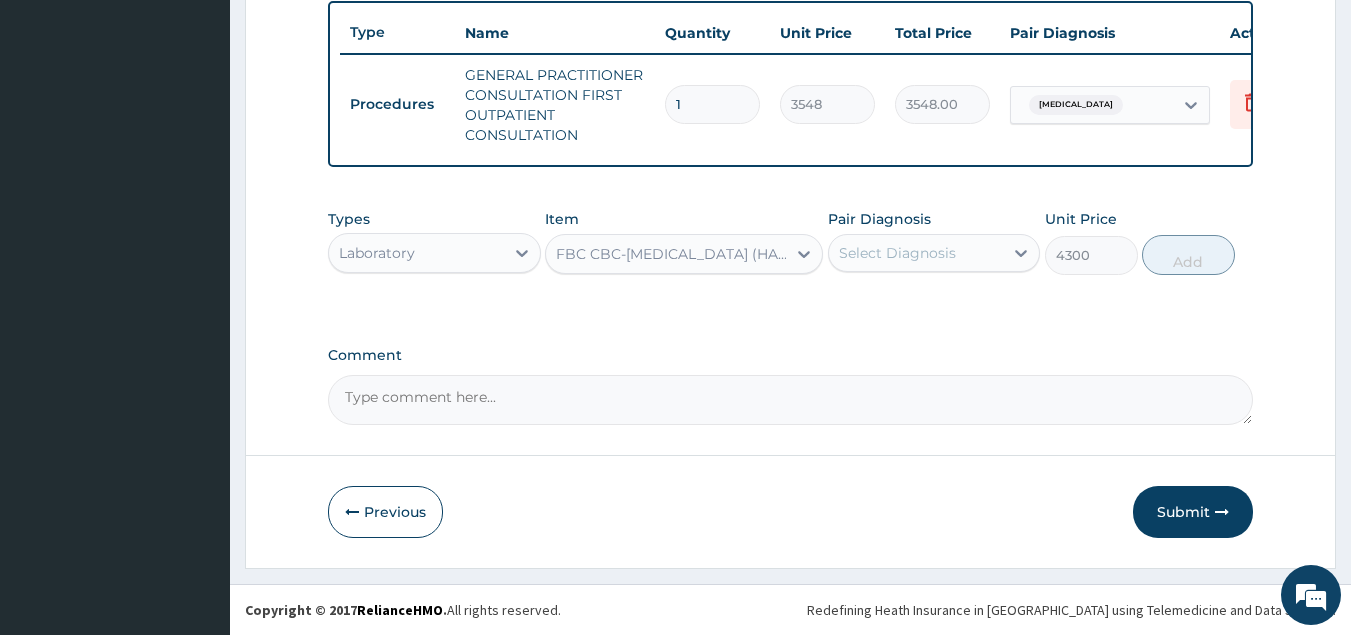 click on "Select Diagnosis" at bounding box center (897, 253) 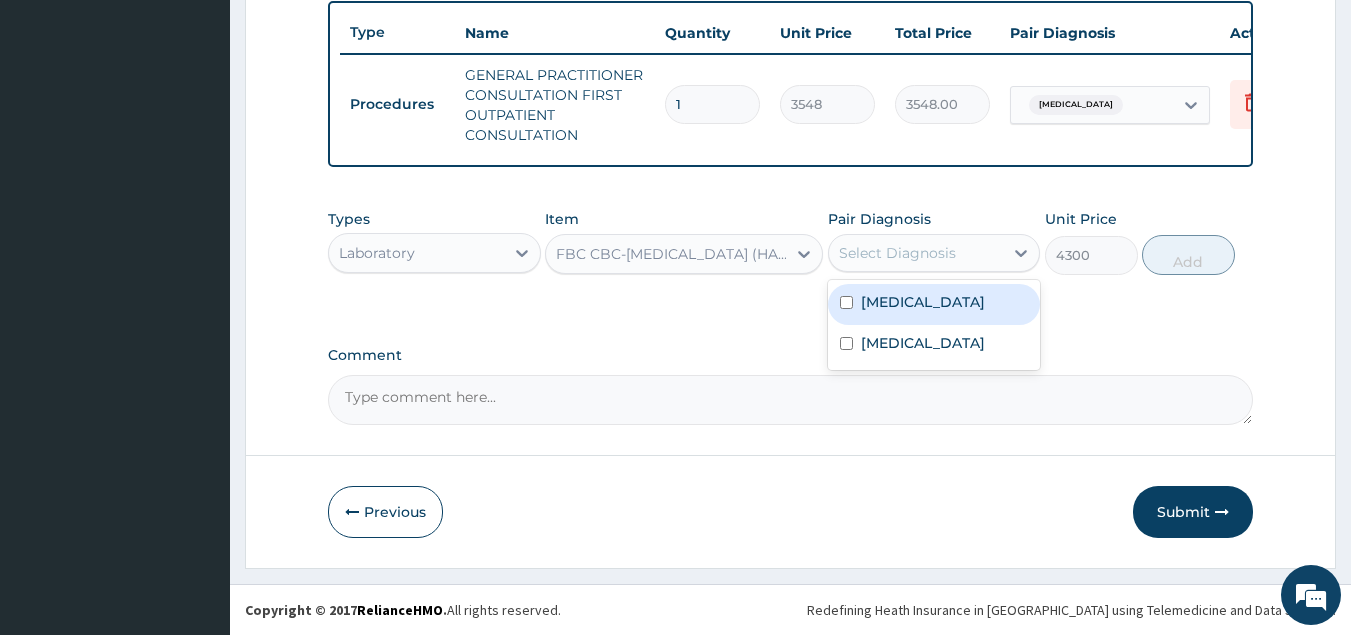 click on "[MEDICAL_DATA]" at bounding box center [934, 304] 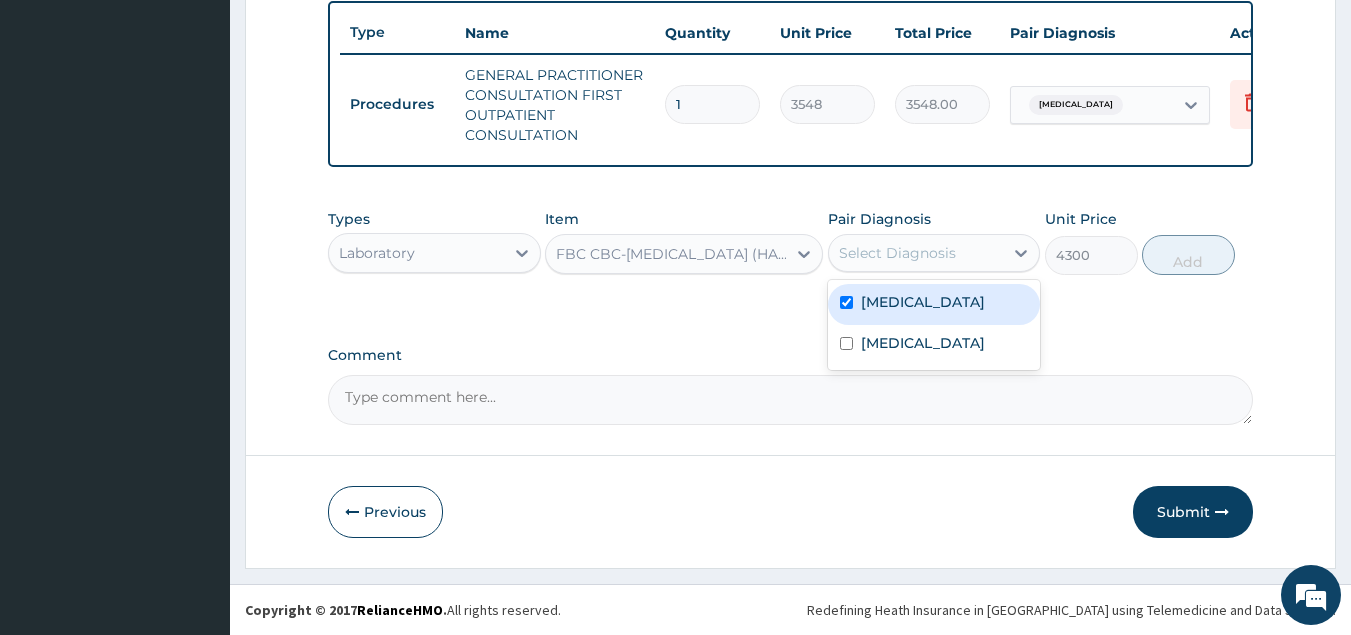 checkbox on "true" 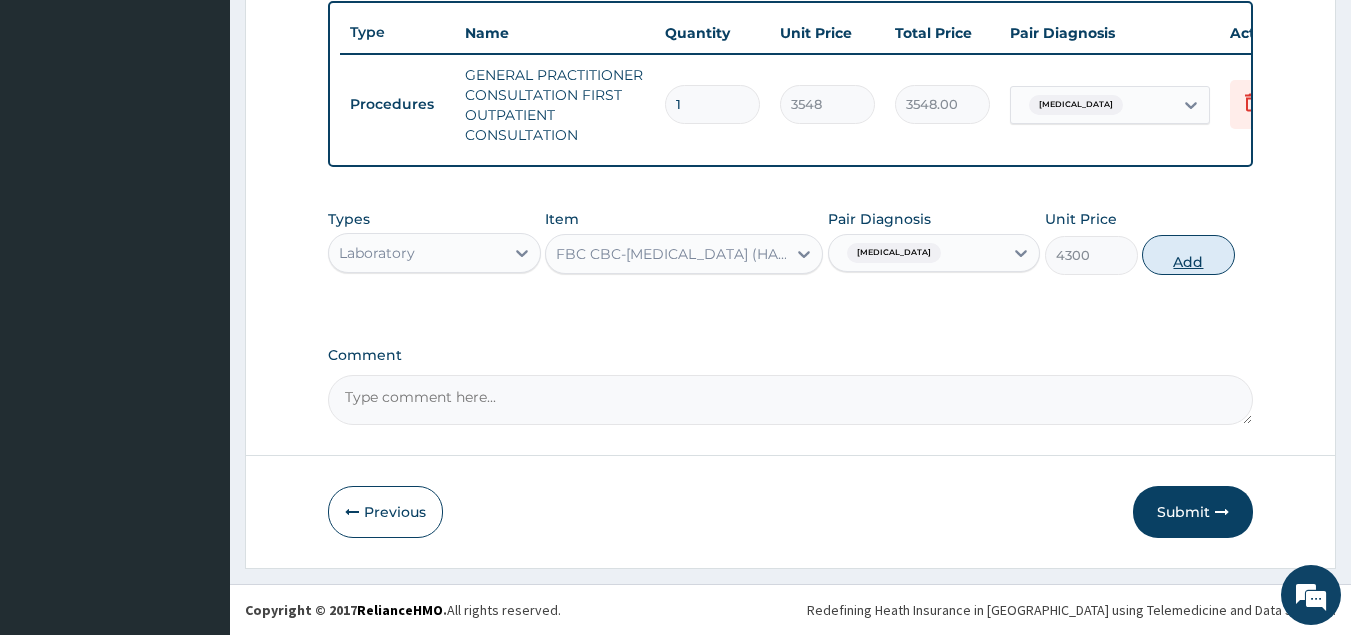 click on "Add" at bounding box center [1188, 255] 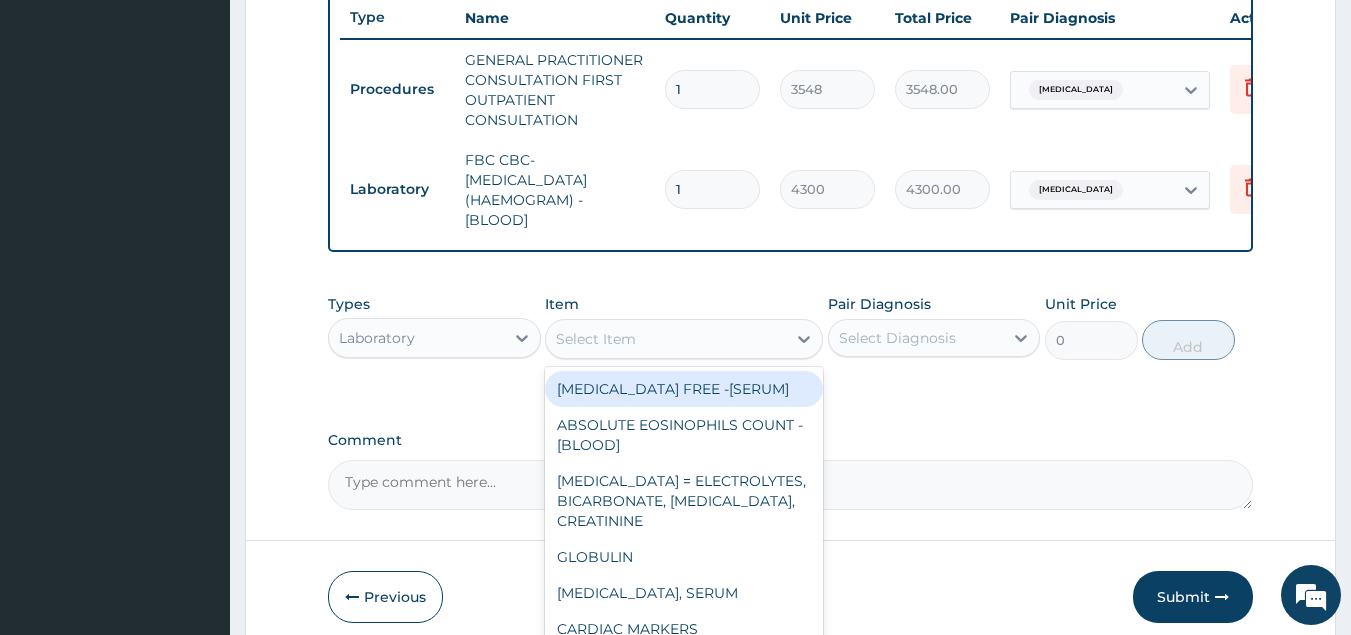 click on "Select Item" at bounding box center (666, 339) 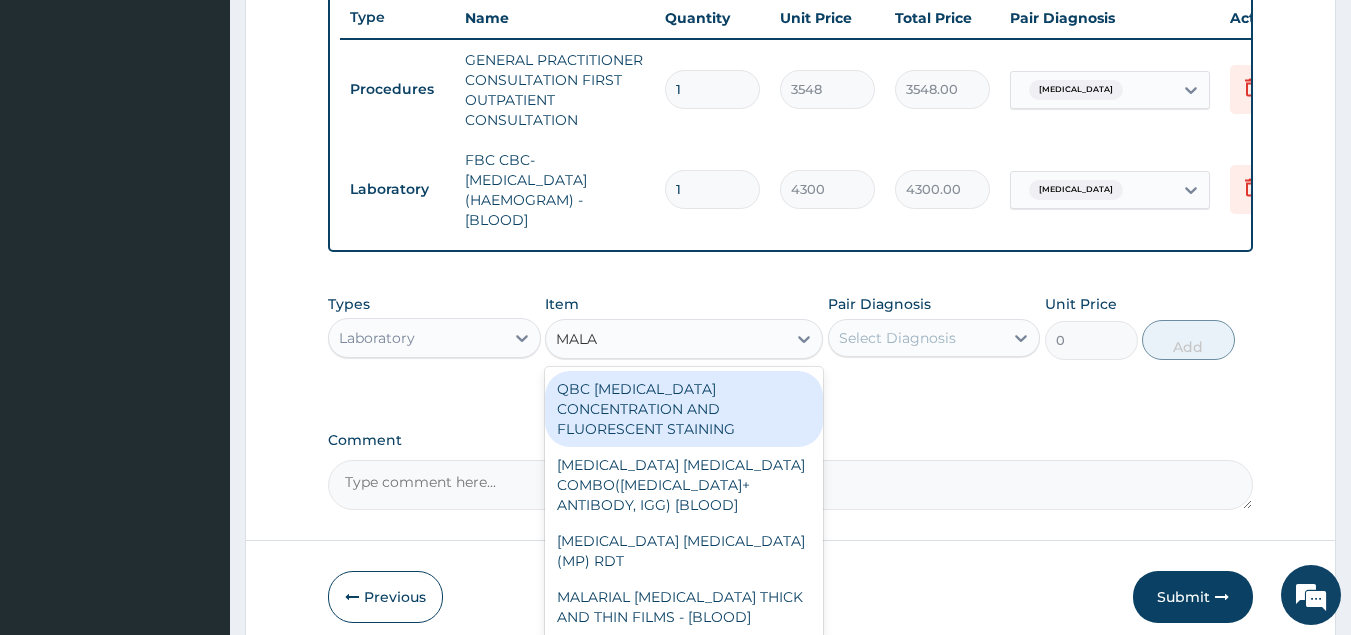 type on "MALAR" 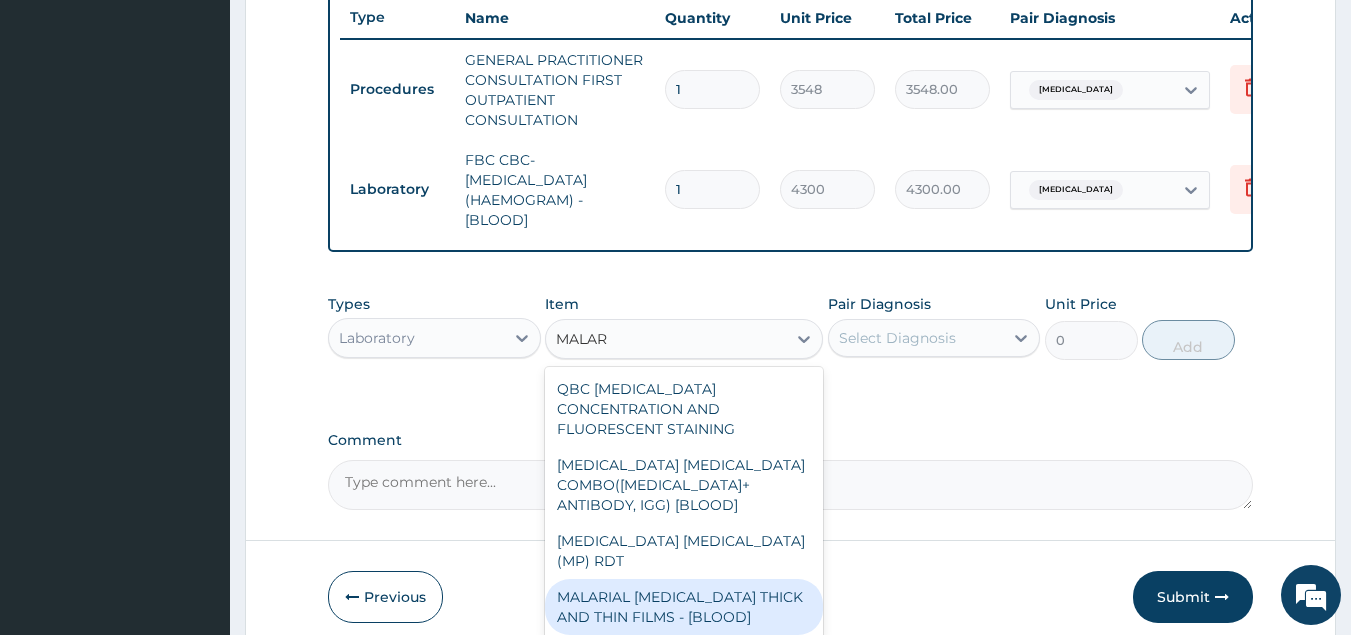 click on "MALARIAL PARASITE THICK AND THIN FILMS - [BLOOD]" at bounding box center (684, 607) 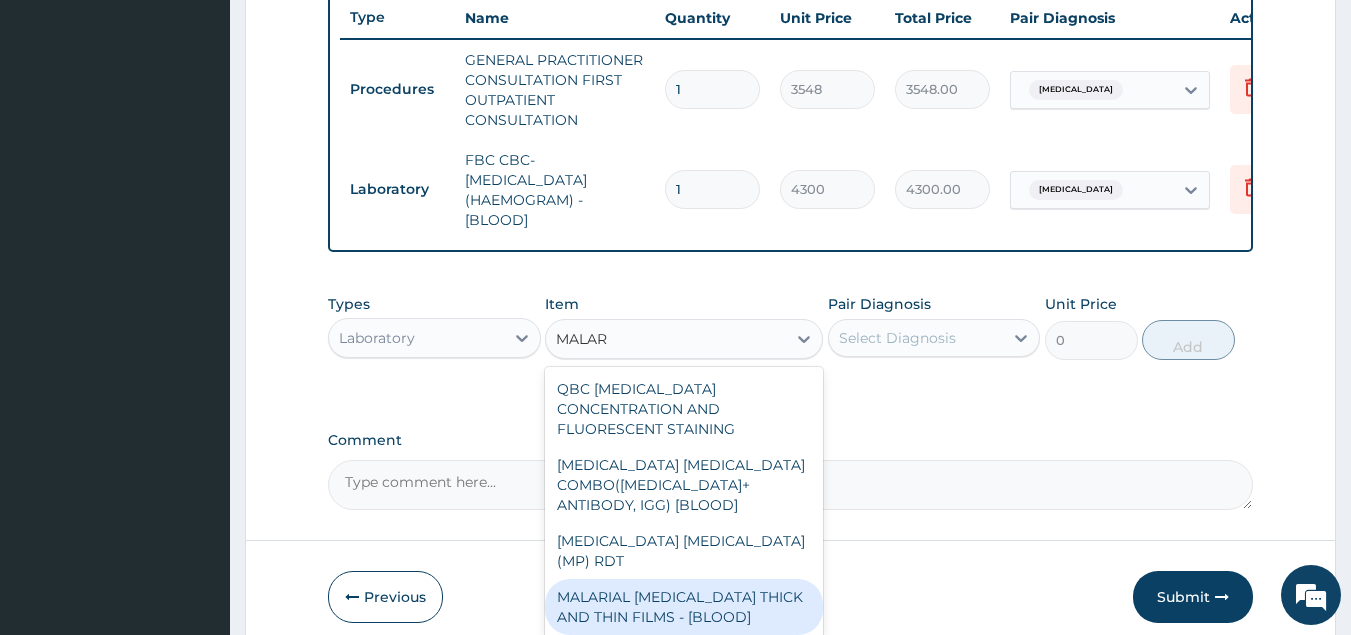 type 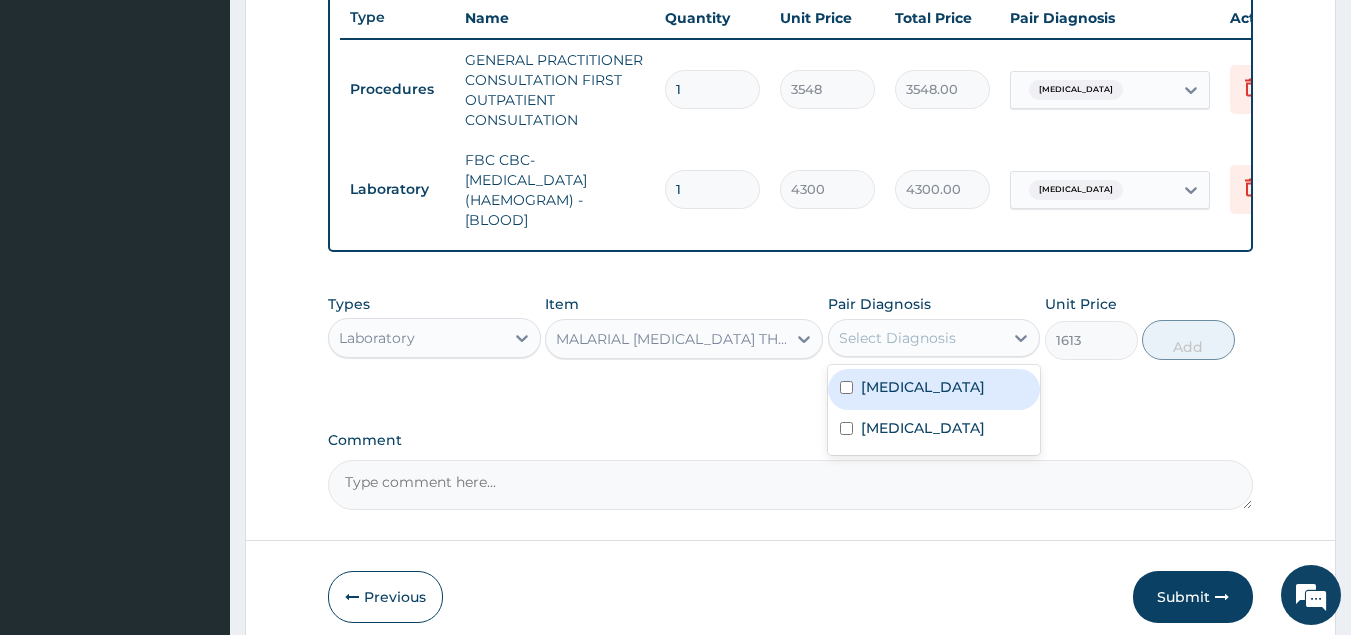 click on "Select Diagnosis" at bounding box center (897, 338) 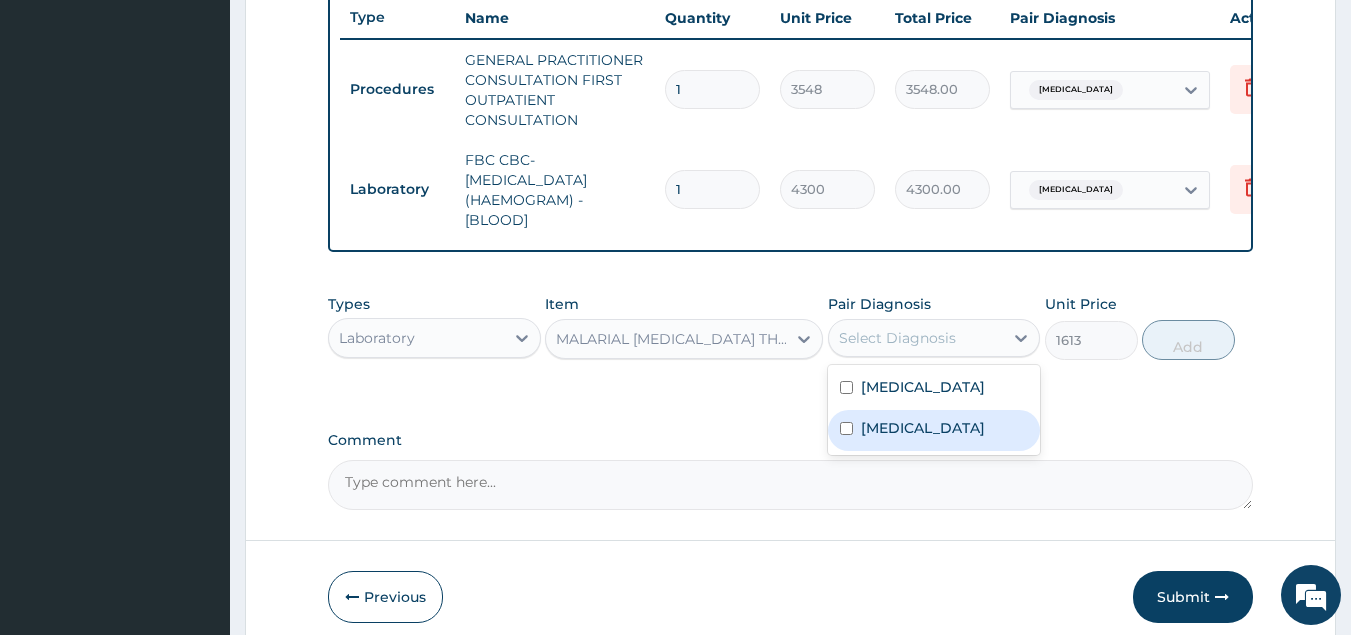 drag, startPoint x: 920, startPoint y: 439, endPoint x: 1043, endPoint y: 397, distance: 129.97307 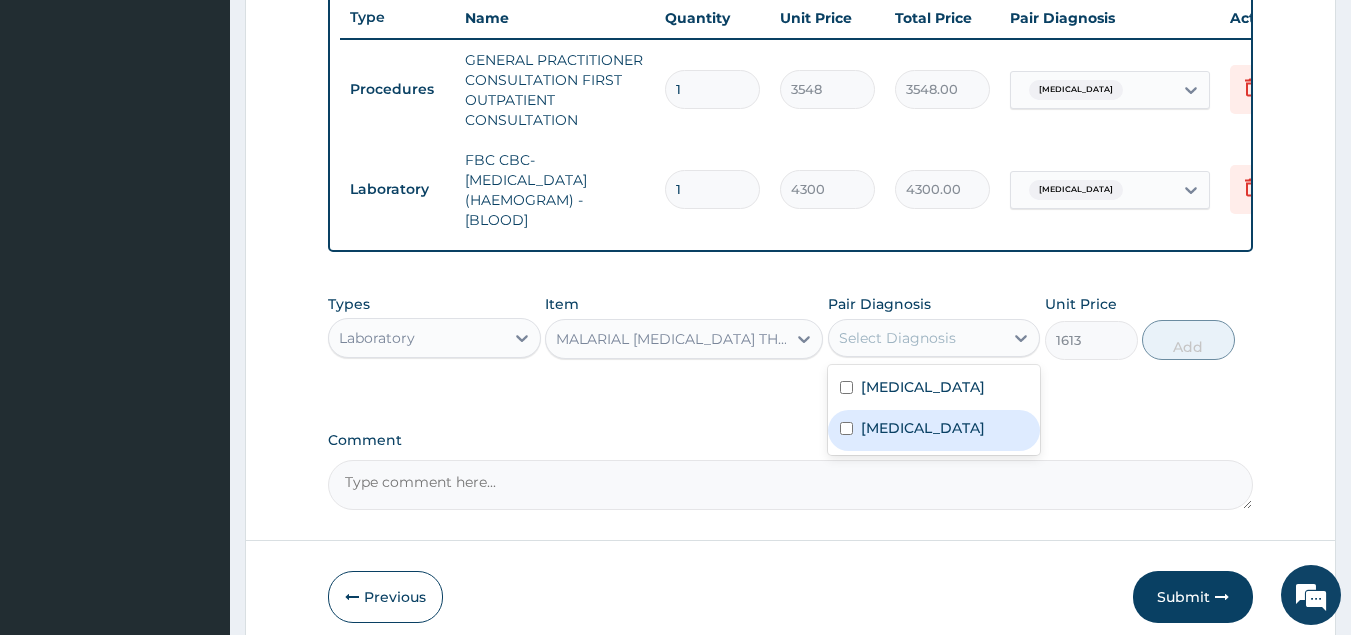 click on "Malaria" at bounding box center [934, 430] 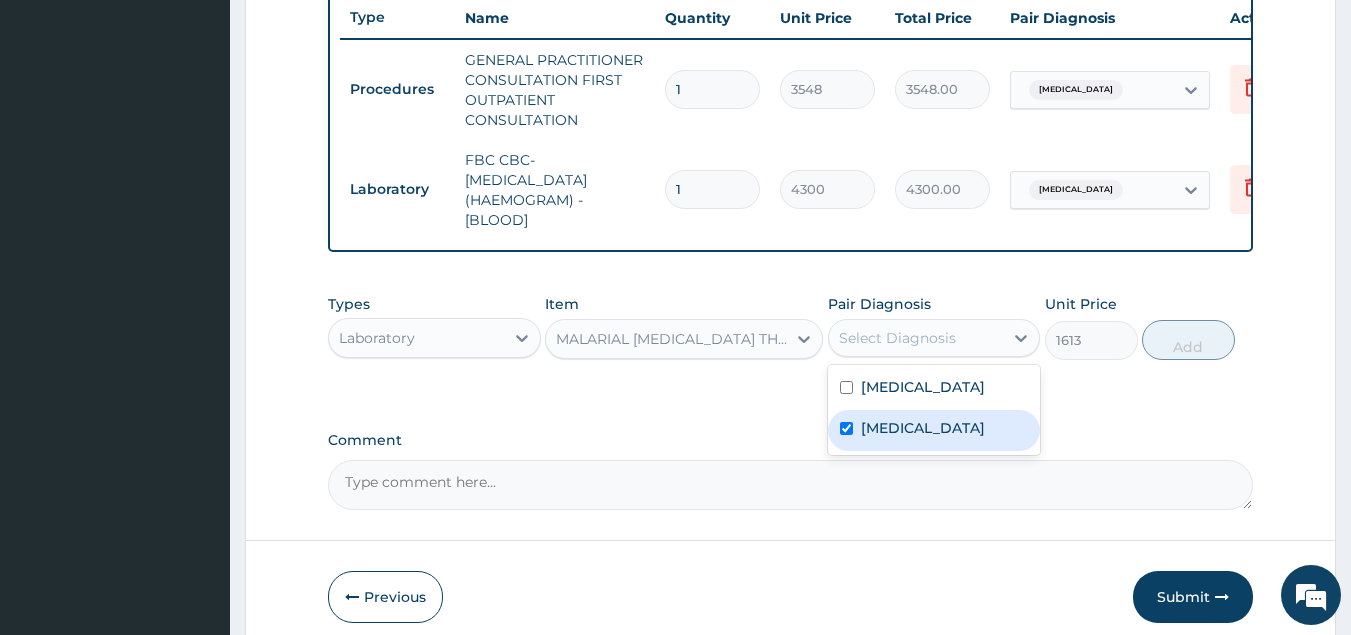 checkbox on "true" 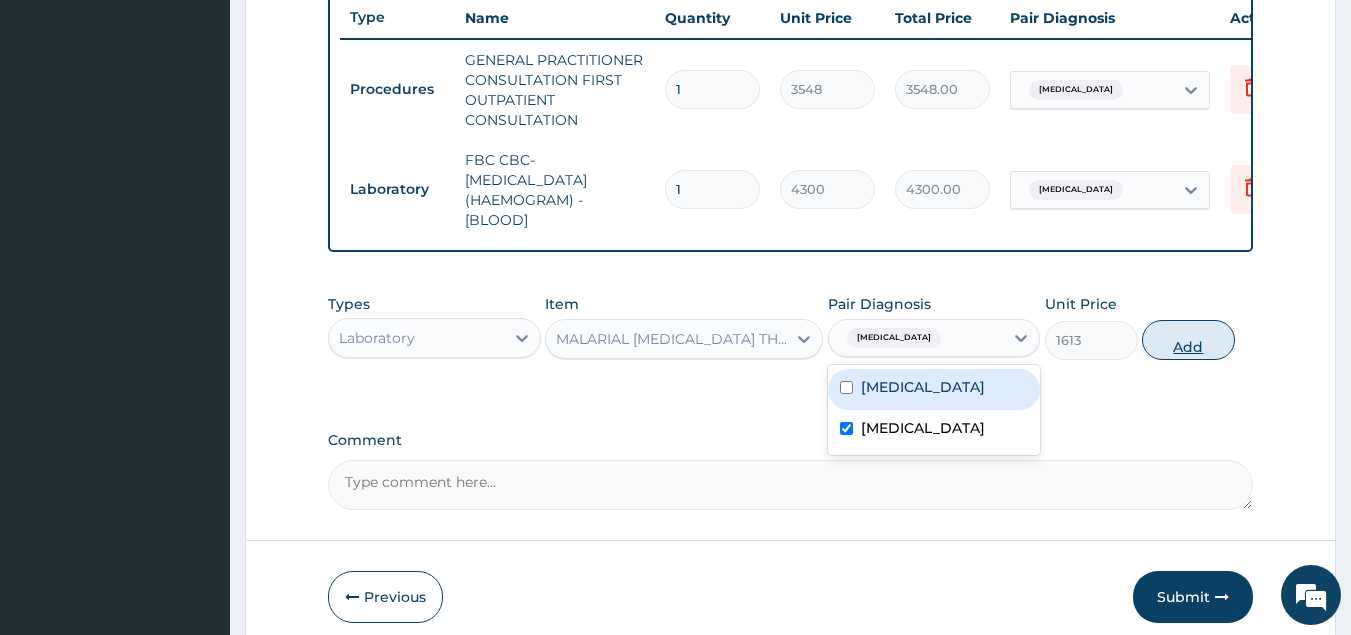 click on "Add" at bounding box center [1188, 340] 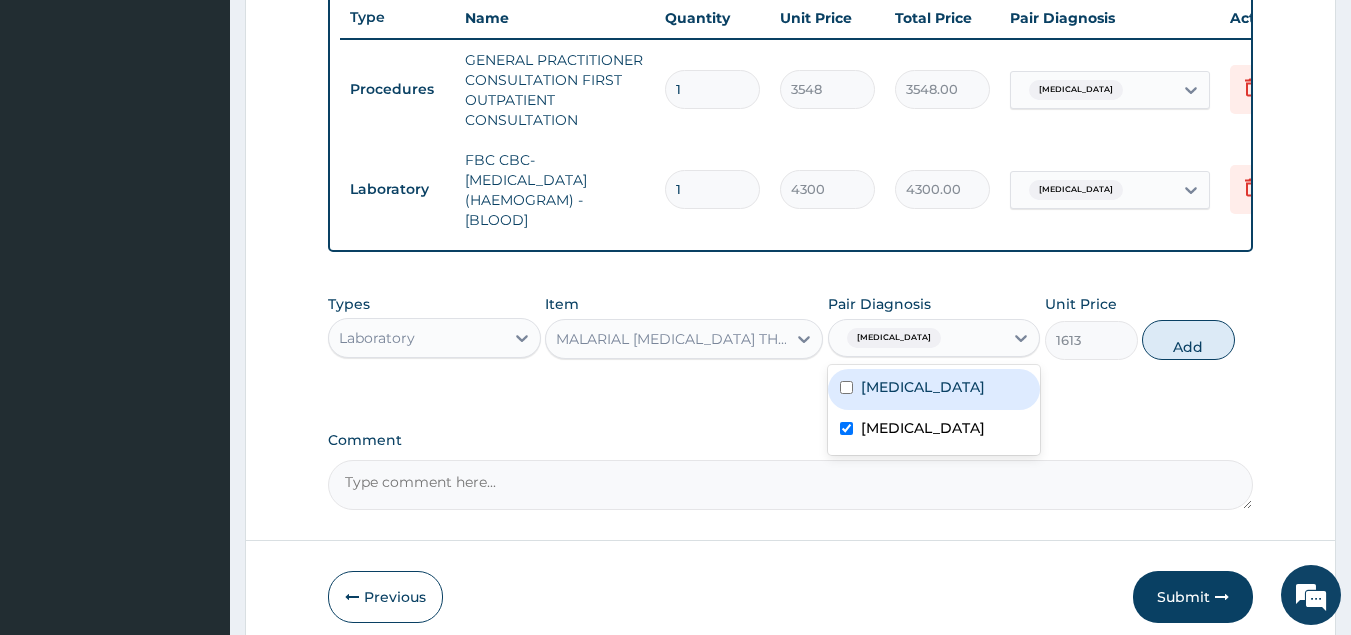 type on "0" 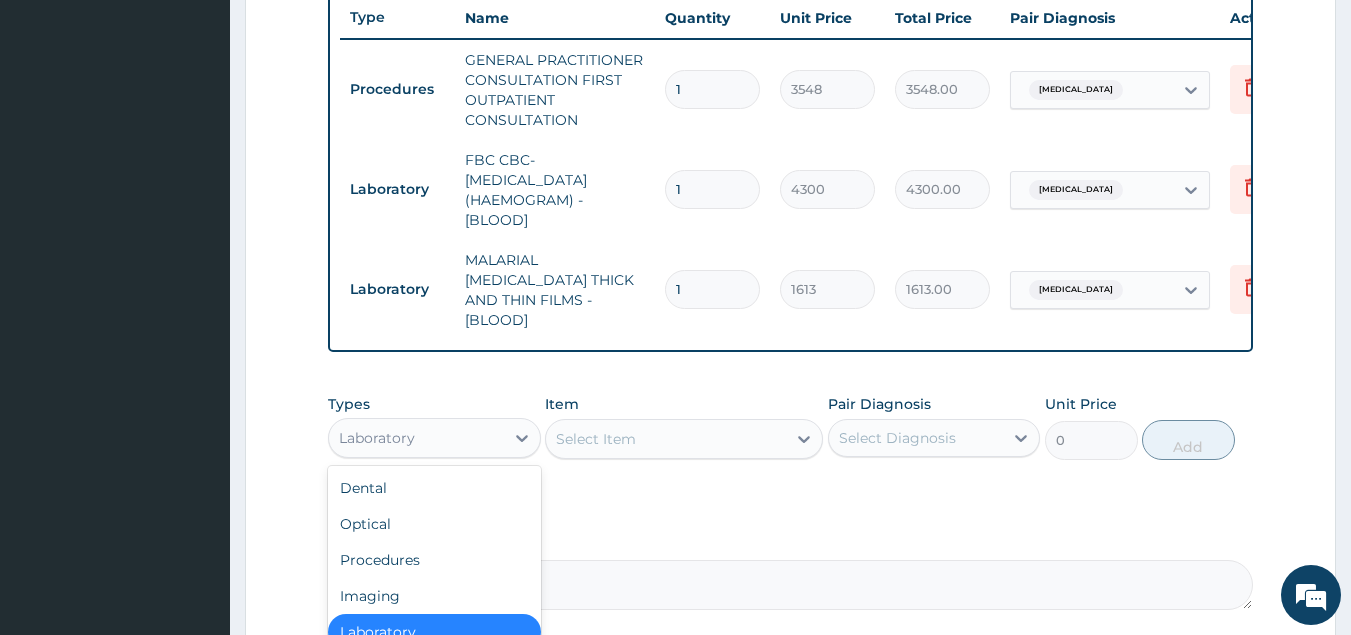 click on "Laboratory" at bounding box center [416, 438] 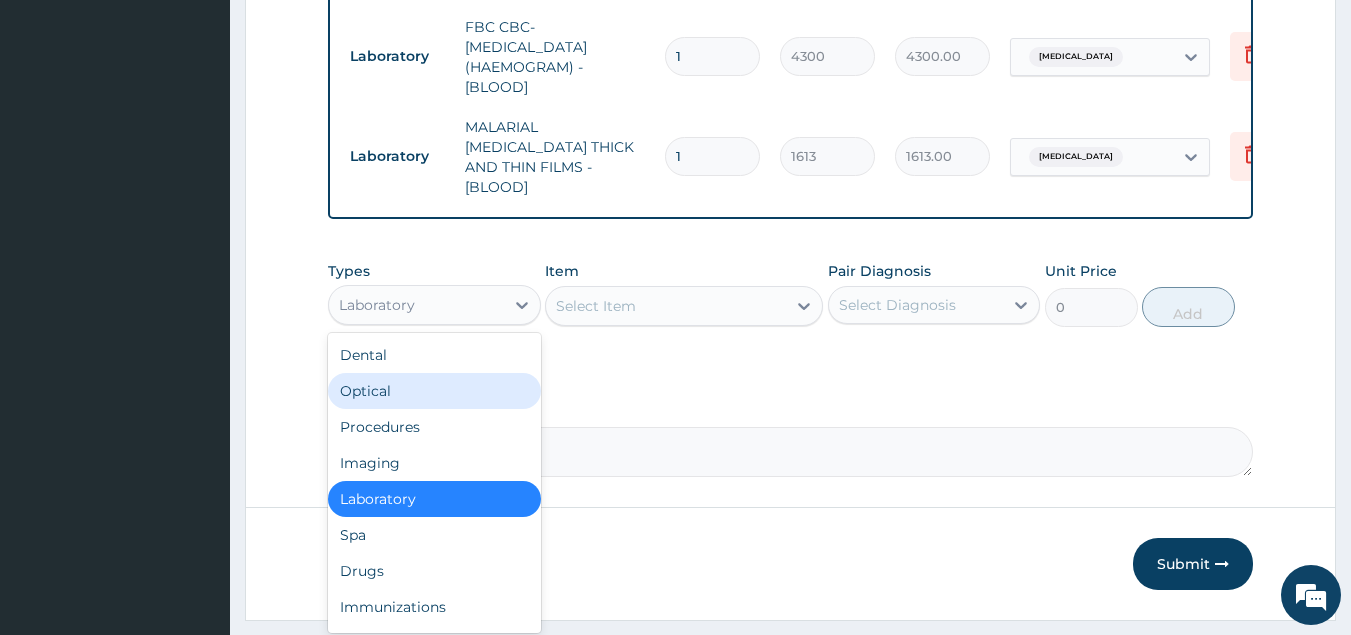 scroll, scrollTop: 938, scrollLeft: 0, axis: vertical 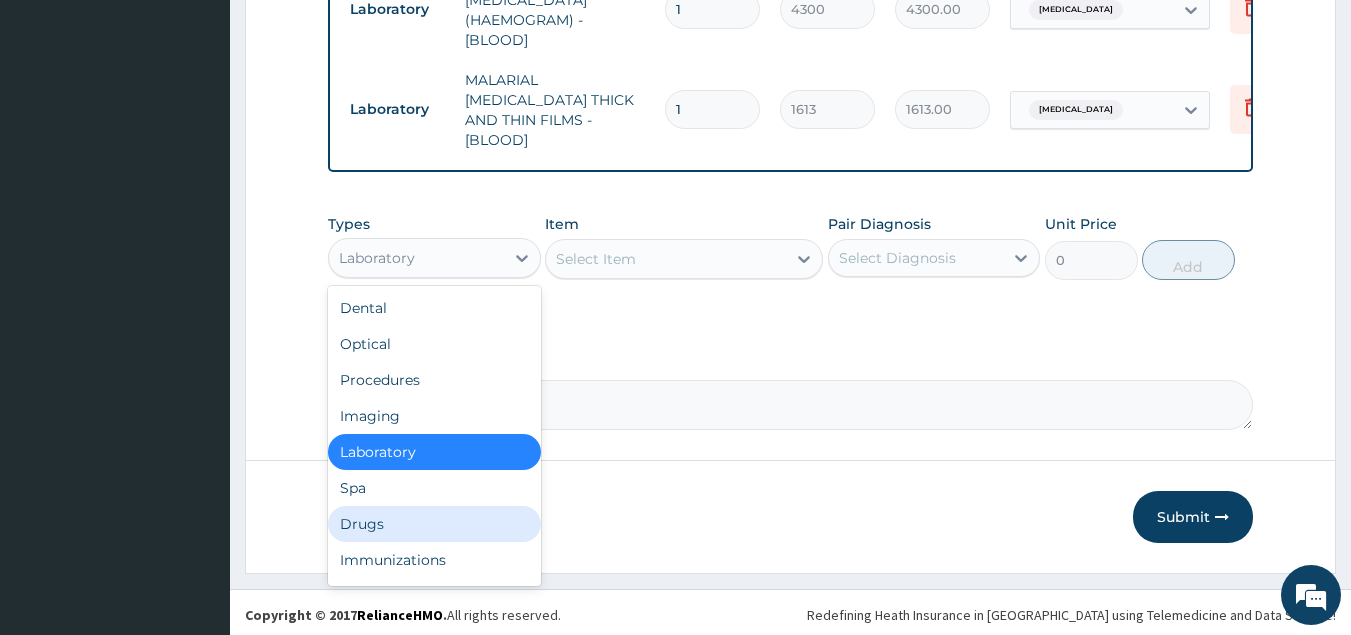 click on "Drugs" at bounding box center (434, 524) 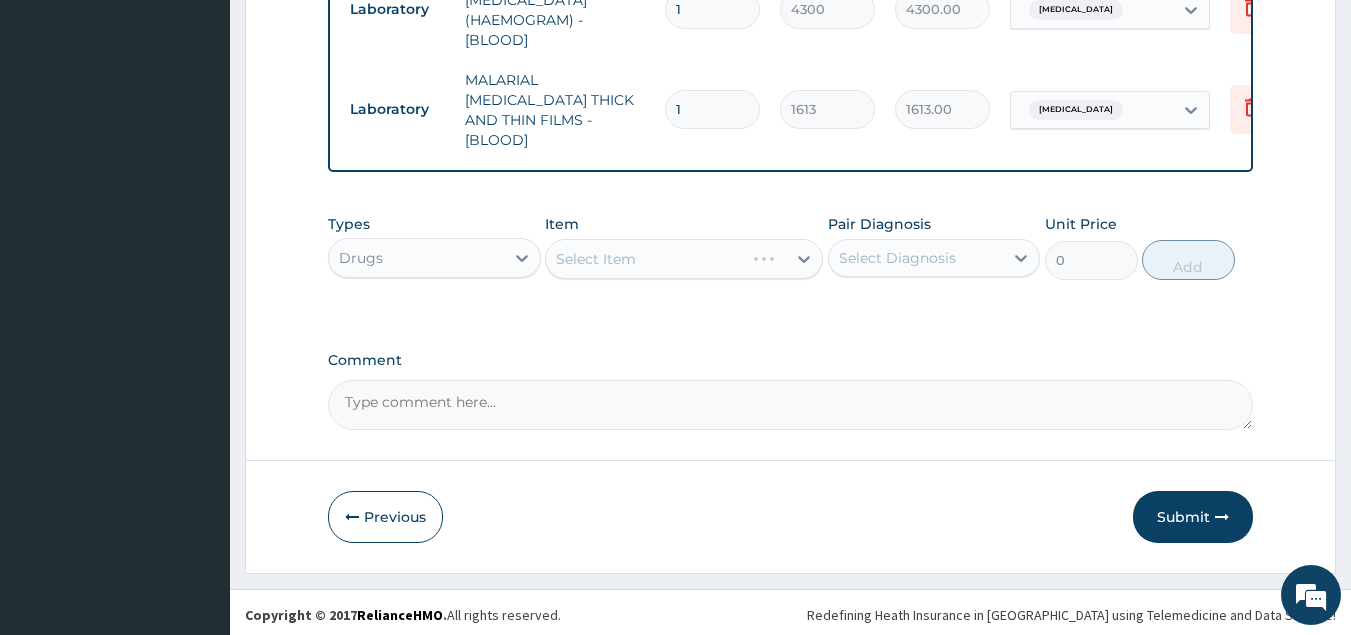 click on "Select Item" at bounding box center [684, 259] 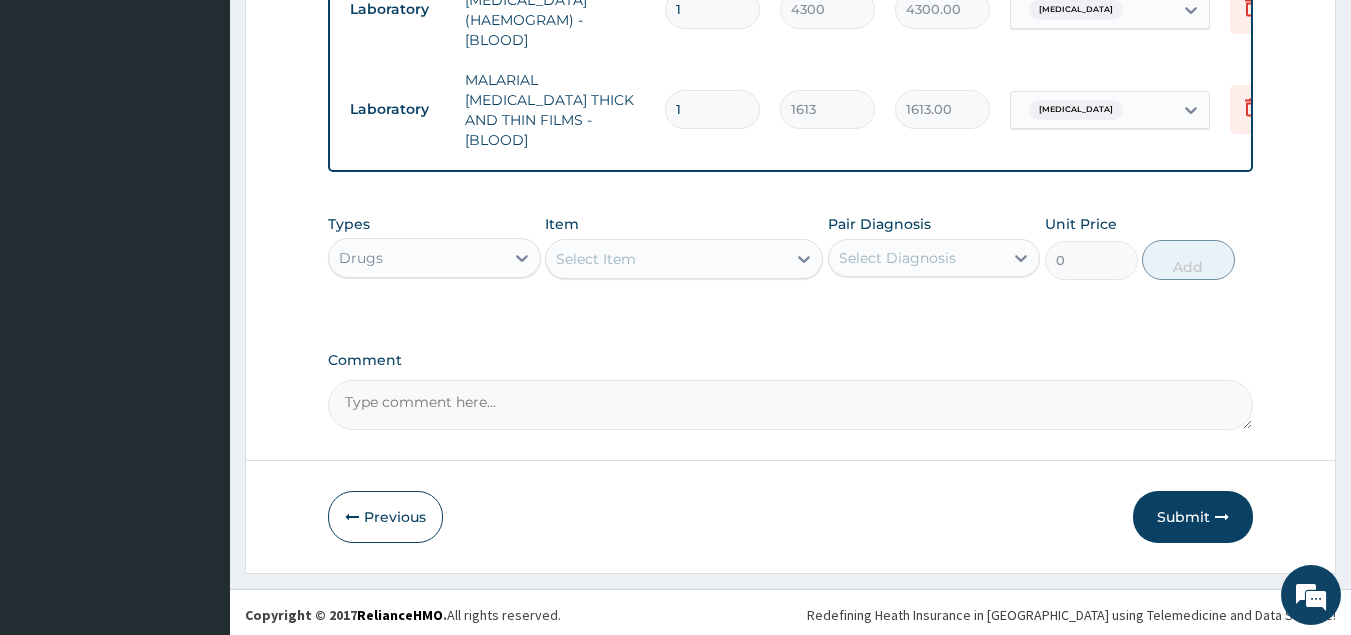 click on "Select Item" at bounding box center [666, 259] 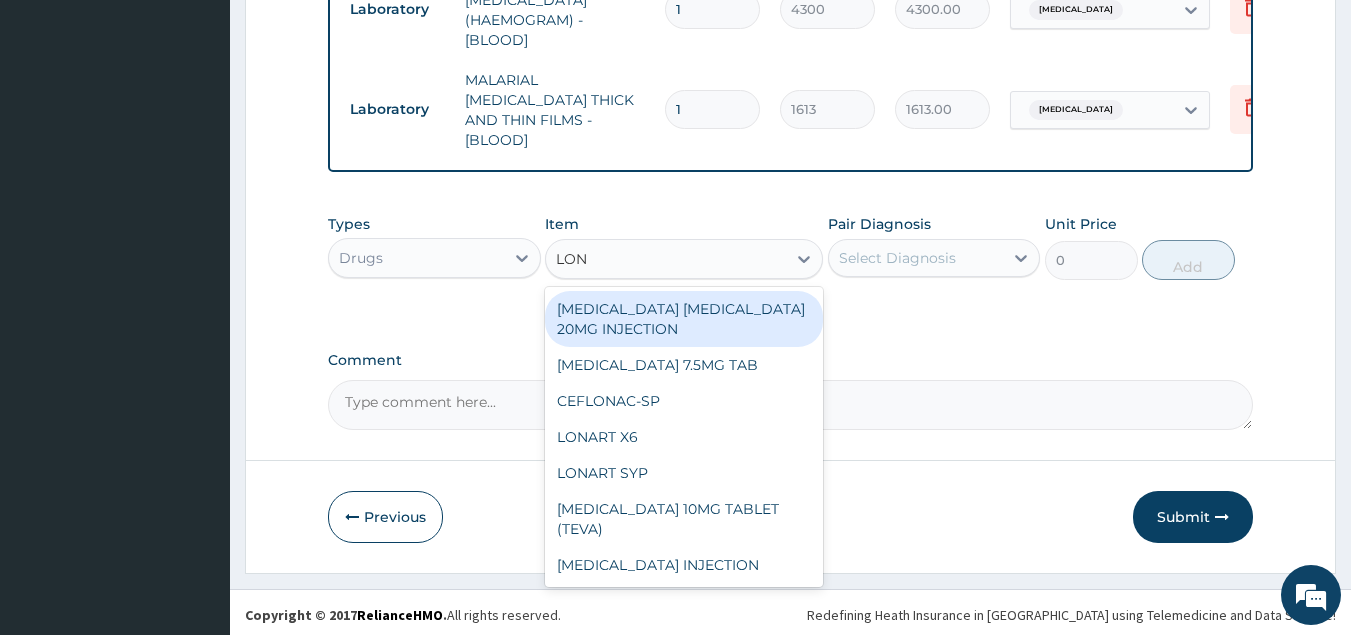 type on "LONA" 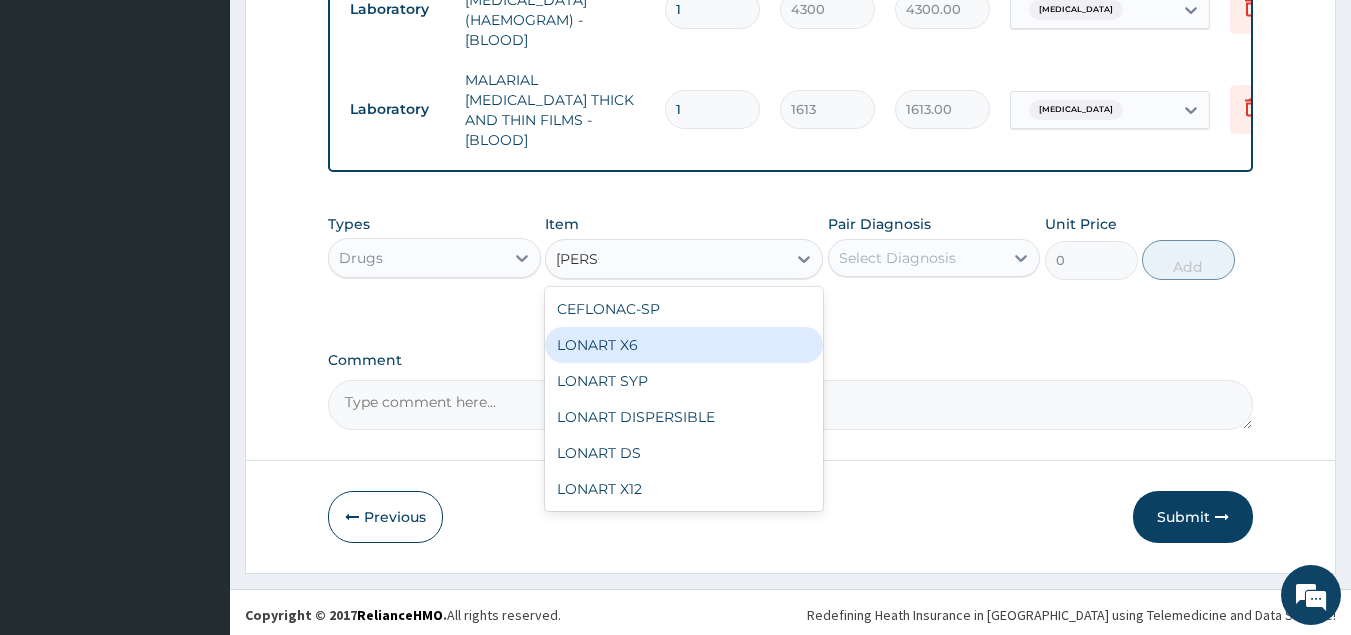 click on "LONART X6" at bounding box center [684, 345] 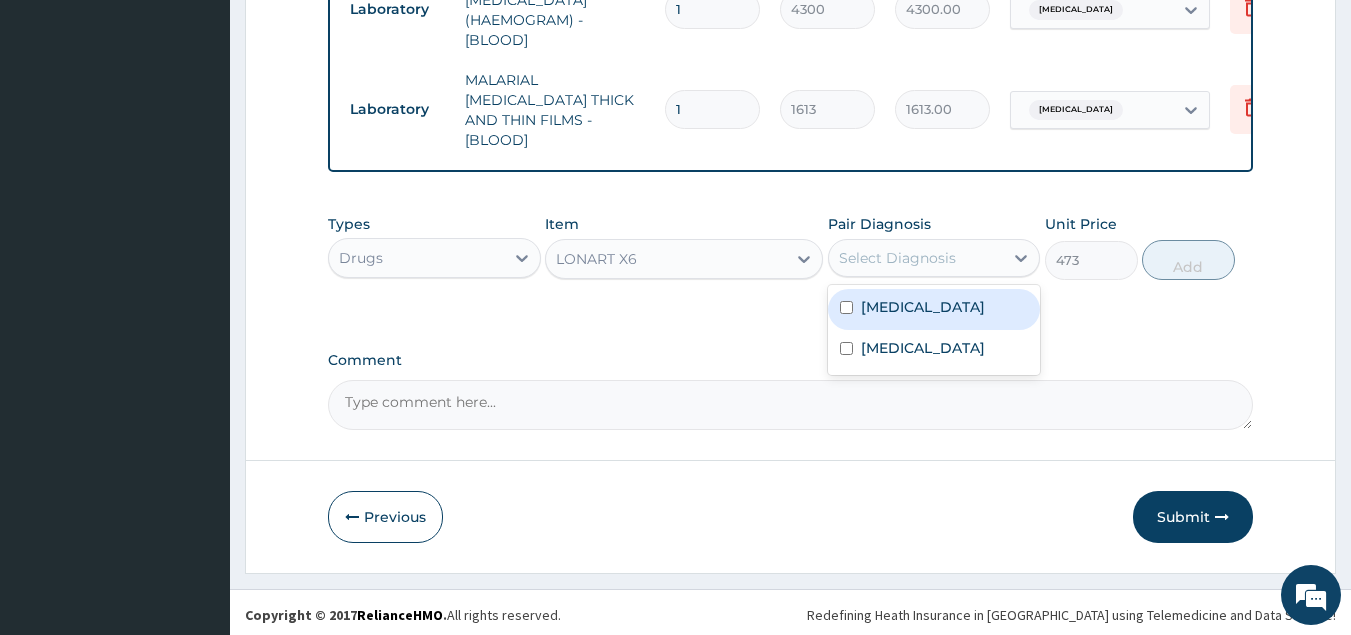 click on "Select Diagnosis" at bounding box center (897, 258) 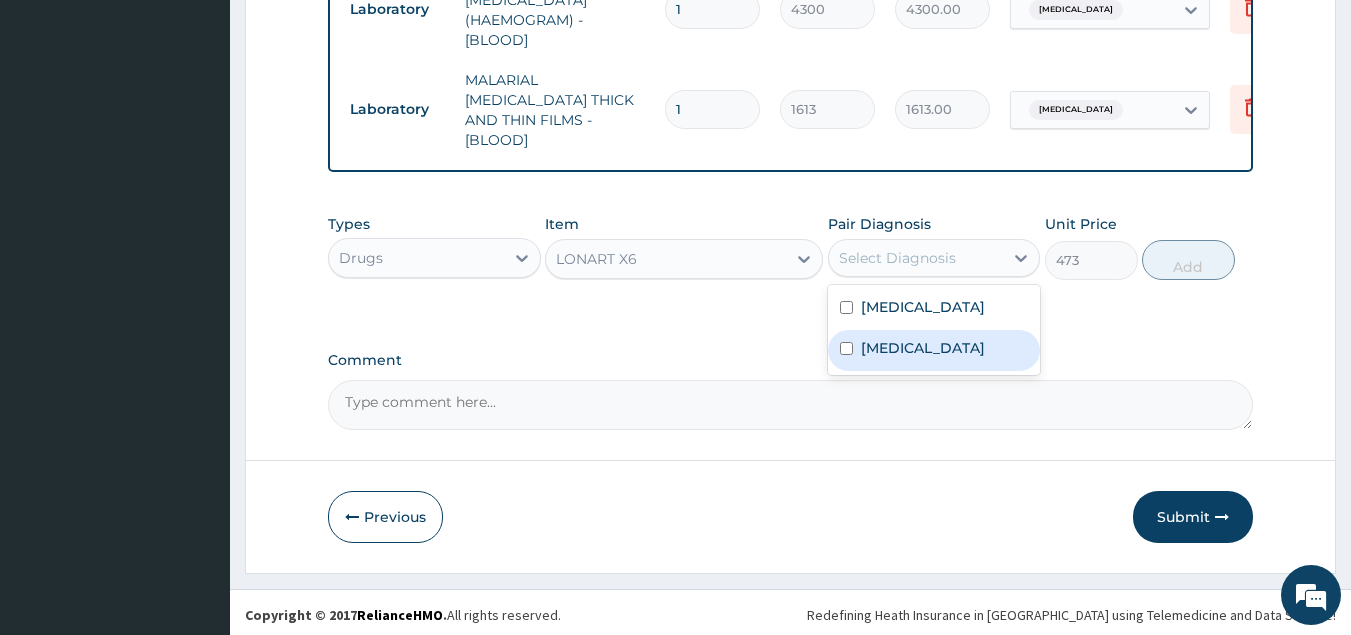 drag, startPoint x: 919, startPoint y: 337, endPoint x: 1071, endPoint y: 296, distance: 157.43253 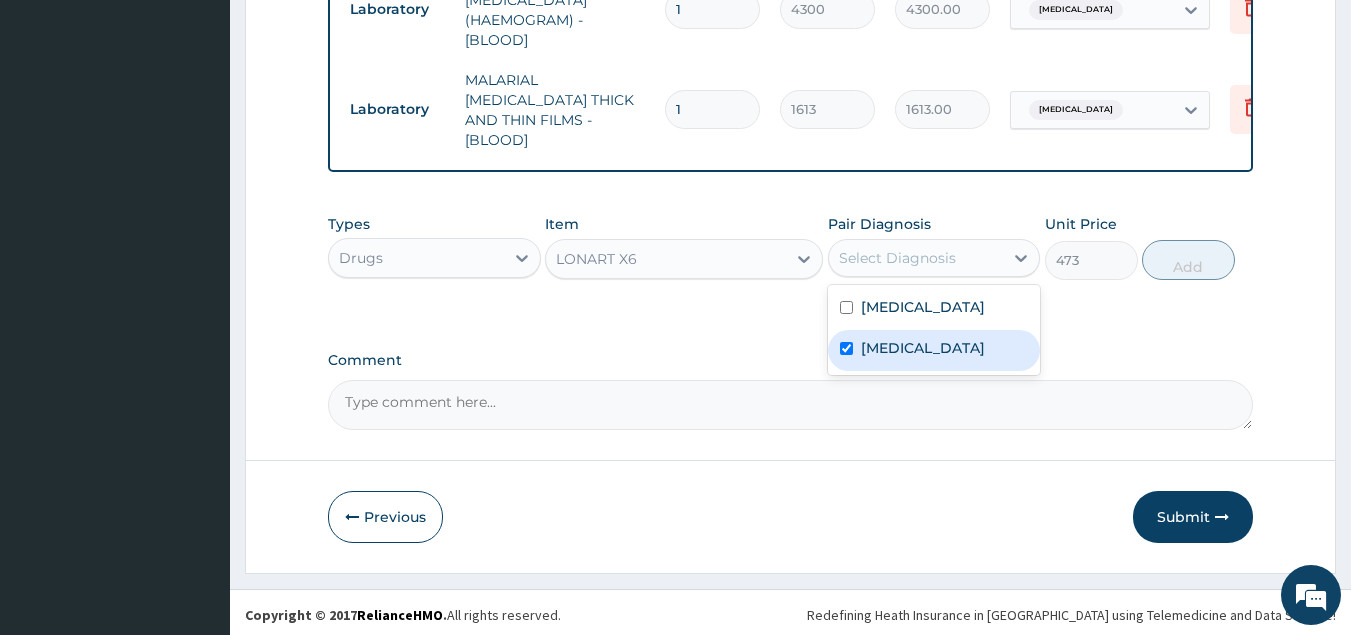 checkbox on "true" 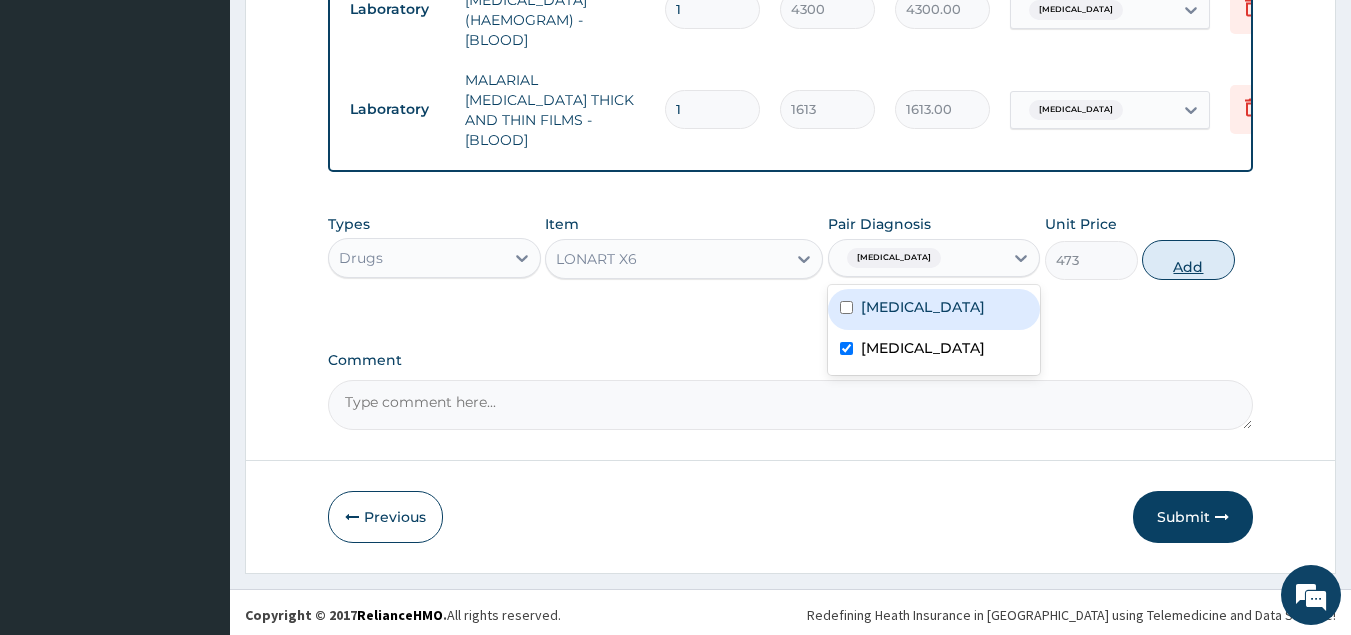 click on "Add" at bounding box center (1188, 260) 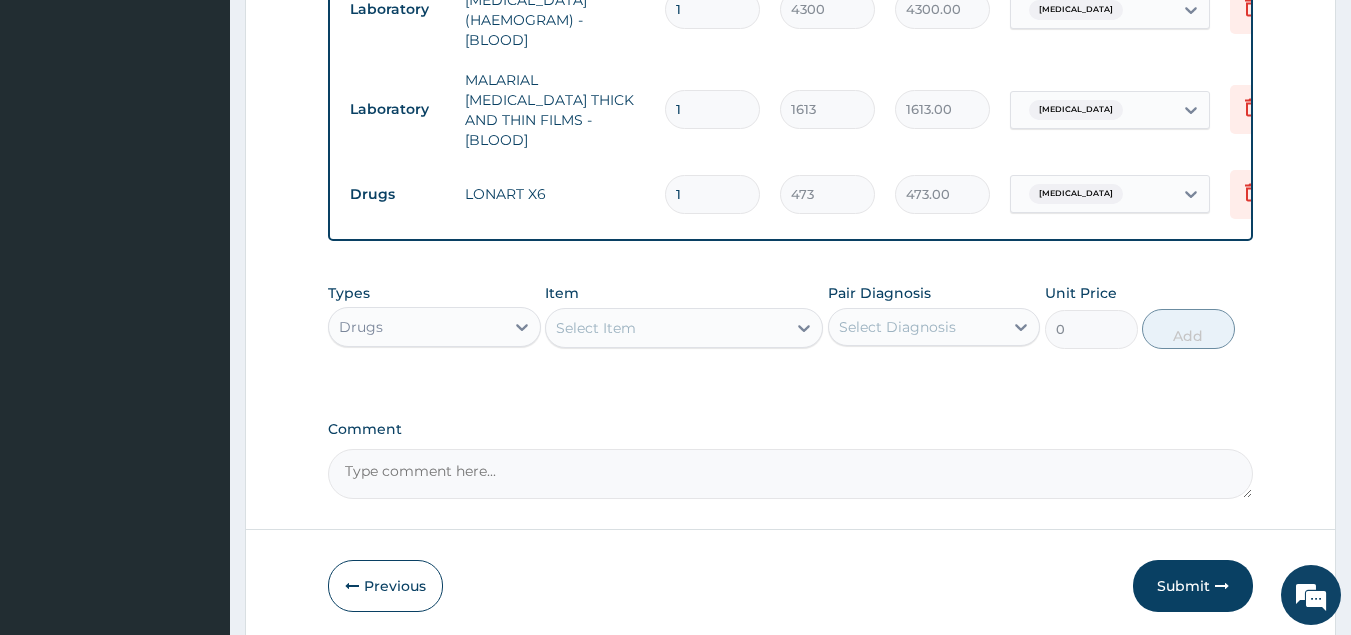 type 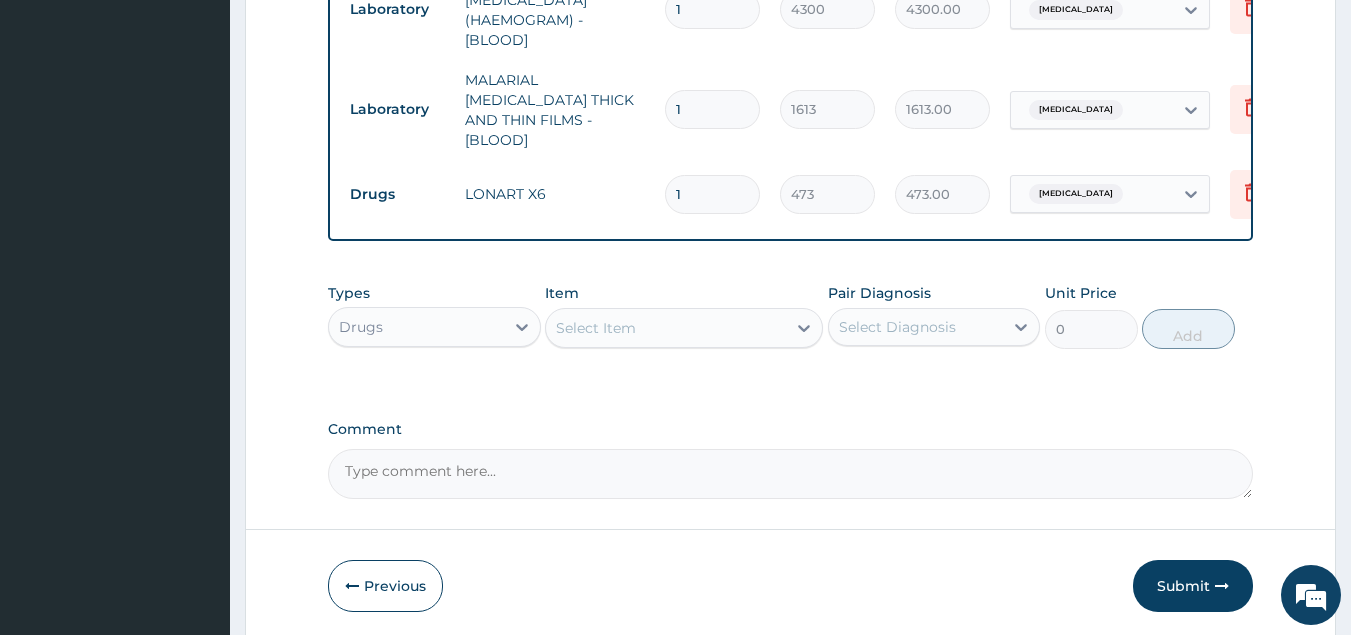 type on "0.00" 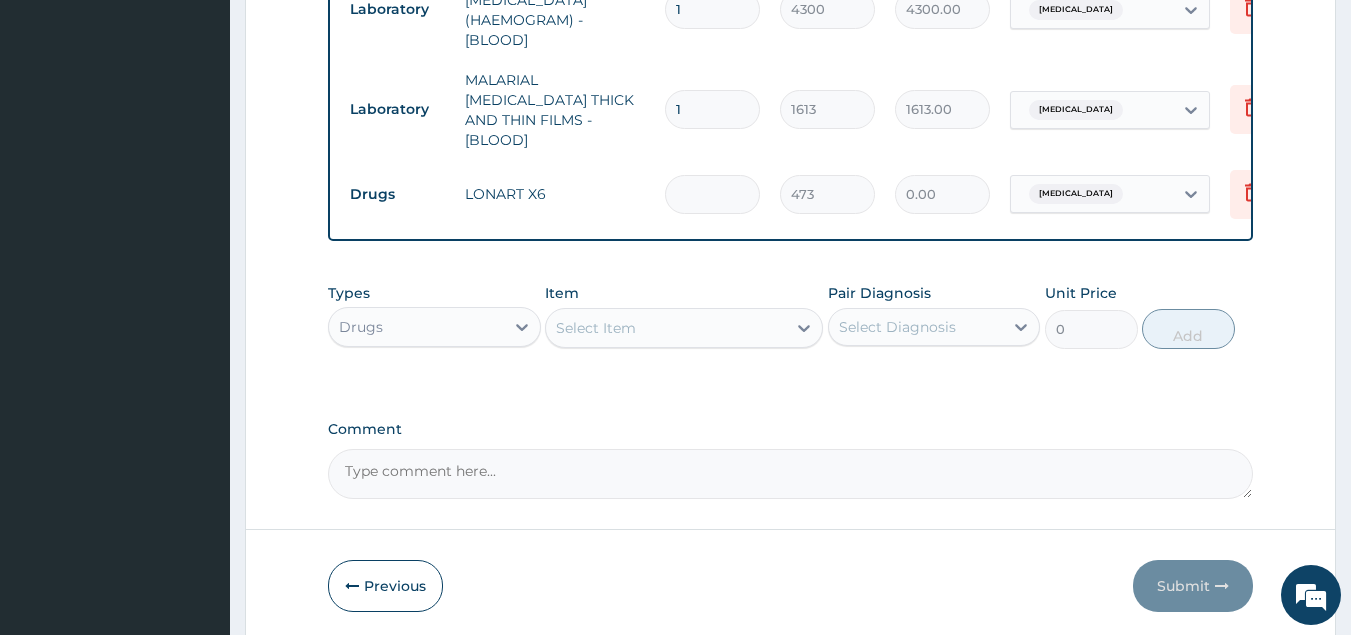 type on "6" 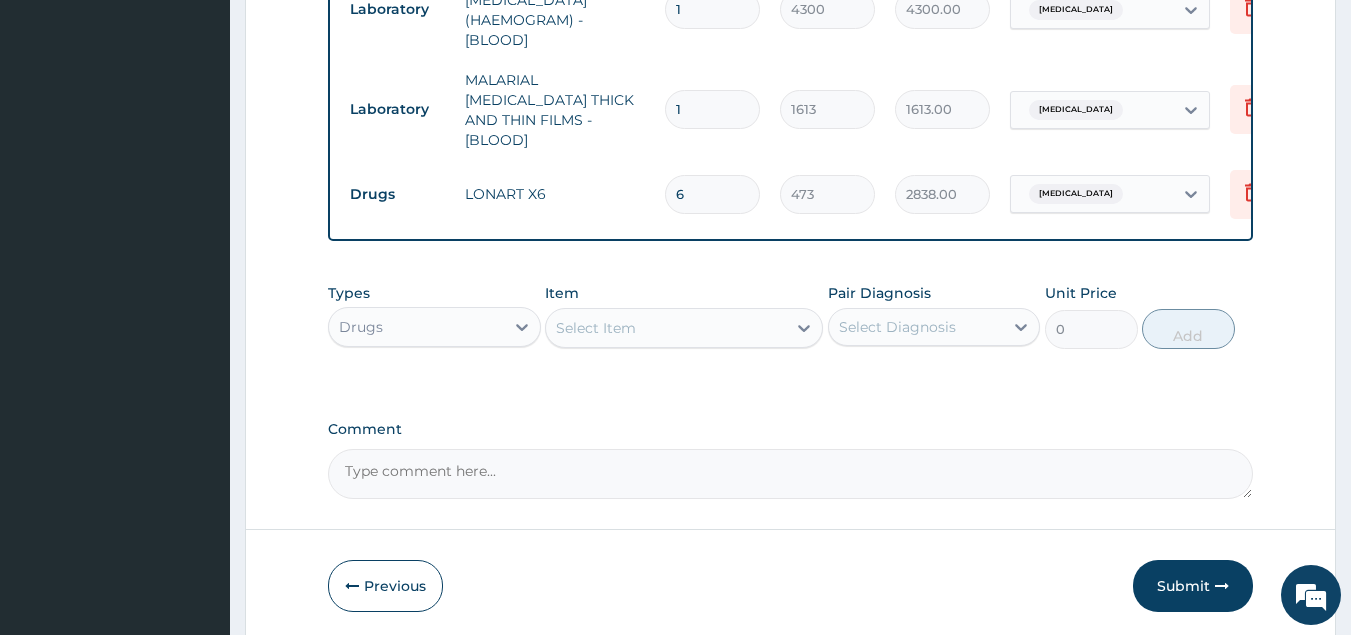 type on "6" 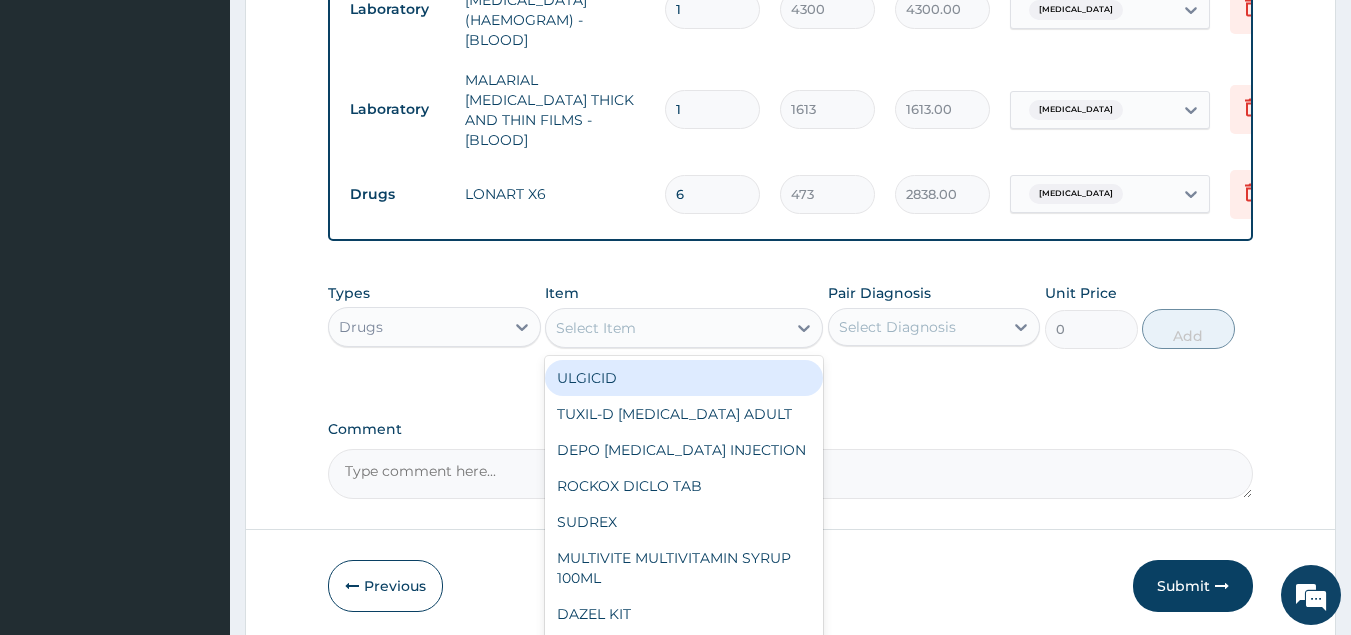 click on "Select Item" at bounding box center (666, 328) 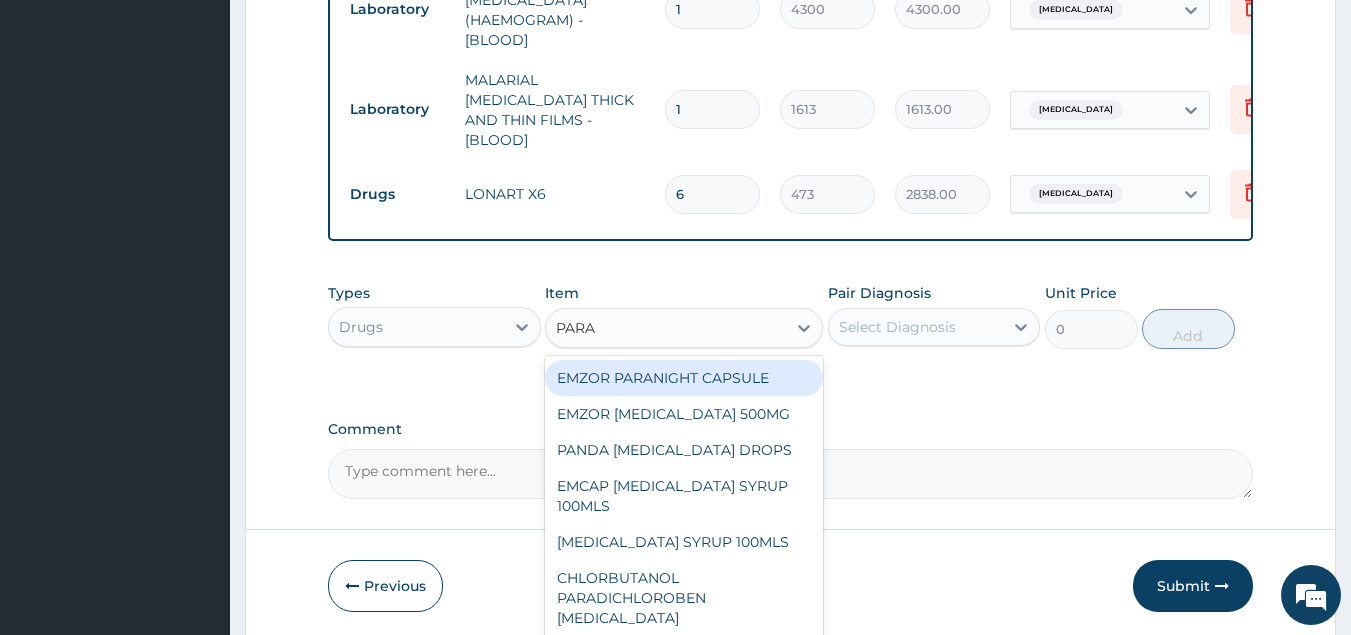 type on "PARAC" 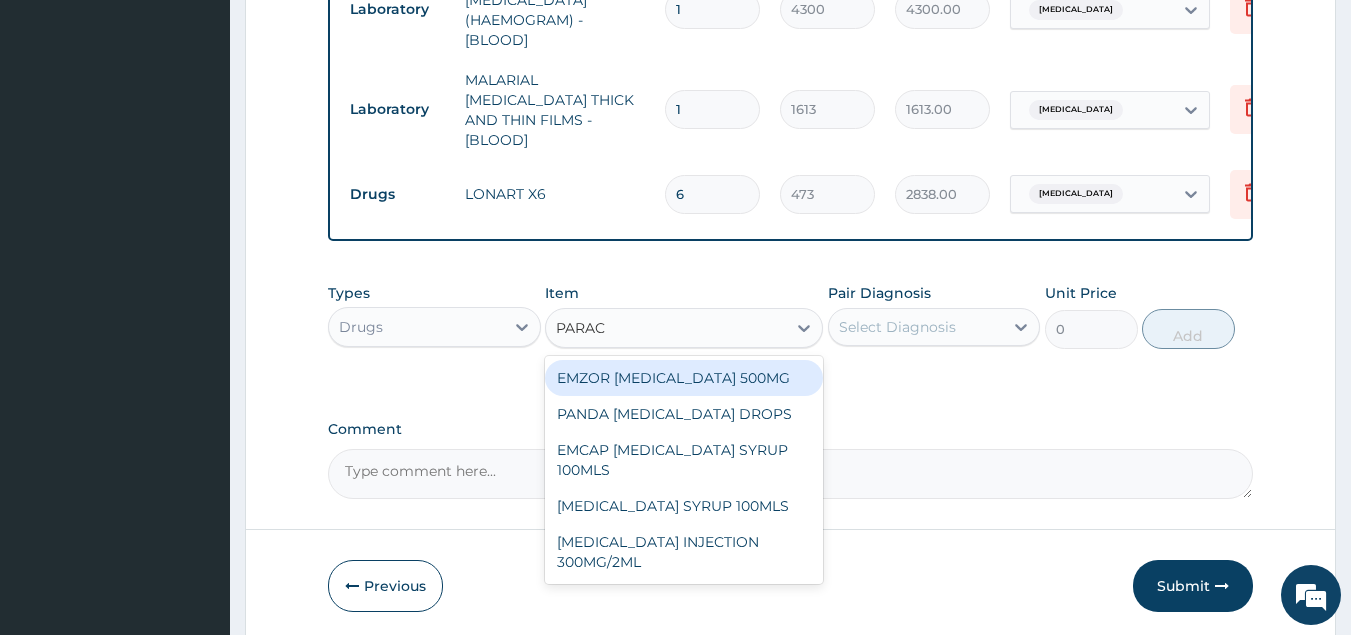 click on "EMZOR PARACETAMOL 500MG" at bounding box center [684, 378] 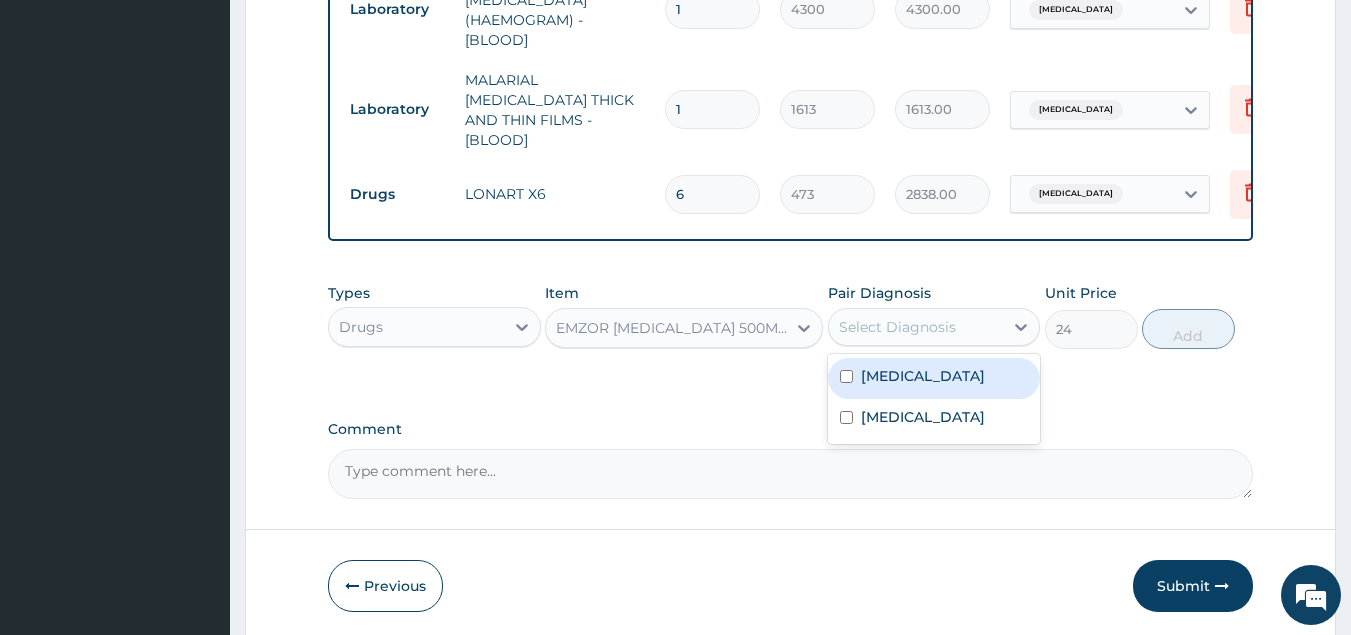 click on "Select Diagnosis" at bounding box center (897, 327) 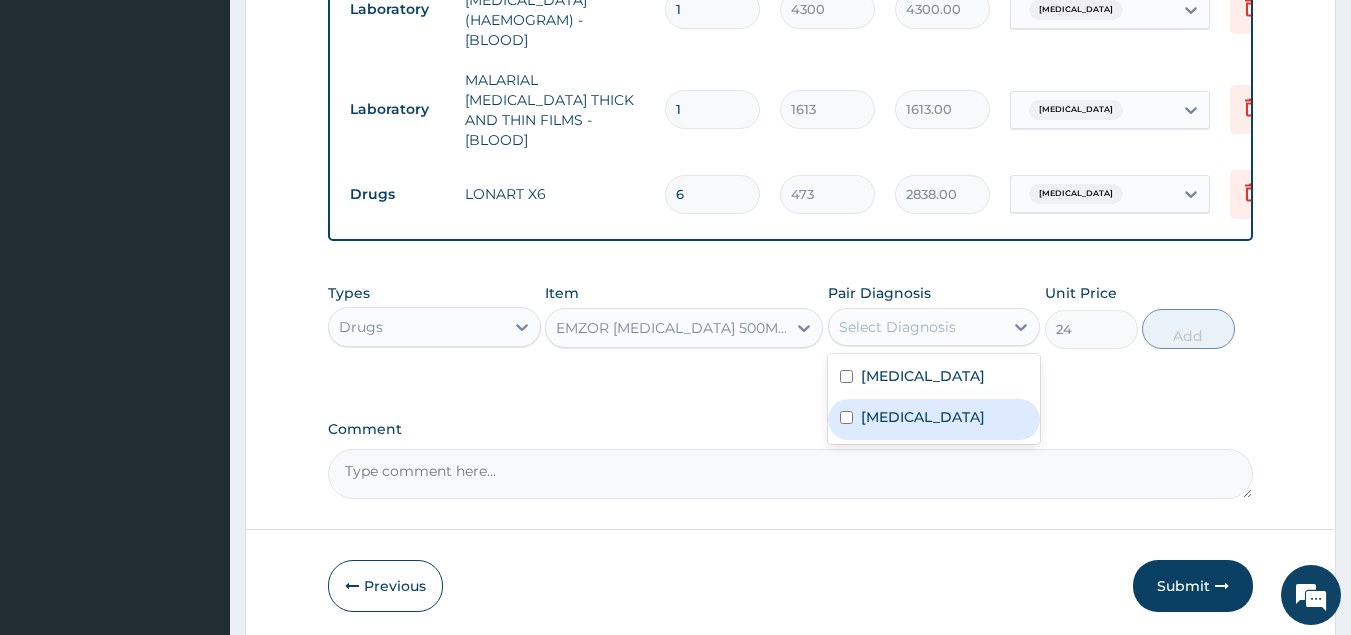click on "Malaria" at bounding box center [934, 419] 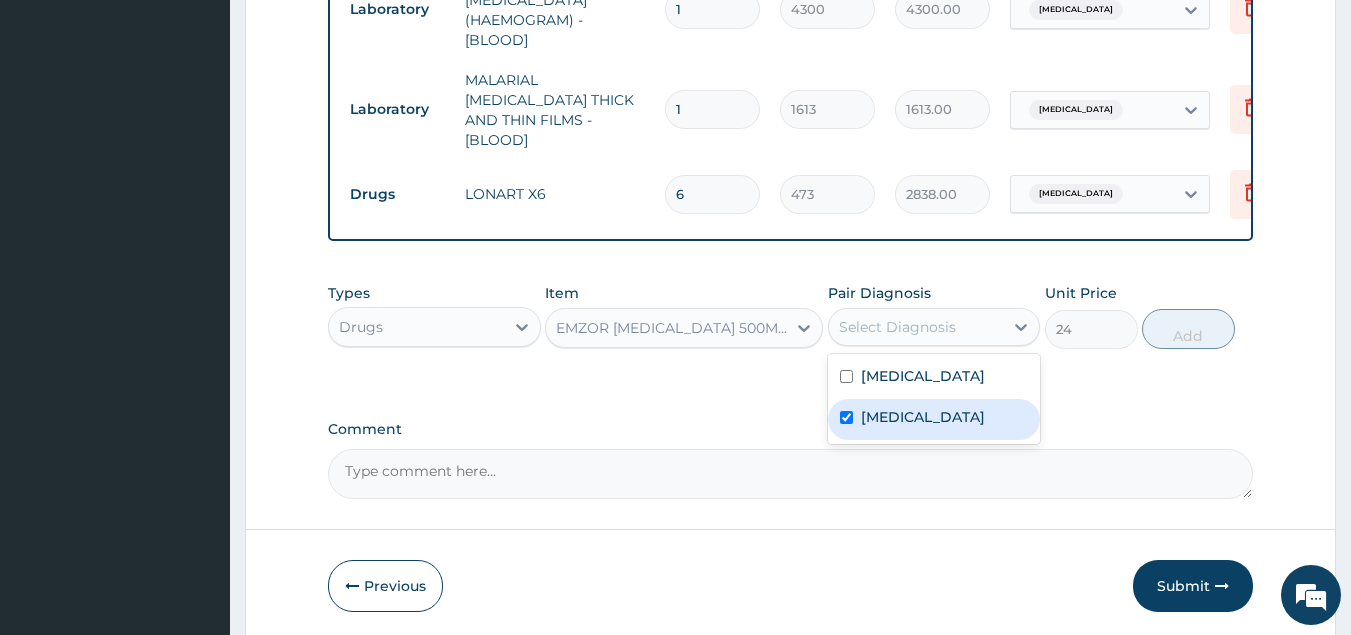 checkbox on "true" 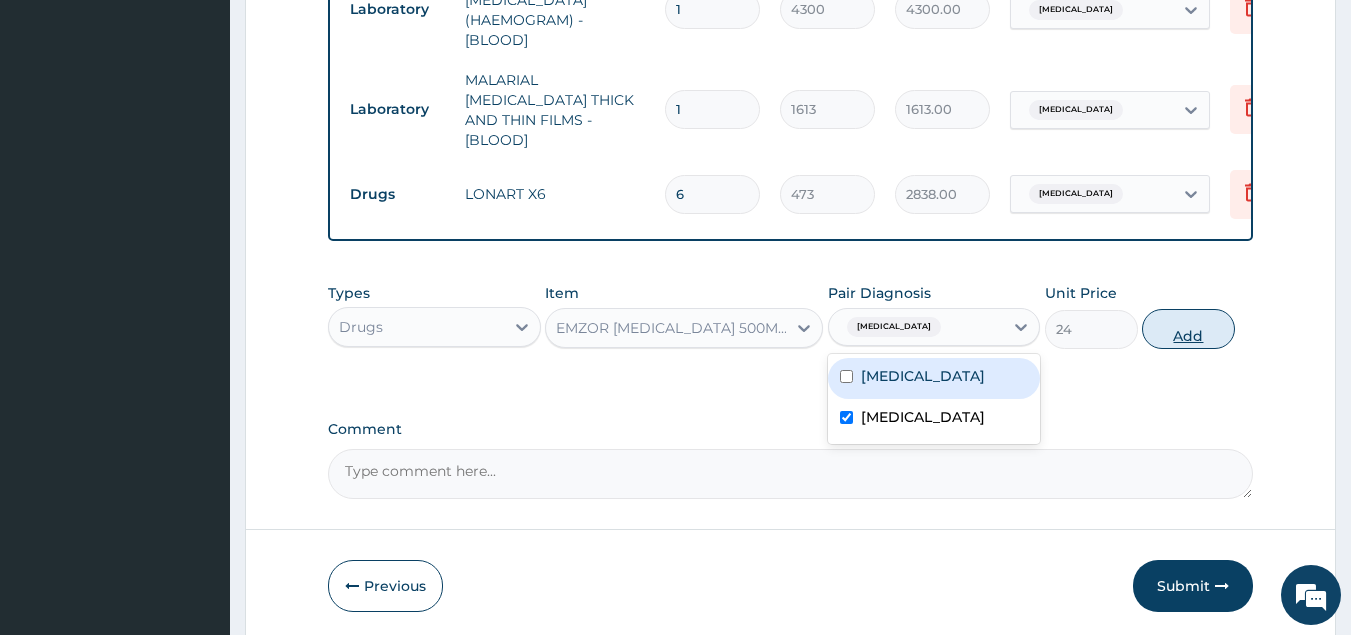 click on "Add" at bounding box center (1188, 329) 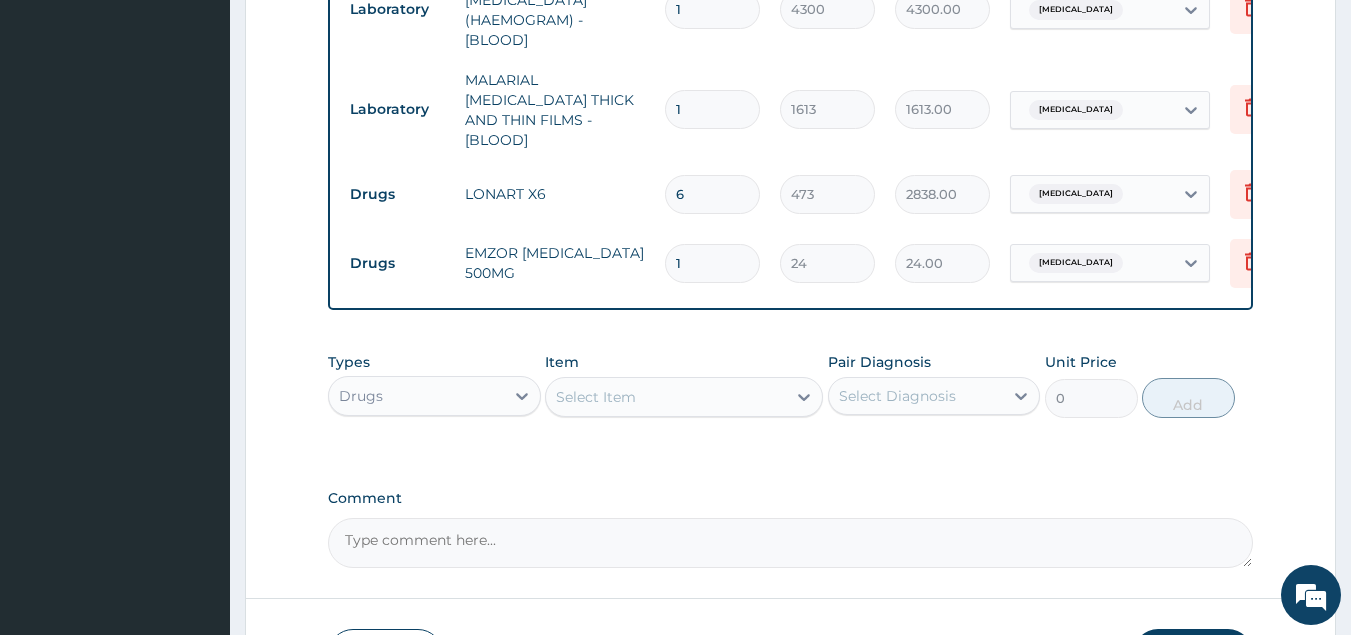 type on "18" 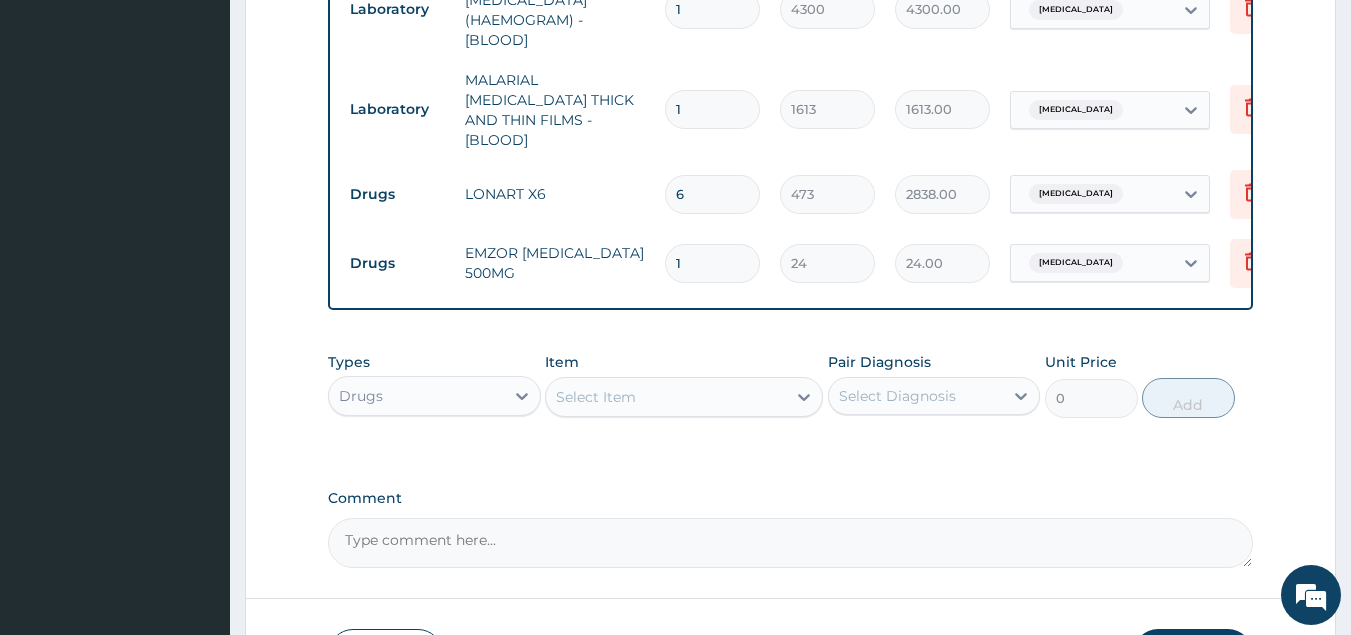 type on "432.00" 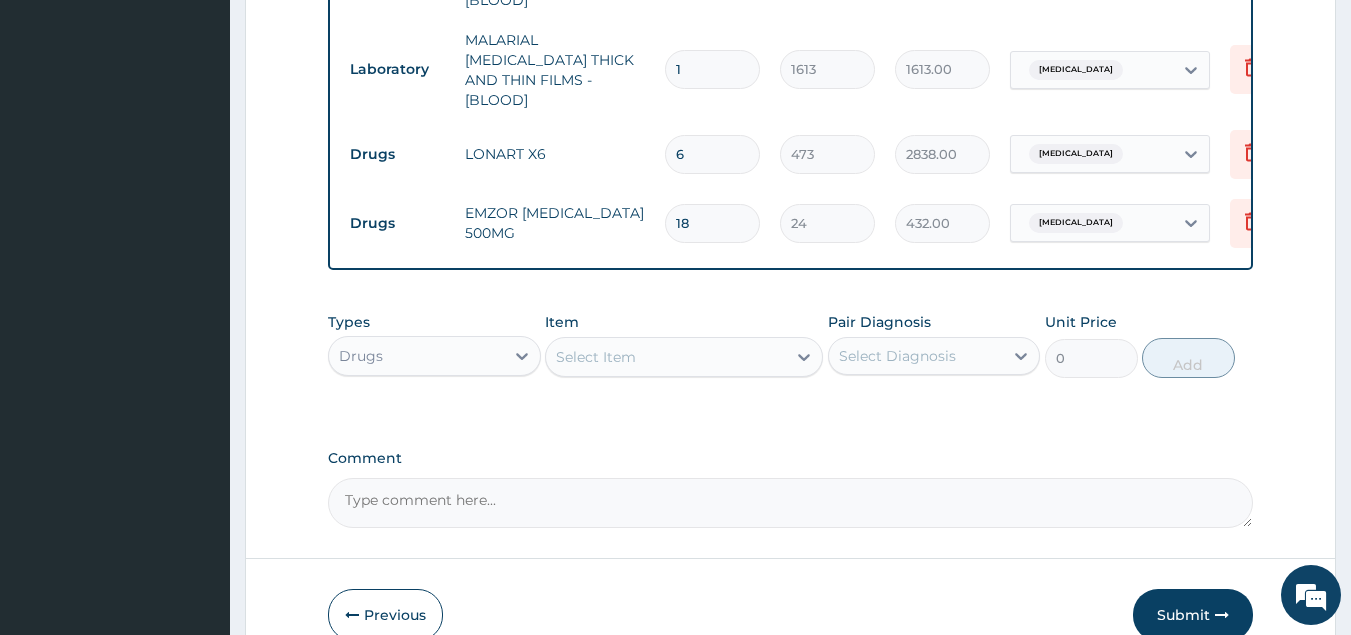 scroll, scrollTop: 1076, scrollLeft: 0, axis: vertical 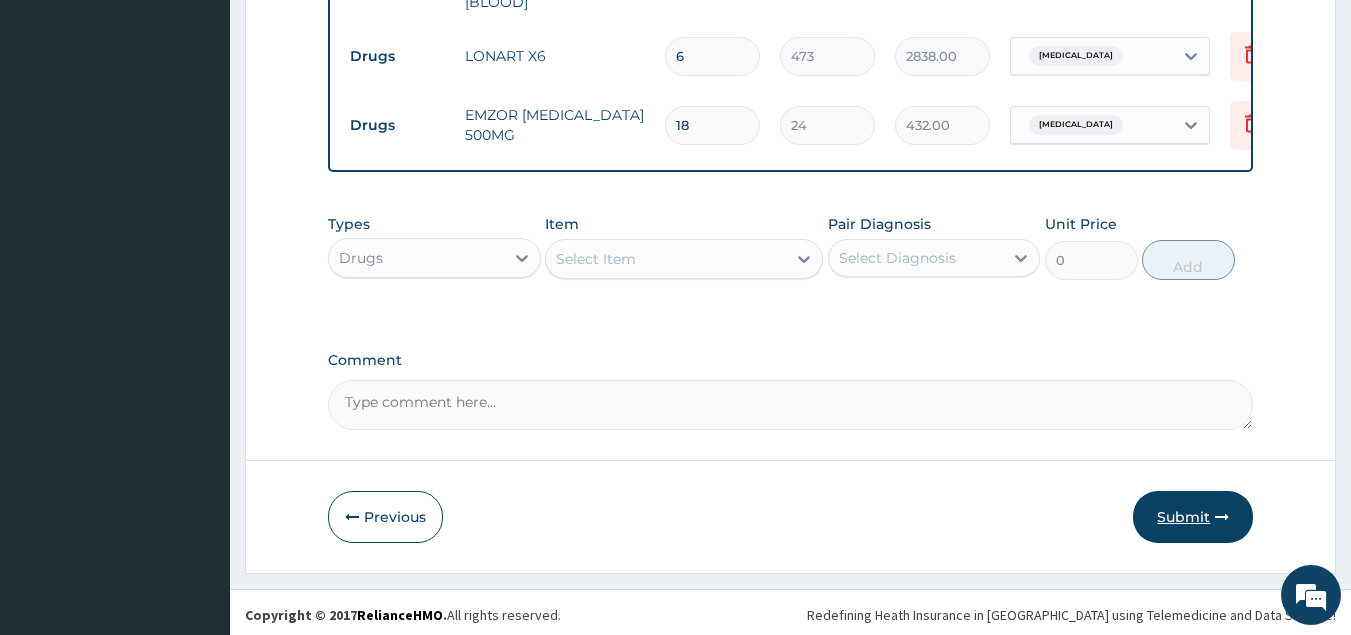 type on "18" 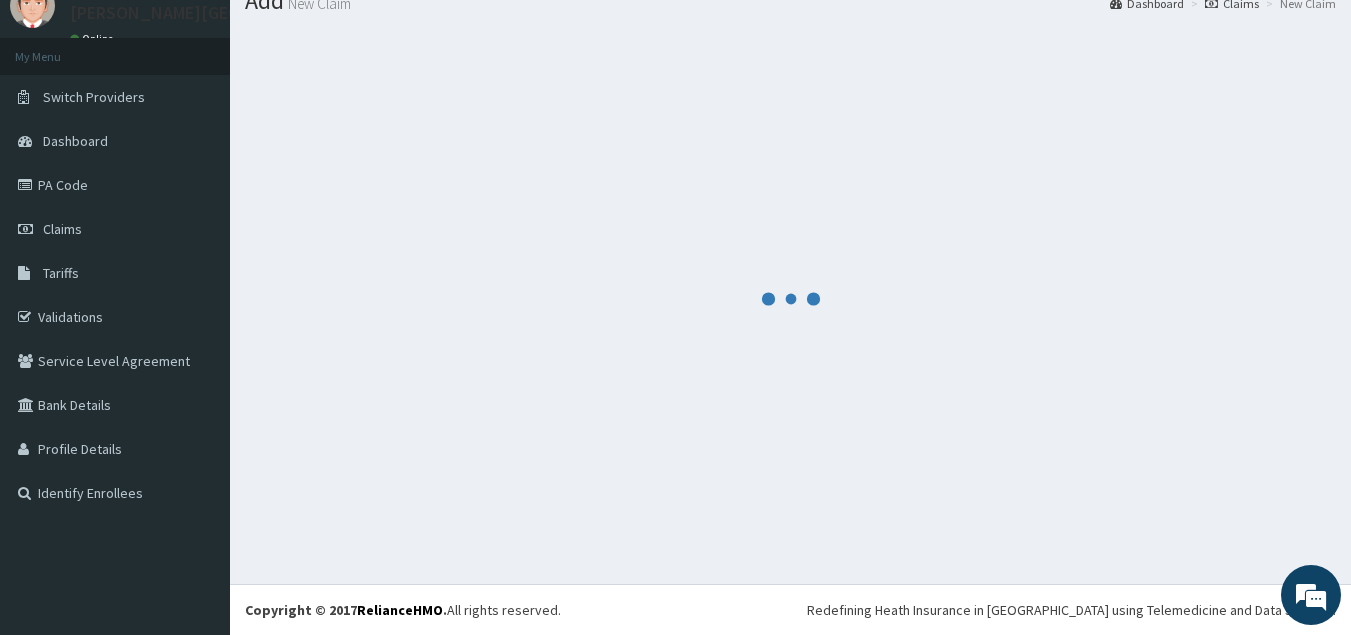scroll, scrollTop: 1076, scrollLeft: 0, axis: vertical 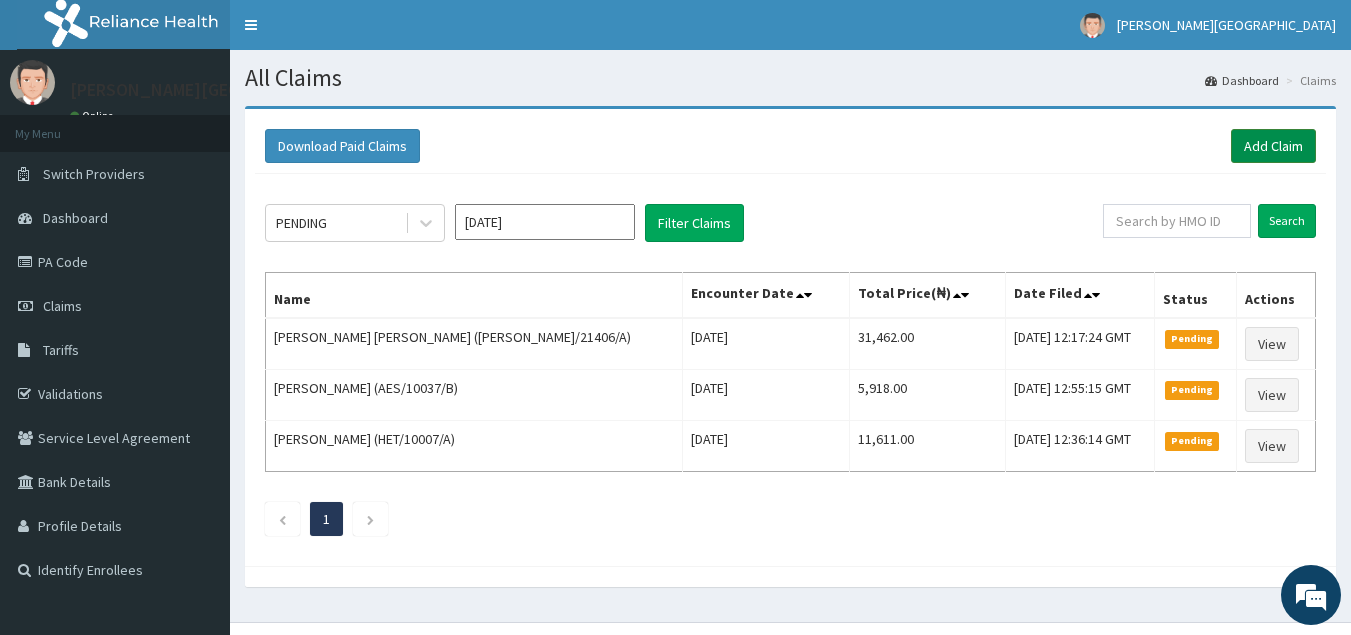 click on "Add Claim" at bounding box center [1273, 146] 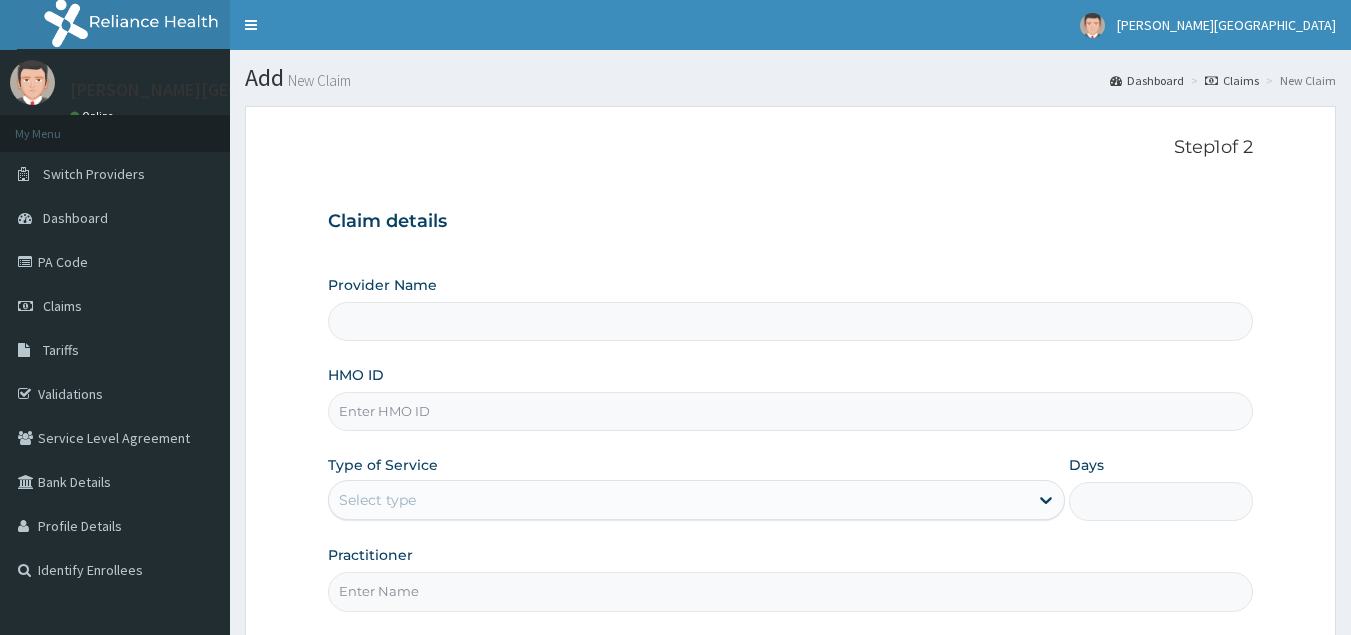 scroll, scrollTop: 0, scrollLeft: 0, axis: both 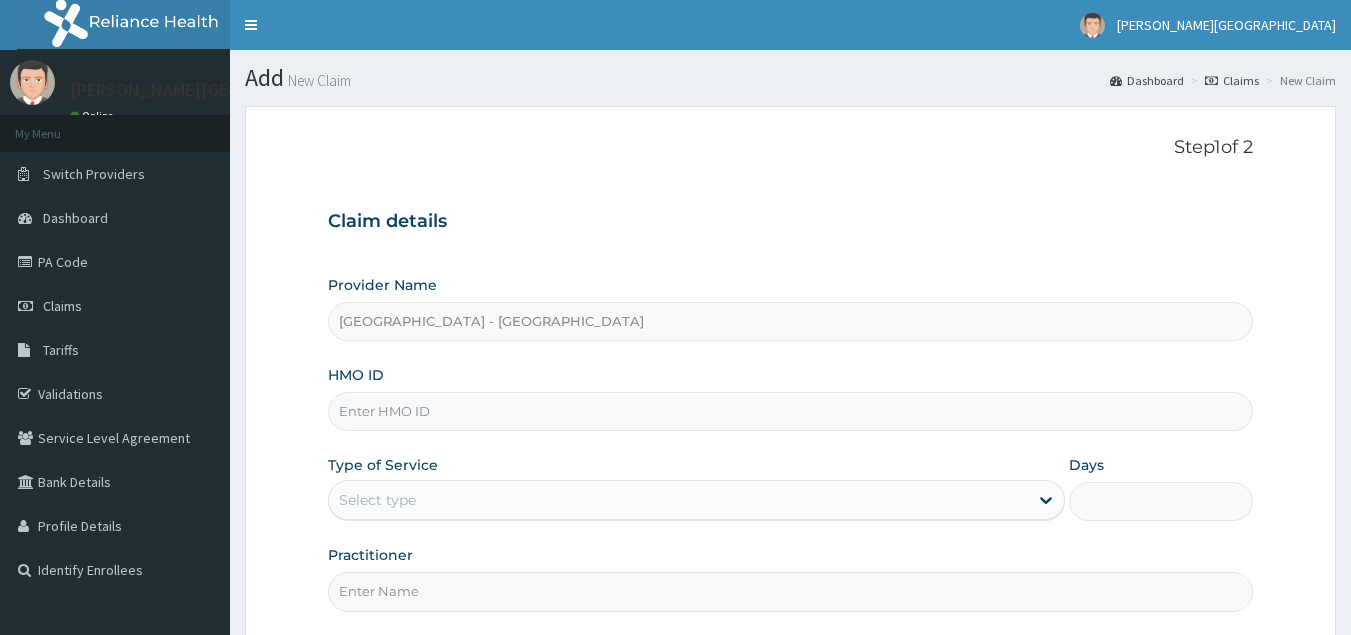 click on "HMO ID" at bounding box center [791, 411] 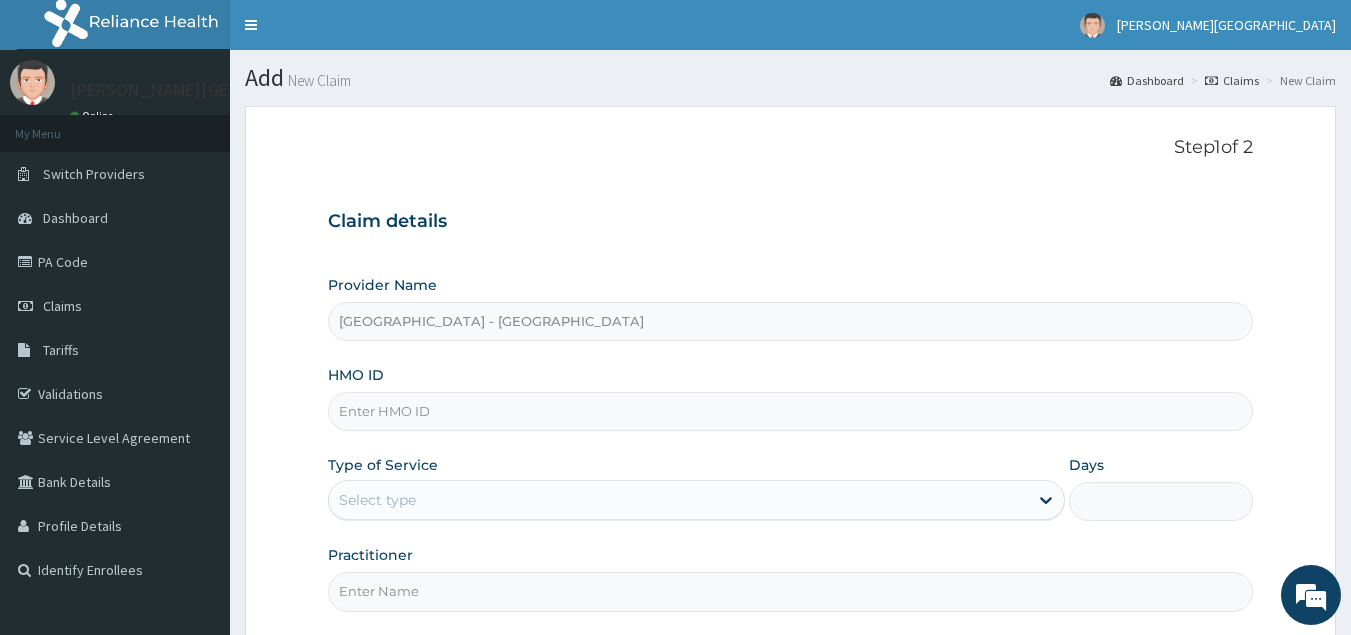 paste on "DLC/10012/A" 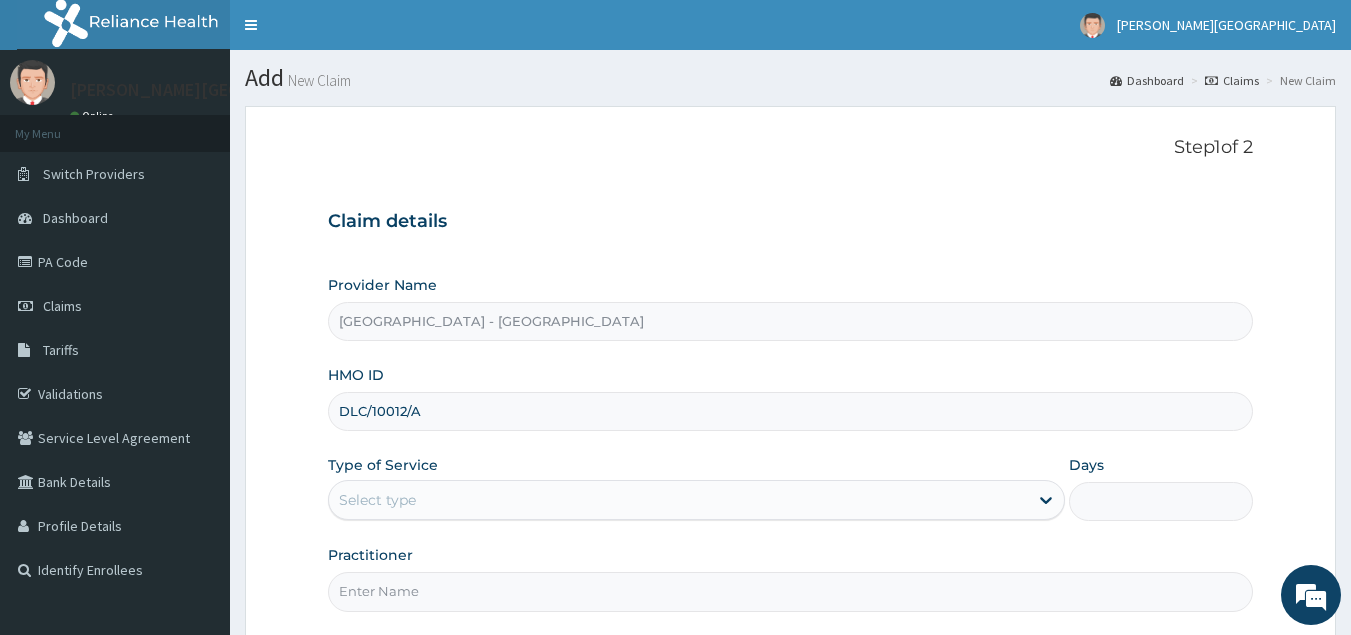 type on "DLC/10012/A" 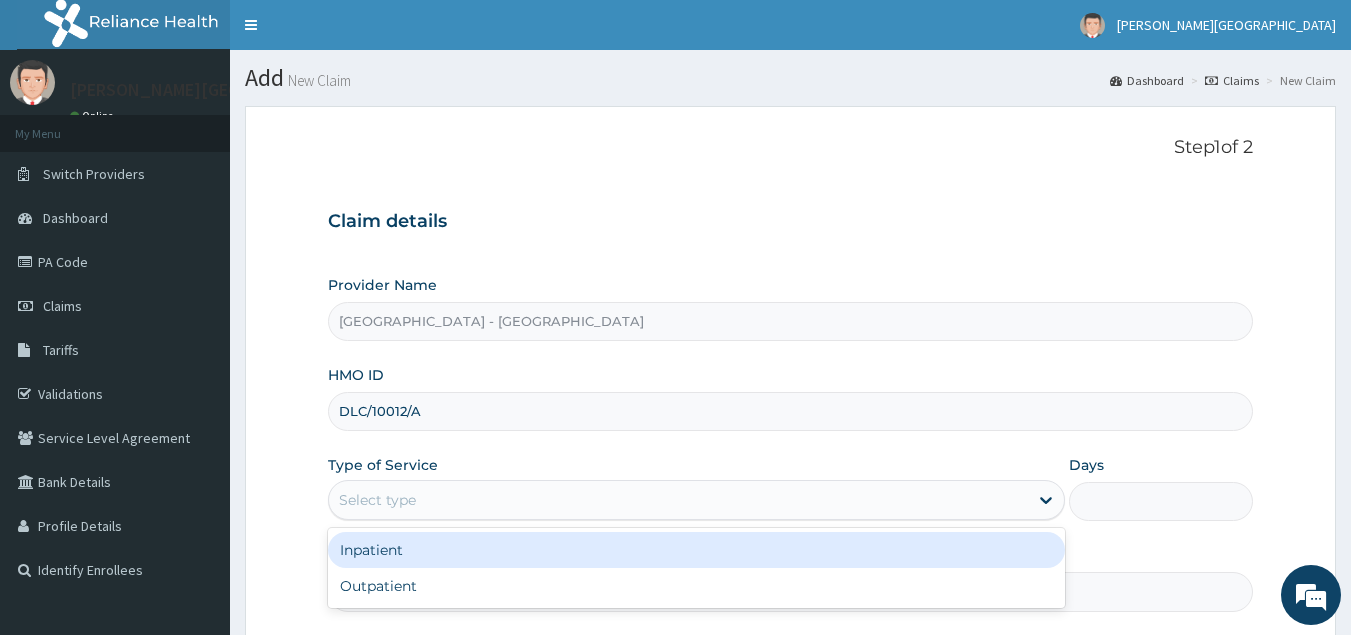 click on "Select type" at bounding box center [377, 500] 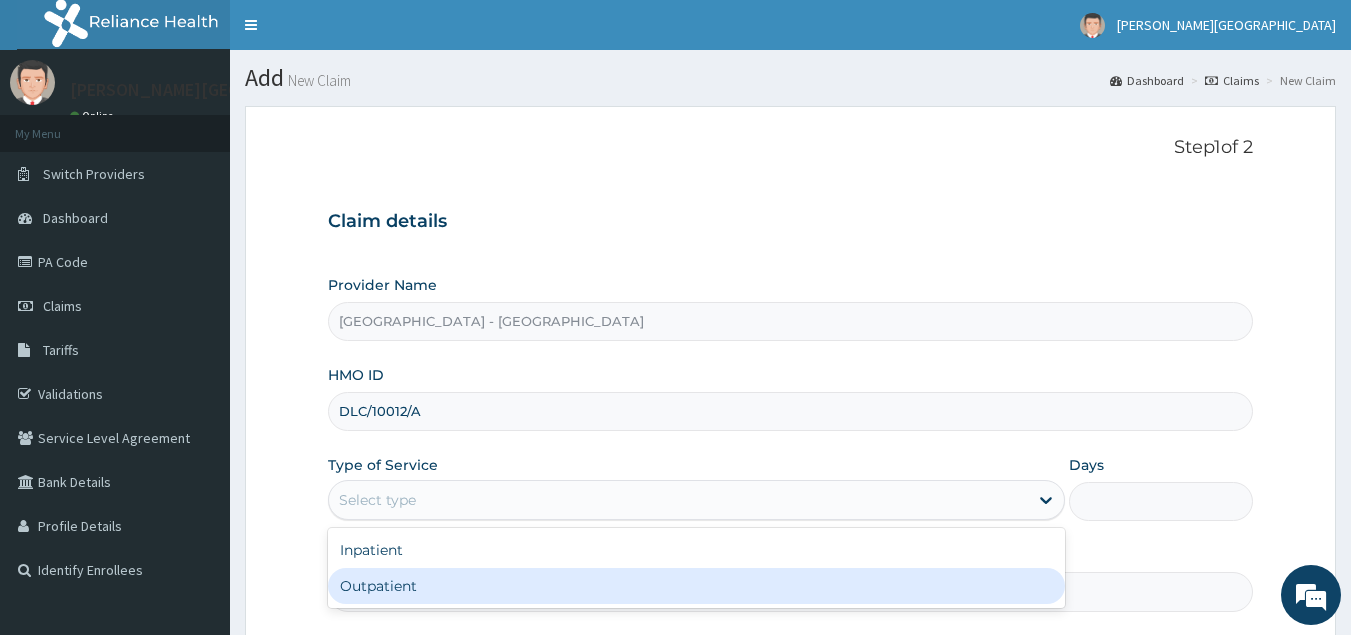 click on "Outpatient" at bounding box center (696, 586) 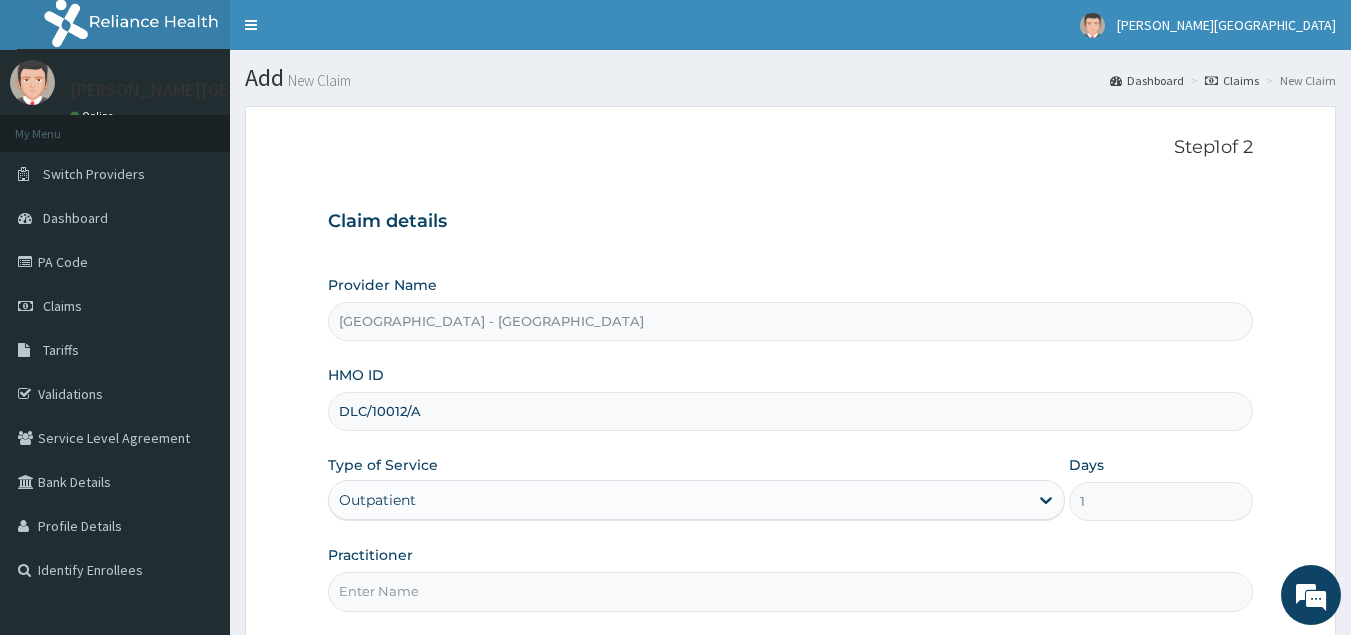 click on "Practitioner" at bounding box center (791, 591) 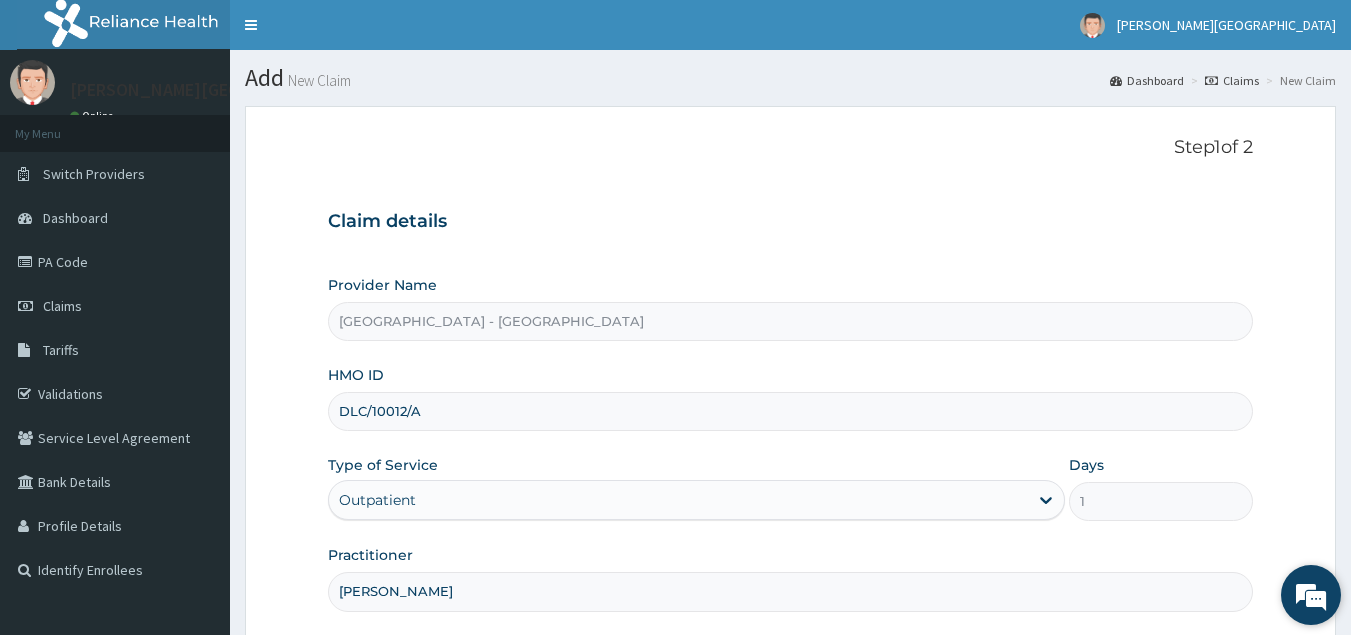 scroll, scrollTop: 0, scrollLeft: 0, axis: both 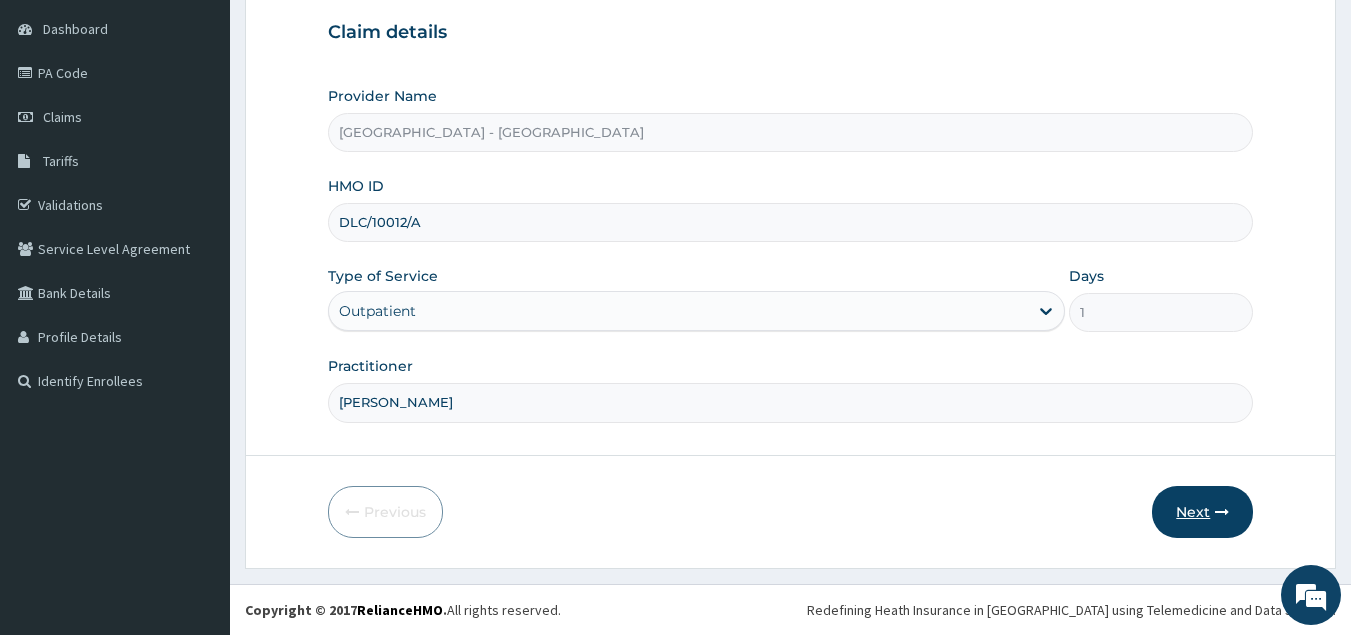 click on "Next" at bounding box center (1202, 512) 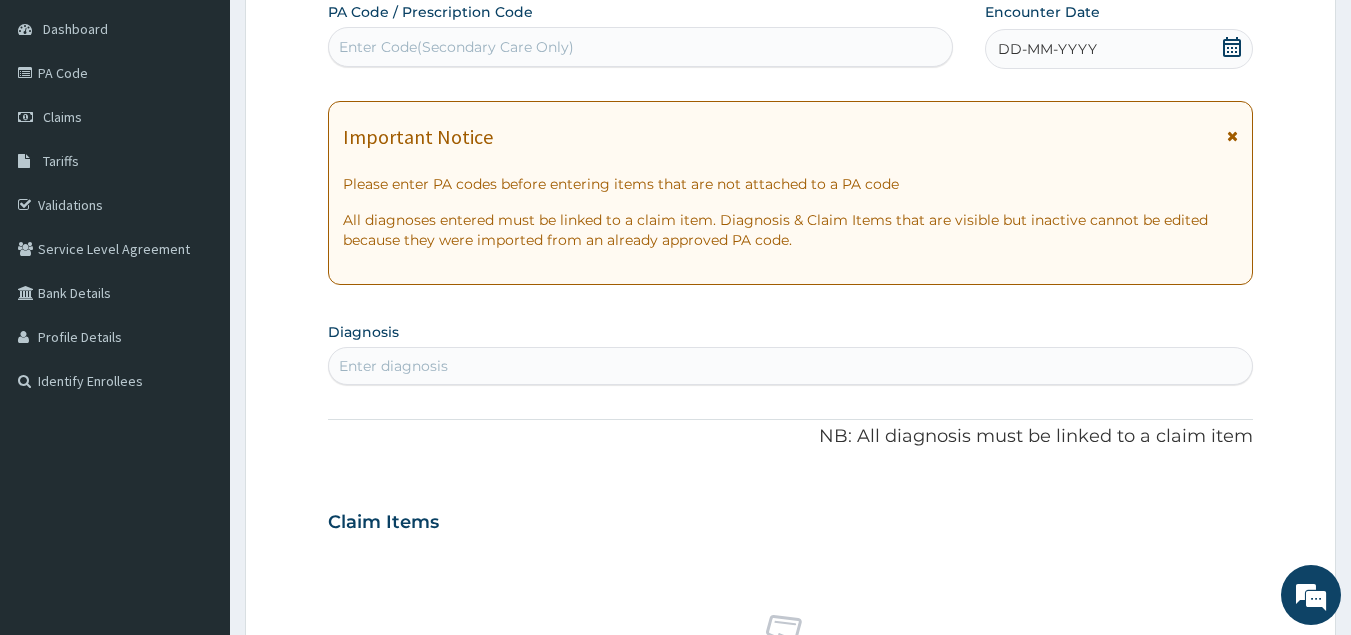 click on "Enter Code(Secondary Care Only)" at bounding box center [456, 47] 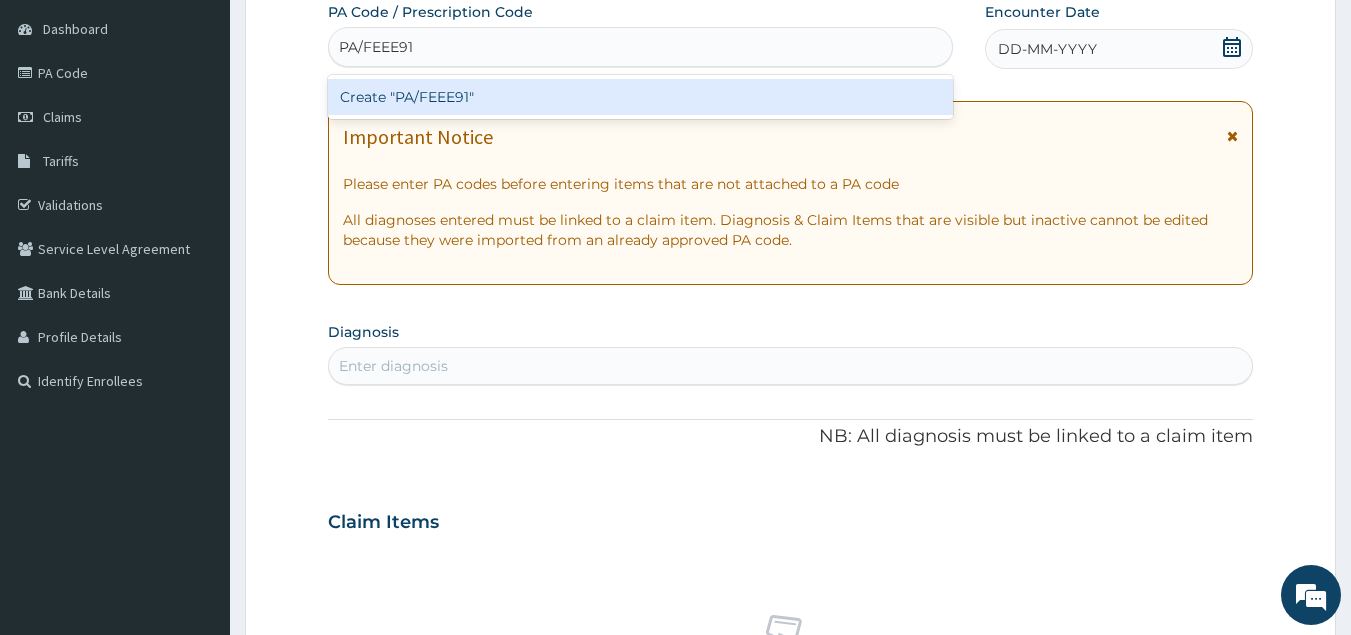 click on "Create "PA/FEEE91"" at bounding box center (641, 97) 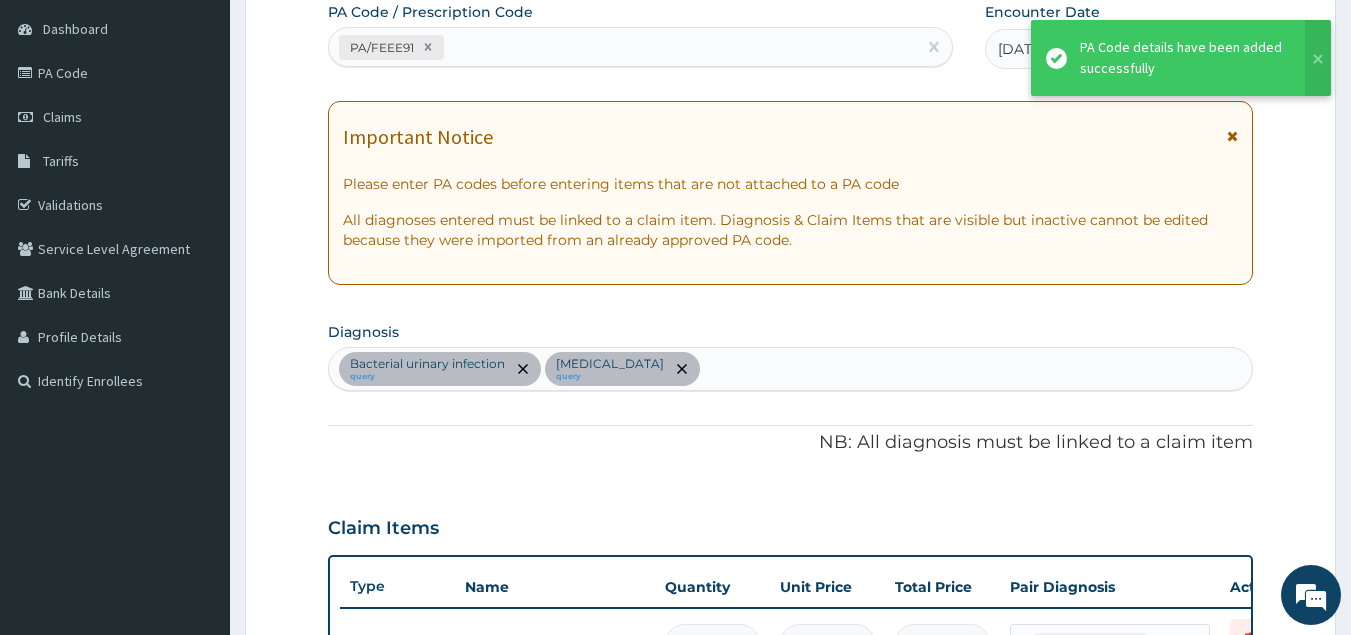 scroll, scrollTop: 589, scrollLeft: 0, axis: vertical 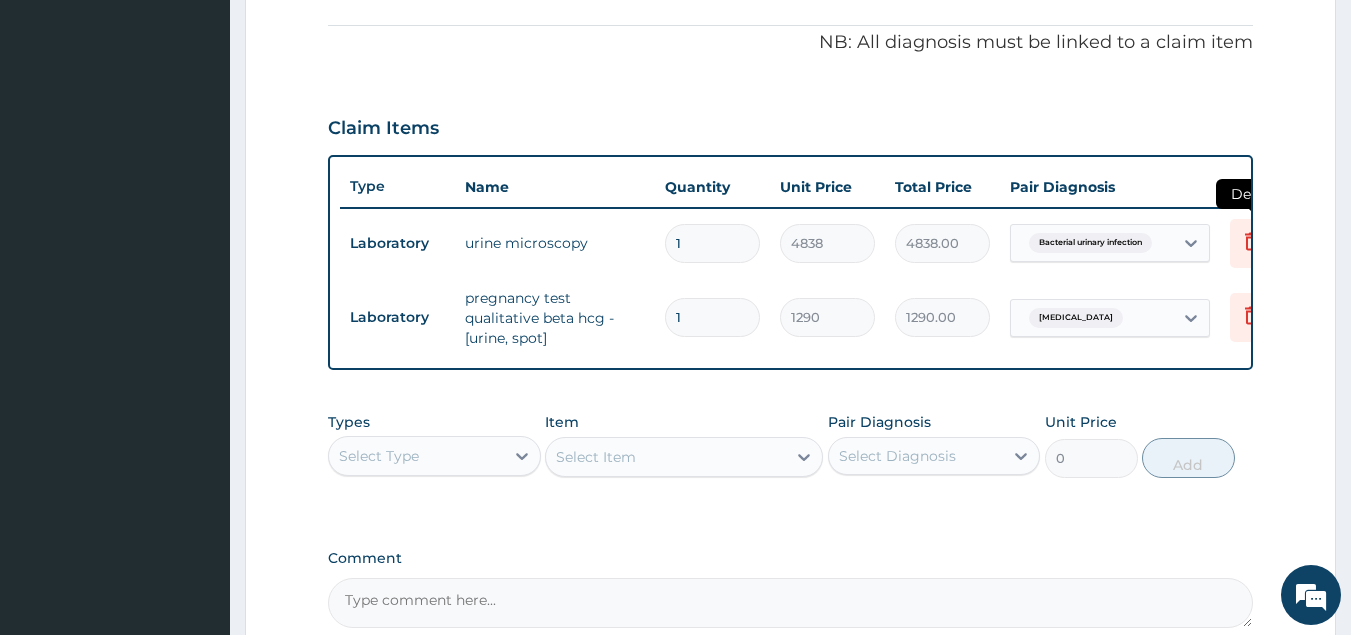 click 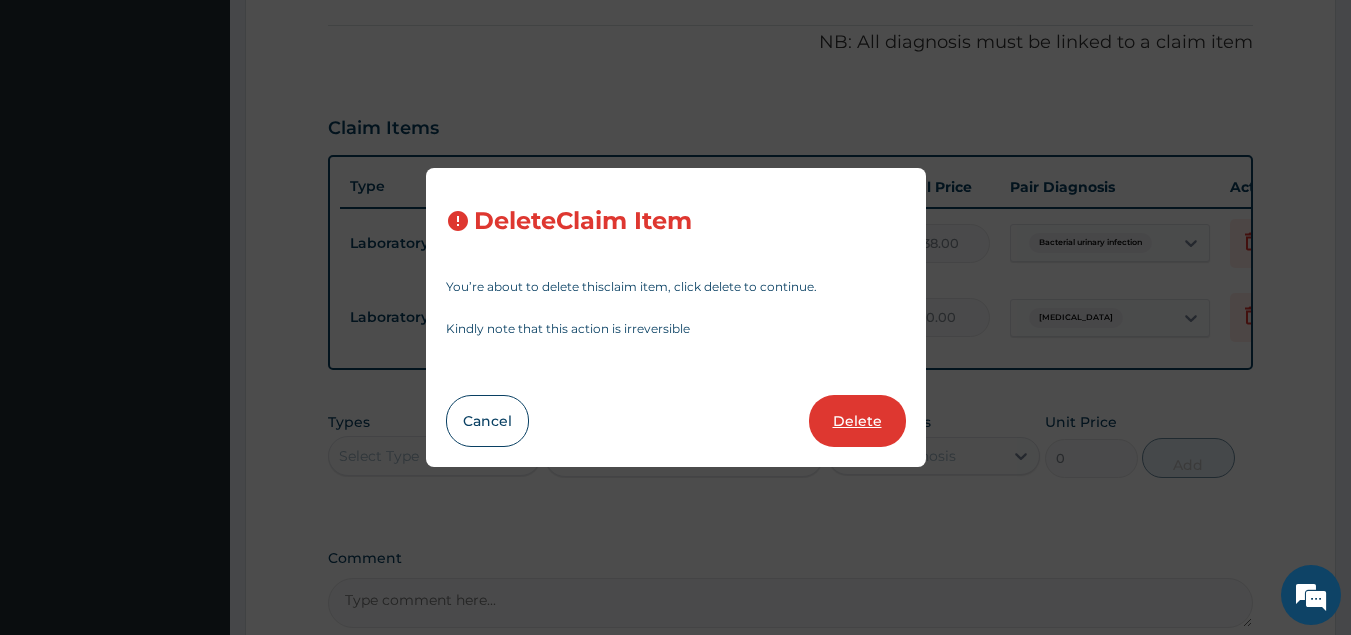 click on "Delete" at bounding box center (857, 421) 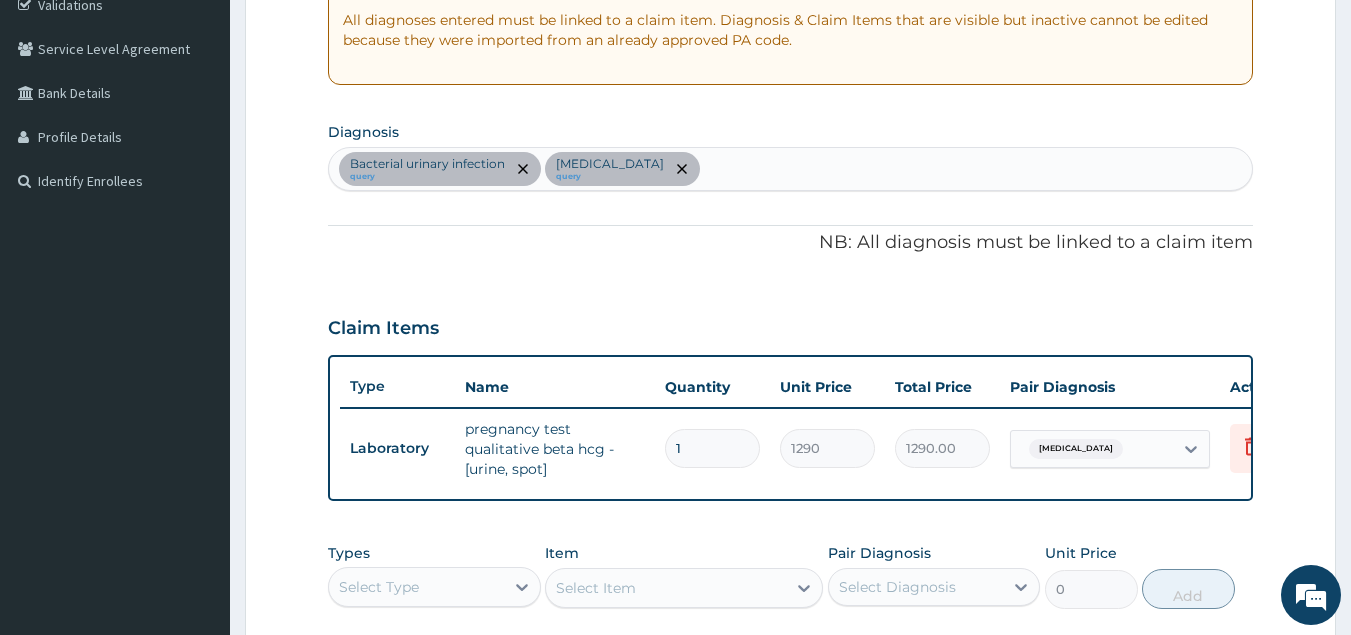 scroll, scrollTop: 216, scrollLeft: 0, axis: vertical 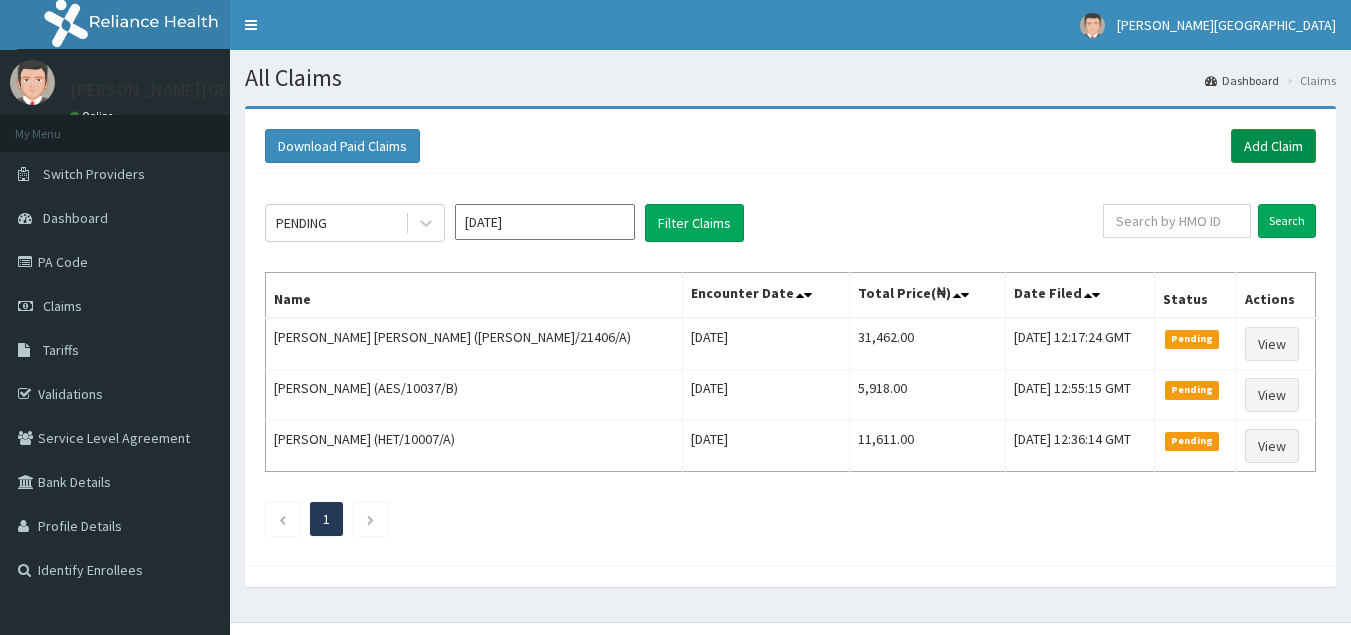 click on "Add Claim" at bounding box center (1273, 146) 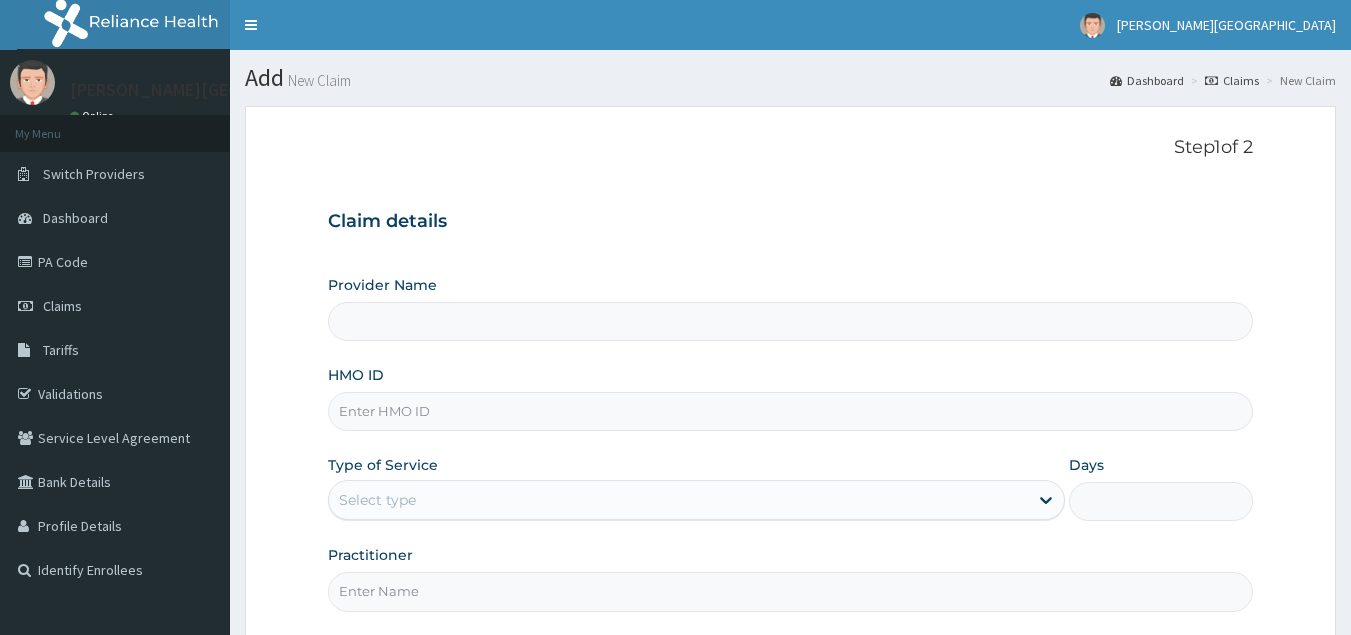 scroll, scrollTop: 0, scrollLeft: 0, axis: both 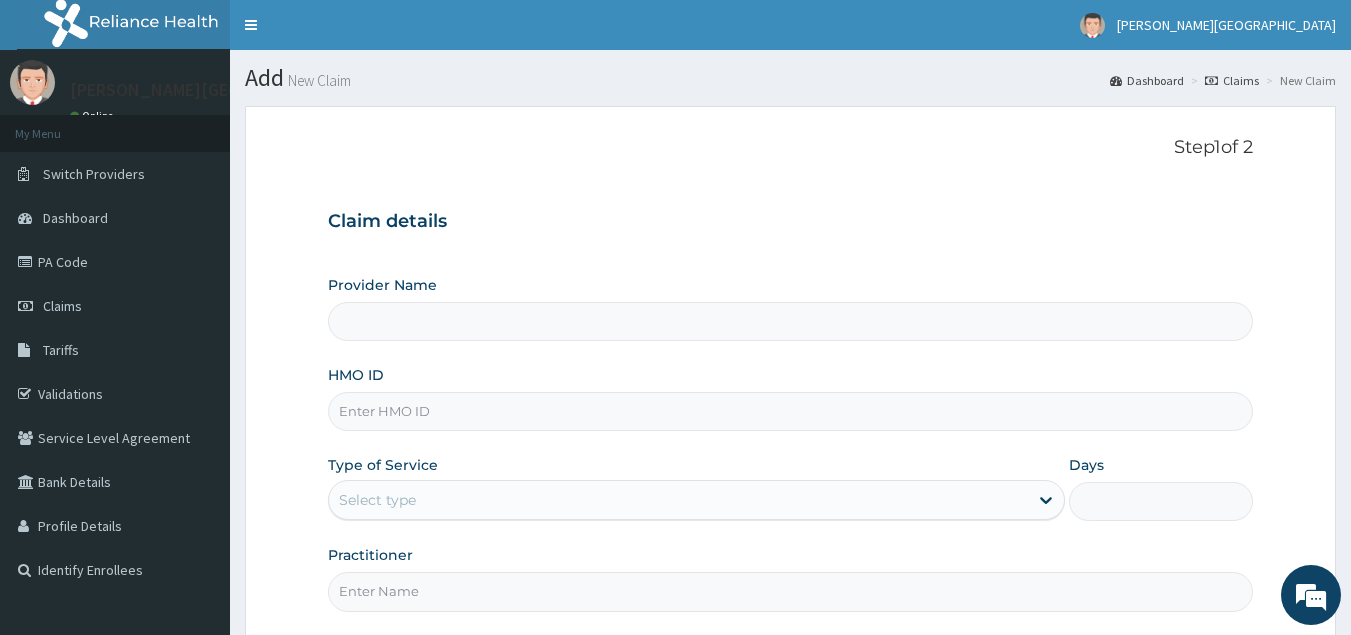 click on "HMO ID" at bounding box center [791, 411] 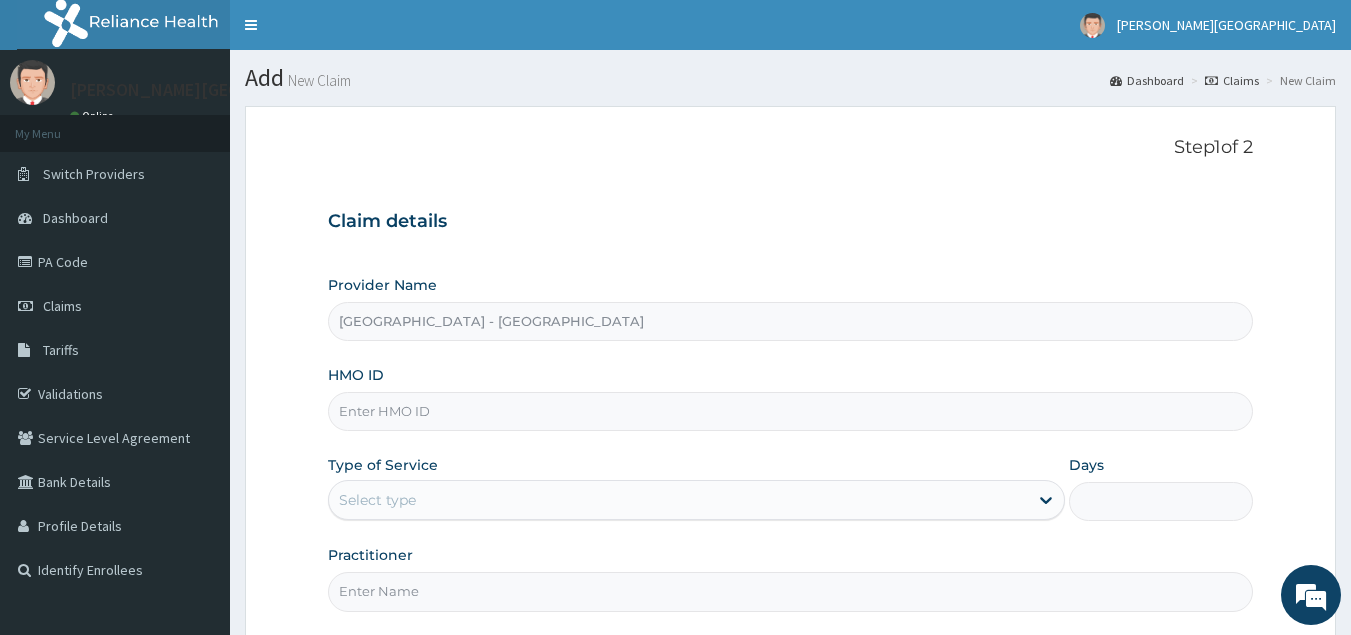 paste on "usl/10041/a" 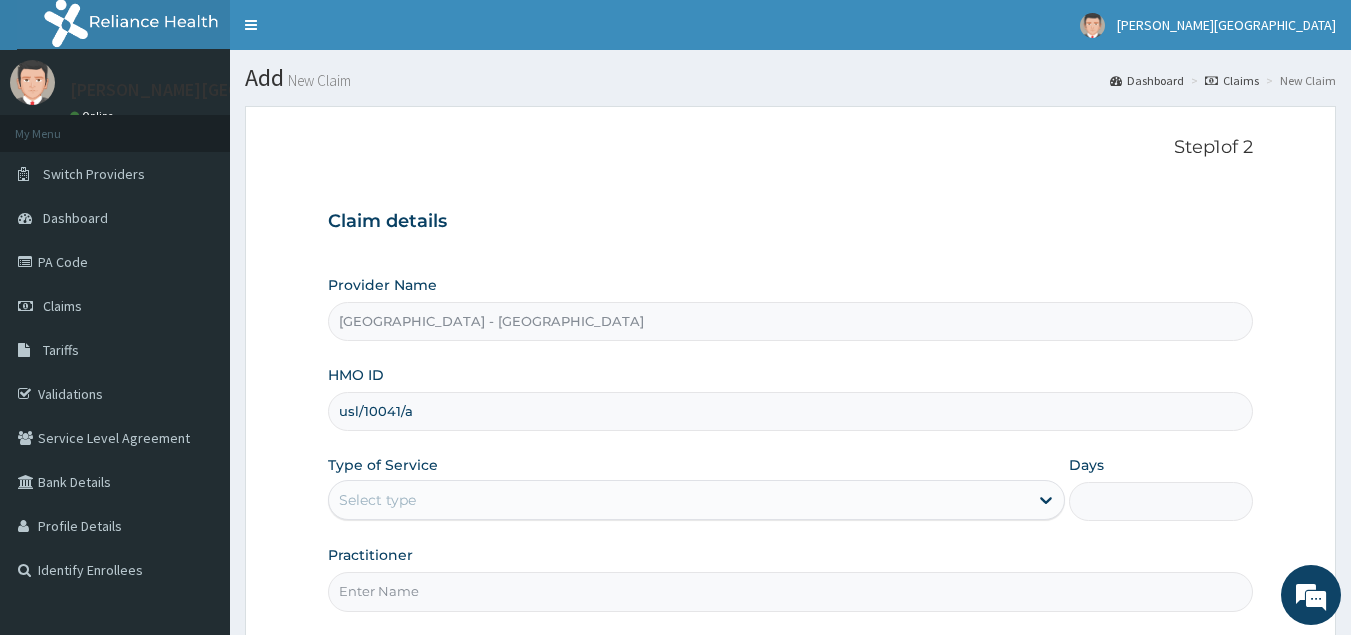type on "usl/10041/a" 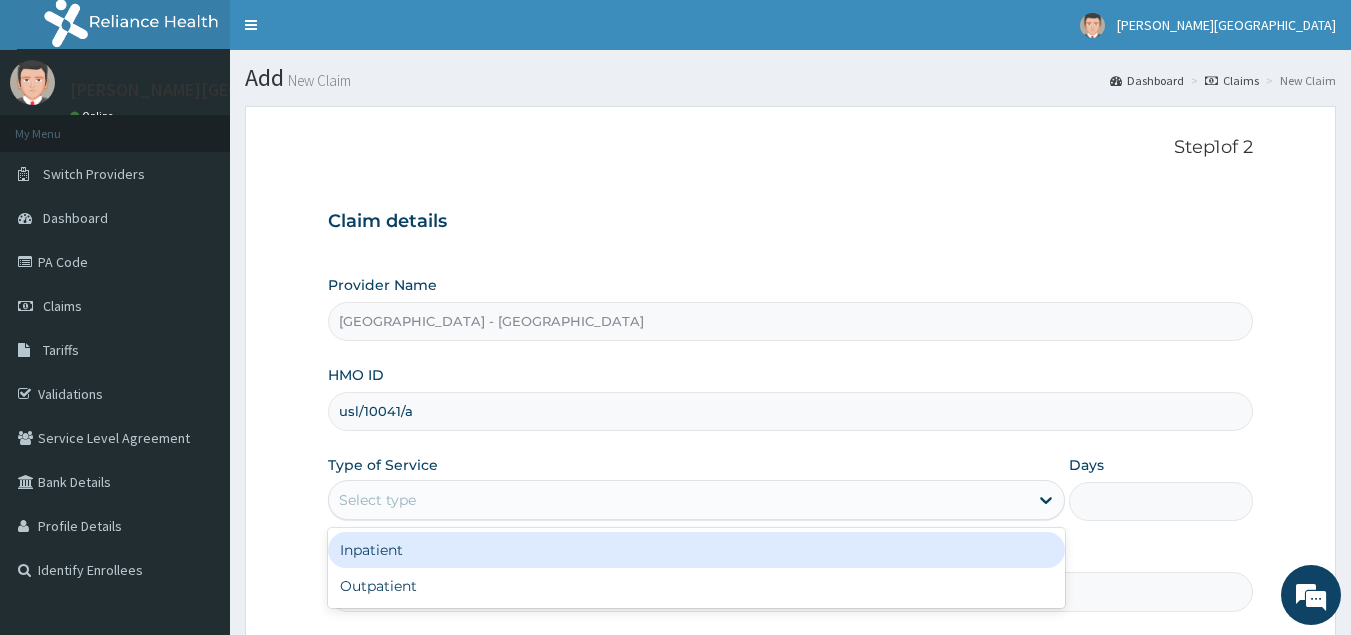 click on "Select type" at bounding box center (696, 500) 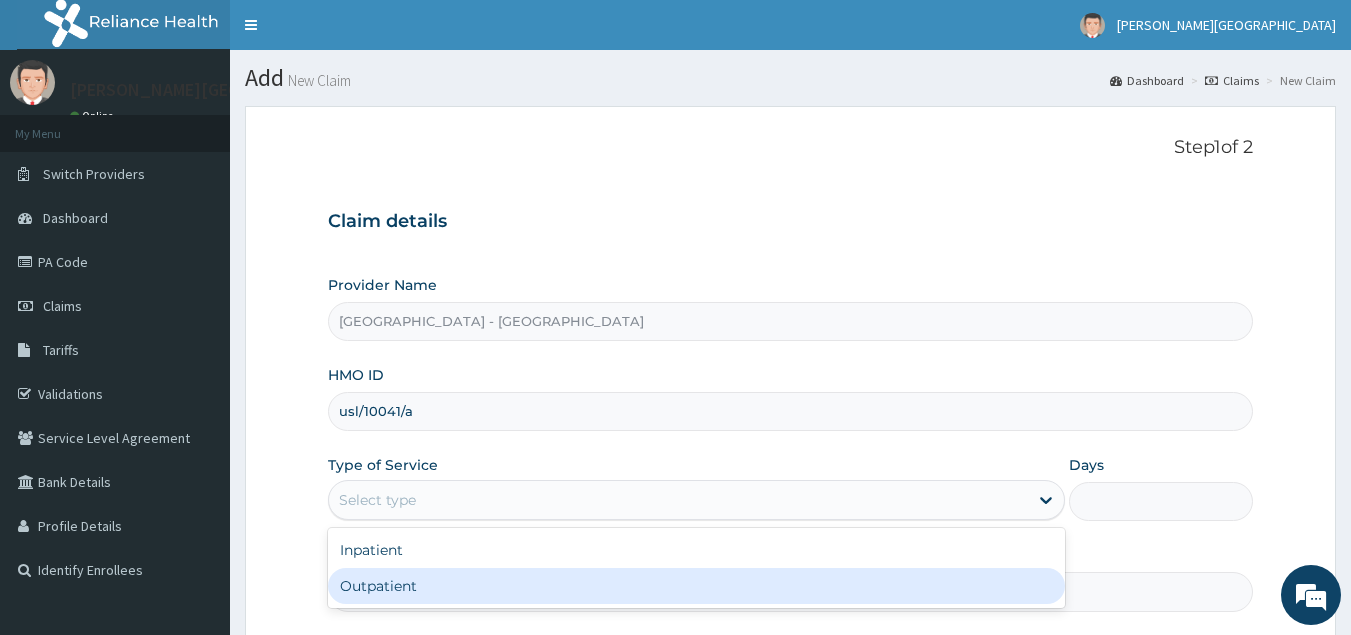 click on "Outpatient" at bounding box center (696, 586) 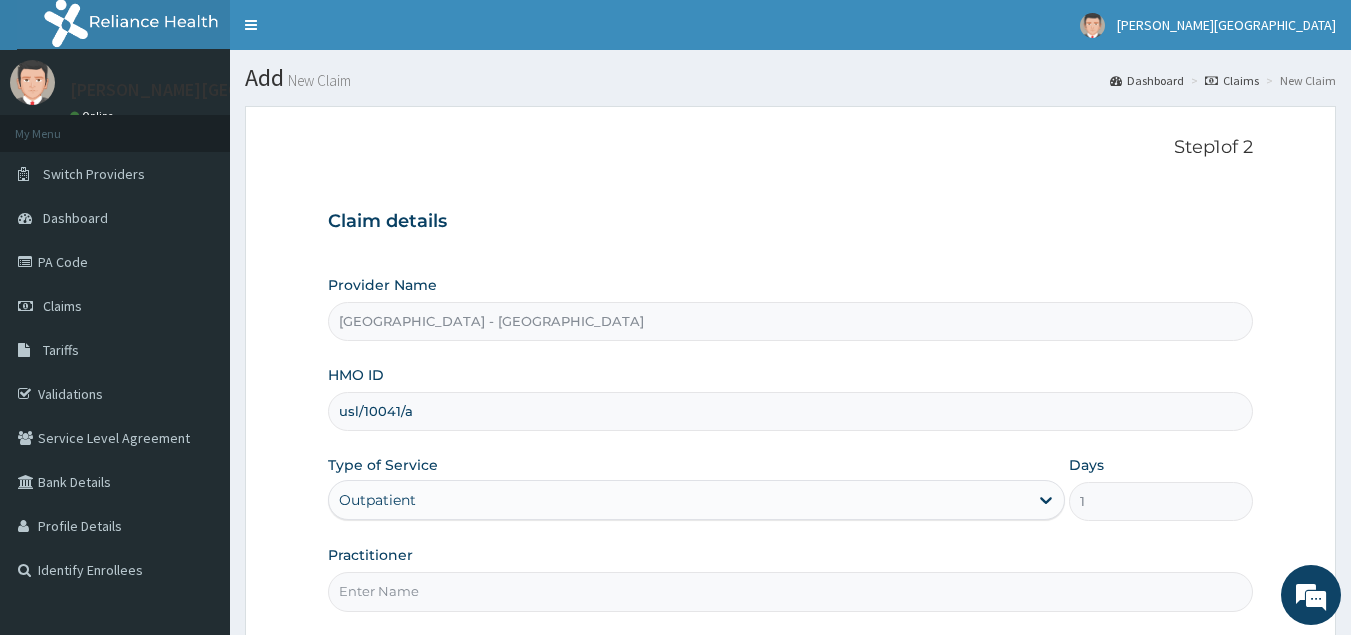 click on "Practitioner" at bounding box center [791, 591] 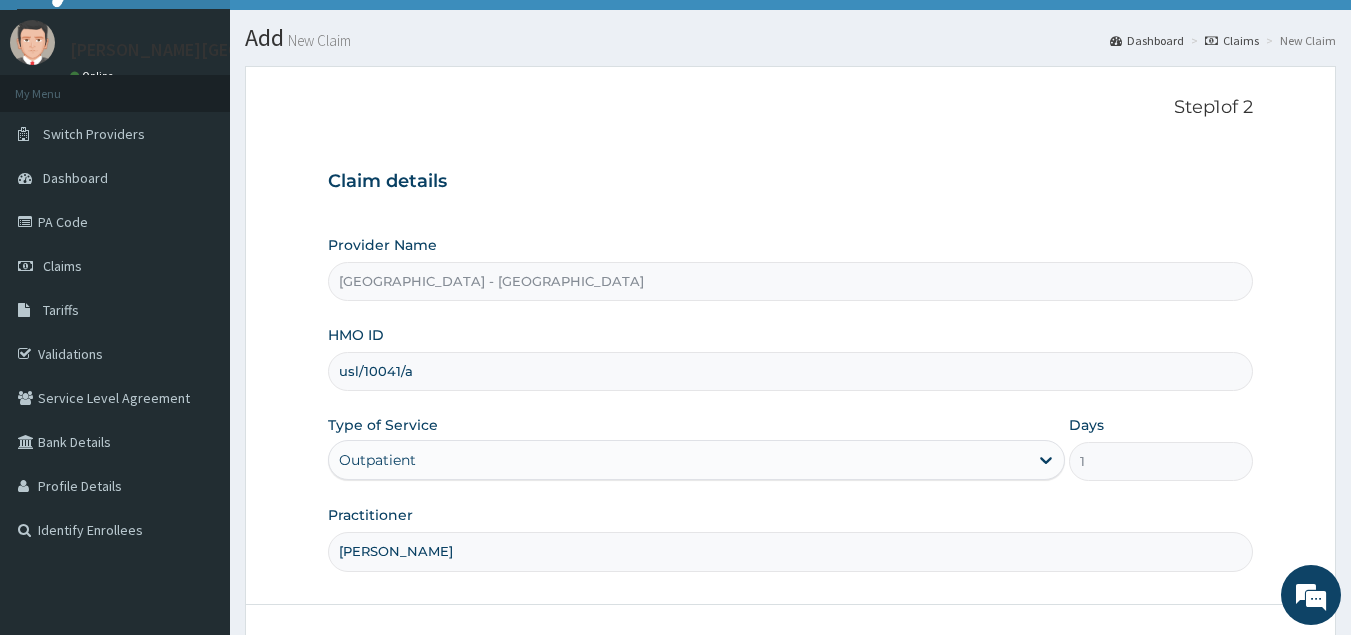 scroll, scrollTop: 189, scrollLeft: 0, axis: vertical 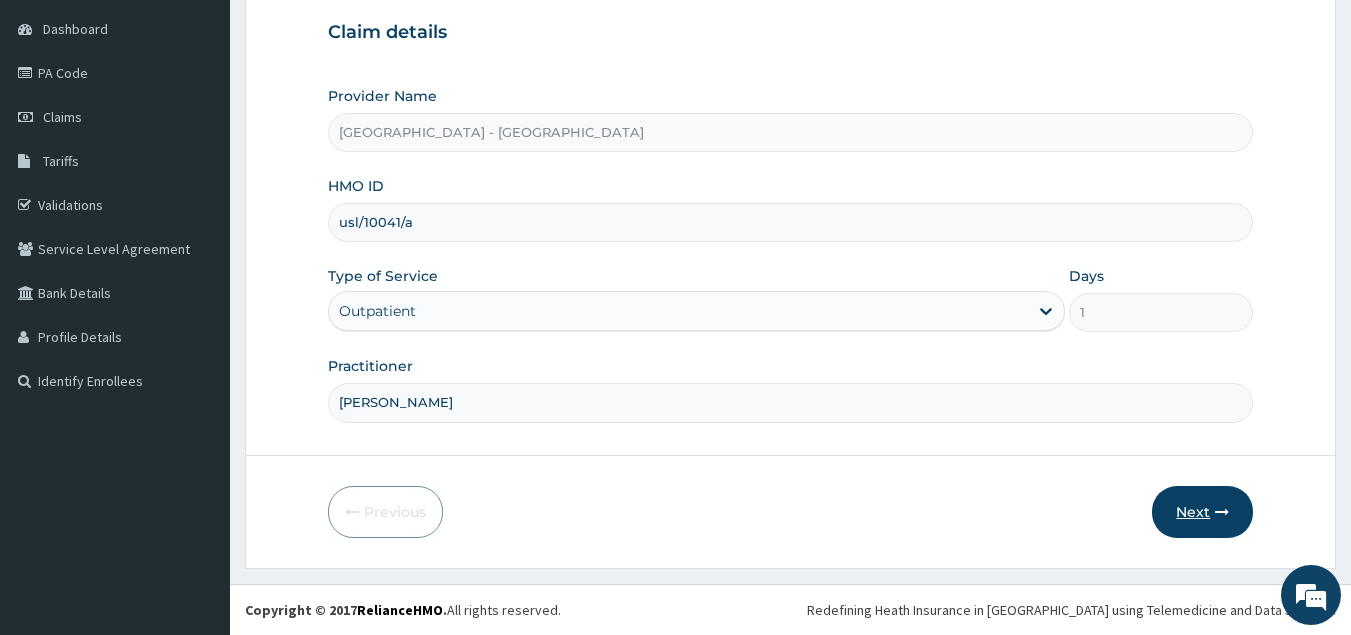 click on "Next" at bounding box center [1202, 512] 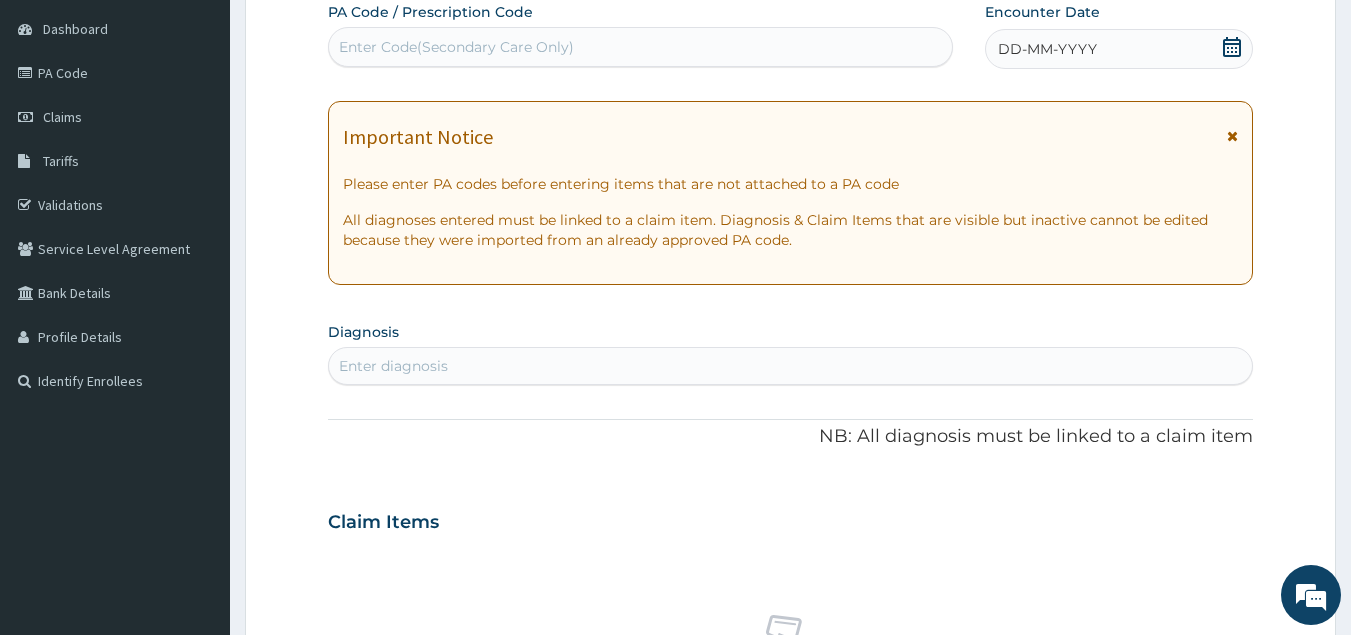 scroll, scrollTop: 0, scrollLeft: 0, axis: both 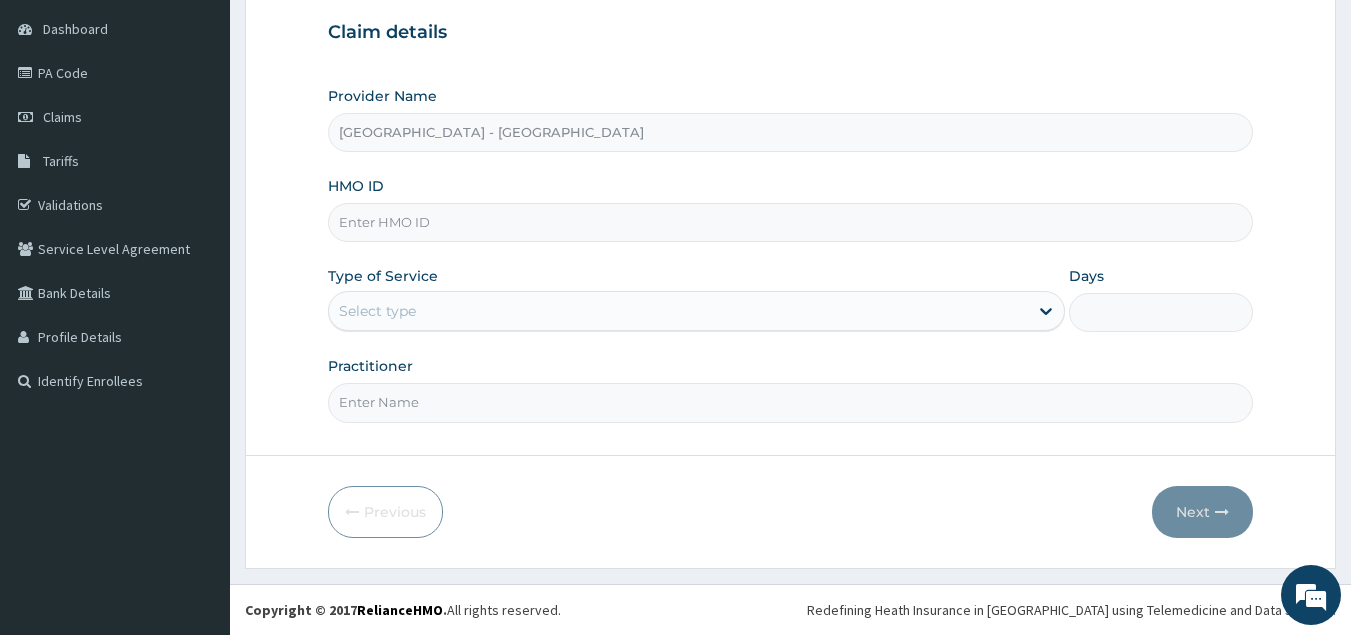 click on "HMO ID" at bounding box center (791, 222) 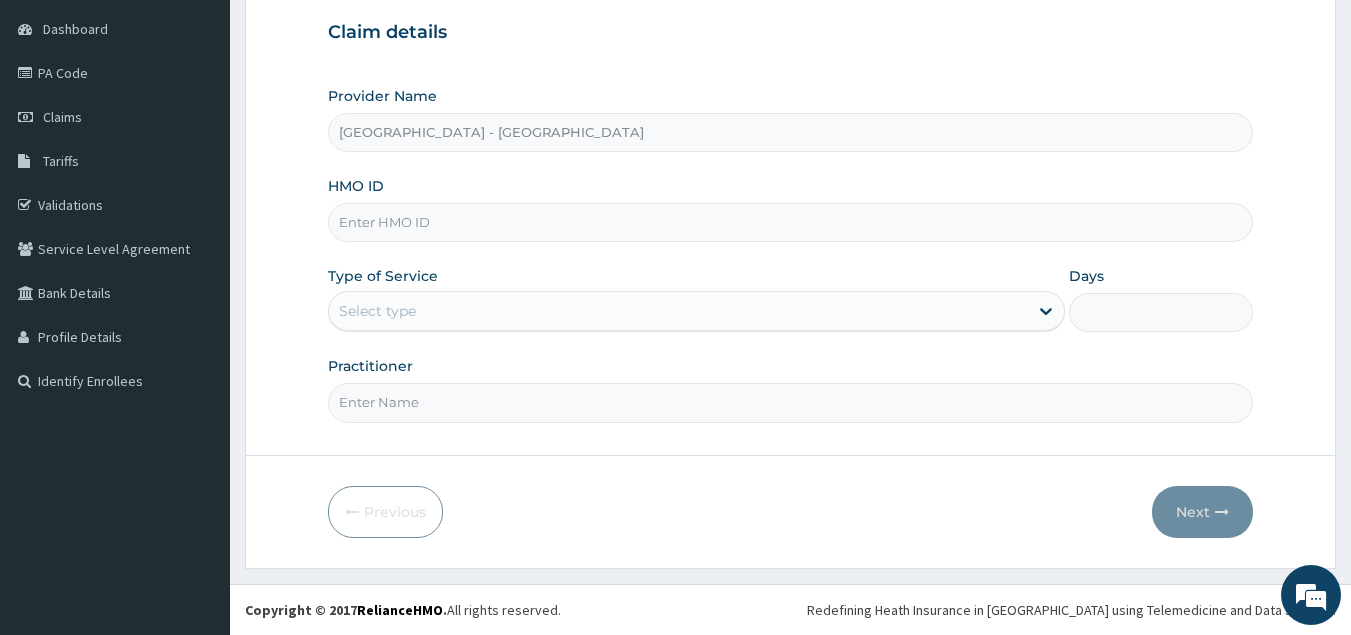 paste on "usl/10041/a" 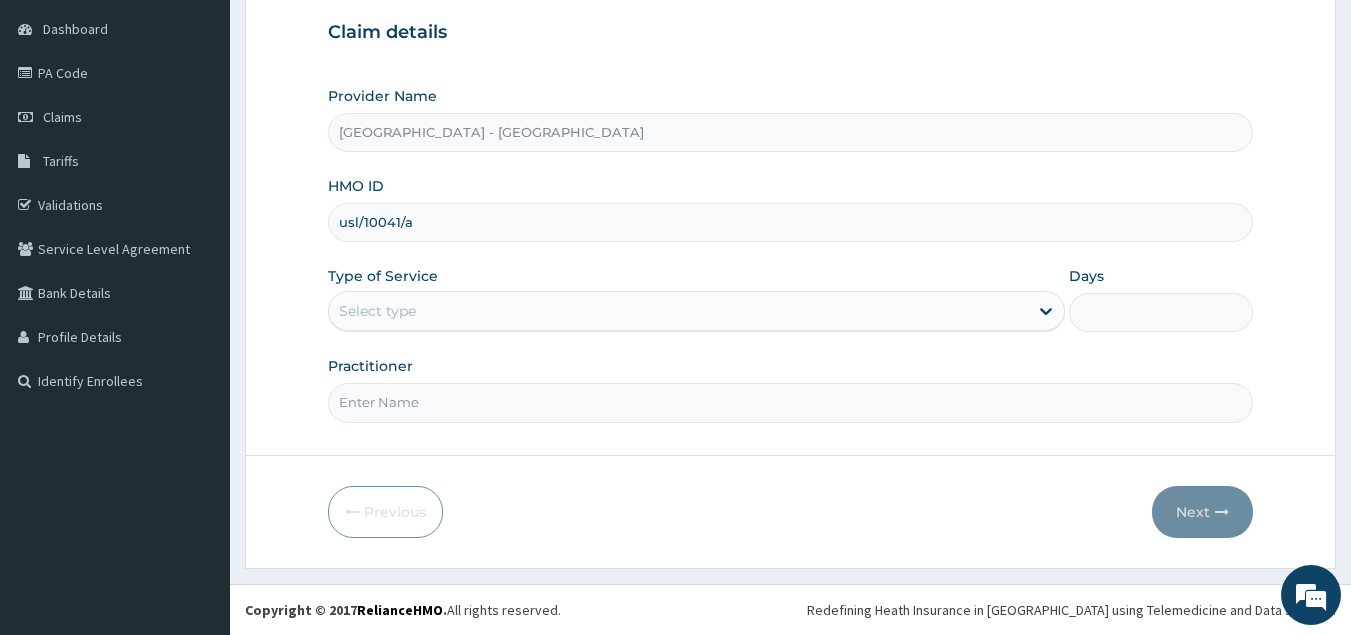 type on "usl/10041/a" 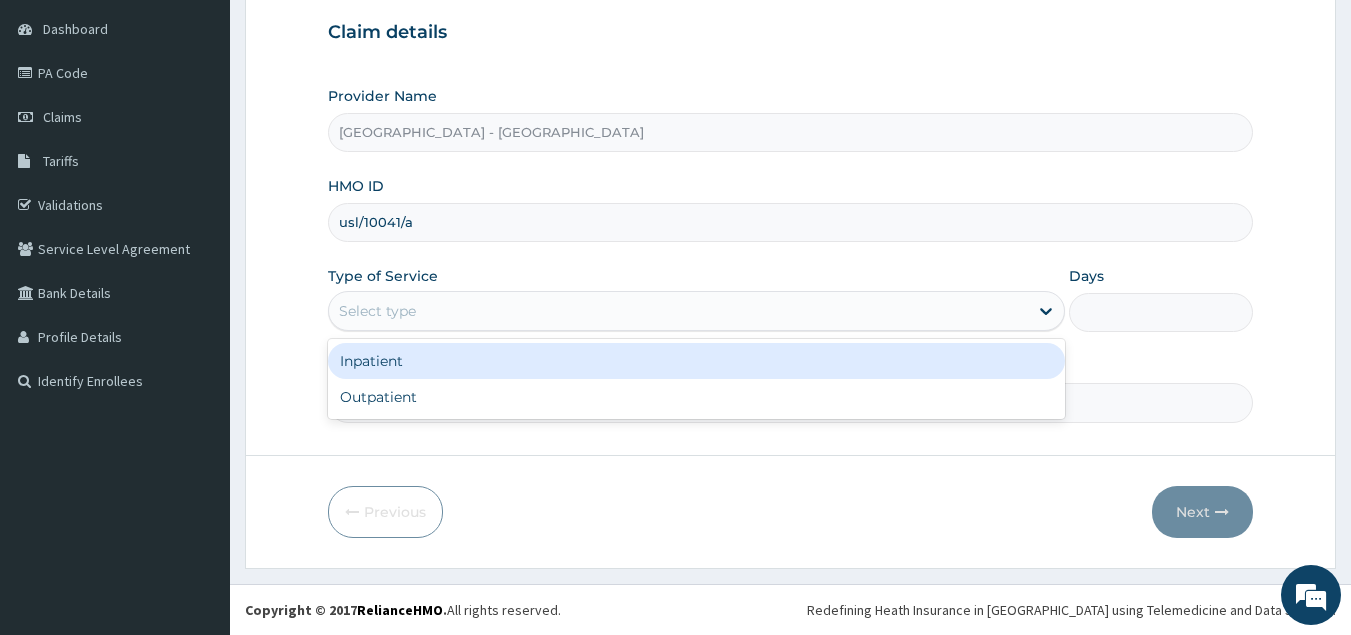 click on "Select type" at bounding box center [678, 311] 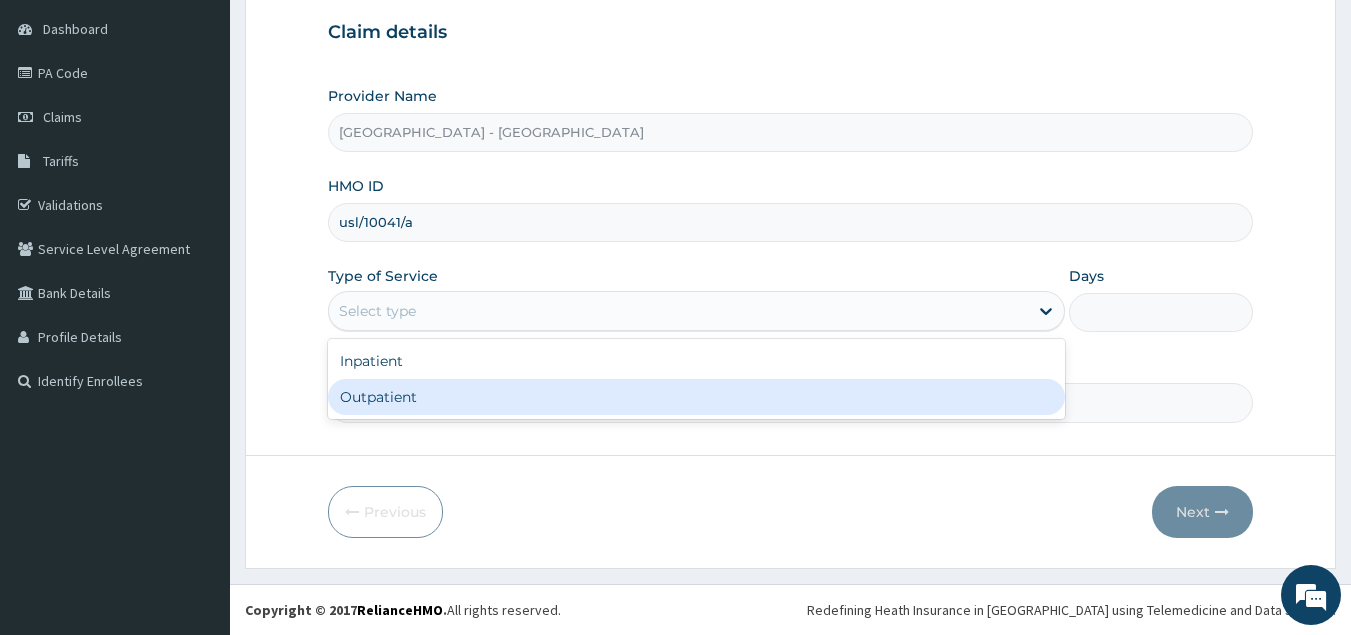 click on "Outpatient" at bounding box center [696, 397] 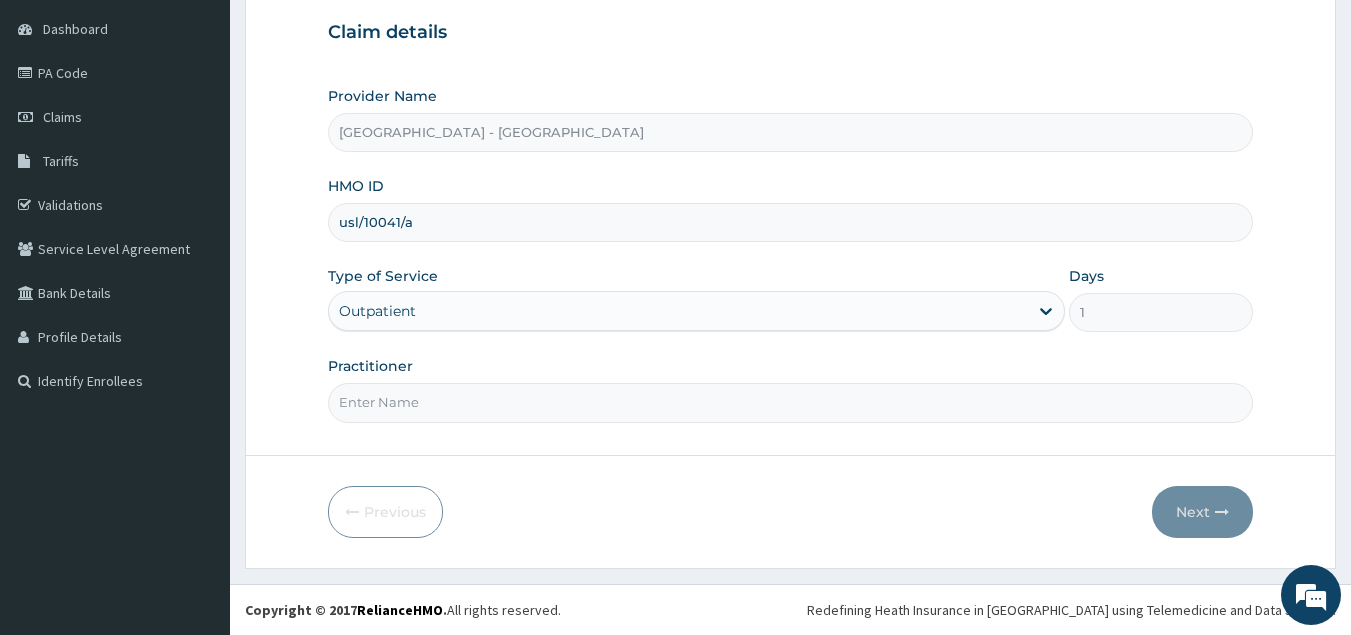 click on "Practitioner" at bounding box center (791, 402) 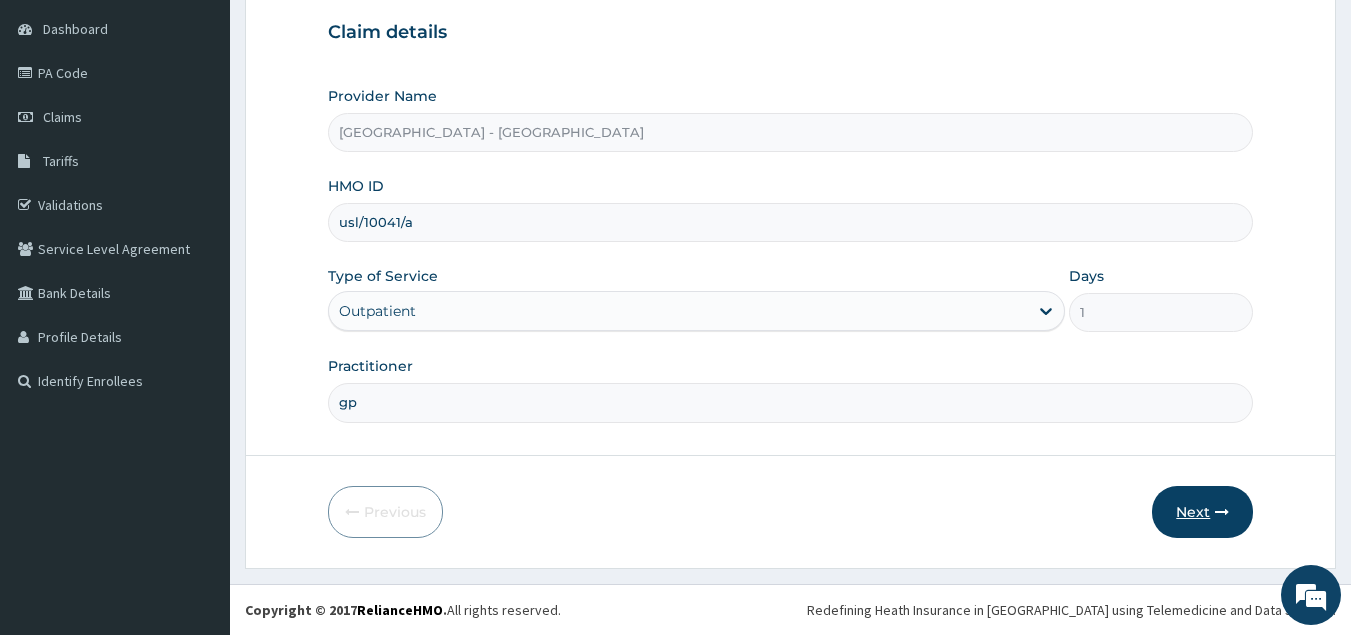 type on "gp" 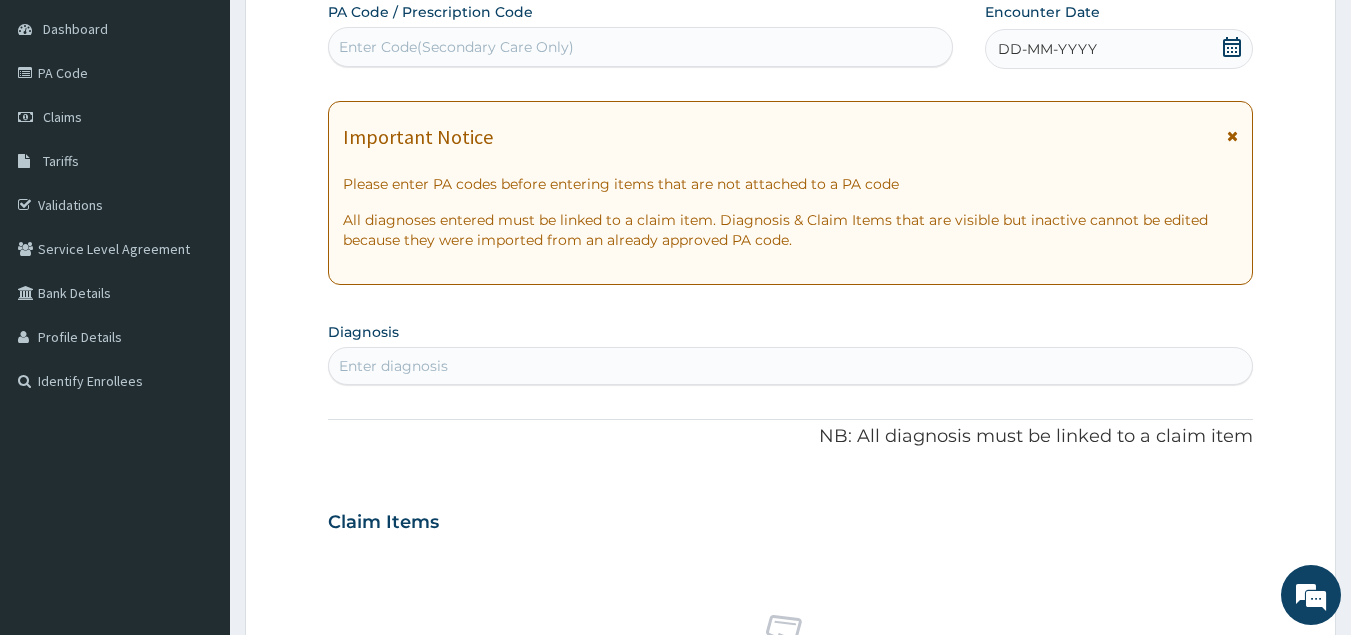 click 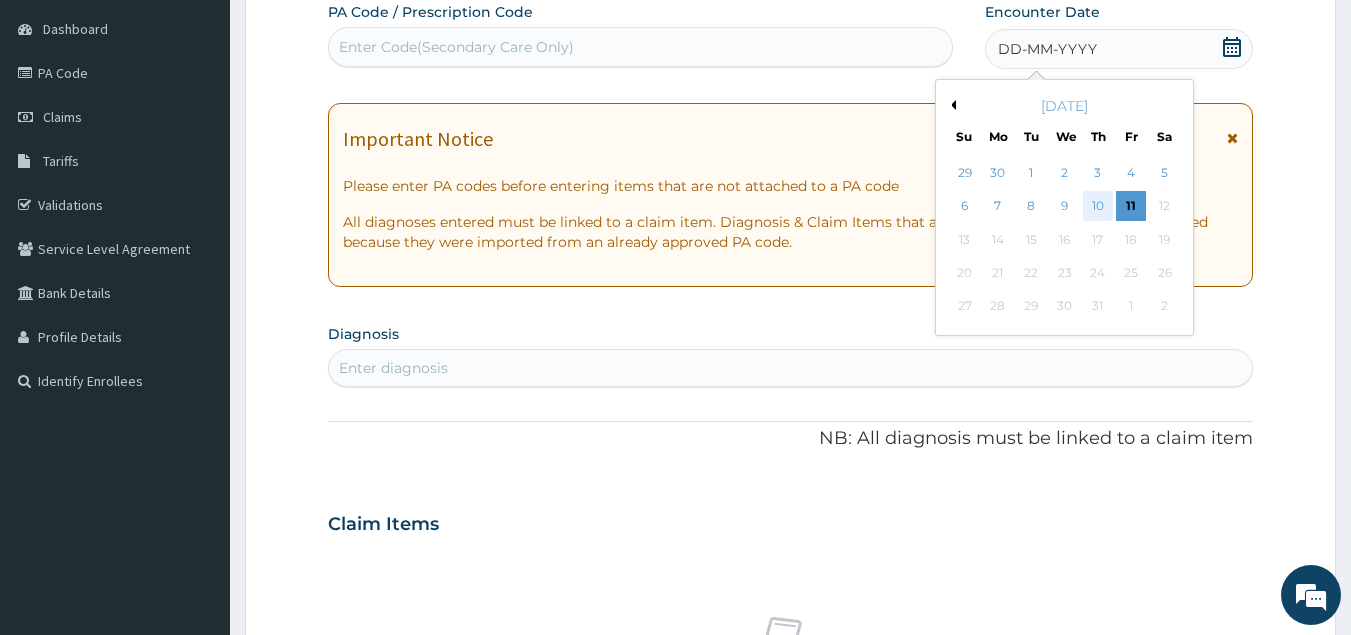 click on "10" at bounding box center (1098, 207) 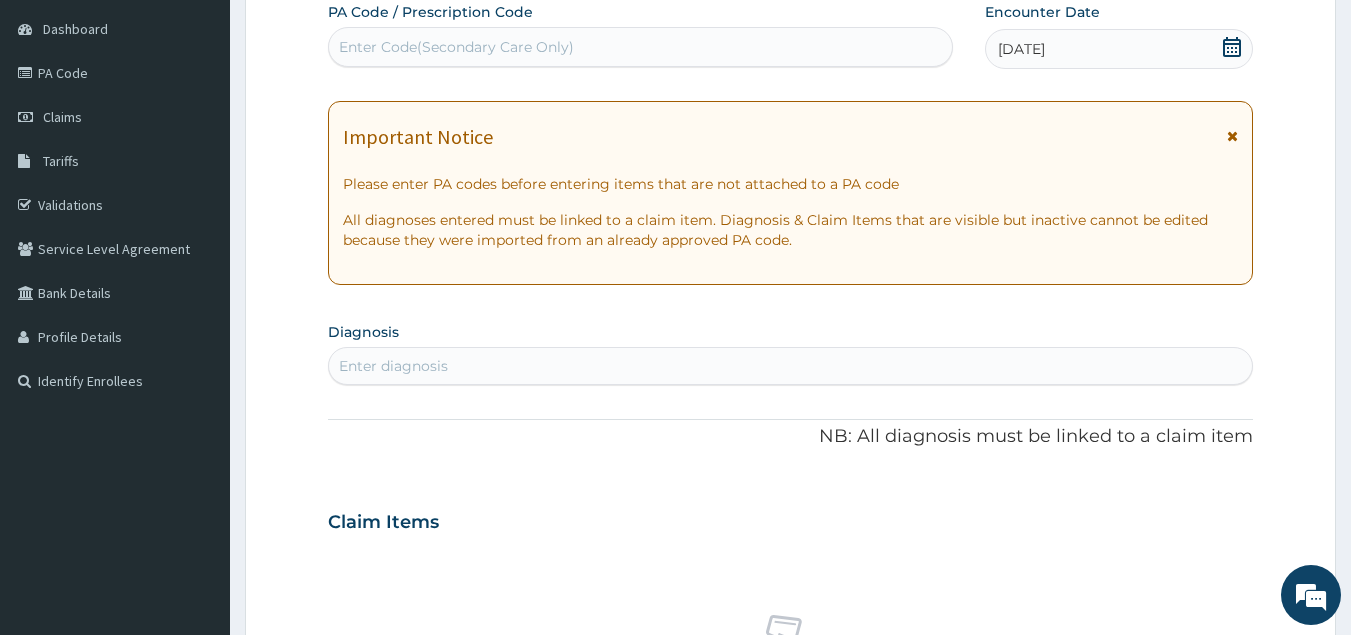 click on "Enter diagnosis" at bounding box center (791, 366) 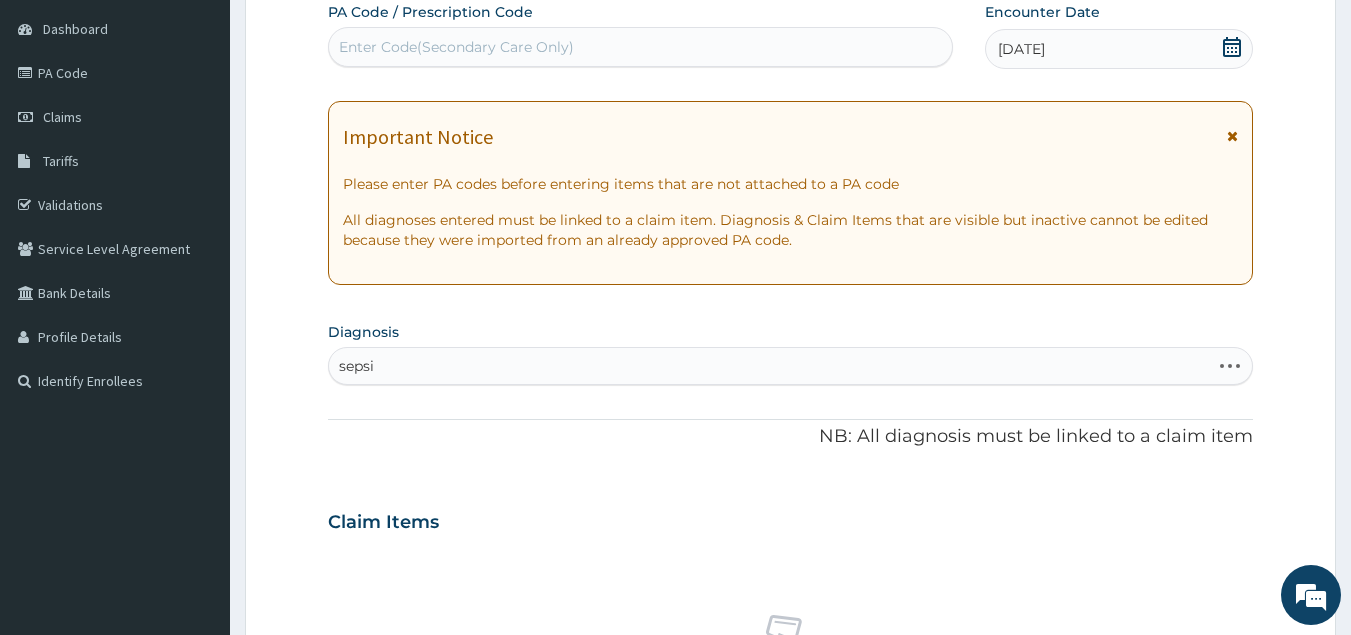 type on "[MEDICAL_DATA]" 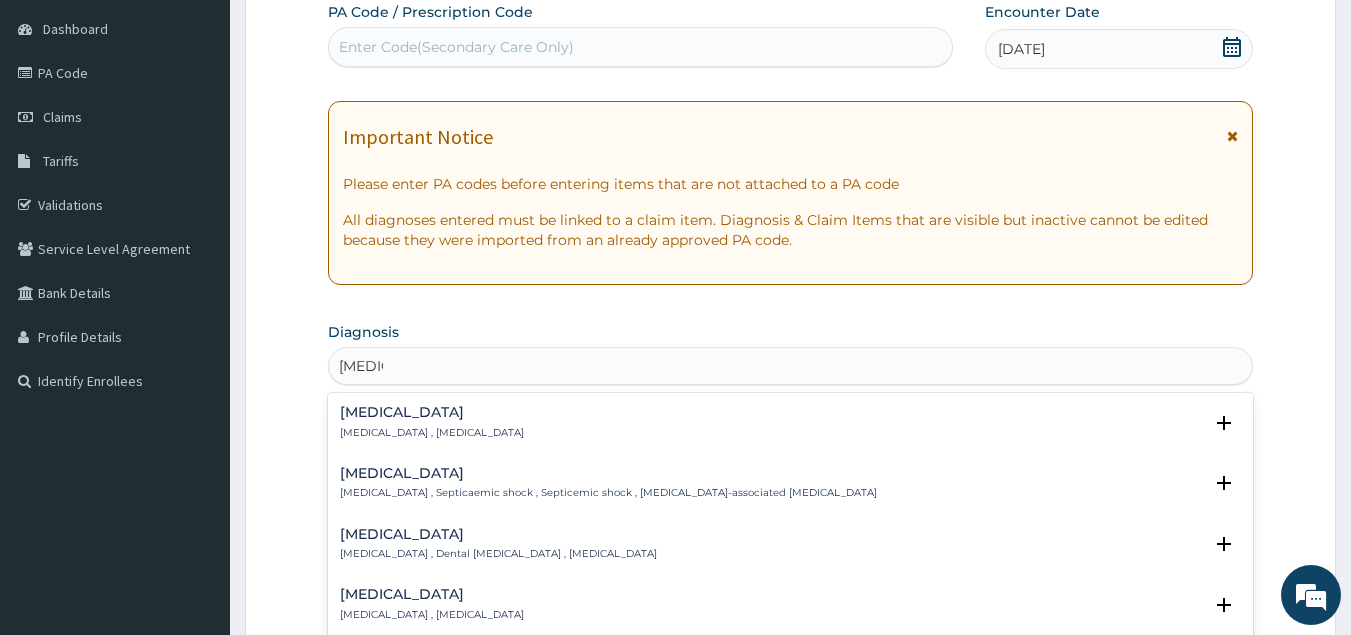 click on "[MEDICAL_DATA]" at bounding box center [432, 412] 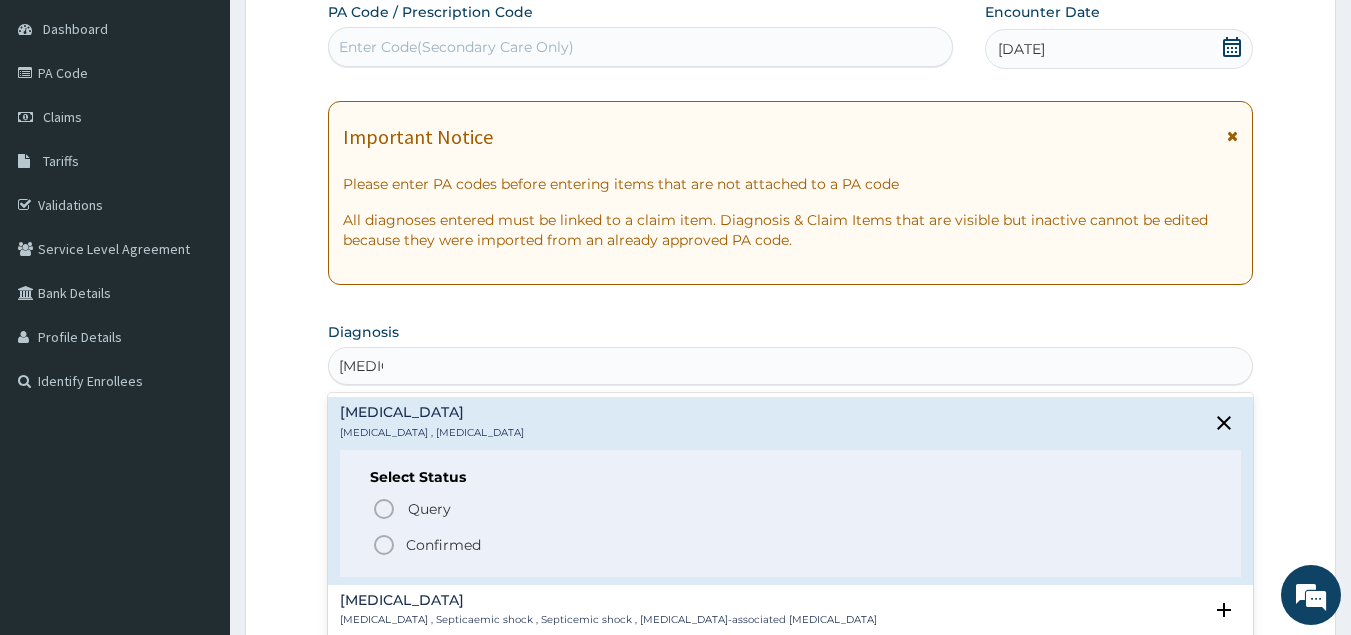 click on "Confirmed" at bounding box center [443, 545] 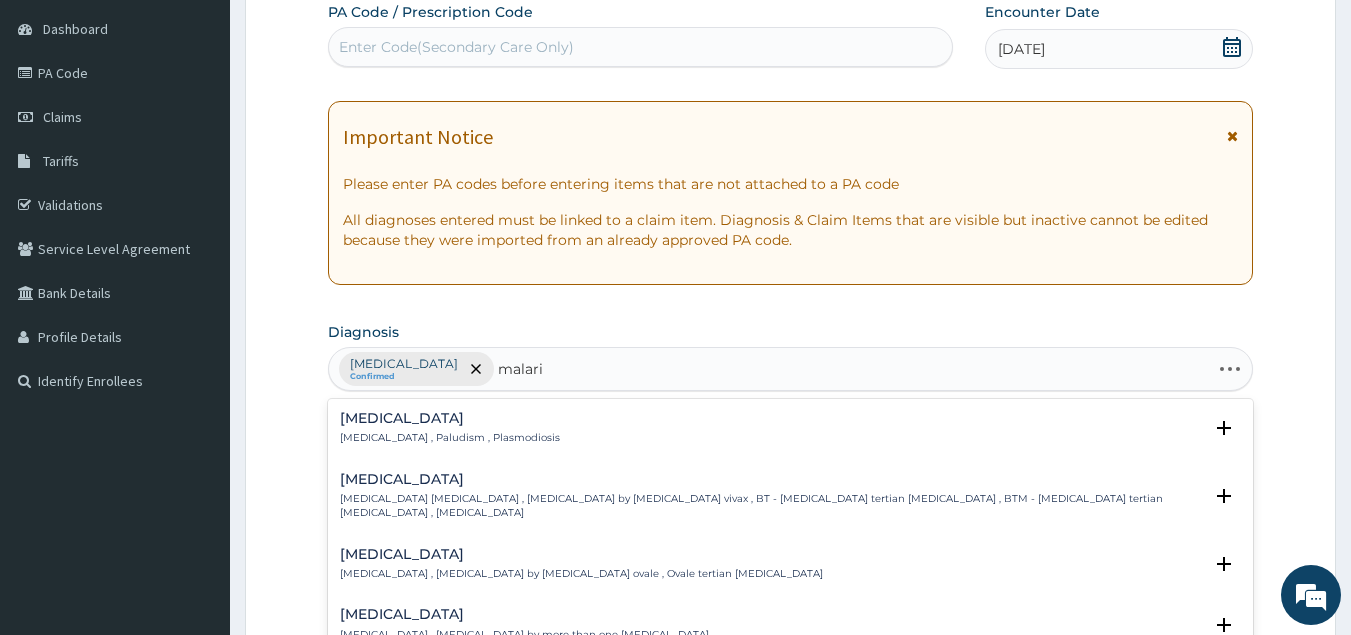 type on "malaria" 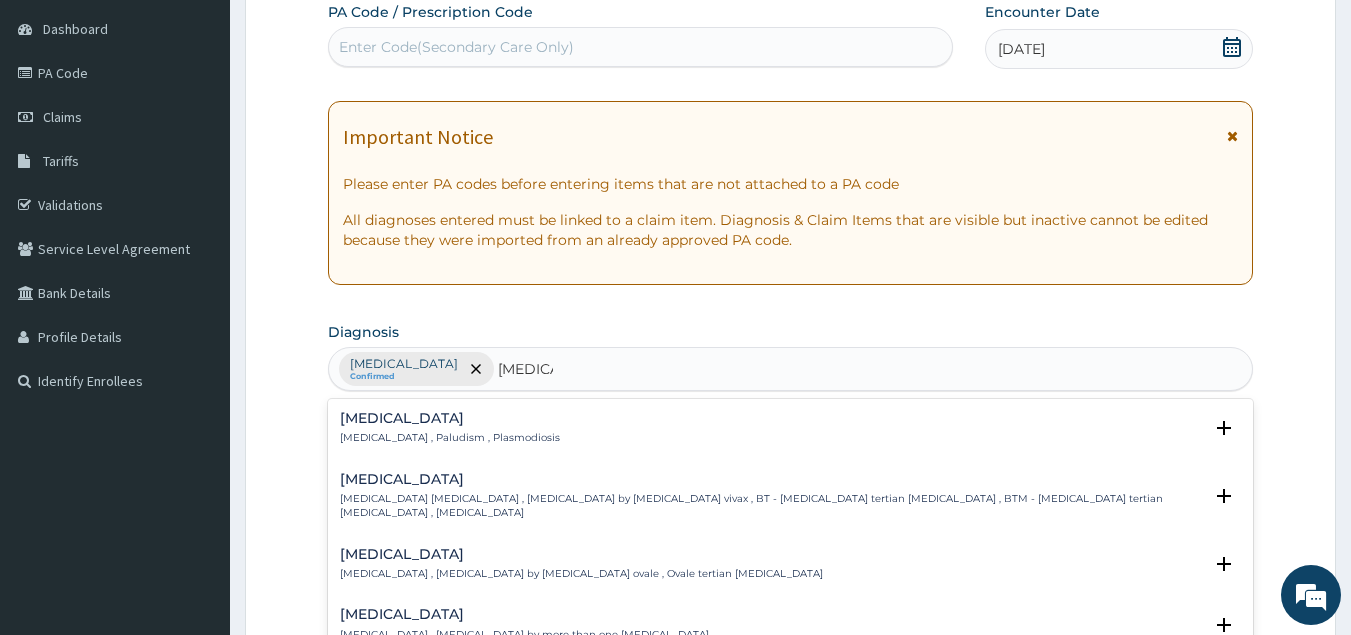 click on "Malaria" at bounding box center [450, 418] 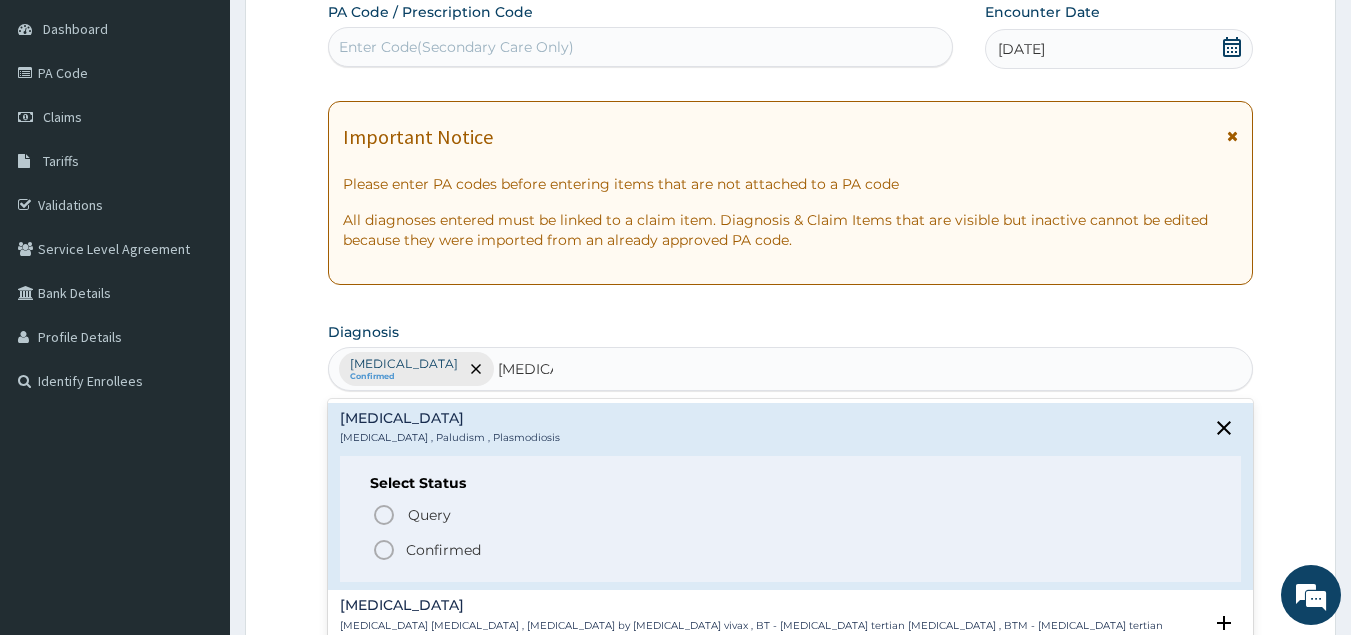 click on "Confirmed" at bounding box center (443, 550) 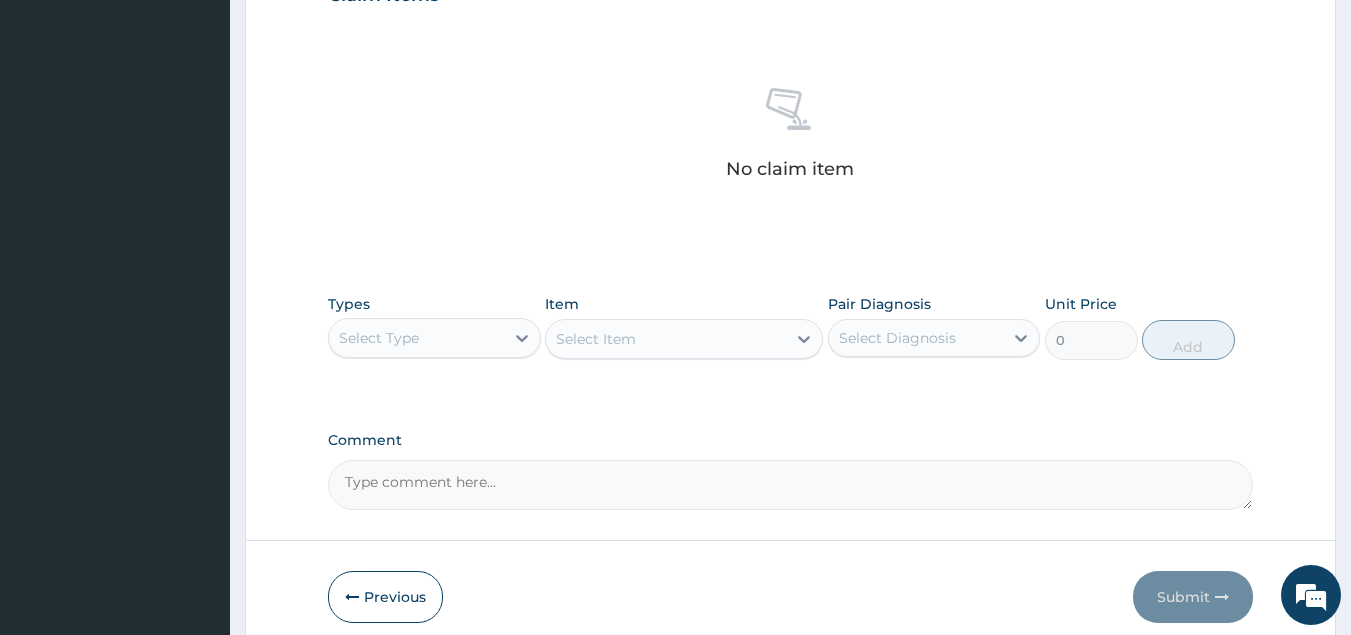 scroll, scrollTop: 762, scrollLeft: 0, axis: vertical 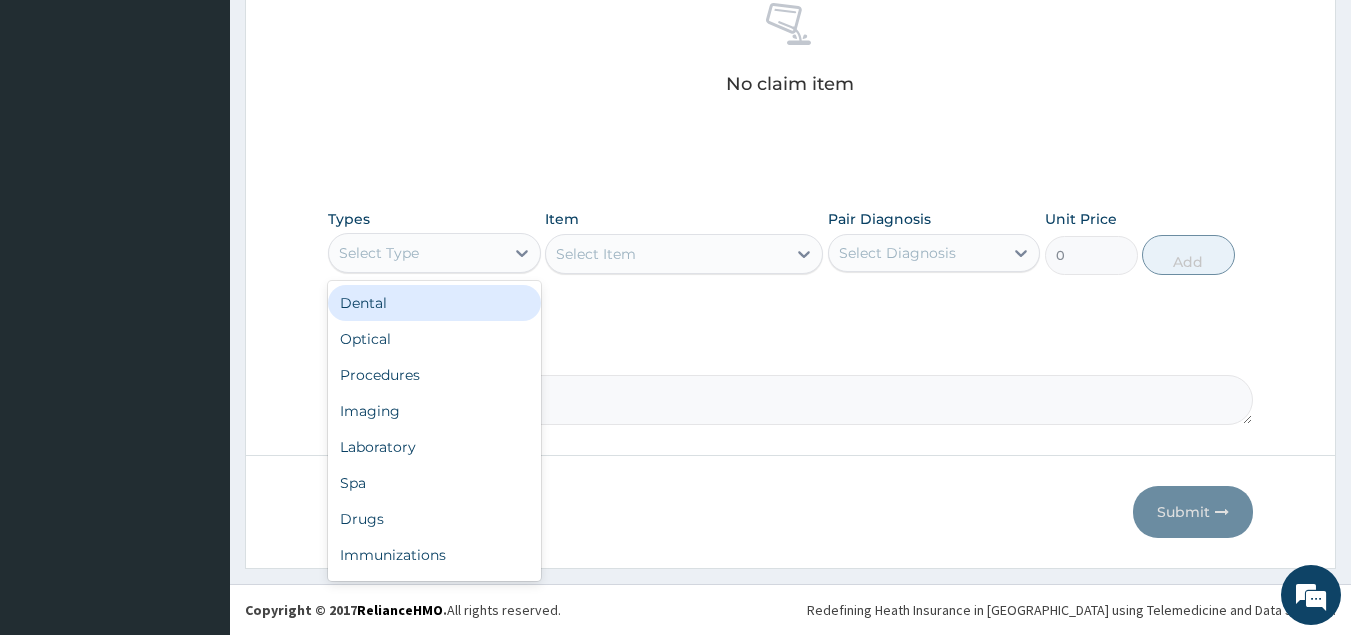 click on "Select Type" at bounding box center (416, 253) 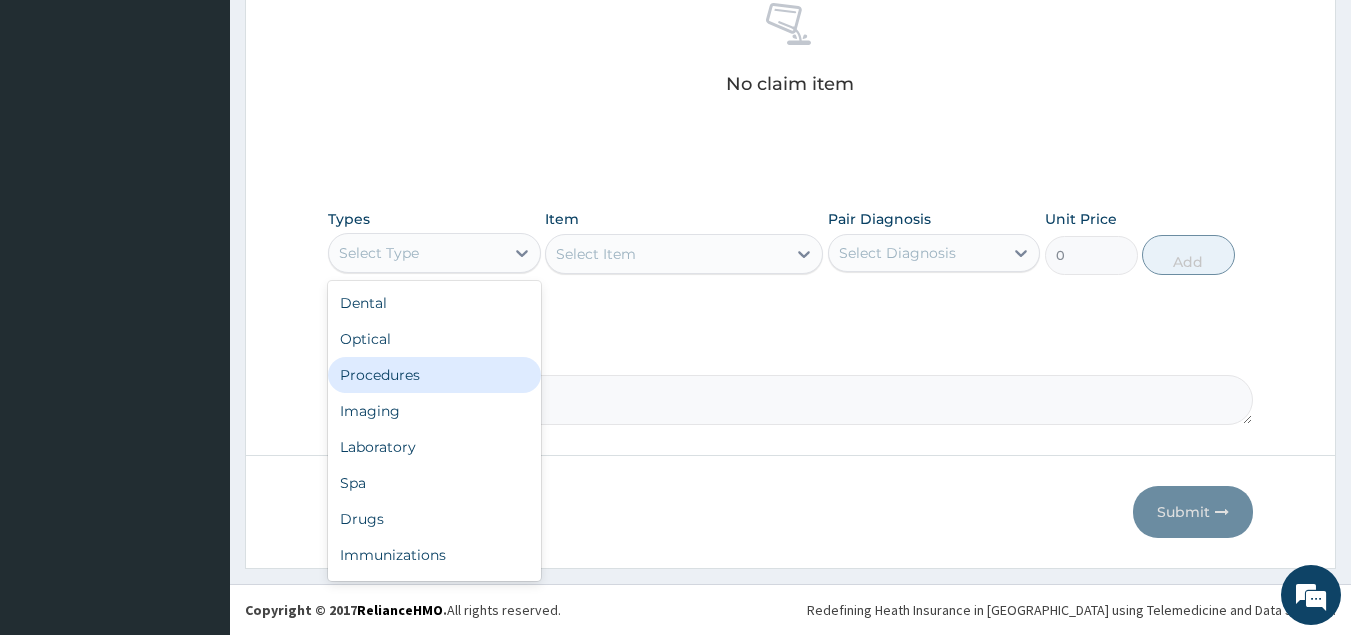 click on "Procedures" at bounding box center (434, 375) 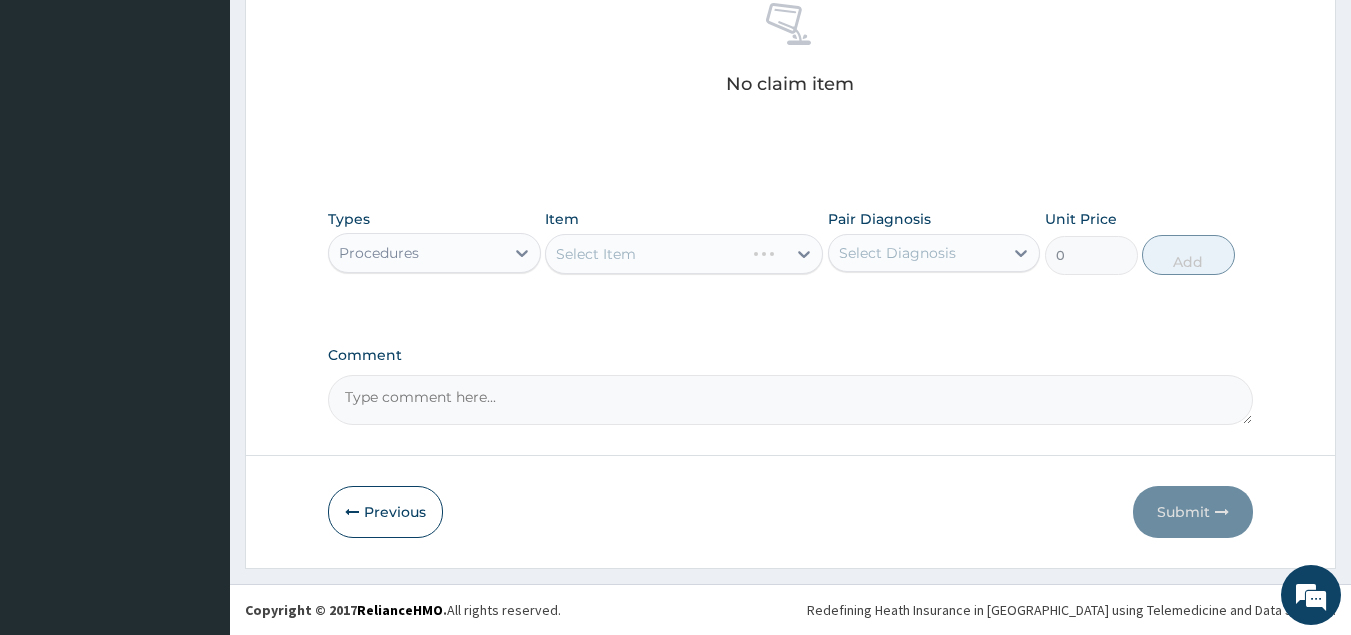 click on "Select Item" at bounding box center (684, 254) 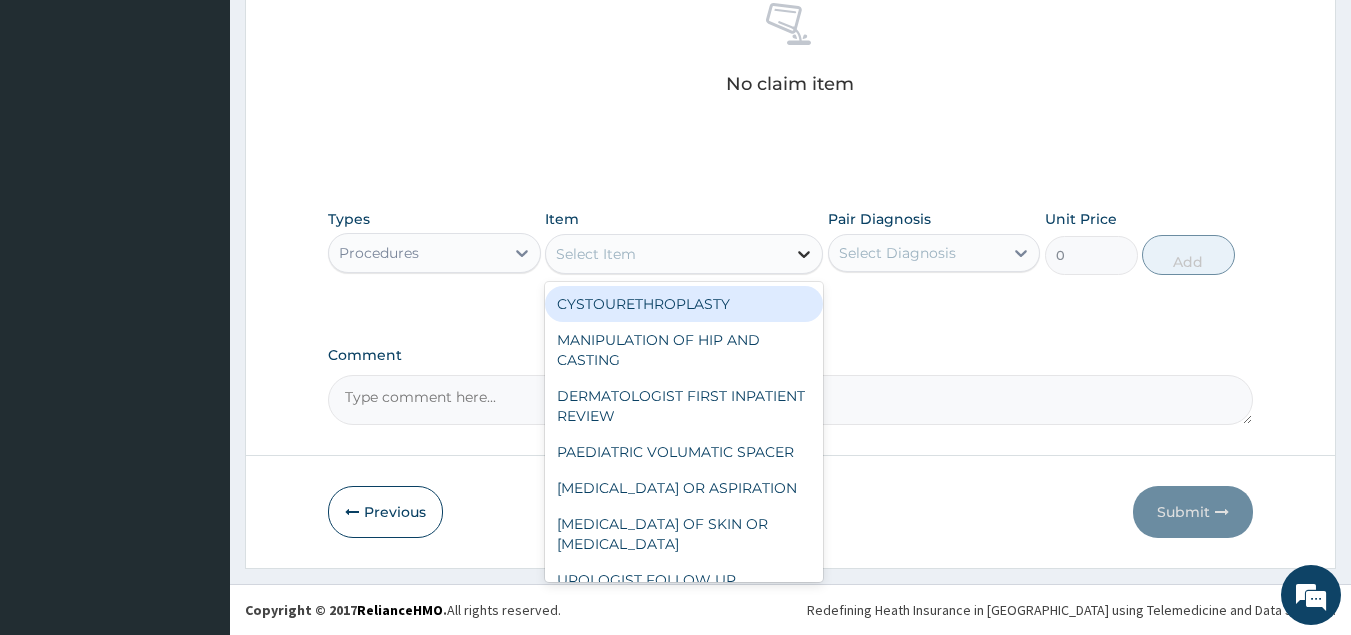 click 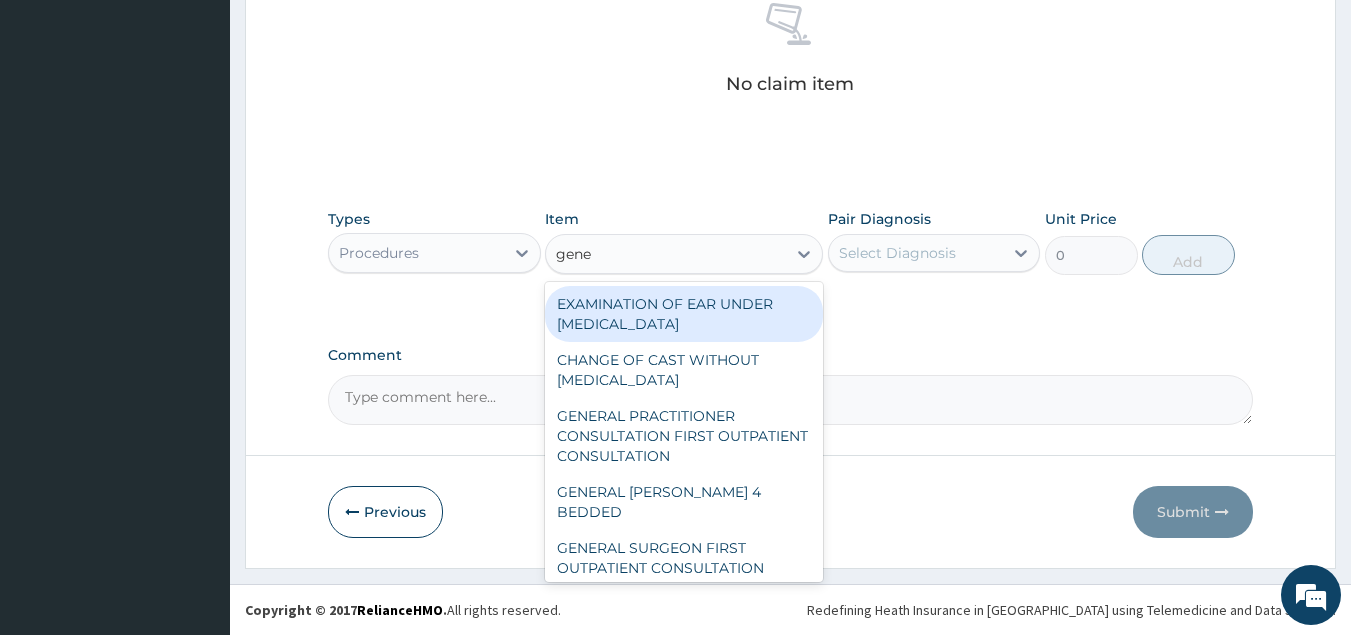 type on "gener" 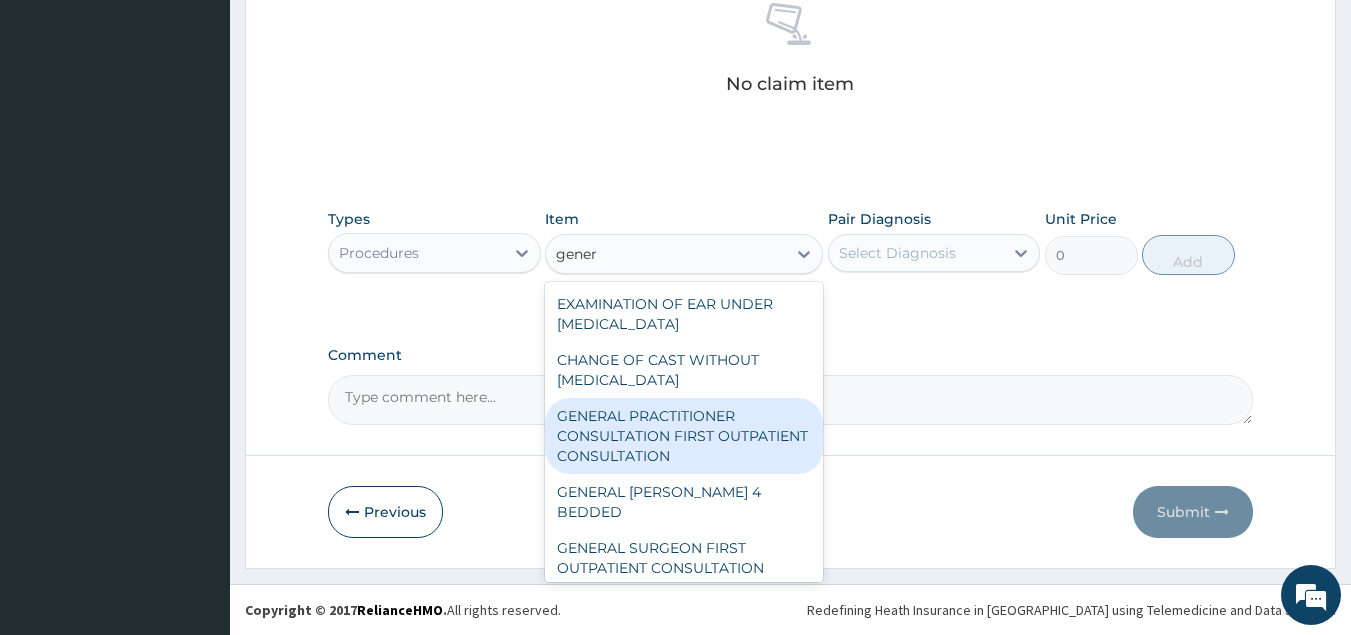 click on "GENERAL PRACTITIONER CONSULTATION FIRST OUTPATIENT CONSULTATION" at bounding box center (684, 436) 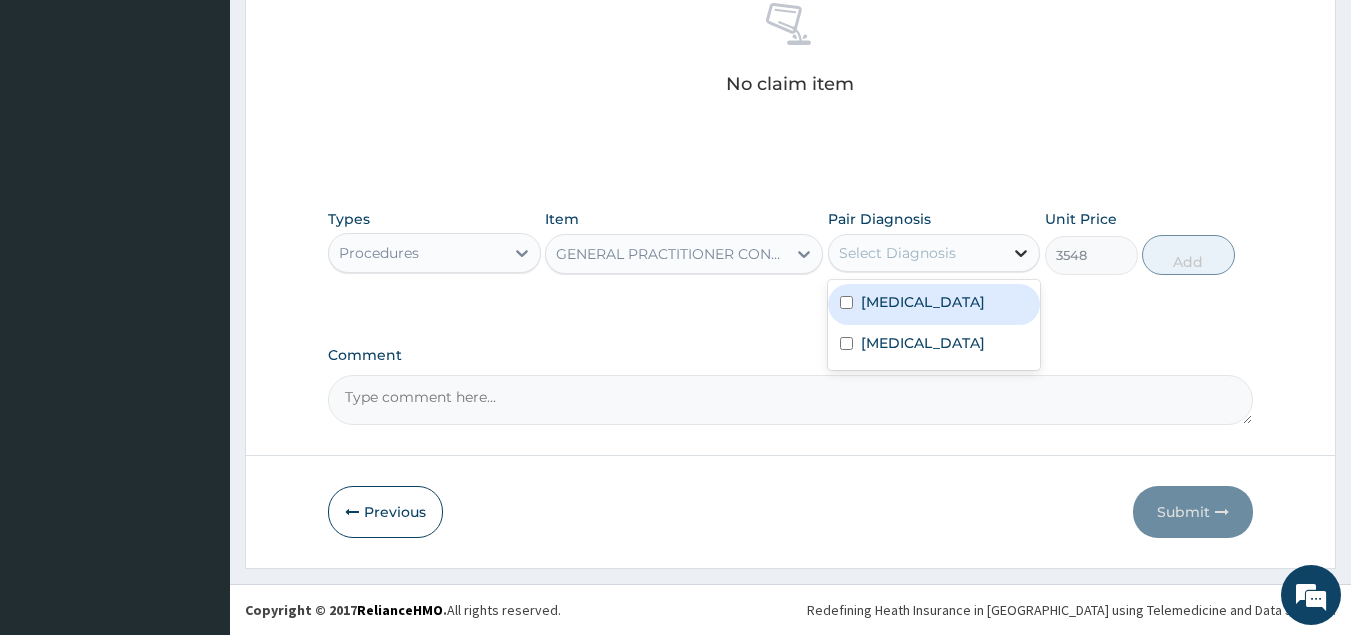click 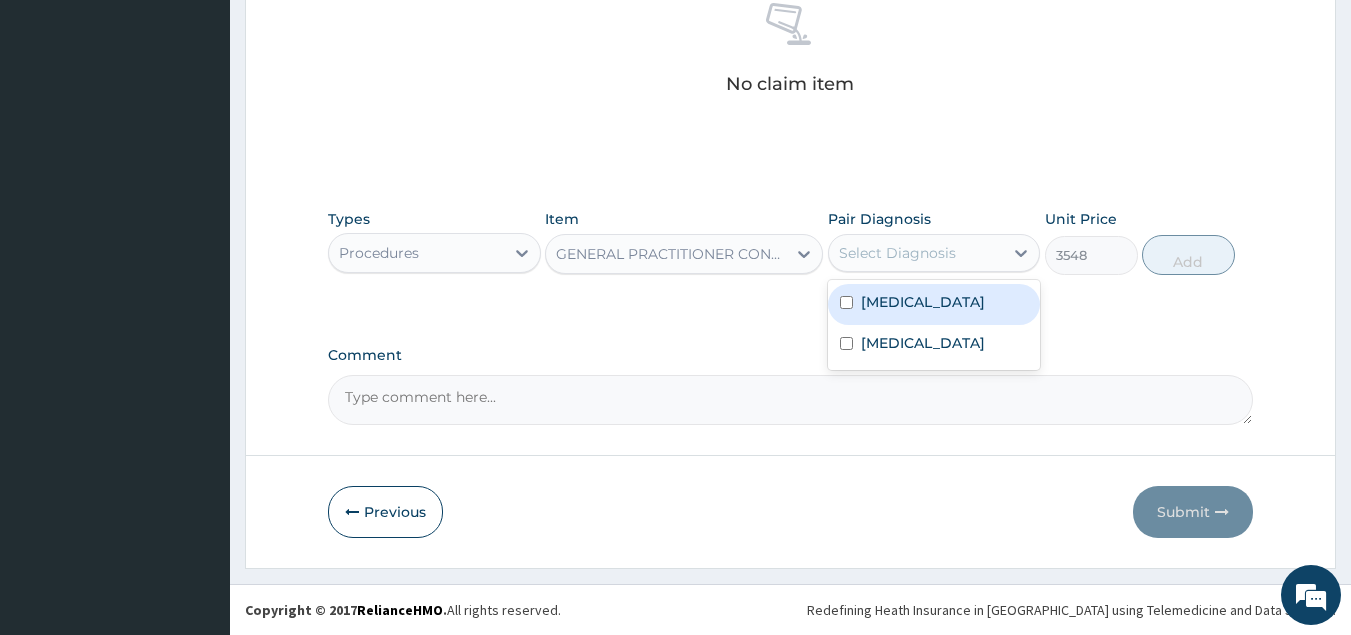 click on "Sepsis" at bounding box center [934, 304] 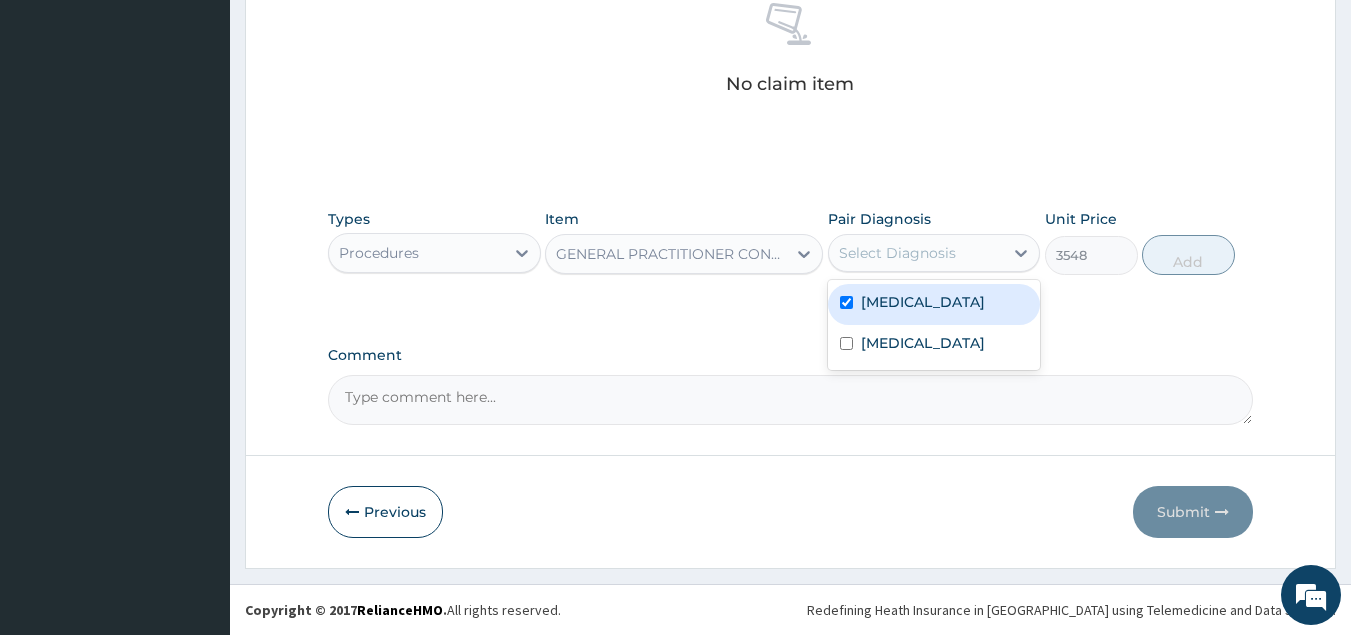 checkbox on "true" 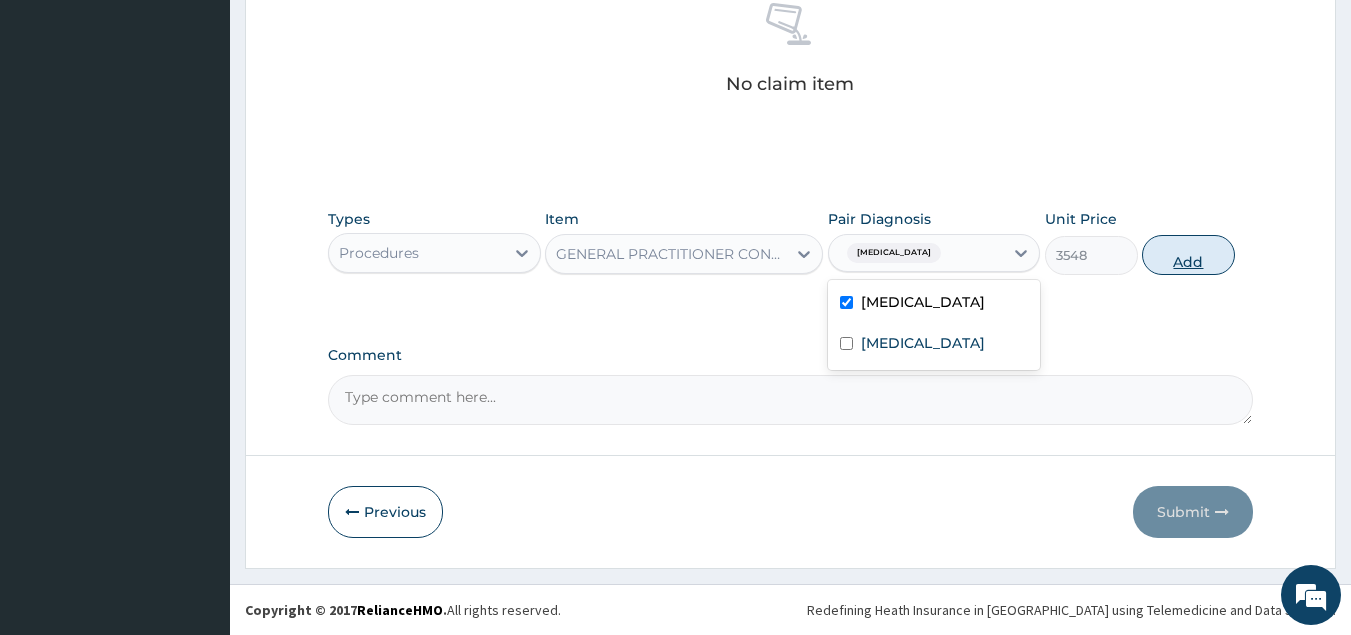 drag, startPoint x: 1198, startPoint y: 246, endPoint x: 1184, endPoint y: 249, distance: 14.3178215 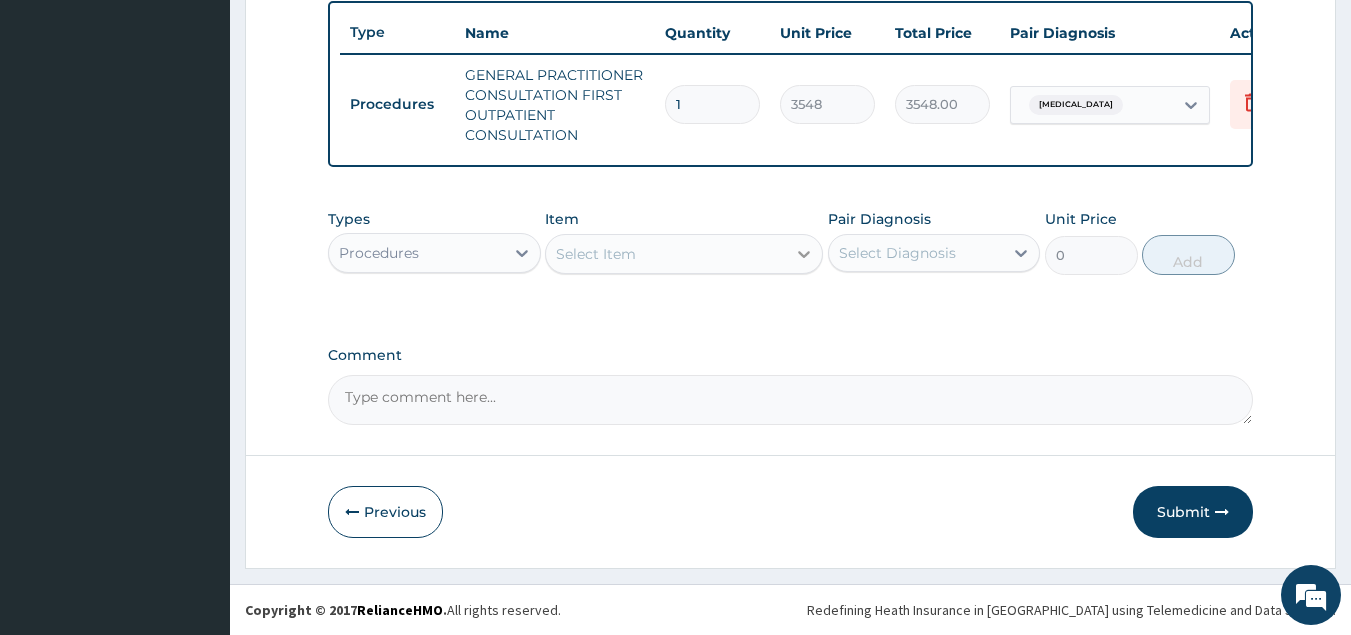 scroll, scrollTop: 758, scrollLeft: 0, axis: vertical 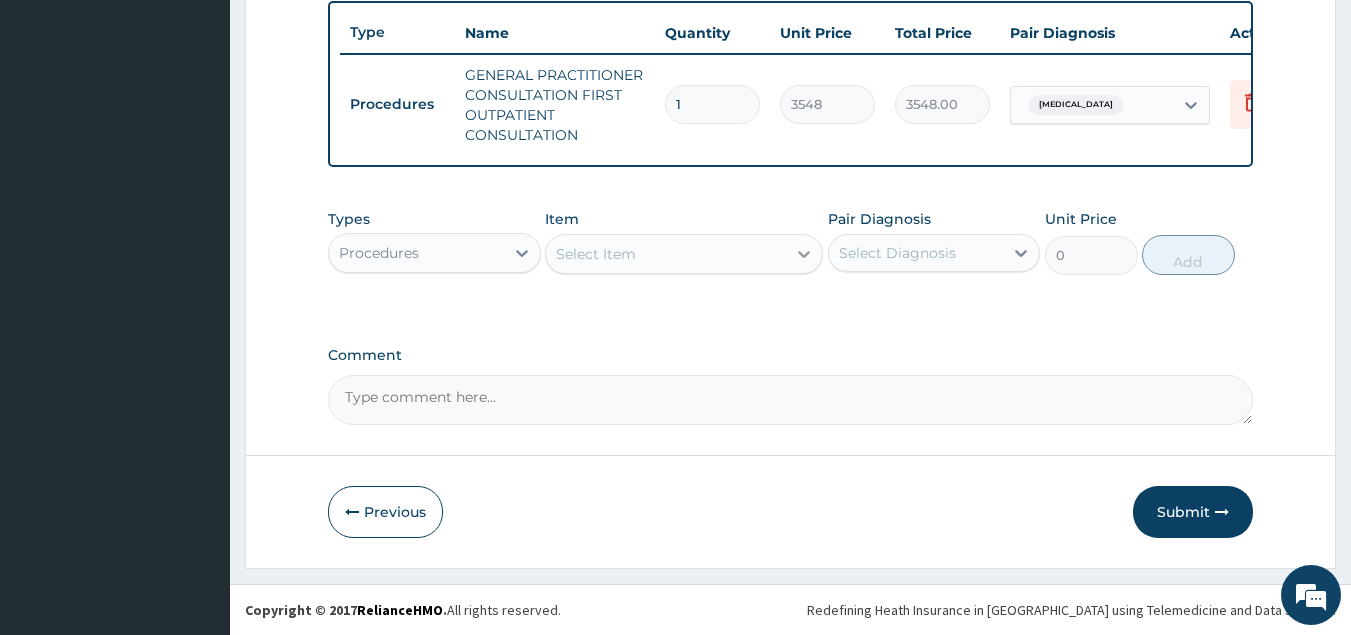 click at bounding box center (804, 254) 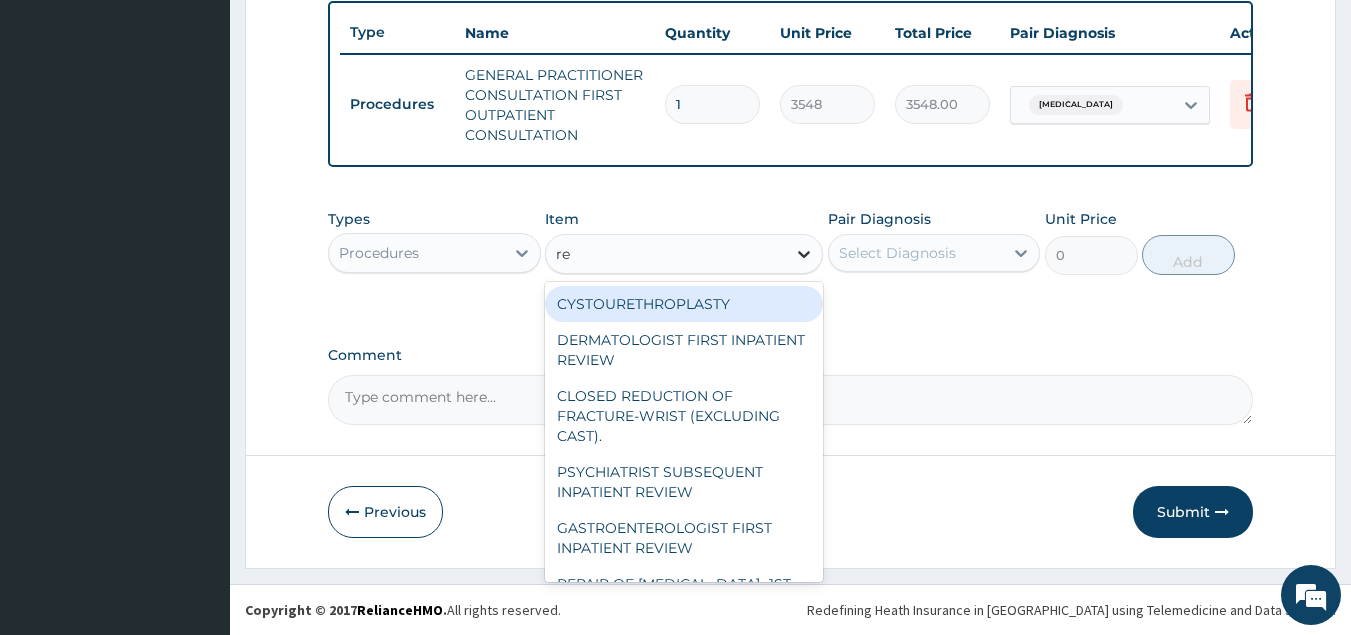 type on "reg" 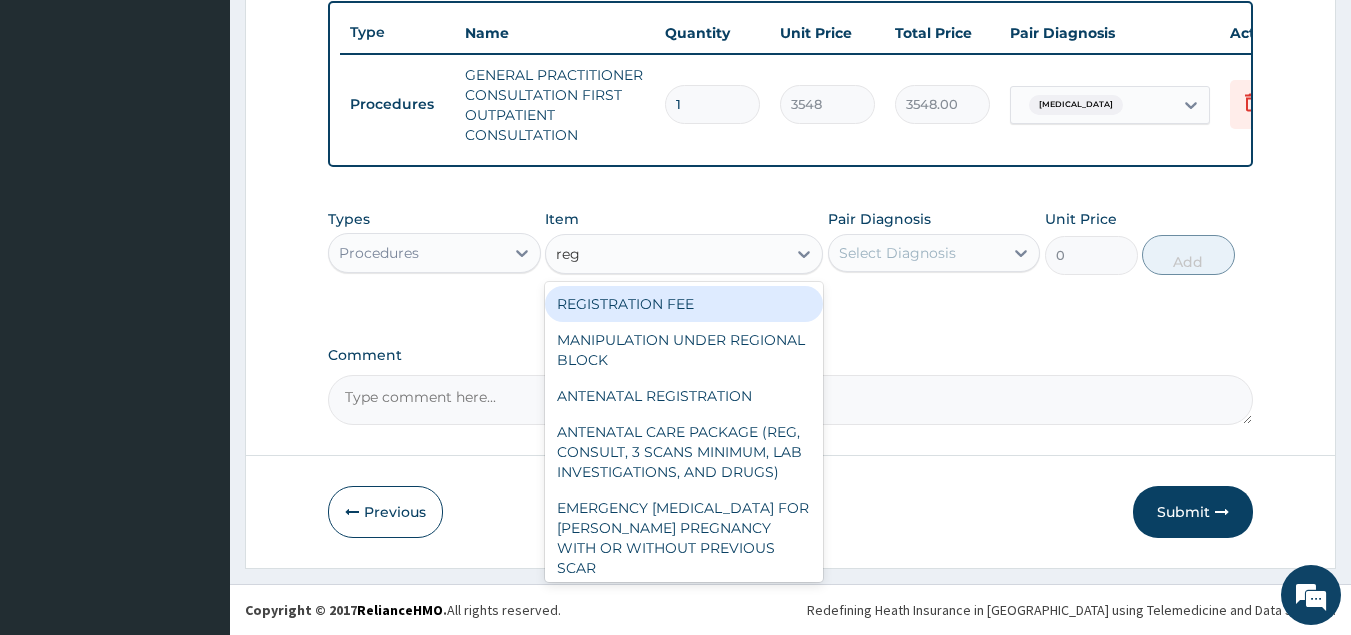 click on "REGISTRATION FEE" at bounding box center [684, 304] 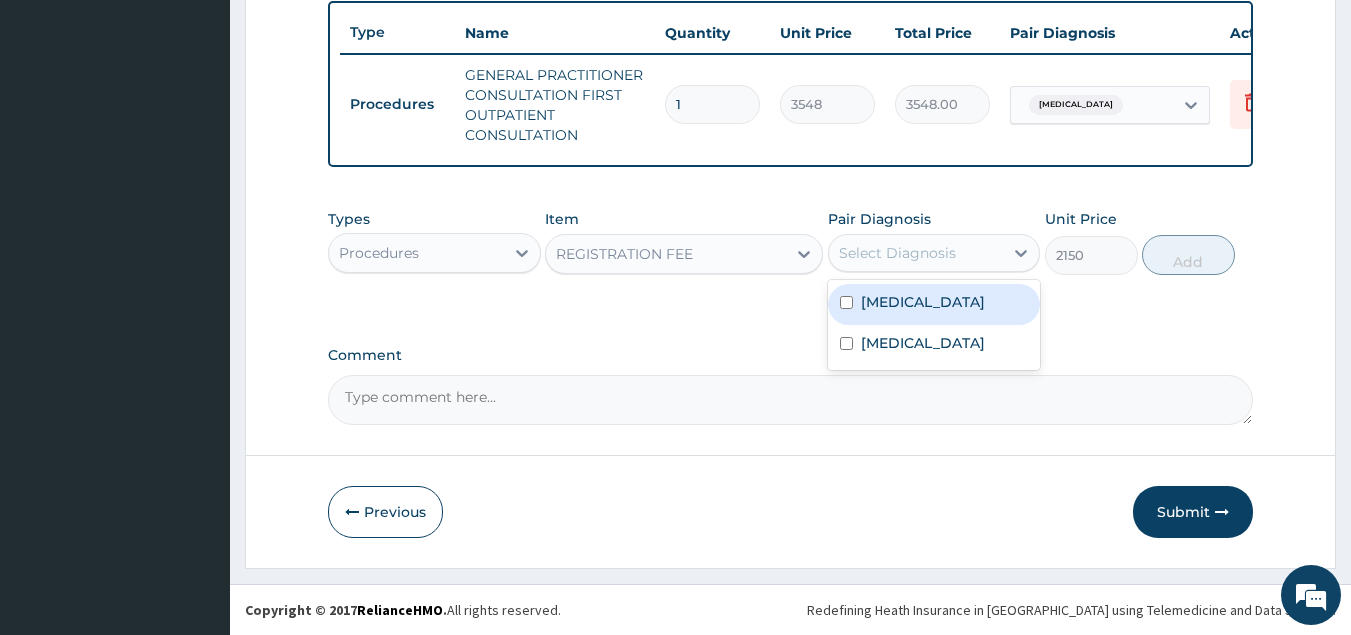 click on "Select Diagnosis" at bounding box center (897, 253) 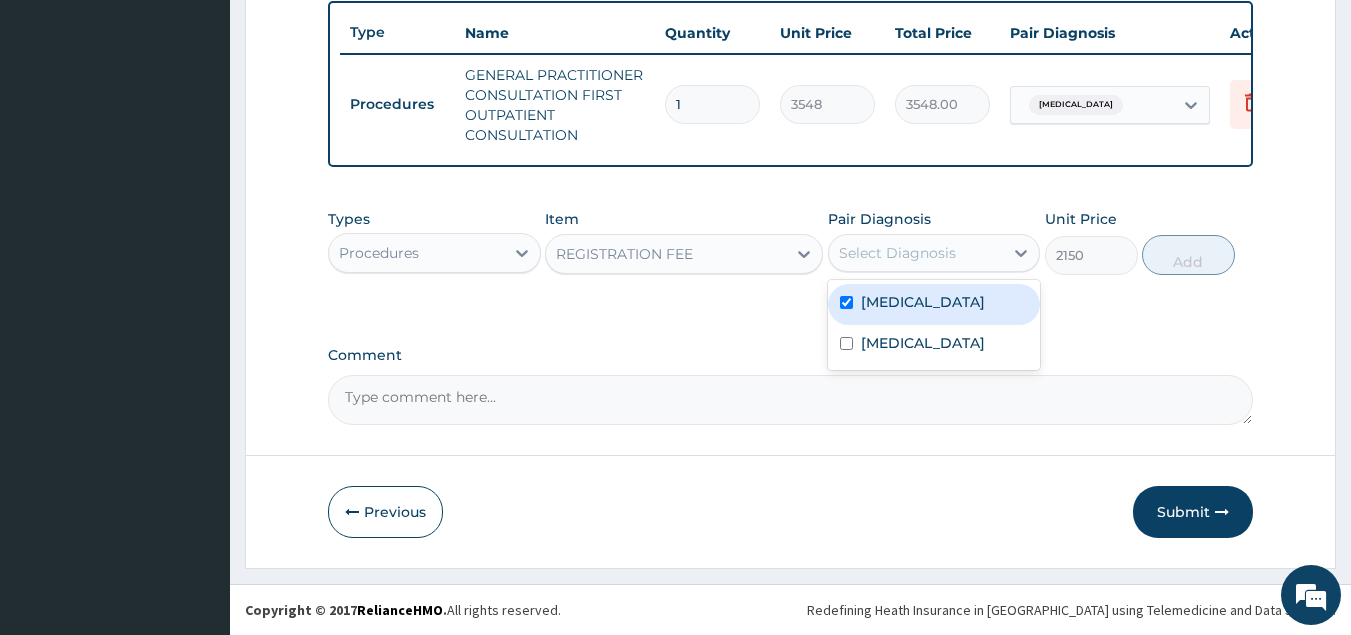 checkbox on "true" 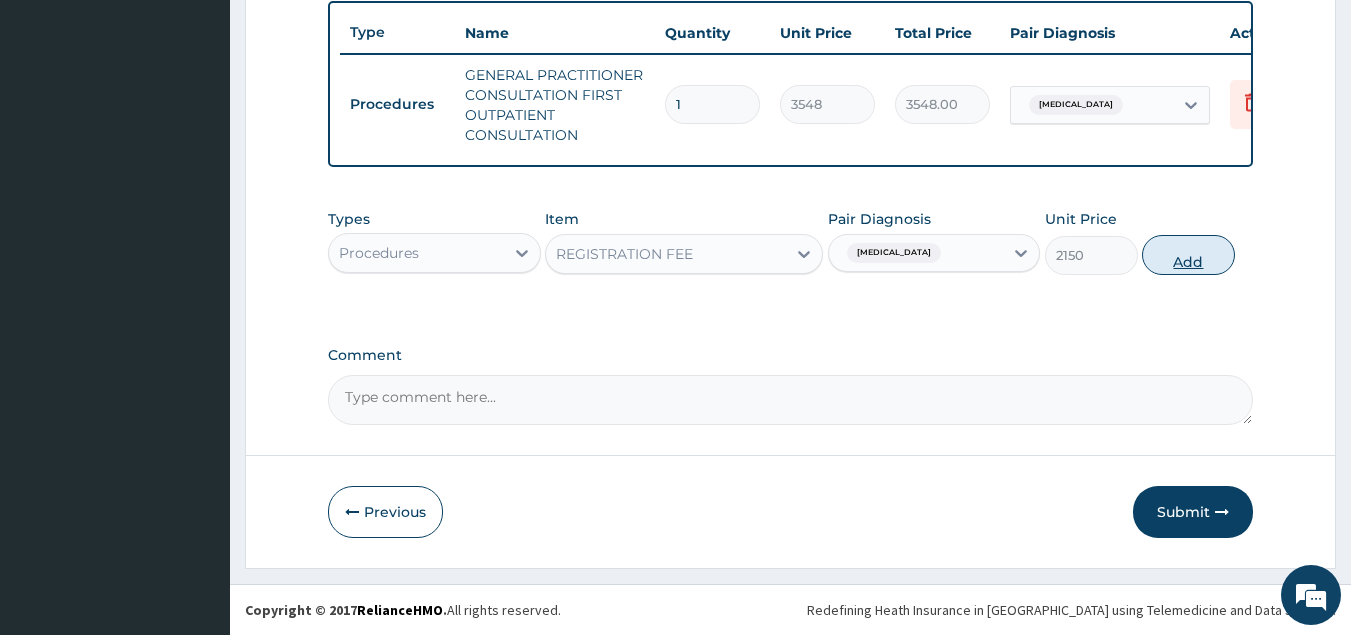 click on "Add" at bounding box center (1188, 255) 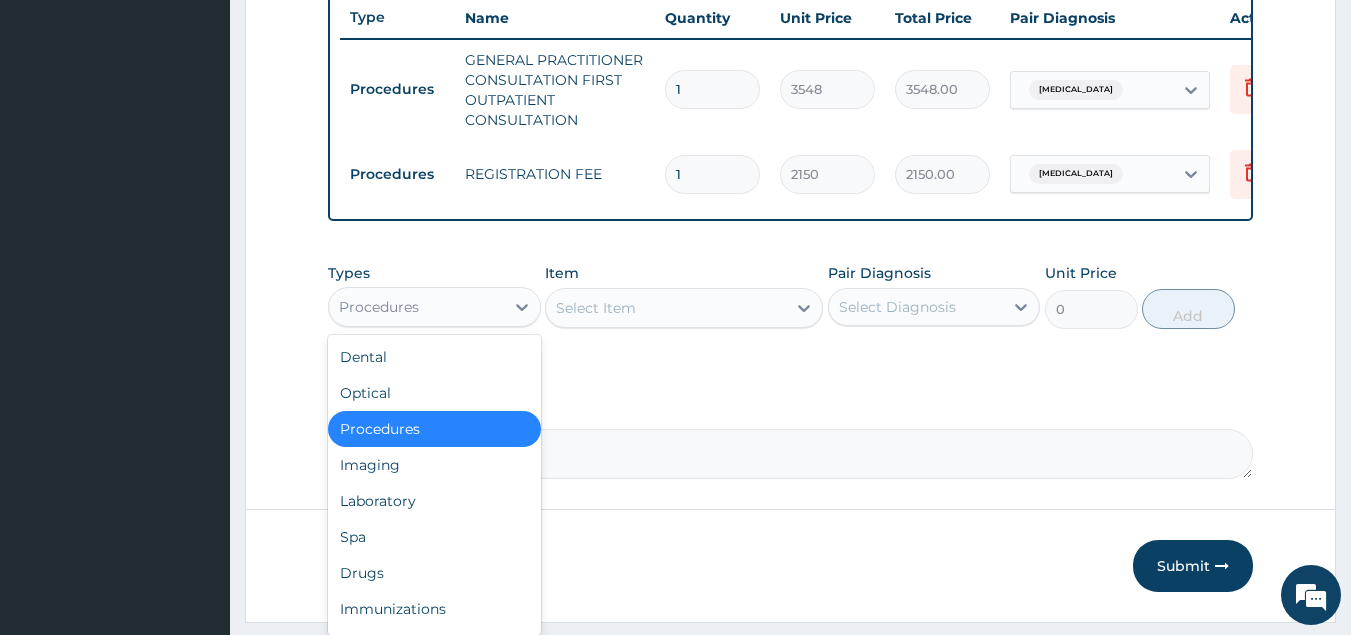 click on "Procedures" at bounding box center [416, 307] 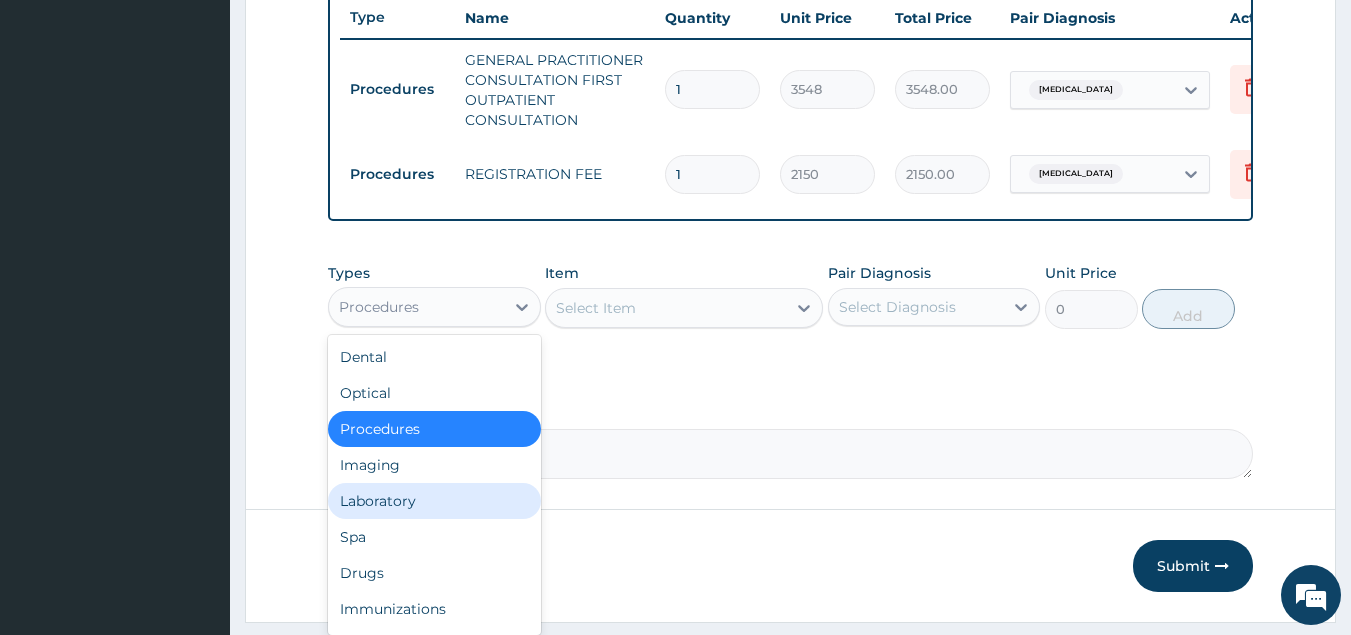 click on "Laboratory" at bounding box center [434, 501] 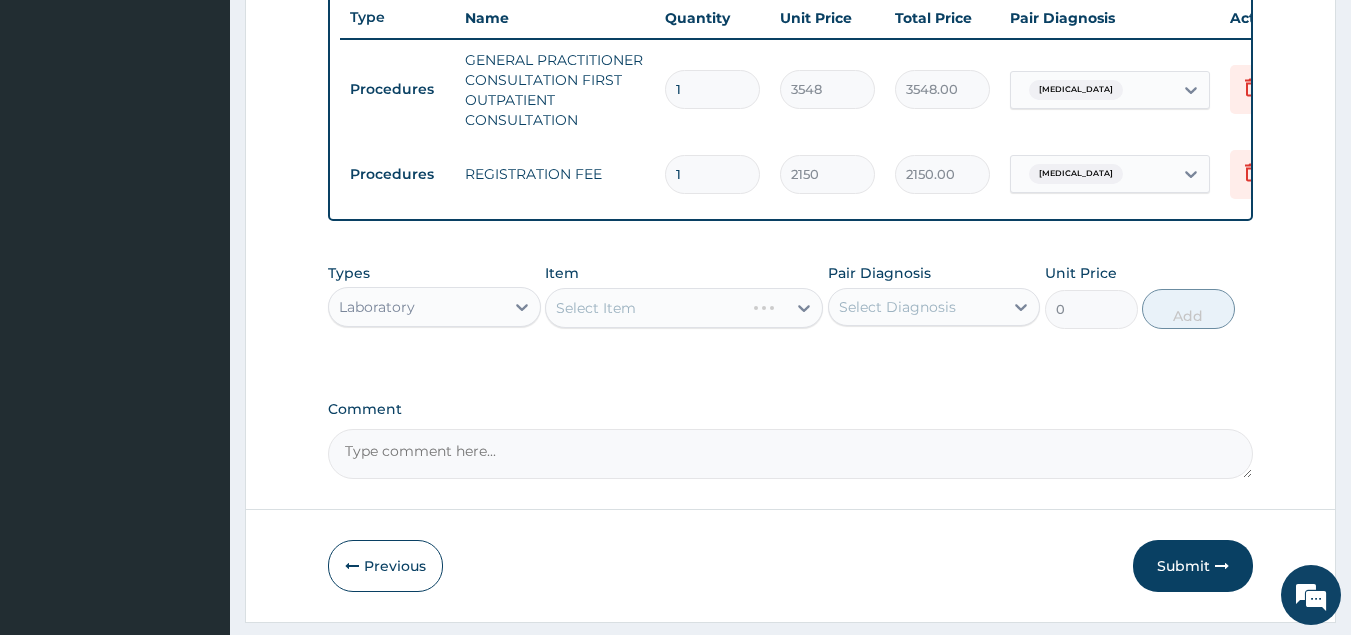 click on "Select Item" at bounding box center [684, 308] 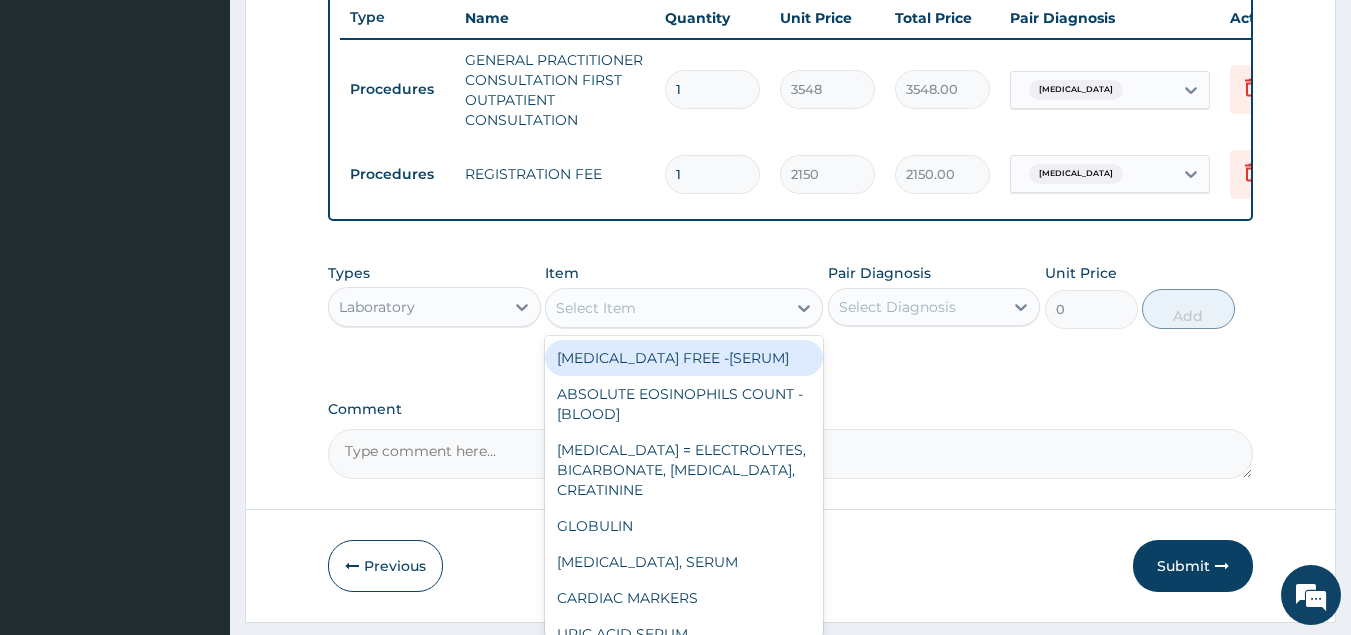 click on "Select Item" at bounding box center [666, 308] 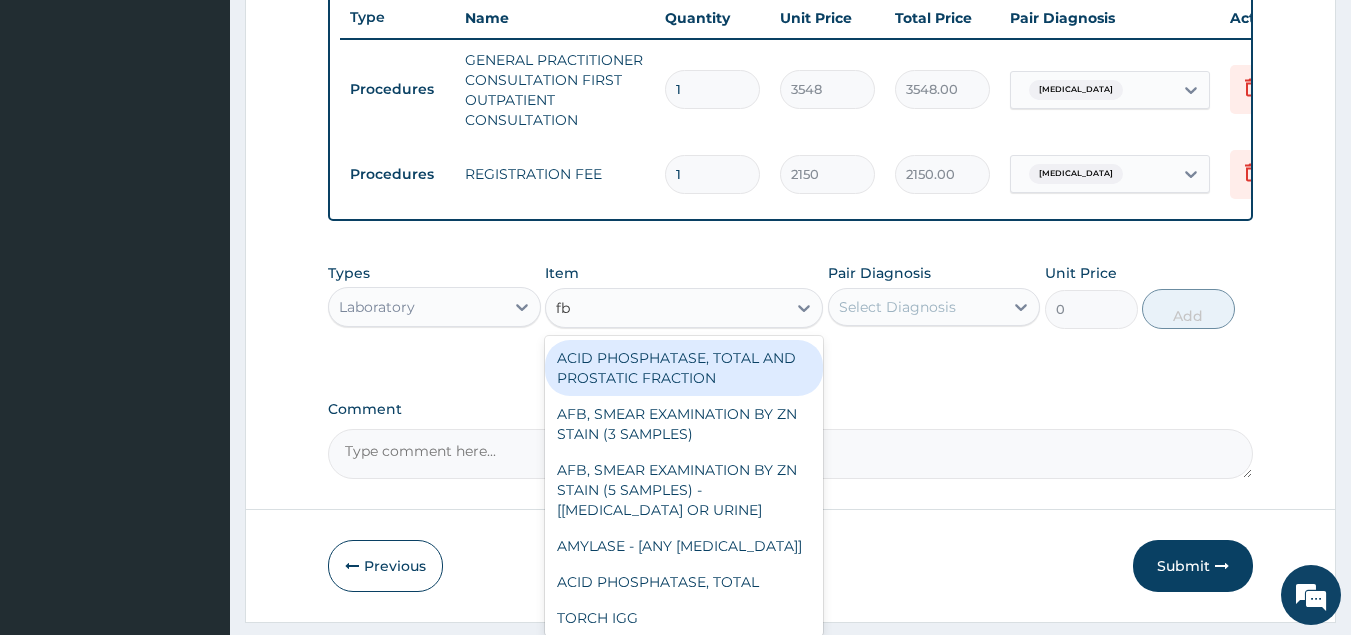 type on "fbc" 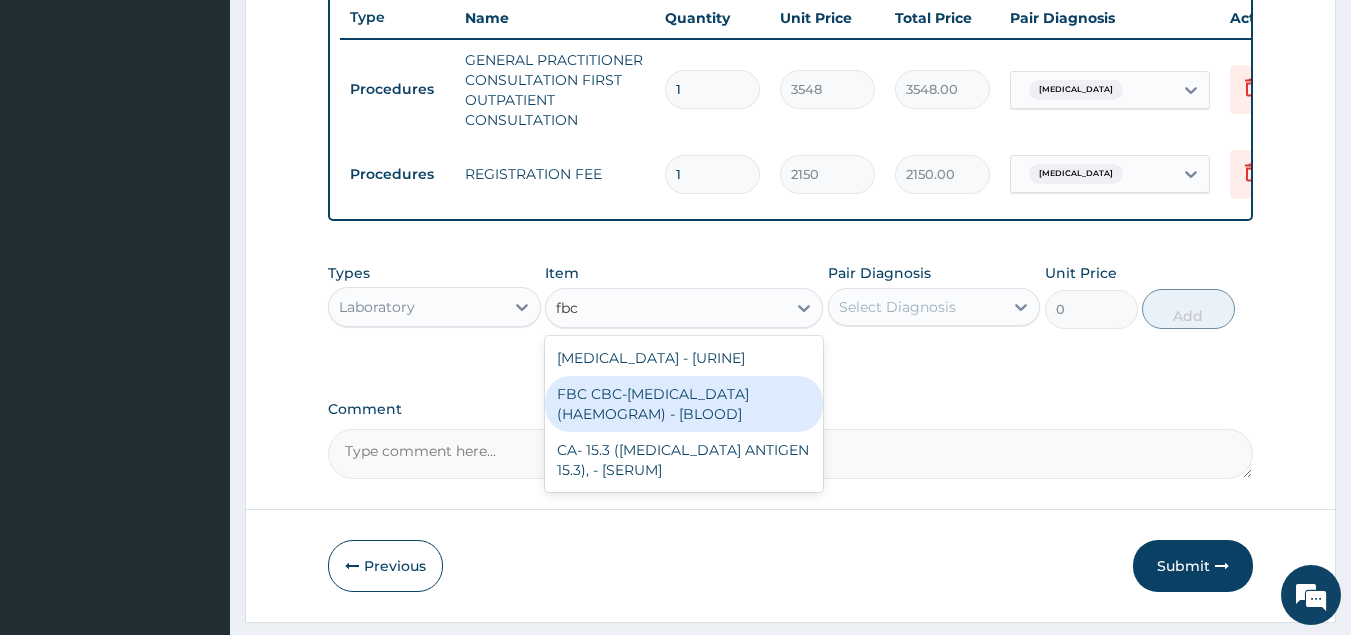 click on "FBC CBC-COMPLETE BLOOD COUNT (HAEMOGRAM) - [BLOOD]" at bounding box center (684, 404) 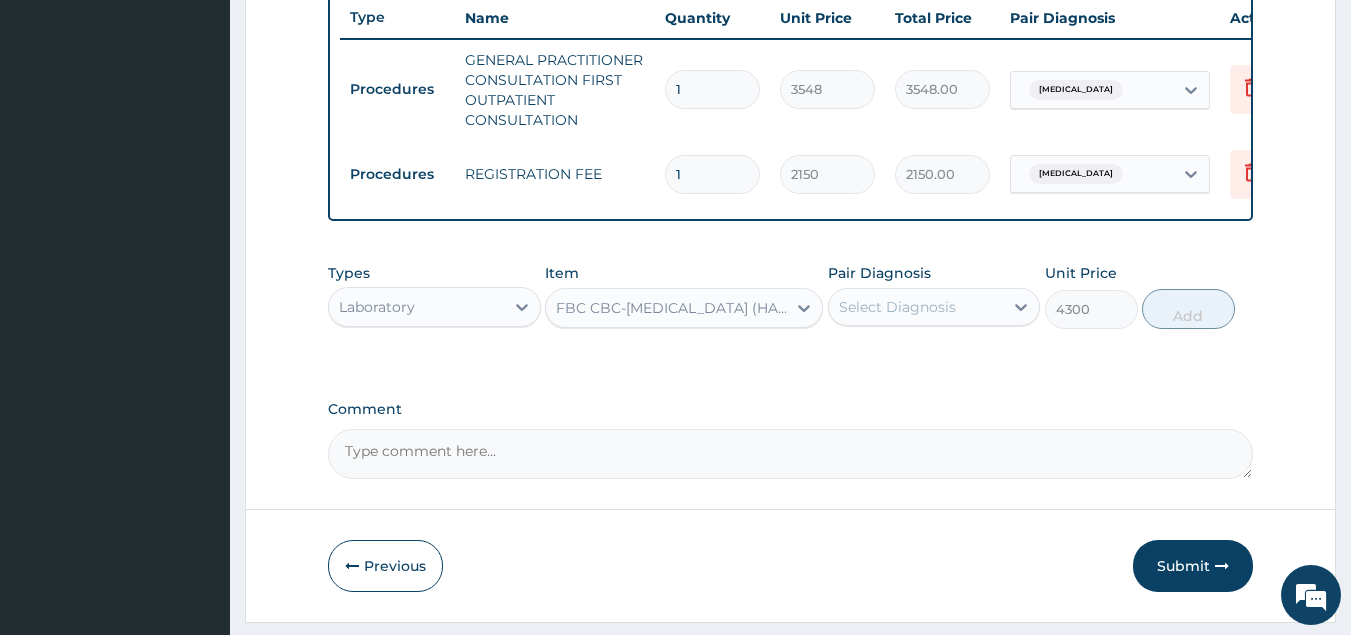 click on "Select Diagnosis" at bounding box center [897, 307] 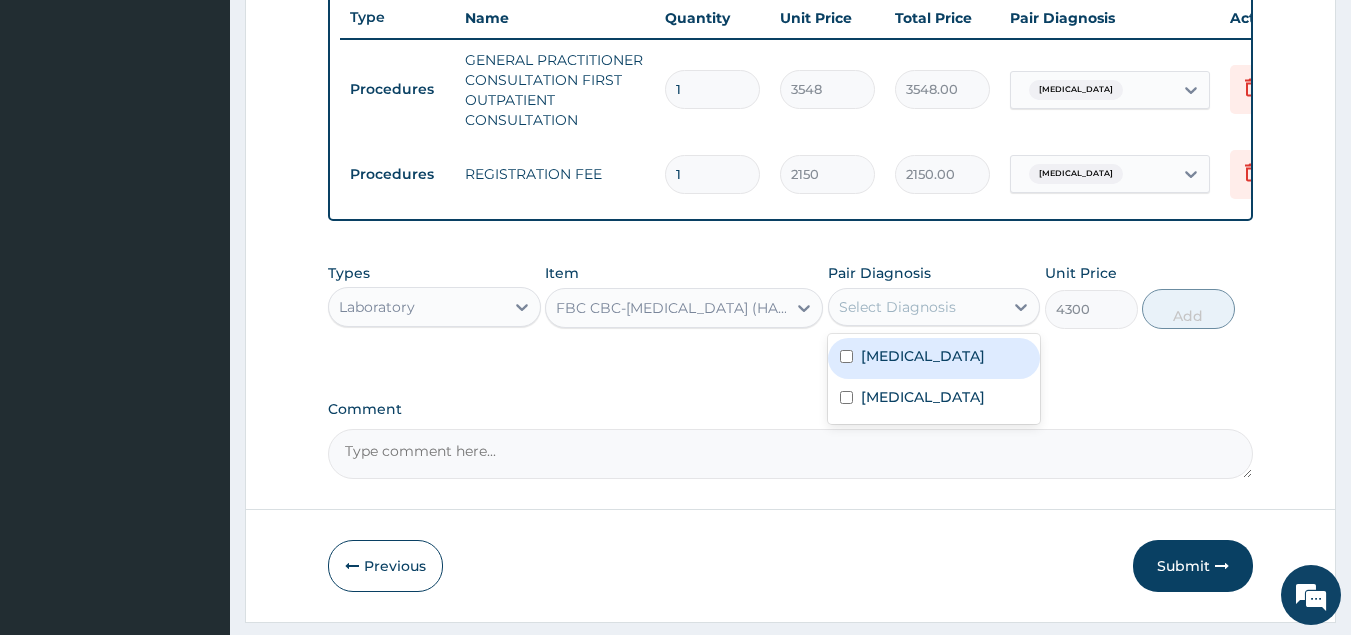 click on "Sepsis" at bounding box center [923, 356] 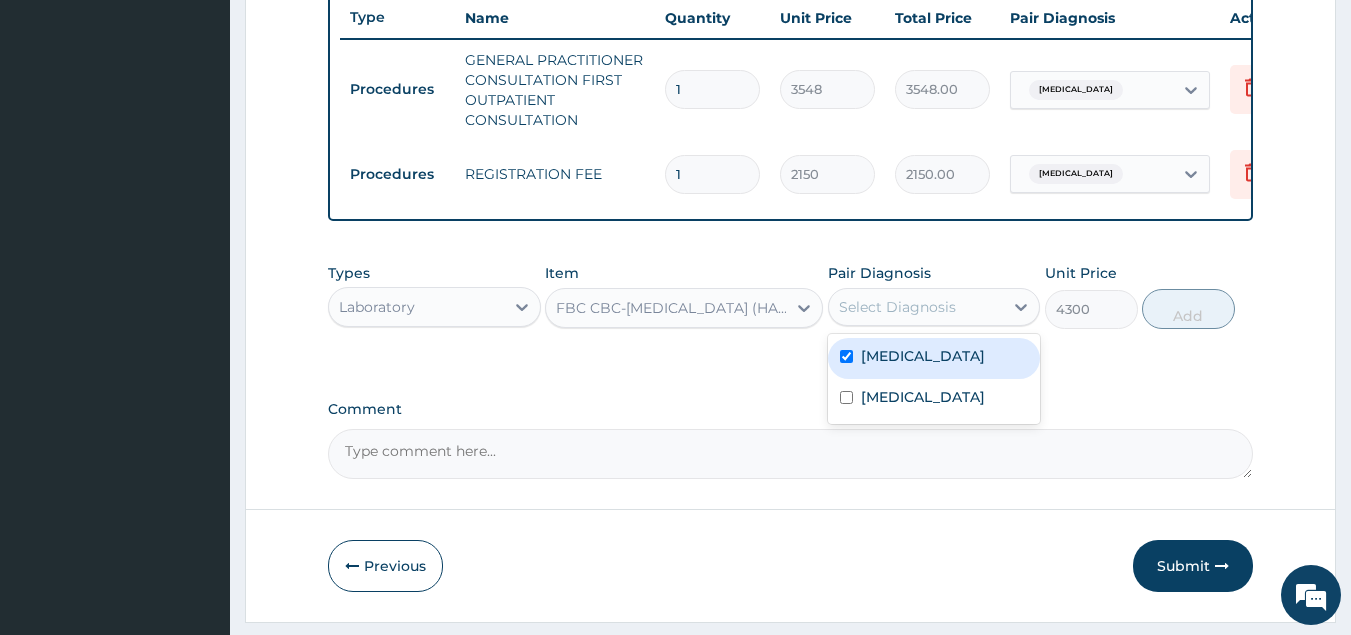 checkbox on "true" 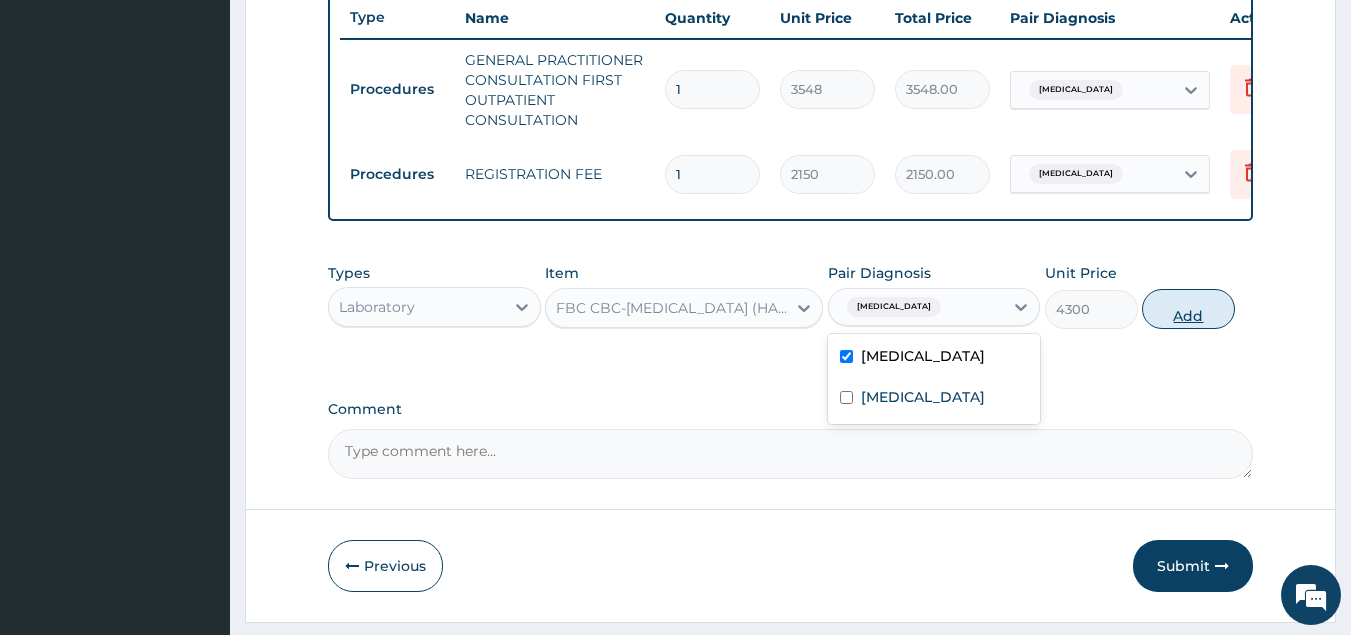 click on "Add" at bounding box center (1188, 309) 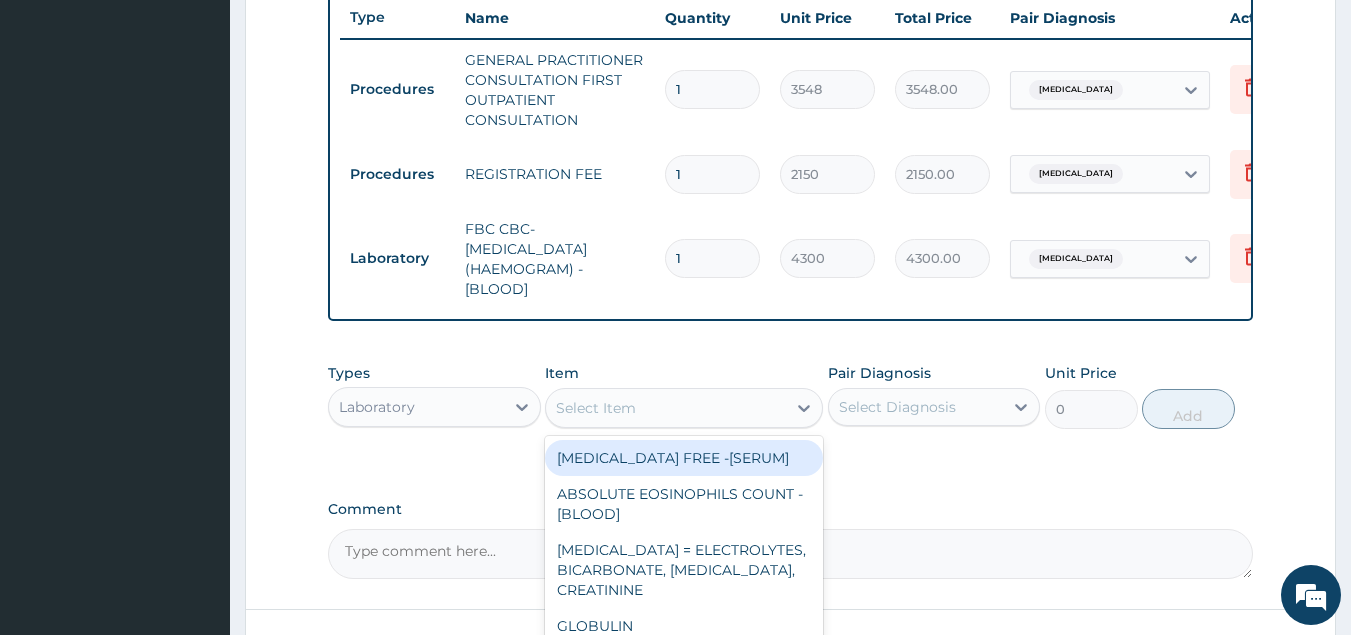 click on "Select Item" at bounding box center [666, 408] 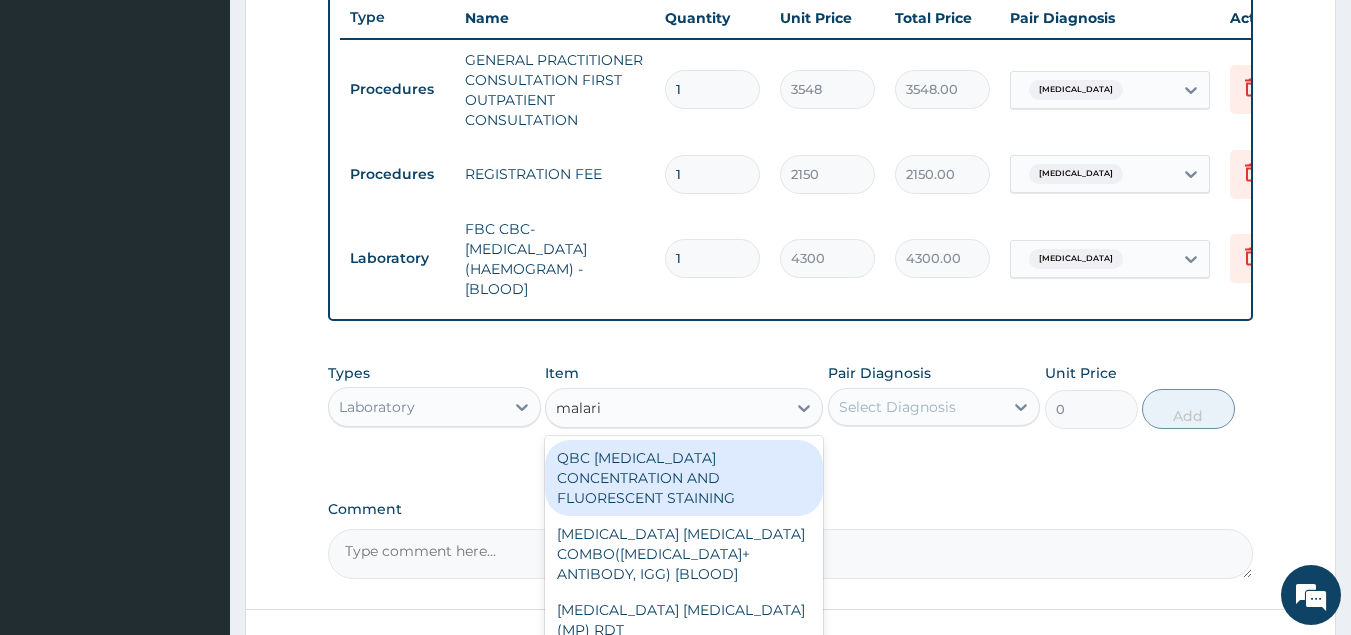 type on "malaria" 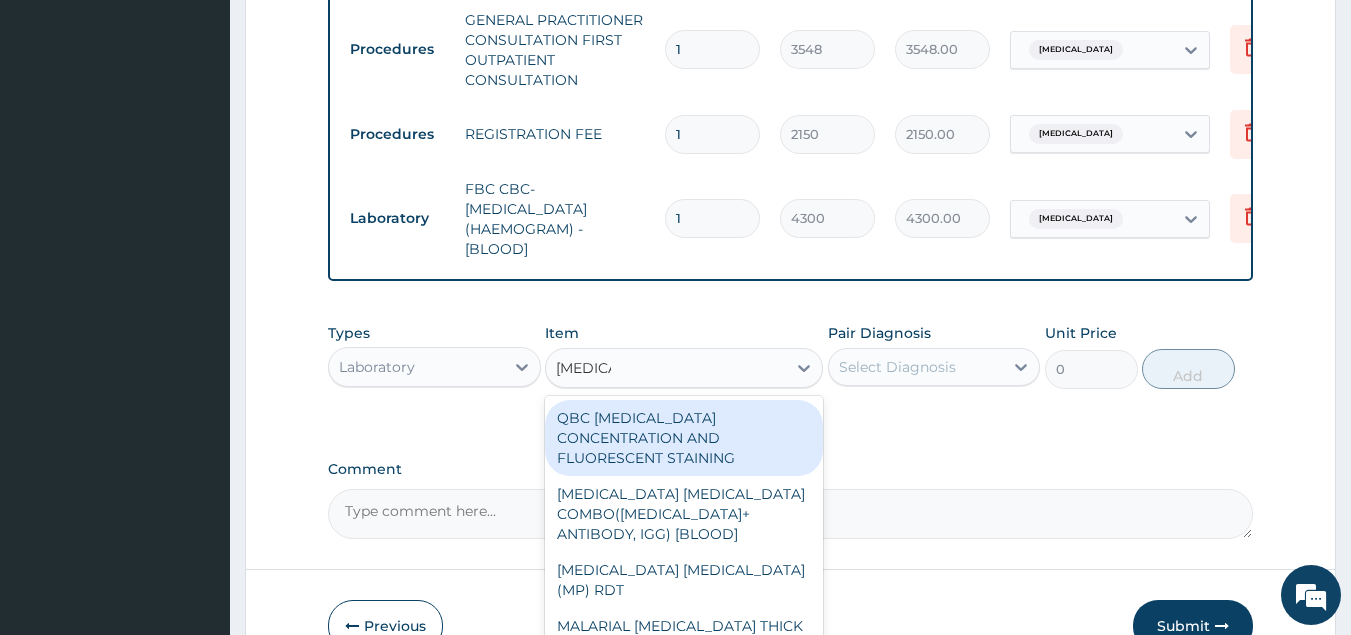 scroll, scrollTop: 927, scrollLeft: 0, axis: vertical 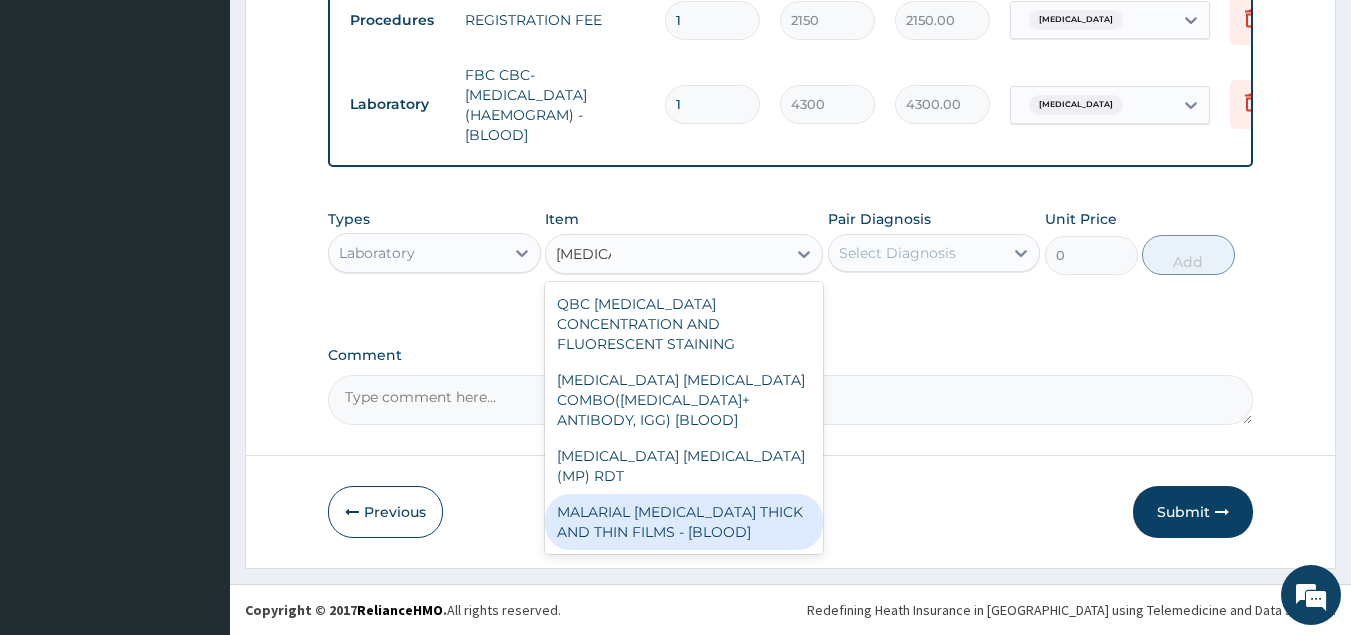 click on "MALARIAL PARASITE THICK AND THIN FILMS - [BLOOD]" at bounding box center (684, 522) 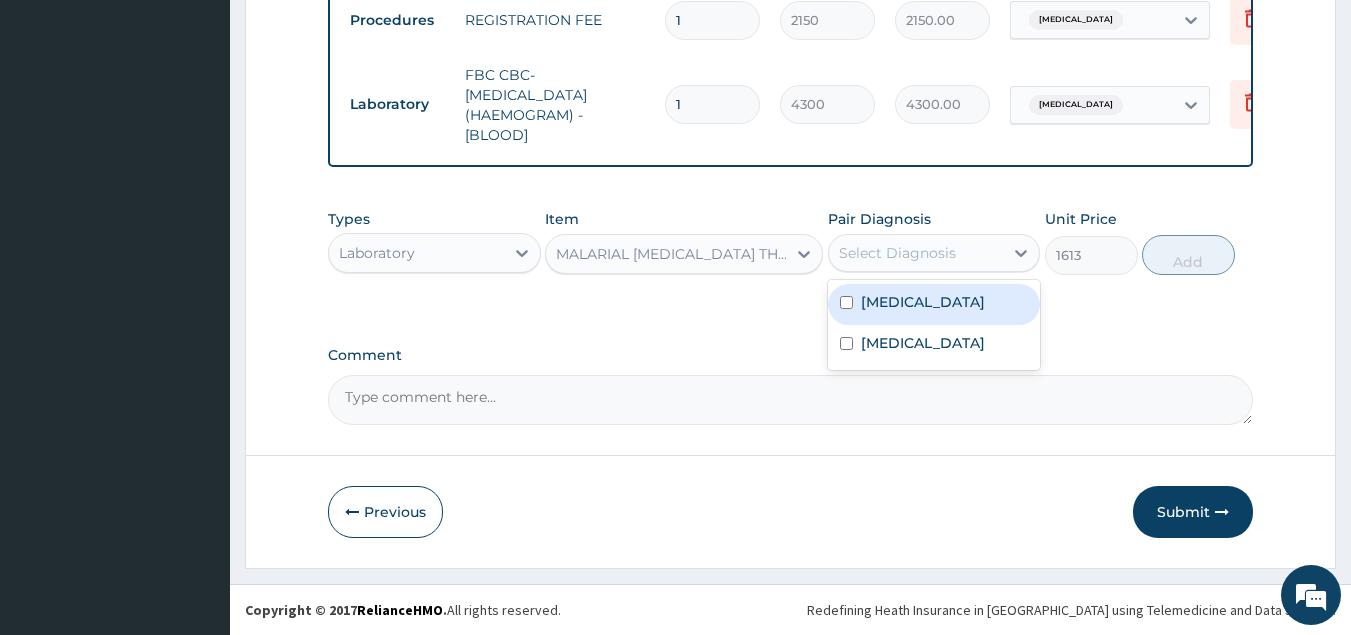 click on "Select Diagnosis" at bounding box center (897, 253) 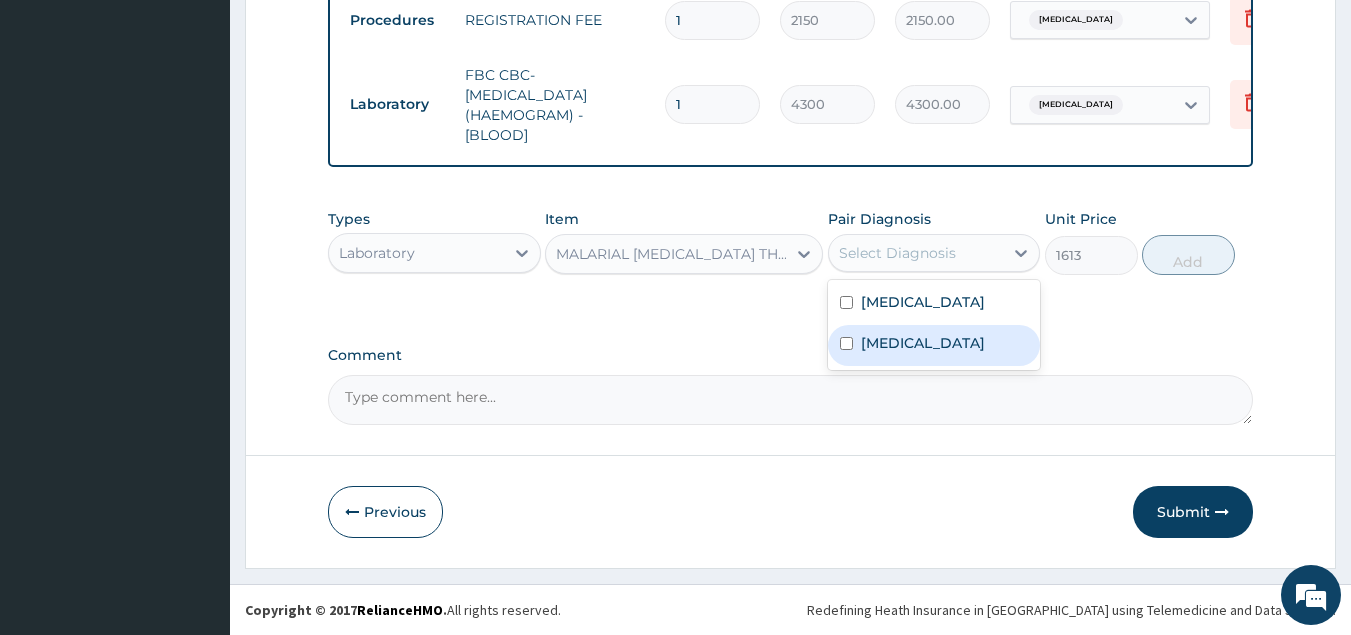drag, startPoint x: 903, startPoint y: 334, endPoint x: 985, endPoint y: 336, distance: 82.02438 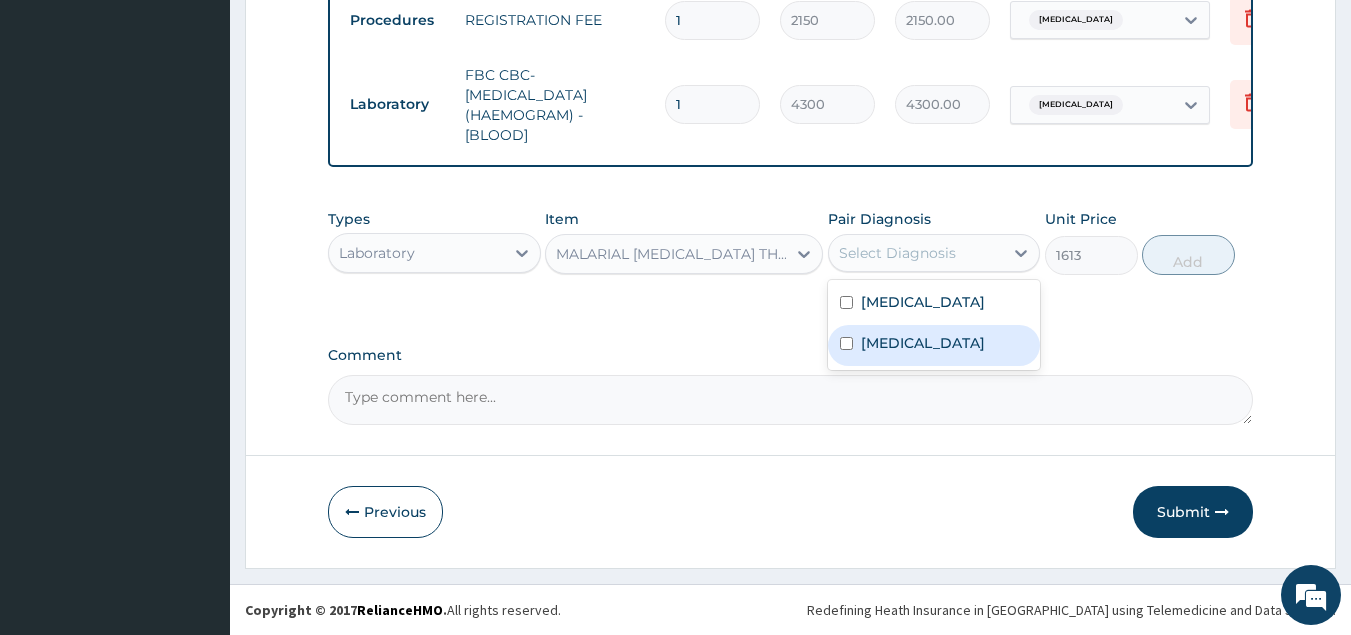 click on "Malaria" at bounding box center [923, 343] 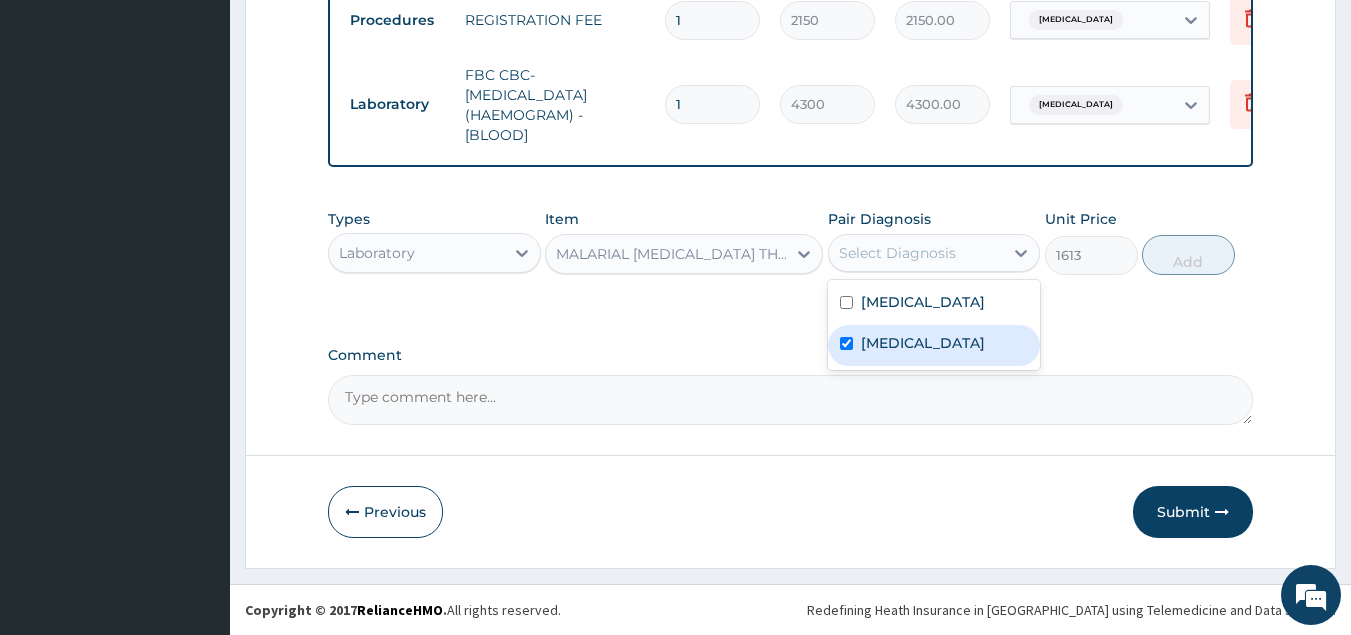 checkbox on "true" 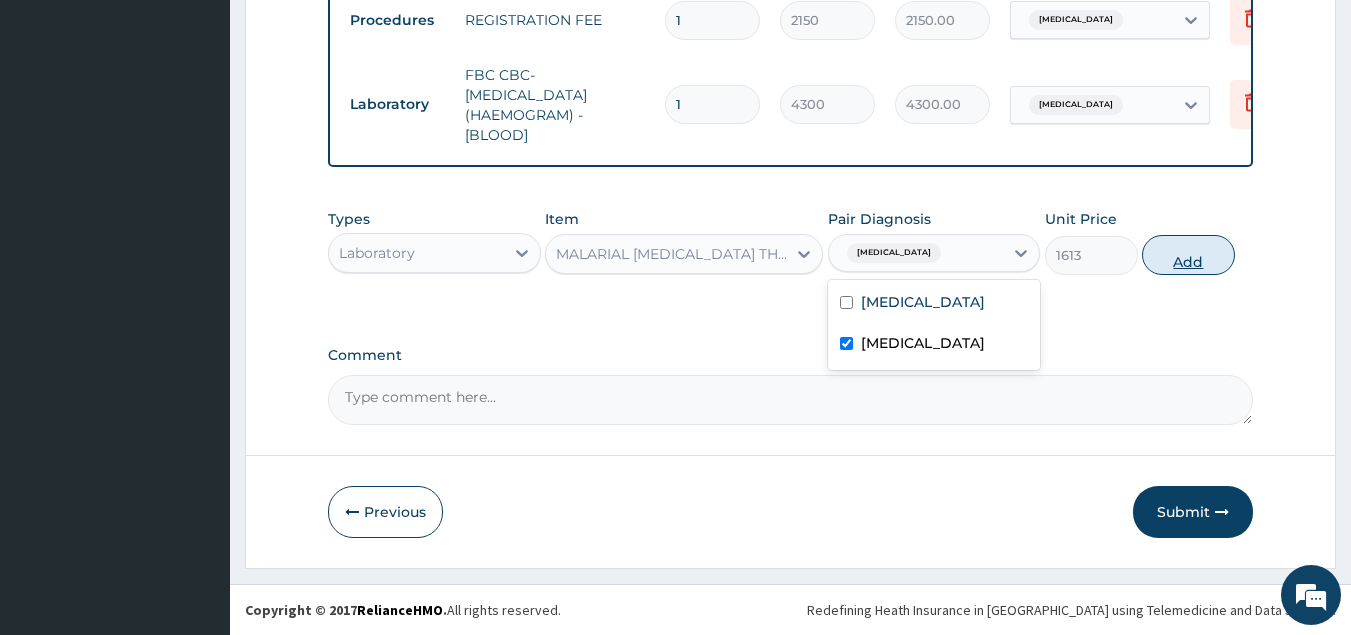 click on "Add" at bounding box center (1188, 255) 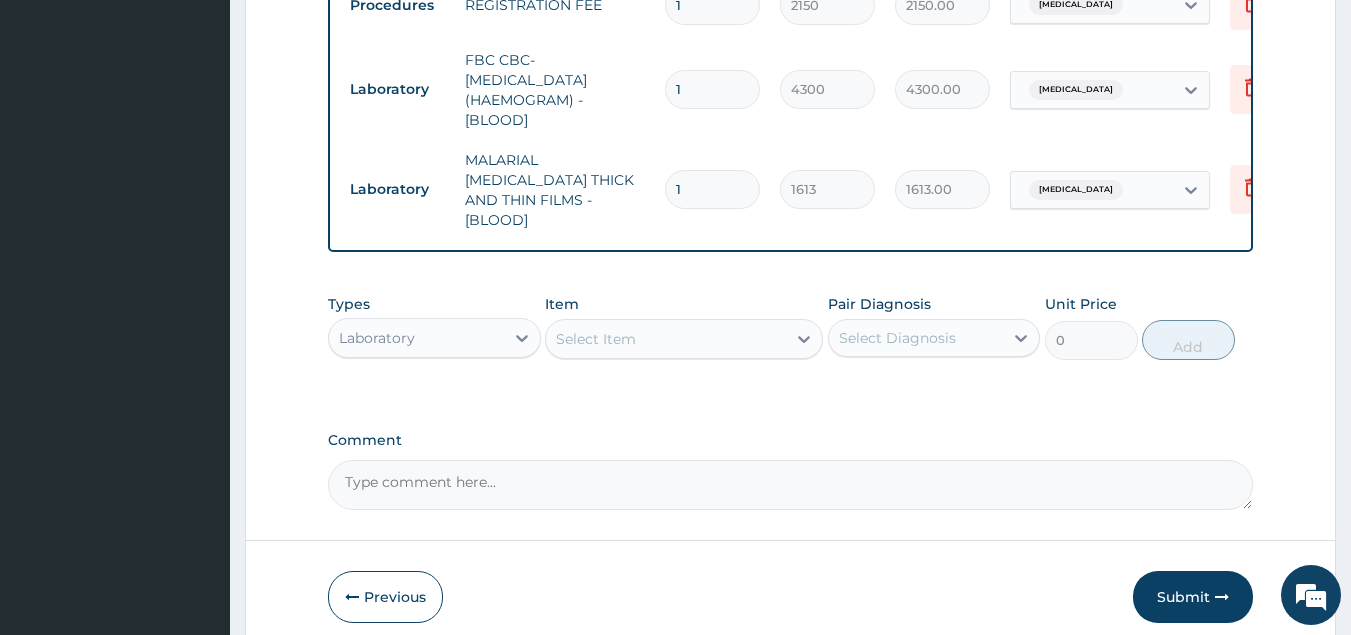 click on "Laboratory" at bounding box center [416, 338] 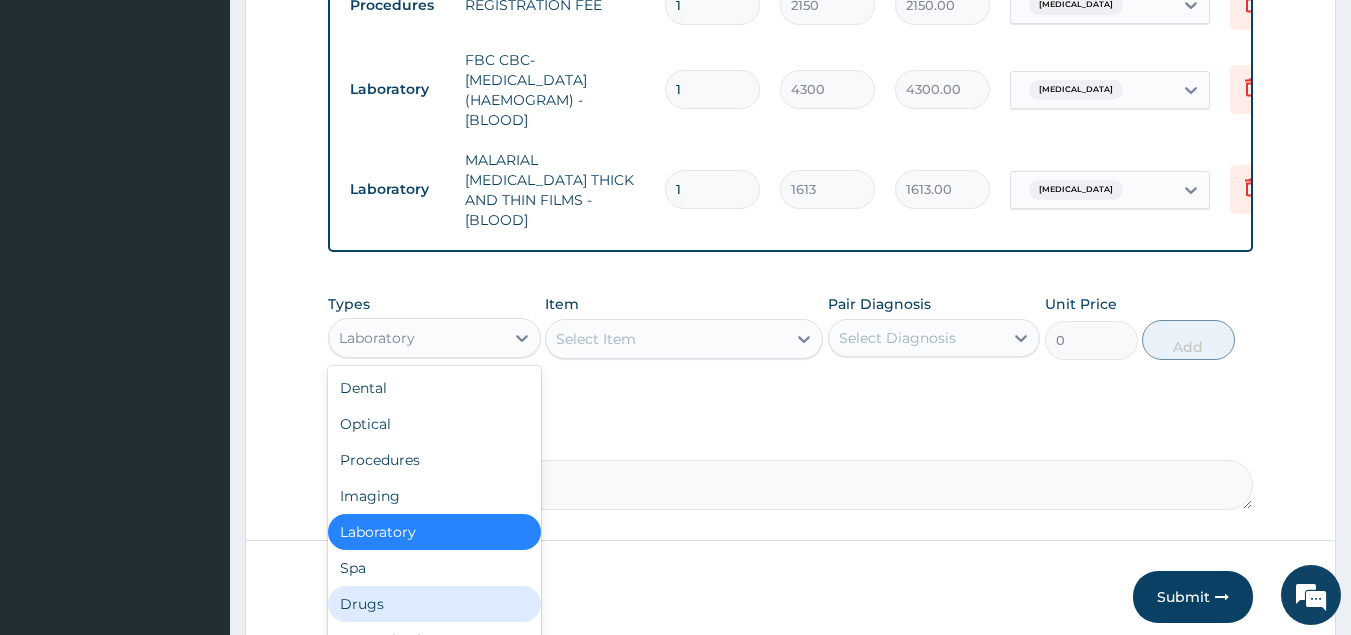 click on "Drugs" at bounding box center (434, 604) 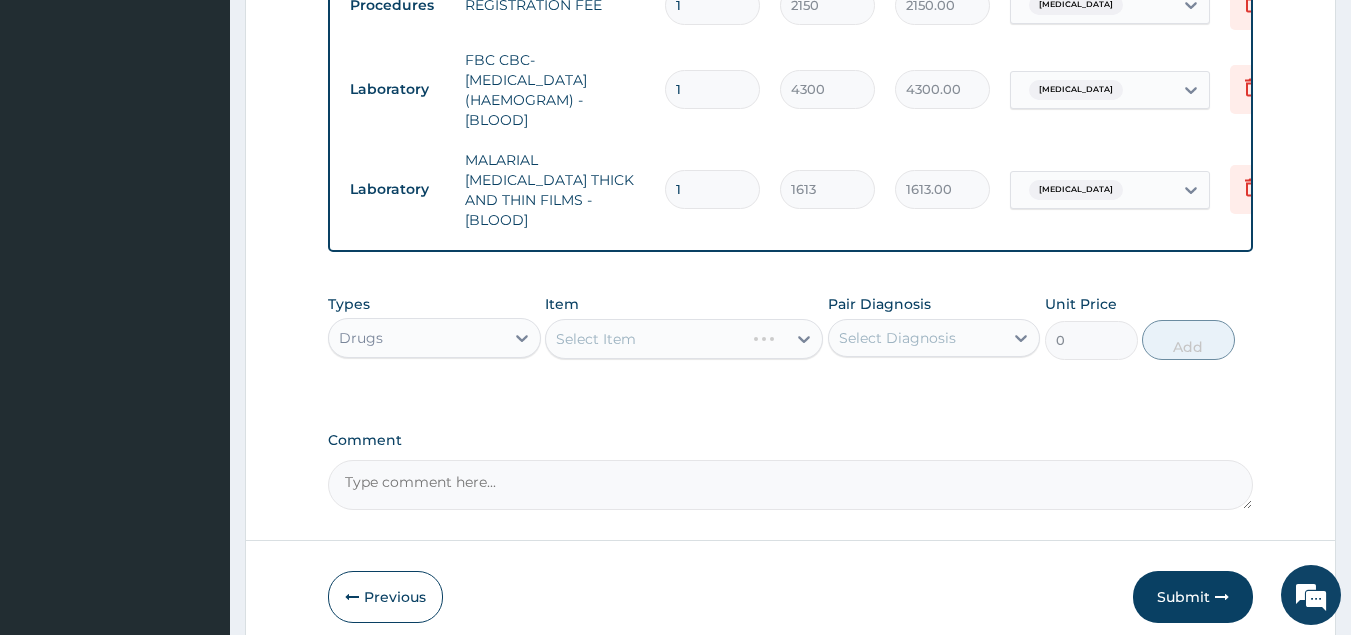 click on "Select Item" at bounding box center (684, 339) 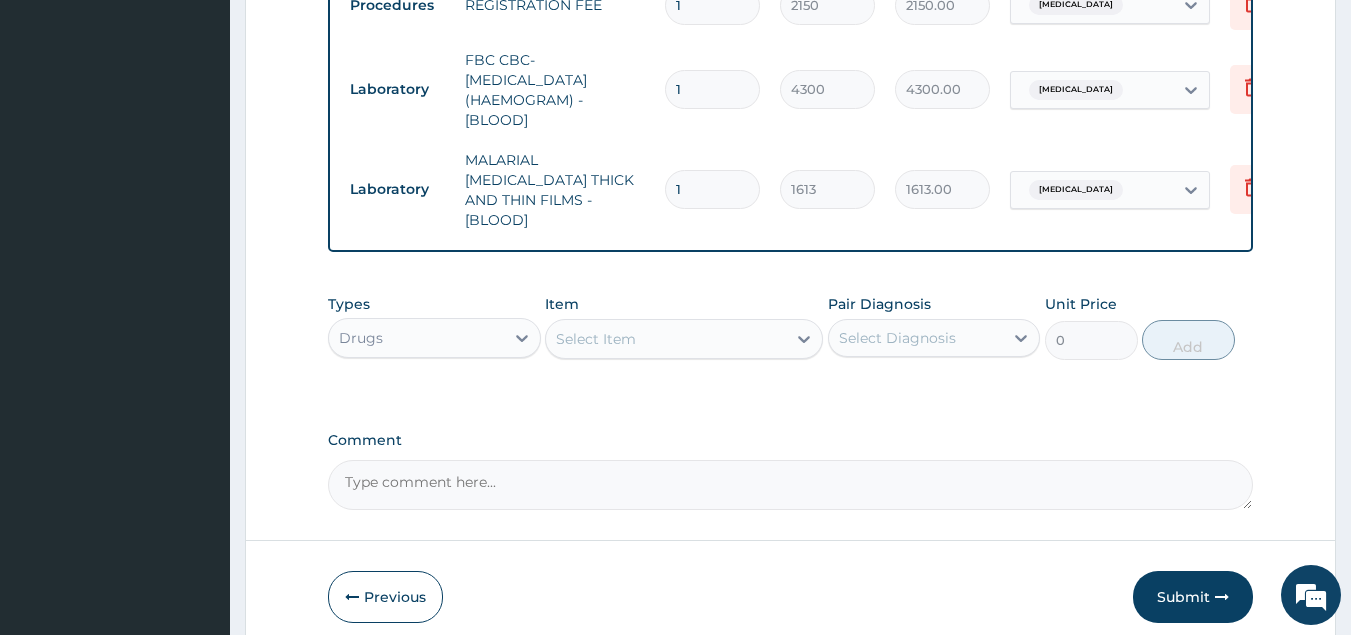 click on "Select Item" at bounding box center (684, 339) 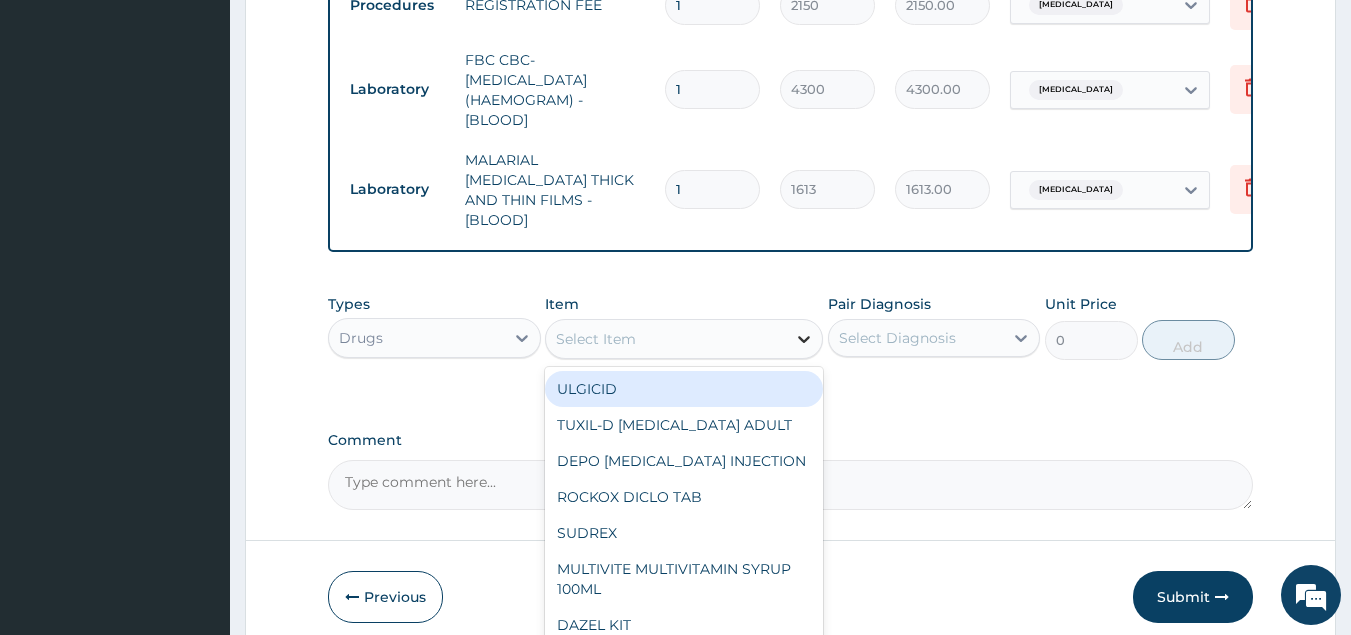 click 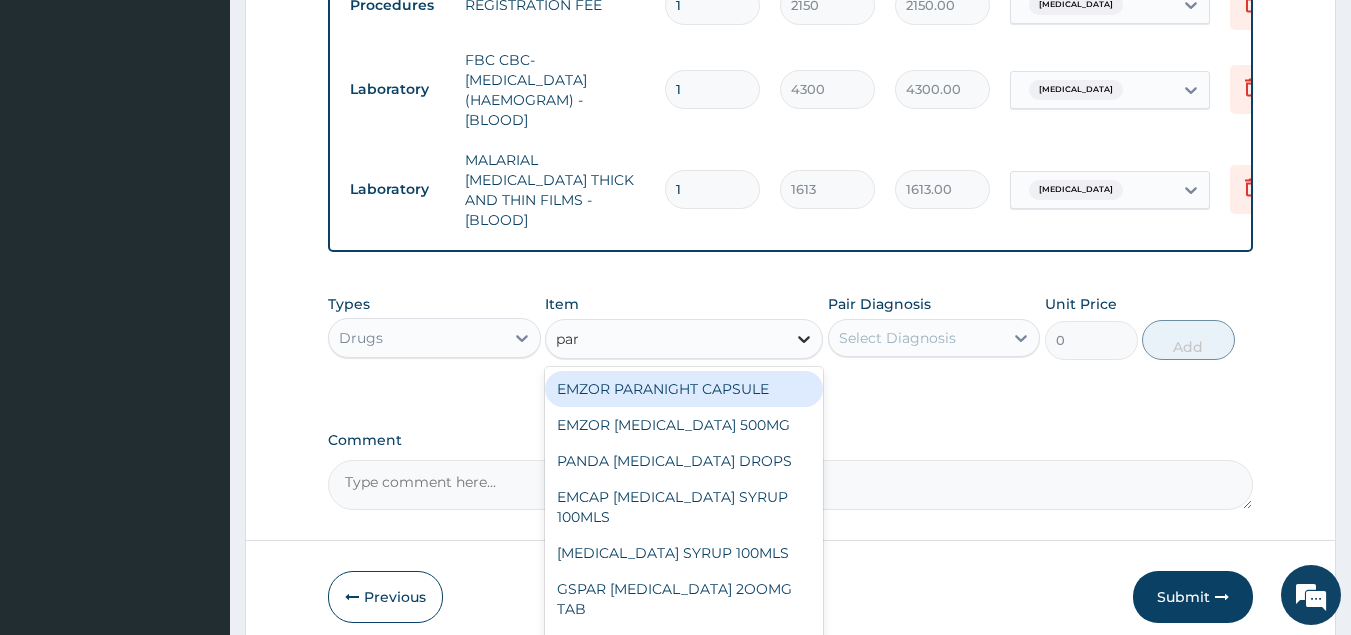 type on "para" 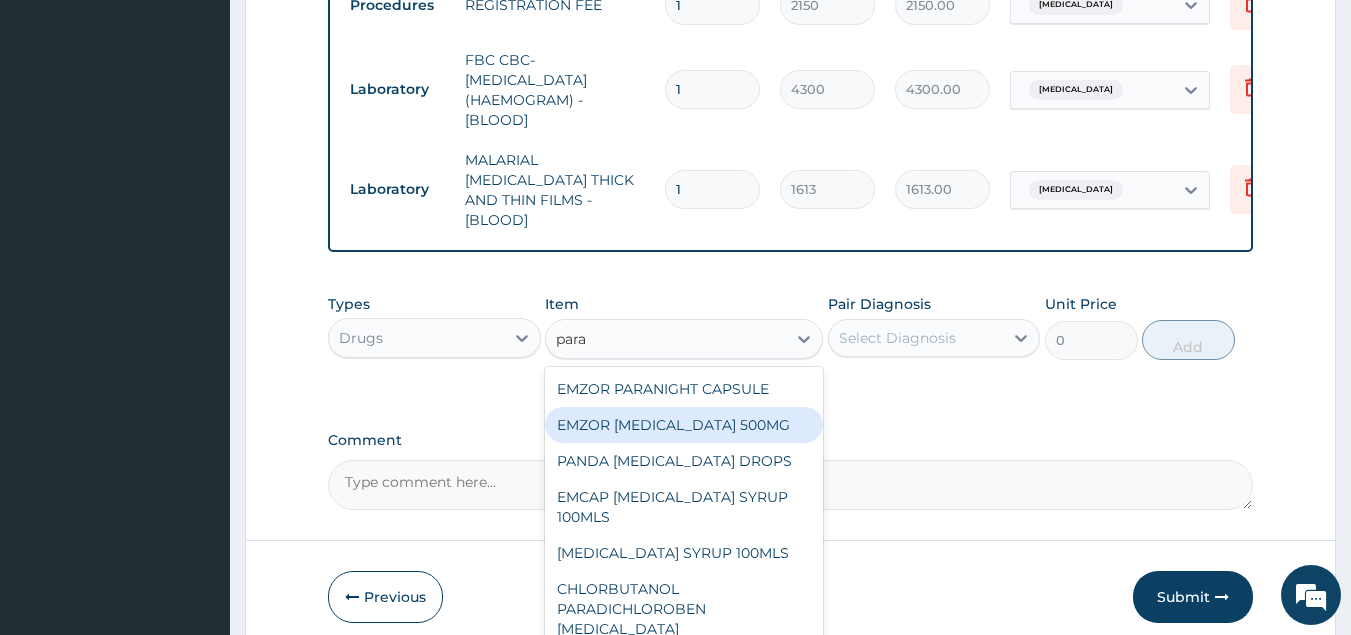 click on "EMZOR PARACETAMOL 500MG" at bounding box center [684, 425] 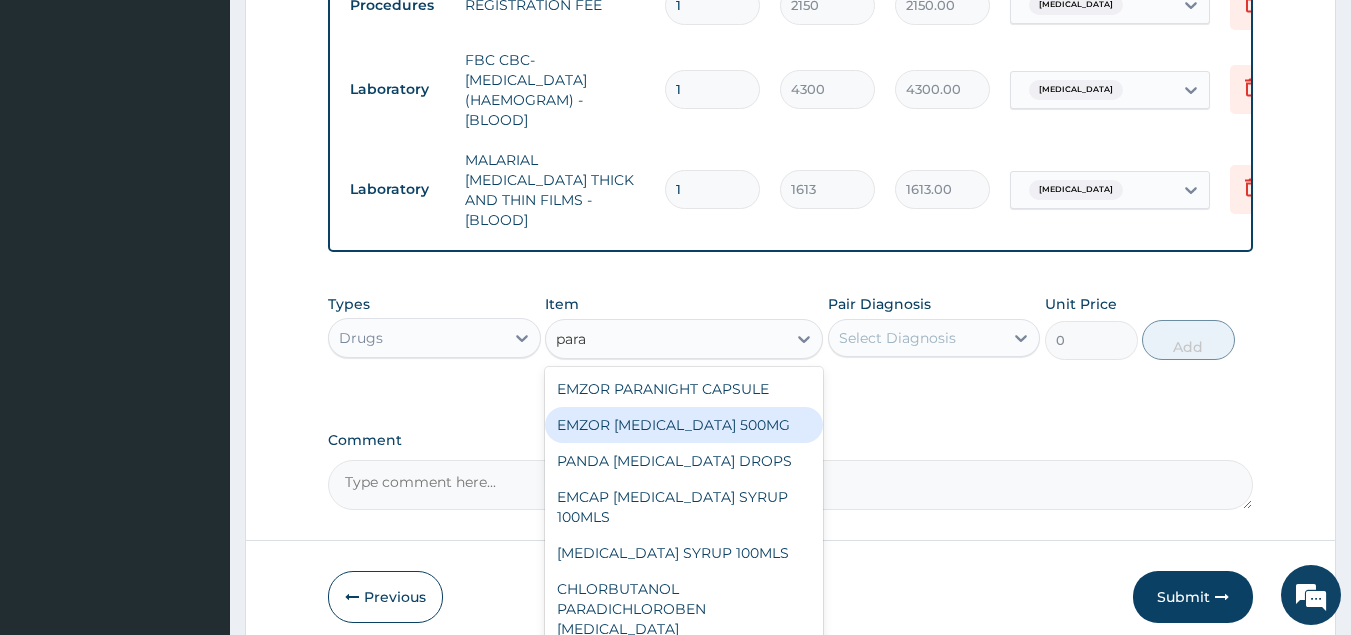 type 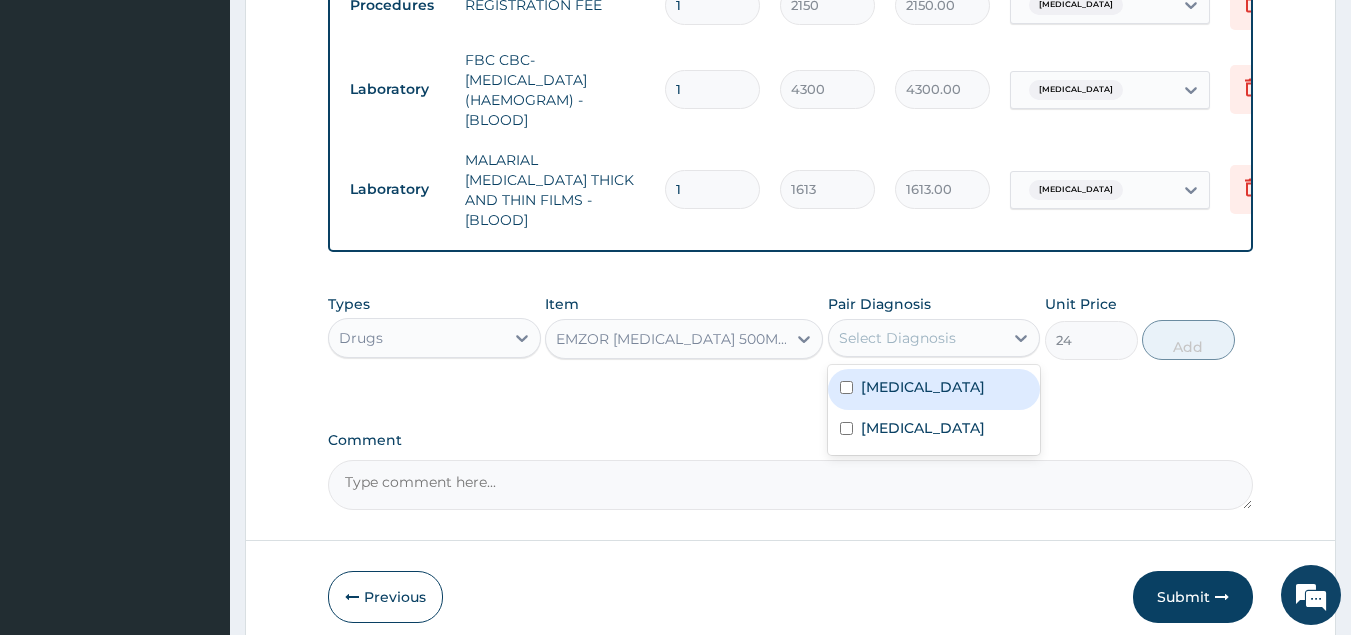 click on "Select Diagnosis" at bounding box center [916, 338] 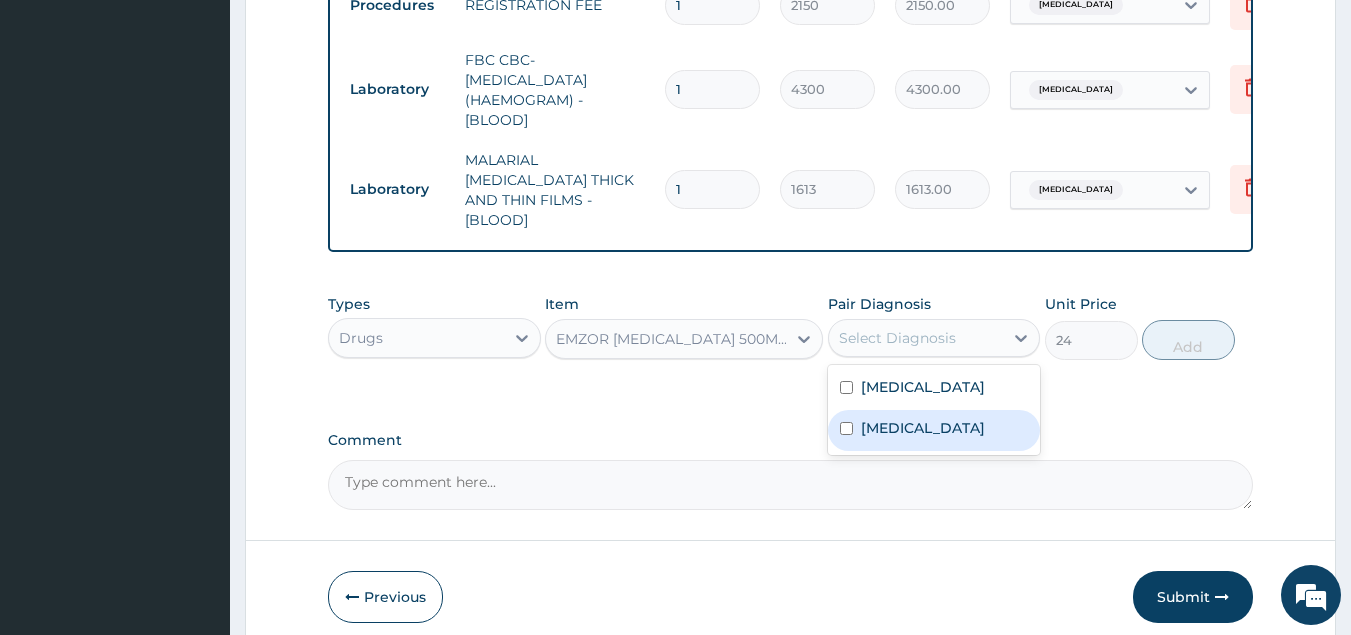 click on "Malaria" at bounding box center [934, 430] 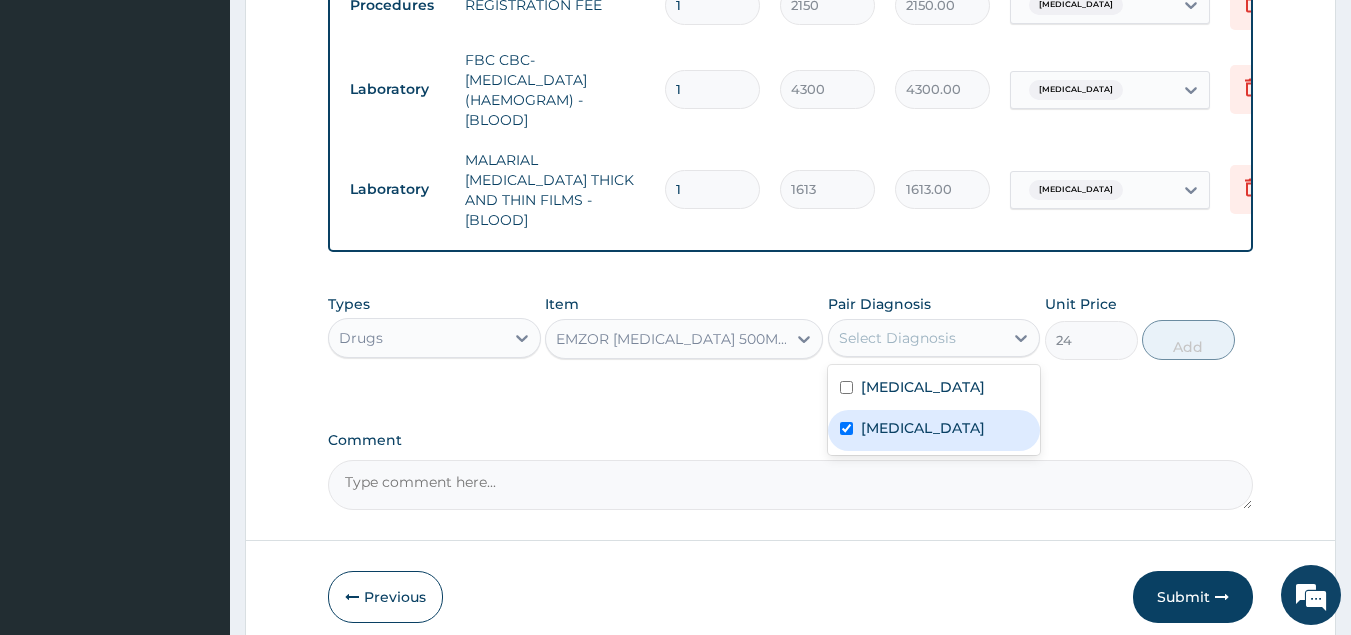 checkbox on "true" 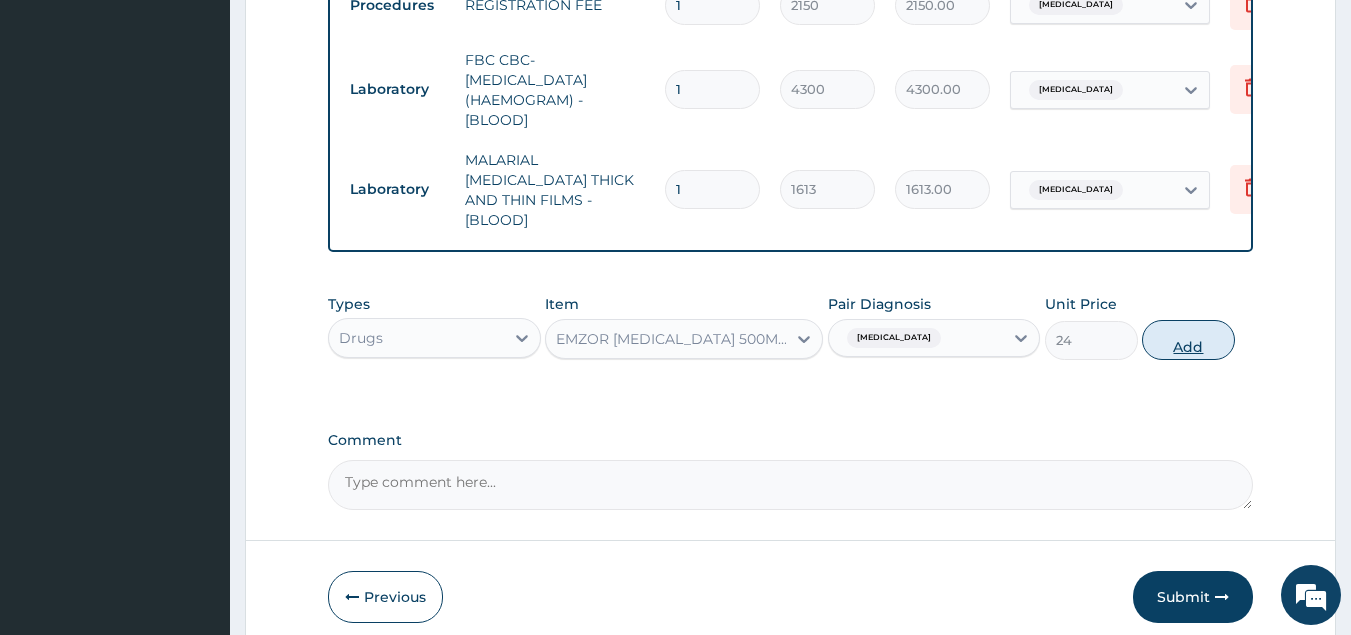 click on "Add" at bounding box center (1188, 340) 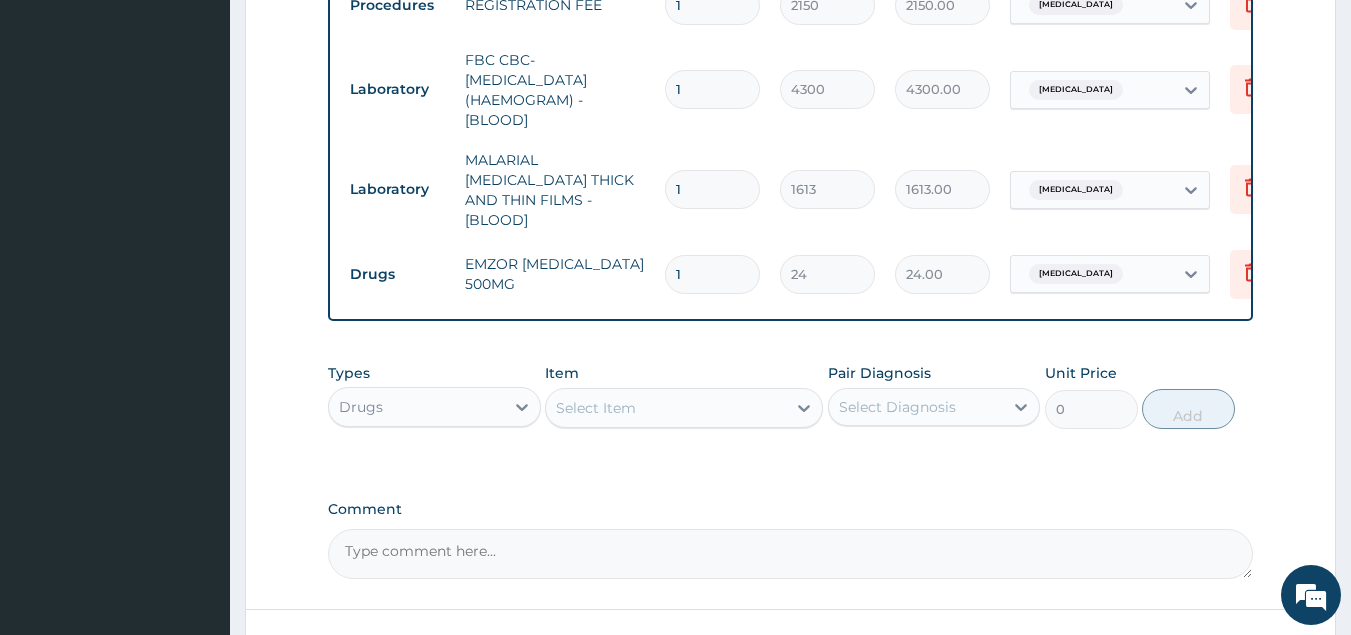 type on "18" 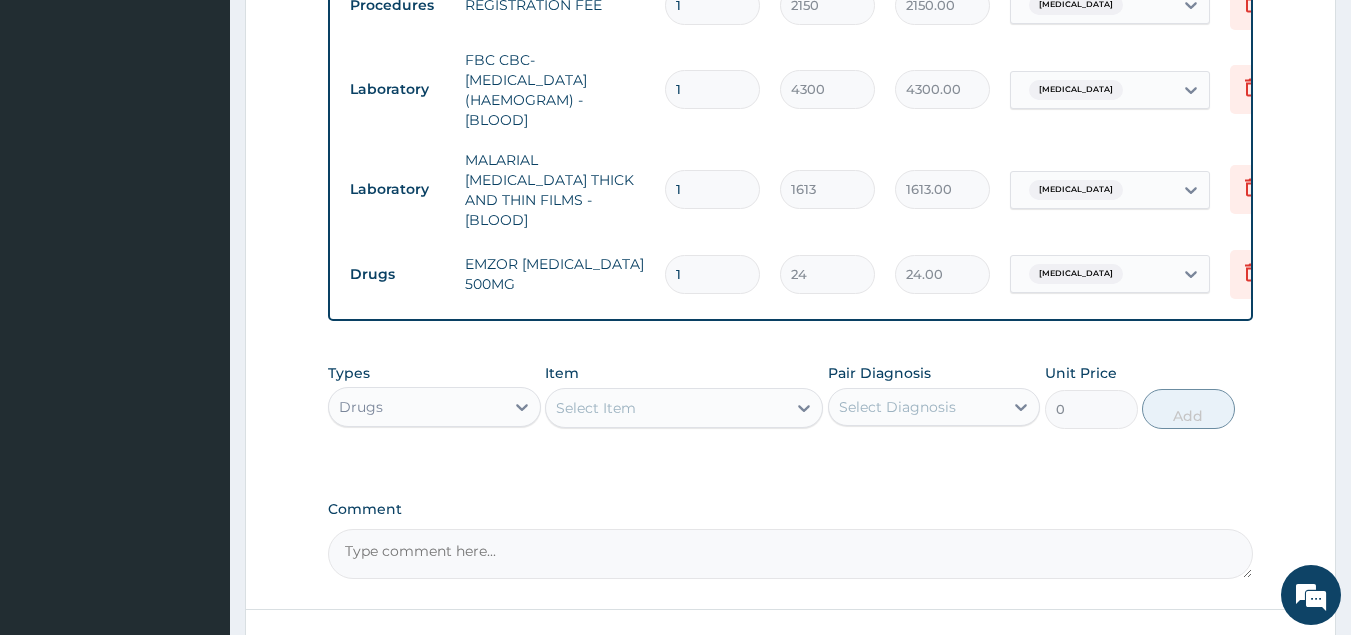 type on "432.00" 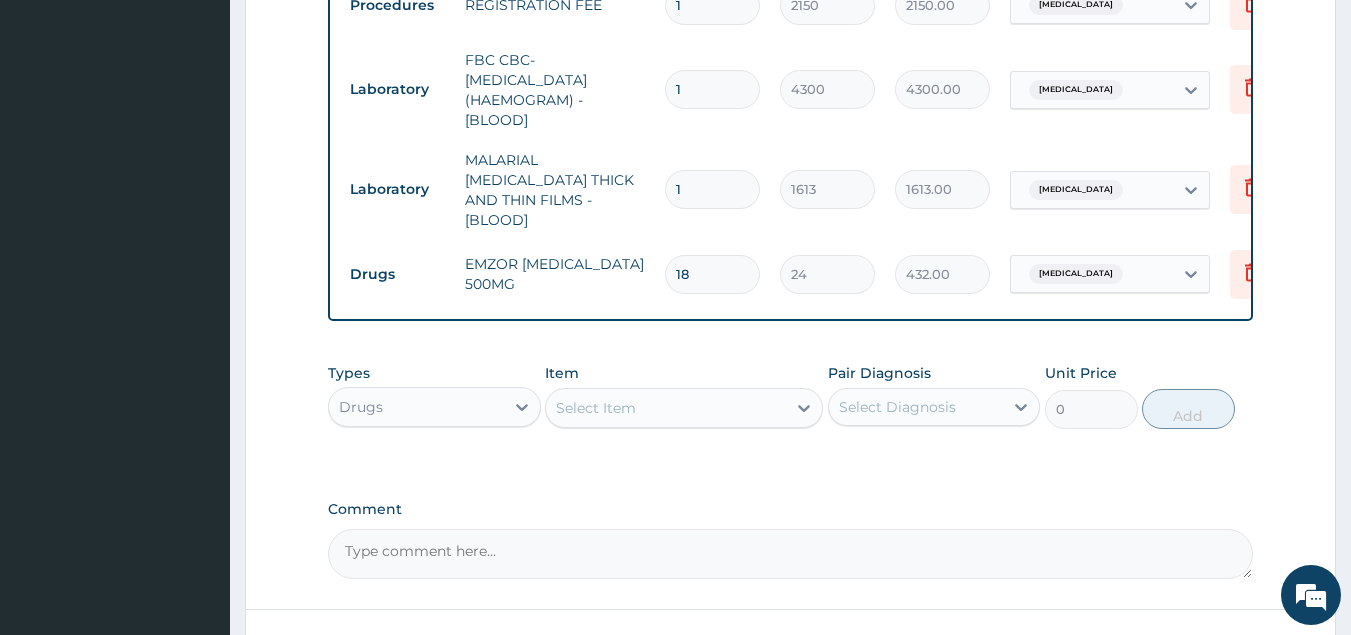type on "18" 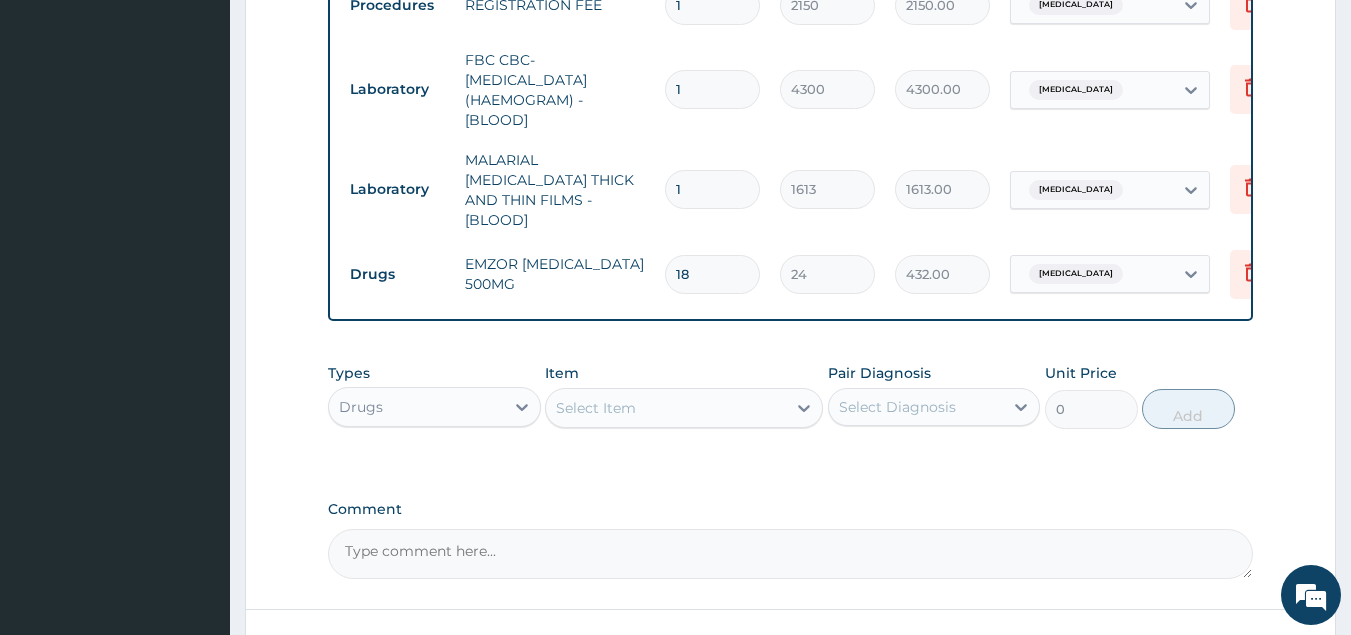 click on "Select Item" at bounding box center (596, 408) 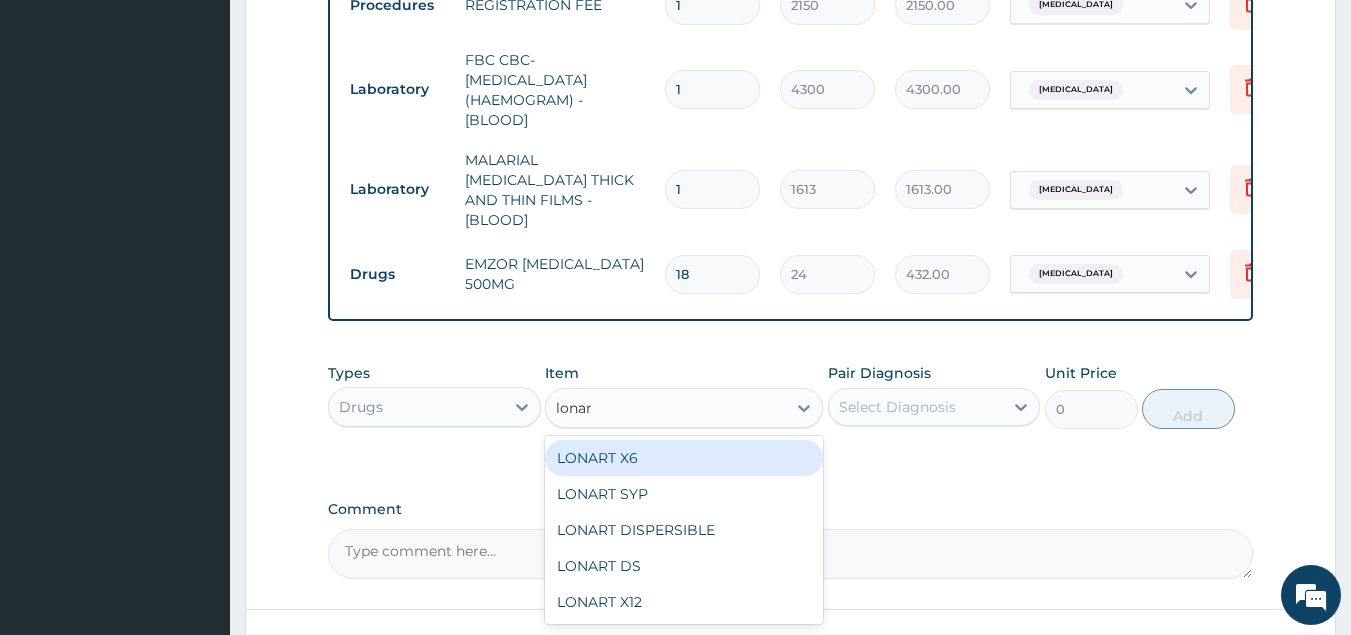 type on "lonart" 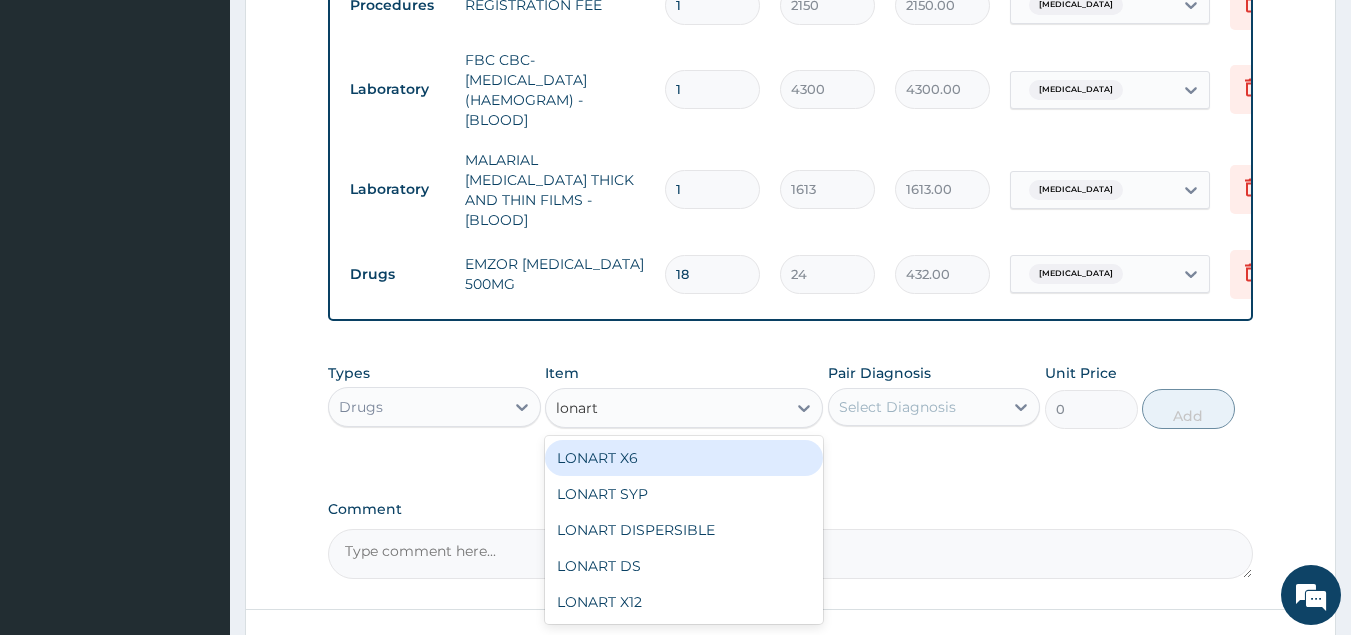 drag, startPoint x: 649, startPoint y: 442, endPoint x: 705, endPoint y: 432, distance: 56.88585 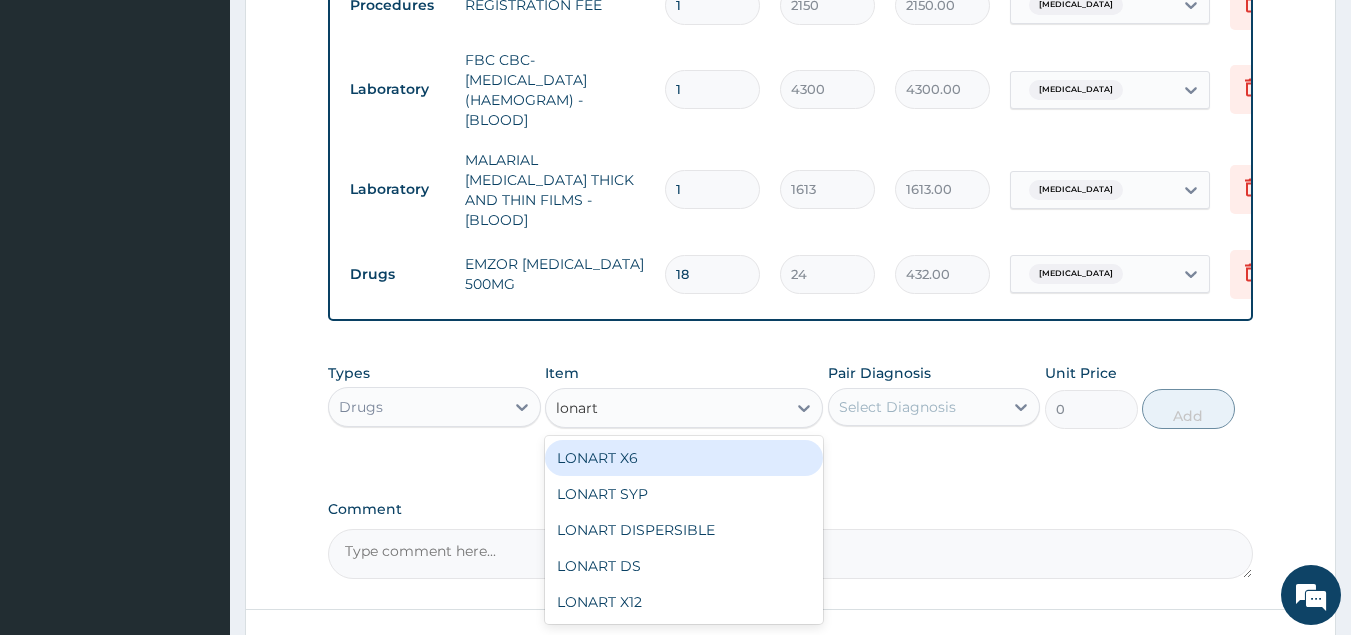click on "LONART X6" at bounding box center (684, 458) 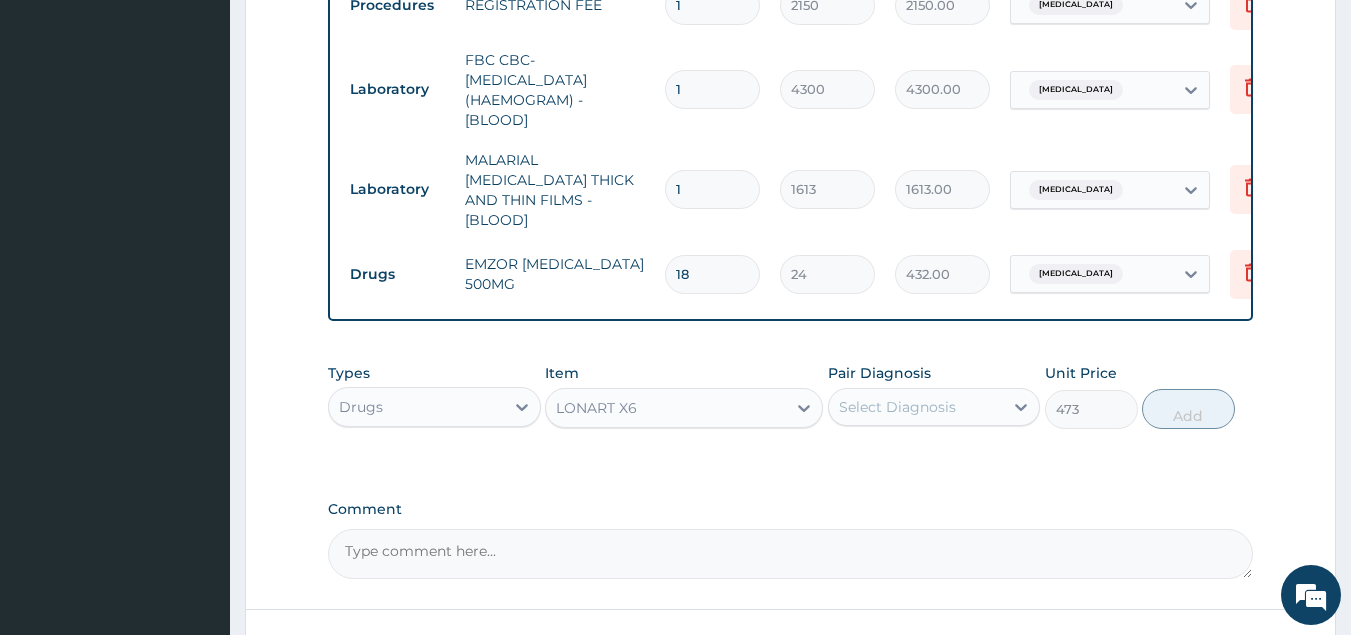 click on "Select Diagnosis" at bounding box center (897, 407) 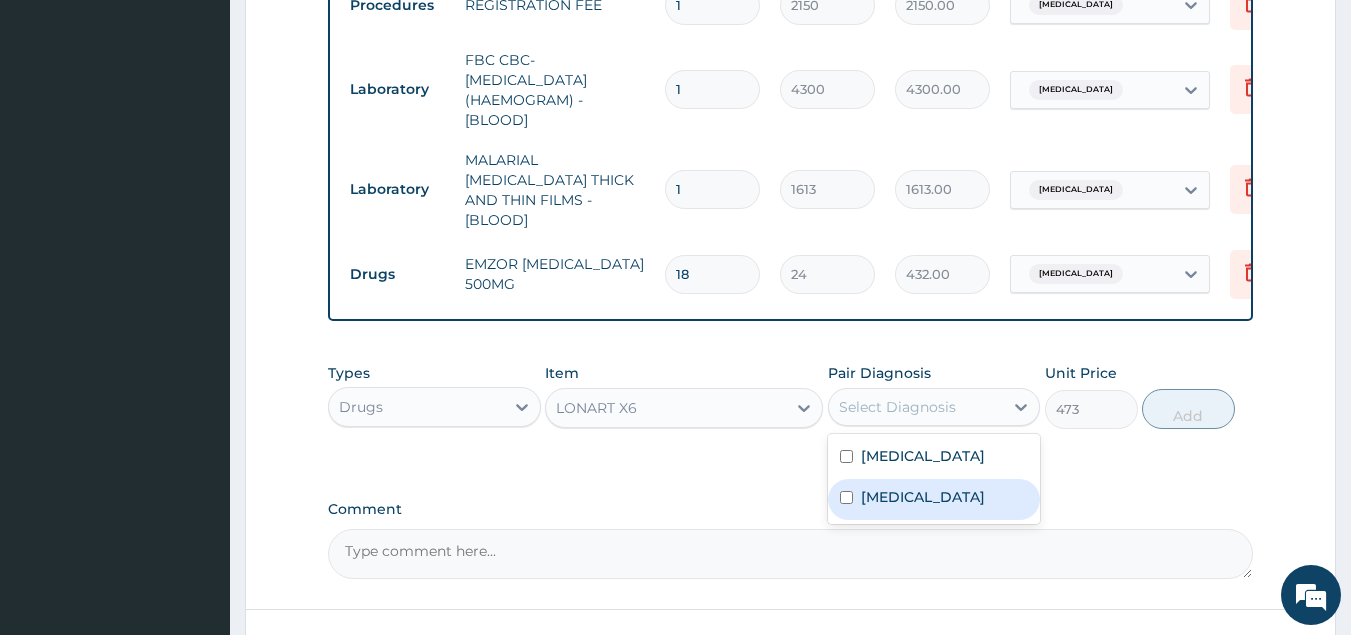 click on "Malaria" at bounding box center (923, 497) 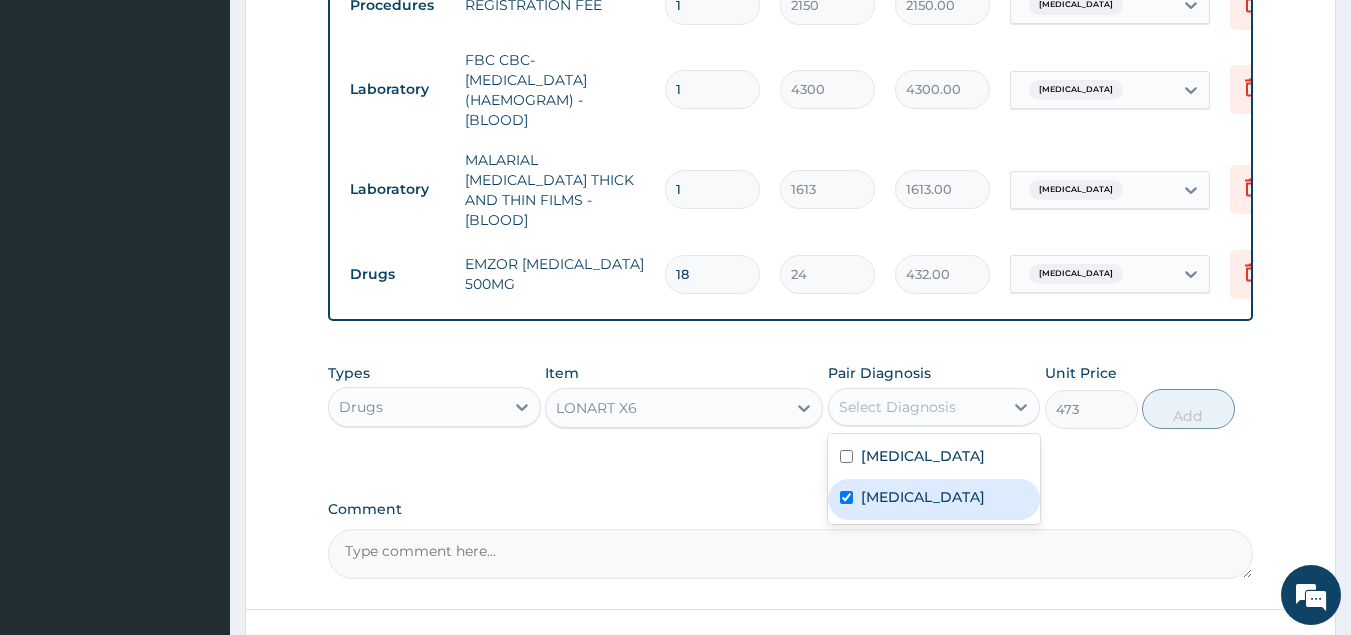 checkbox on "true" 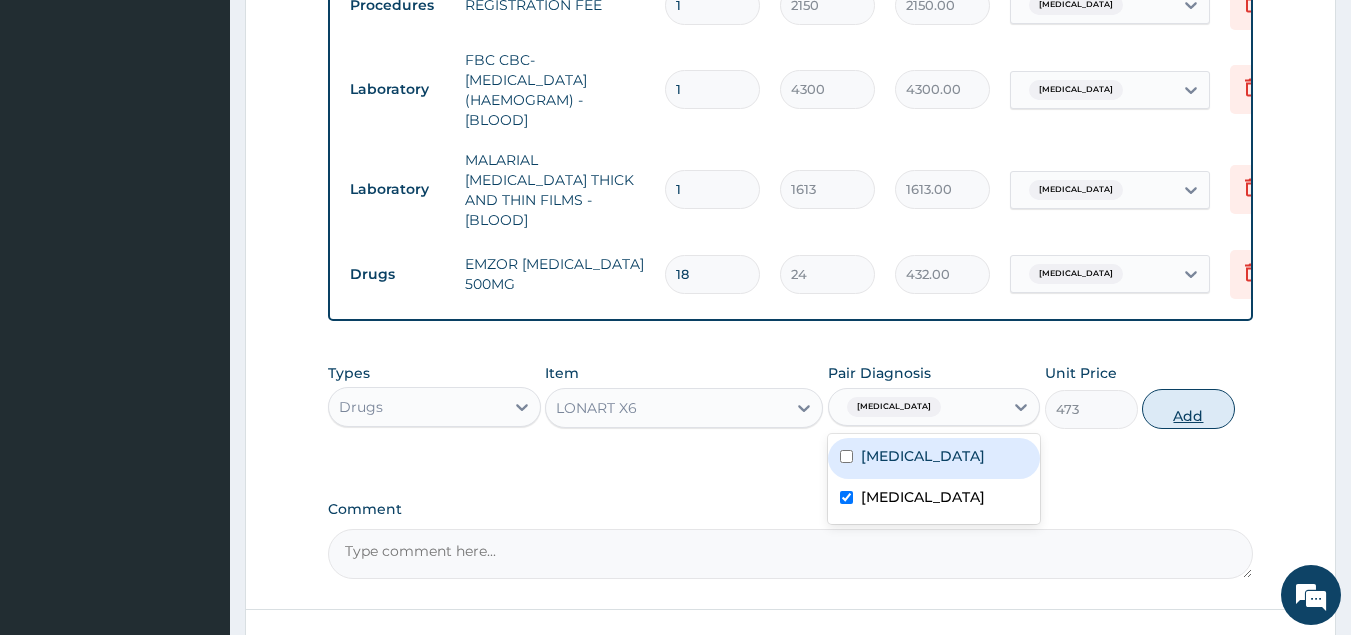 click on "Add" at bounding box center [1188, 409] 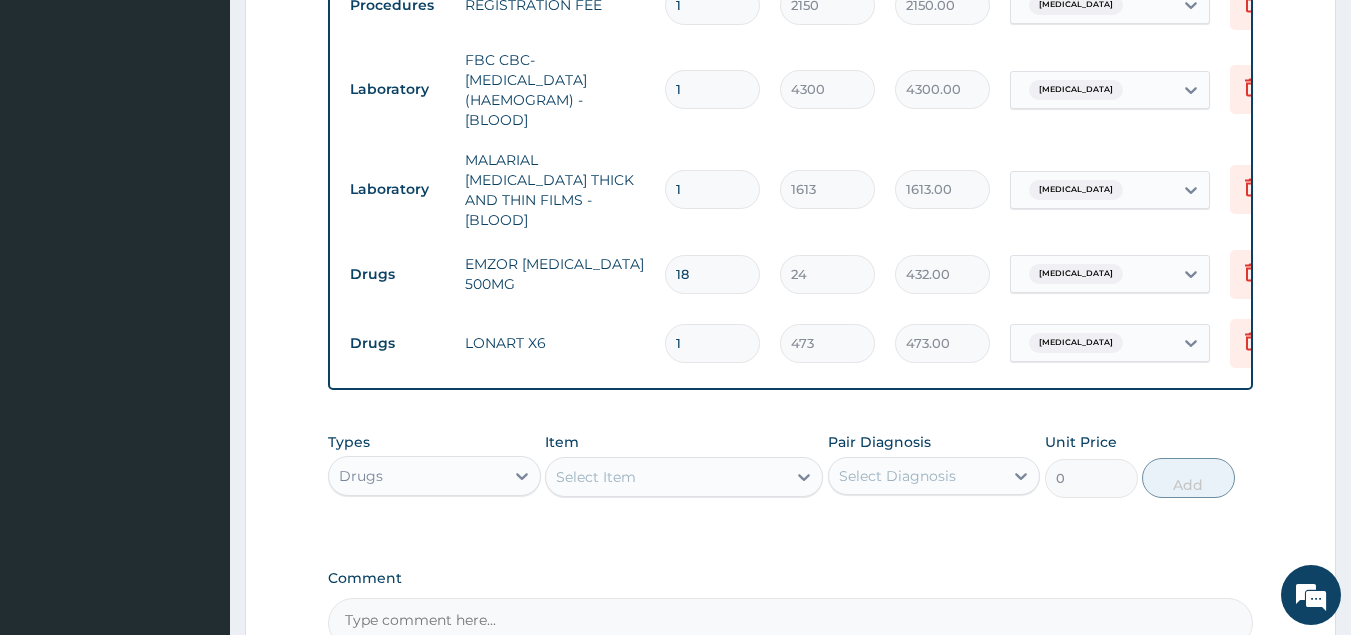 type 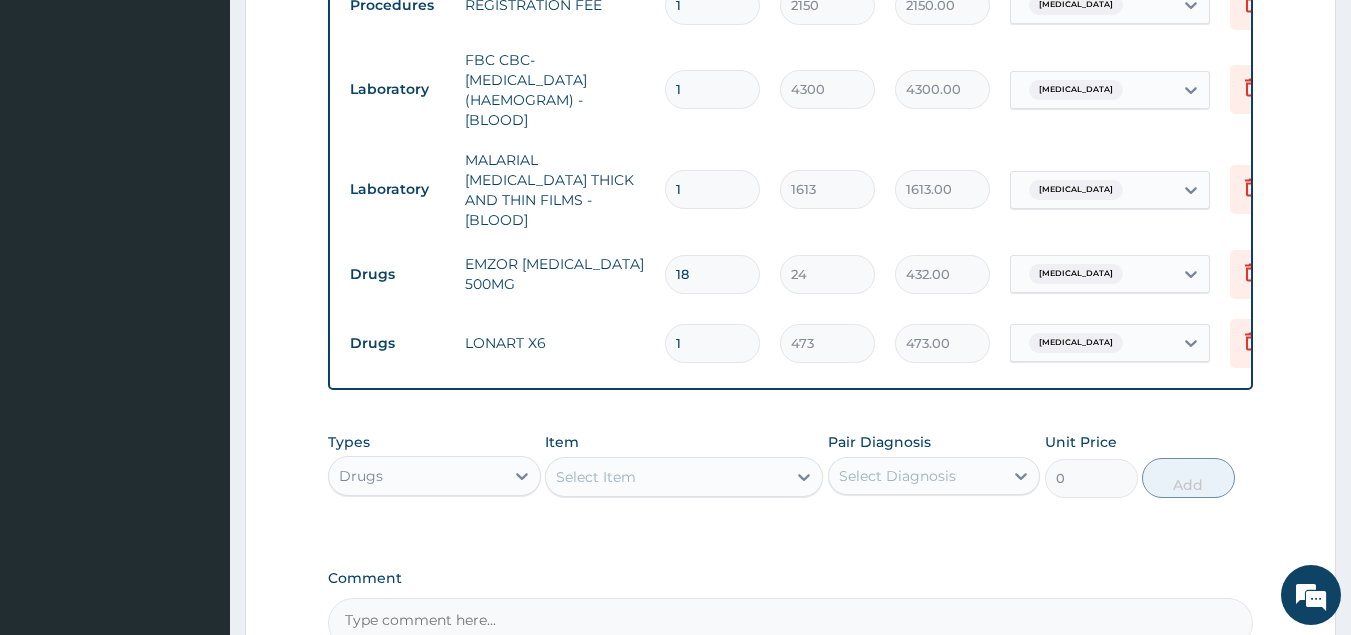 type on "0.00" 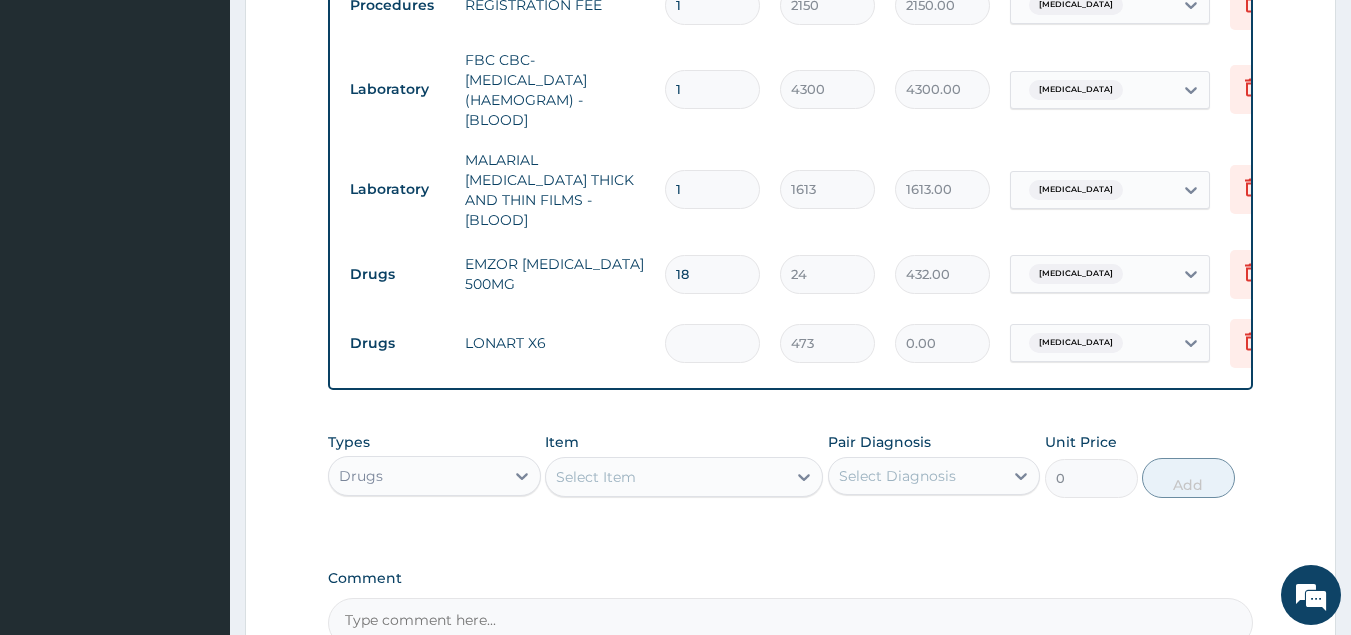 type on "6" 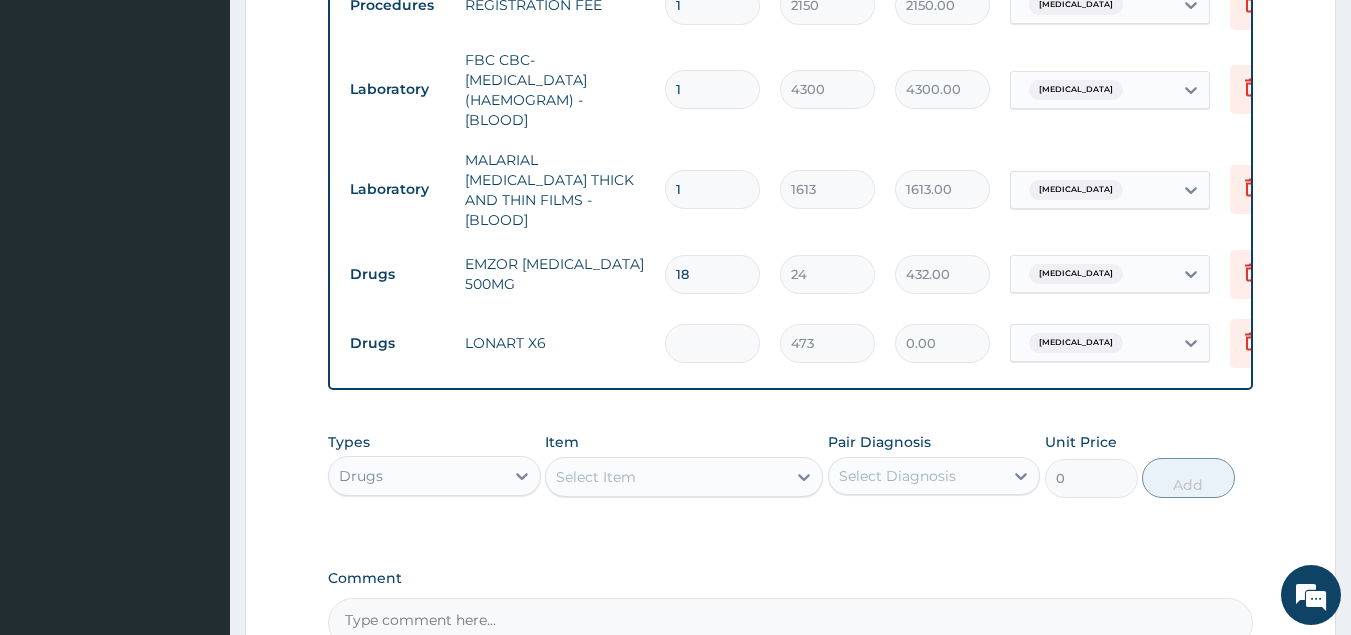 type on "2838.00" 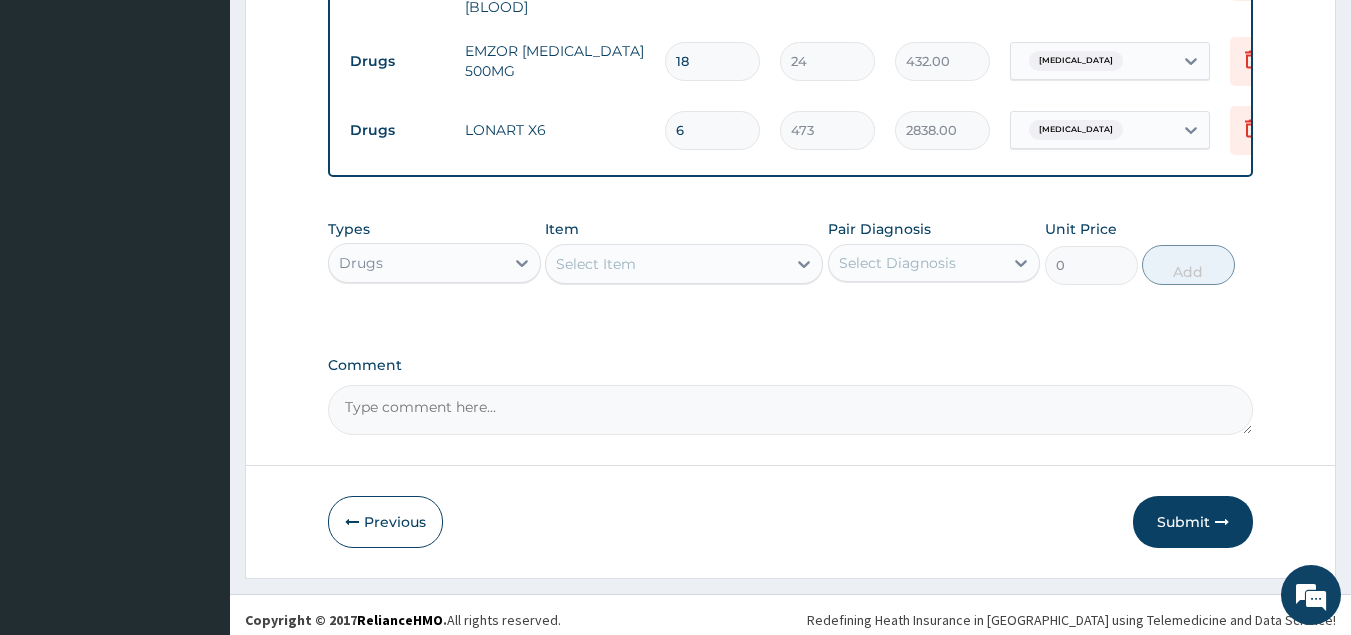 scroll, scrollTop: 1145, scrollLeft: 0, axis: vertical 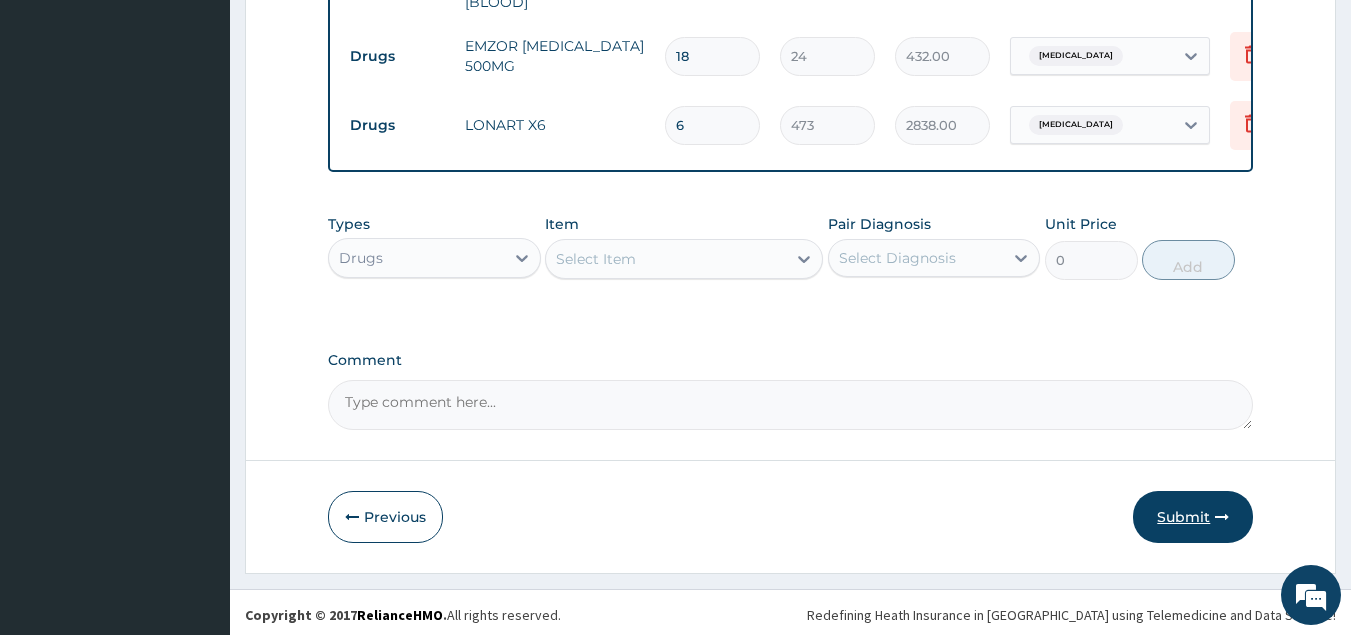 type on "6" 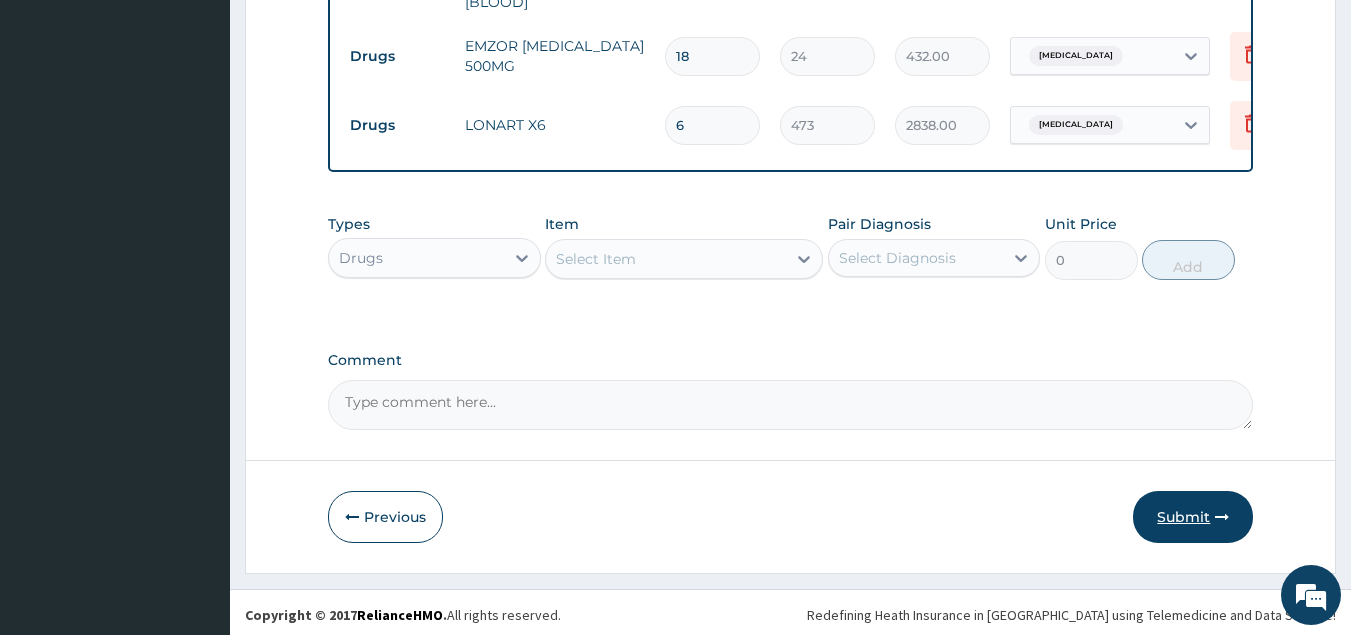 click on "Submit" at bounding box center (1193, 517) 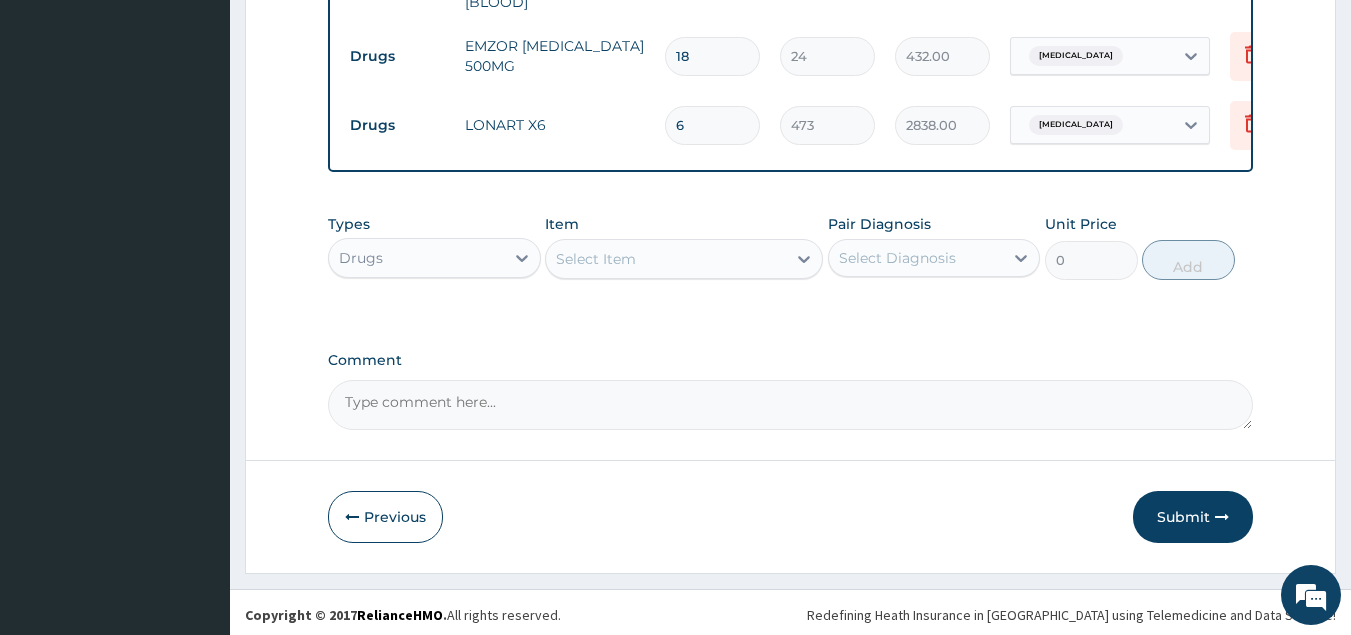 scroll, scrollTop: 77, scrollLeft: 0, axis: vertical 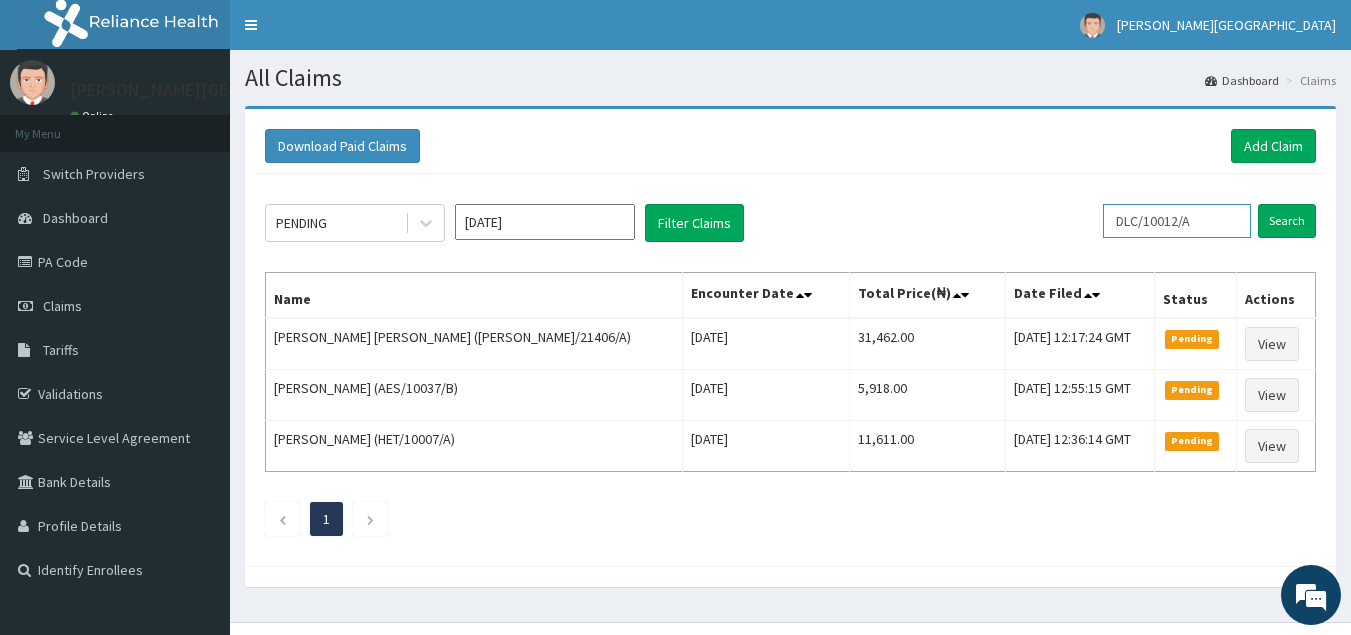 click on "DLC/10012/A" at bounding box center (1177, 221) 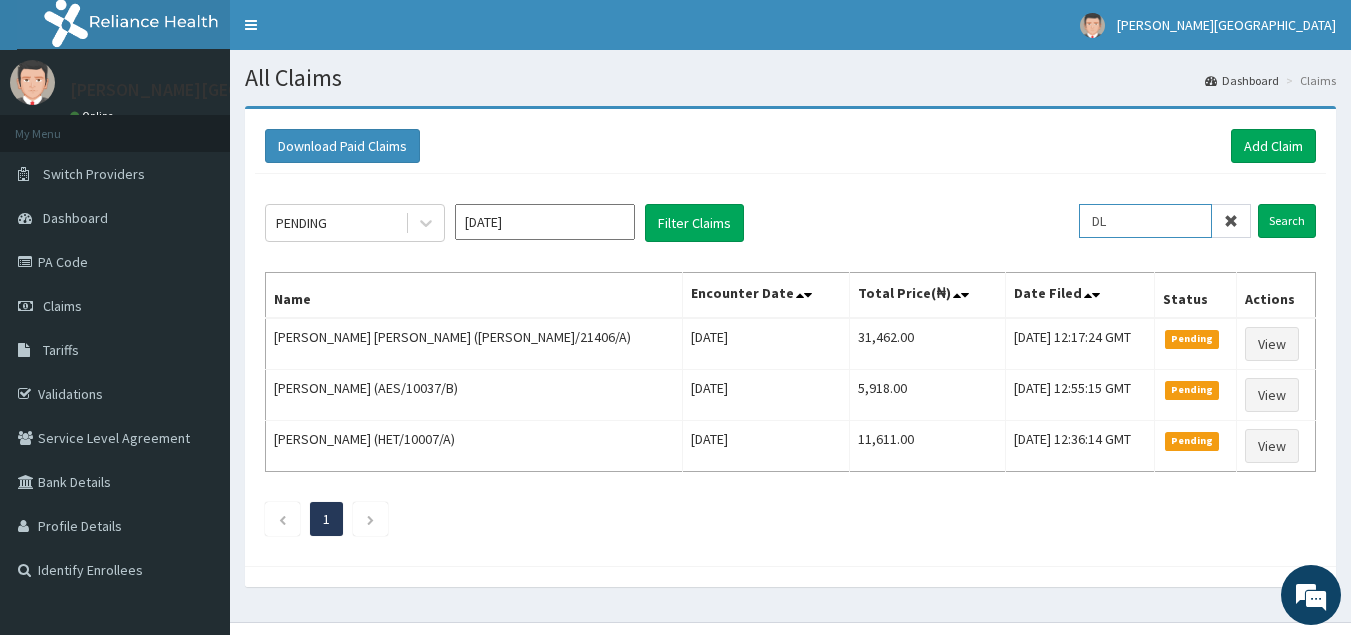 type on "D" 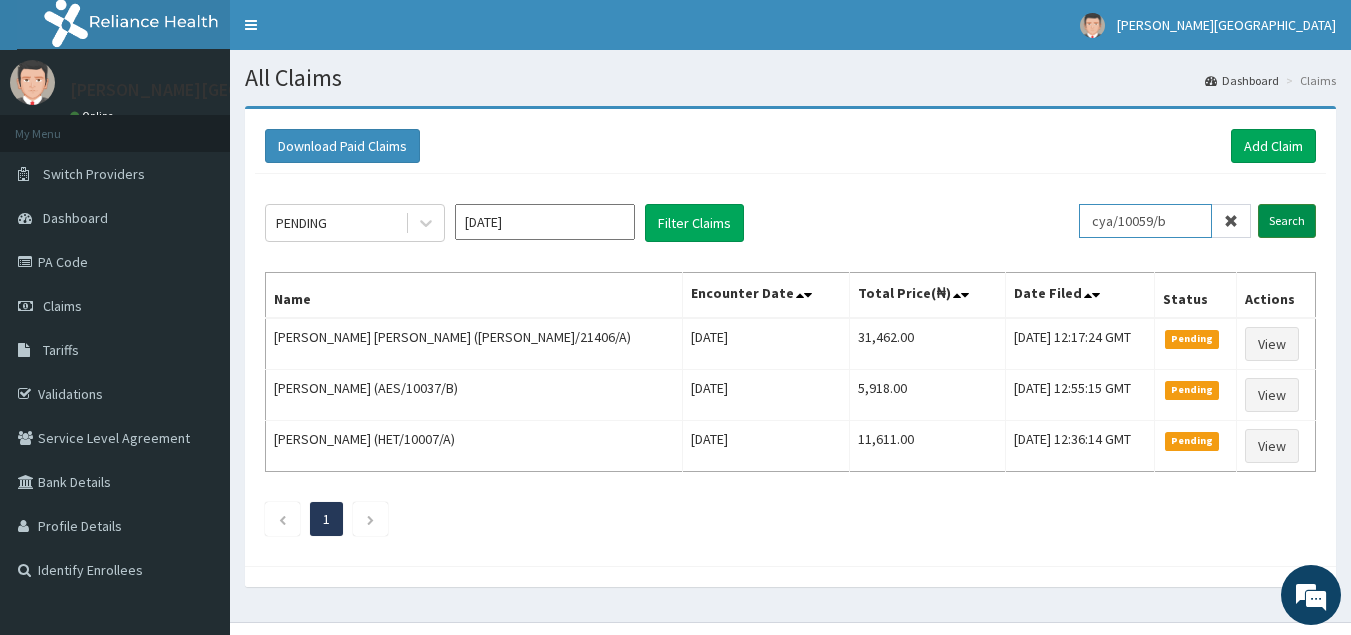type on "cya/10059/b" 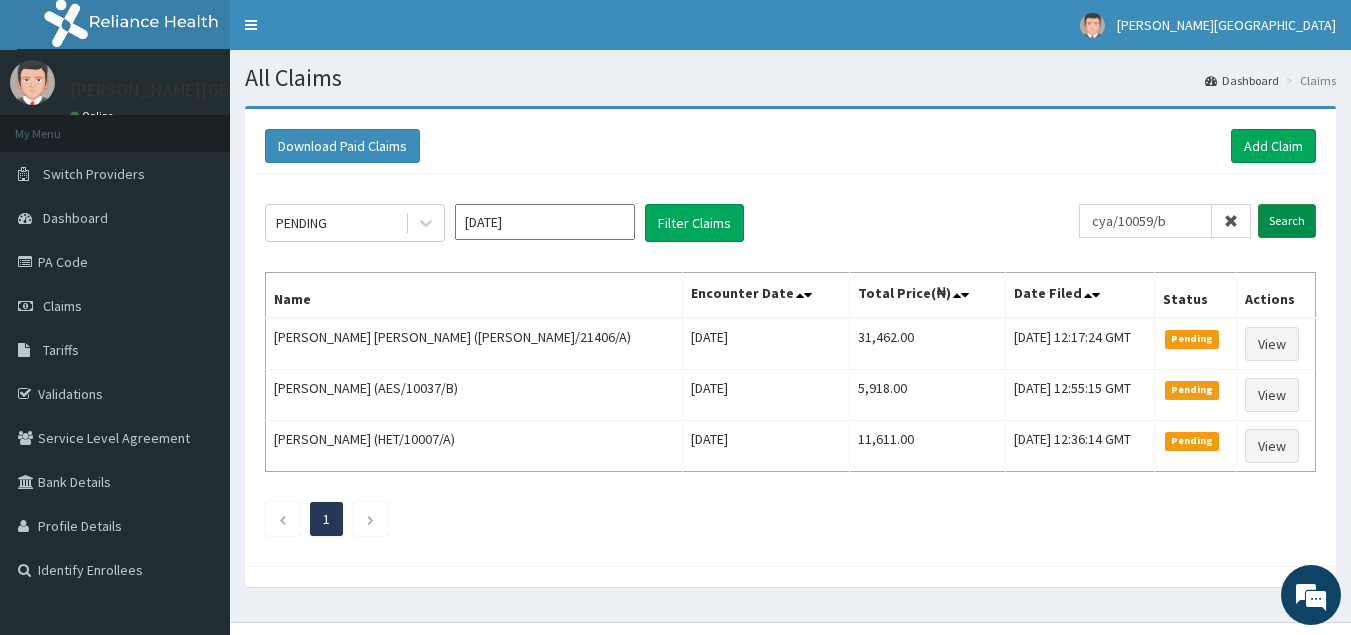 click on "Search" at bounding box center (1287, 221) 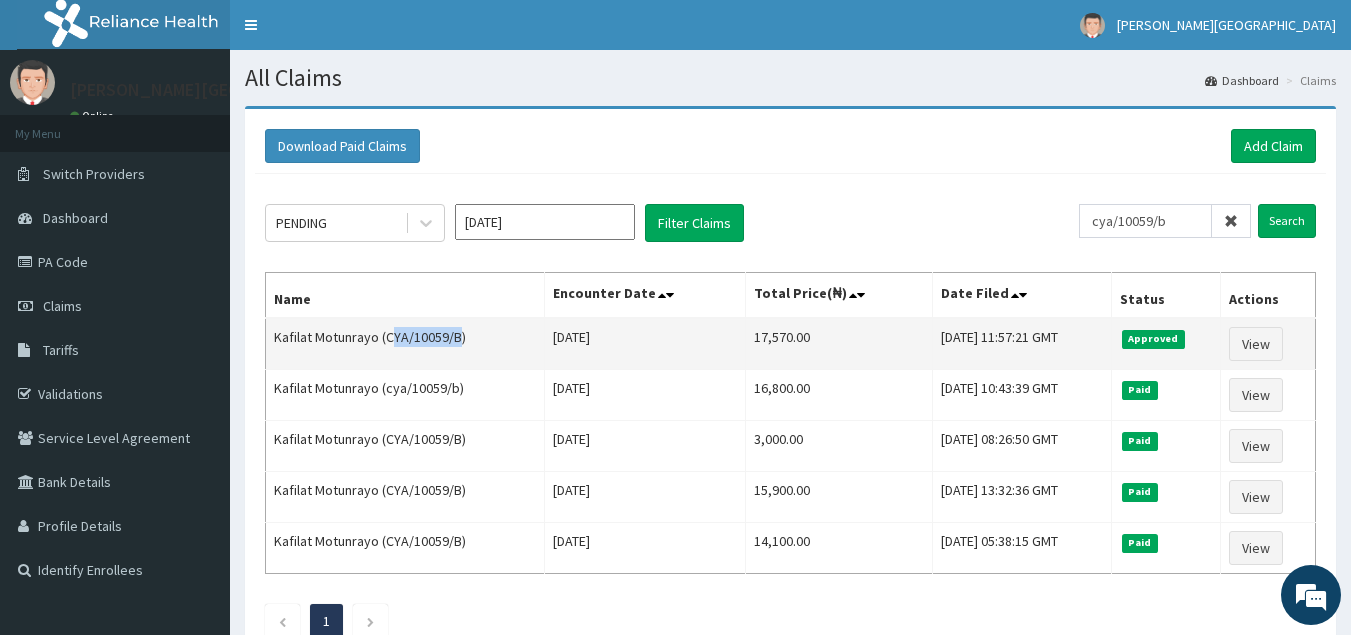 drag, startPoint x: 458, startPoint y: 337, endPoint x: 389, endPoint y: 338, distance: 69.00725 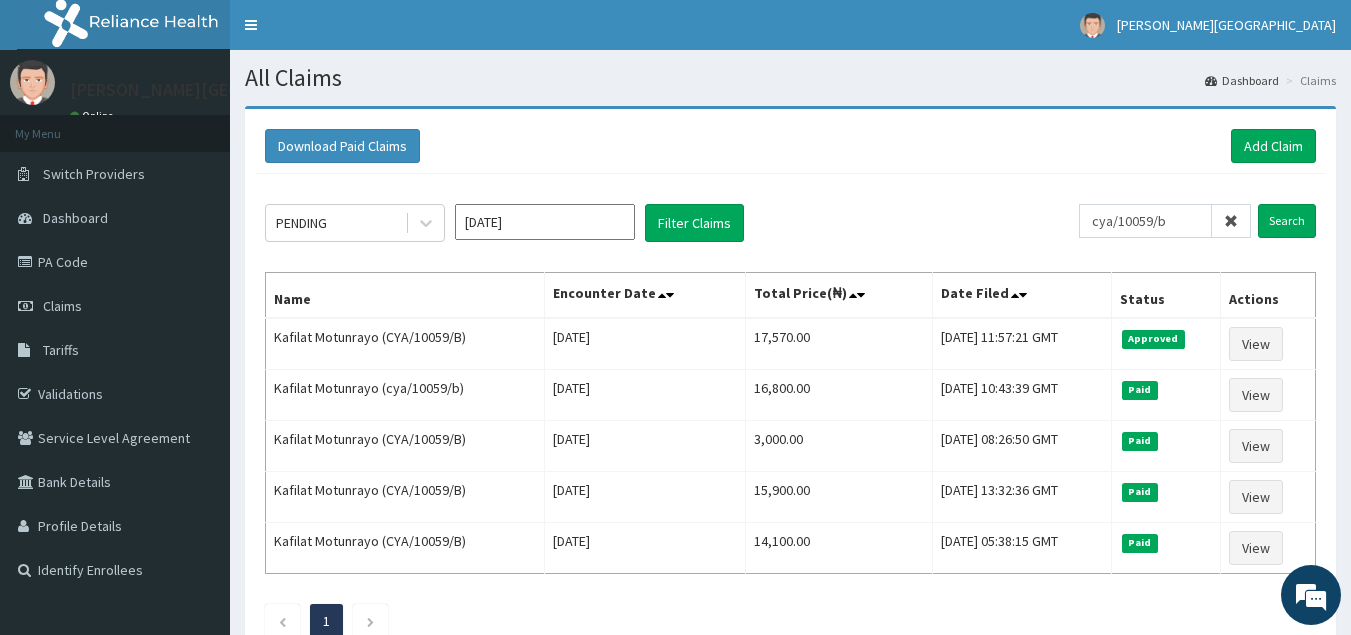 click on "Name" at bounding box center [405, 296] 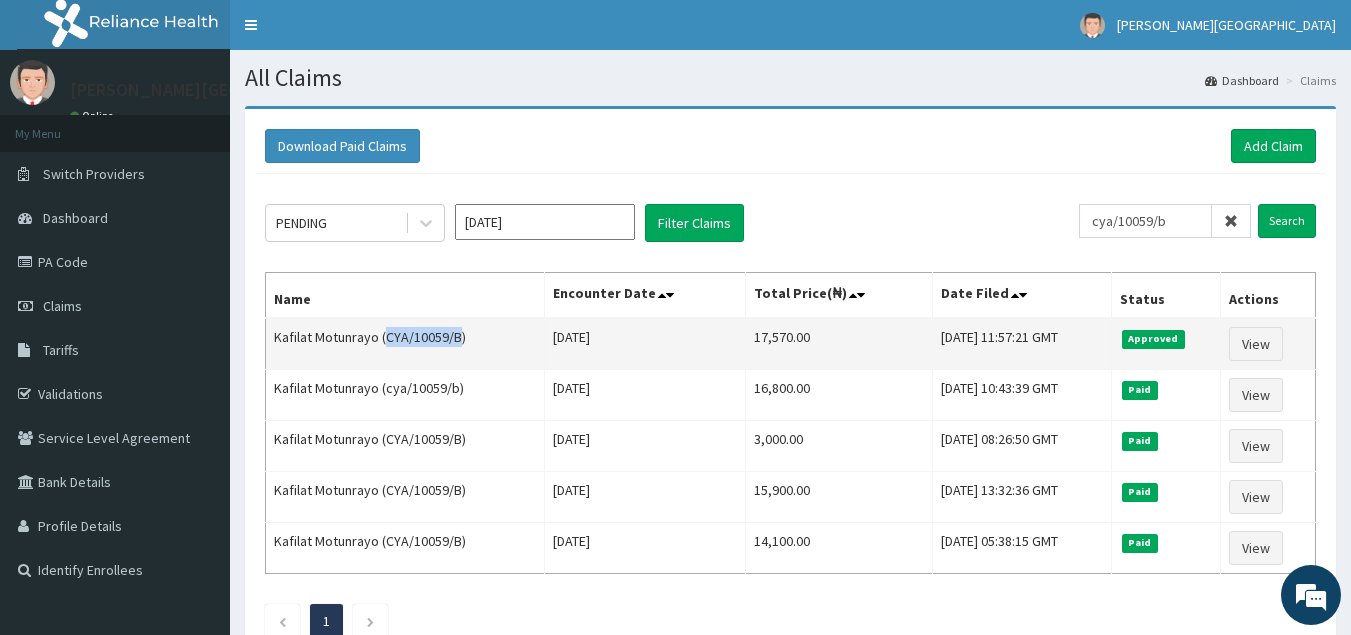 drag, startPoint x: 458, startPoint y: 333, endPoint x: 413, endPoint y: 334, distance: 45.01111 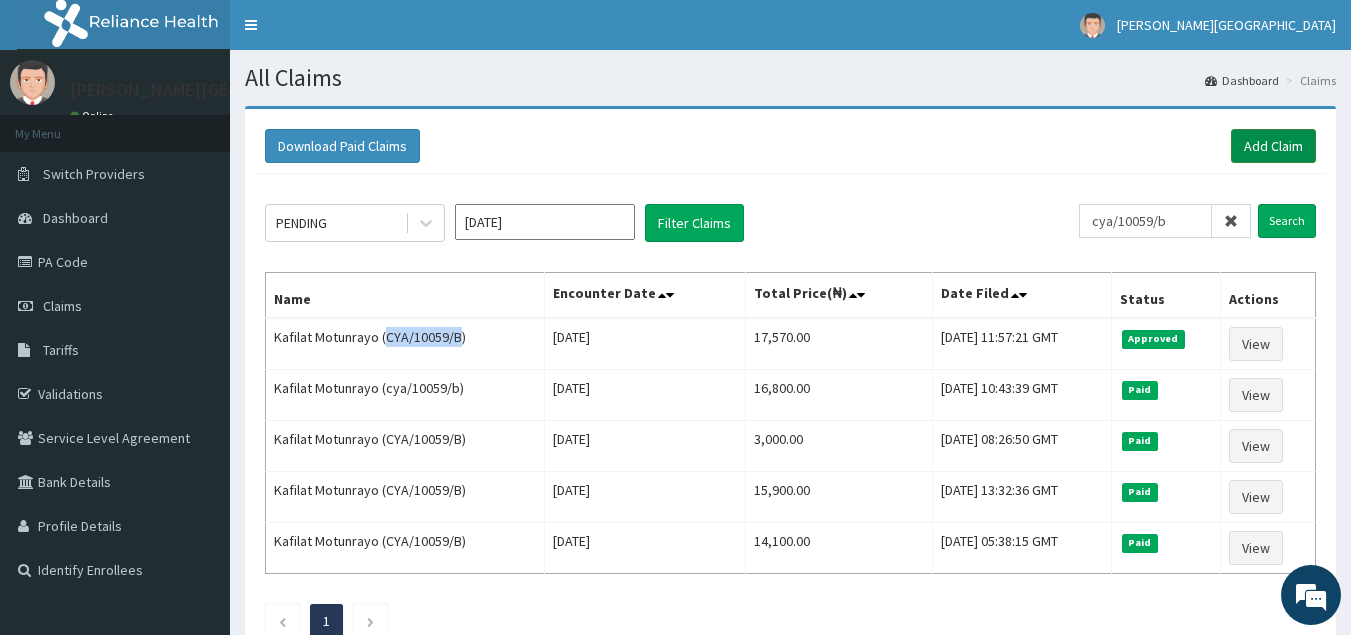 click on "Add Claim" at bounding box center (1273, 146) 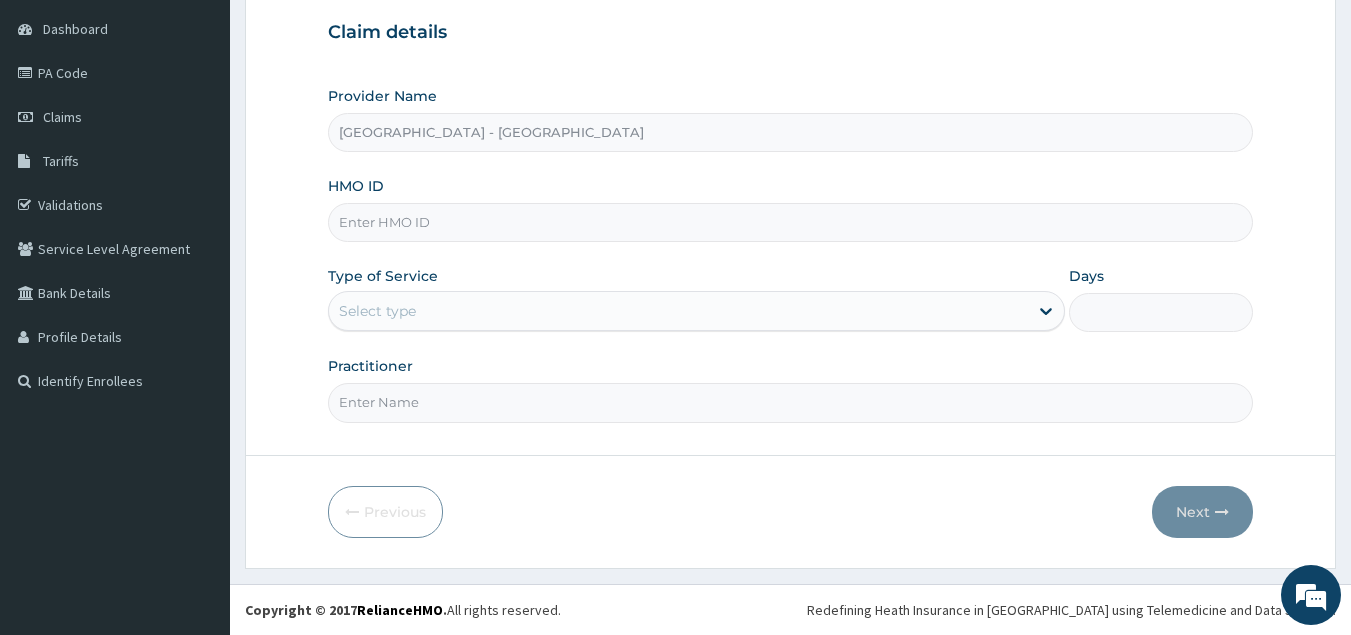 scroll, scrollTop: 189, scrollLeft: 0, axis: vertical 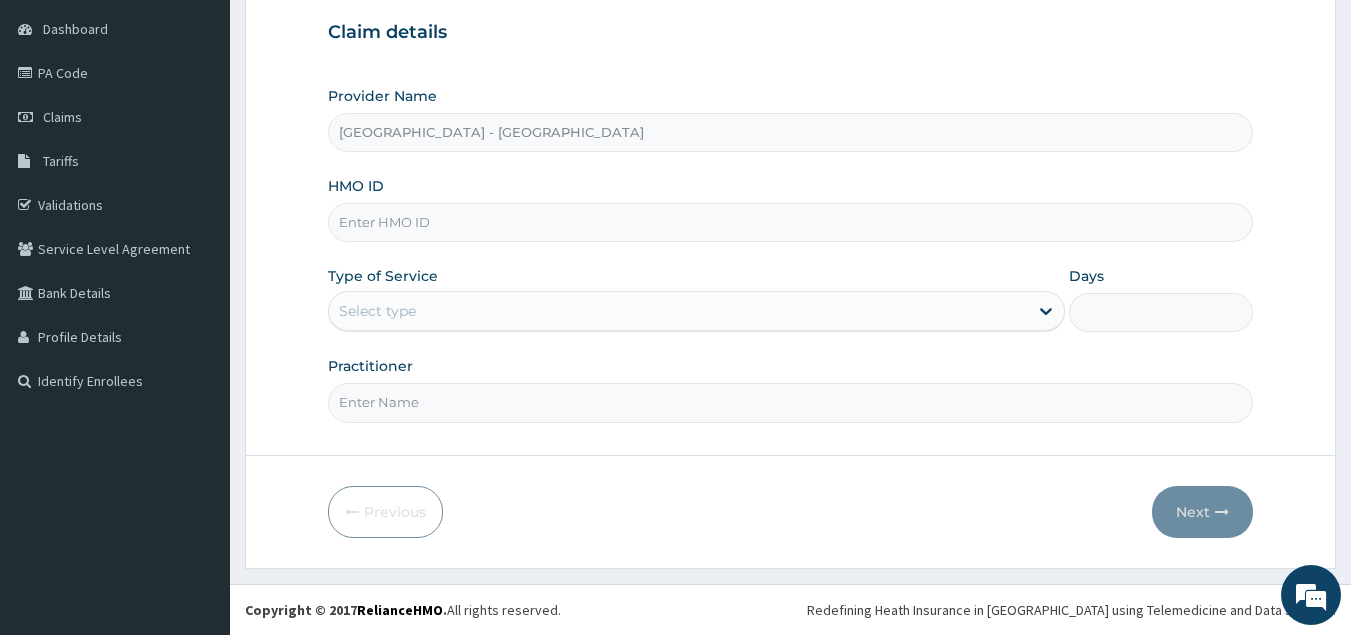 click on "HMO ID" at bounding box center (791, 222) 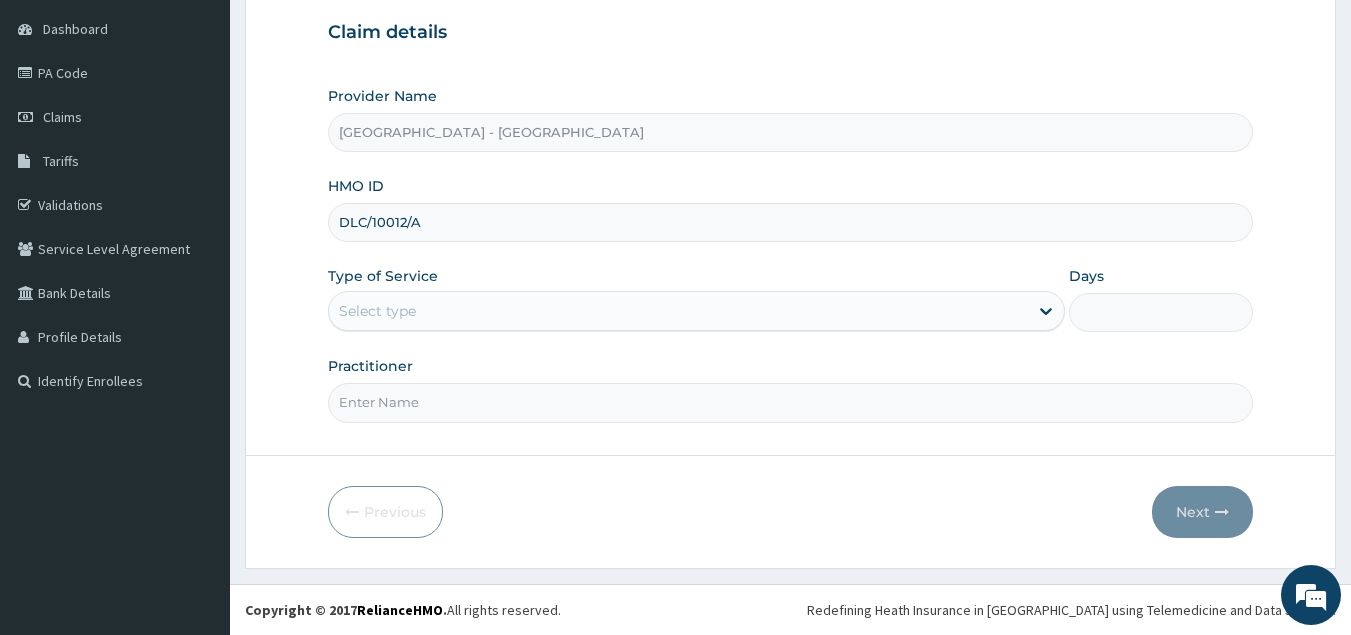 type on "DLC/10012/A" 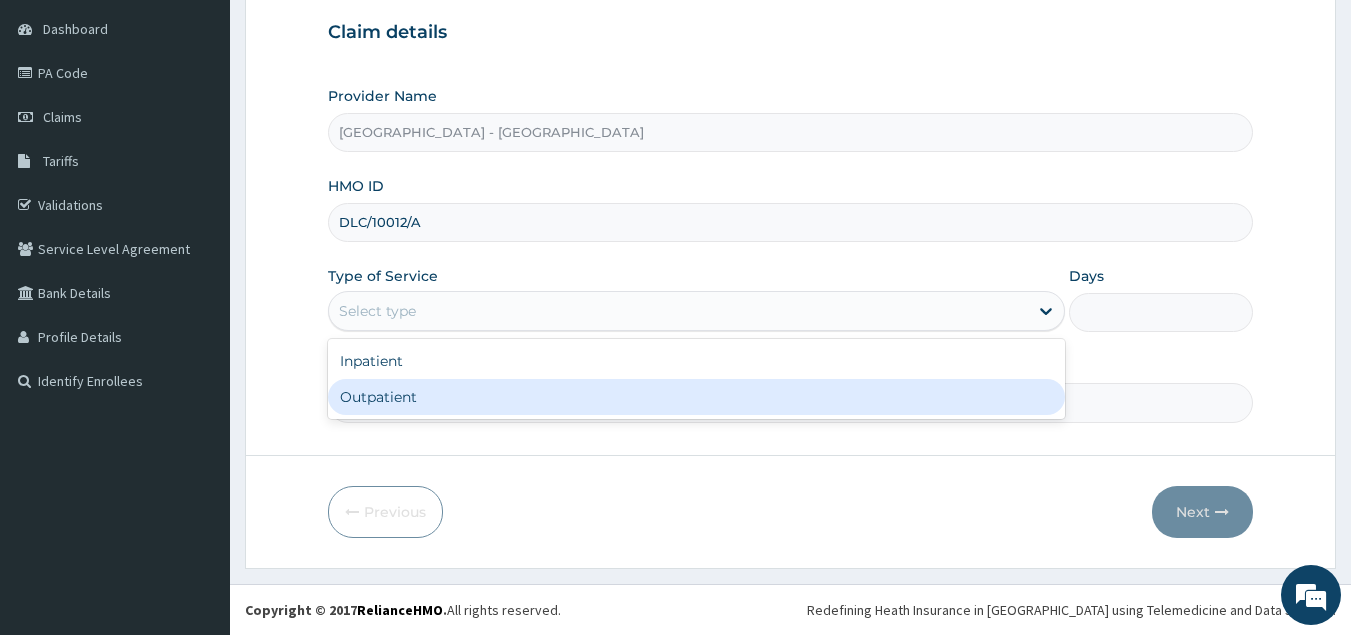 click on "Outpatient" at bounding box center (696, 397) 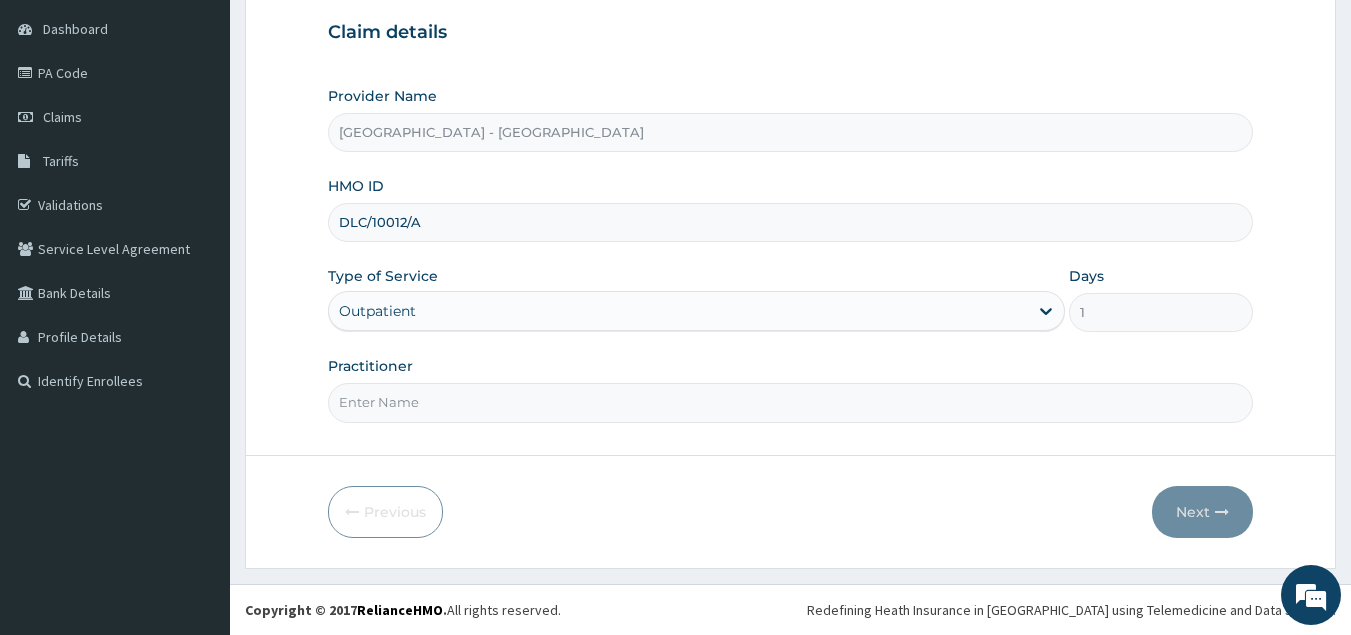 click on "Practitioner" at bounding box center [791, 402] 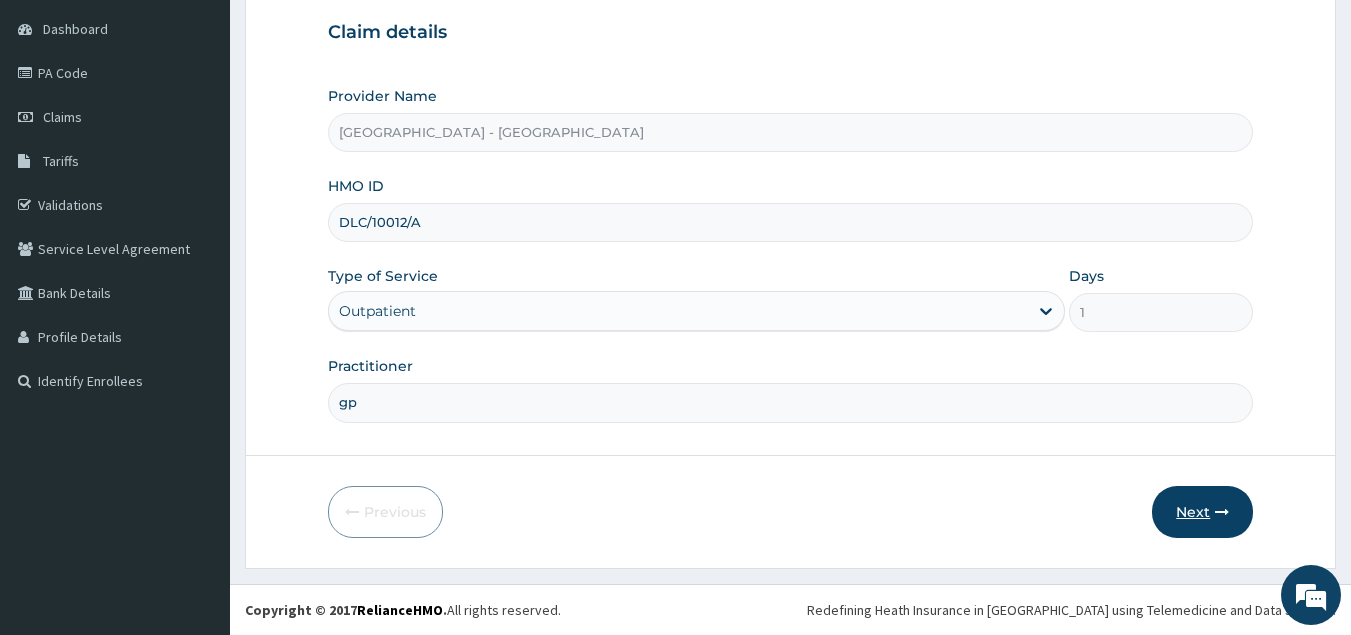 type on "gp" 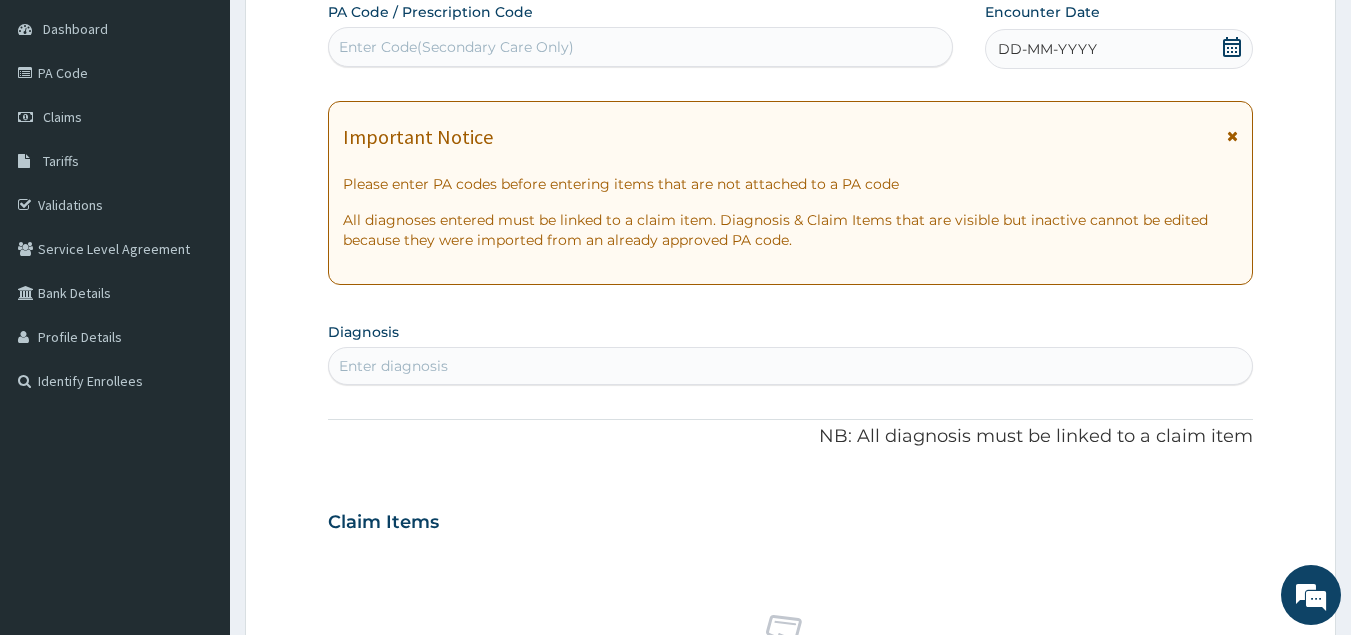 click on "Enter Code(Secondary Care Only)" at bounding box center (641, 47) 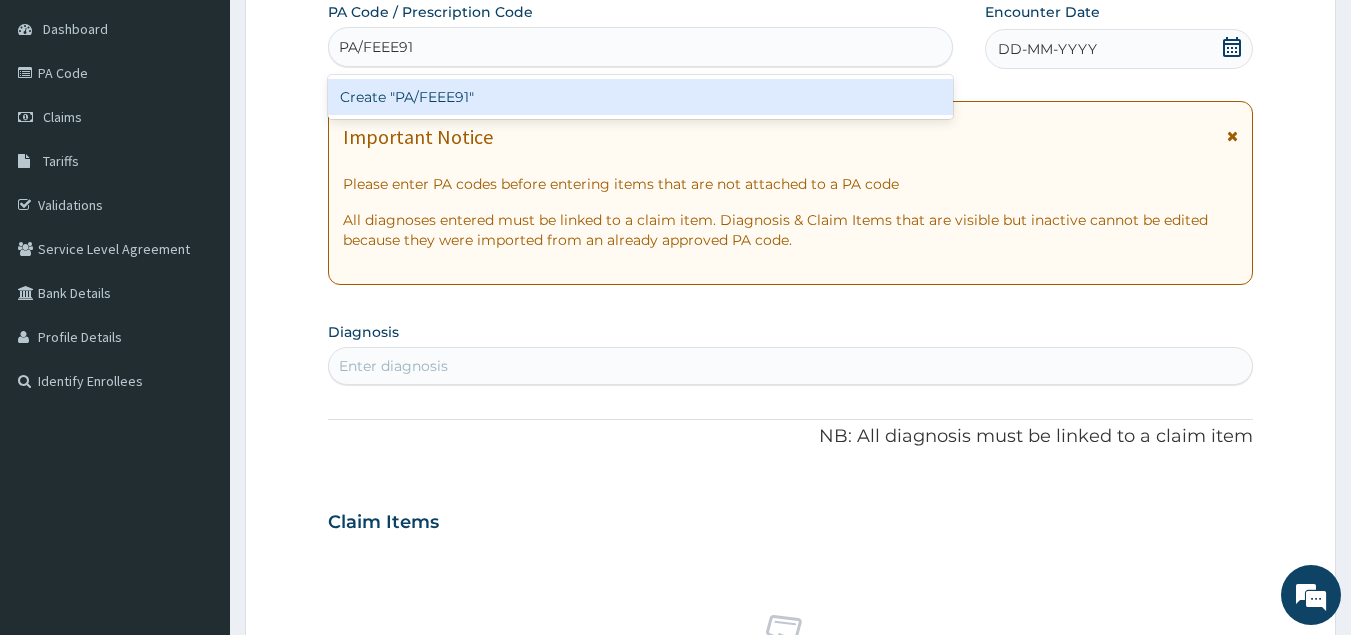 click on "Create "PA/FEEE91"" at bounding box center (641, 97) 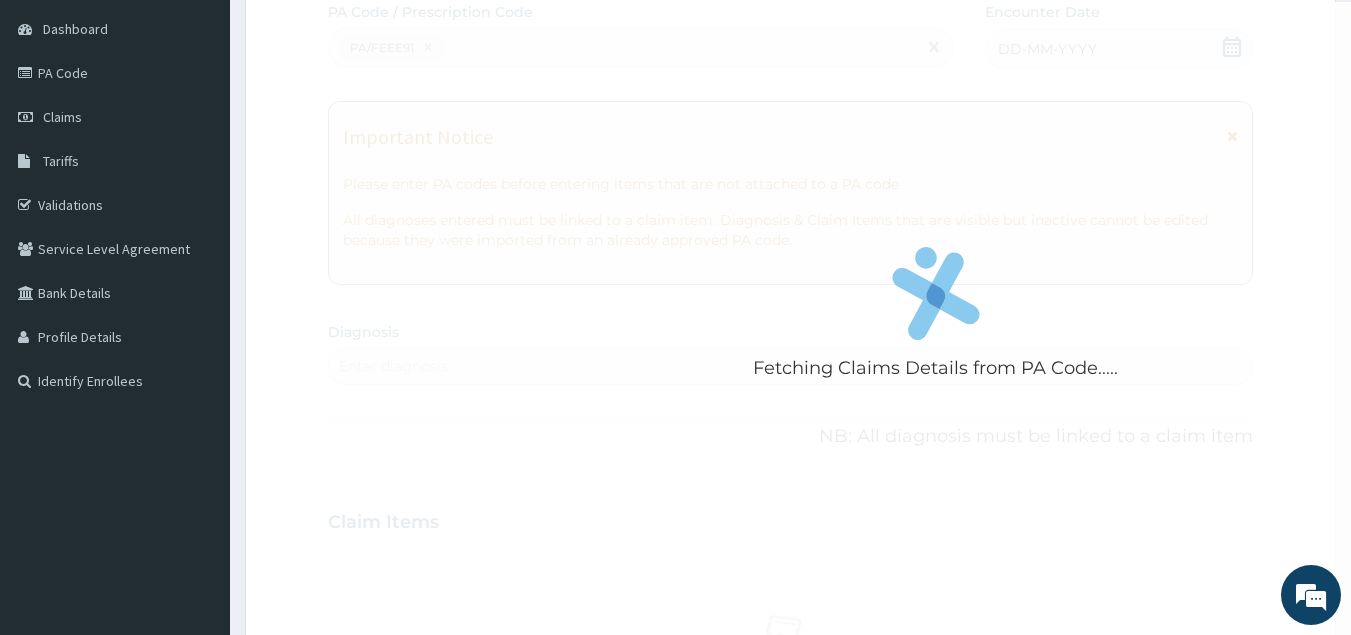 scroll, scrollTop: 589, scrollLeft: 0, axis: vertical 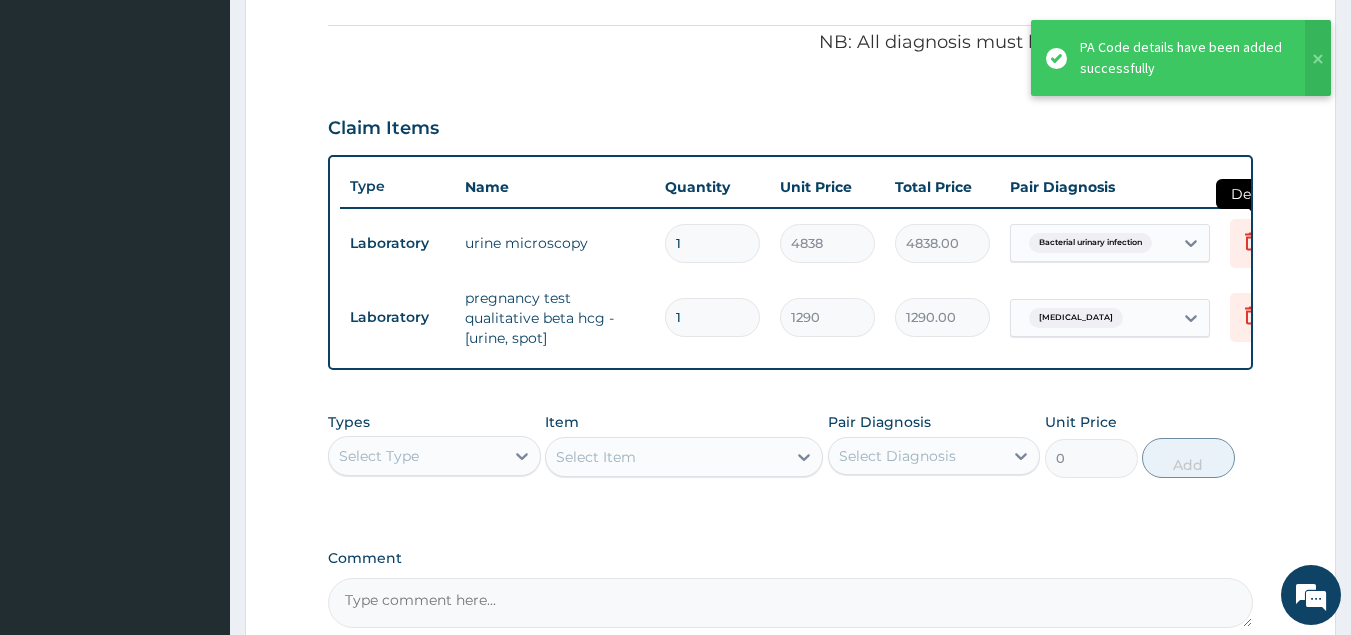 click 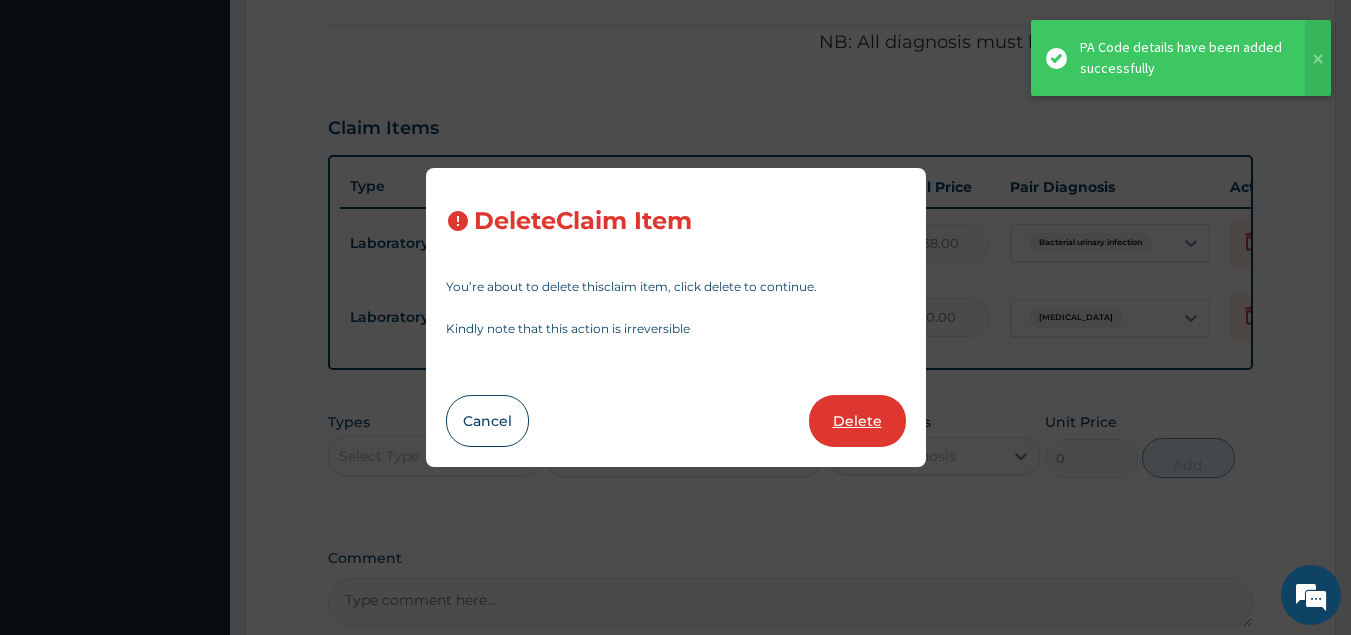 click on "Delete" at bounding box center [857, 421] 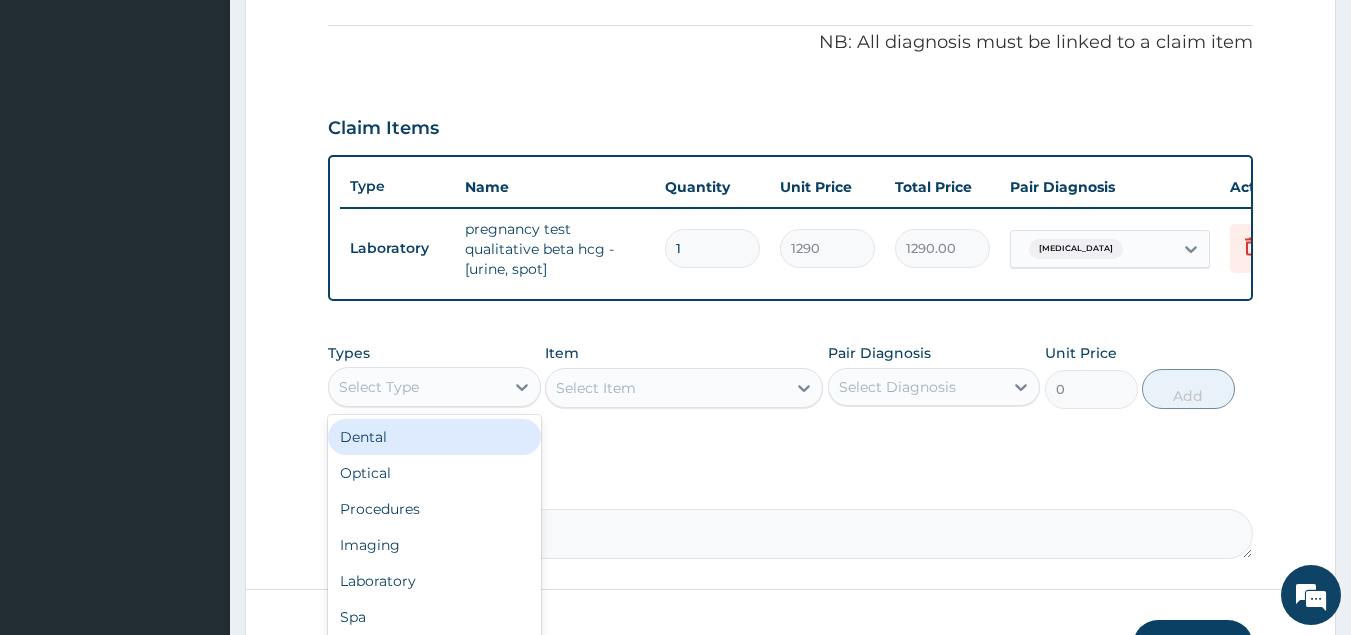 click on "Select Type" at bounding box center (416, 387) 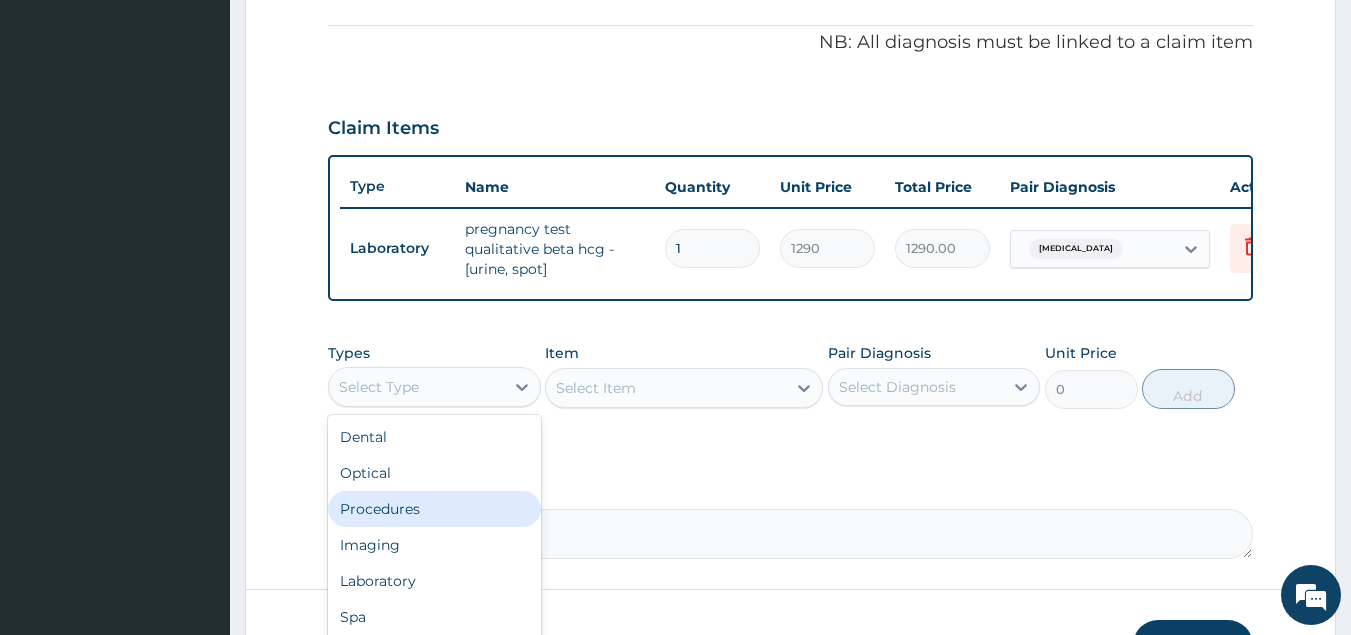 click on "Procedures" at bounding box center [434, 509] 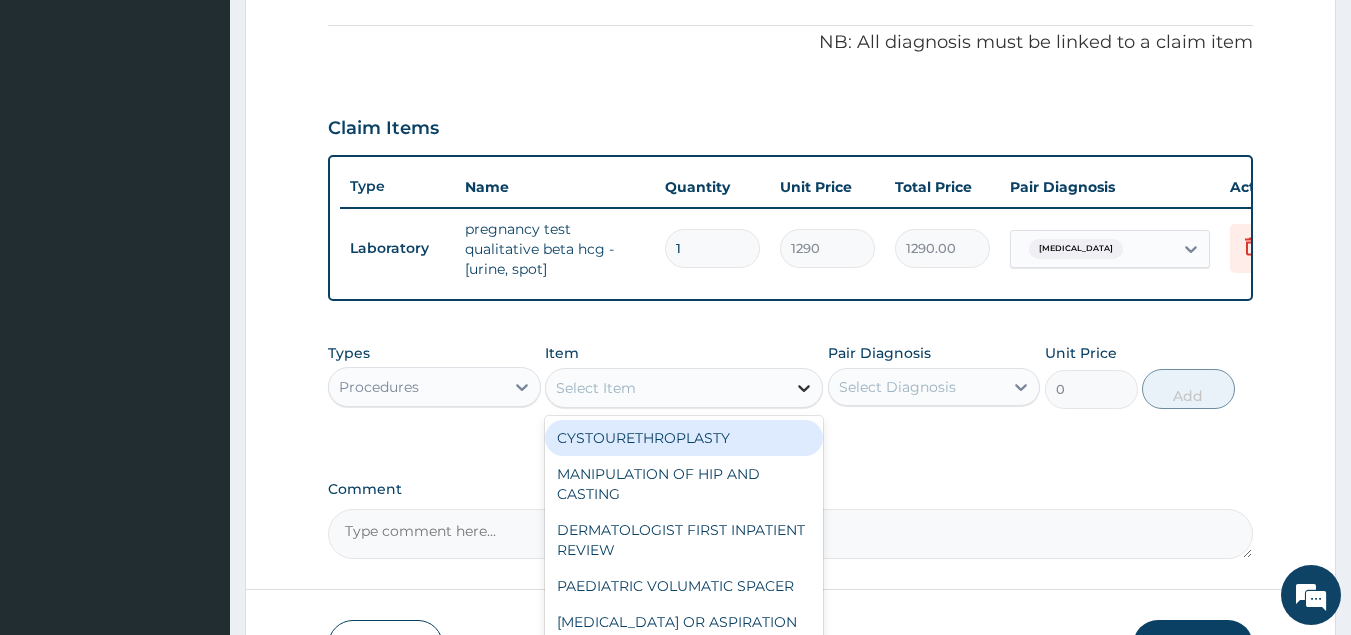 click 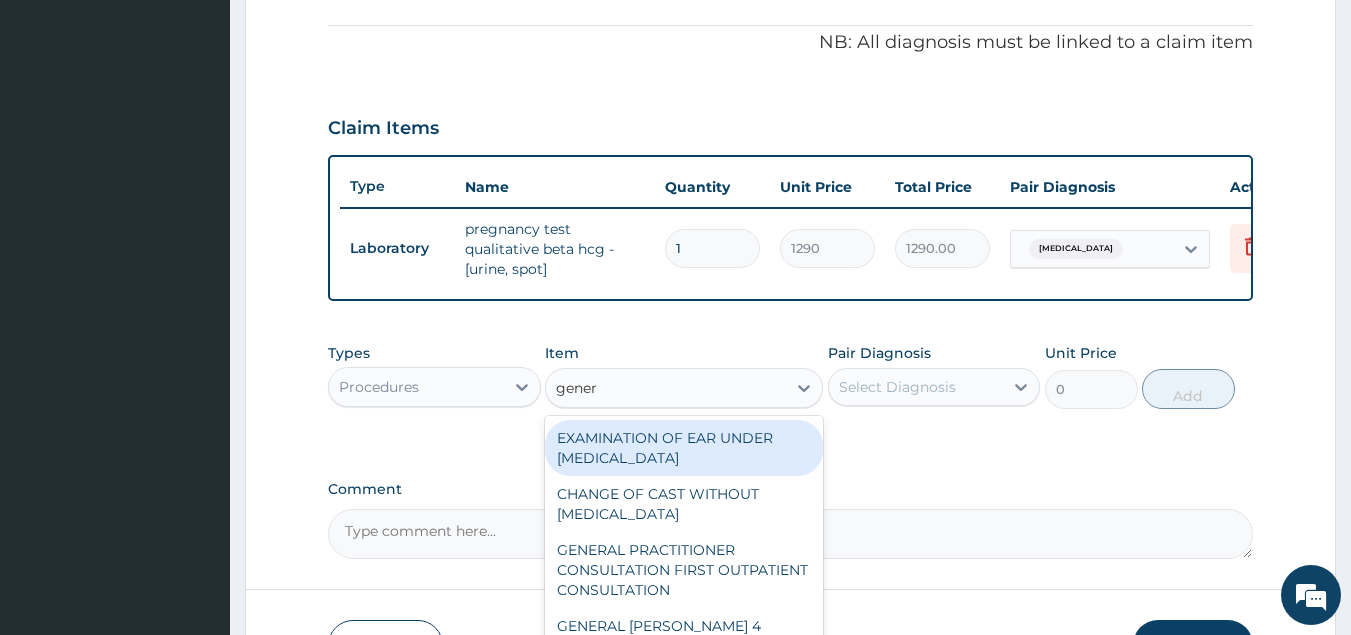type on "genera" 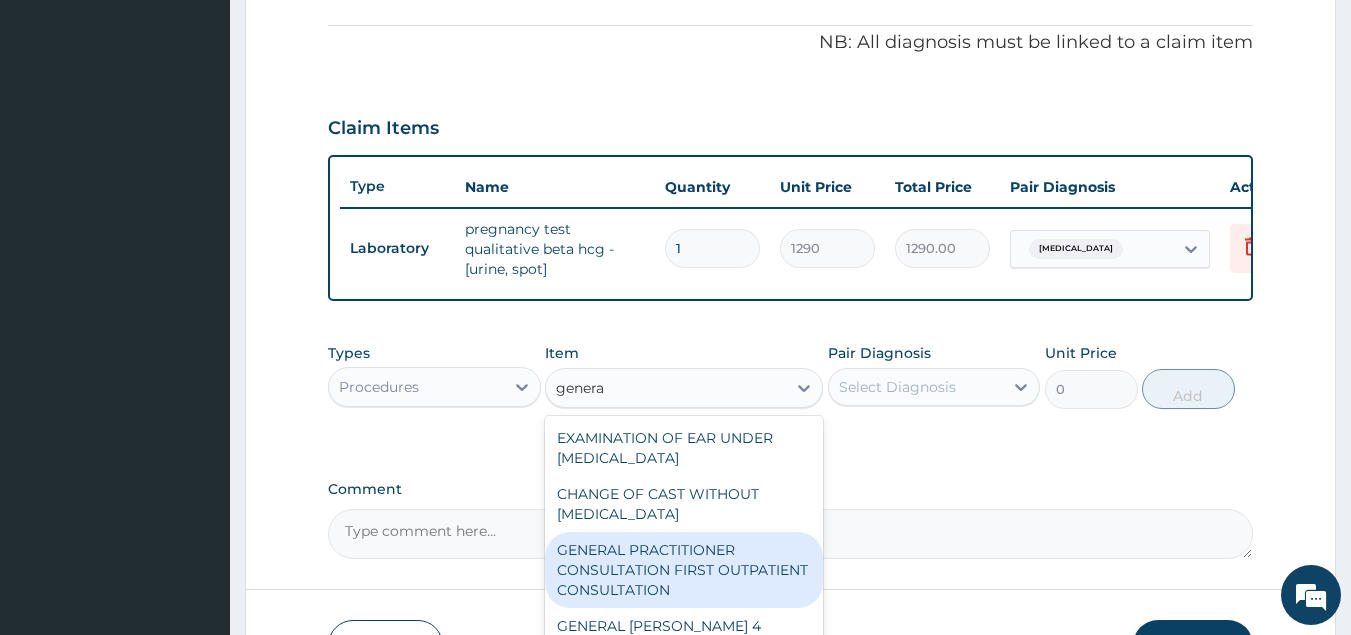 click on "GENERAL PRACTITIONER CONSULTATION FIRST OUTPATIENT CONSULTATION" at bounding box center [684, 570] 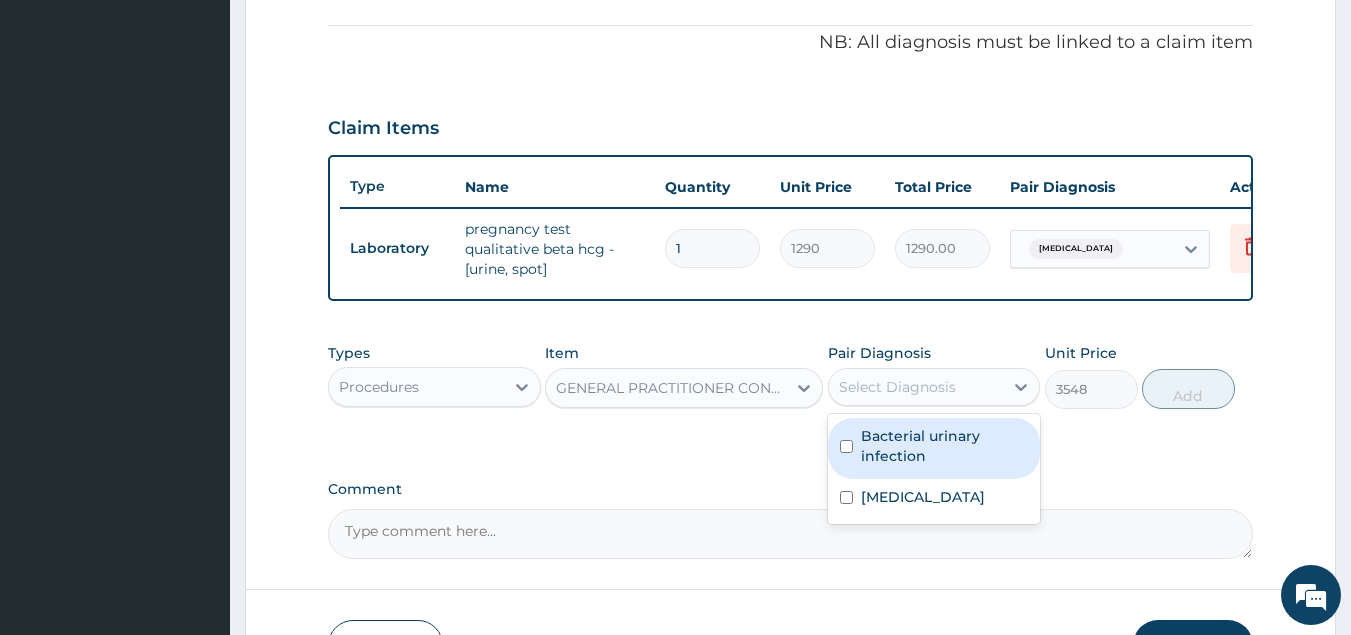 click on "Select Diagnosis" at bounding box center [897, 387] 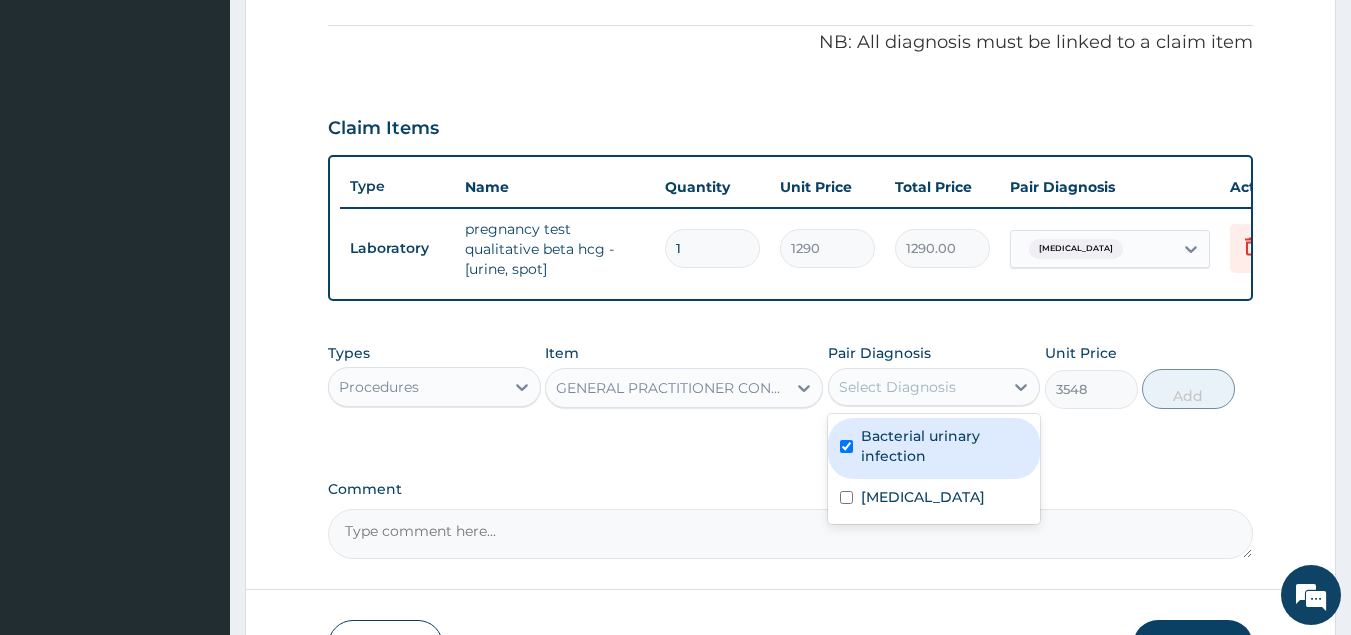checkbox on "true" 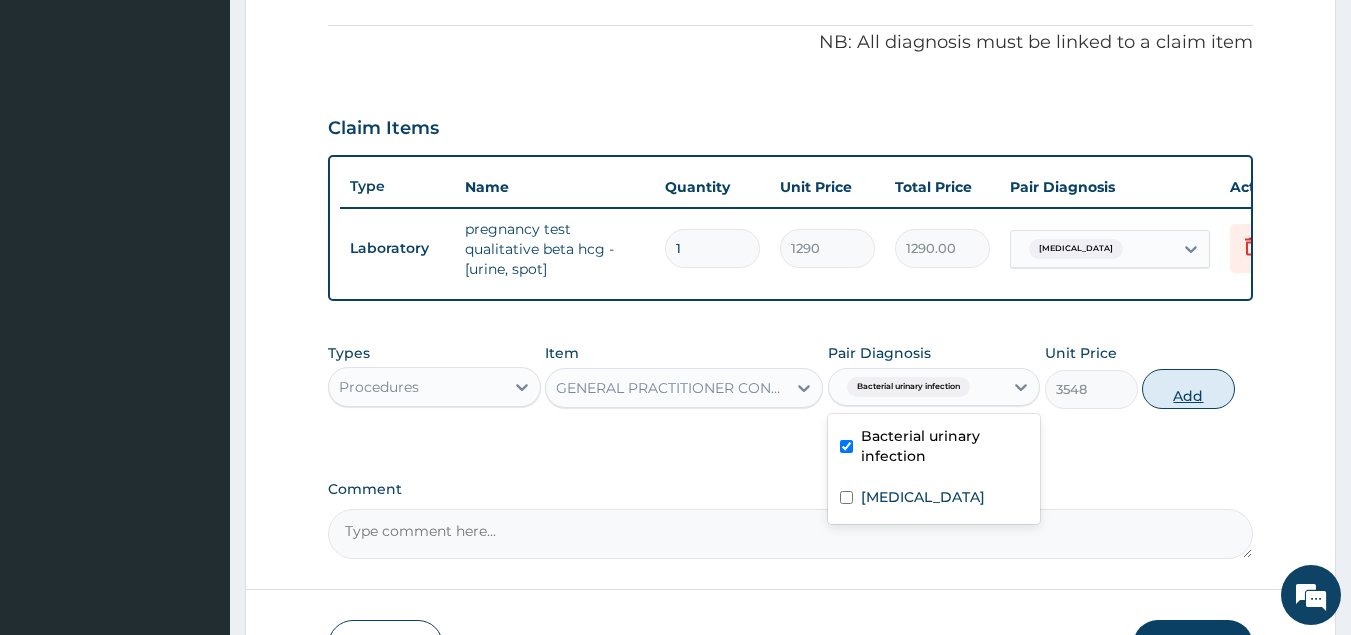click on "Add" at bounding box center (1188, 389) 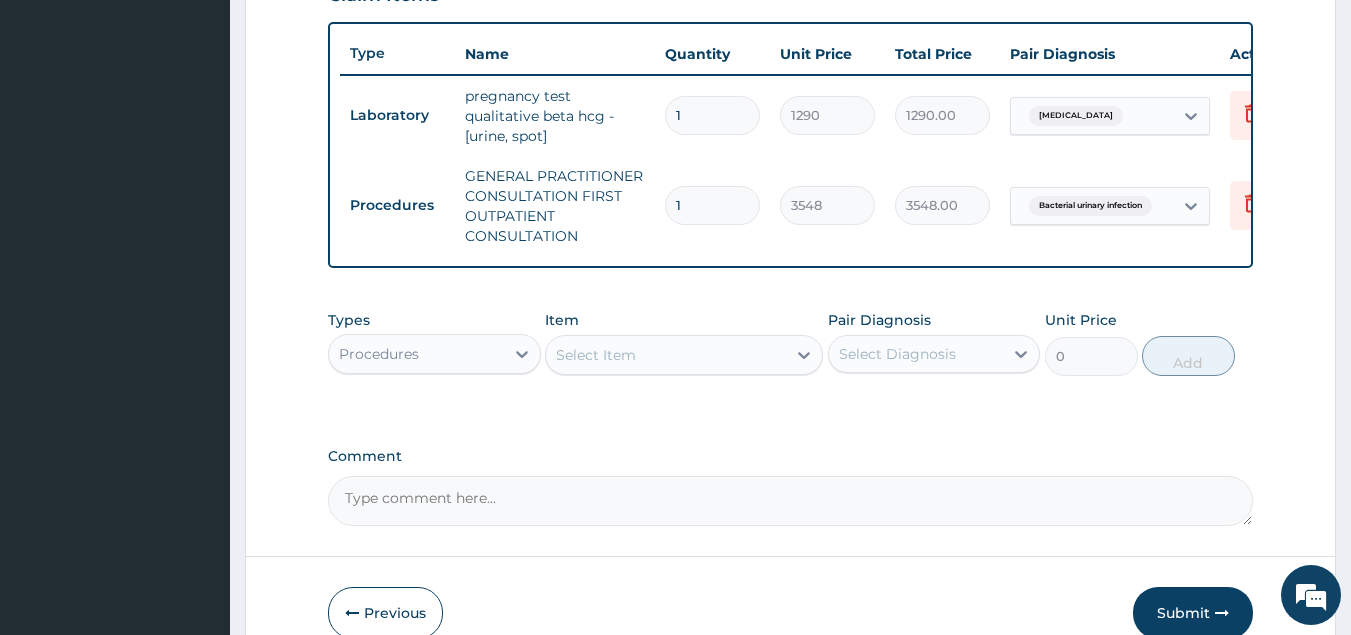scroll, scrollTop: 838, scrollLeft: 0, axis: vertical 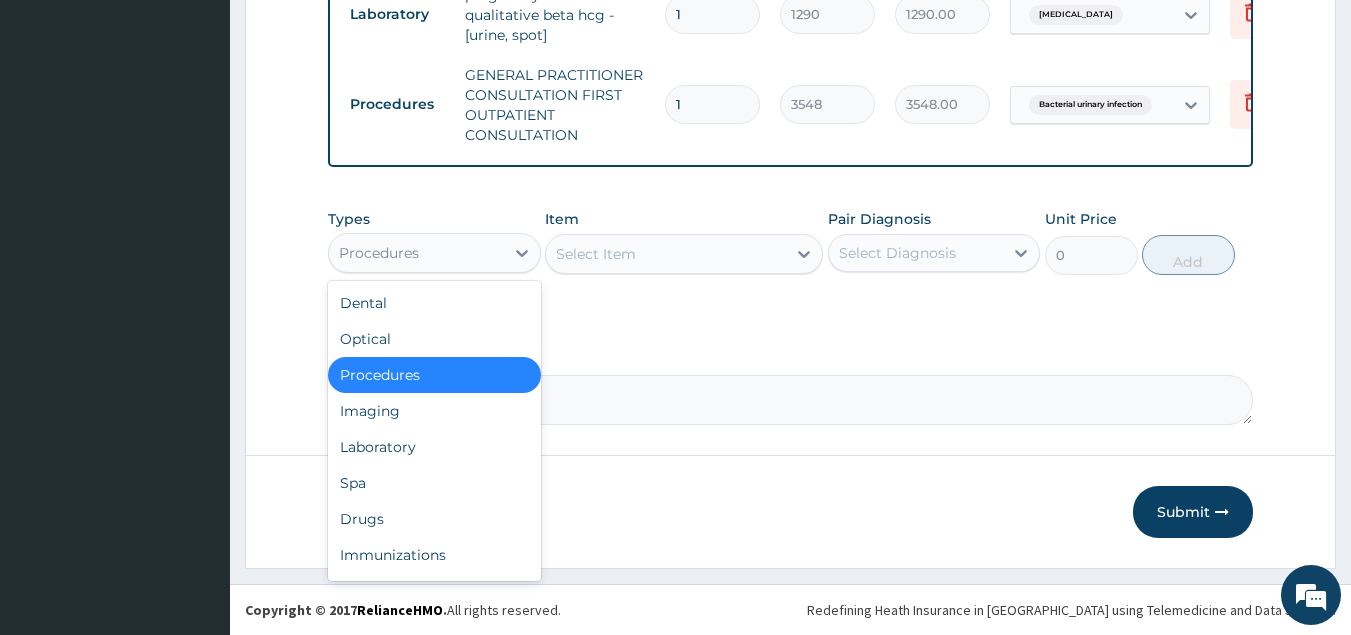 click on "Procedures" at bounding box center [416, 253] 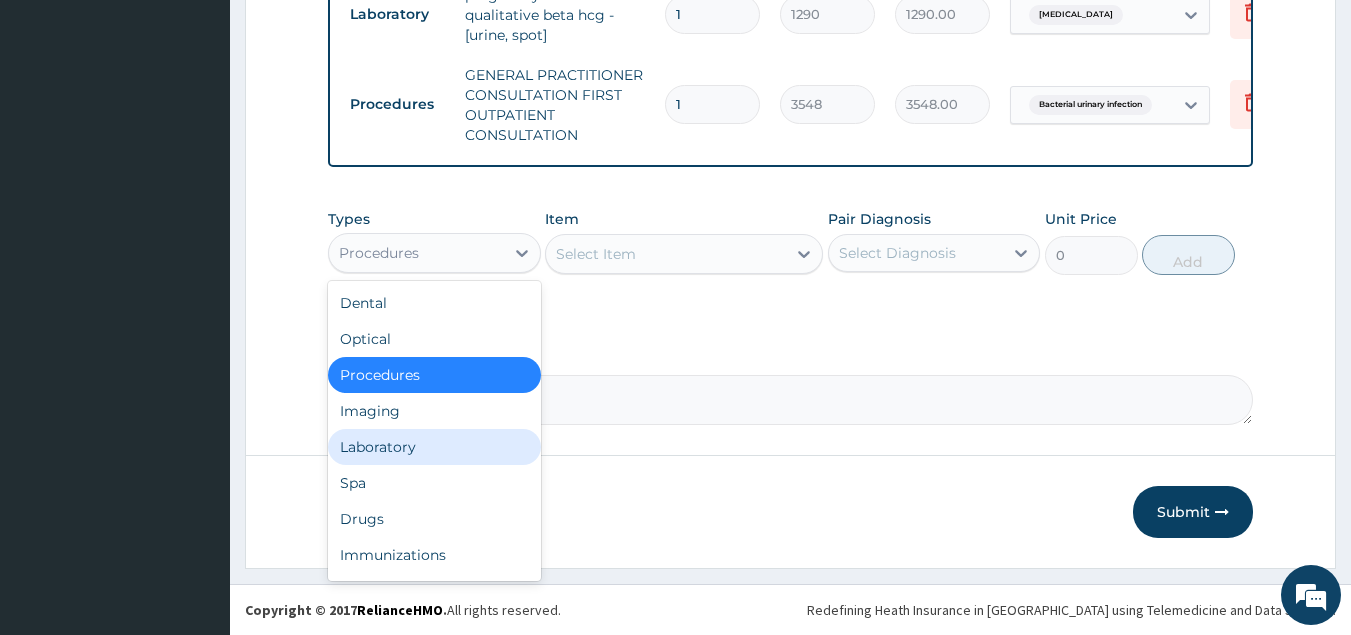 drag, startPoint x: 386, startPoint y: 451, endPoint x: 399, endPoint y: 447, distance: 13.601471 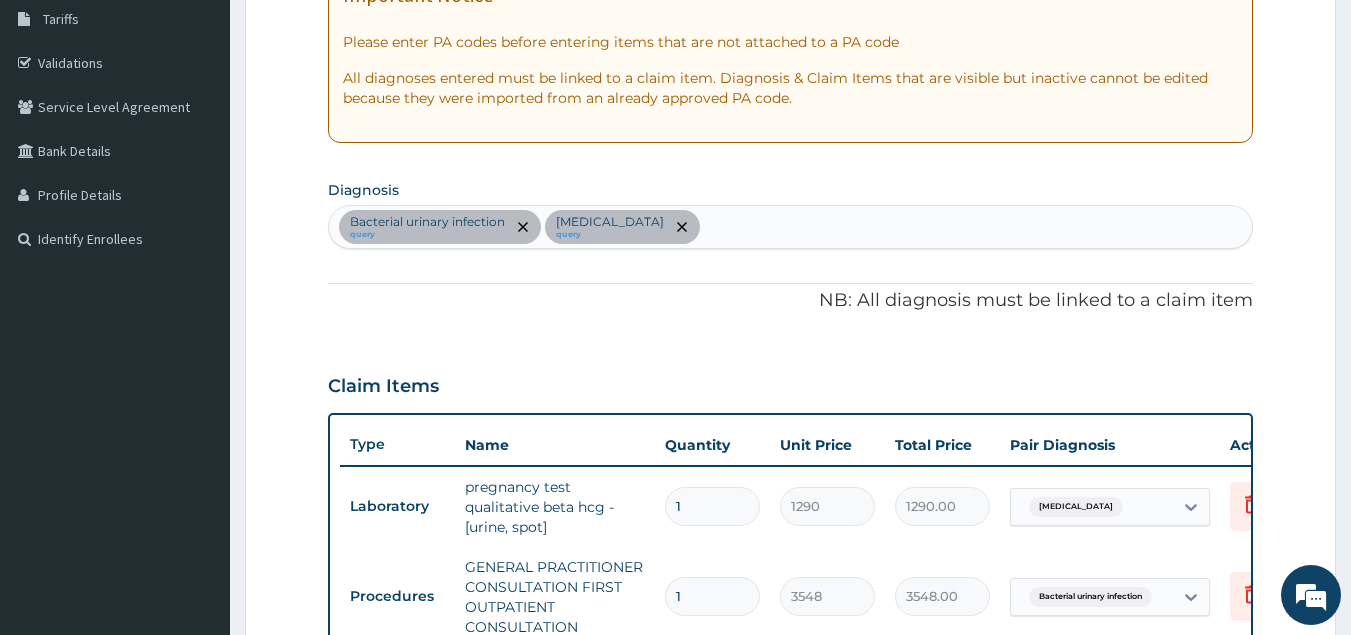 scroll, scrollTop: 265, scrollLeft: 0, axis: vertical 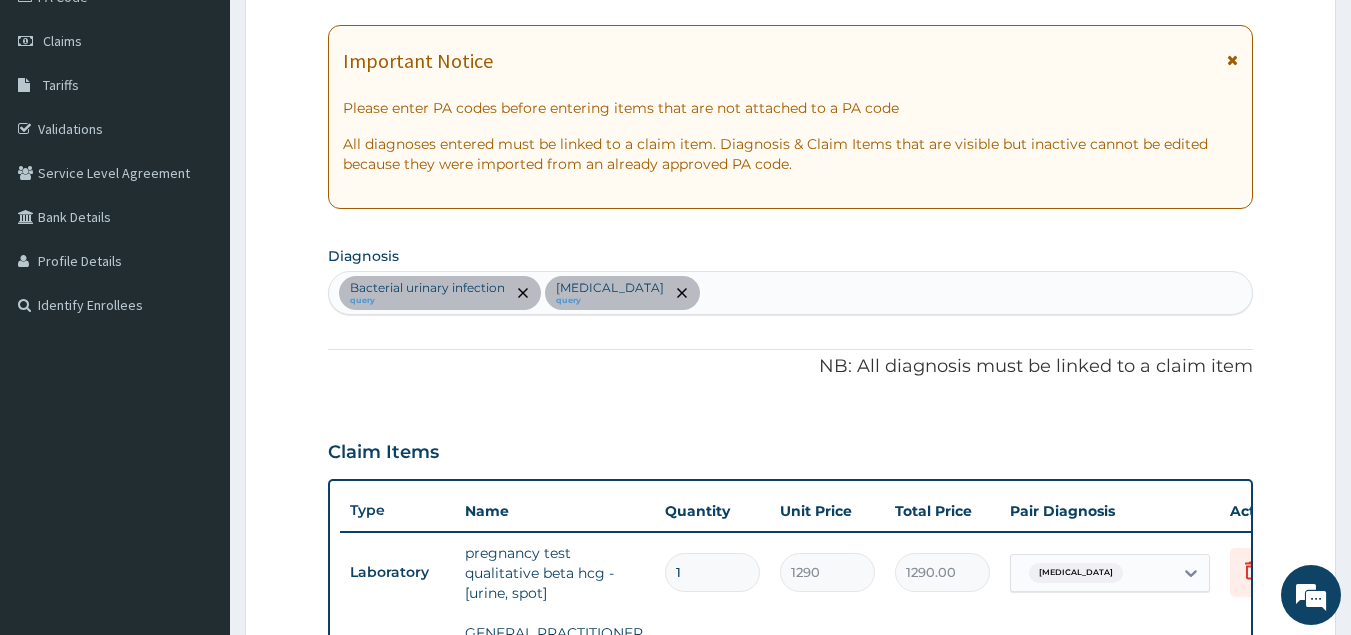 click on "Bacterial urinary infection query Amenorrhea query" at bounding box center [791, 293] 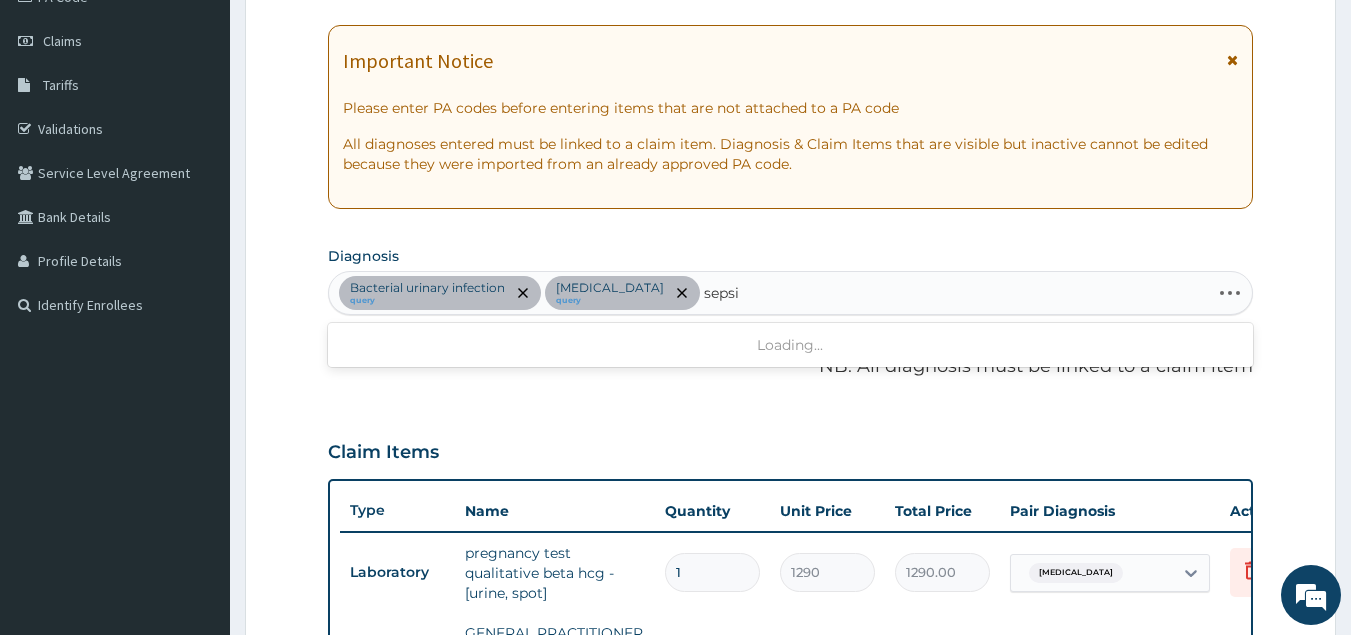 type on "sepsis" 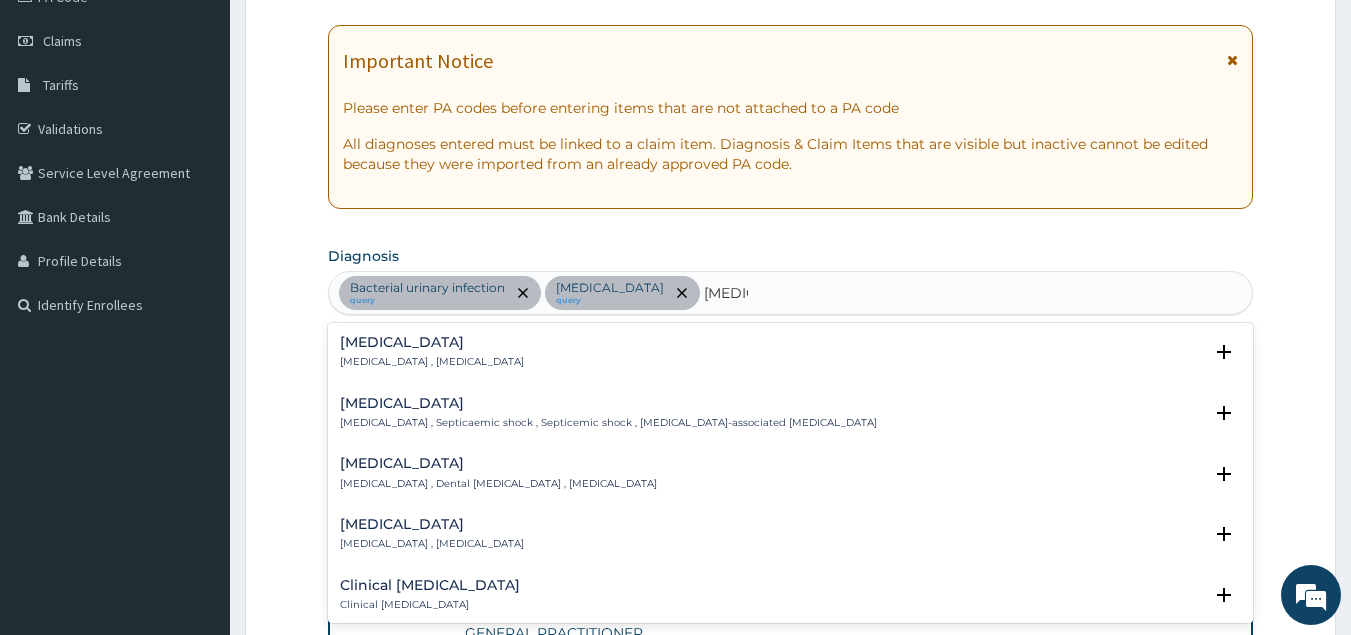 click on "Sepsis" at bounding box center [432, 342] 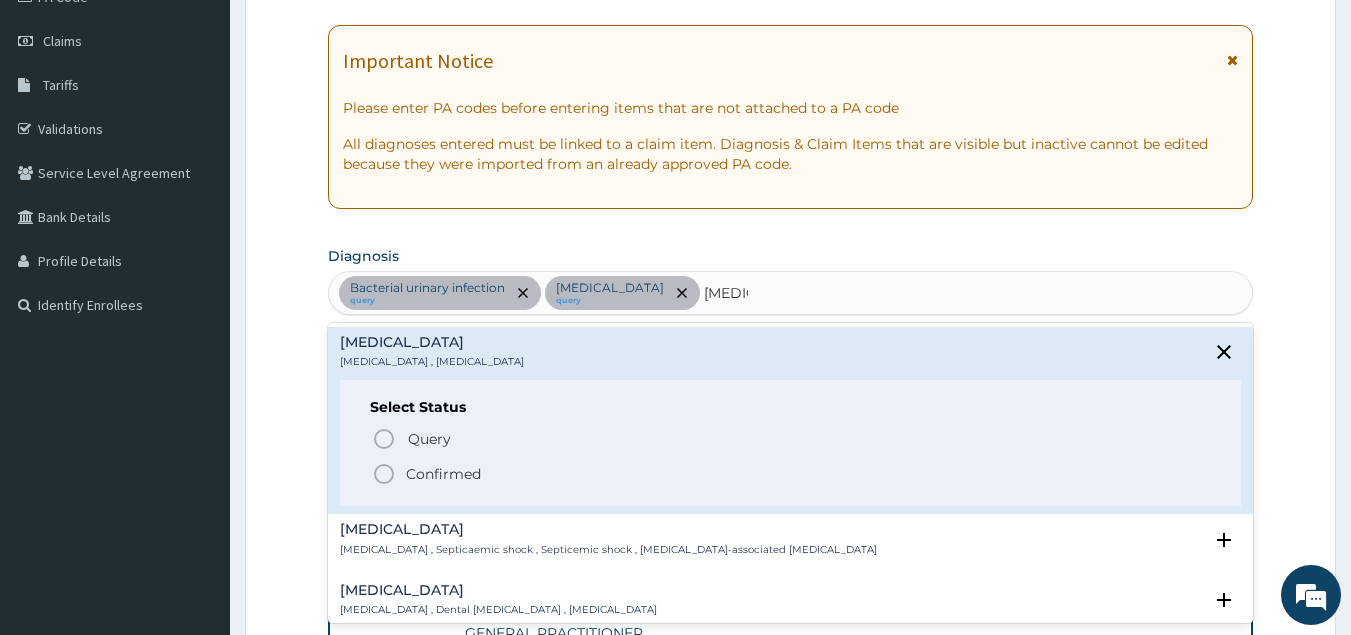 click on "Confirmed" at bounding box center [443, 474] 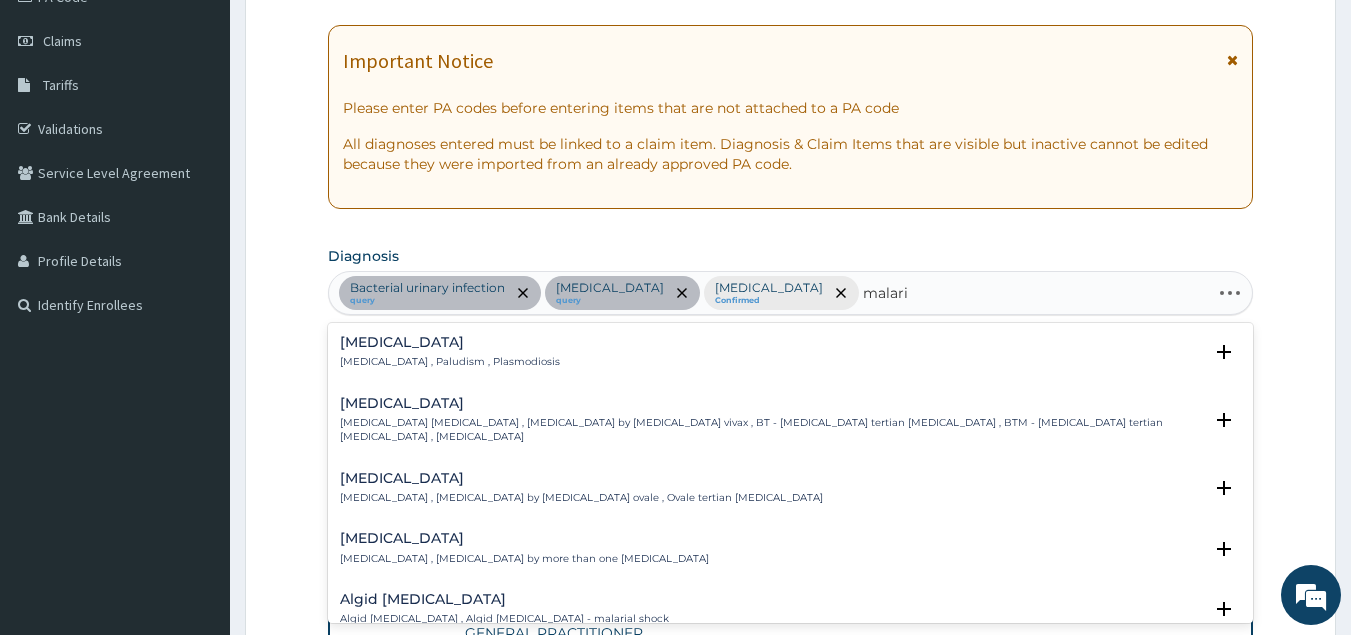 type on "malaria" 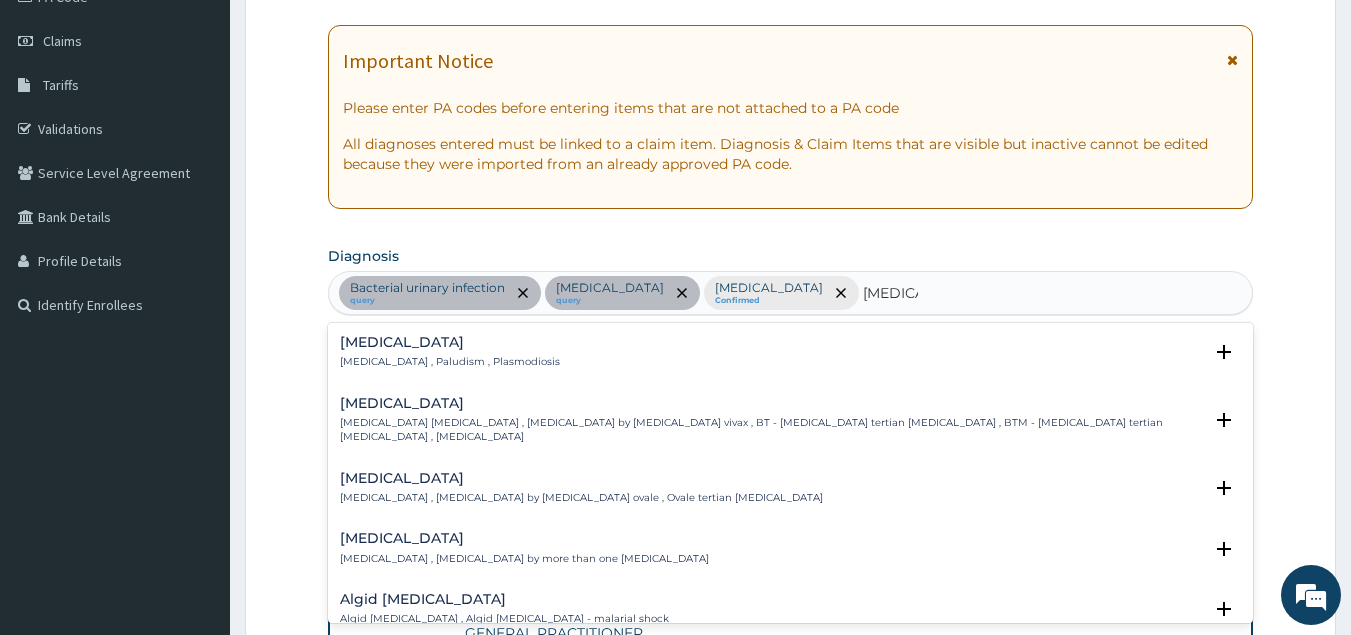 click on "Malaria" at bounding box center [450, 342] 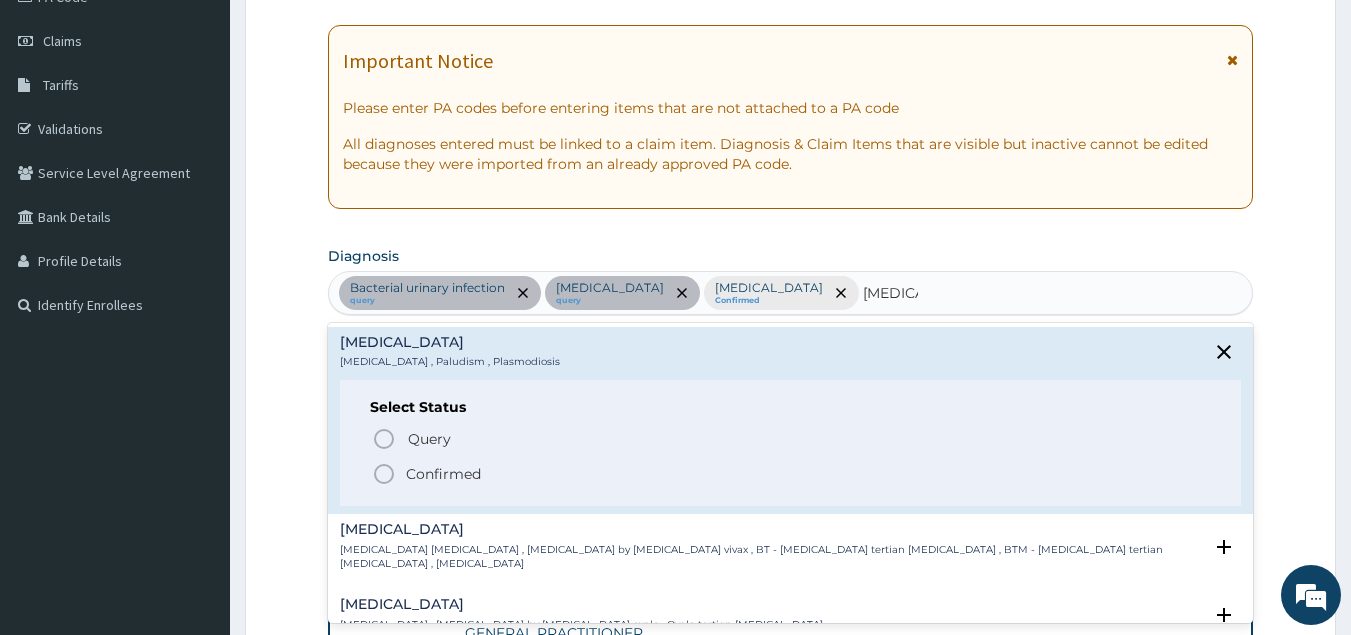 click on "Confirmed" at bounding box center (443, 474) 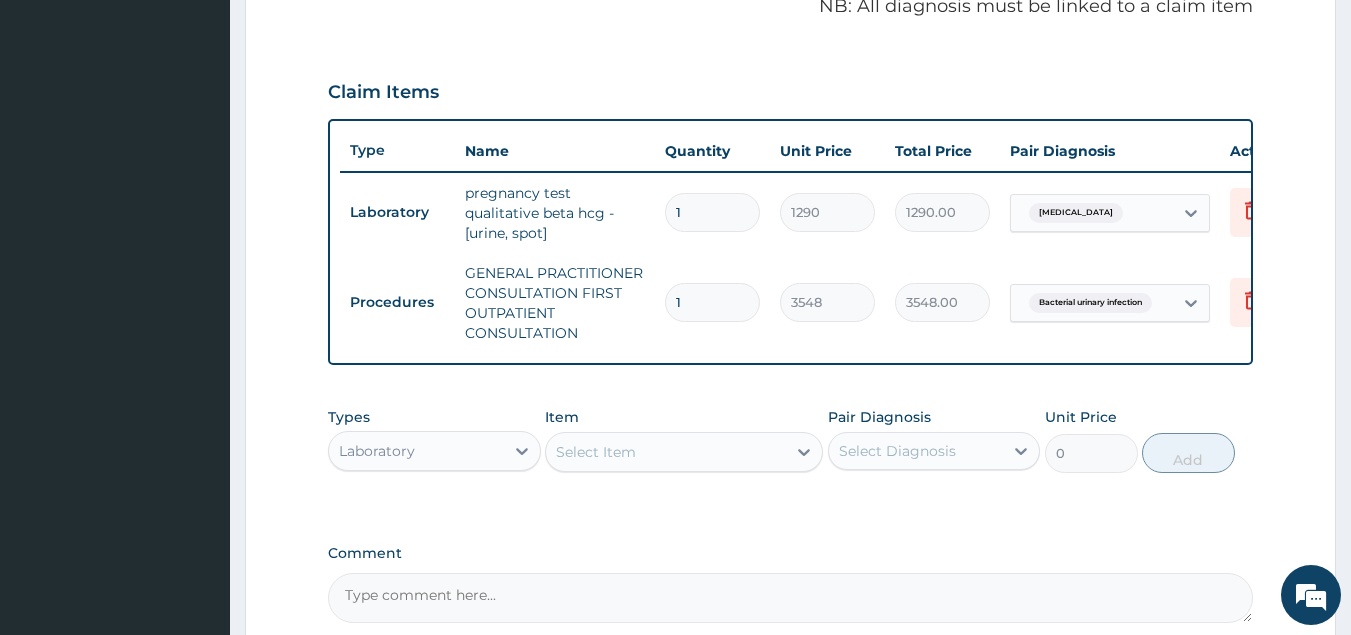 scroll, scrollTop: 678, scrollLeft: 0, axis: vertical 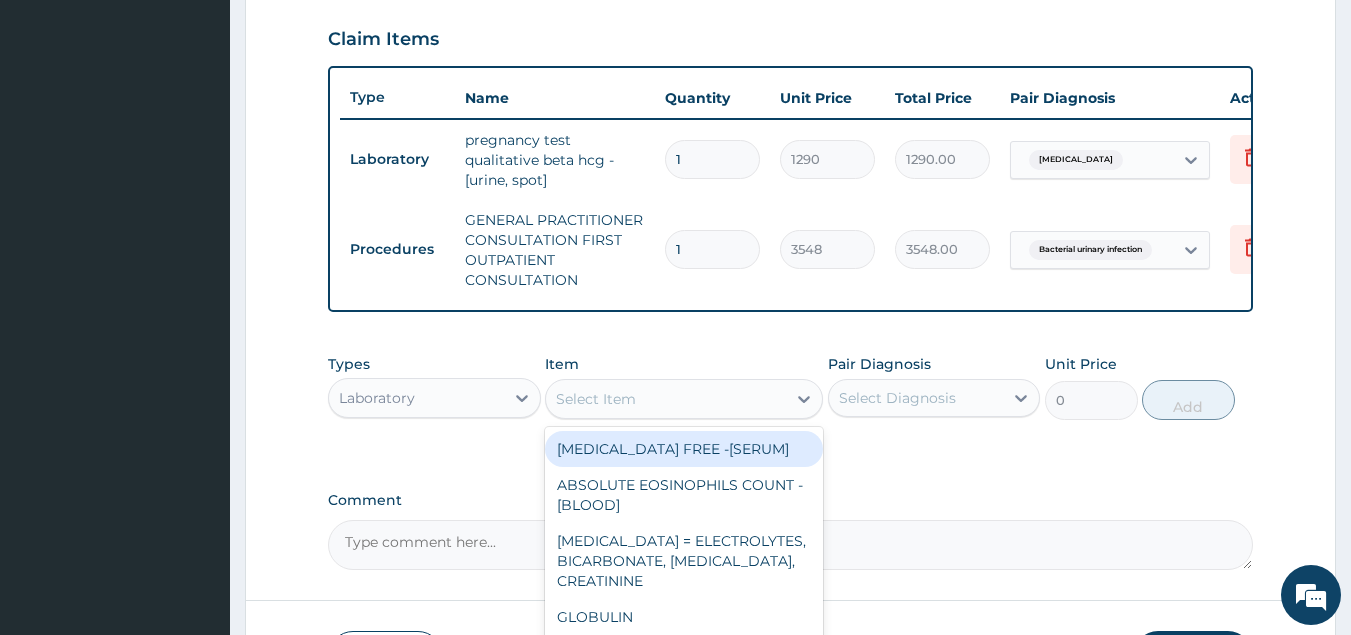 click on "Select Item" at bounding box center (666, 399) 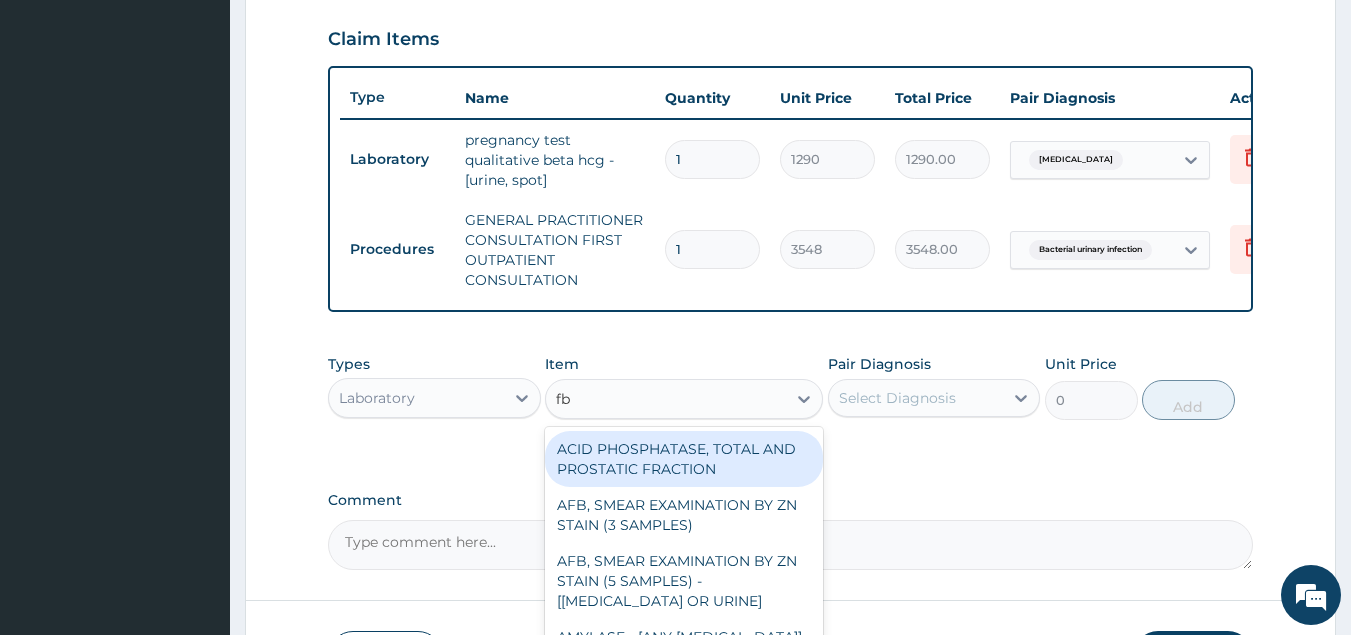 type on "fbc" 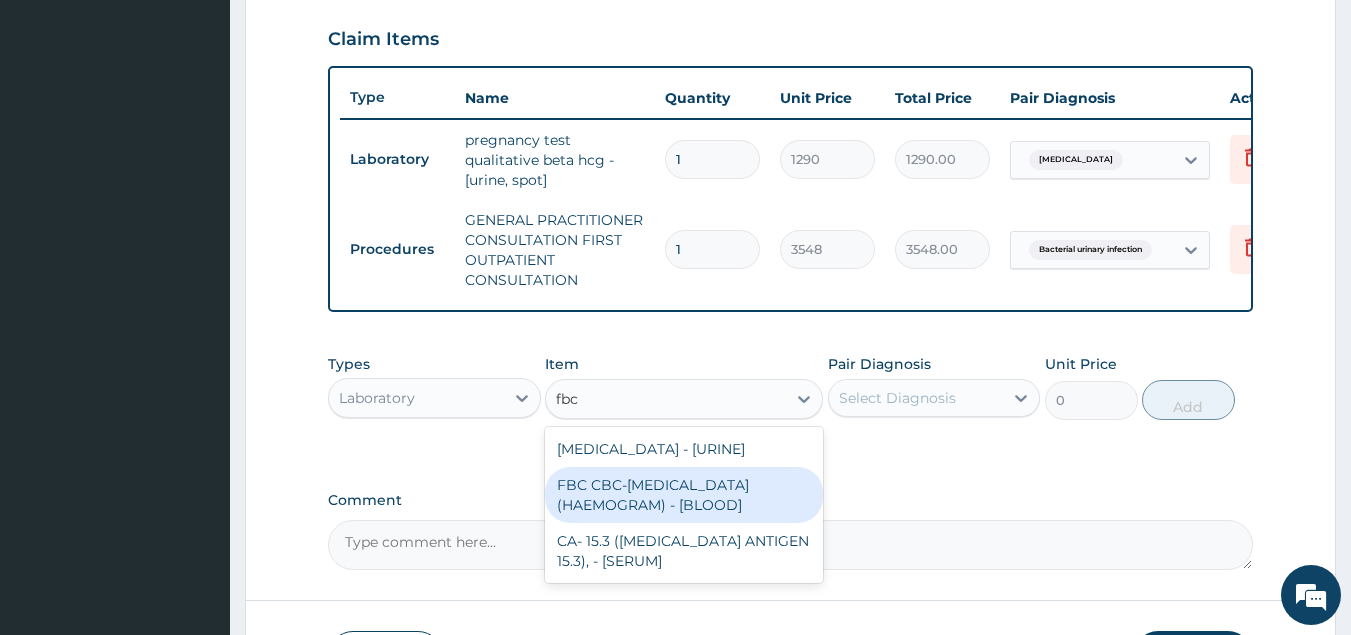 click on "FBC CBC-COMPLETE BLOOD COUNT (HAEMOGRAM) - [BLOOD]" at bounding box center [684, 495] 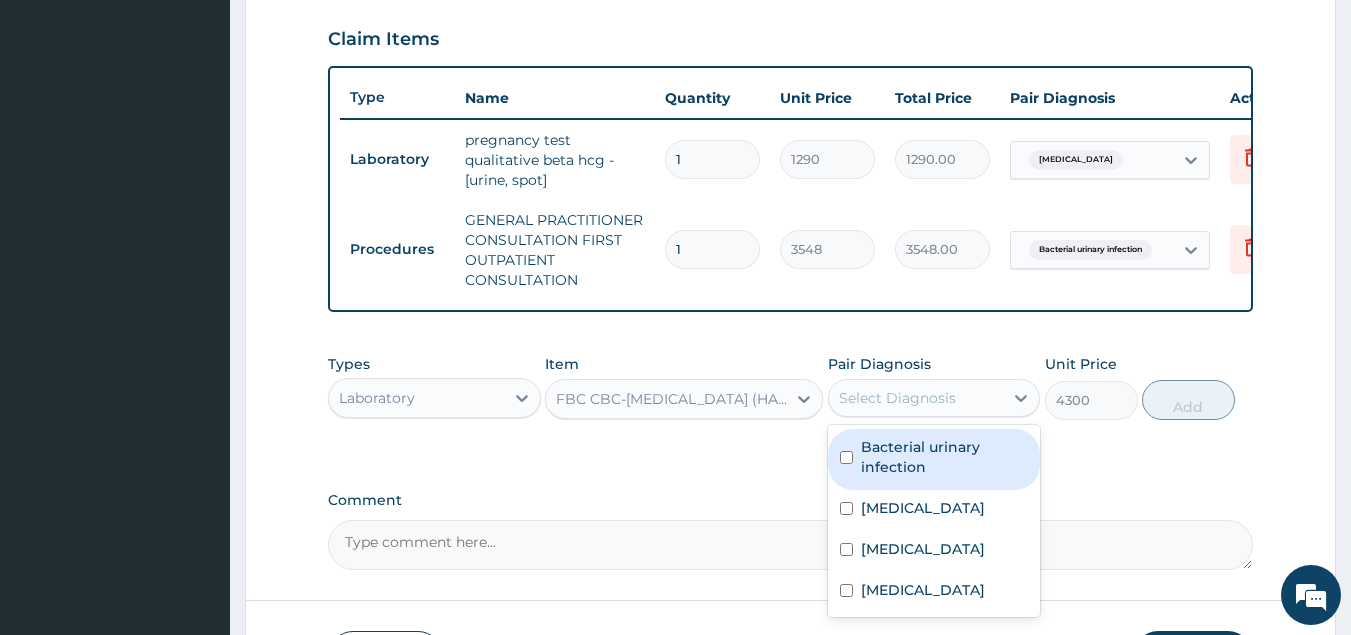 click on "Select Diagnosis" at bounding box center (897, 398) 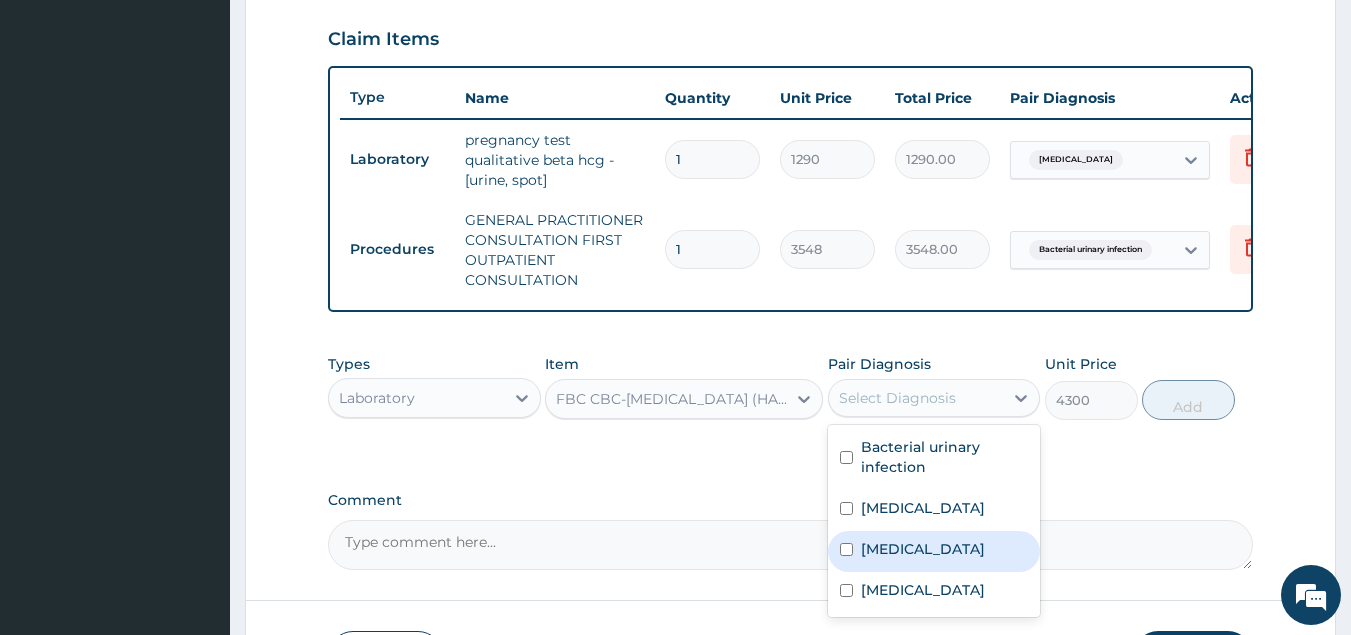 click on "Sepsis" at bounding box center [923, 549] 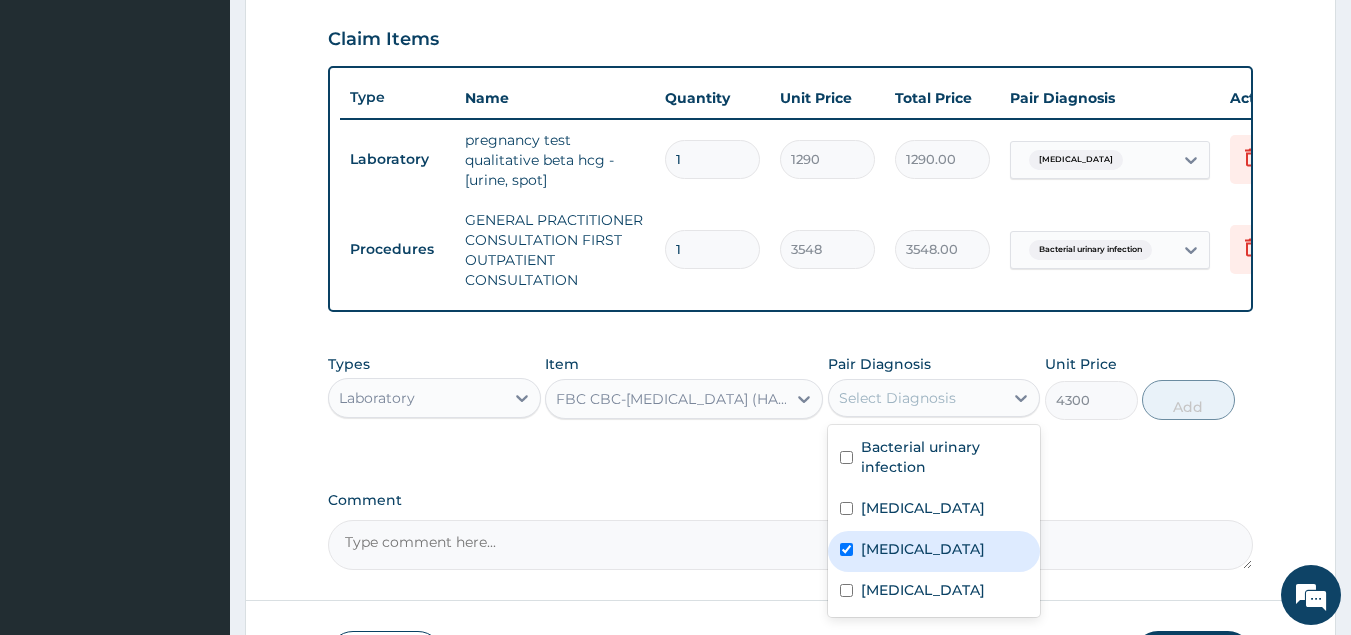 checkbox on "true" 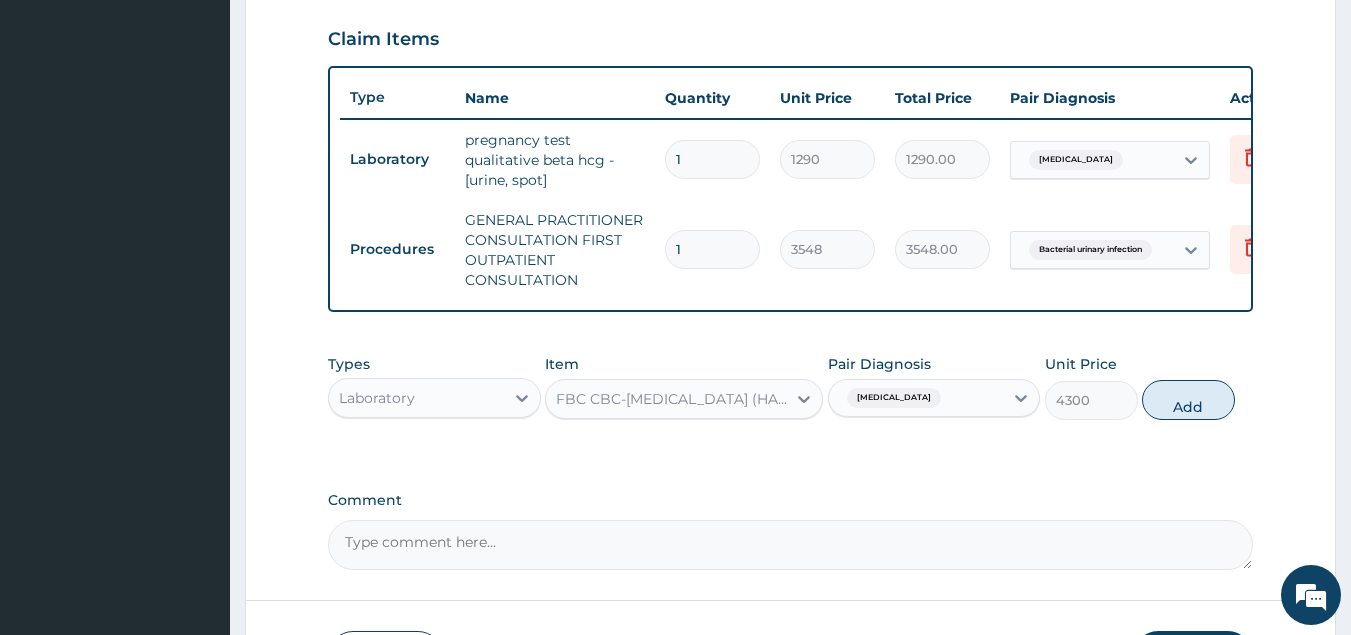 drag, startPoint x: 1191, startPoint y: 407, endPoint x: 1097, endPoint y: 425, distance: 95.707886 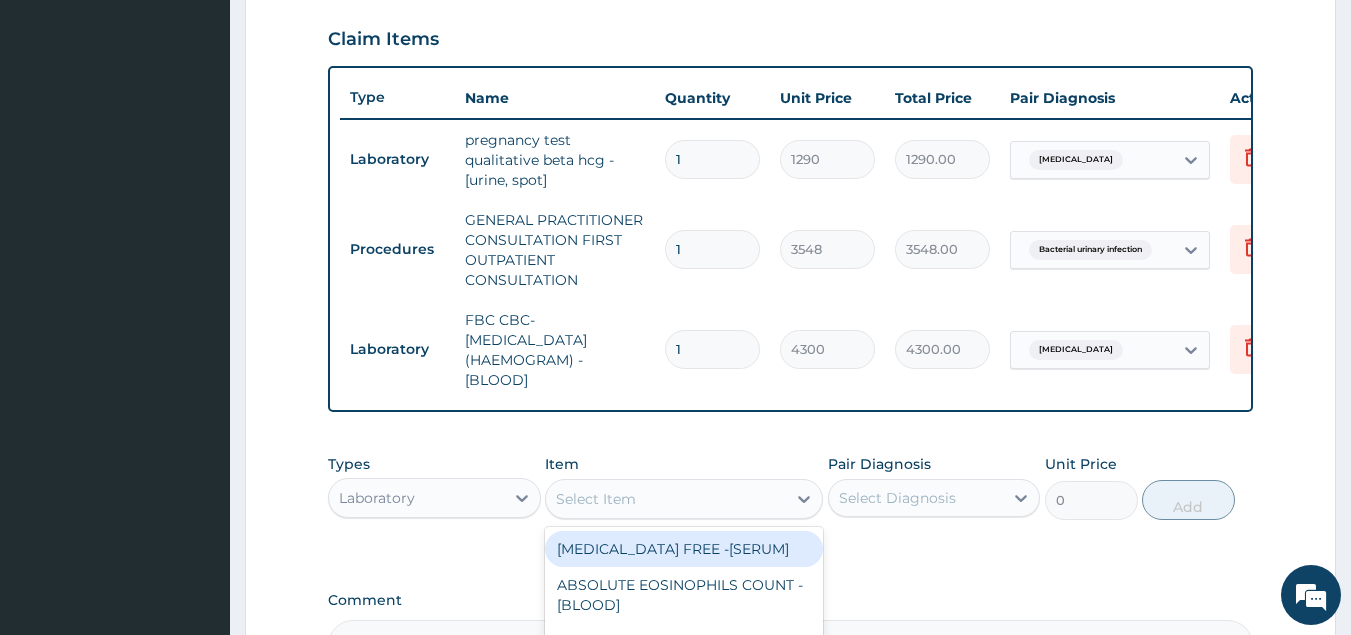click on "Select Item" at bounding box center [666, 499] 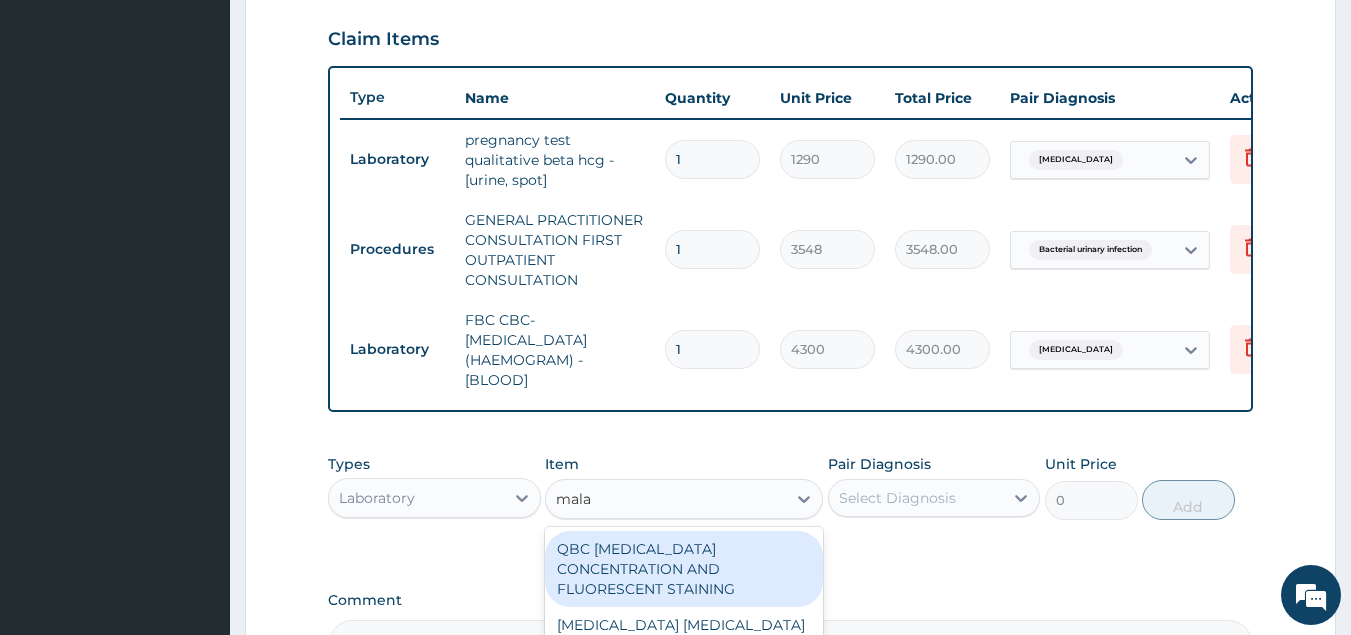 type on "malar" 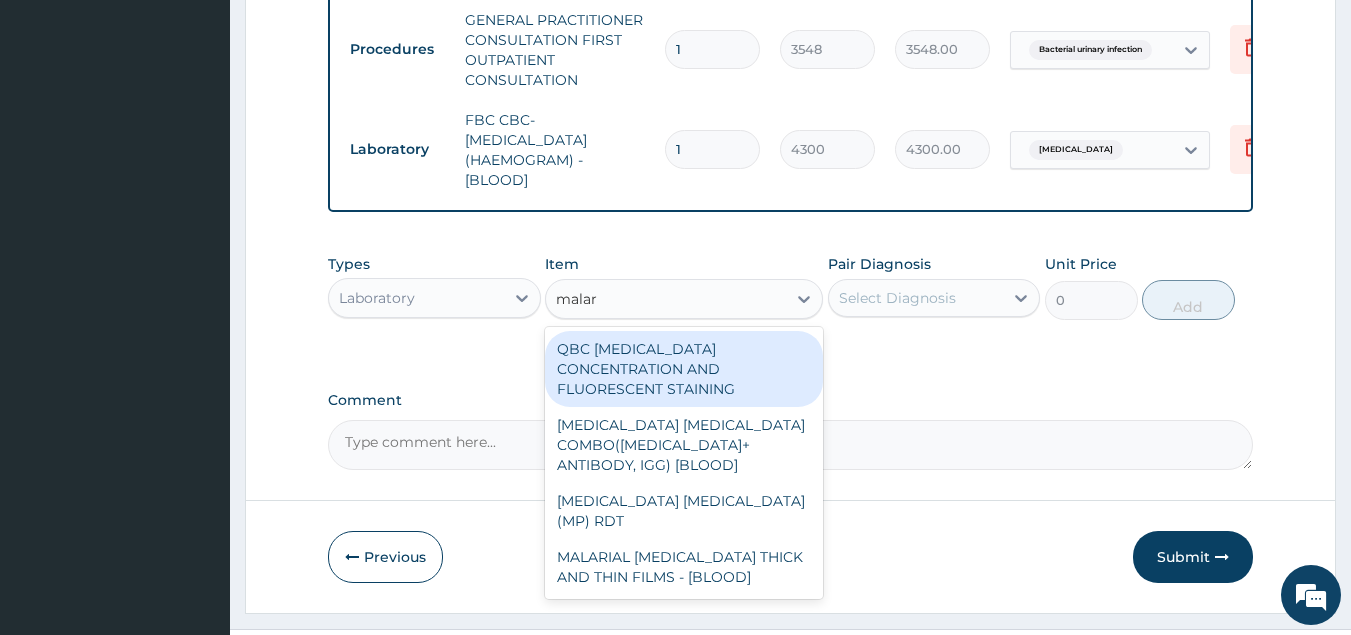 scroll, scrollTop: 938, scrollLeft: 0, axis: vertical 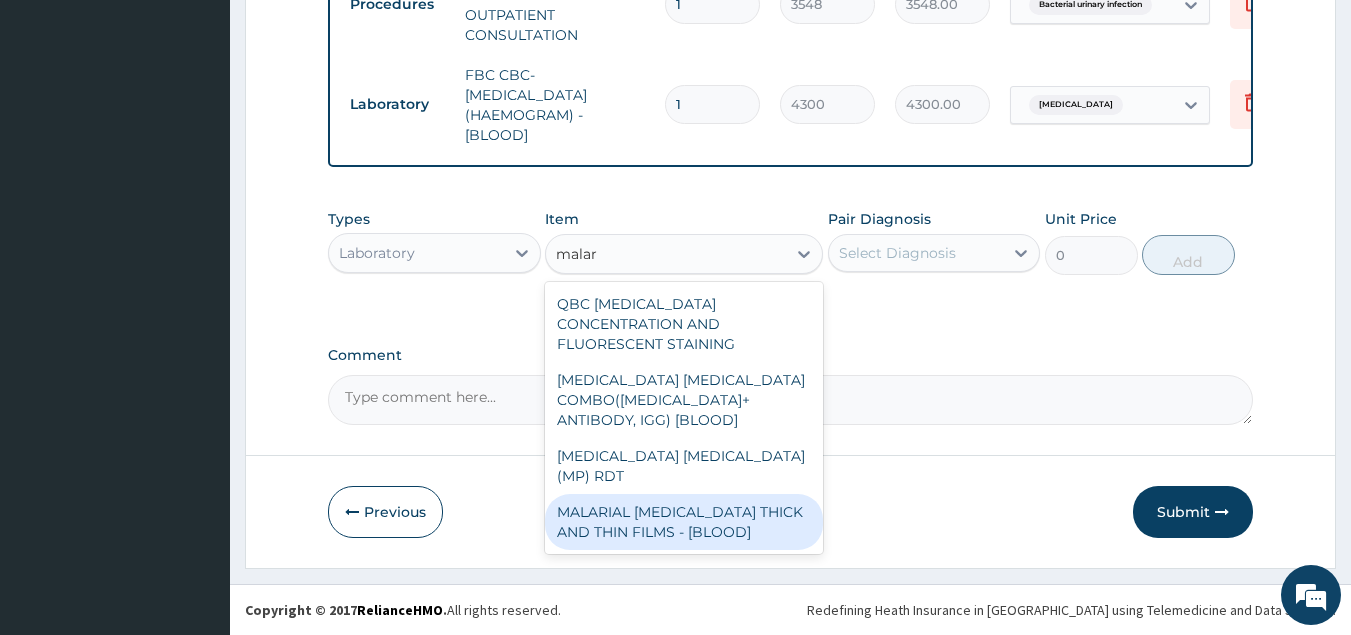 click on "MALARIAL PARASITE THICK AND THIN FILMS - [BLOOD]" at bounding box center (684, 522) 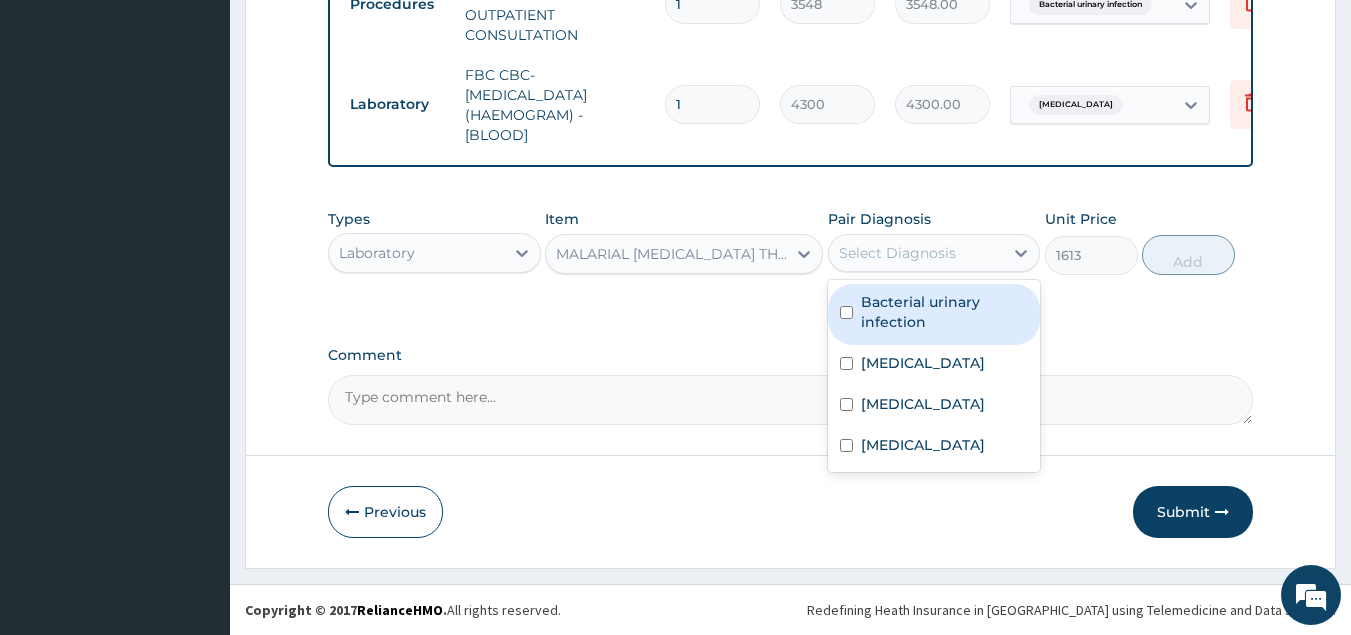 drag, startPoint x: 920, startPoint y: 252, endPoint x: 930, endPoint y: 284, distance: 33.526108 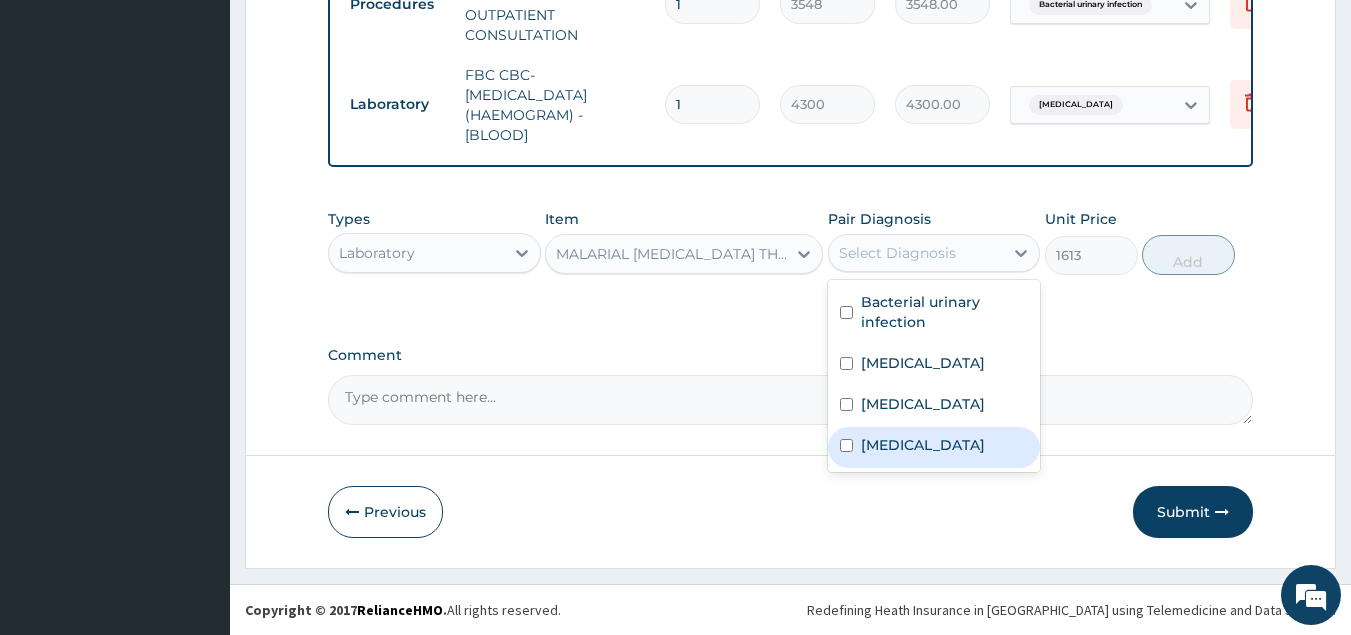 drag, startPoint x: 893, startPoint y: 447, endPoint x: 1055, endPoint y: 366, distance: 181.1215 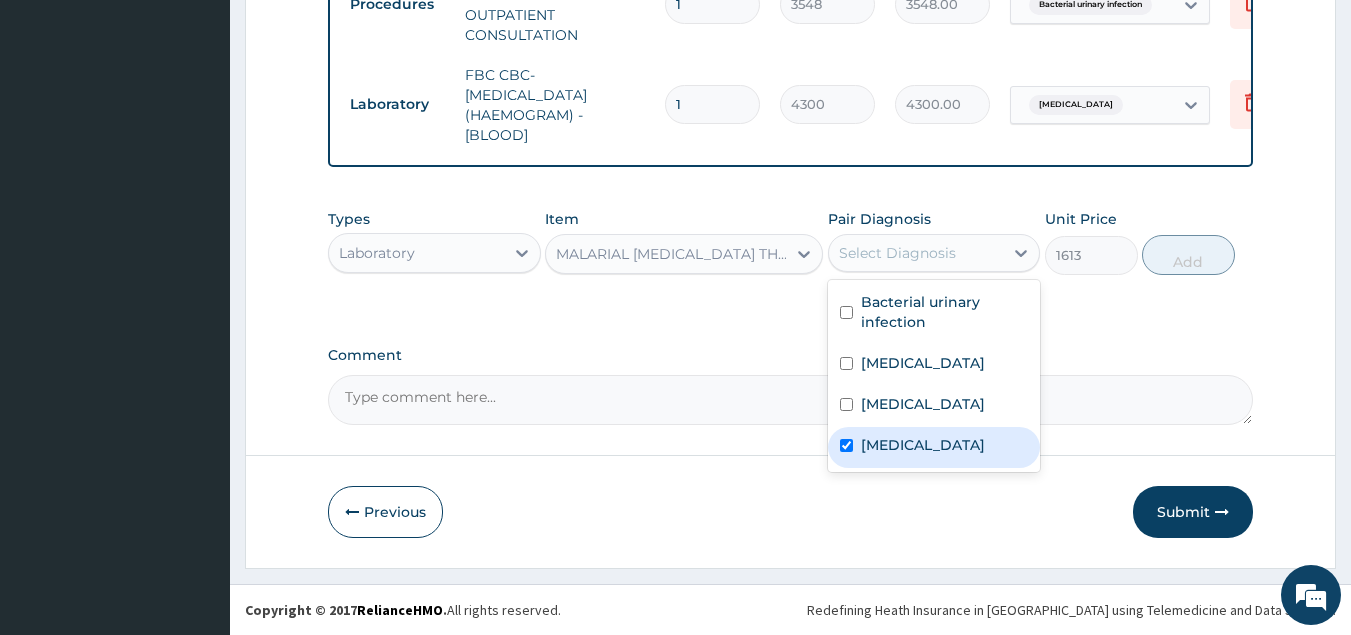 checkbox on "true" 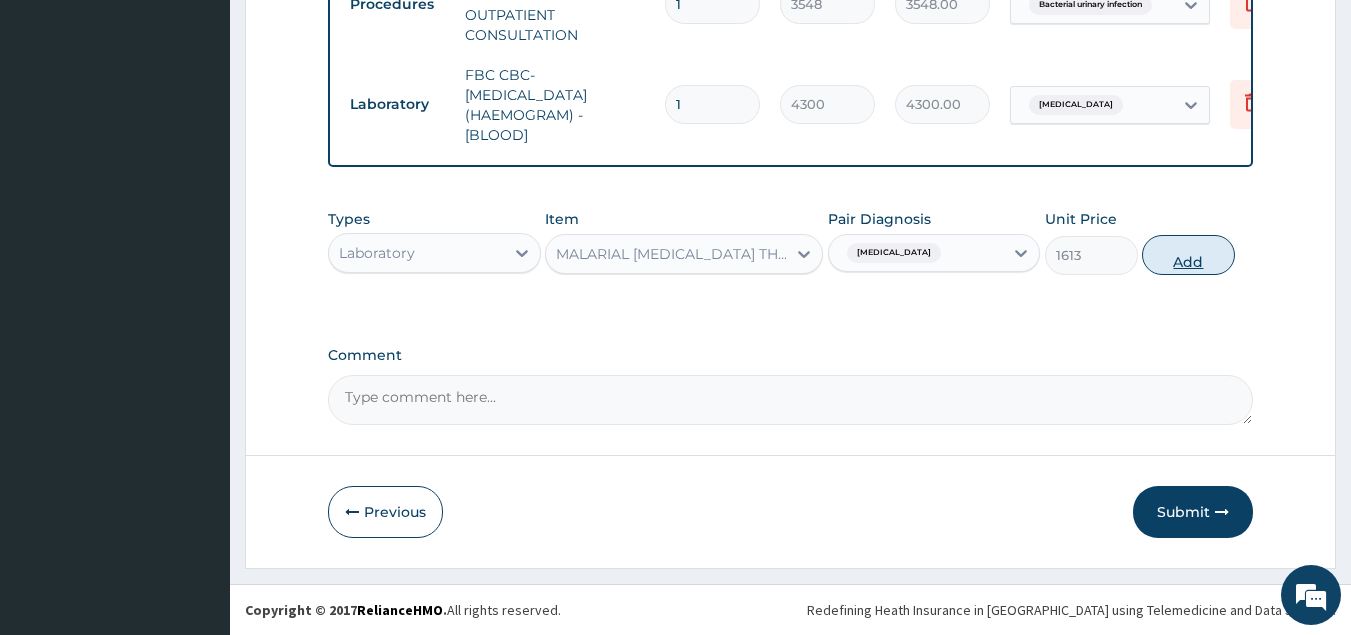 click on "Add" at bounding box center [1188, 255] 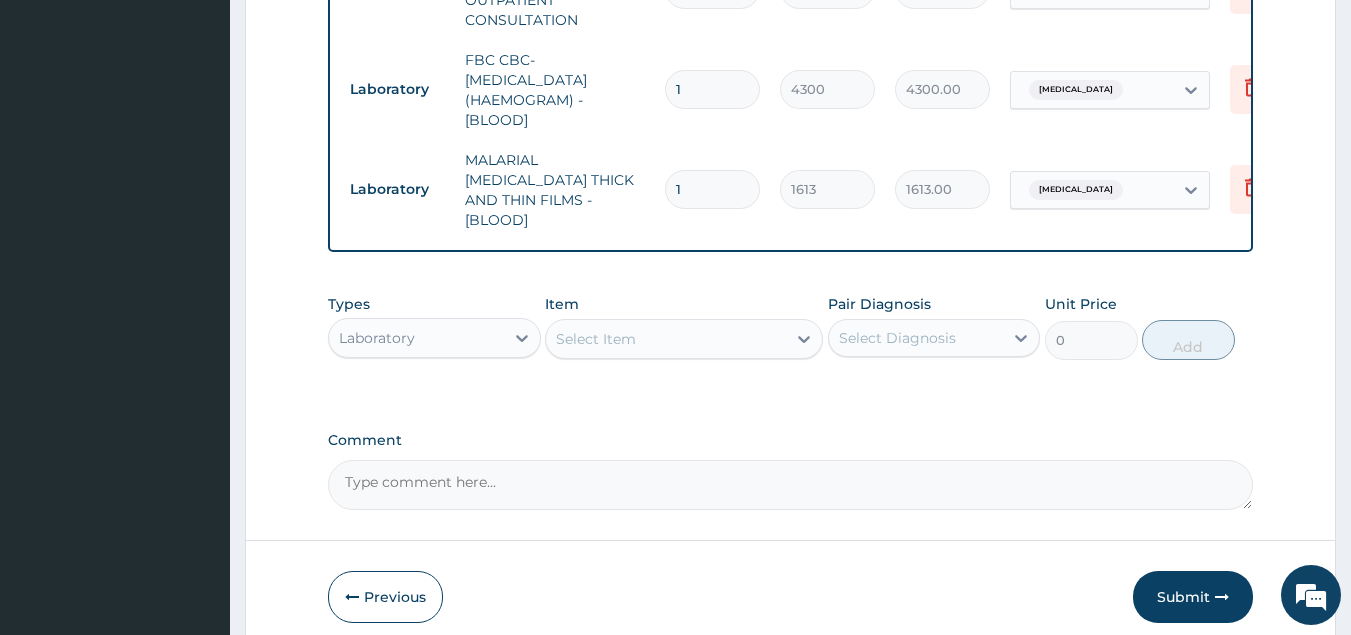 click on "Laboratory" at bounding box center (416, 338) 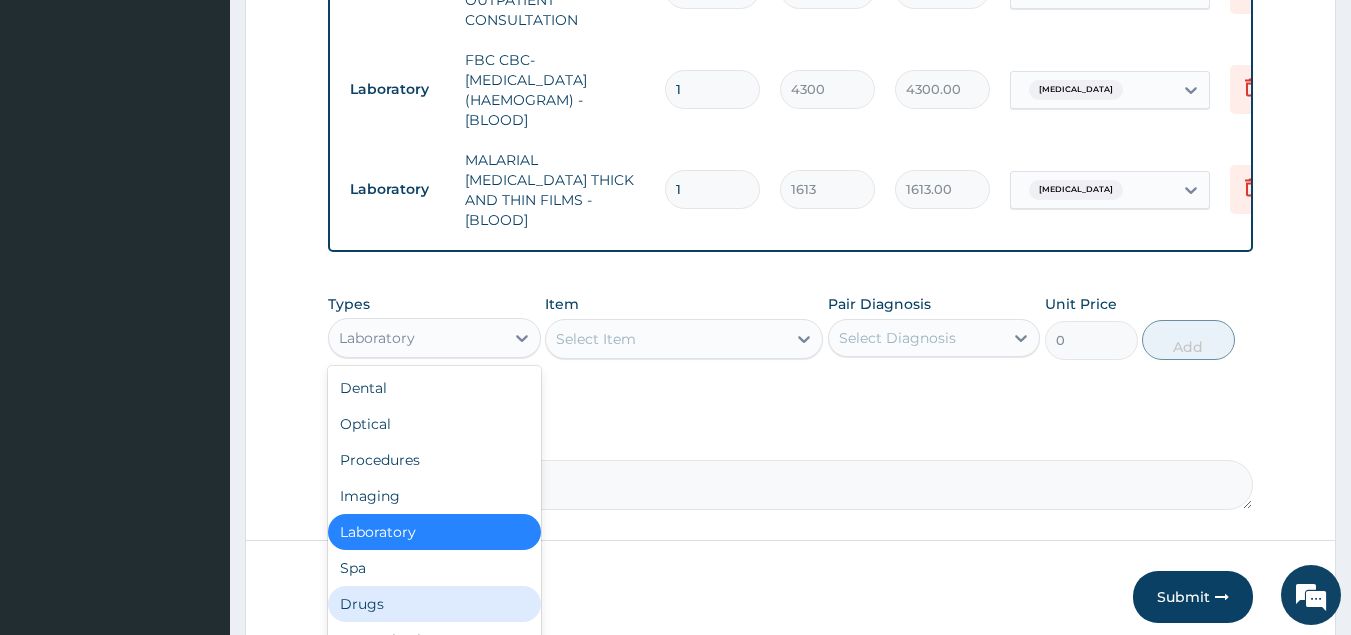 click on "Drugs" at bounding box center (434, 604) 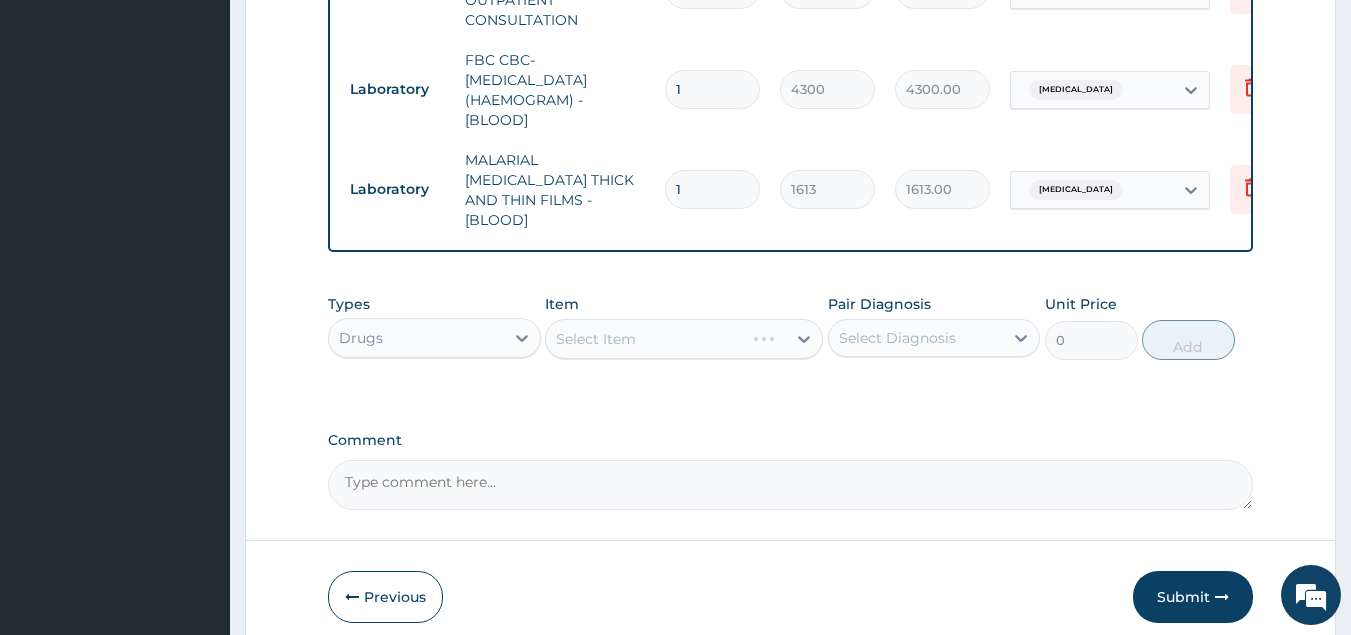click on "Select Item" at bounding box center [684, 339] 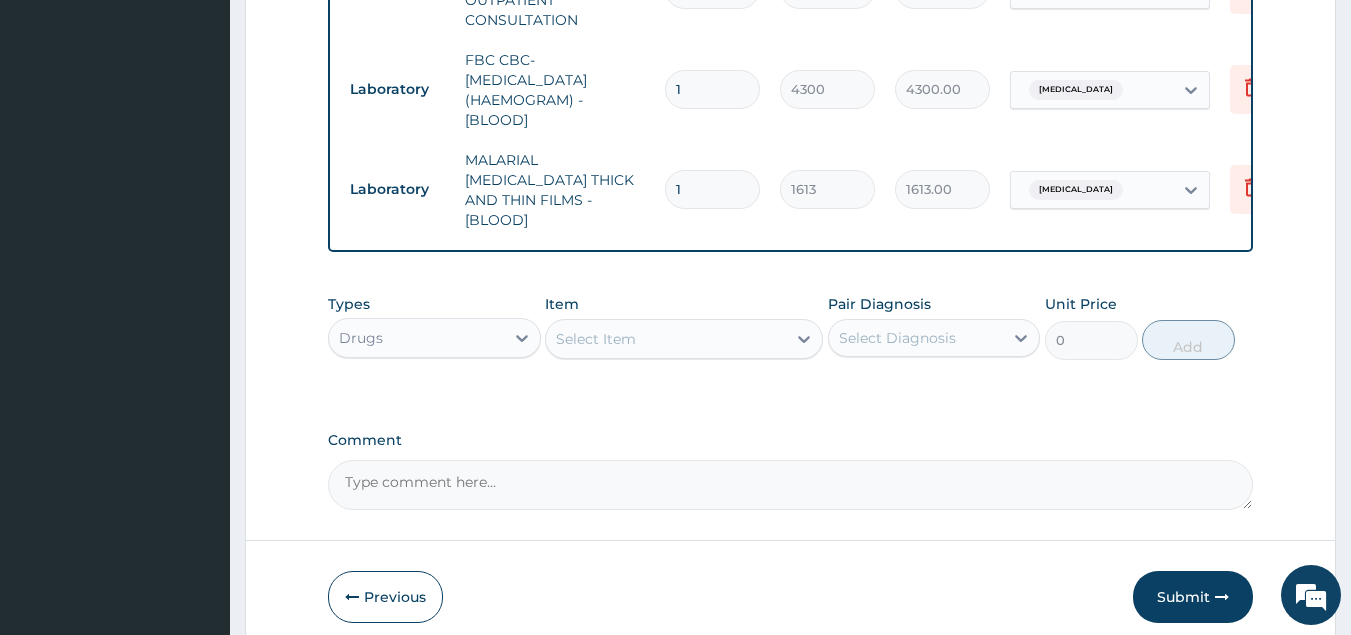 click on "Select Item" at bounding box center (666, 339) 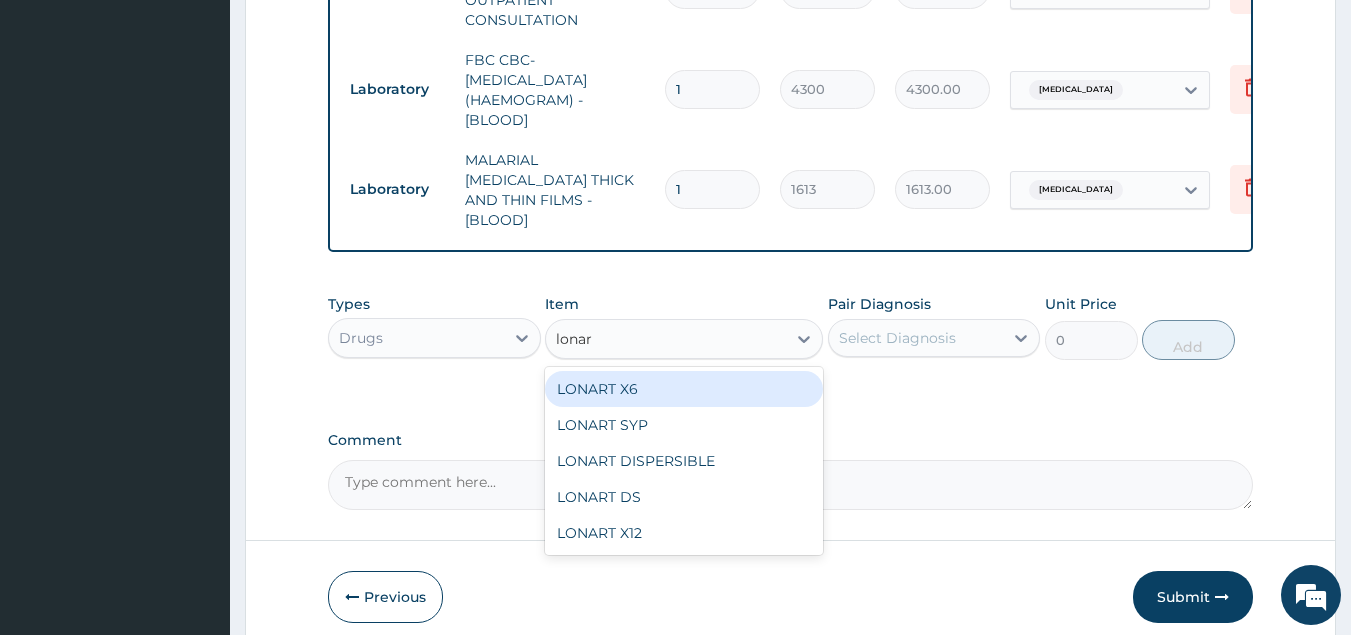 type on "lonart" 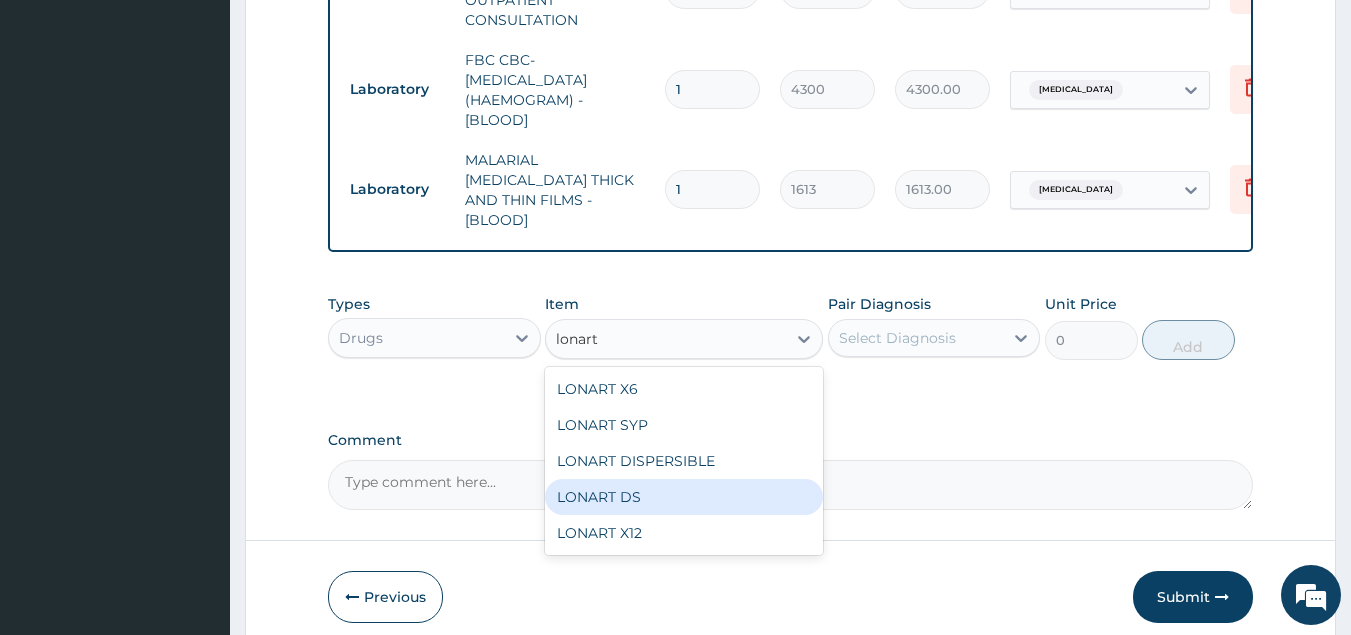click on "LONART DS" at bounding box center (684, 497) 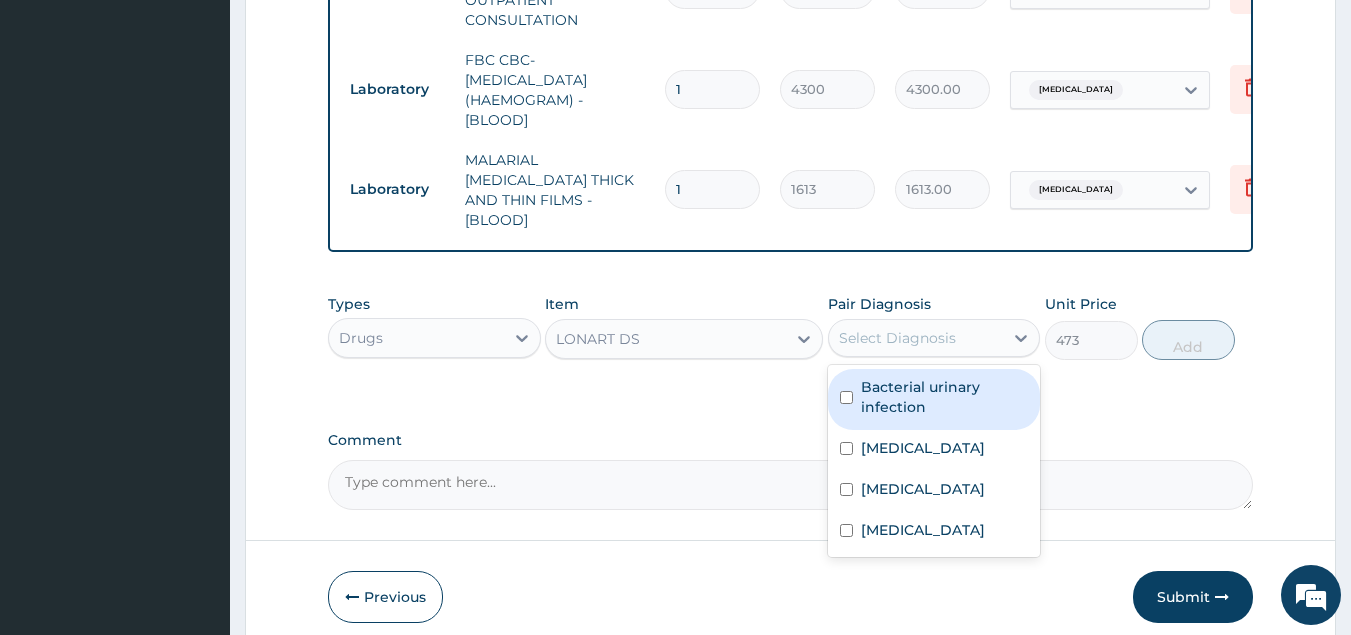 drag, startPoint x: 945, startPoint y: 332, endPoint x: 926, endPoint y: 367, distance: 39.824615 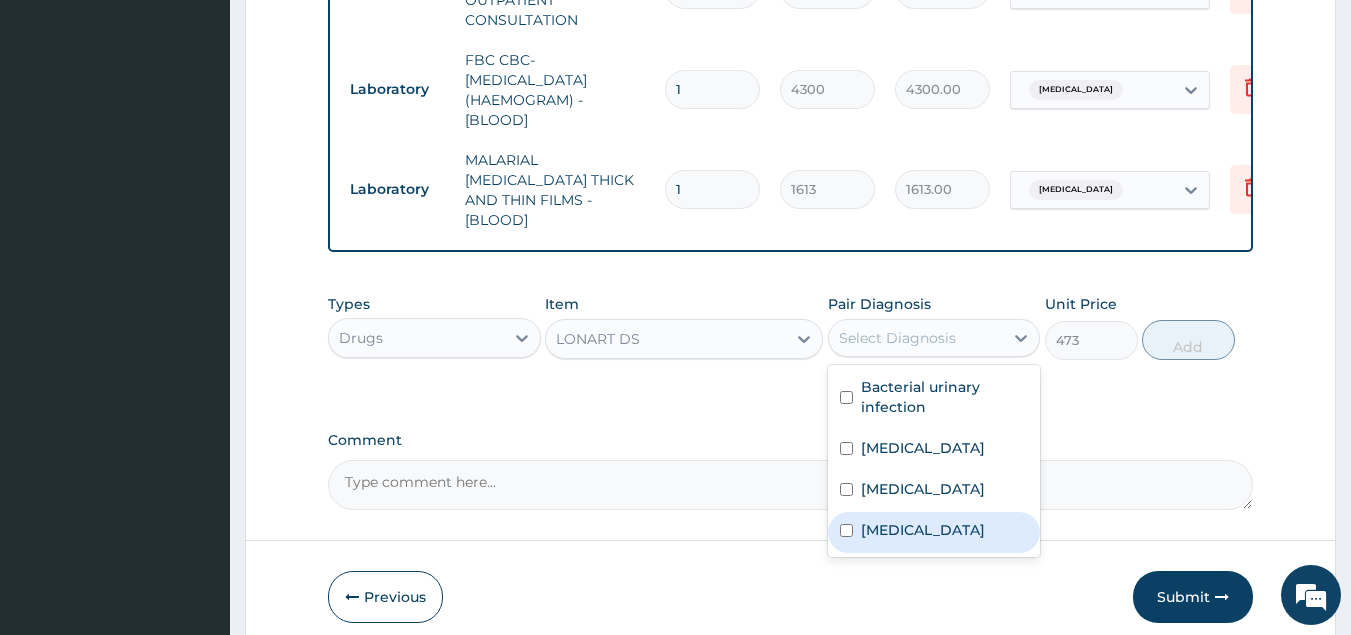 click on "Malaria" at bounding box center [923, 530] 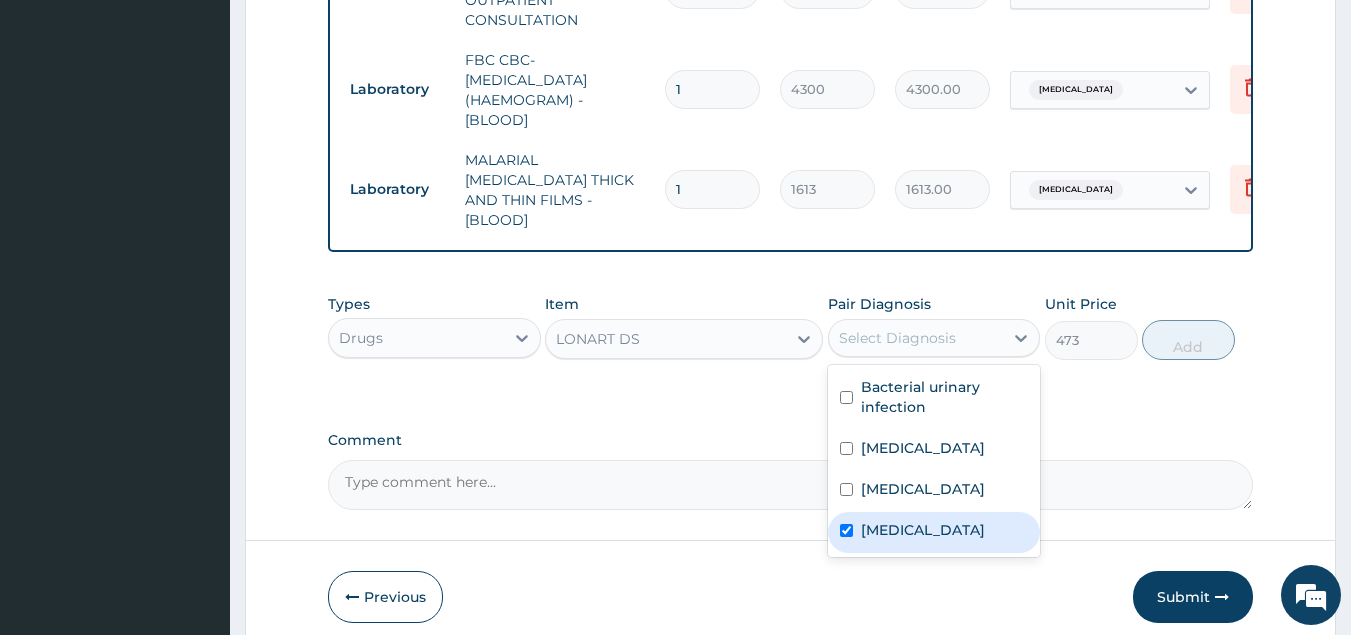 checkbox on "true" 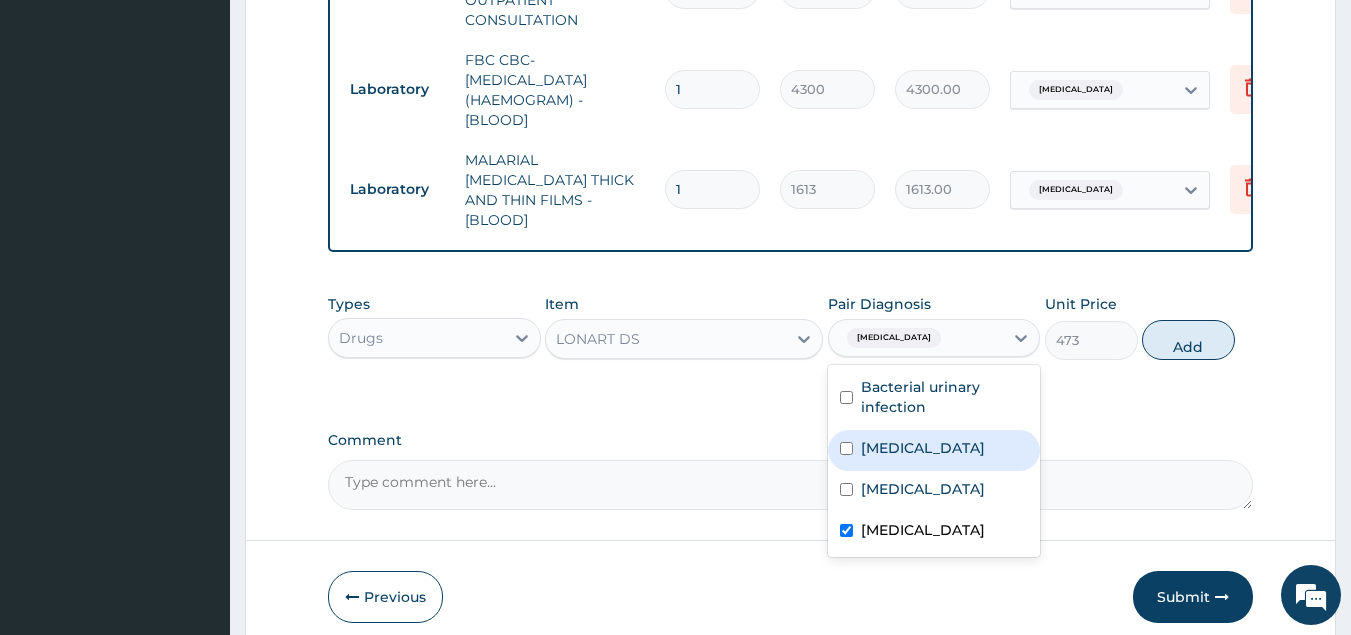 click on "Add" at bounding box center [1188, 340] 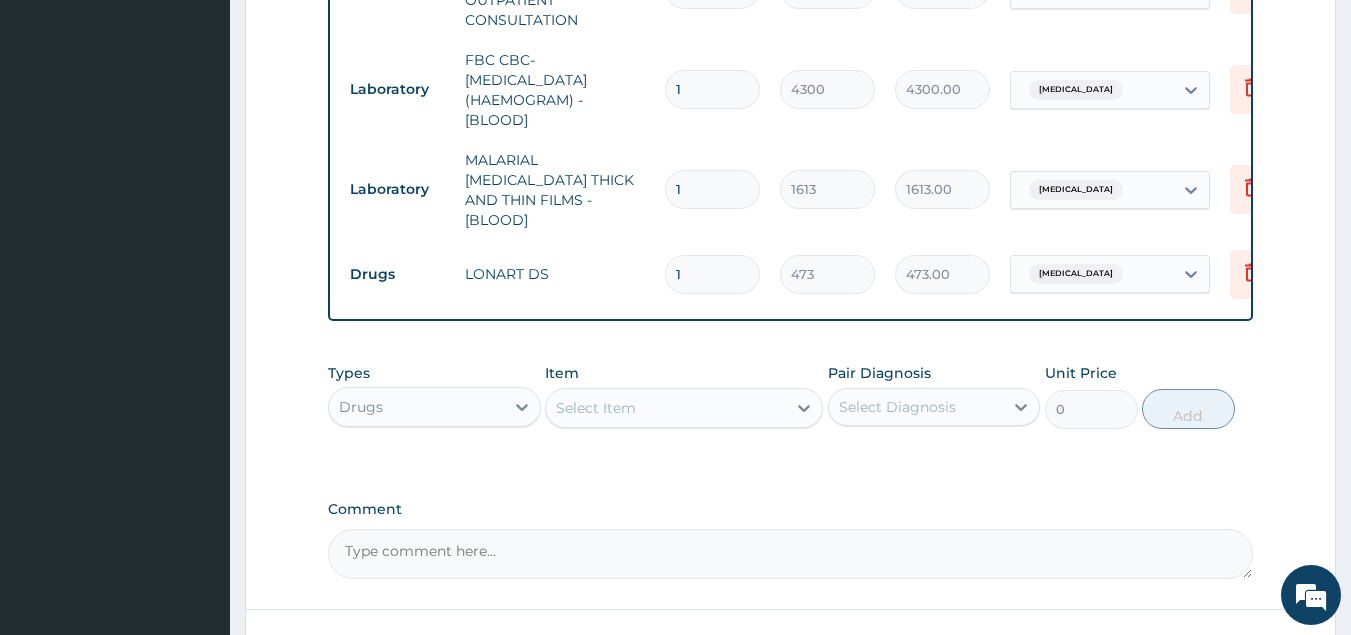 type 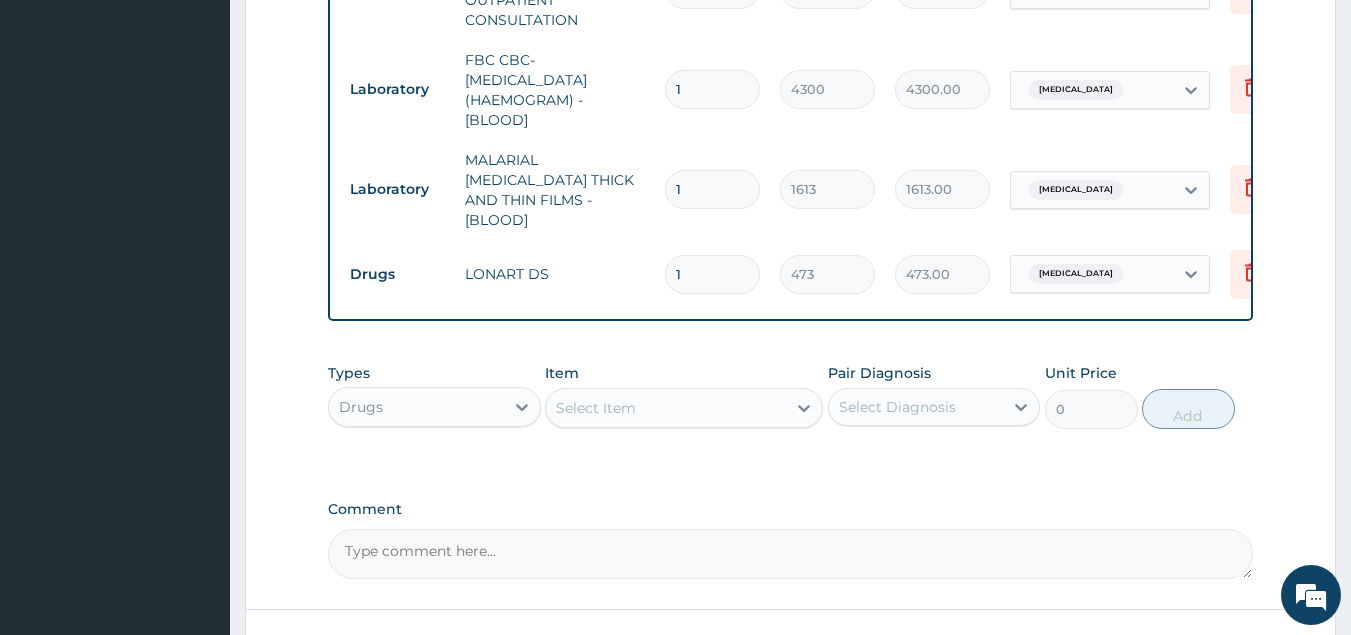 type on "0.00" 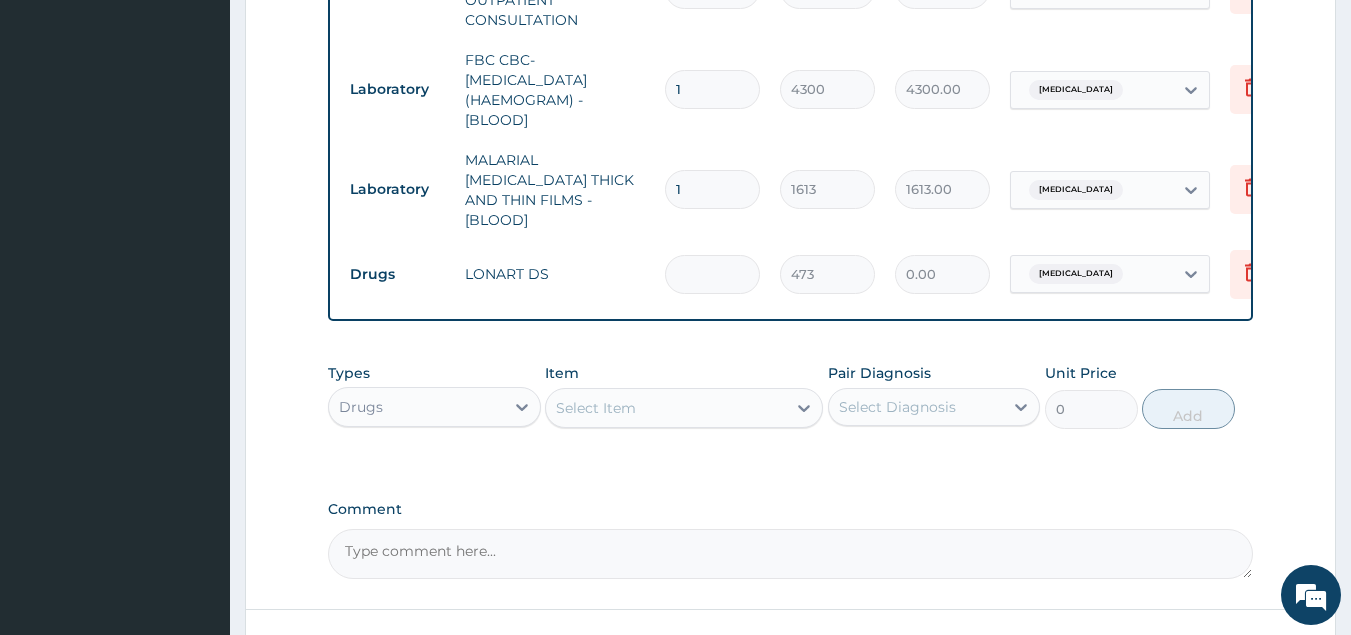 type on "6" 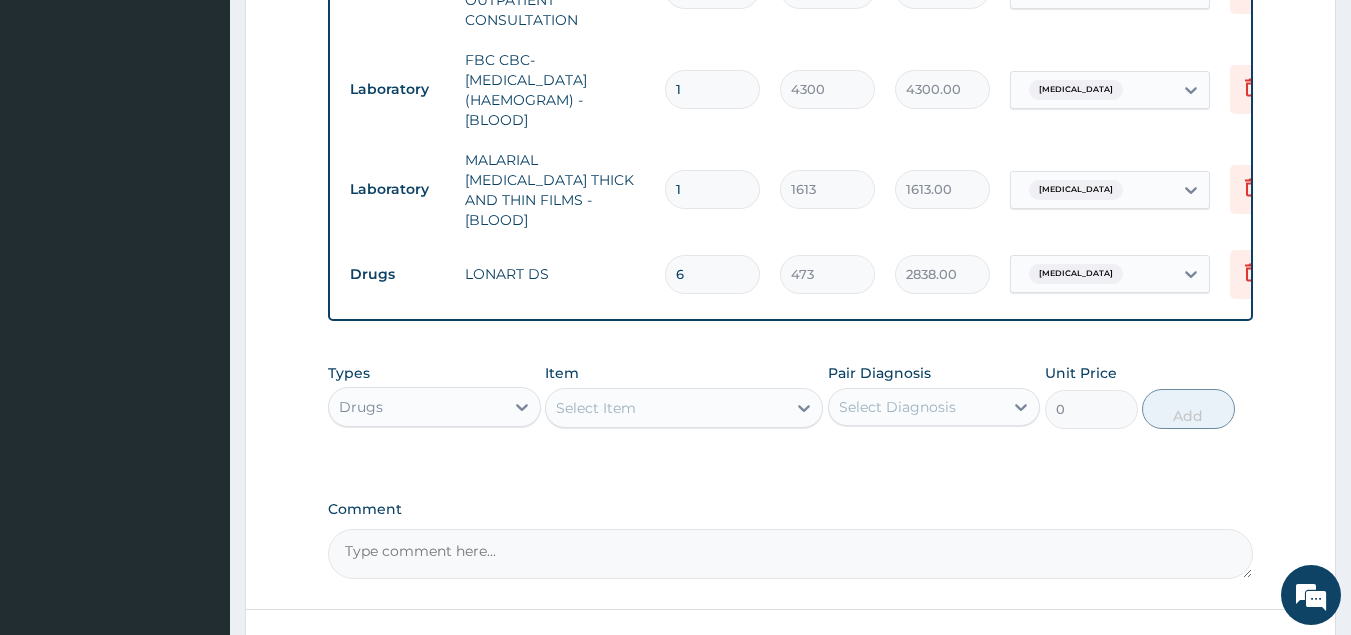 type on "6" 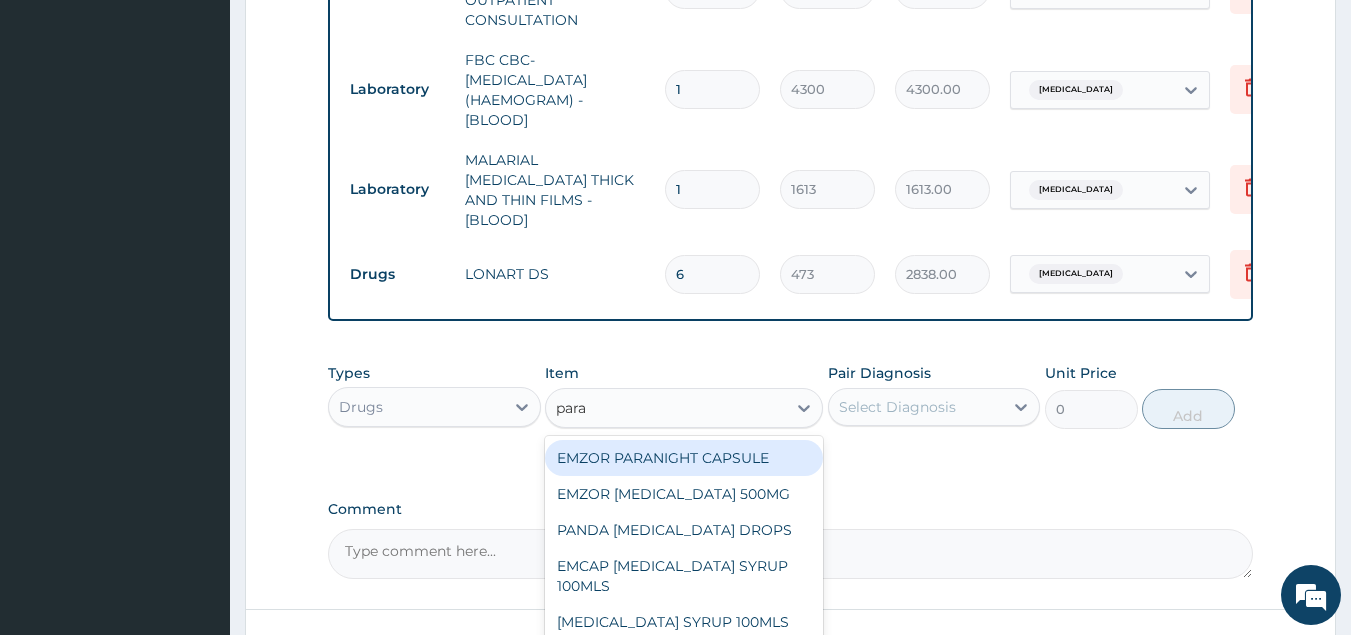 type on "parac" 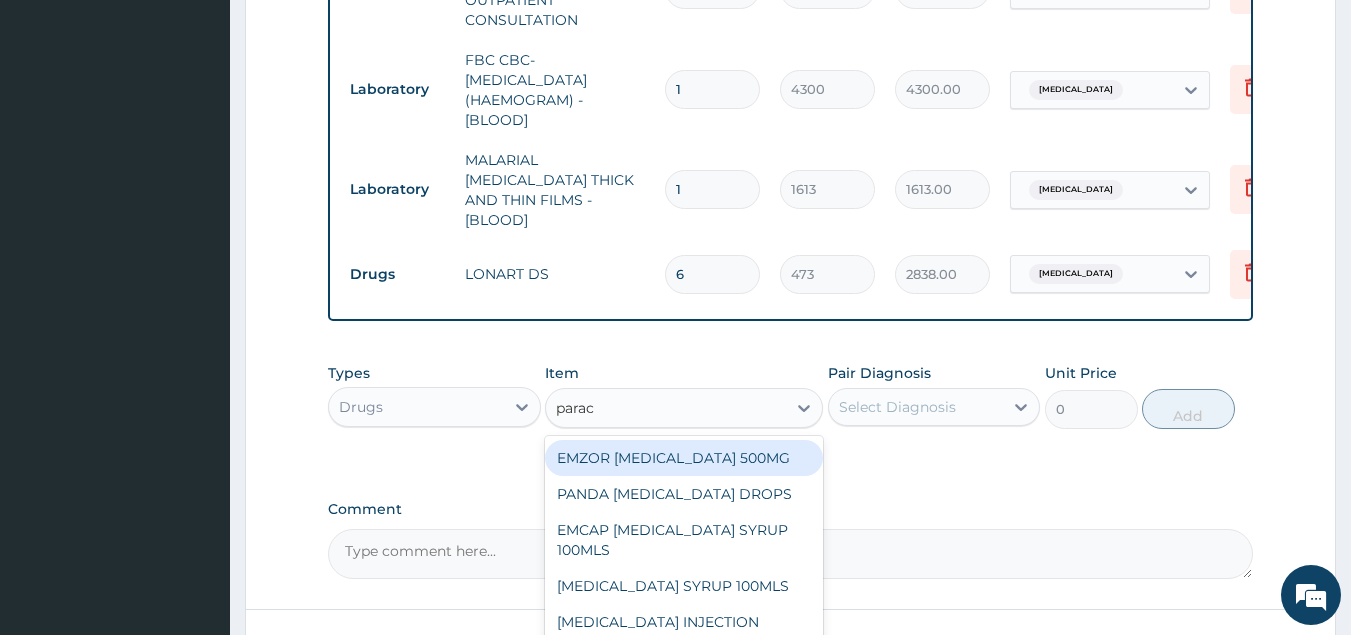 click on "EMZOR PARACETAMOL 500MG" at bounding box center [684, 458] 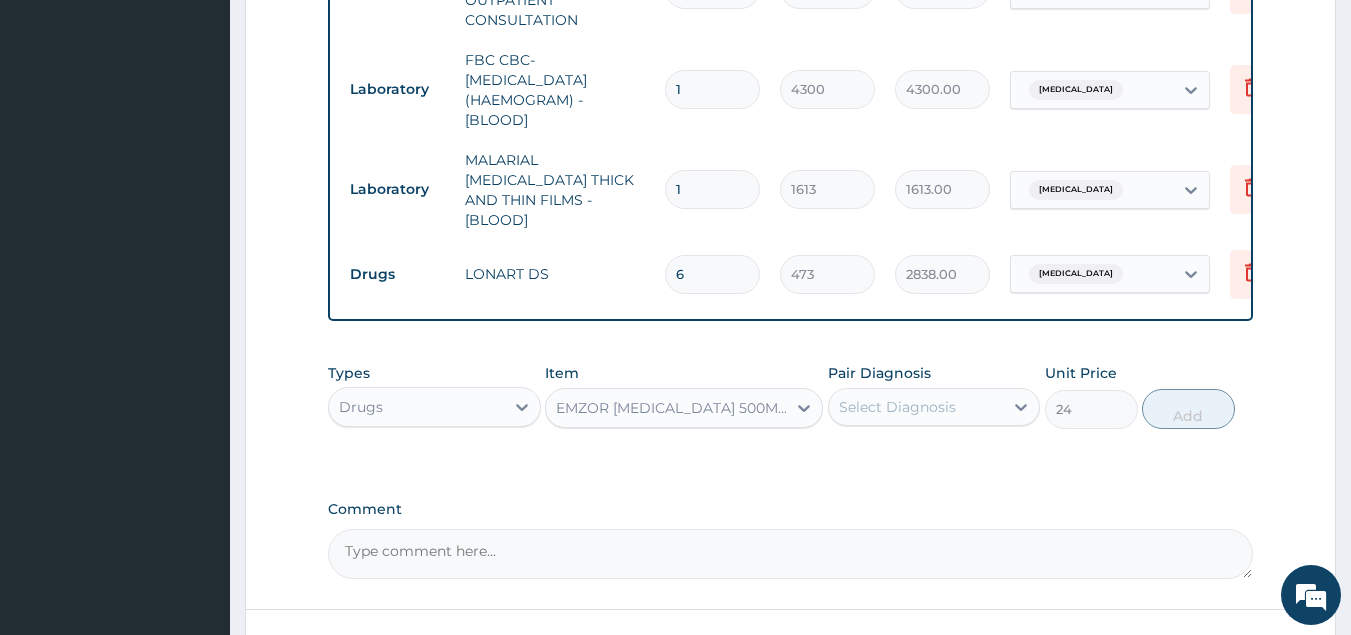 click on "Select Diagnosis" at bounding box center (897, 407) 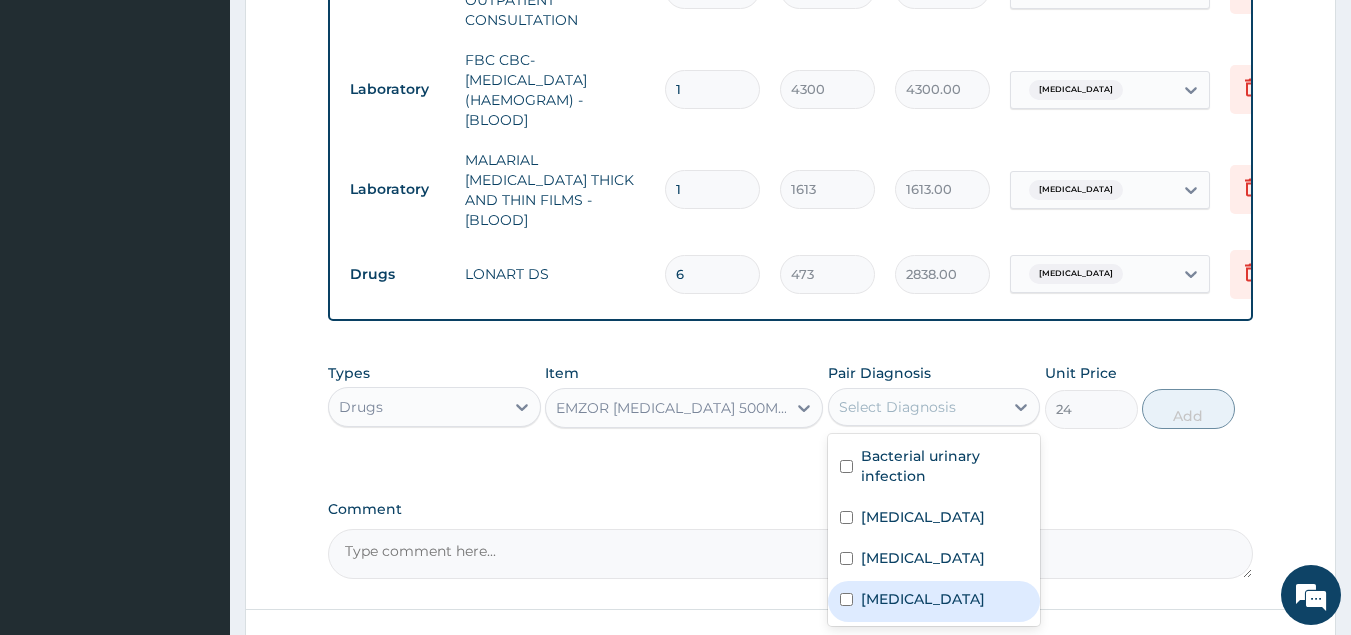 click on "Malaria" at bounding box center [923, 599] 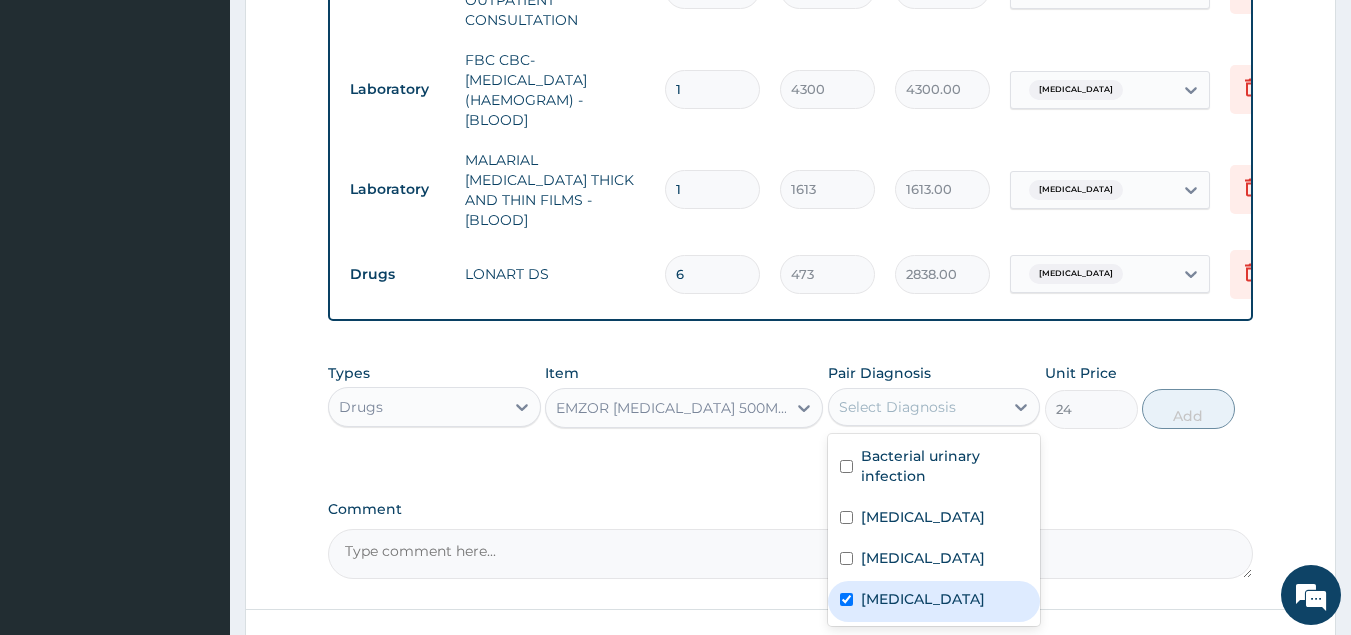 checkbox on "true" 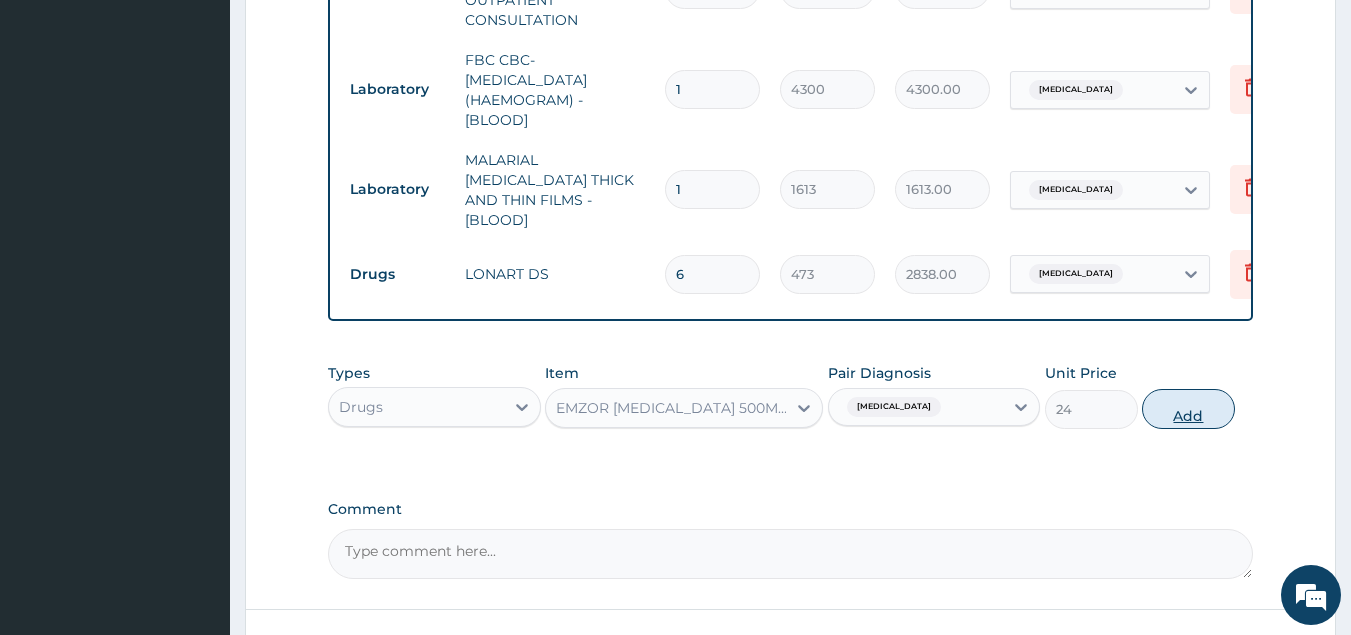 click on "Add" at bounding box center [1188, 409] 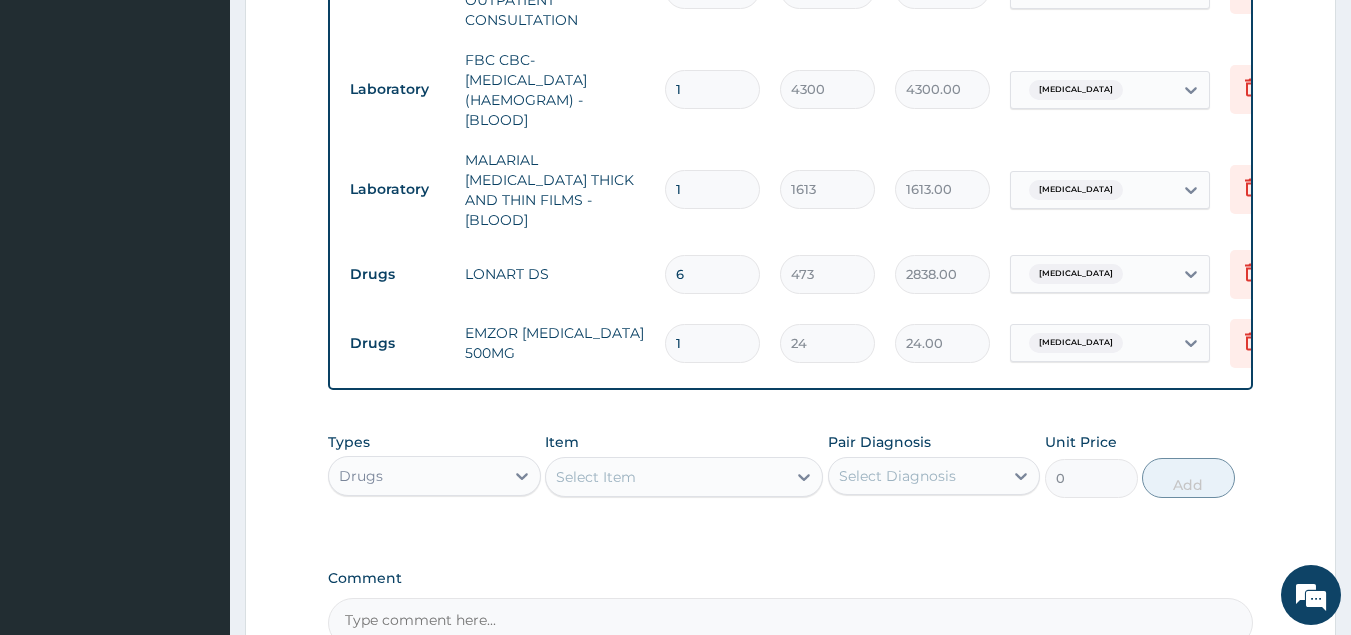 type on "18" 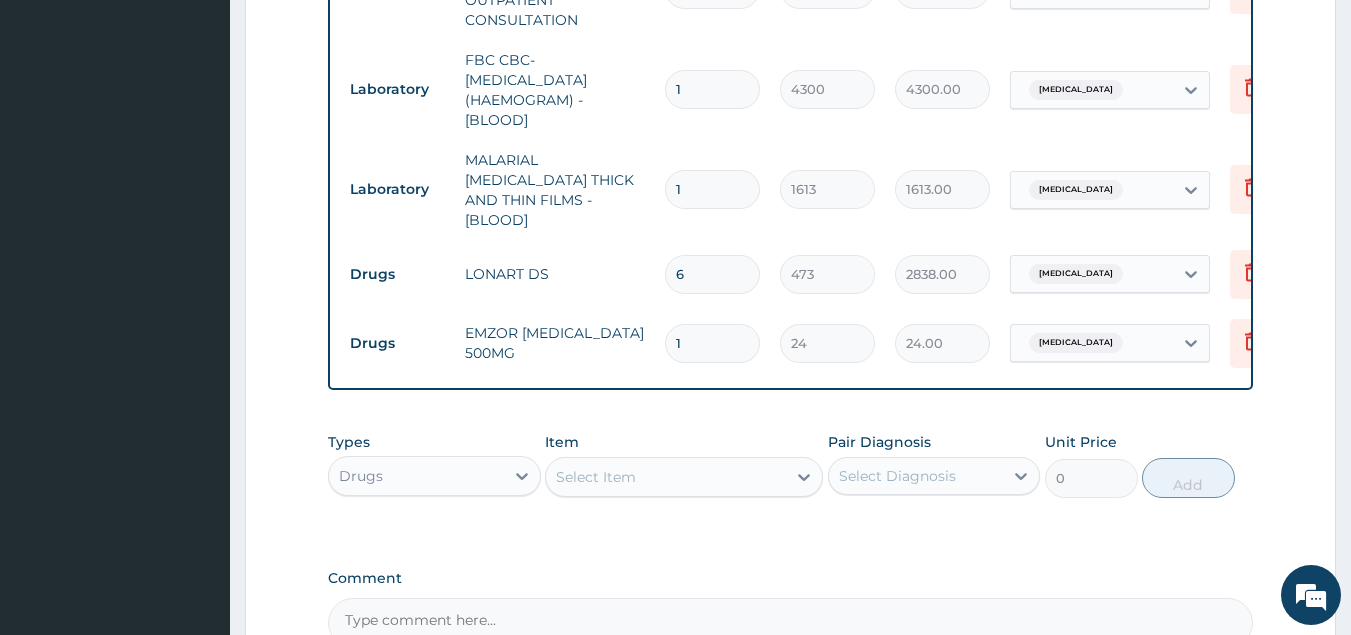 type on "432.00" 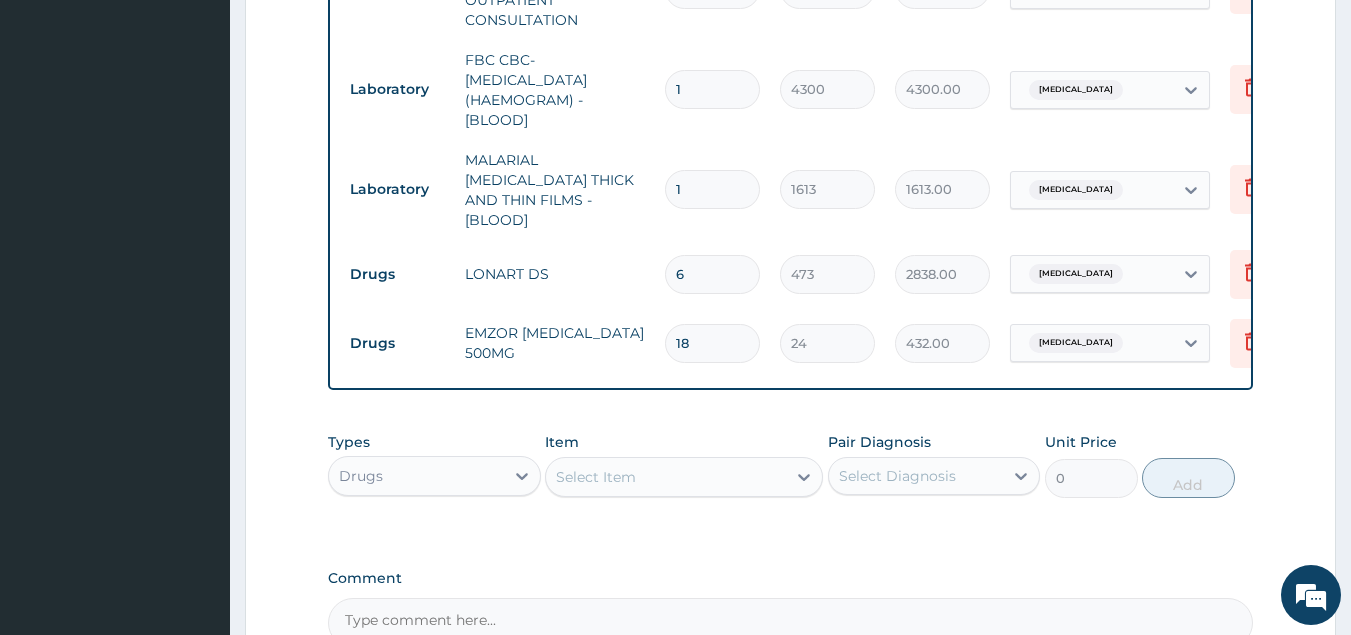 type on "18" 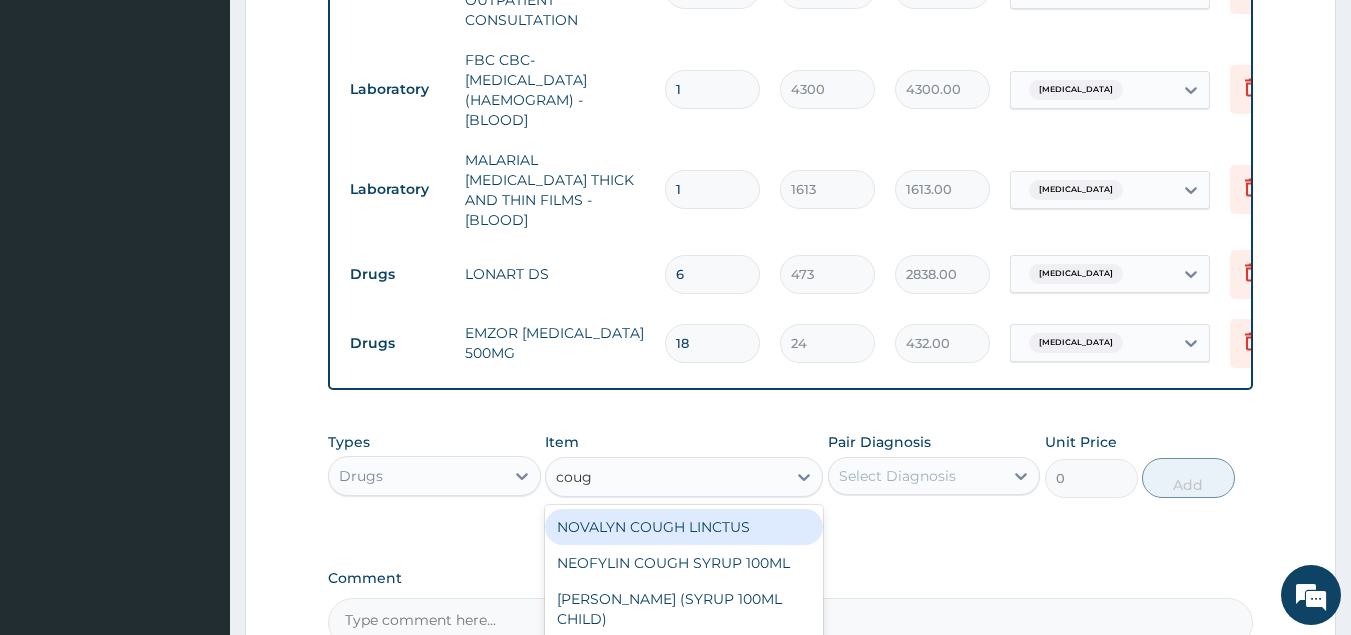 type on "cough" 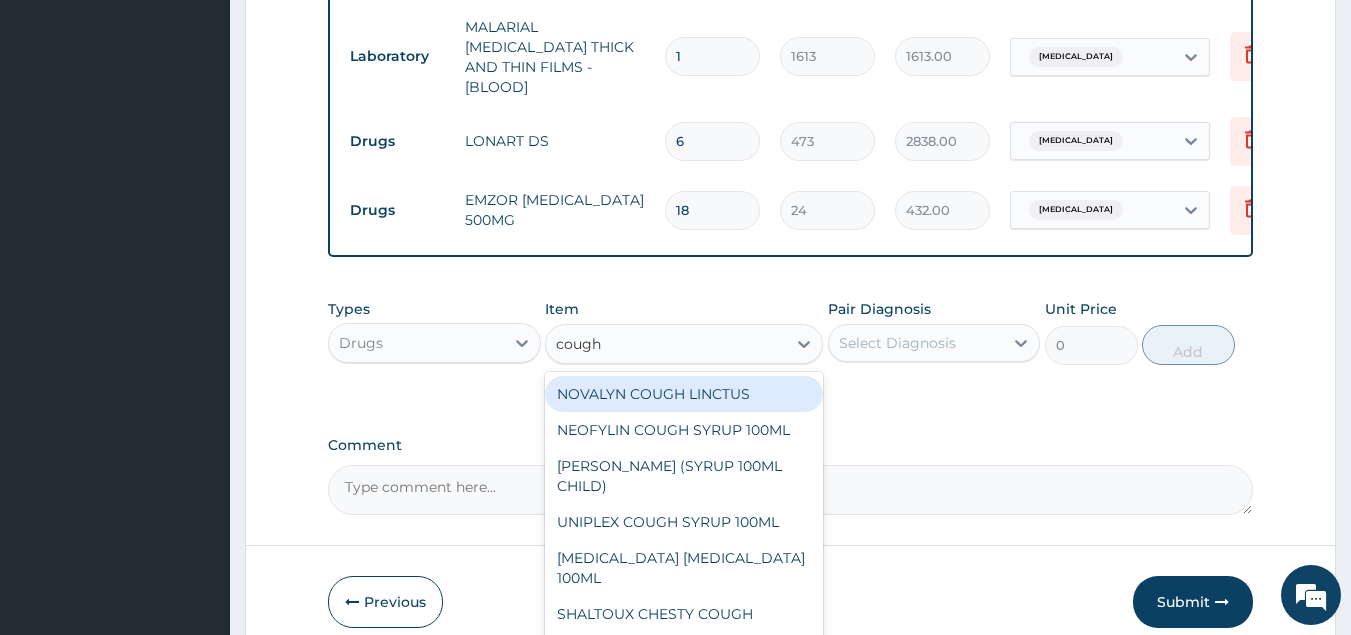 scroll, scrollTop: 1156, scrollLeft: 0, axis: vertical 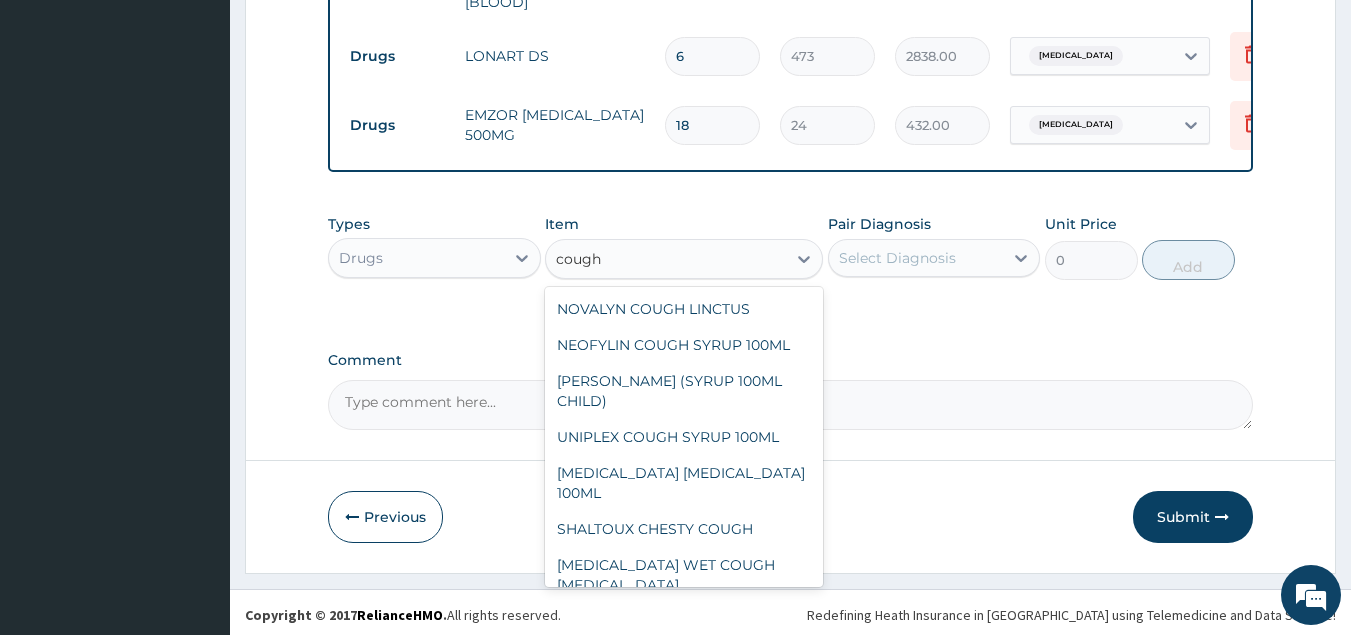 click on "TUTOLIN COUGH AND COLD SYRUP 100ML" at bounding box center (684, 631) 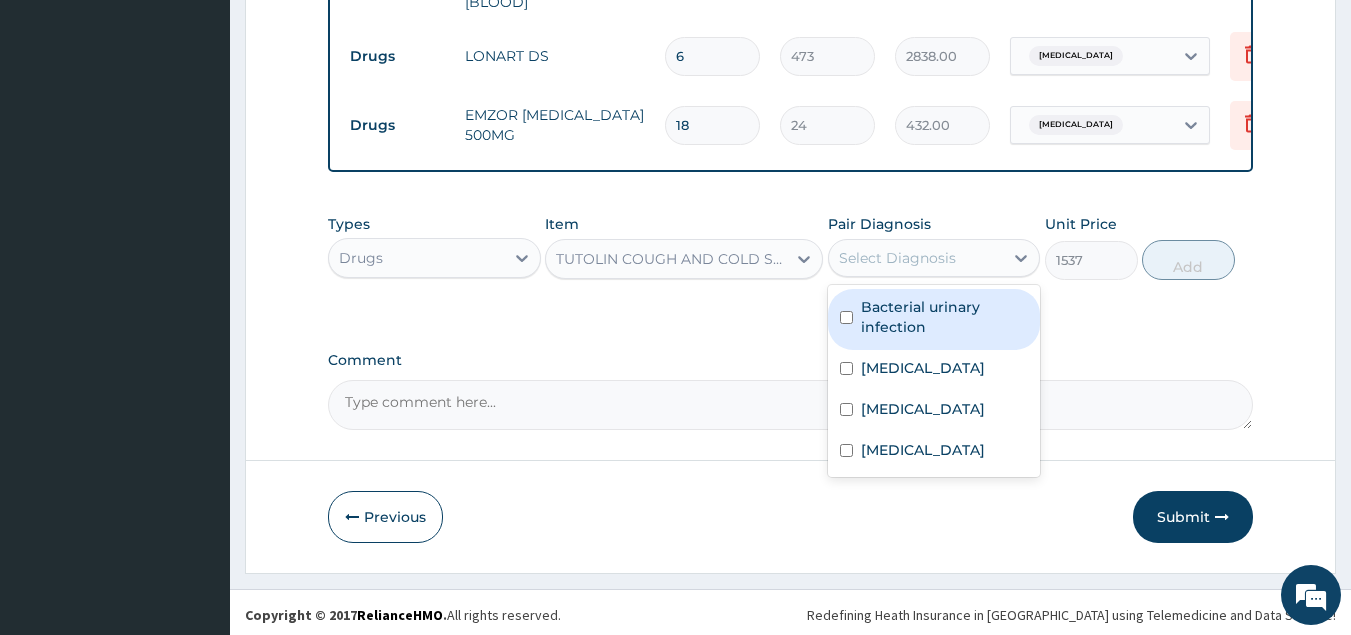 click on "Select Diagnosis" at bounding box center (916, 258) 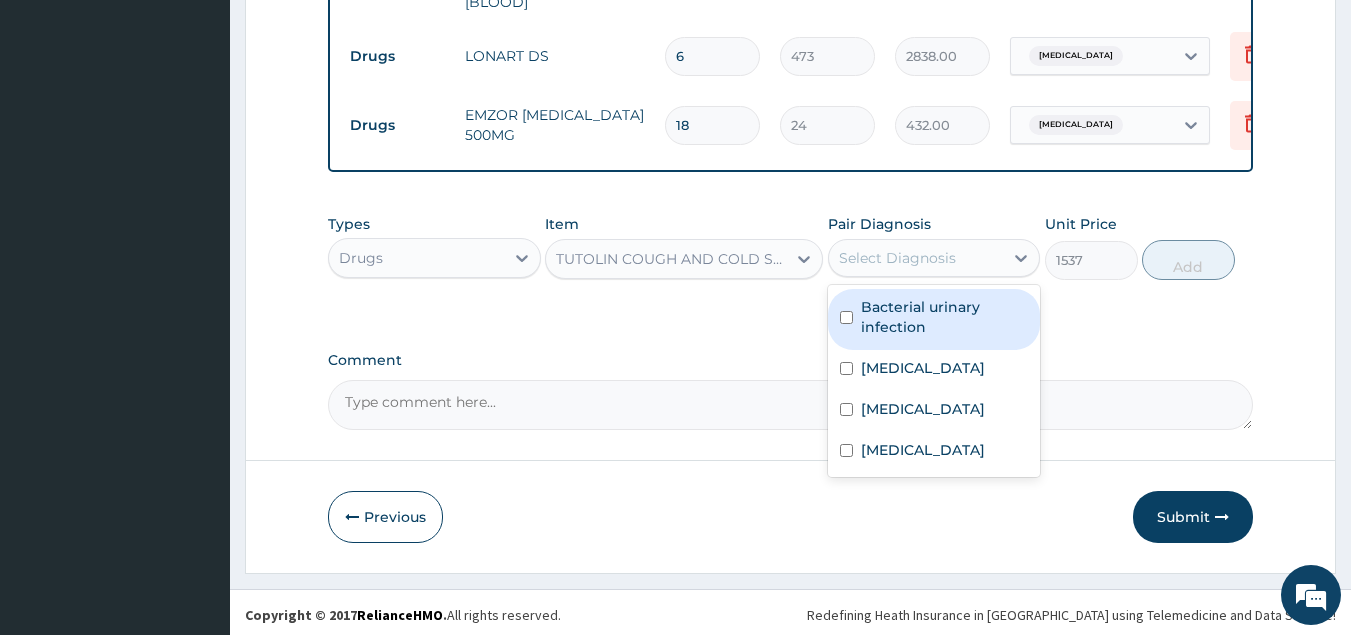 click at bounding box center [846, 317] 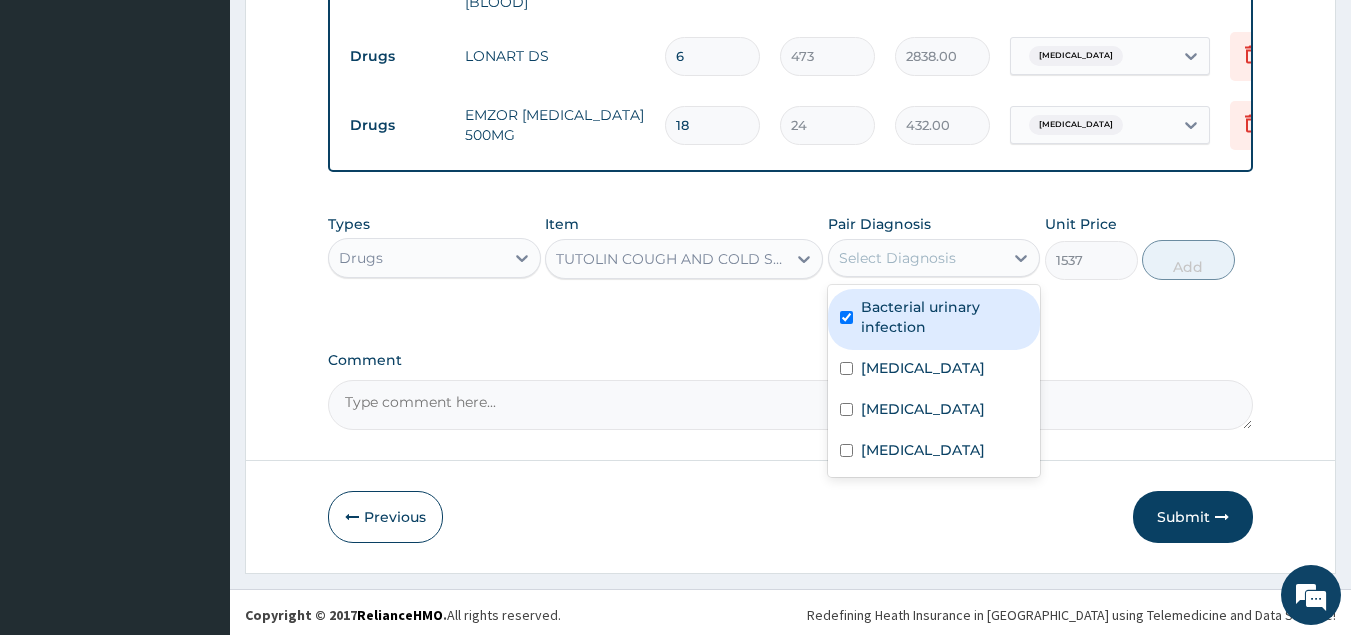 checkbox on "true" 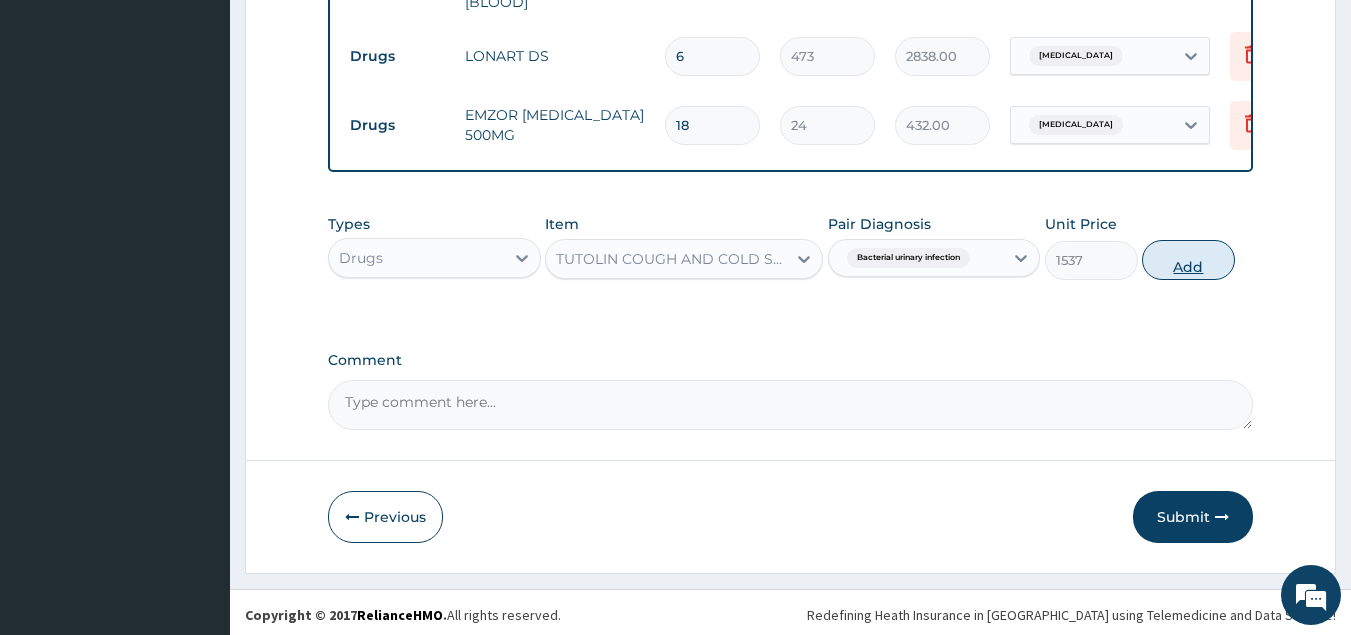 click on "Add" at bounding box center [1188, 260] 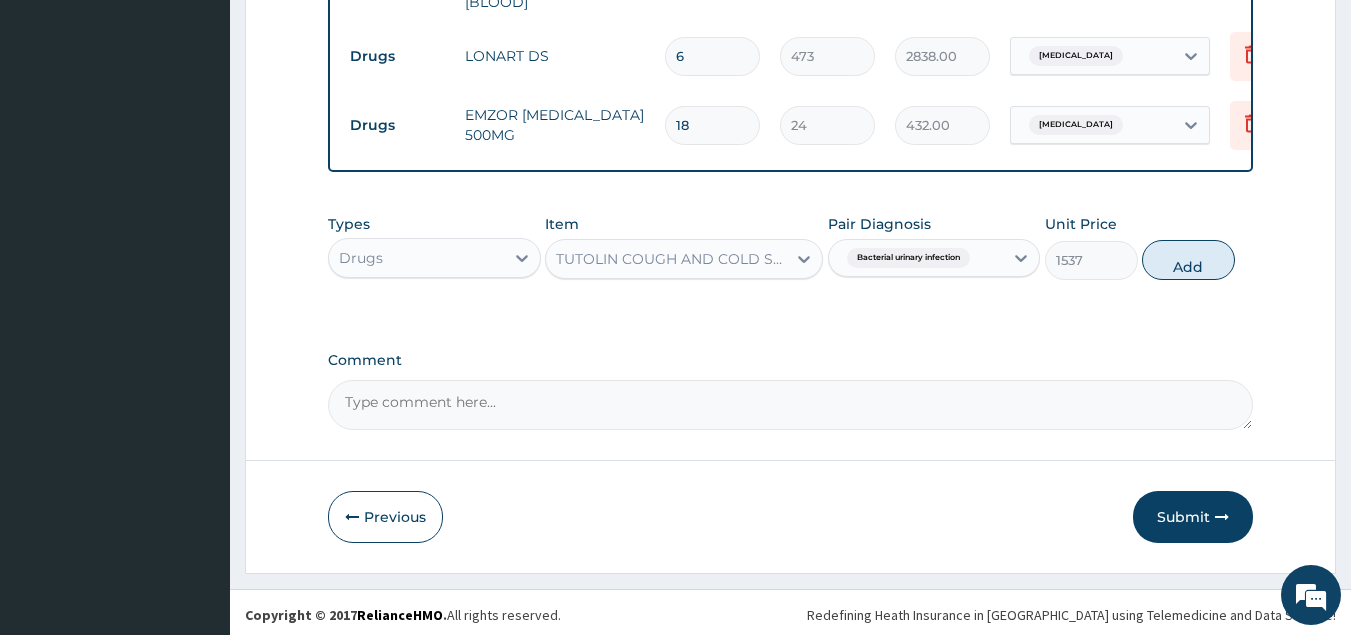 type on "0" 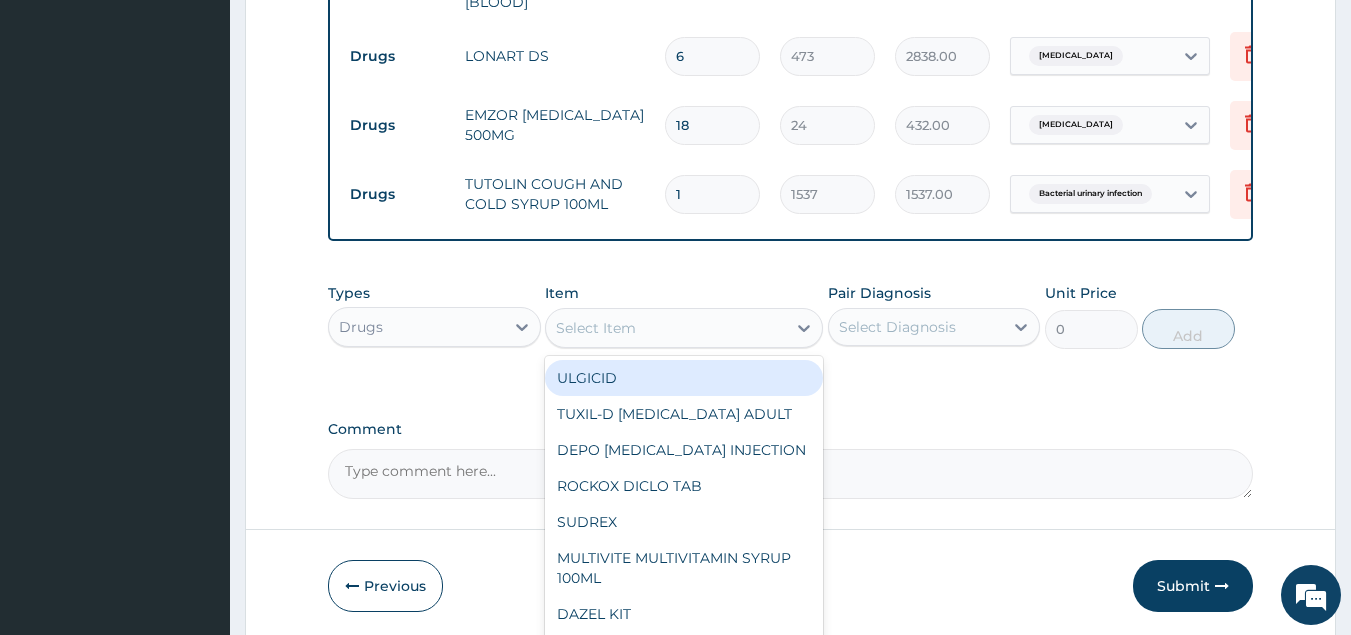 click on "Select Item" at bounding box center (596, 328) 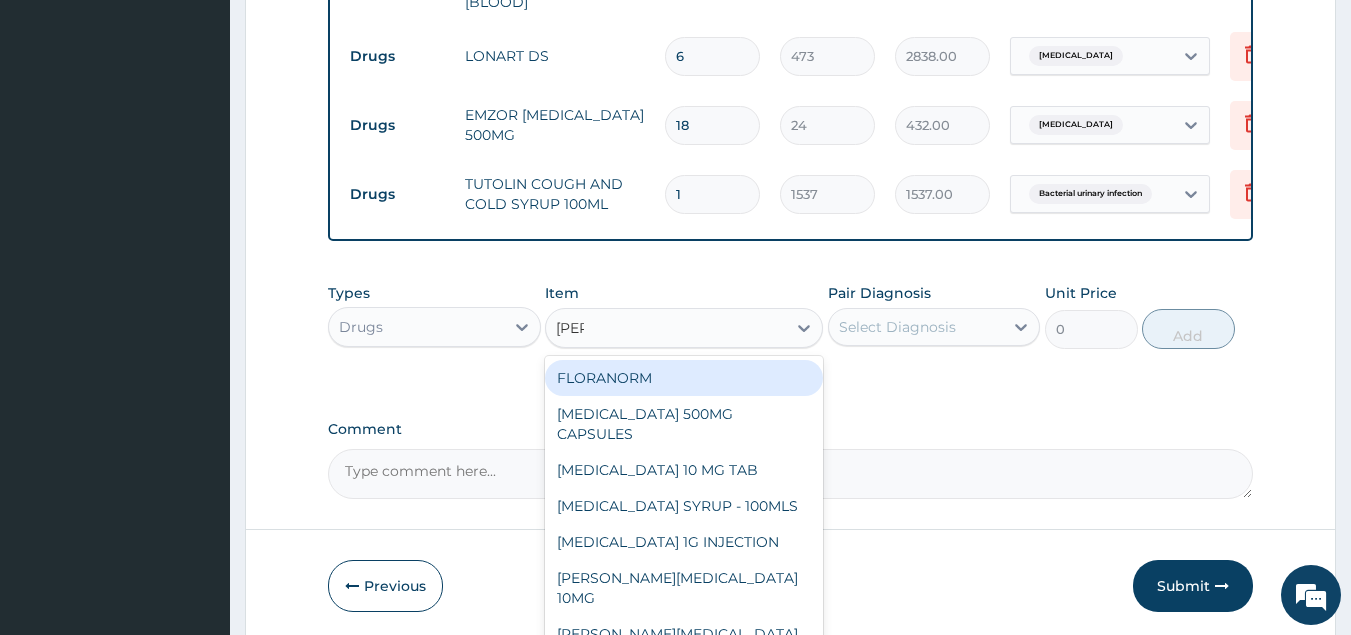 type on "lorat" 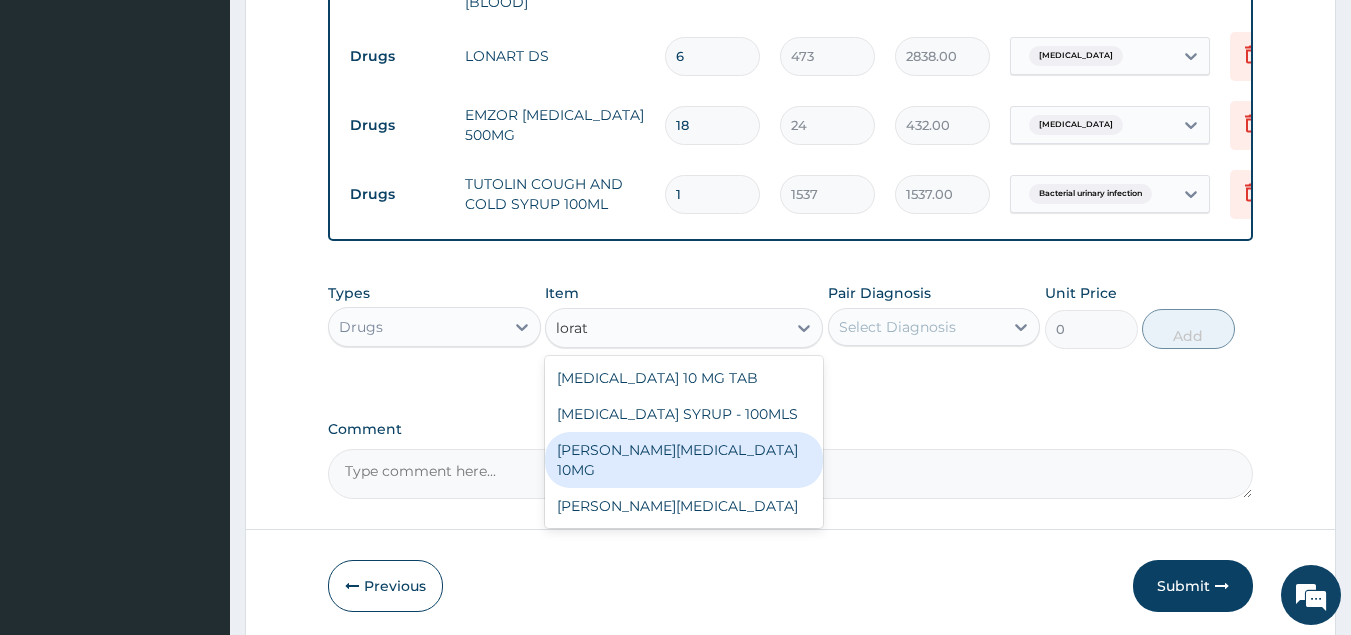click on "LORATYN LORATADINE 10MG" at bounding box center (684, 460) 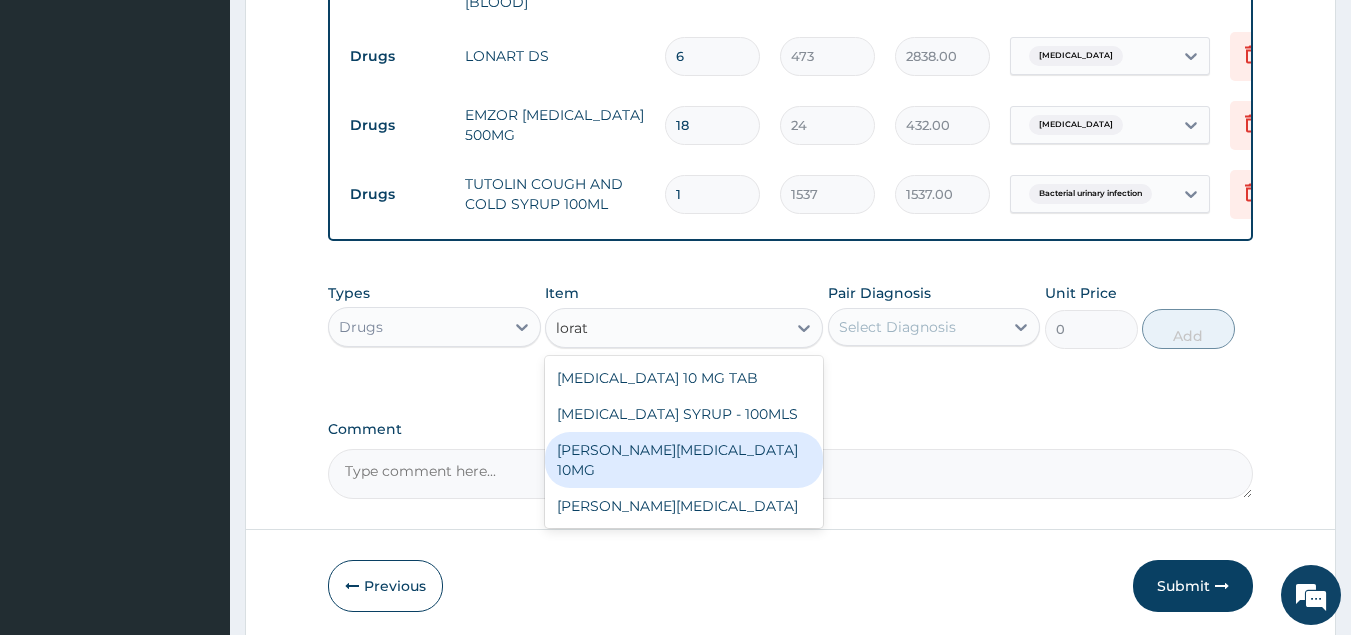 type 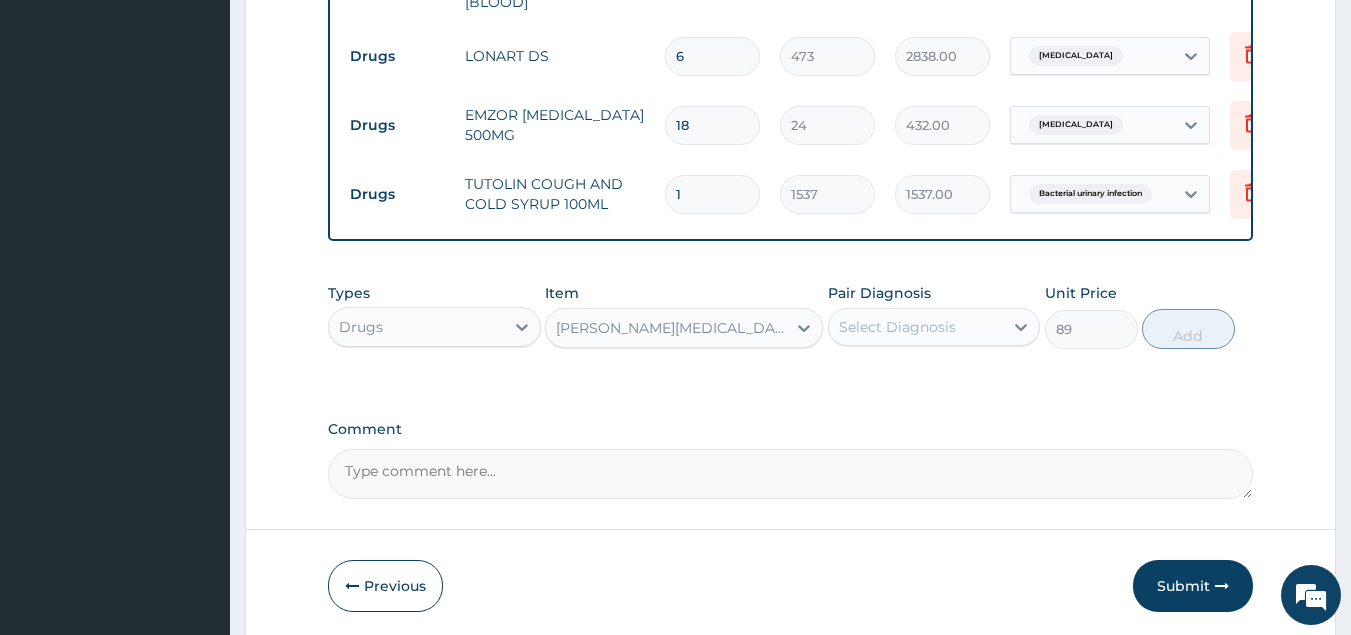 click on "Select Diagnosis" at bounding box center (897, 327) 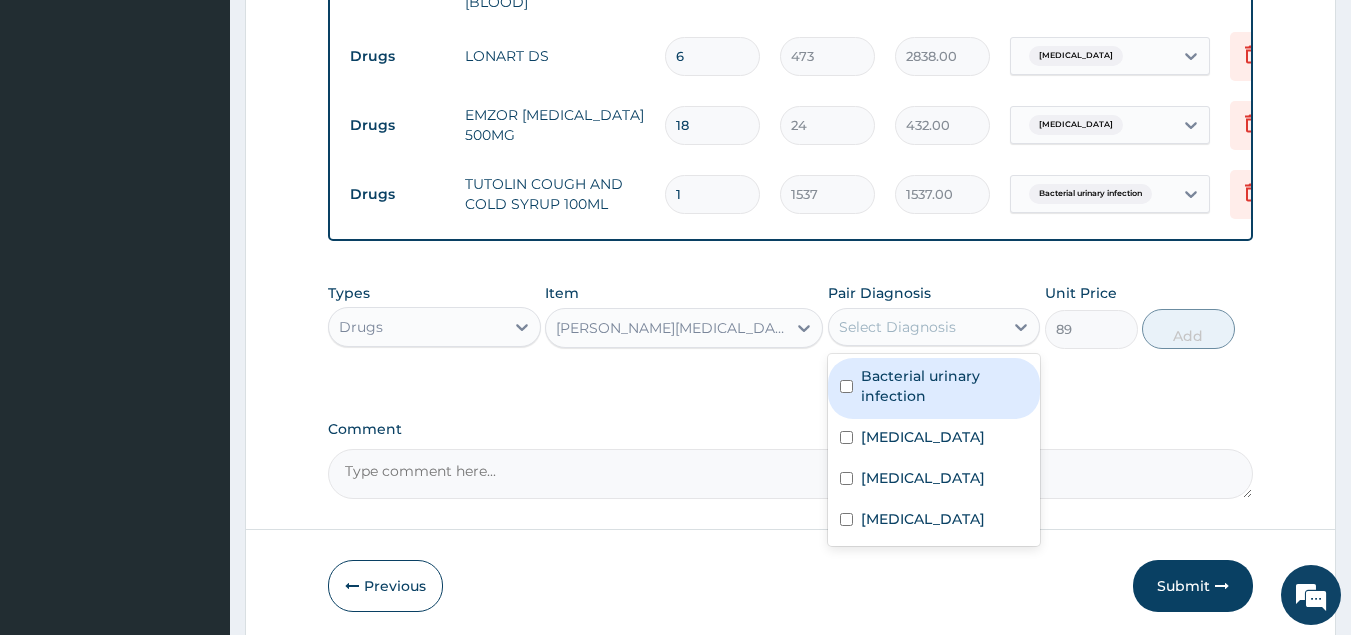 click at bounding box center (846, 386) 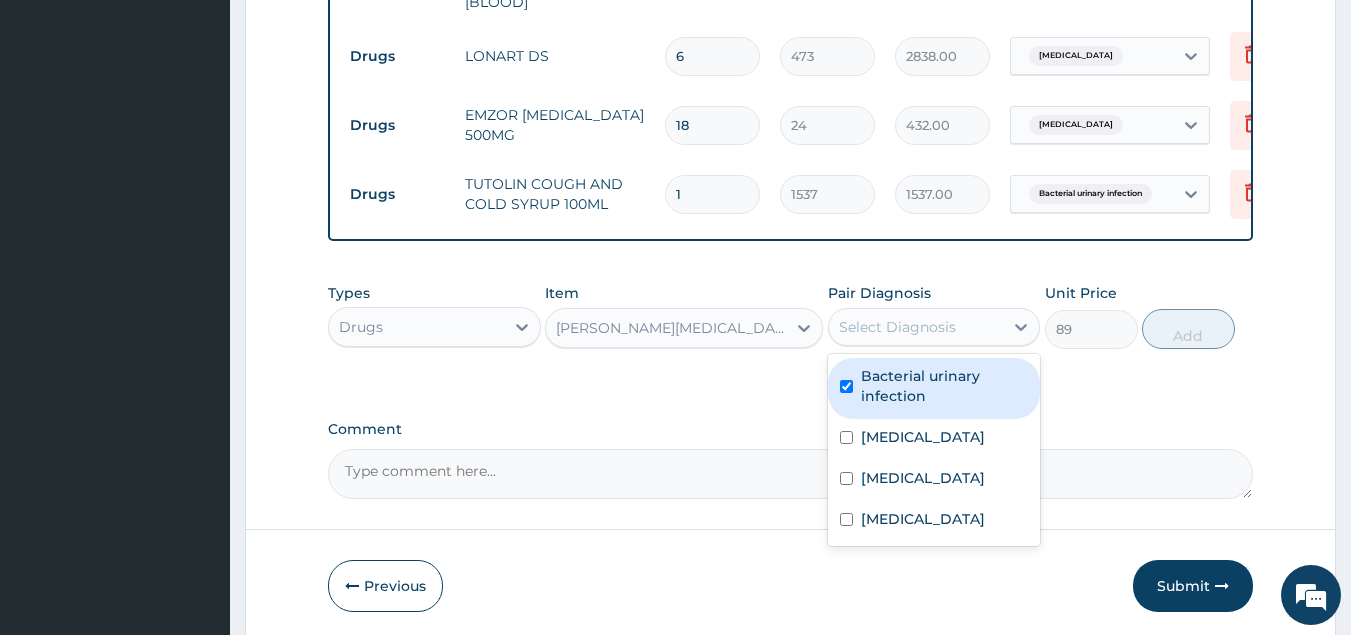 checkbox on "true" 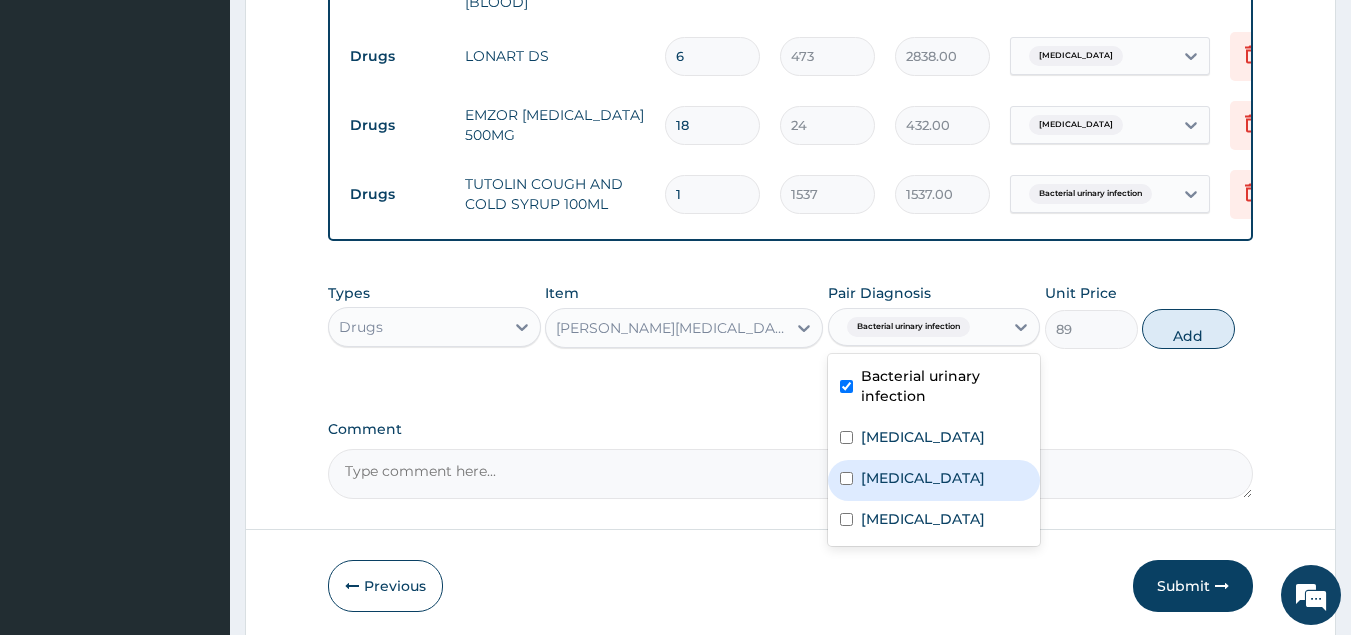 click at bounding box center (846, 478) 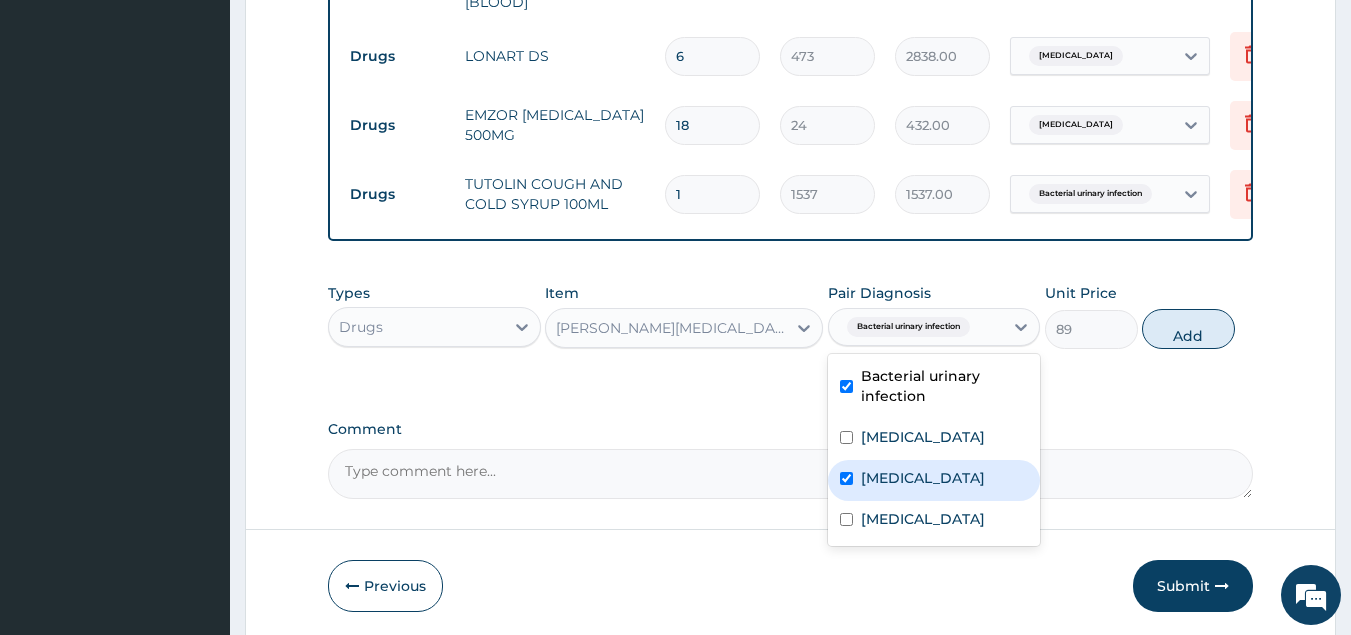 checkbox on "true" 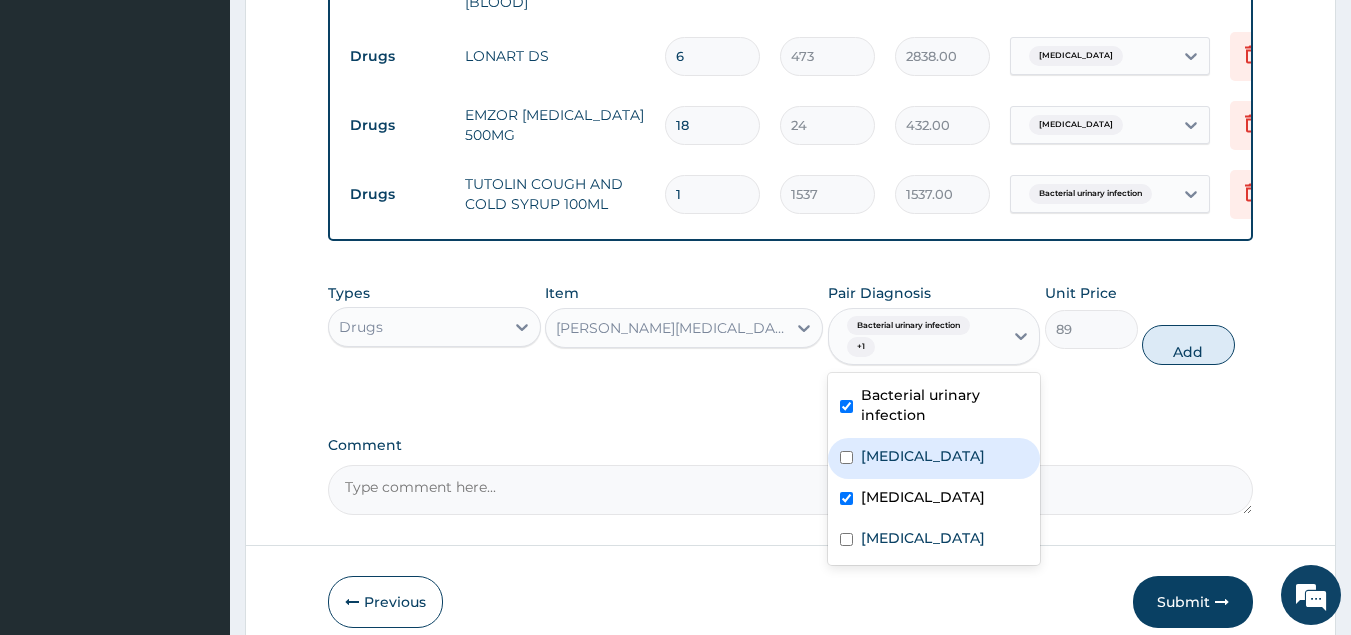 click at bounding box center [846, 457] 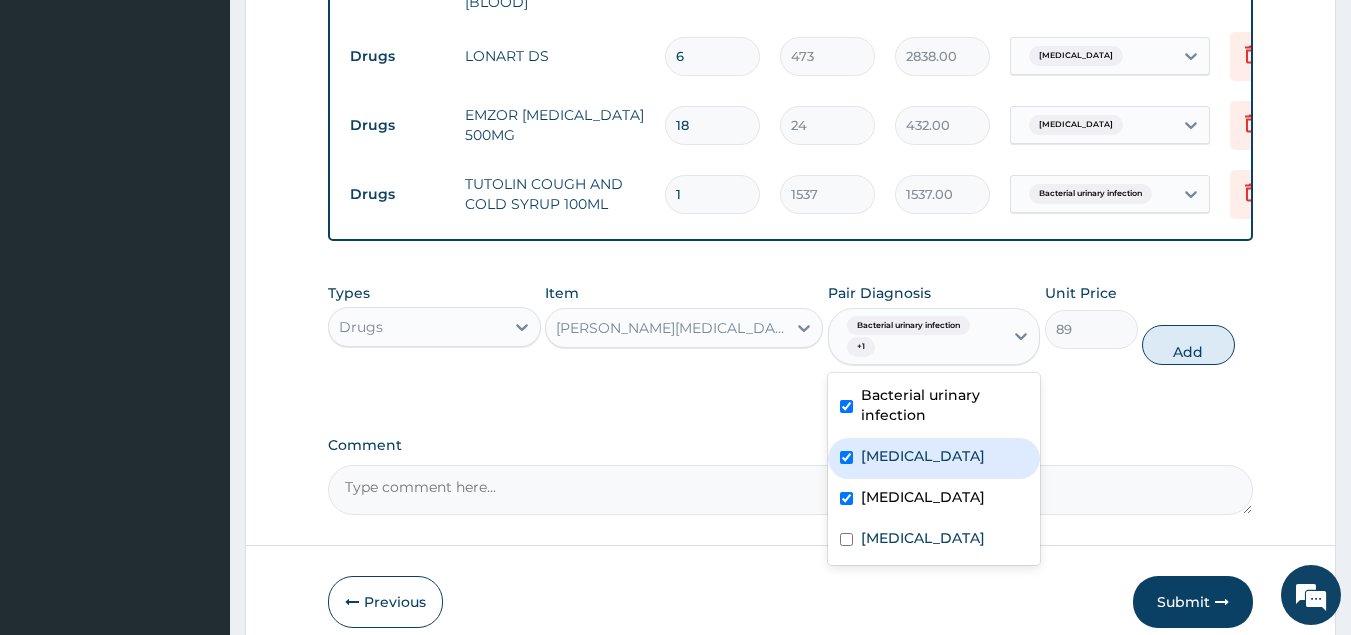 checkbox on "true" 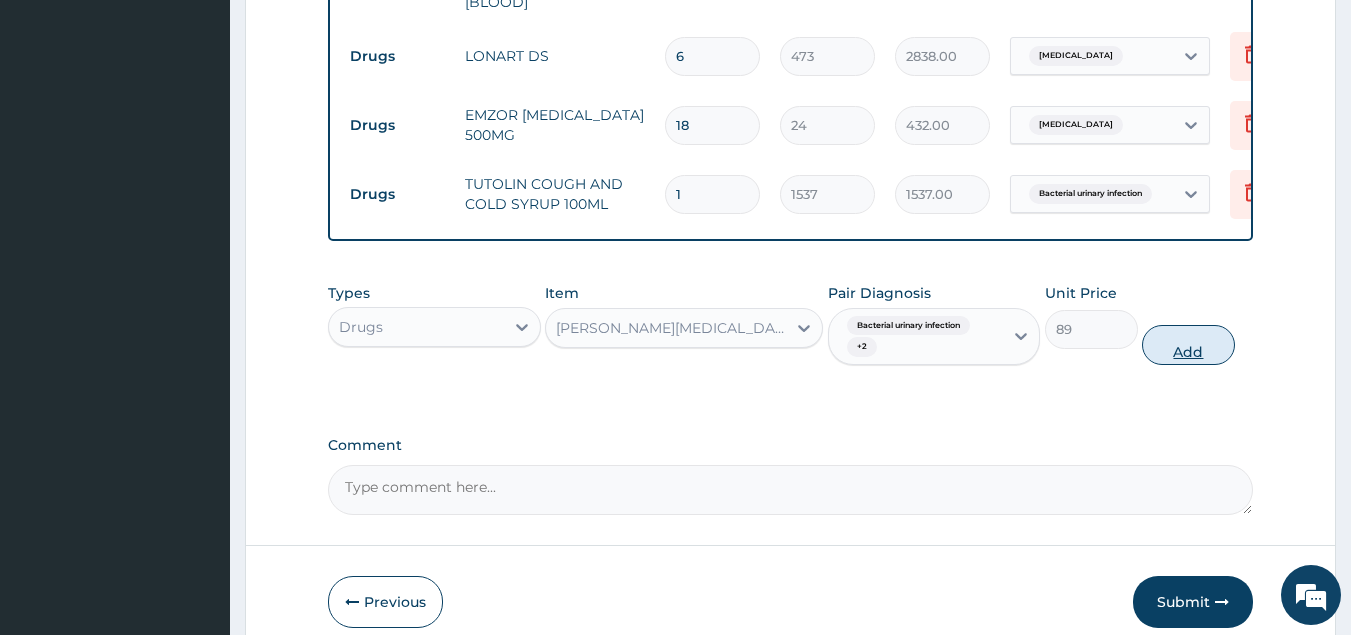 click on "Add" at bounding box center (1188, 345) 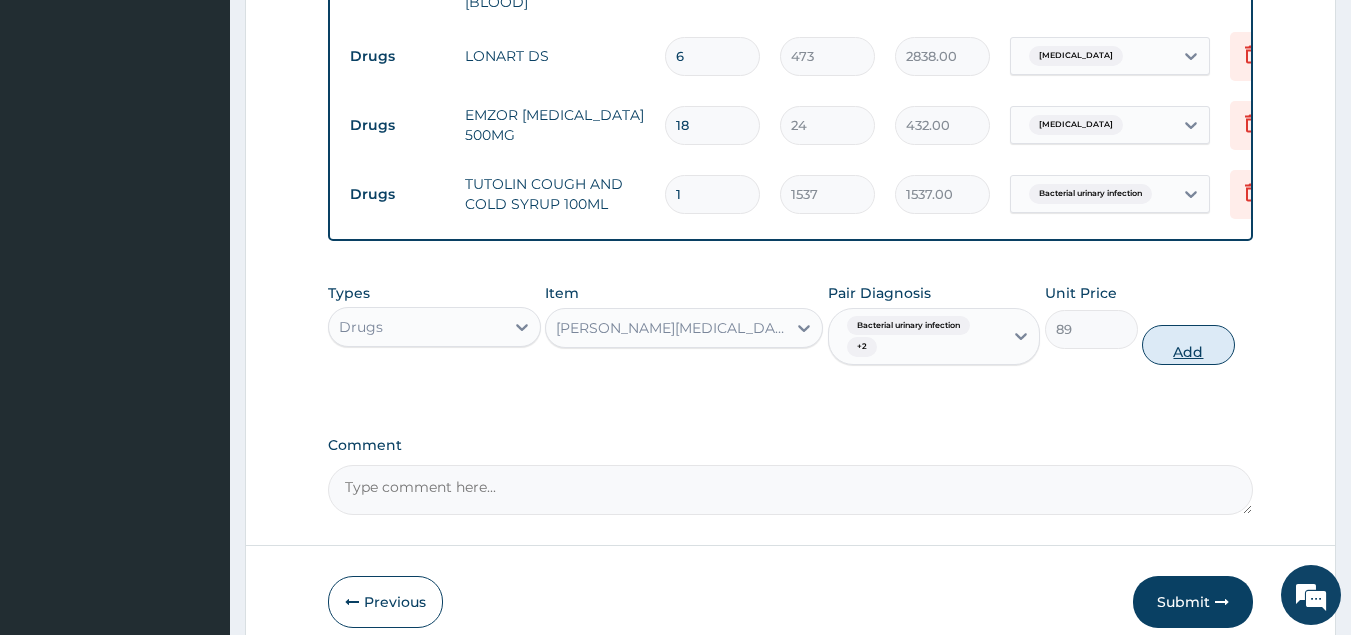type on "0" 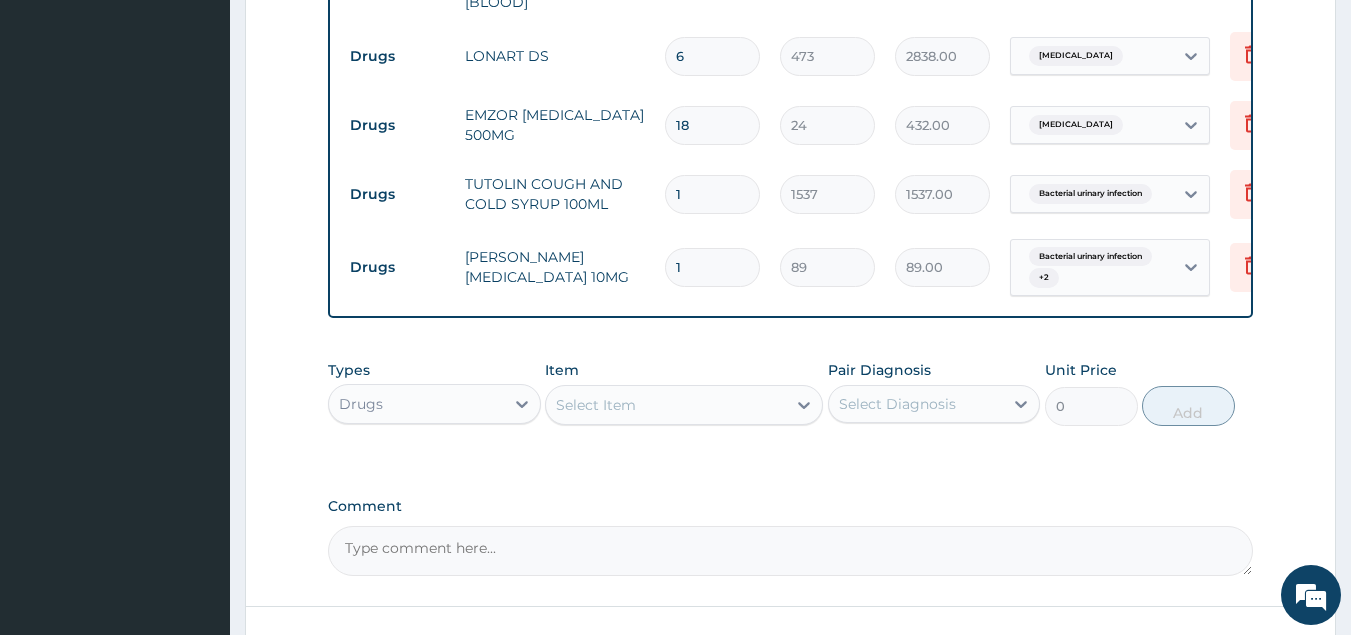type 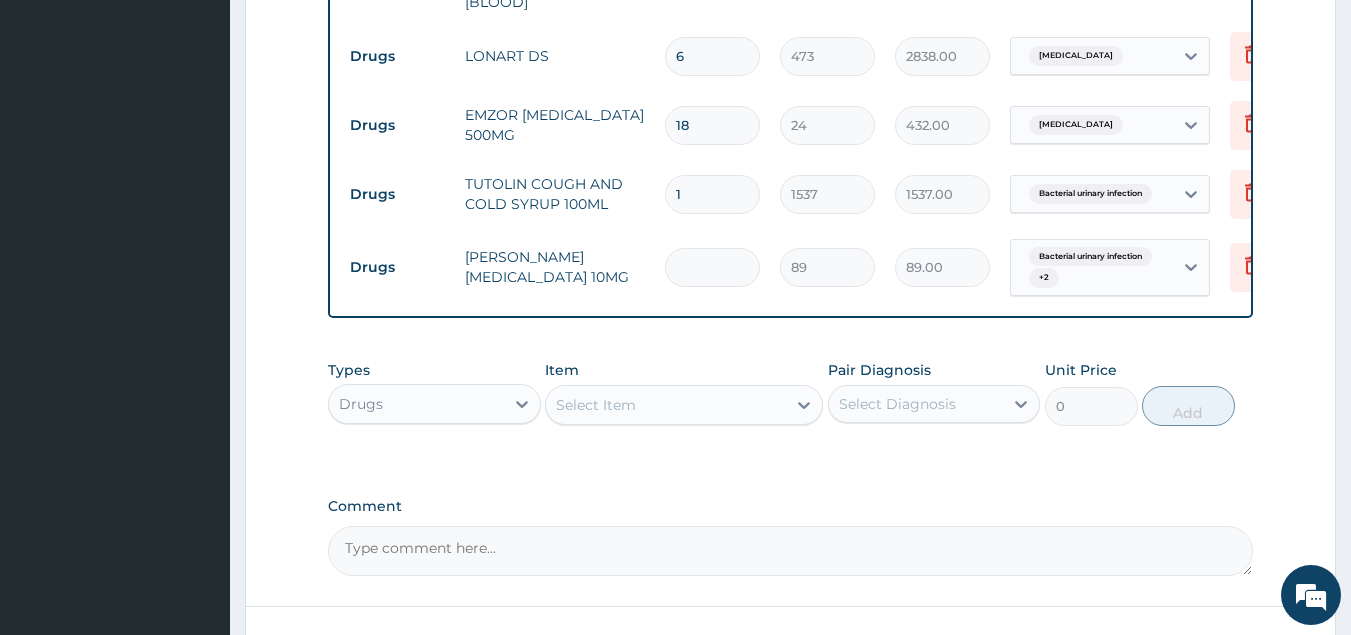 type on "0.00" 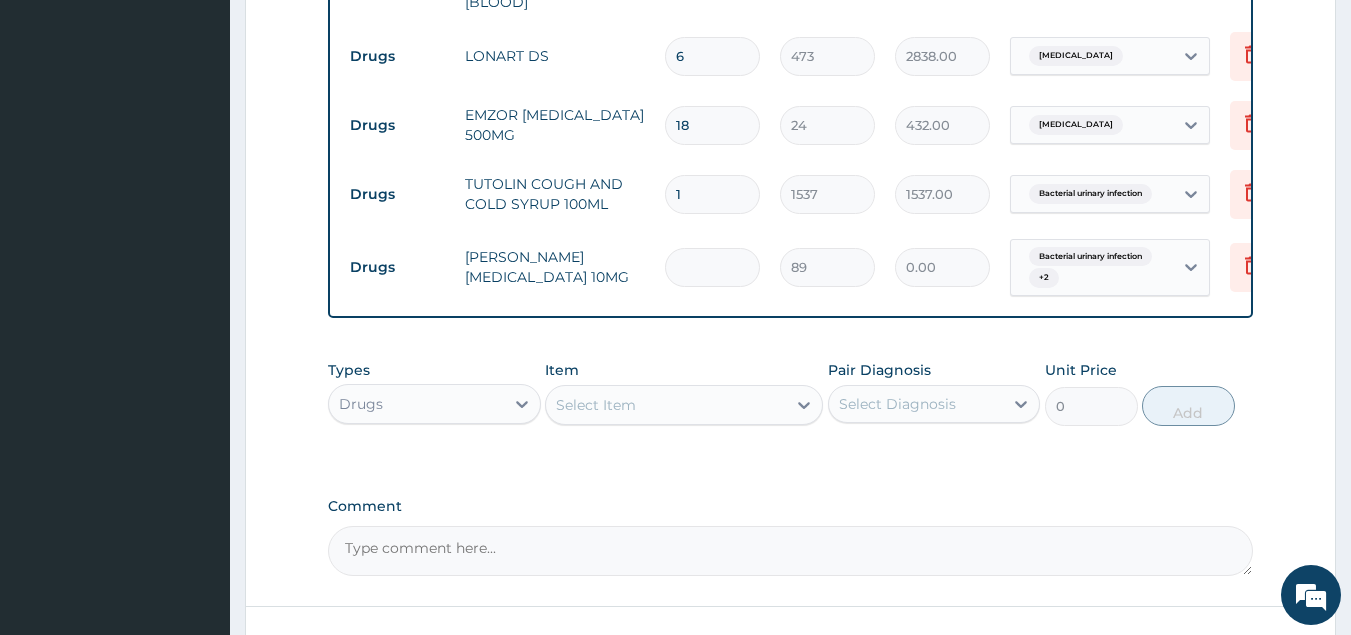 type on "5" 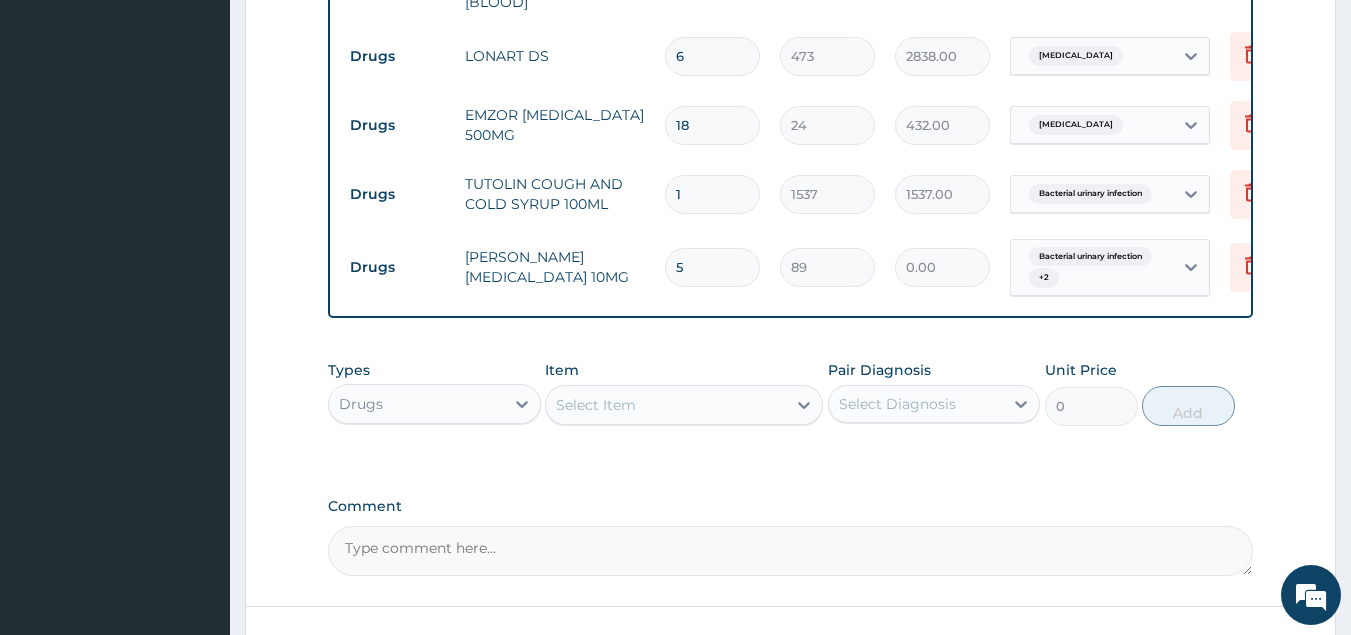 type on "445.00" 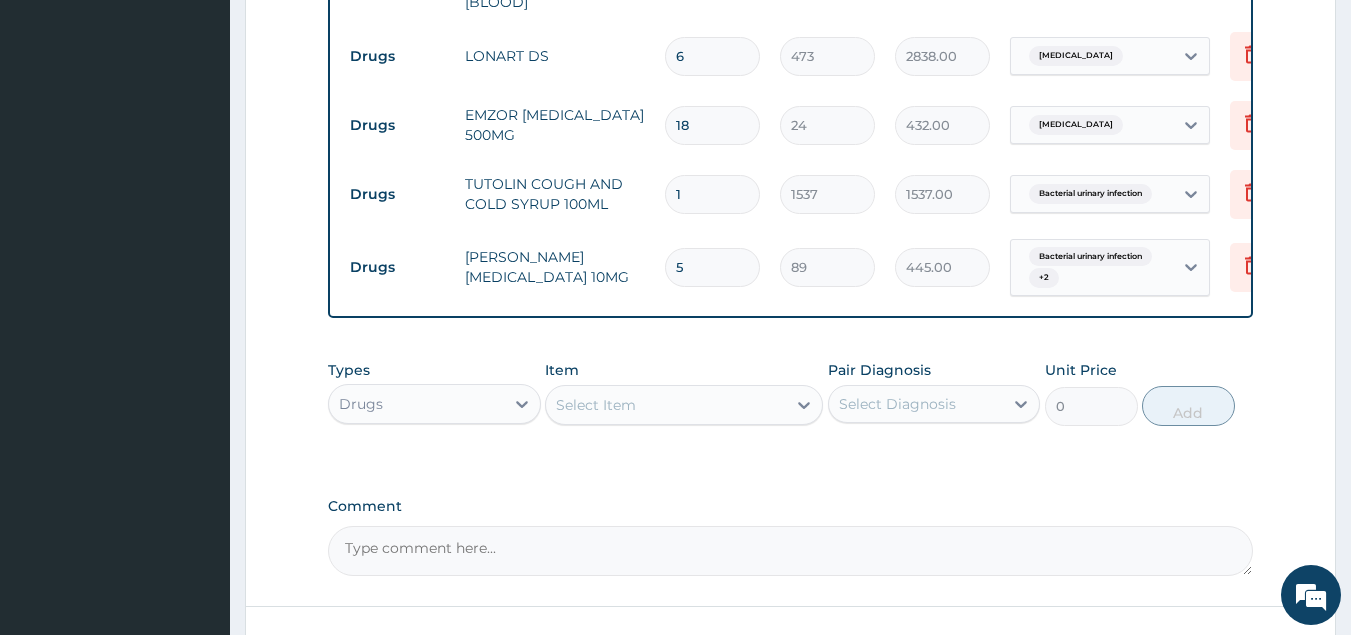 type on "5" 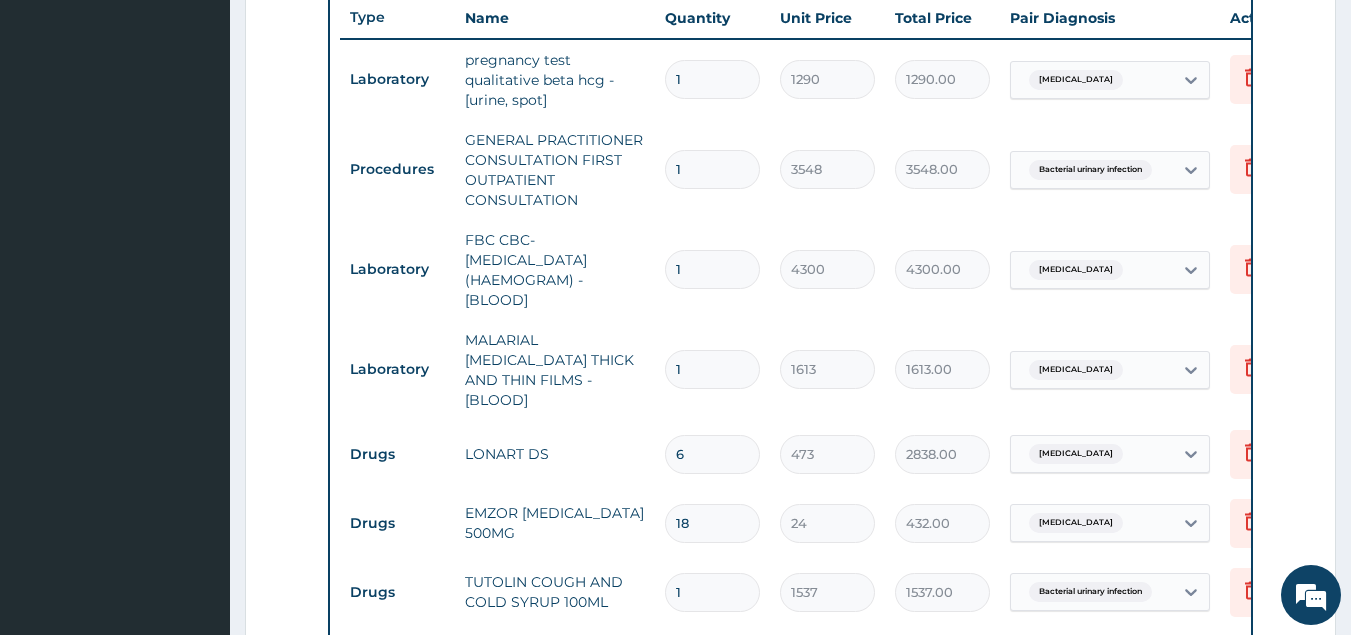 scroll, scrollTop: 756, scrollLeft: 0, axis: vertical 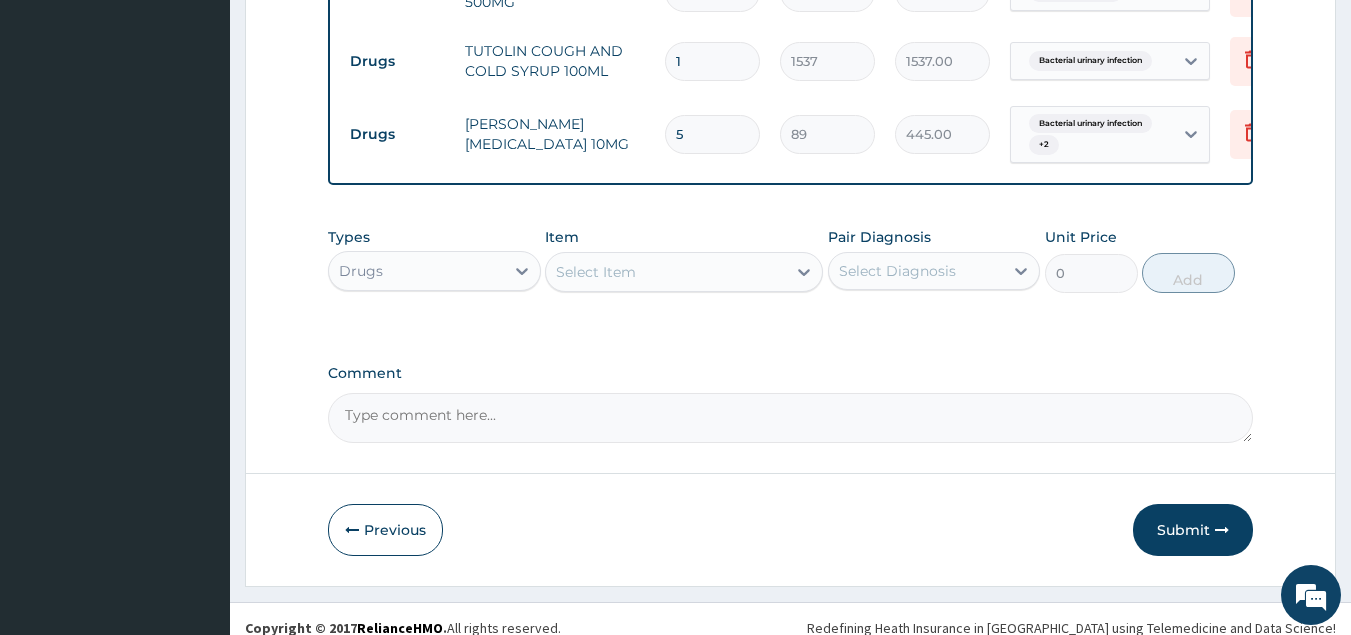 click on "Step  2  of 2 PA Code / Prescription Code PA/FEEE91 Encounter Date 10-07-2025 Important Notice Please enter PA codes before entering items that are not attached to a PA code   All diagnoses entered must be linked to a claim item. Diagnosis & Claim Items that are visible but inactive cannot be edited because they were imported from an already approved PA code. Diagnosis Bacterial urinary infection query Amenorrhea query Sepsis Confirmed Malaria Confirmed NB: All diagnosis must be linked to a claim item Claim Items Type Name Quantity Unit Price Total Price Pair Diagnosis Actions Laboratory pregnancy test qualitative beta hcg - [urine, spot] 1 1290 1290.00 Amenorrhea Delete Procedures GENERAL PRACTITIONER CONSULTATION FIRST OUTPATIENT CONSULTATION 1 3548 3548.00 Bacterial urinary infection Delete Laboratory FBC CBC-COMPLETE BLOOD COUNT (HAEMOGRAM) - [BLOOD] 1 4300 4300.00 Sepsis Delete Laboratory MALARIAL PARASITE THICK AND THIN FILMS - [BLOOD] 1 1613 1613.00 Malaria Delete Drugs LONART DS 6 473 2838.00 Malaria" at bounding box center (790, -298) 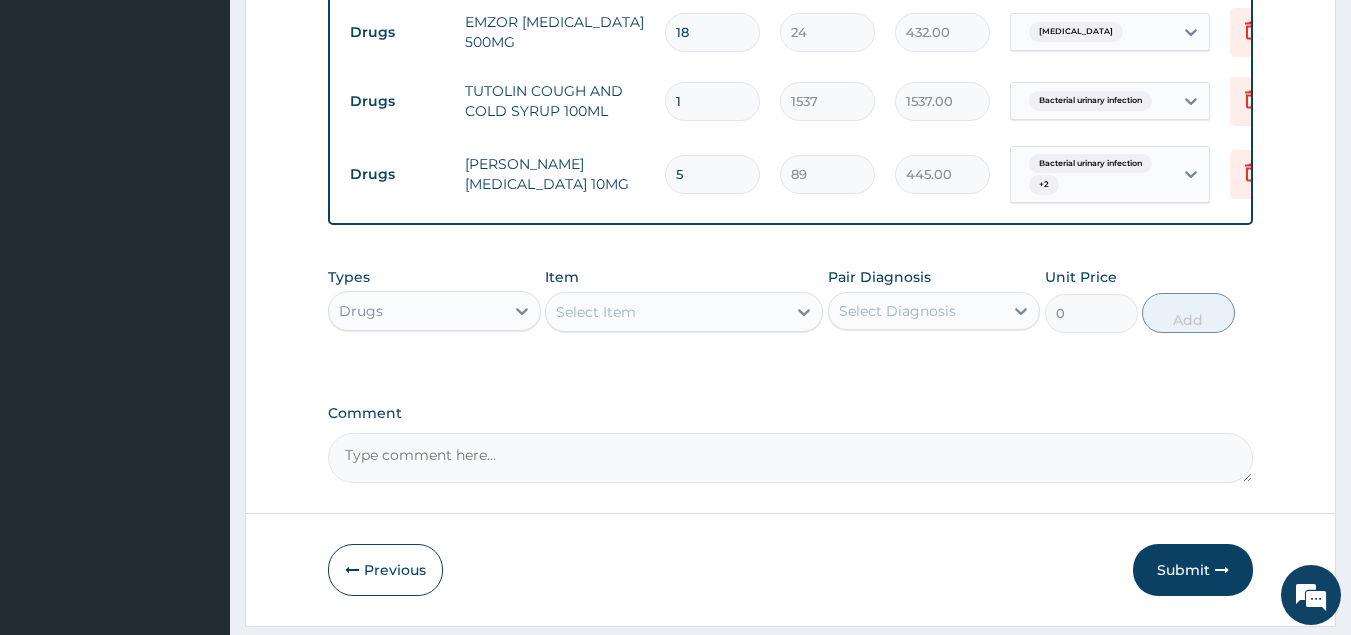 scroll, scrollTop: 1169, scrollLeft: 0, axis: vertical 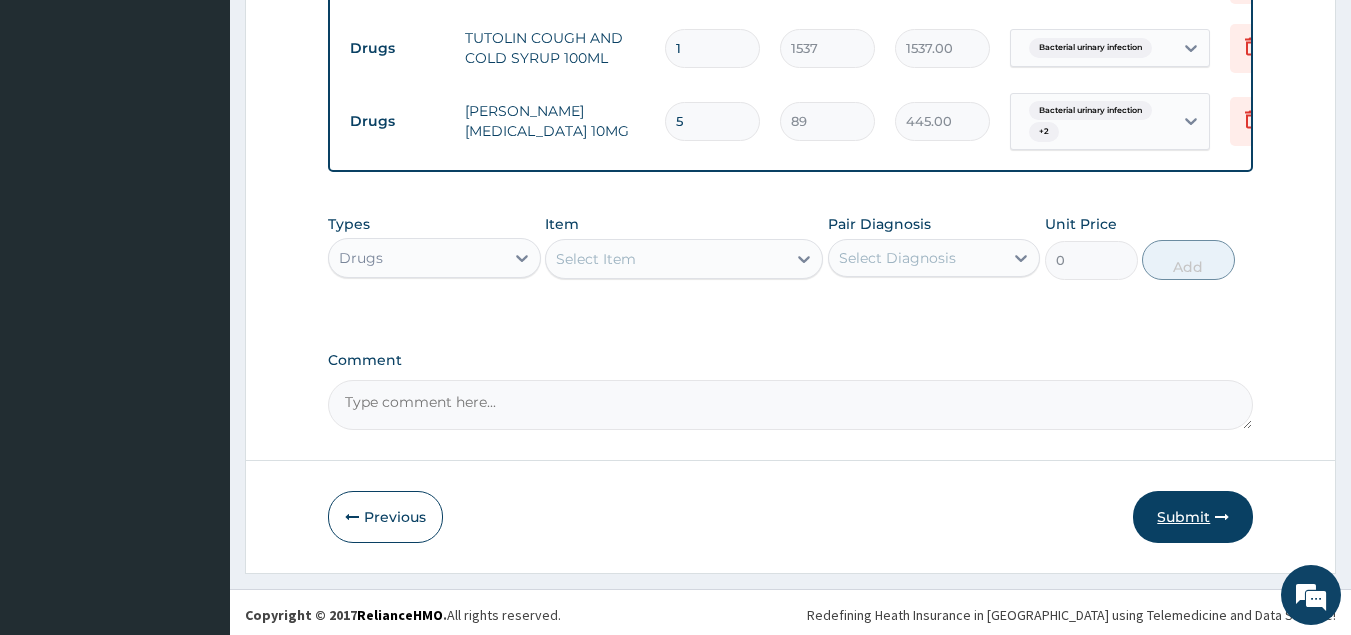 click on "Submit" at bounding box center [1193, 517] 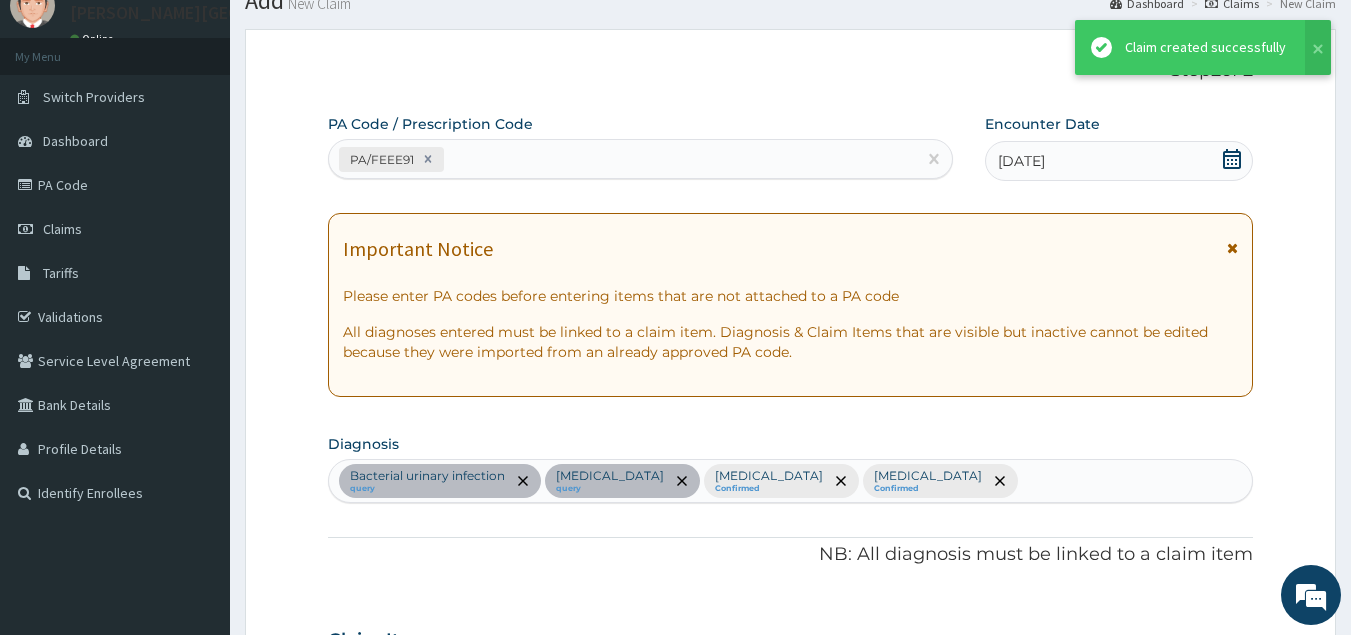 scroll, scrollTop: 1302, scrollLeft: 0, axis: vertical 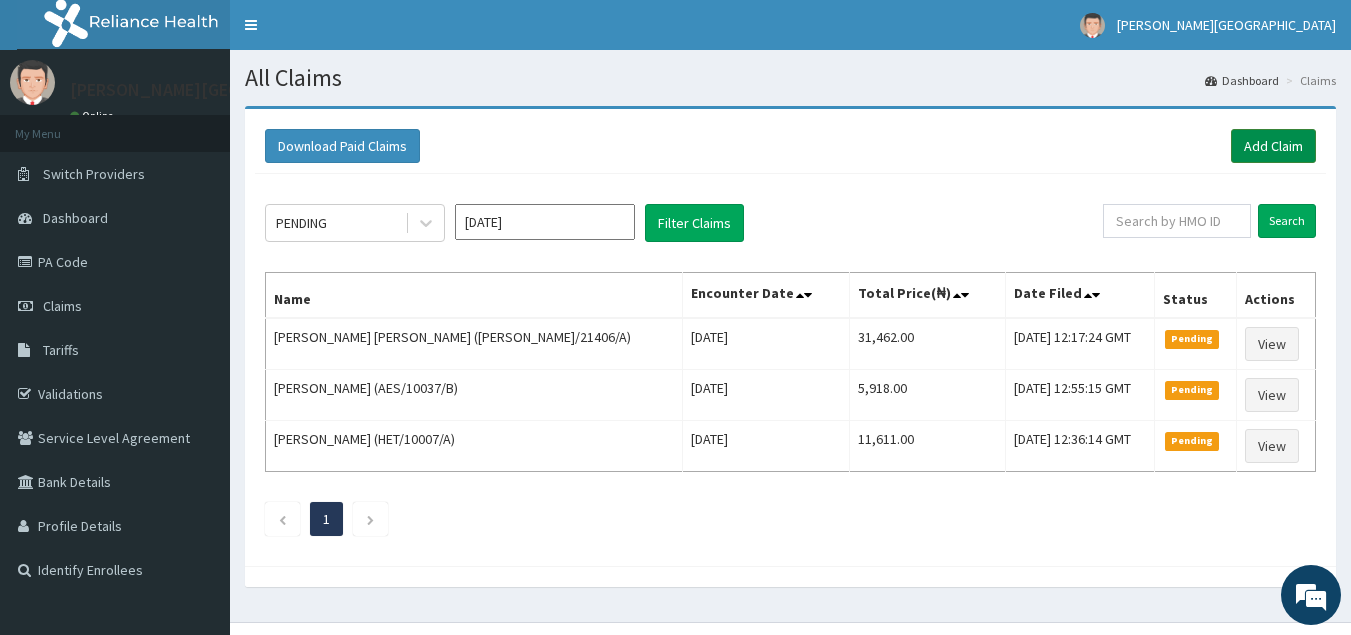click on "Add Claim" at bounding box center [1273, 146] 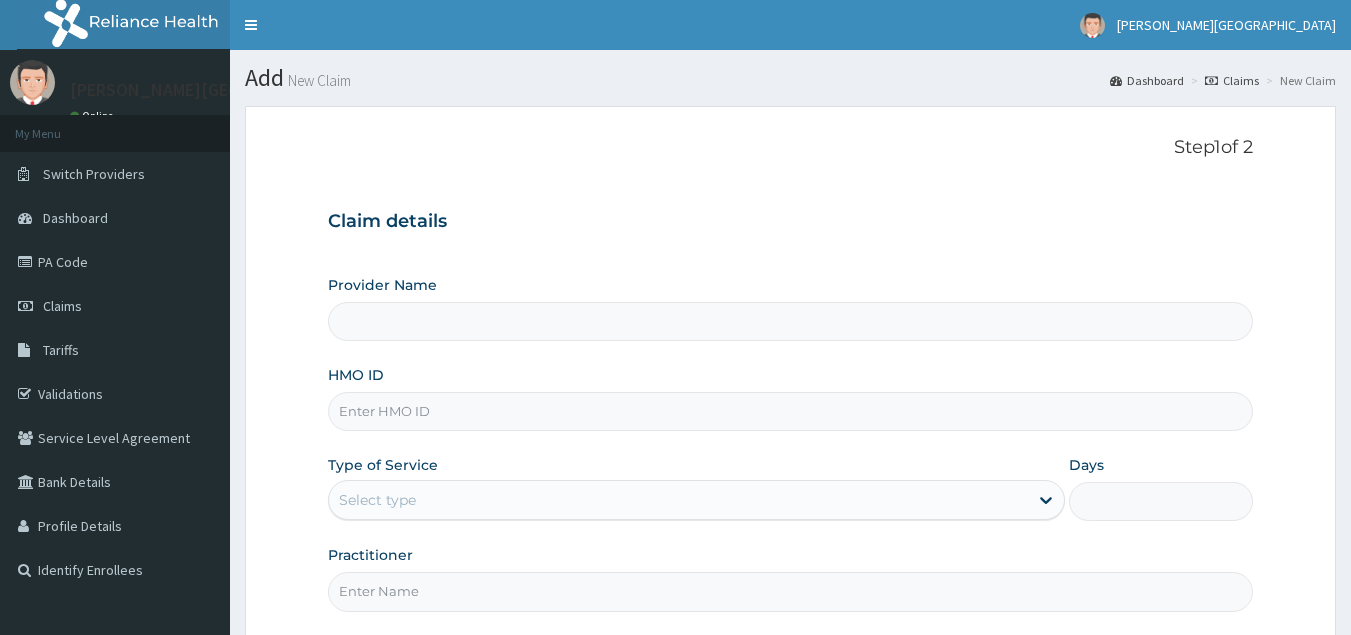 scroll, scrollTop: 0, scrollLeft: 0, axis: both 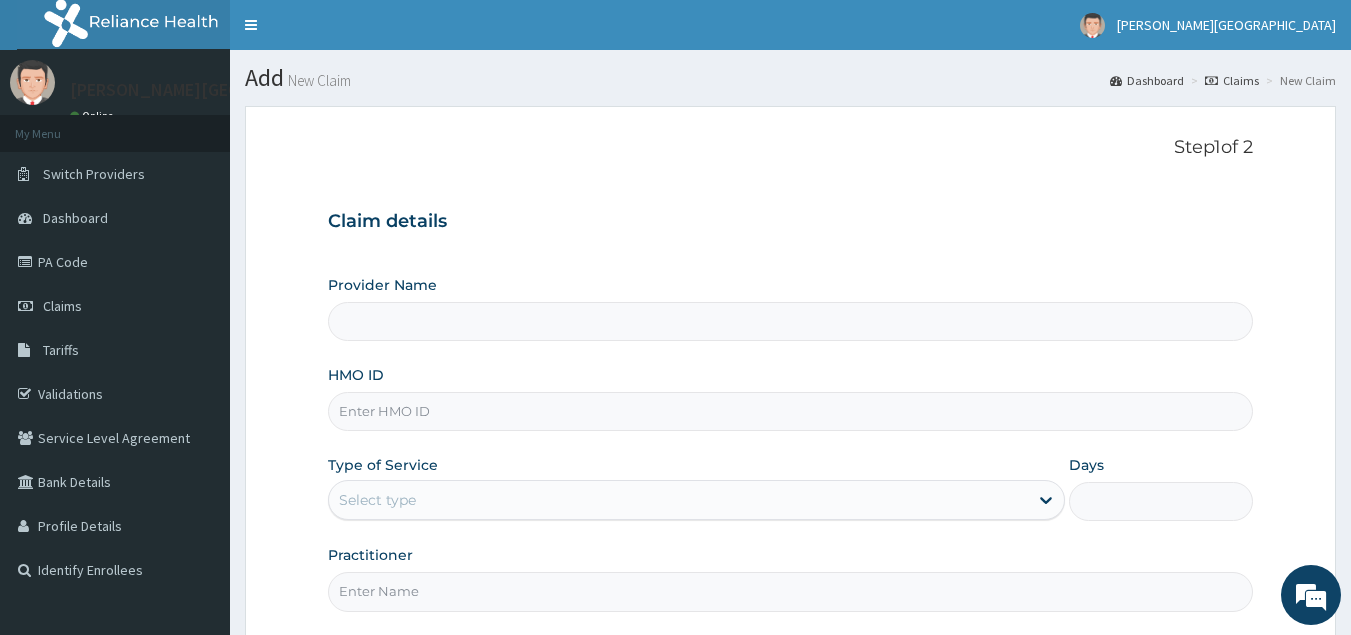 type on "[GEOGRAPHIC_DATA] - [GEOGRAPHIC_DATA]" 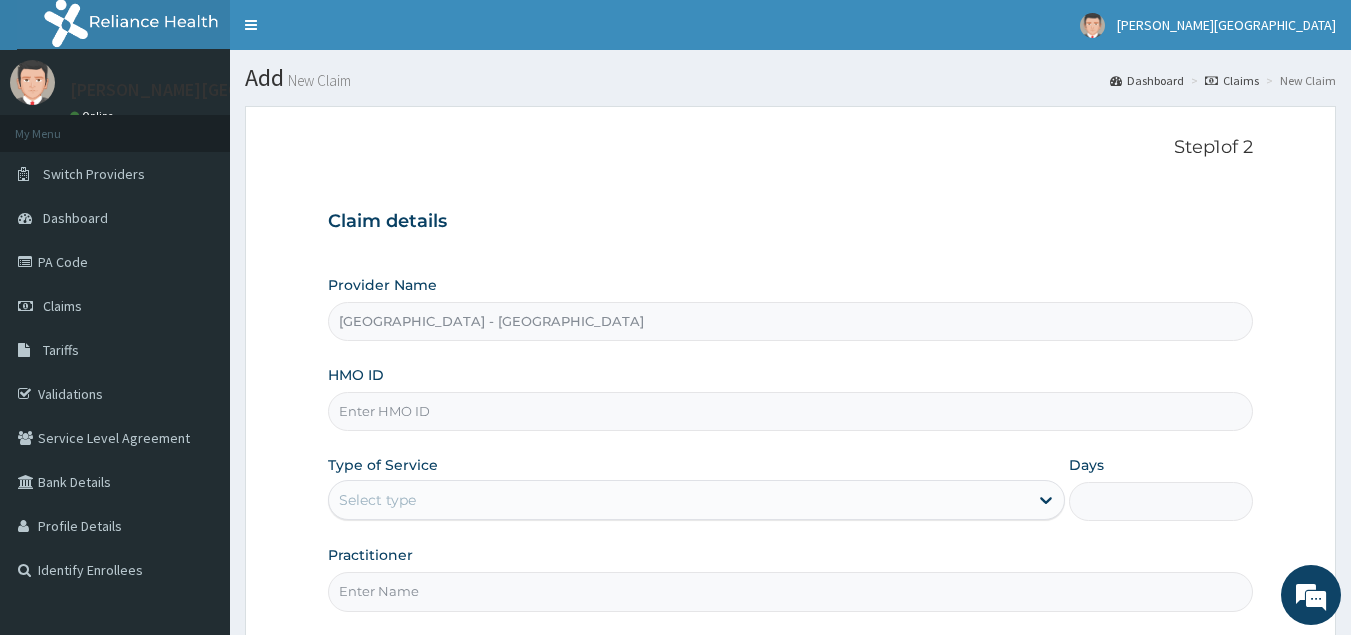 paste on "CYA/10059/B" 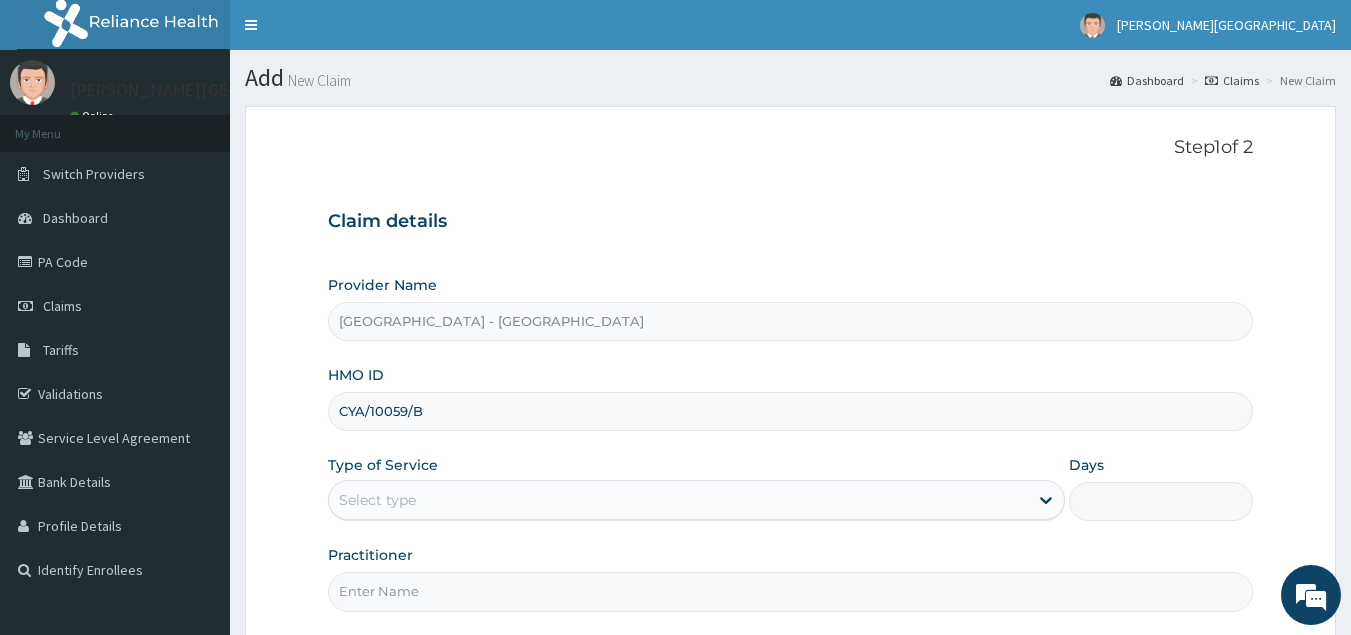 type on "CYA/10059/B" 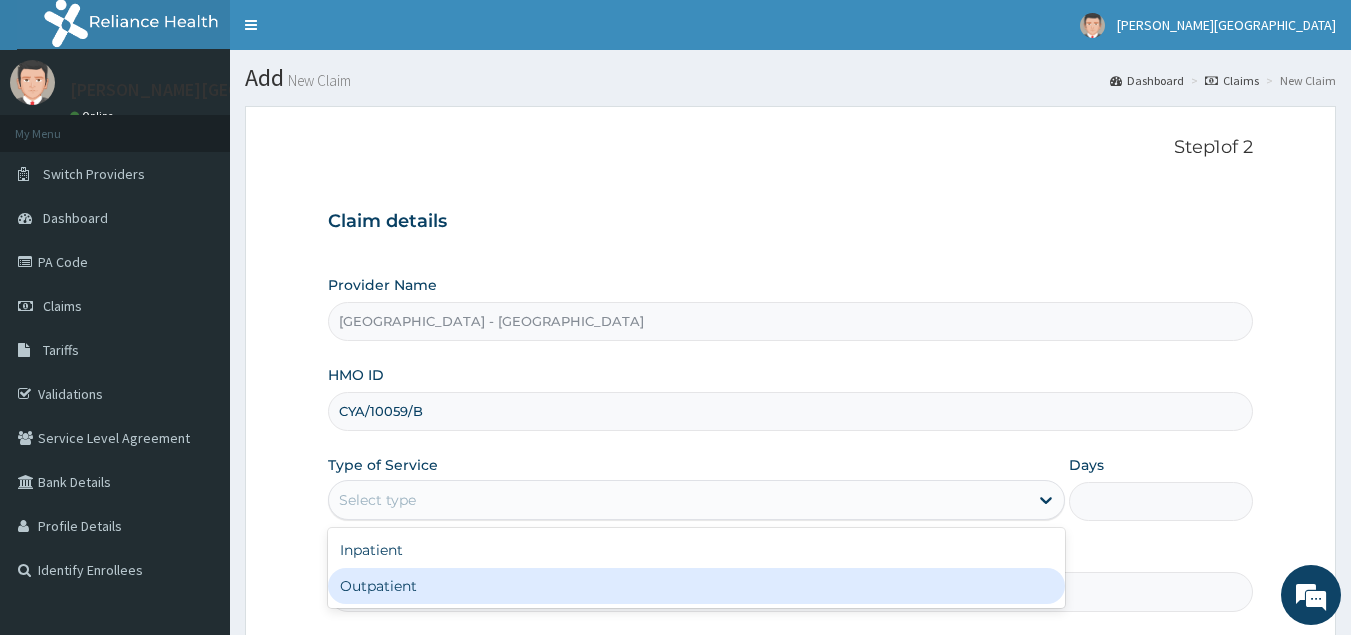 click on "Outpatient" at bounding box center [696, 586] 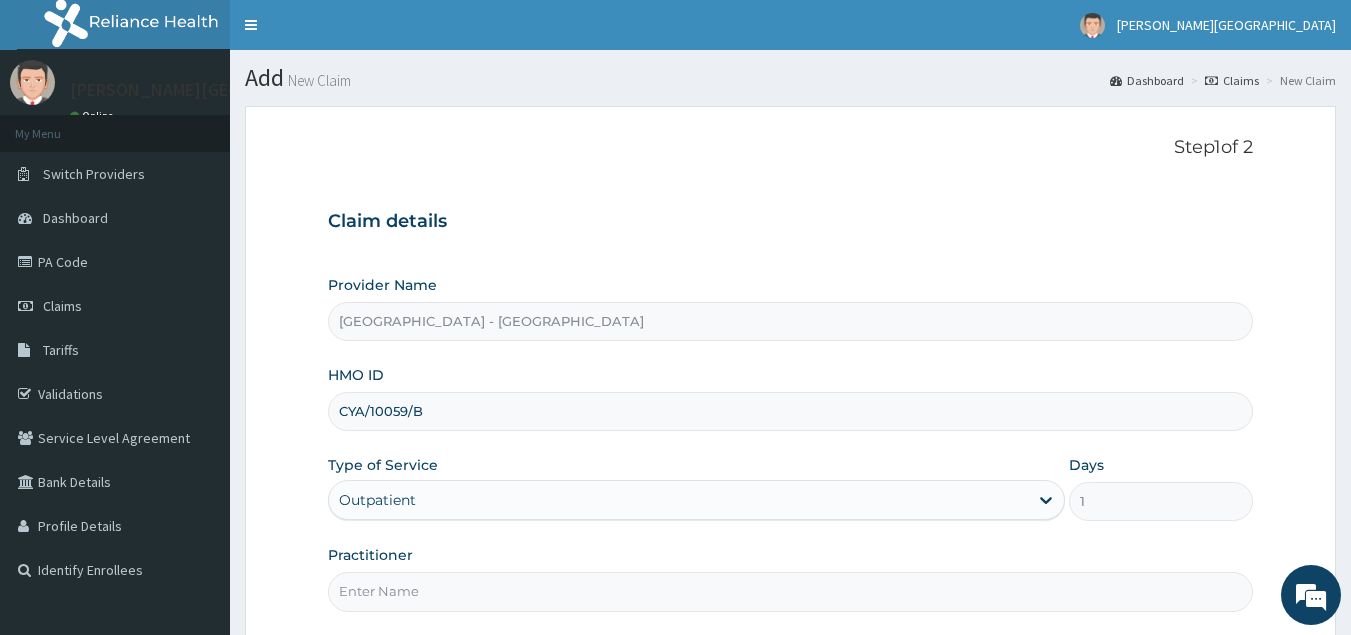click on "Practitioner" at bounding box center (791, 591) 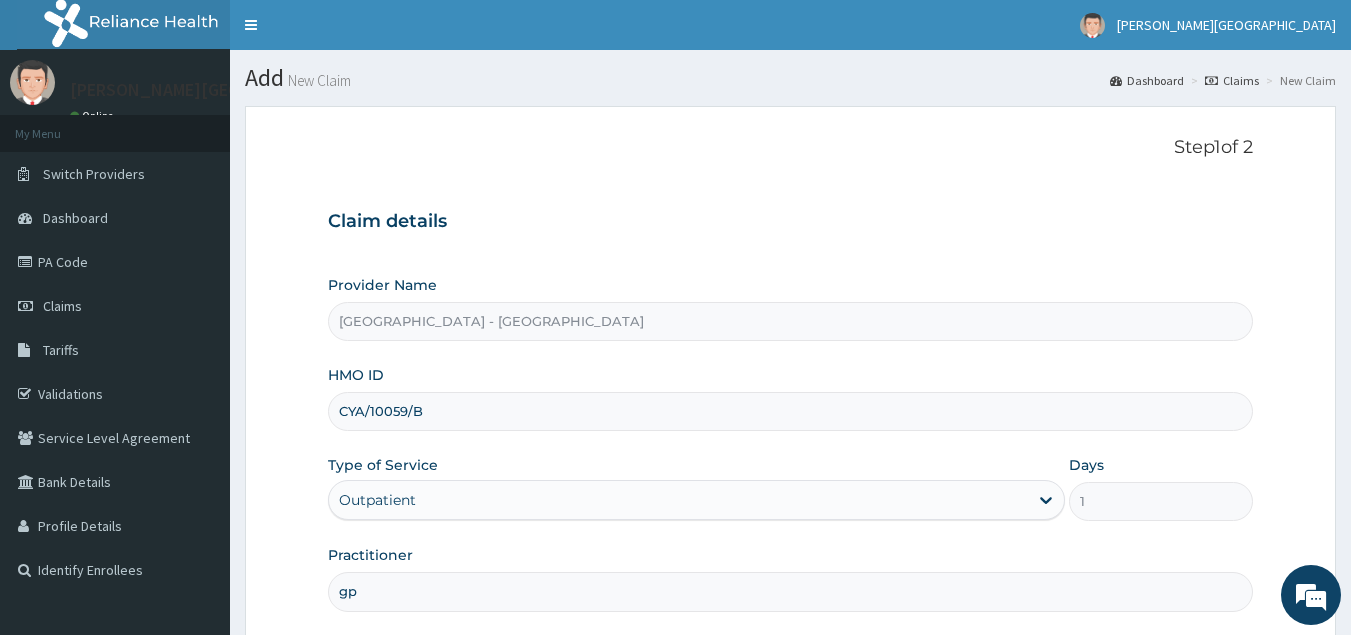 scroll, scrollTop: 0, scrollLeft: 0, axis: both 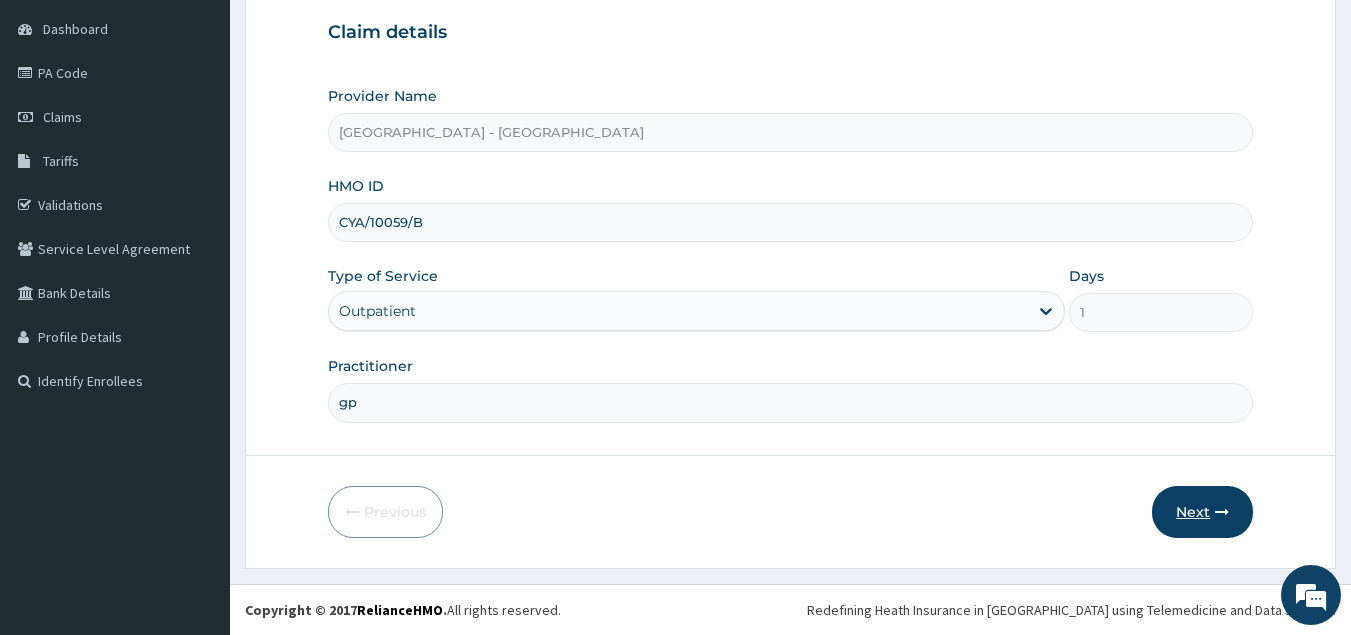 type on "gp" 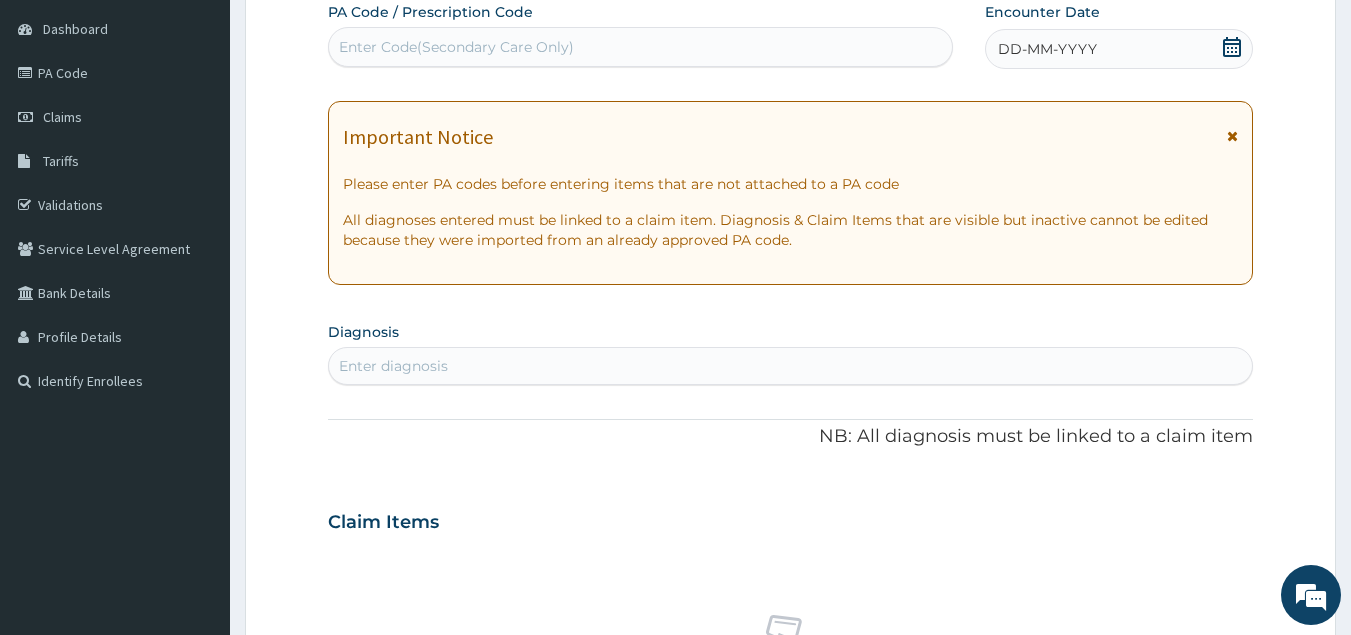 click 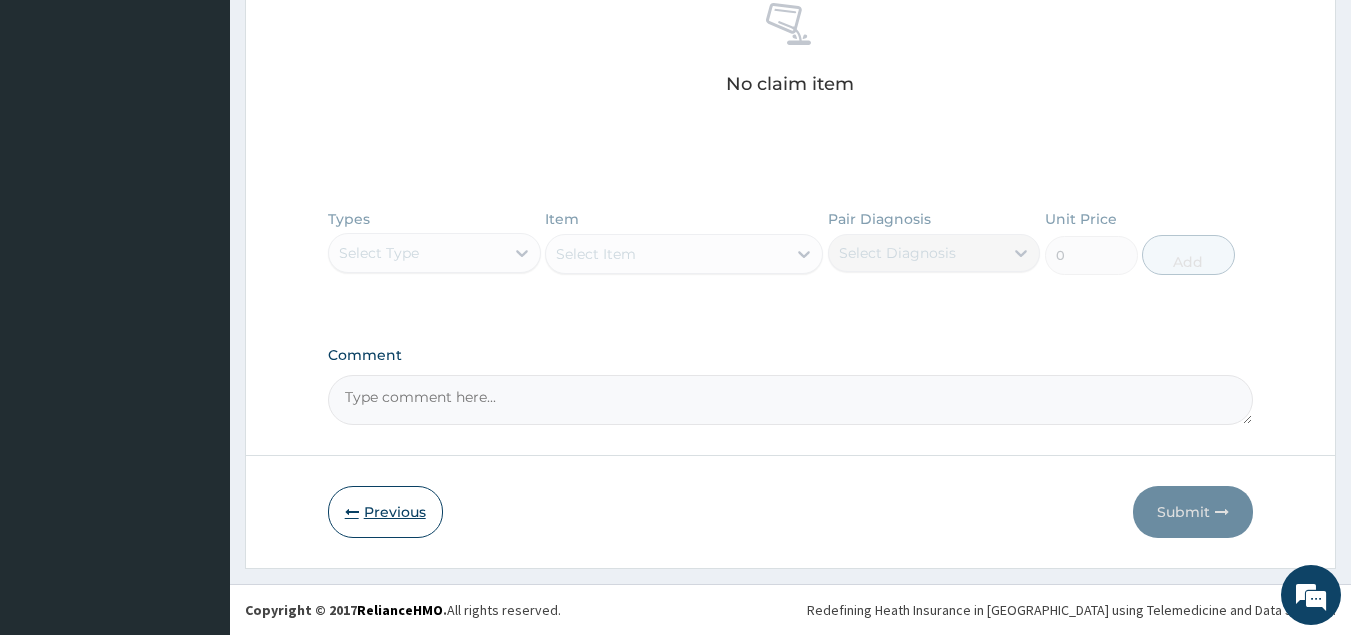 click on "Previous" at bounding box center [385, 512] 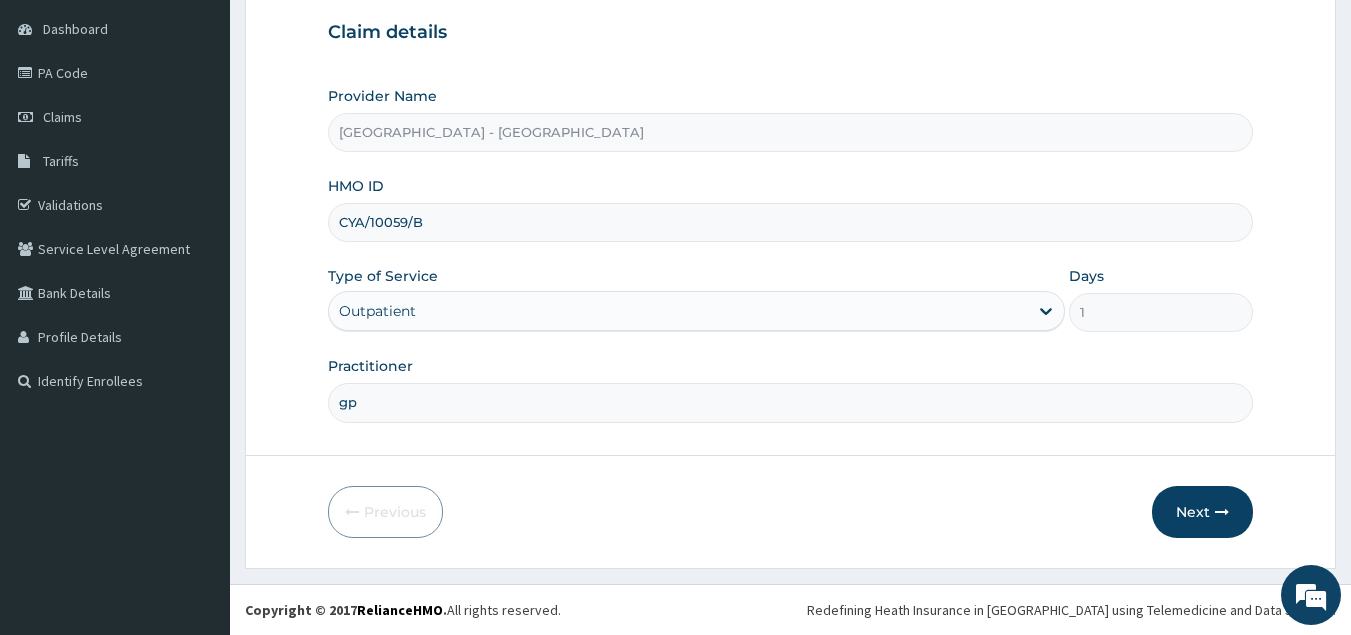 drag, startPoint x: 438, startPoint y: 213, endPoint x: 322, endPoint y: 224, distance: 116.520386 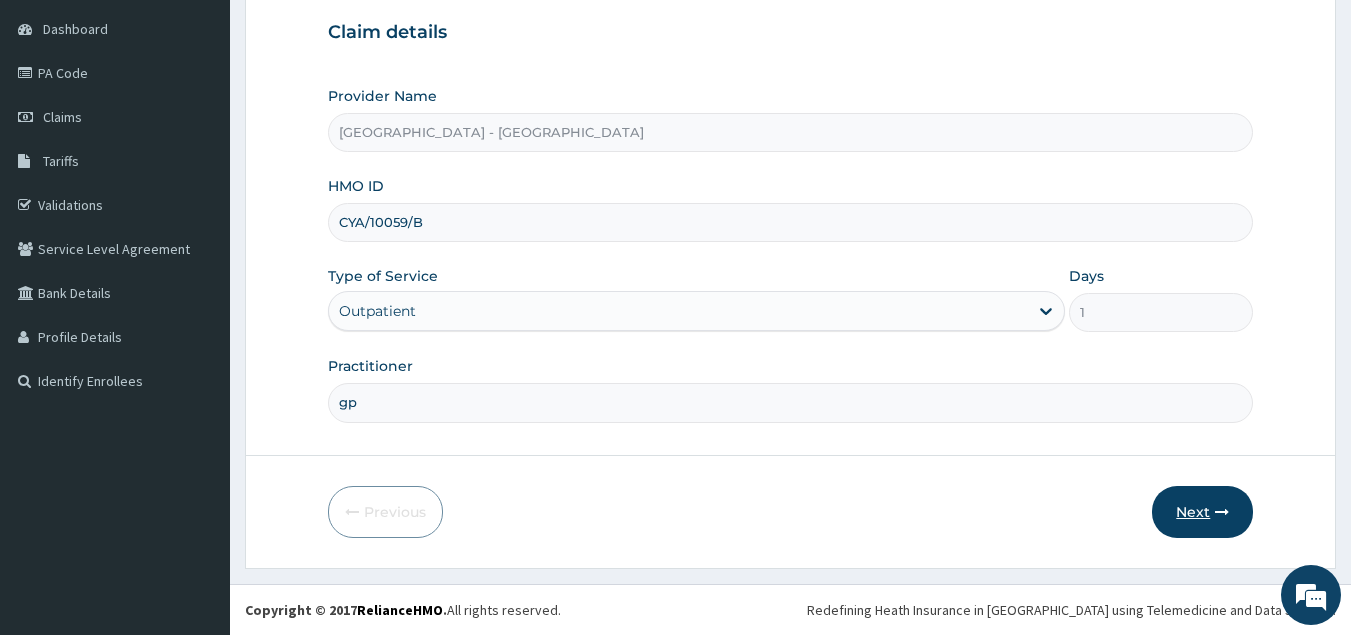 click on "Next" at bounding box center (1202, 512) 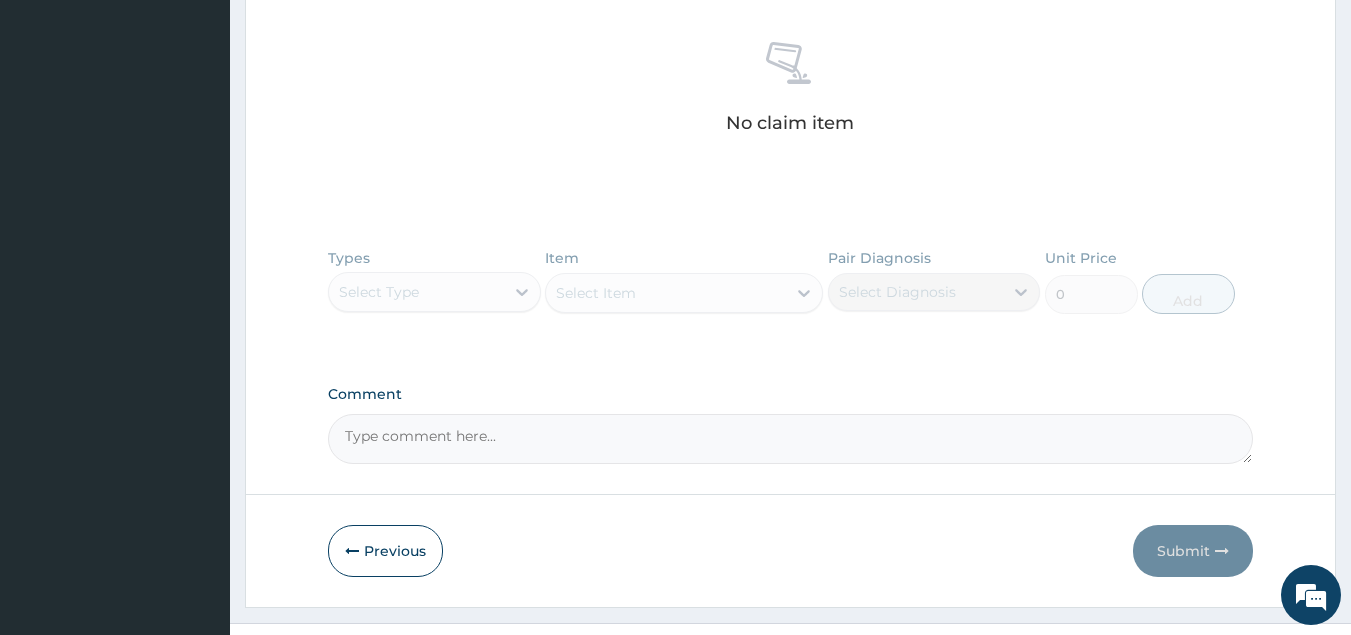 scroll, scrollTop: 801, scrollLeft: 0, axis: vertical 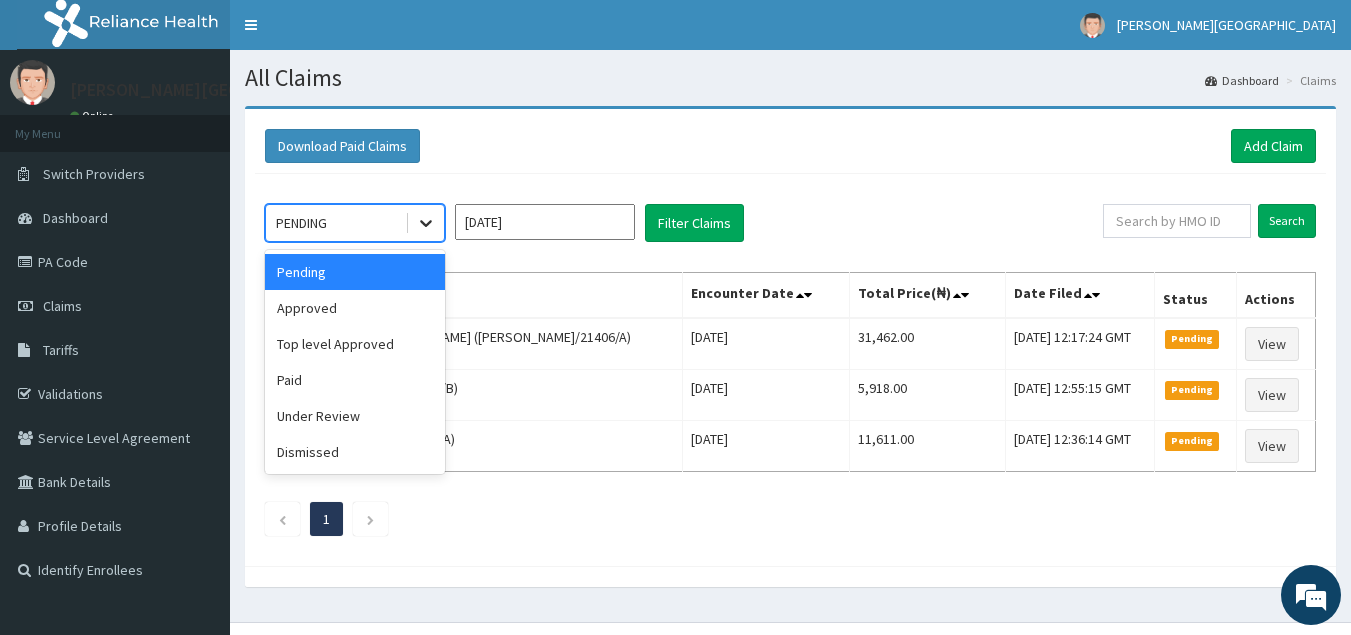 click 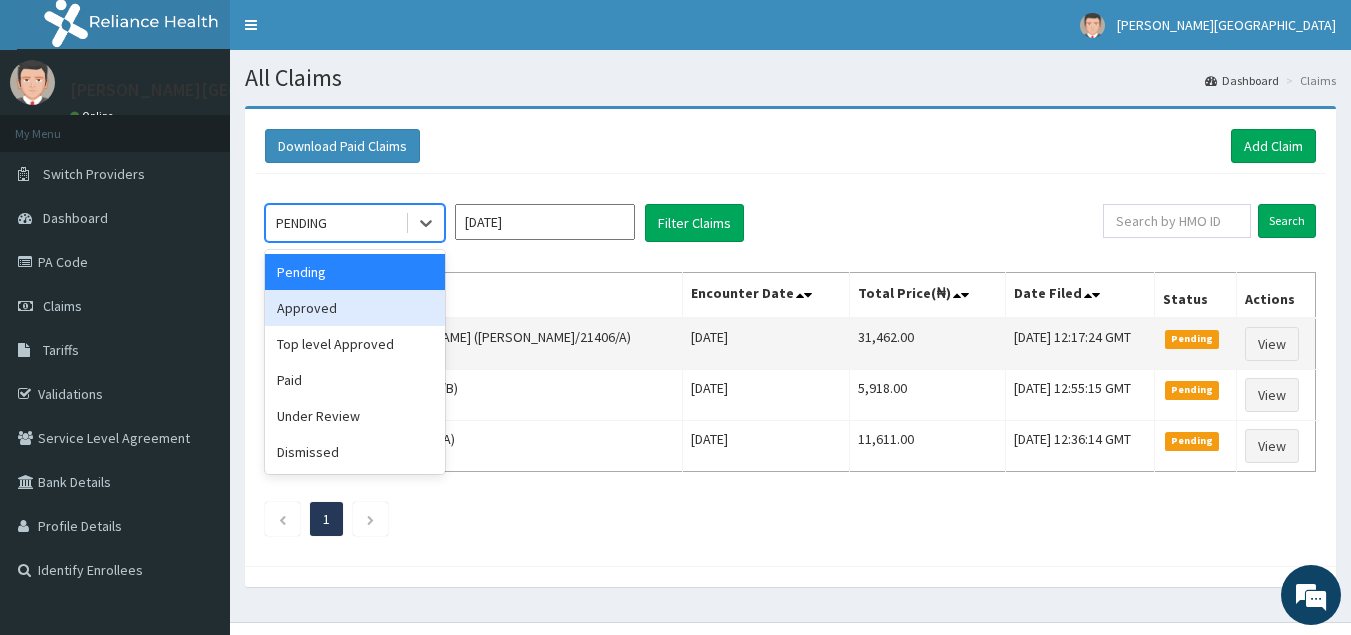 click on "Approved" at bounding box center [355, 308] 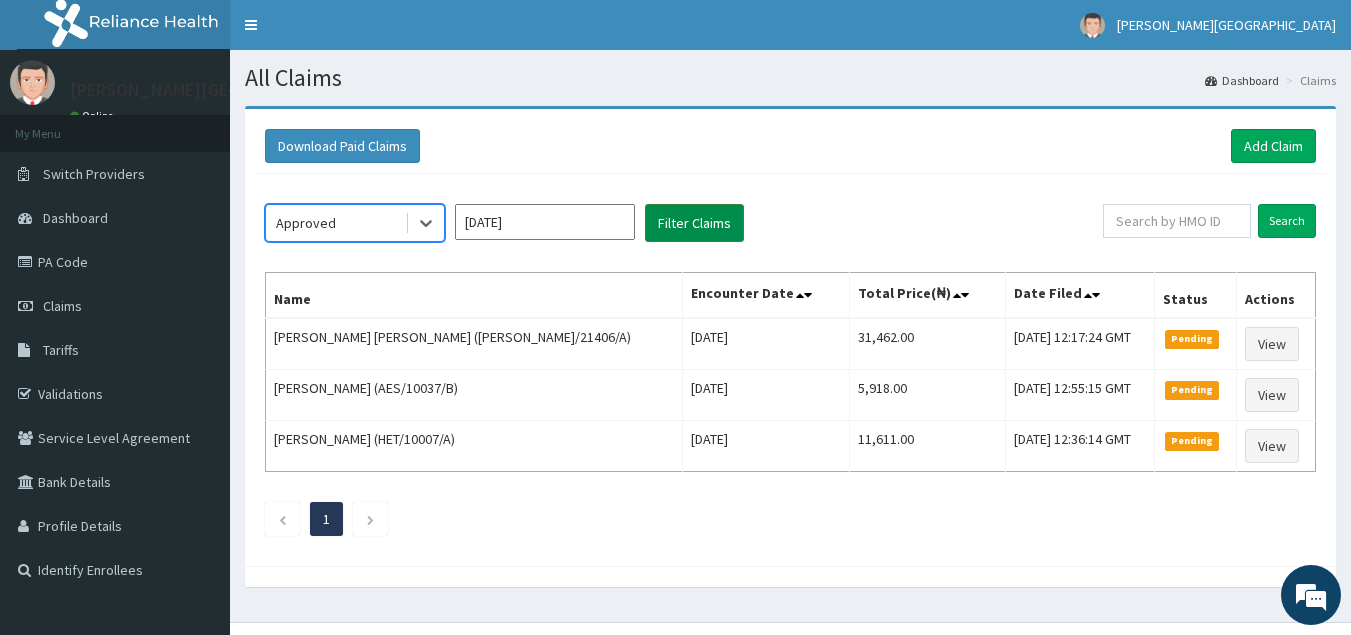 click on "Filter Claims" at bounding box center (694, 223) 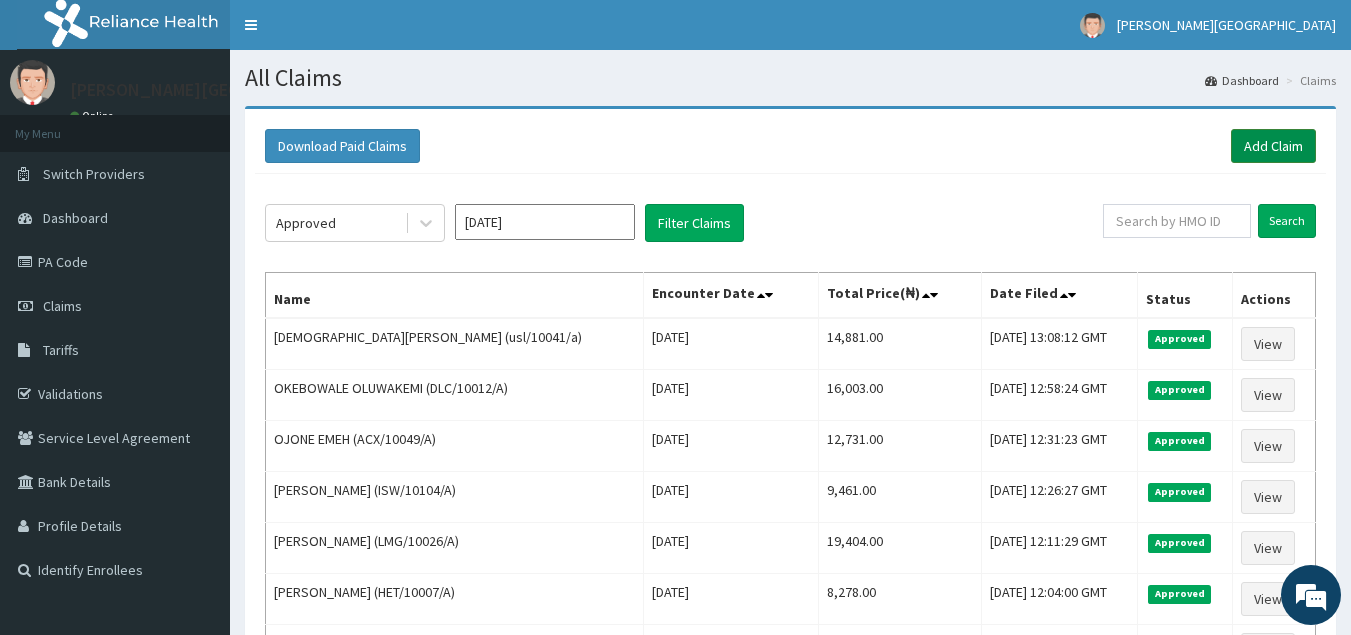 click on "Add Claim" at bounding box center [1273, 146] 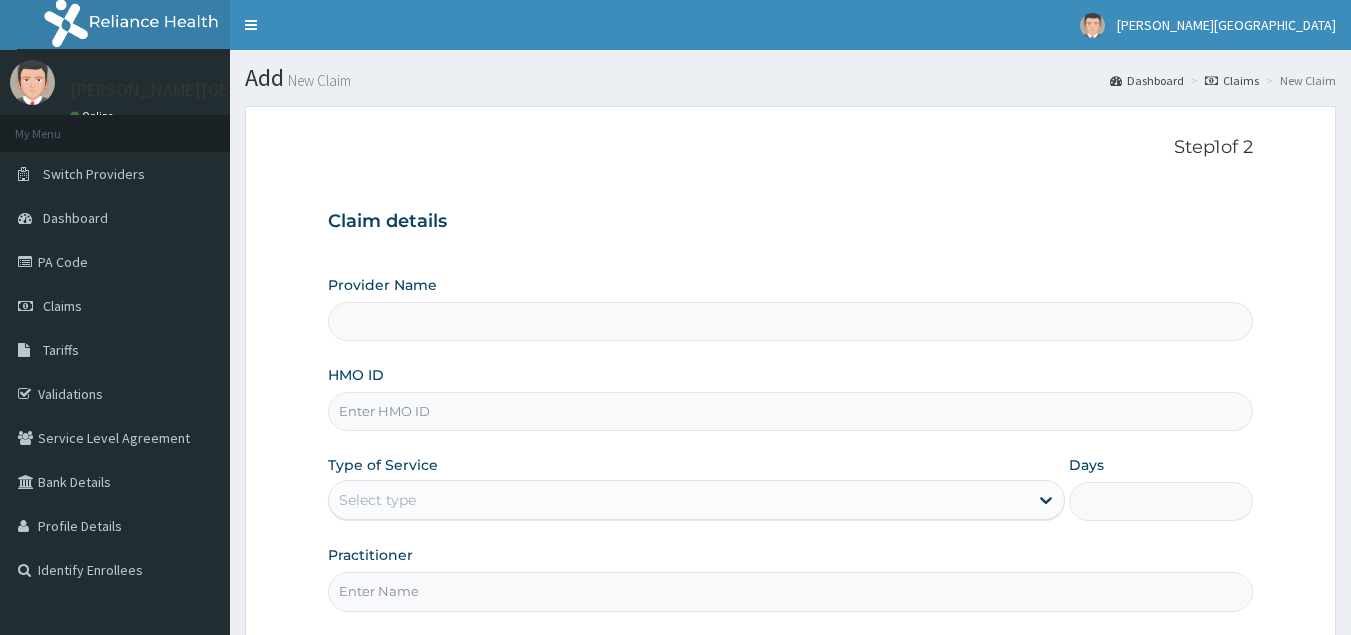 scroll, scrollTop: 0, scrollLeft: 0, axis: both 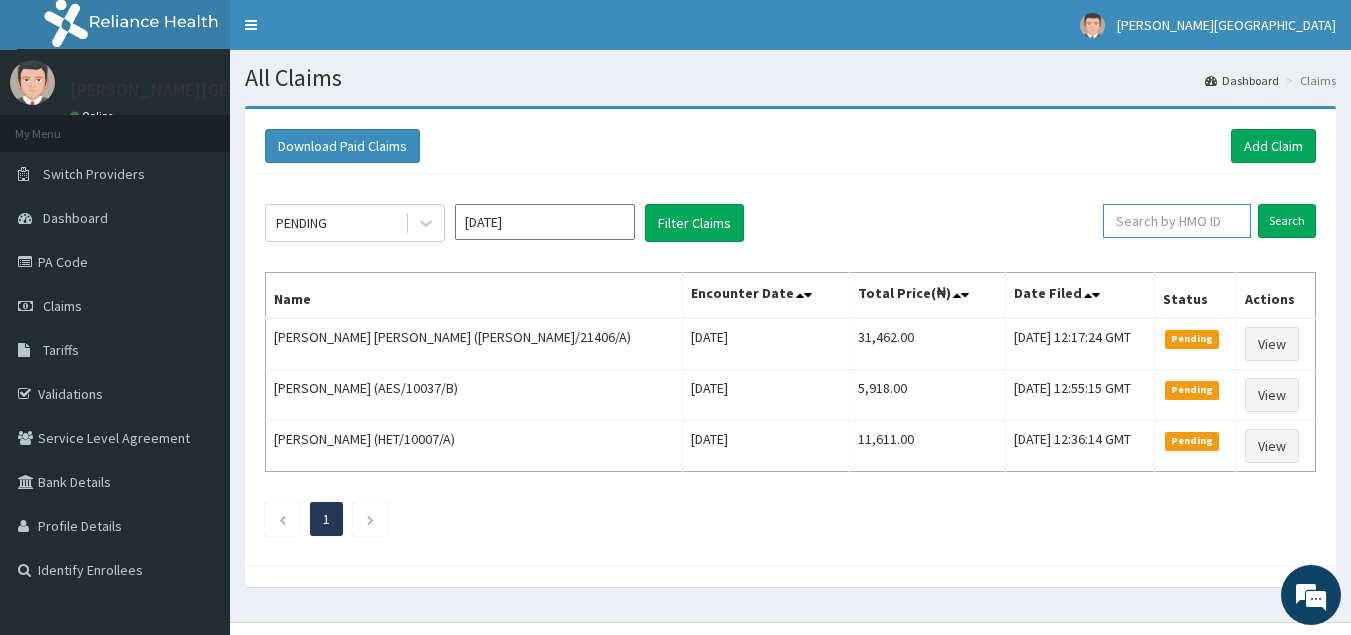 click at bounding box center (1177, 221) 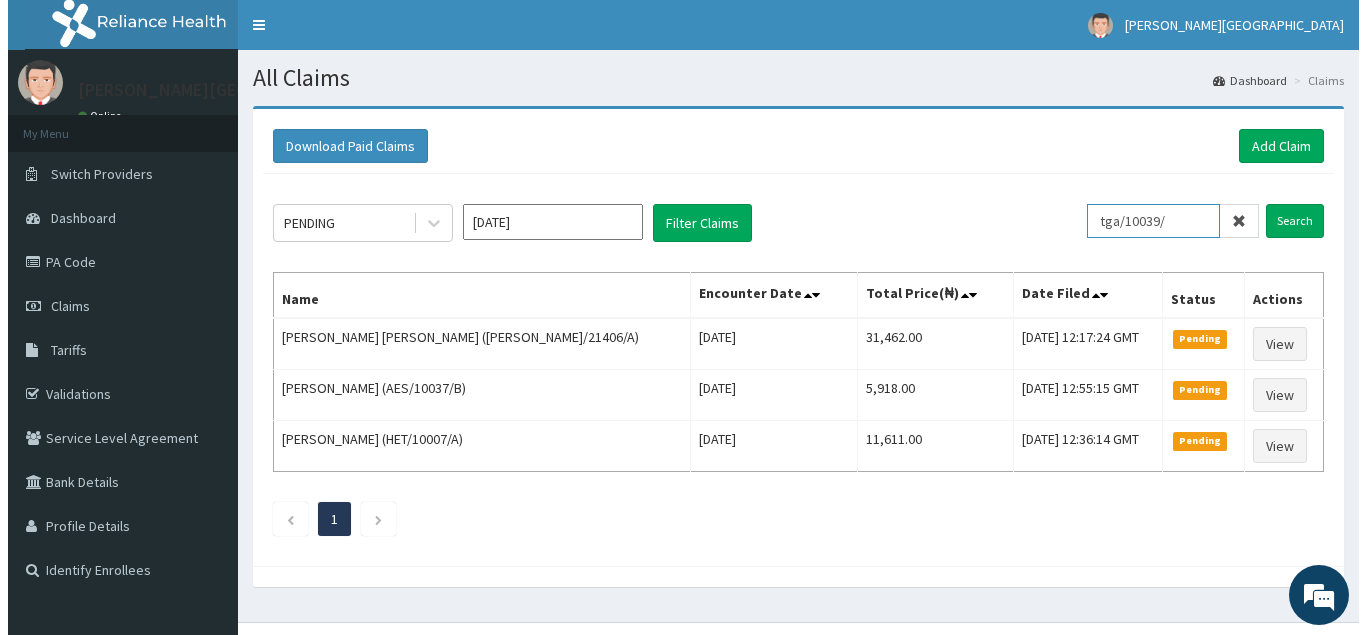 scroll, scrollTop: 0, scrollLeft: 0, axis: both 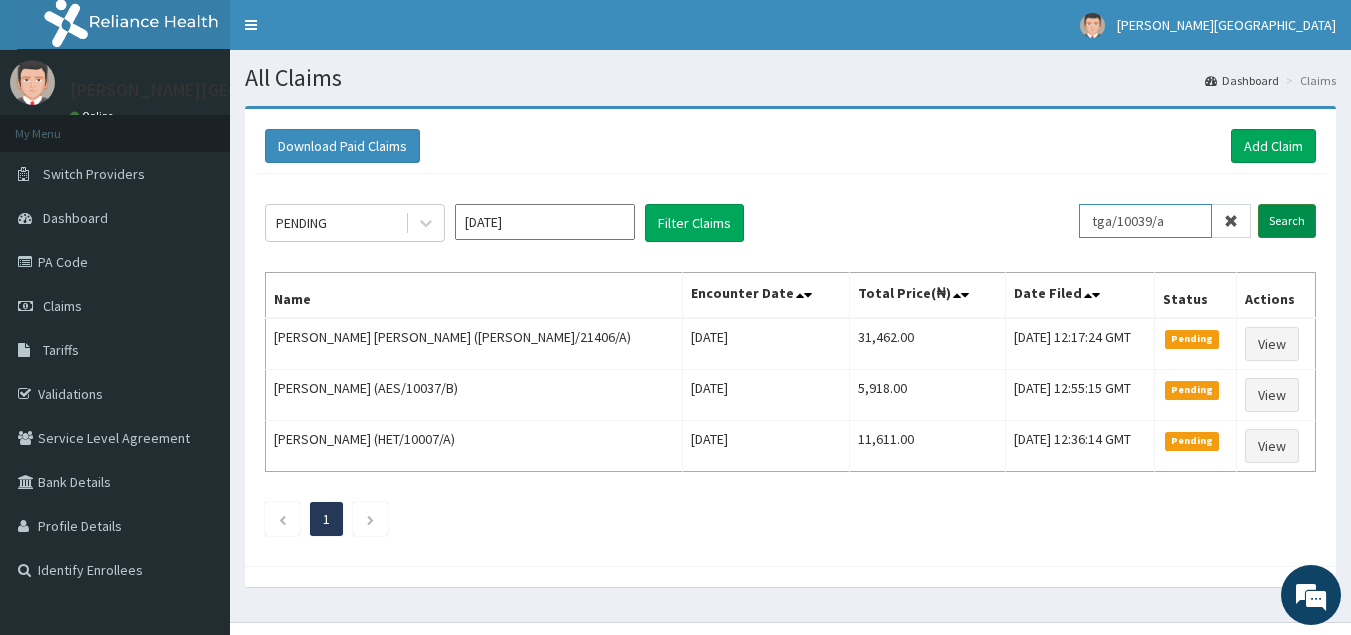 type on "tga/10039/a" 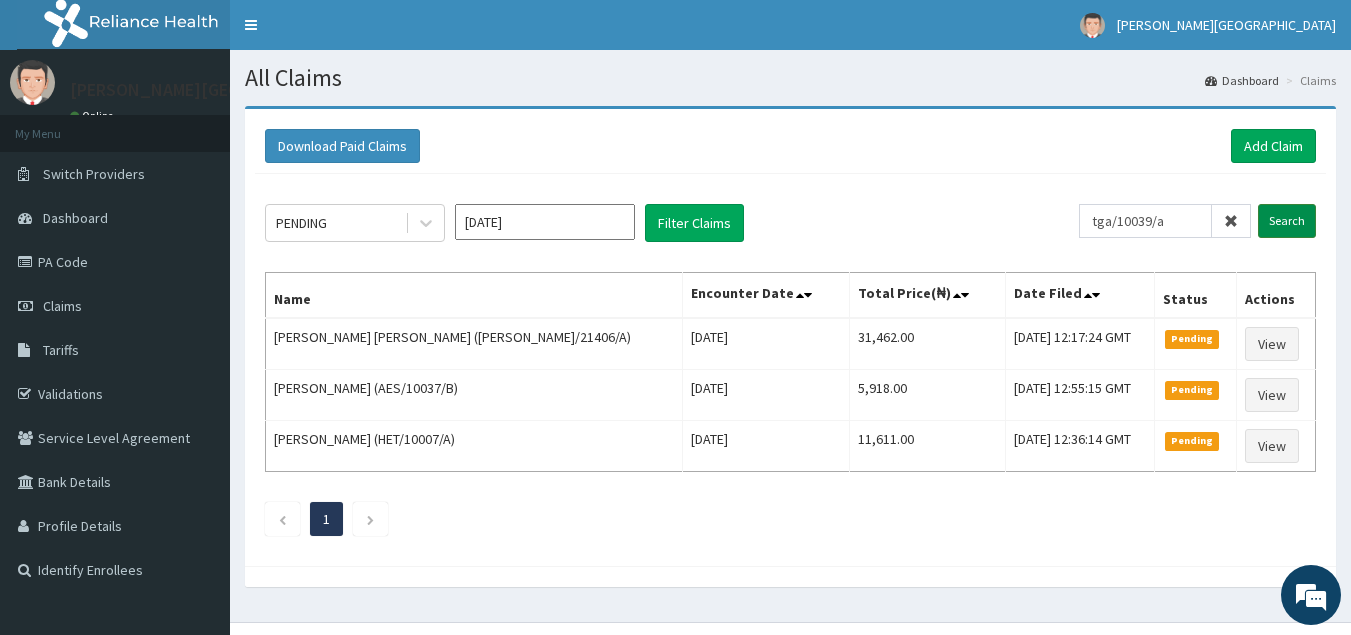 click on "Search" at bounding box center (1287, 221) 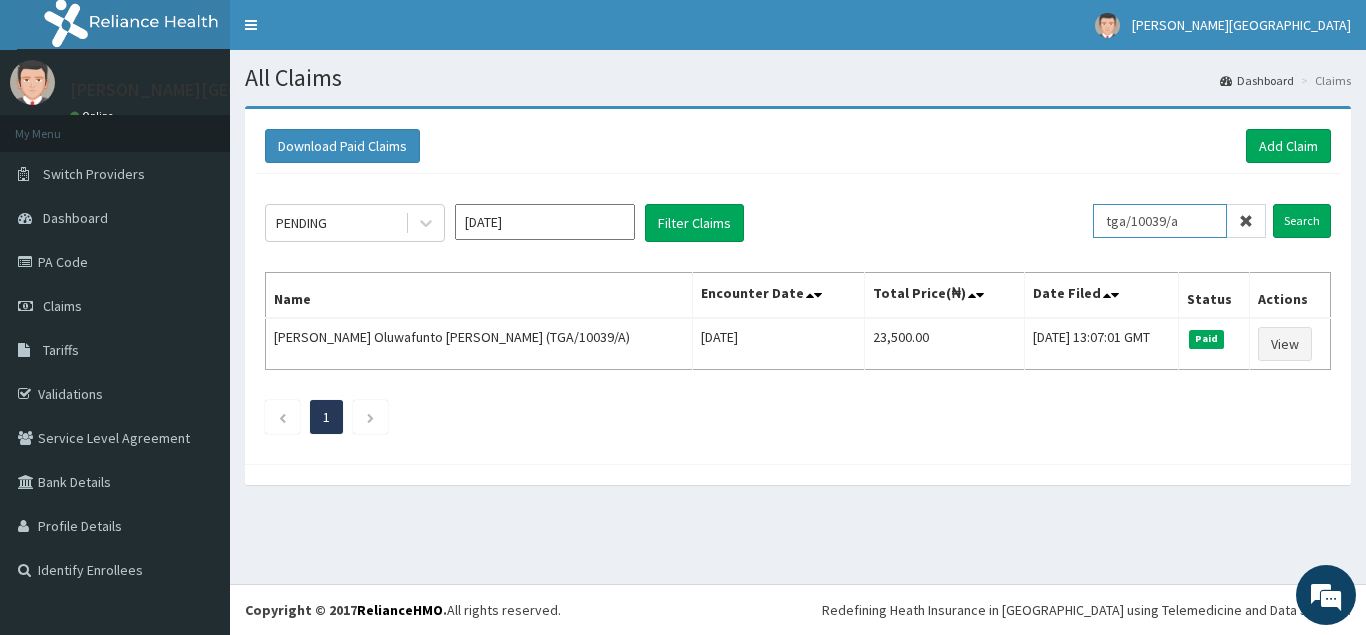 drag, startPoint x: 1198, startPoint y: 221, endPoint x: 1107, endPoint y: 211, distance: 91.5478 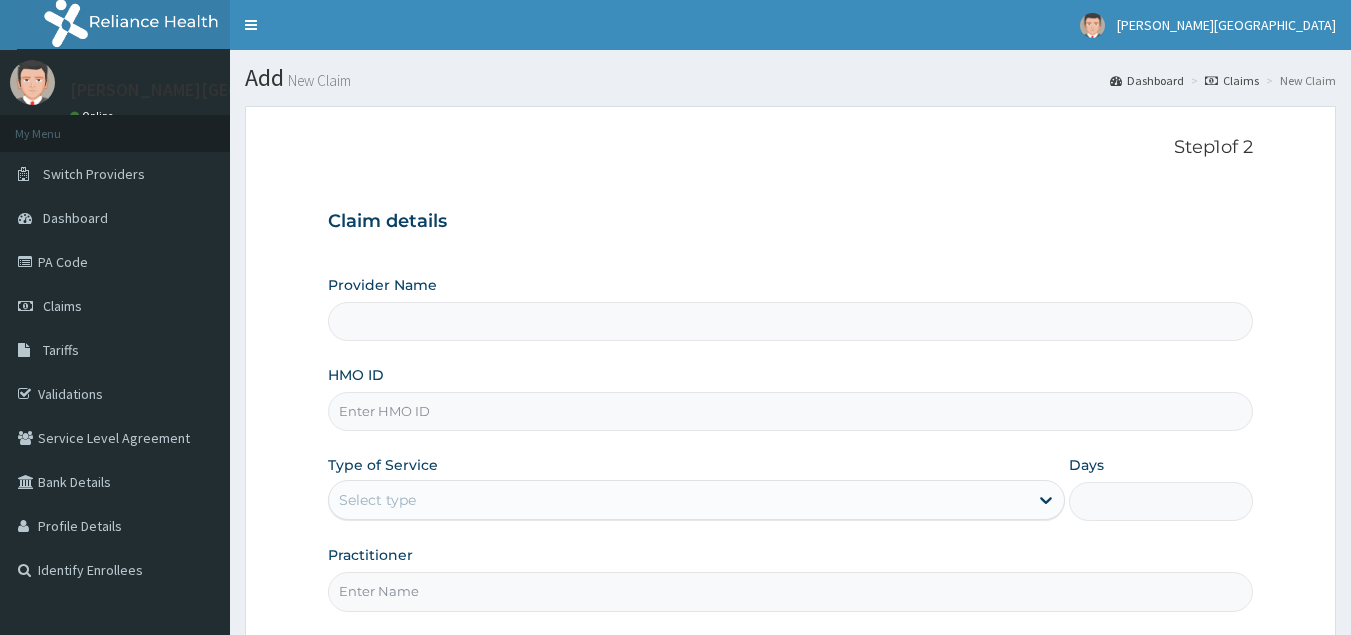 scroll, scrollTop: 0, scrollLeft: 0, axis: both 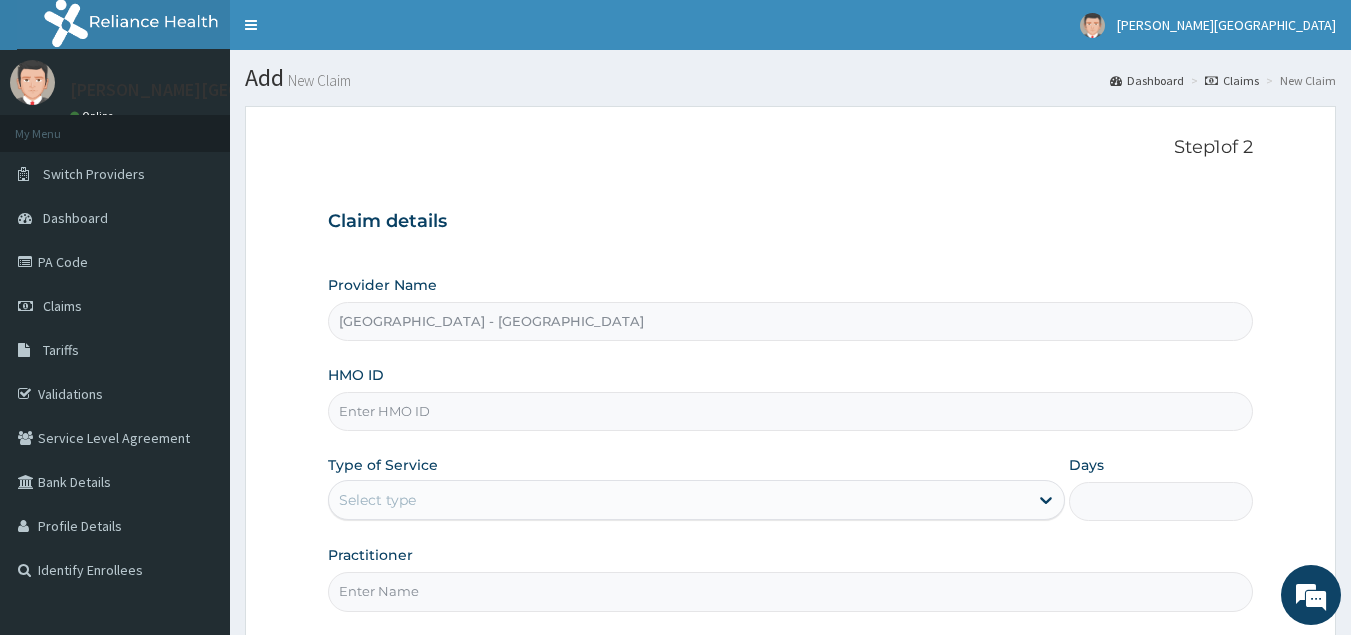 click on "HMO ID" at bounding box center [791, 411] 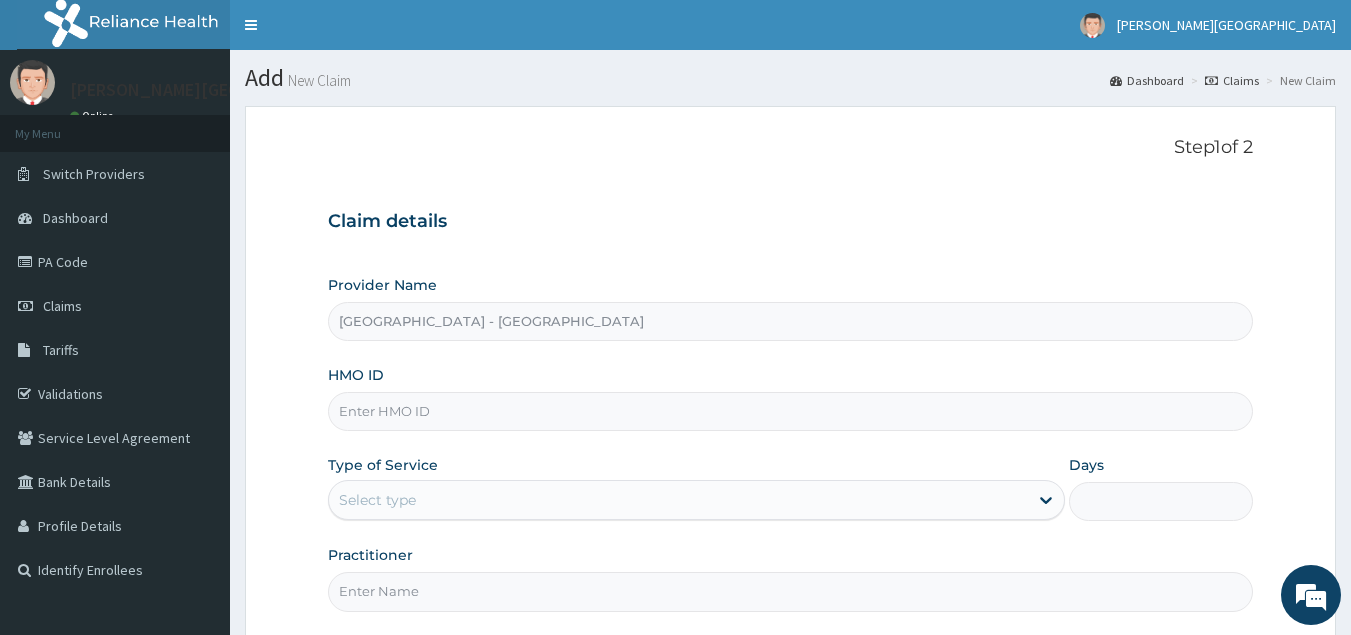 paste on "tga/10039/a" 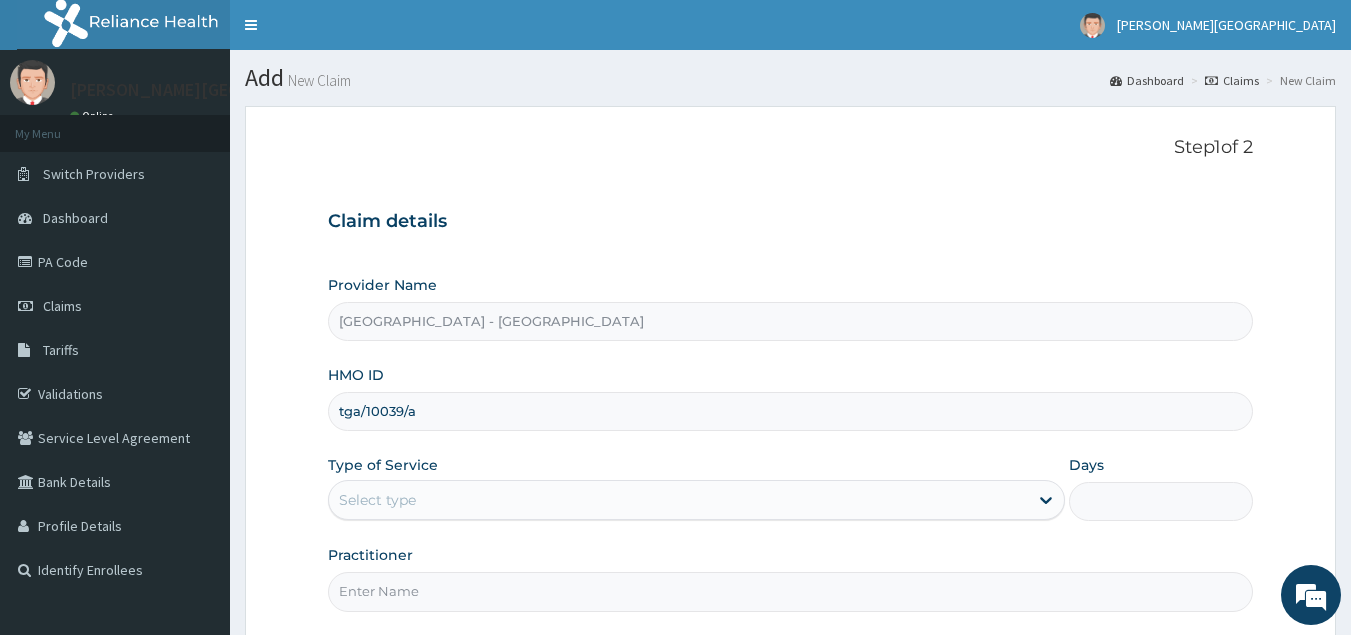type on "tga/10039/a" 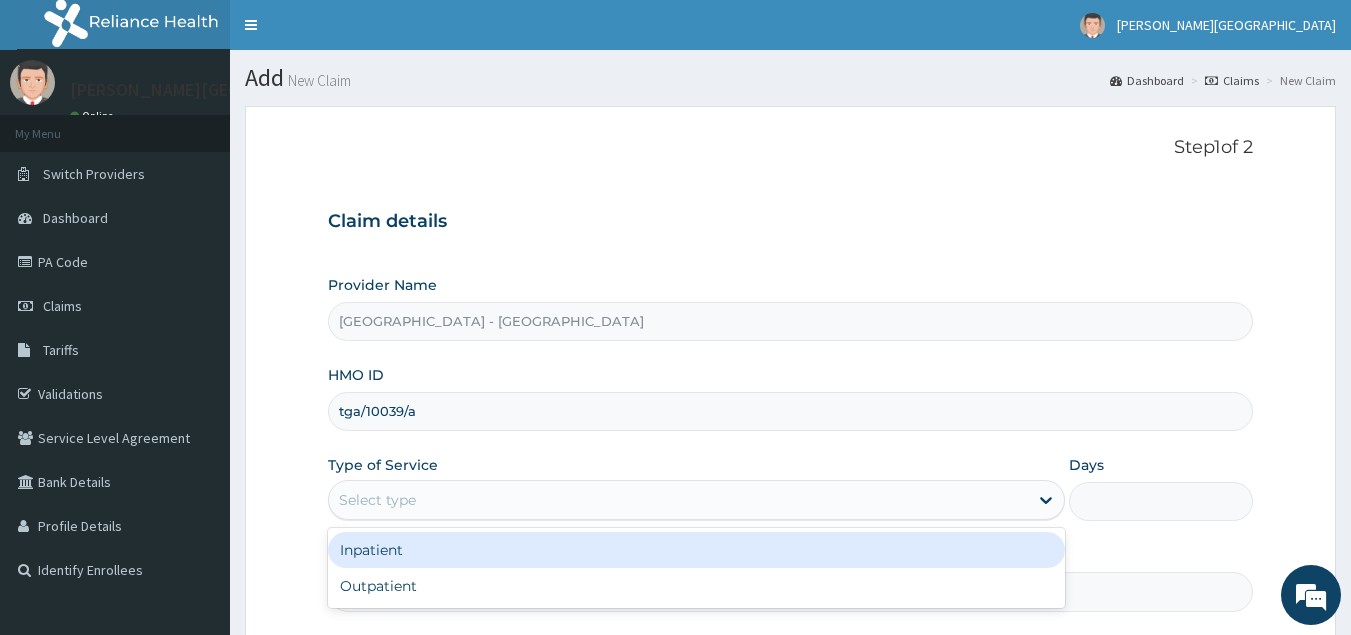 click on "Select type" at bounding box center [678, 500] 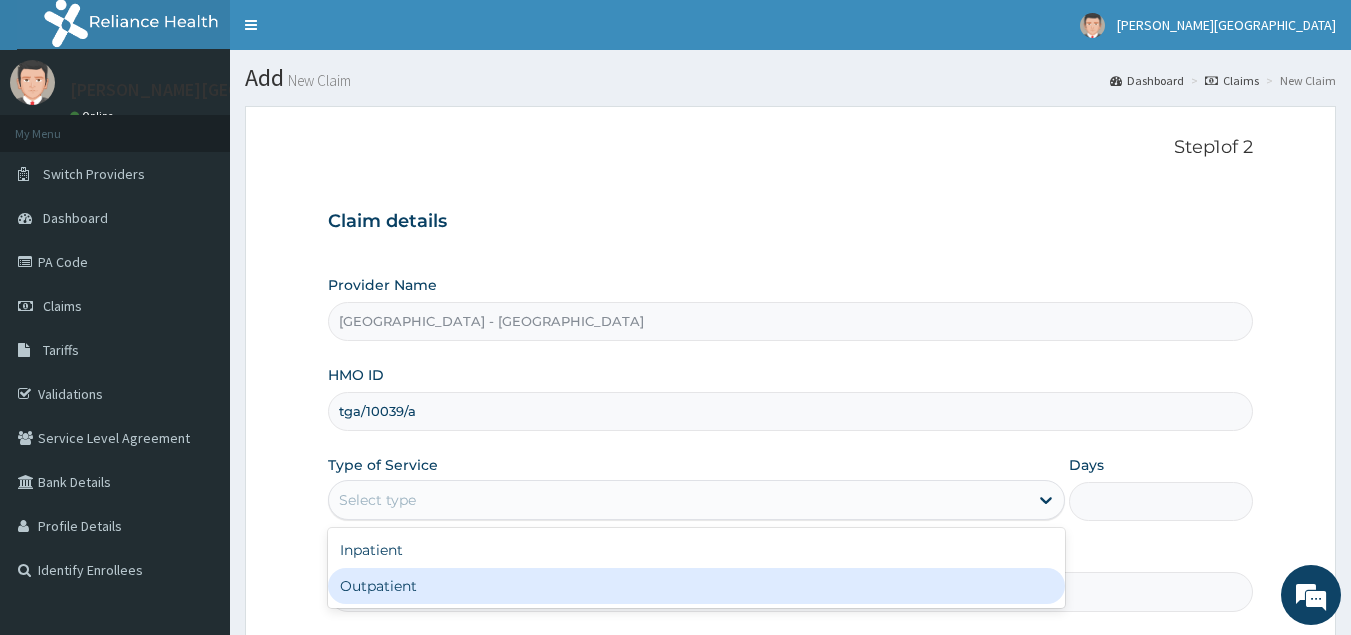 click on "Outpatient" at bounding box center (696, 586) 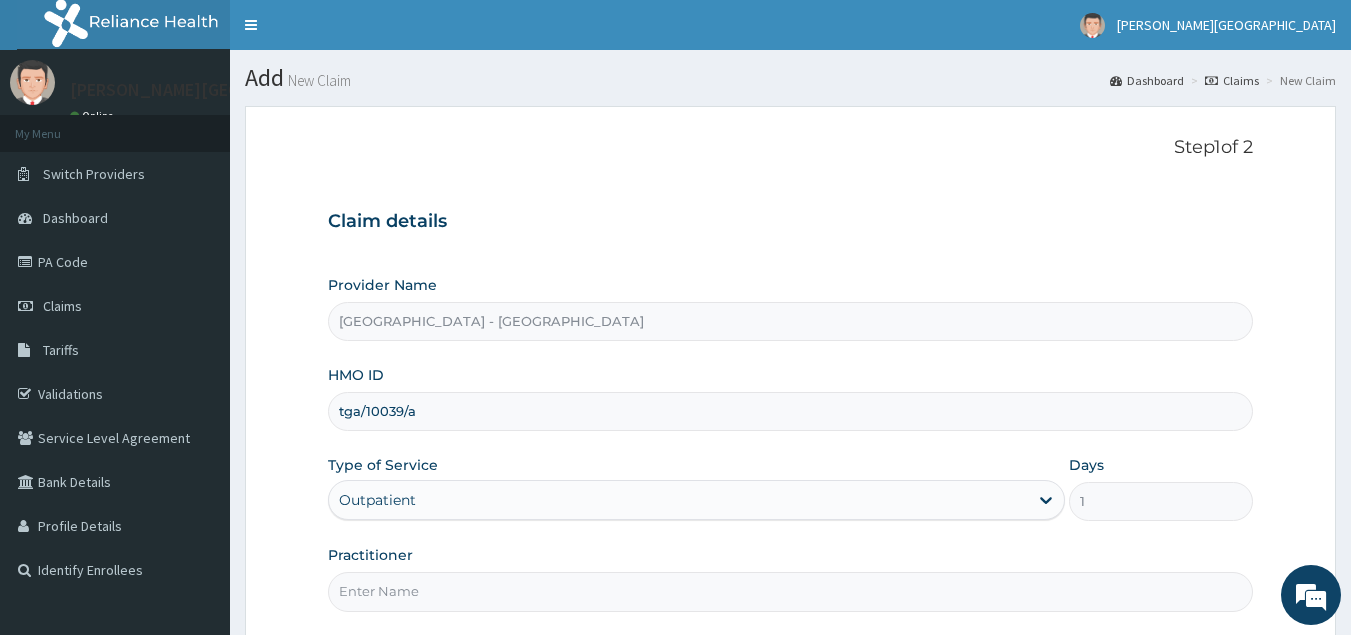 click on "Practitioner" at bounding box center [791, 591] 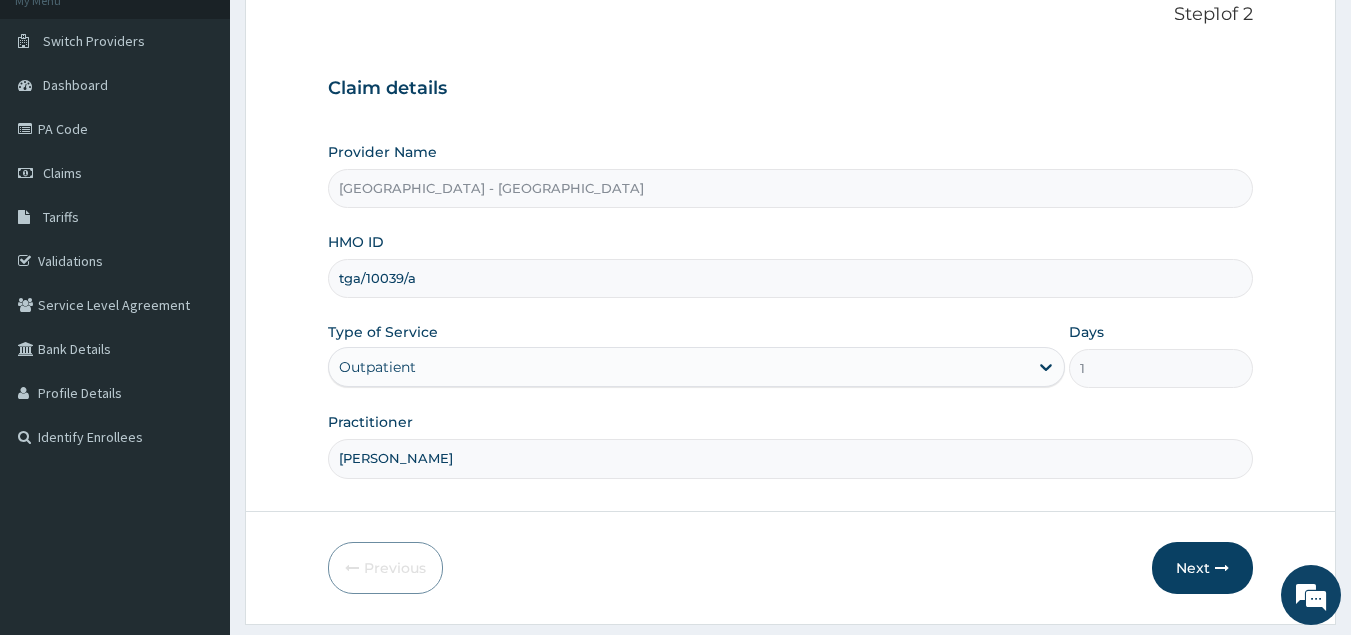 scroll, scrollTop: 189, scrollLeft: 0, axis: vertical 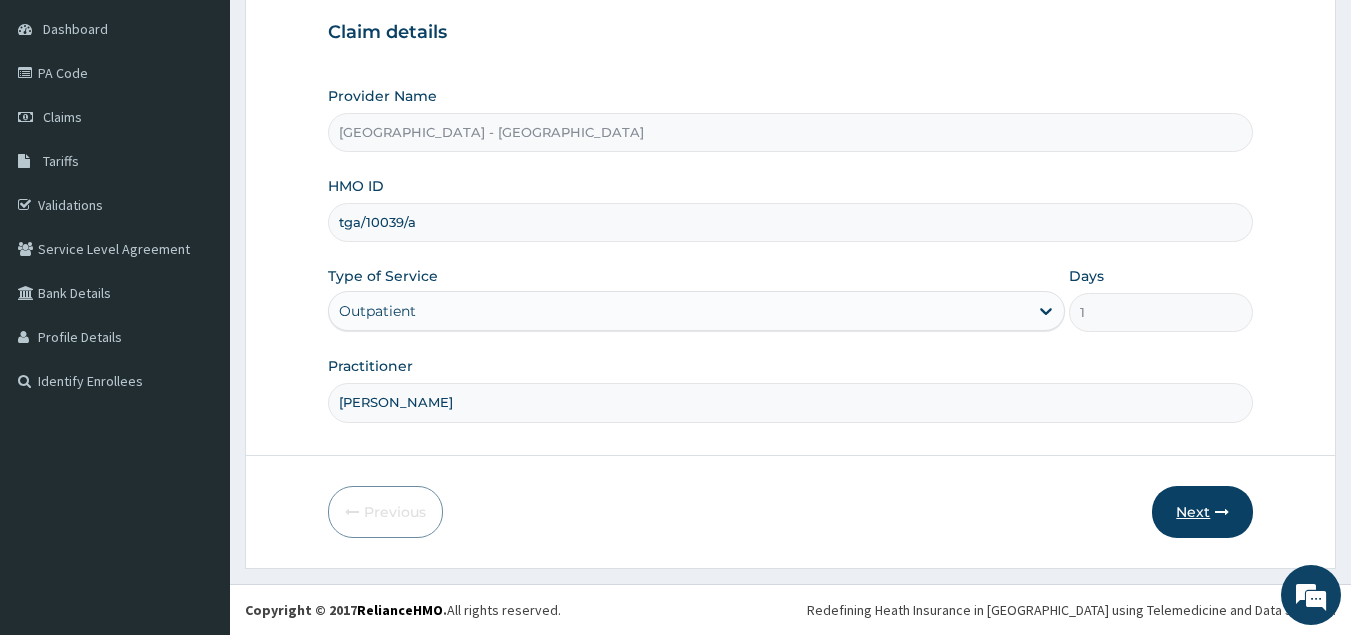 click on "Next" at bounding box center (1202, 512) 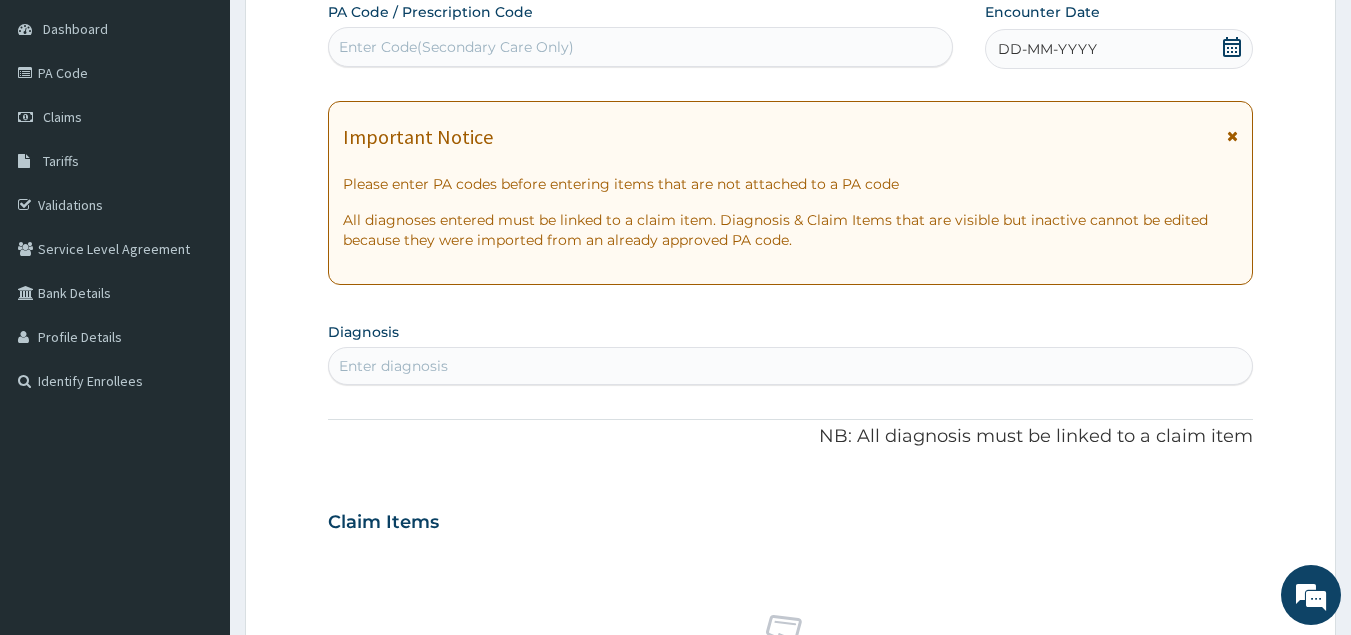 scroll, scrollTop: 0, scrollLeft: 0, axis: both 